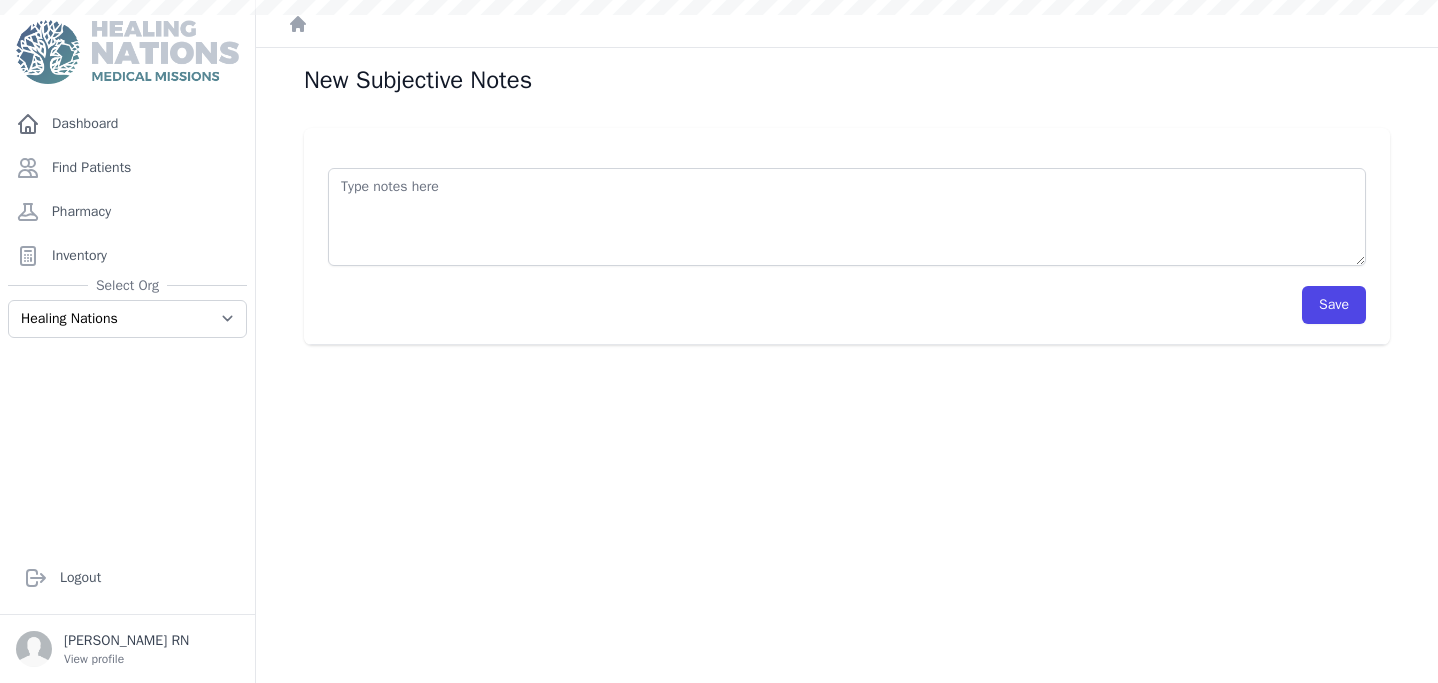 scroll, scrollTop: 0, scrollLeft: 0, axis: both 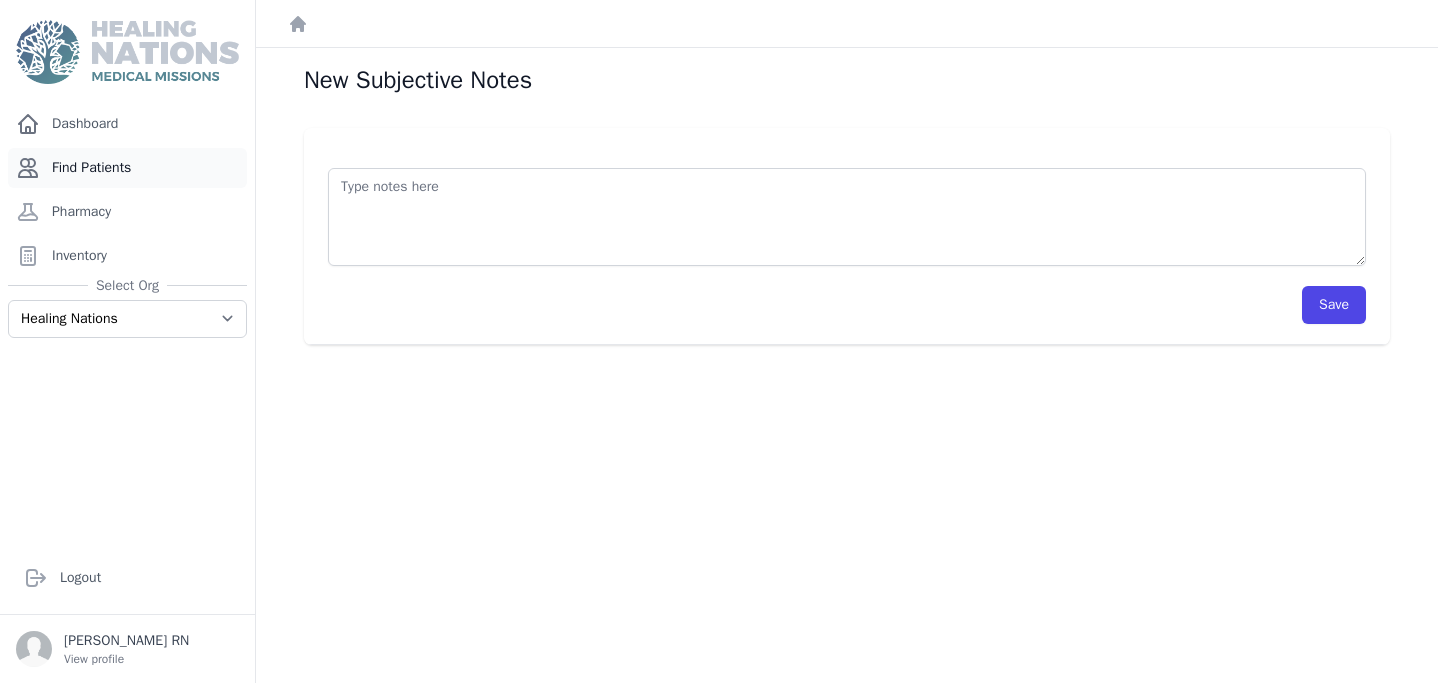click on "Find Patients" at bounding box center (127, 168) 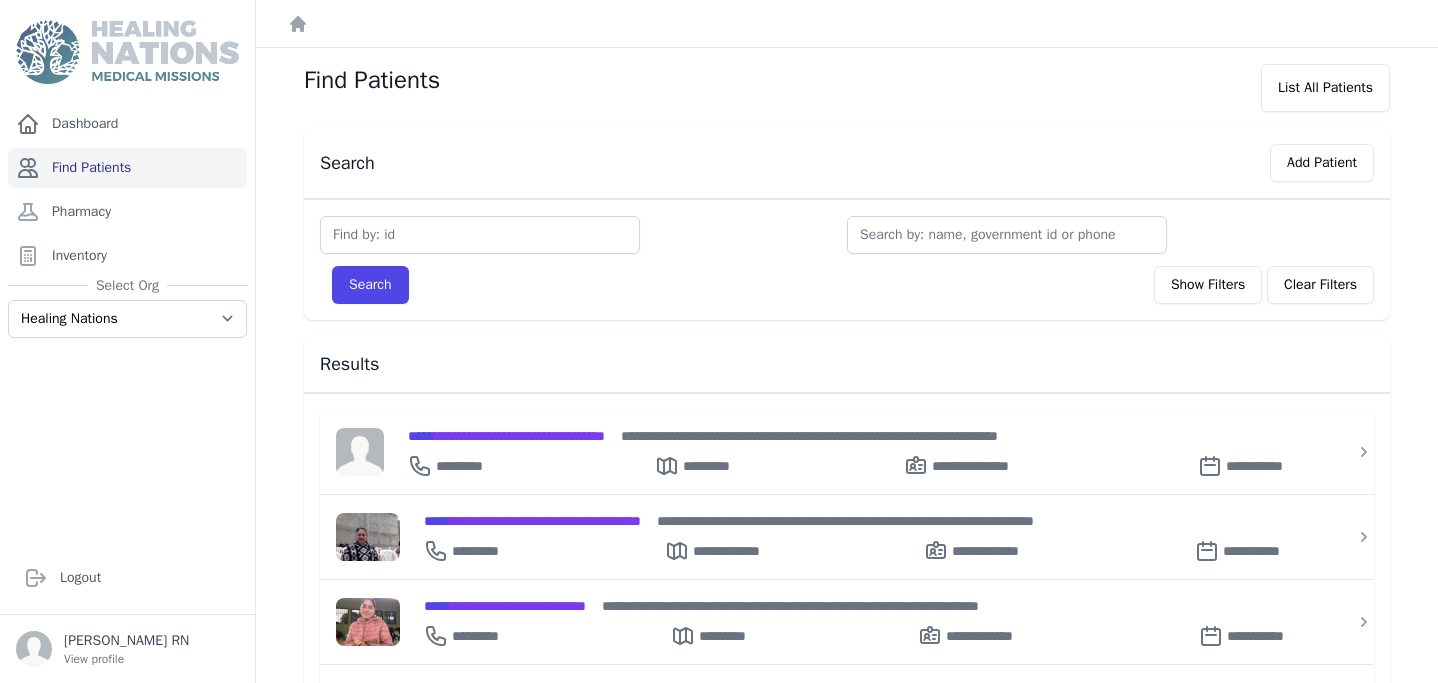 scroll, scrollTop: 0, scrollLeft: 0, axis: both 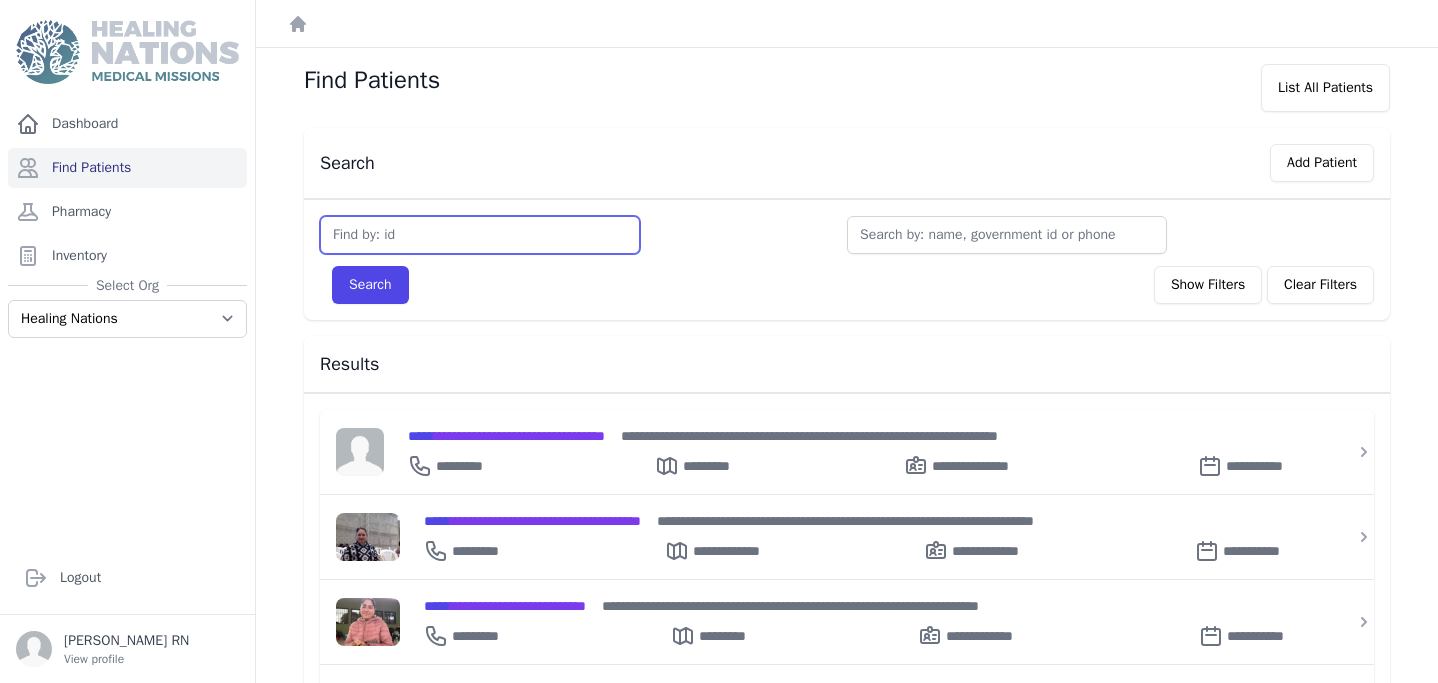 click at bounding box center (480, 235) 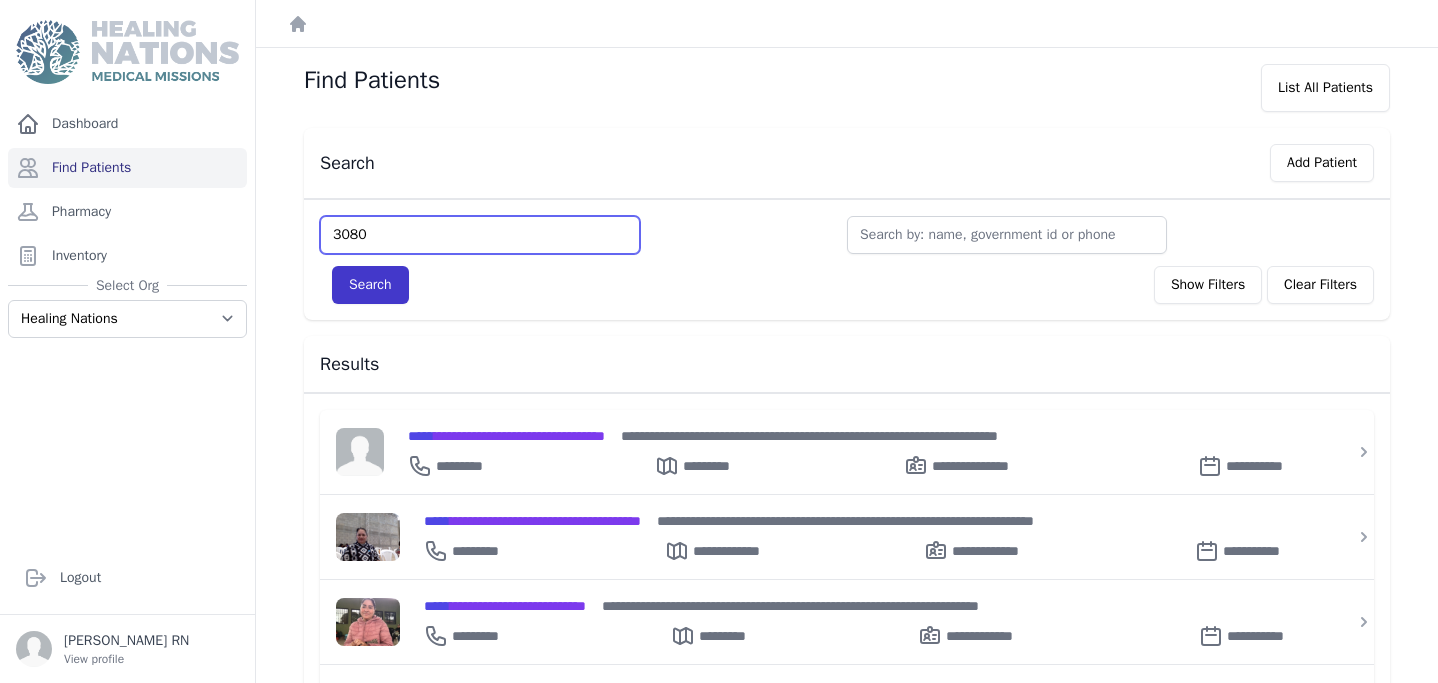 type on "3080" 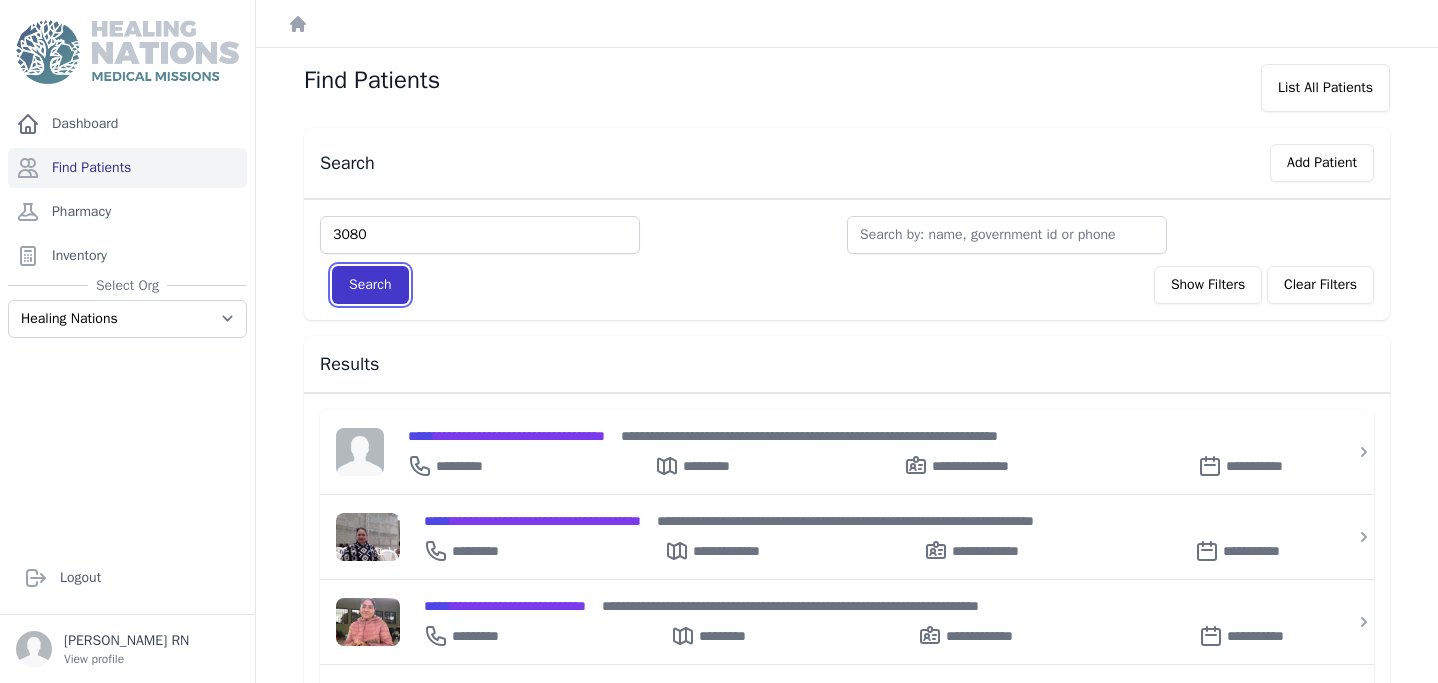 click on "Search" at bounding box center [370, 285] 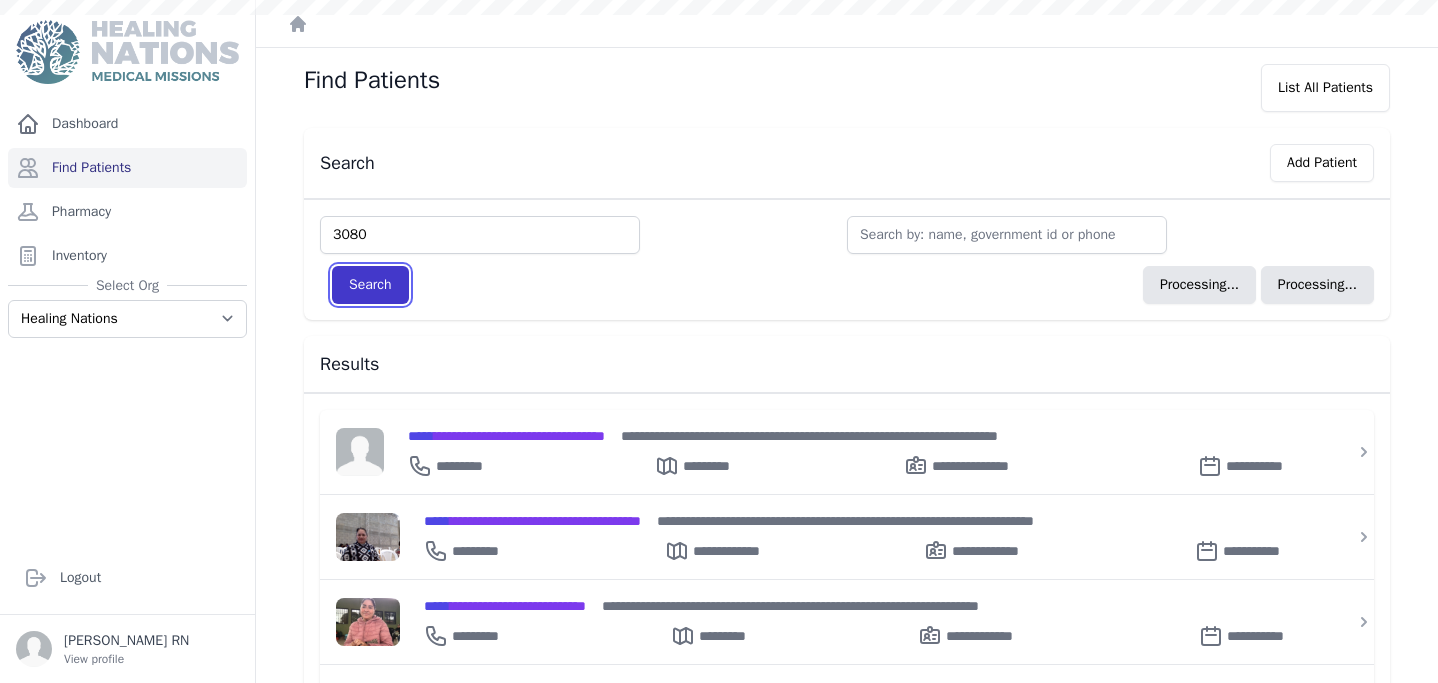 type 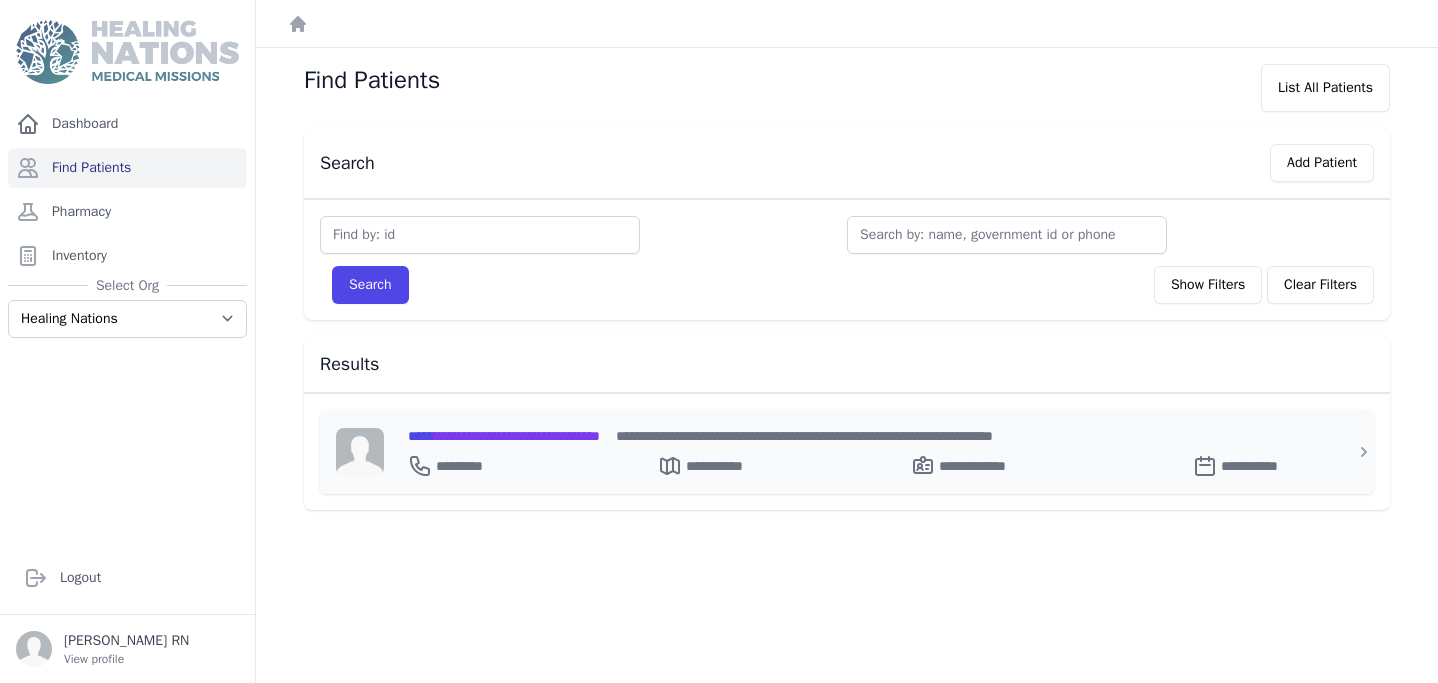 click on "**********" at bounding box center [859, 462] 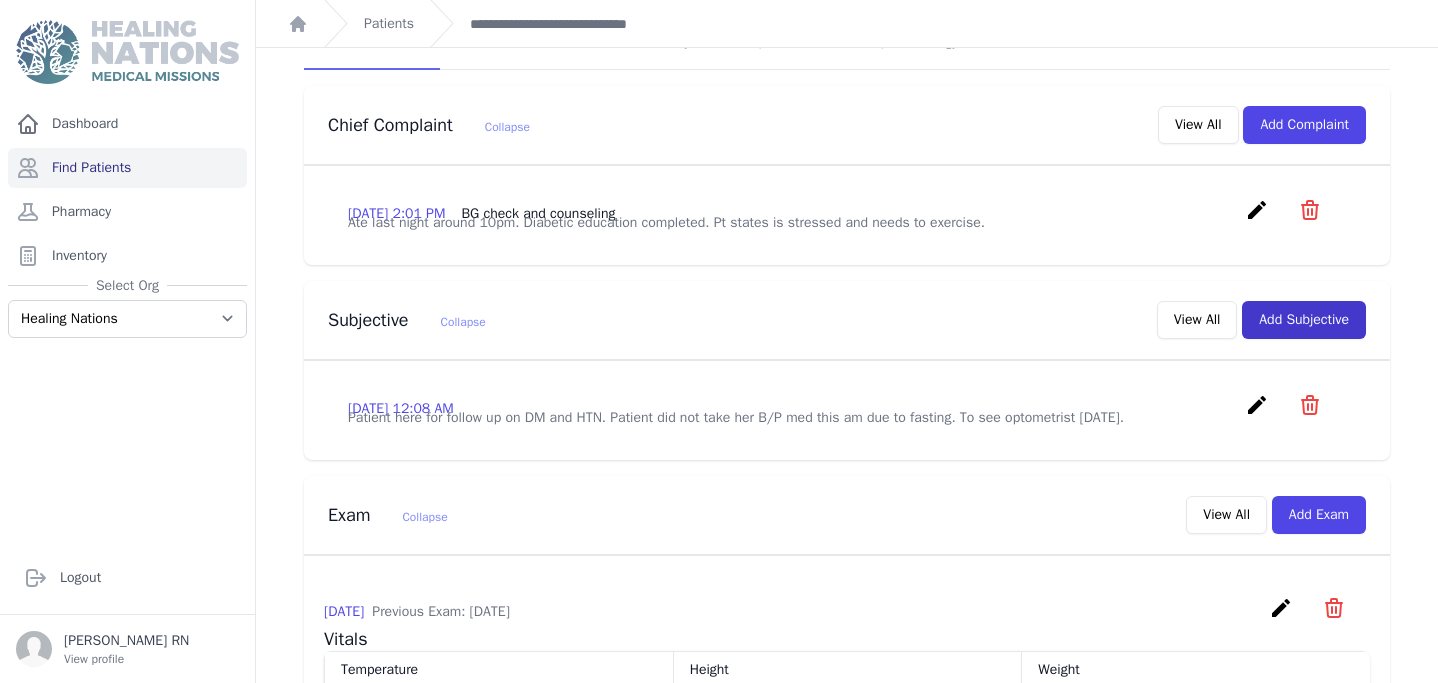 scroll, scrollTop: 408, scrollLeft: 0, axis: vertical 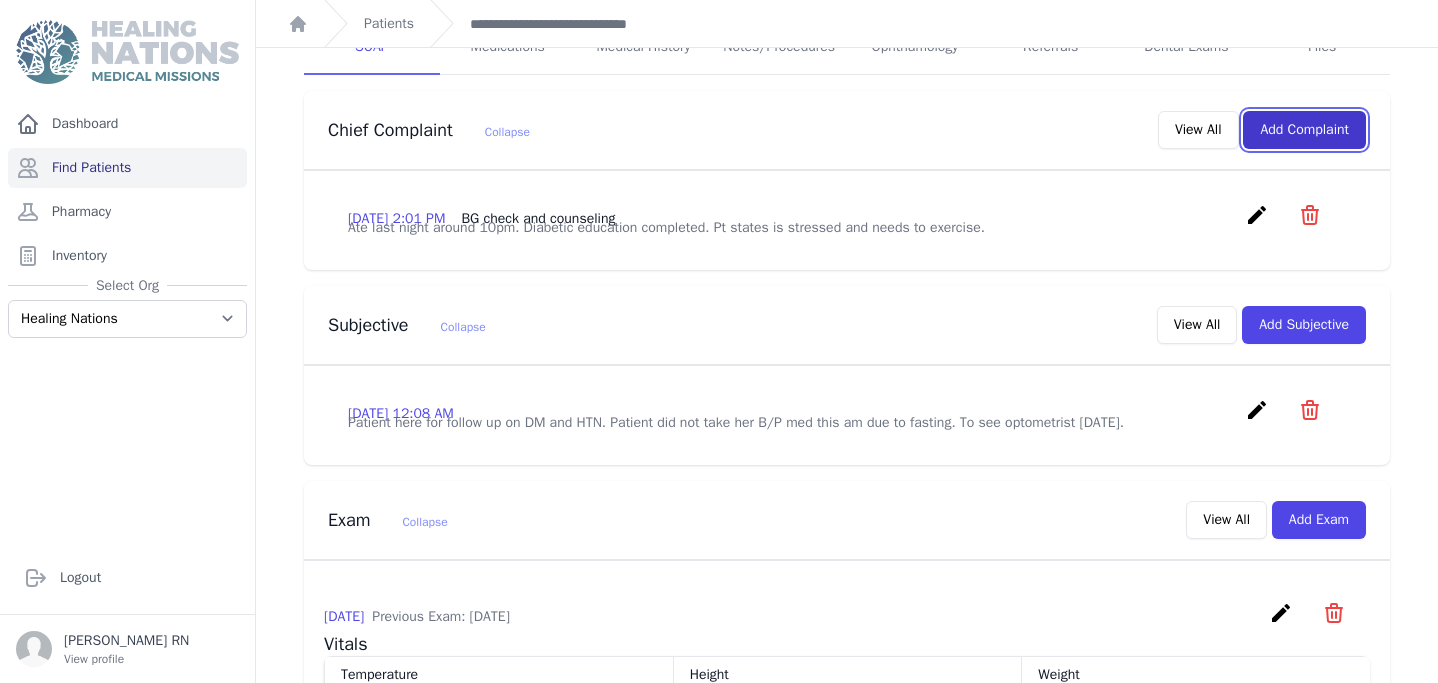 click on "Add Complaint" at bounding box center (1304, 130) 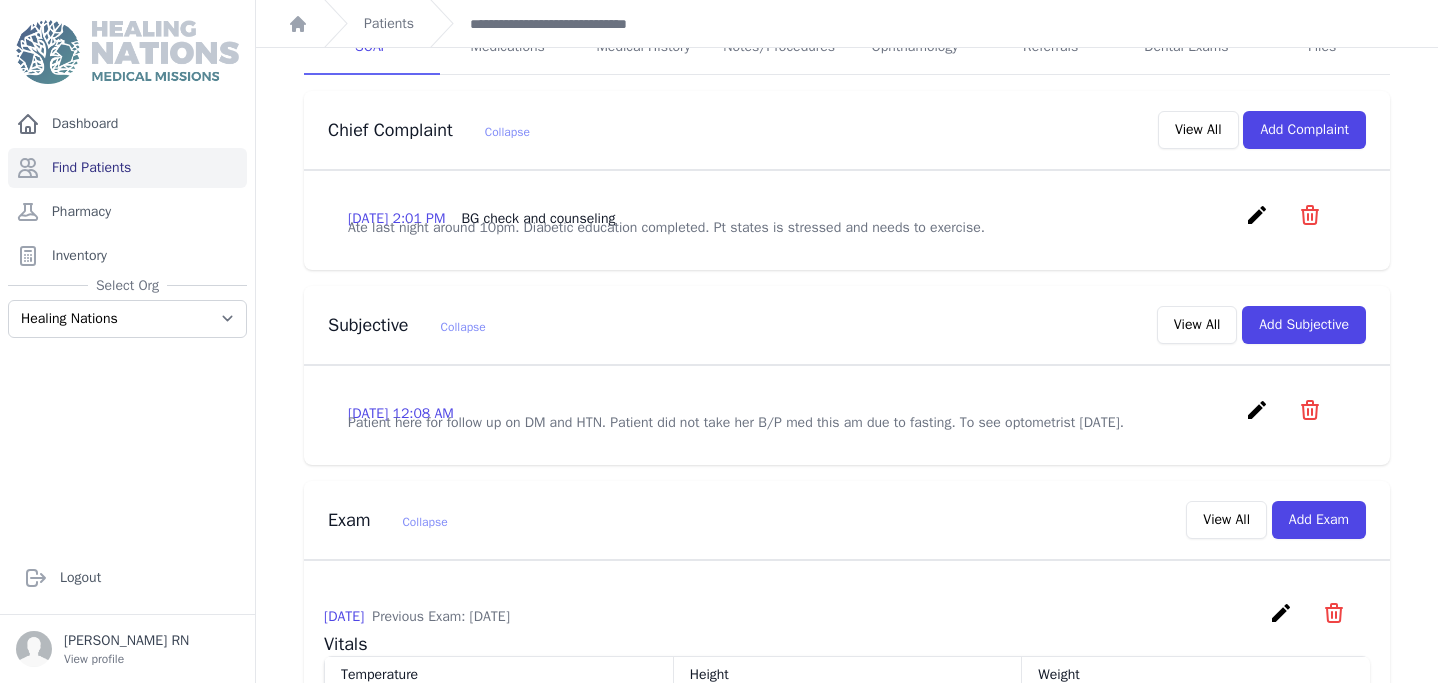 scroll, scrollTop: 0, scrollLeft: 0, axis: both 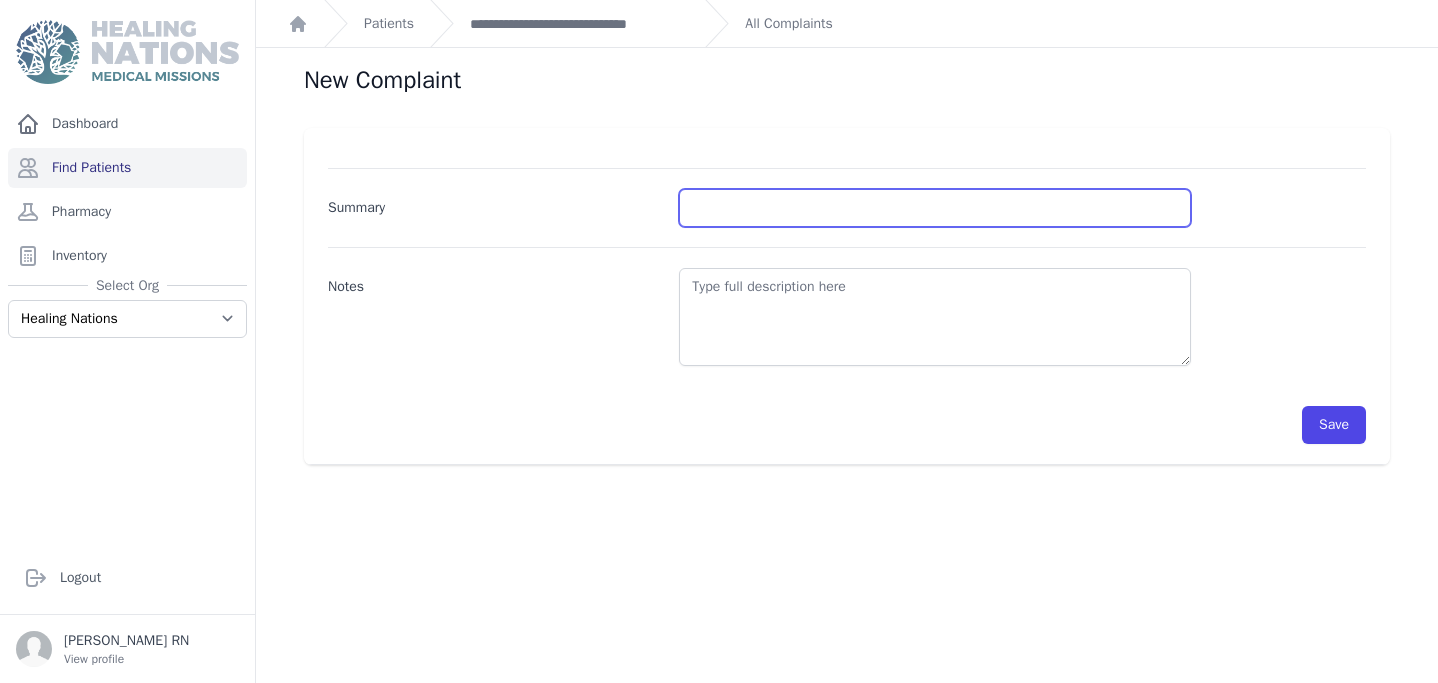 click on "Summary" at bounding box center (935, 208) 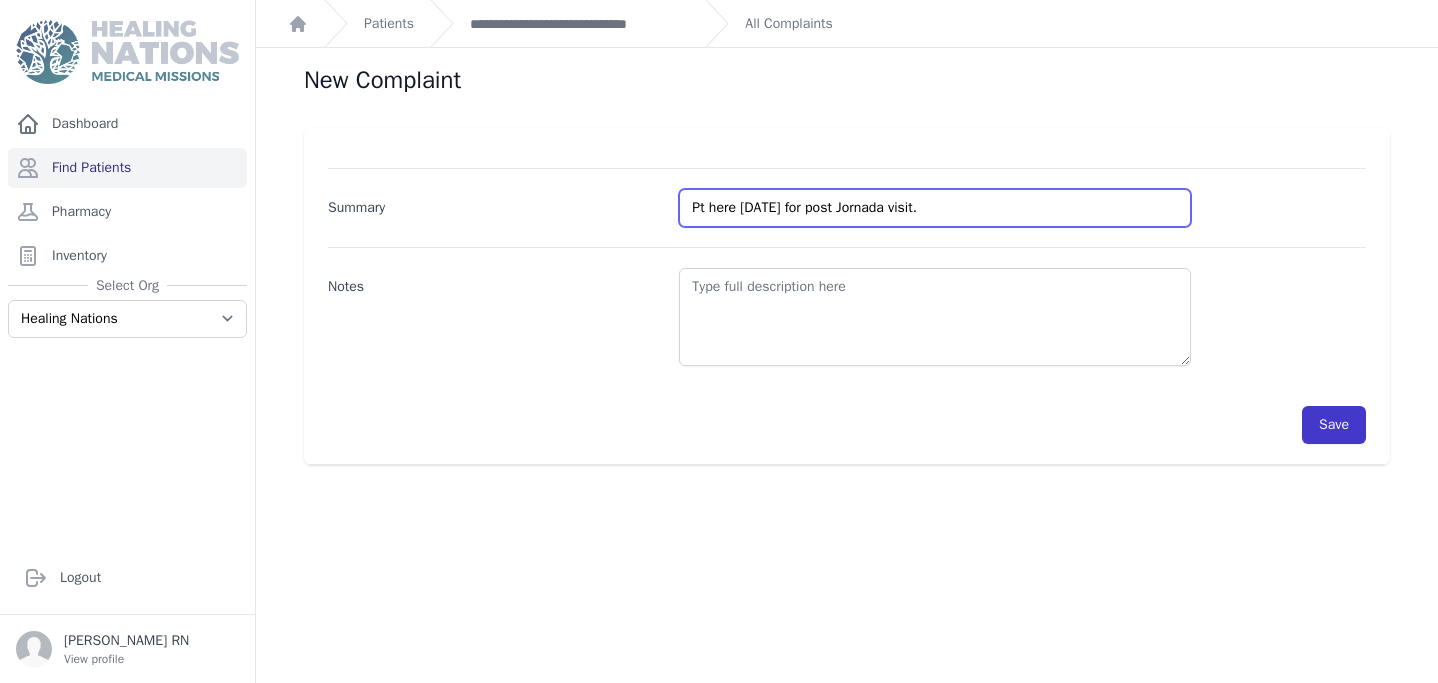type on "Pt here today for post Jornada visit." 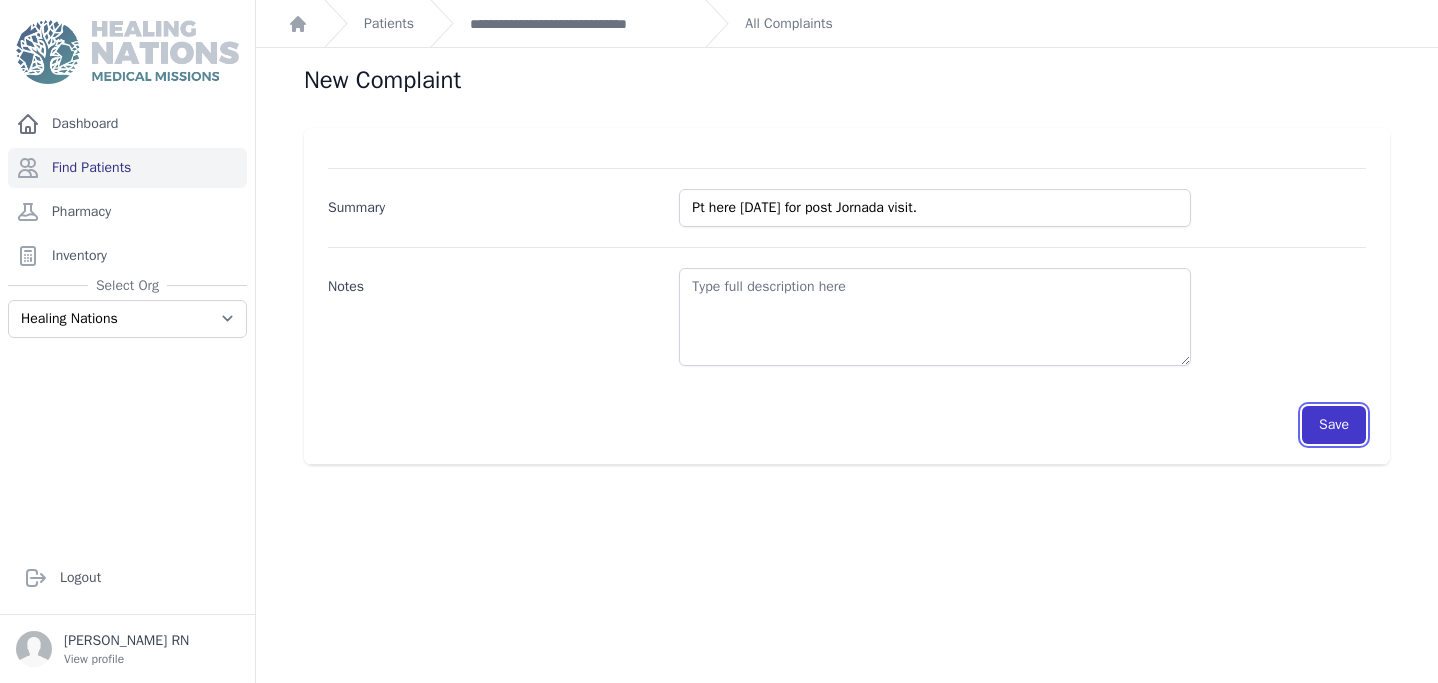 click on "Save" at bounding box center (1334, 425) 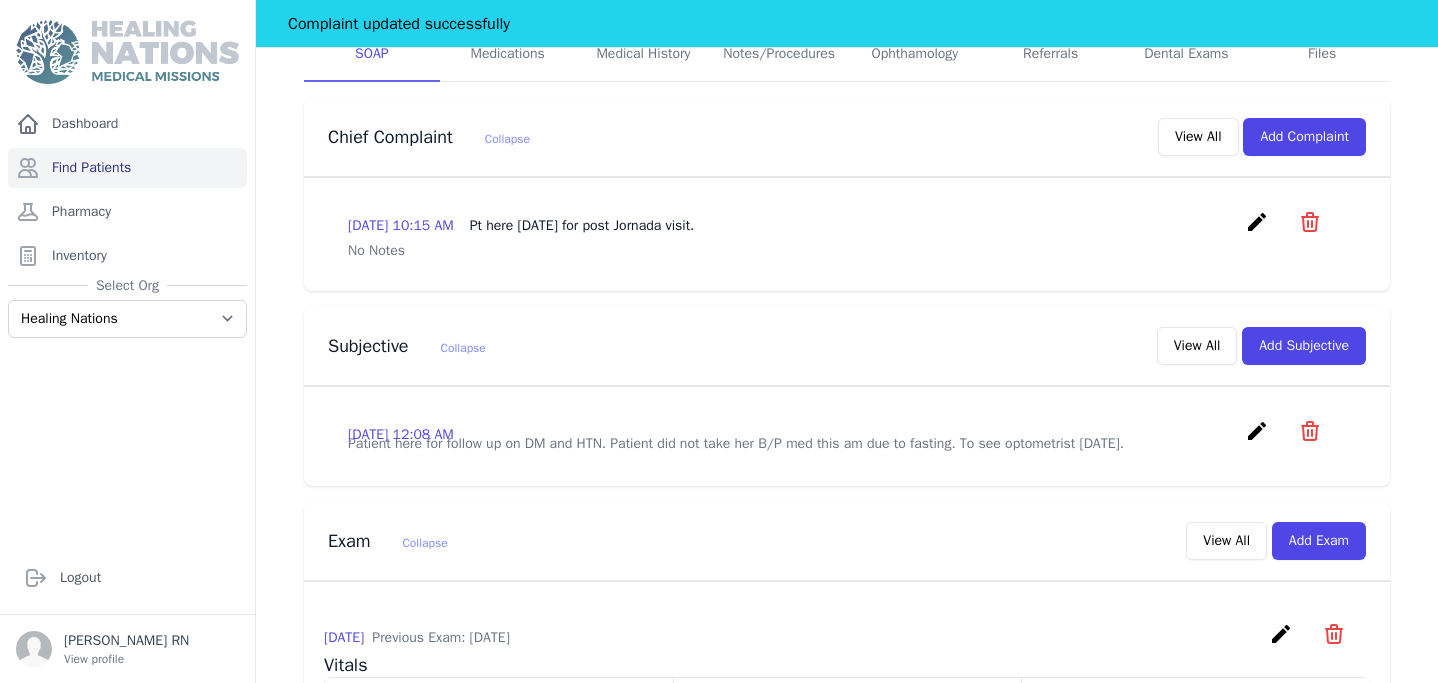 scroll, scrollTop: 500, scrollLeft: 0, axis: vertical 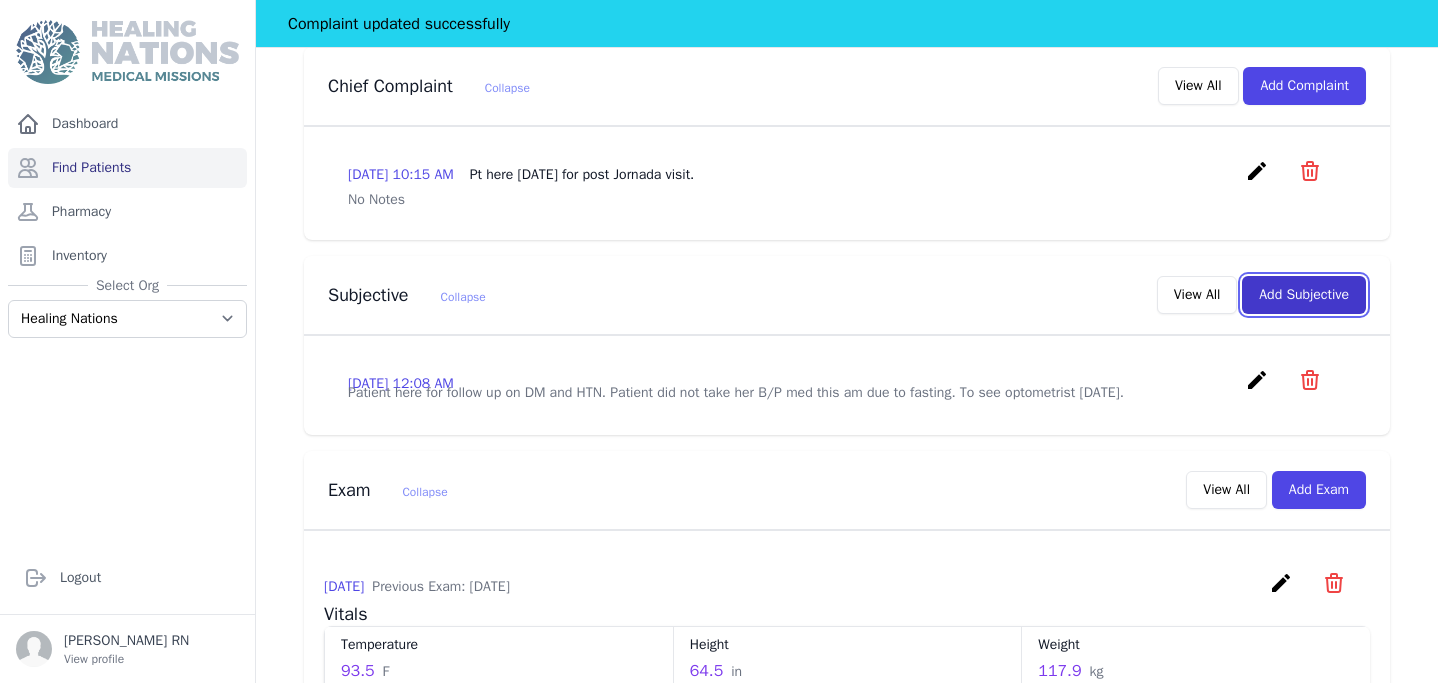 click on "Add Subjective" at bounding box center [1304, 295] 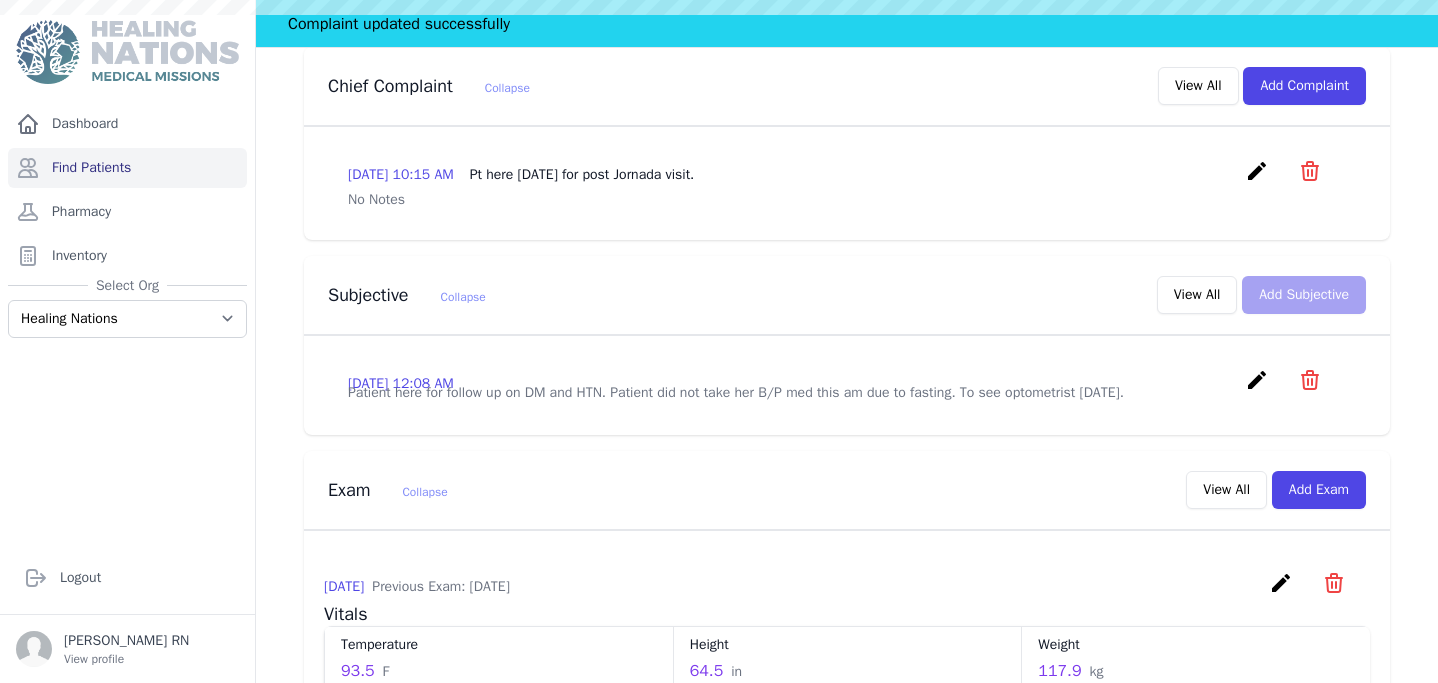 scroll, scrollTop: 0, scrollLeft: 0, axis: both 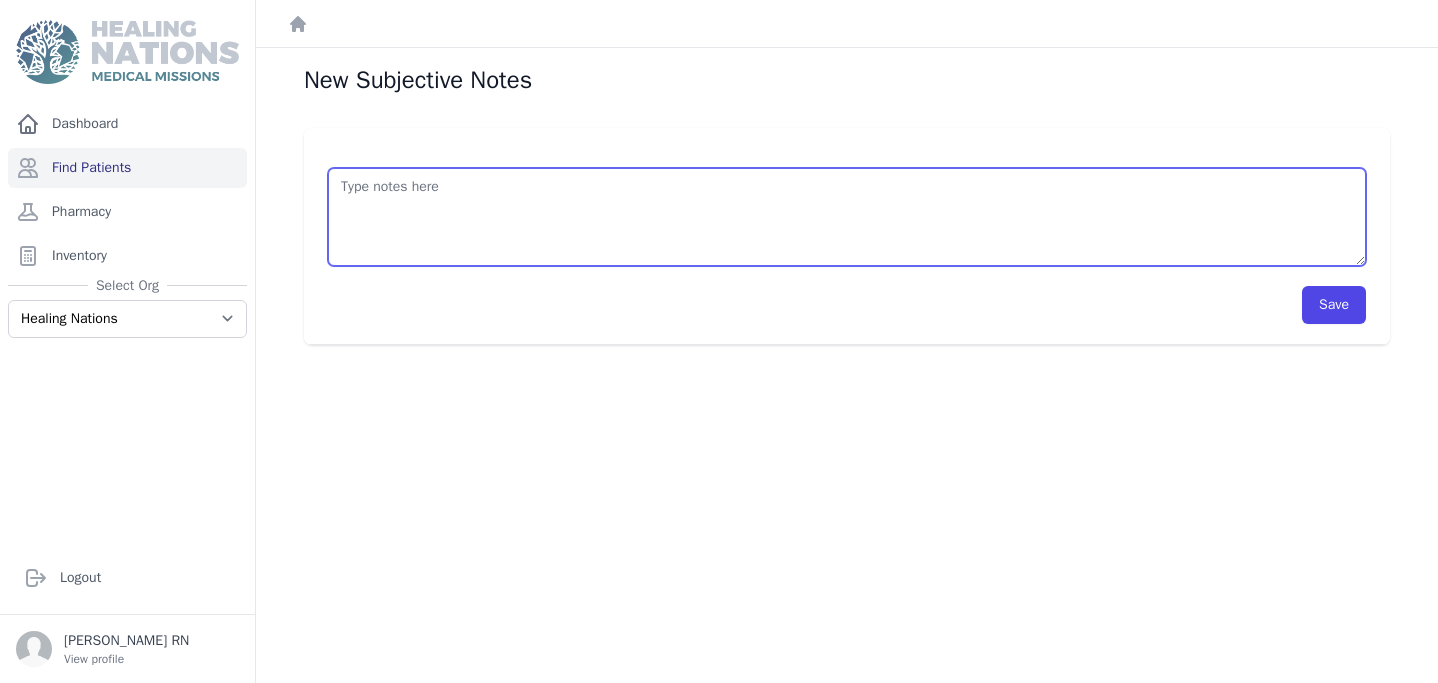 click at bounding box center (847, 217) 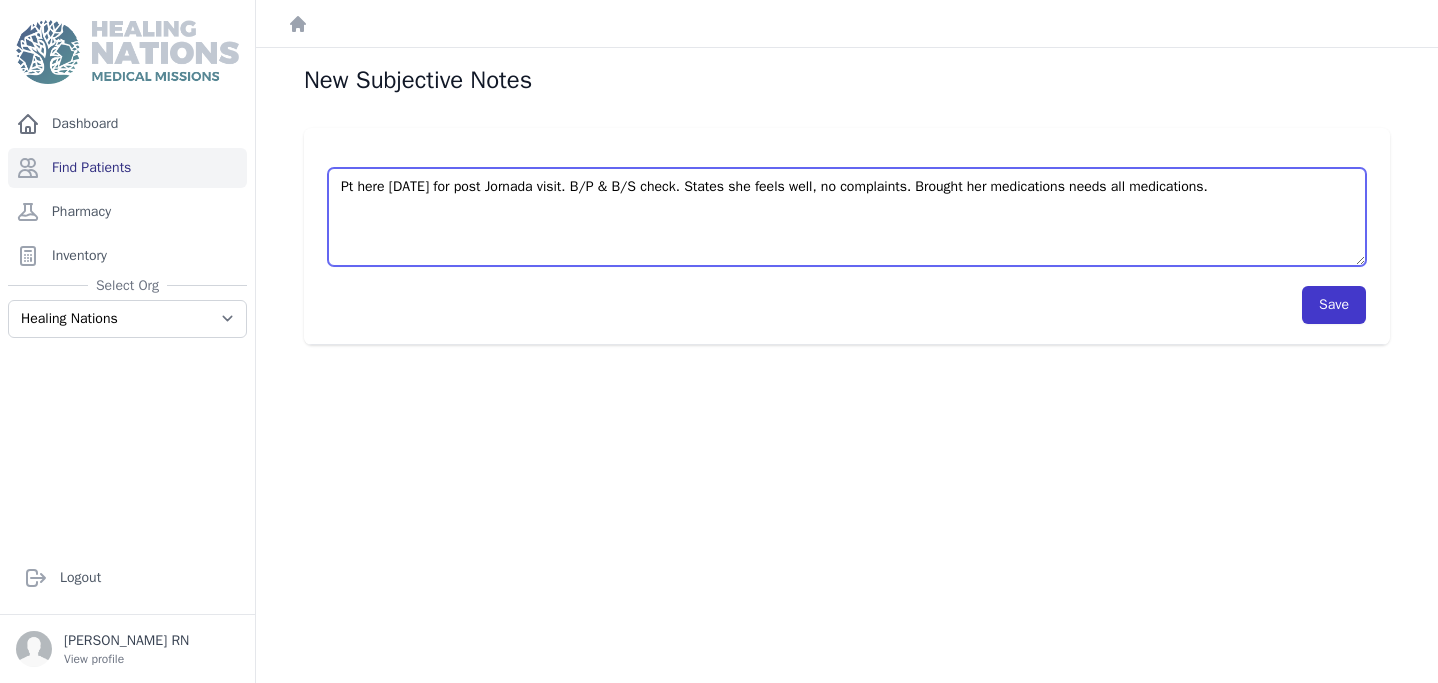 type on "Pt here today for post Jornada visit. B/P & B/S check. States she feels well, no complaints. Brought her medications needs all medications." 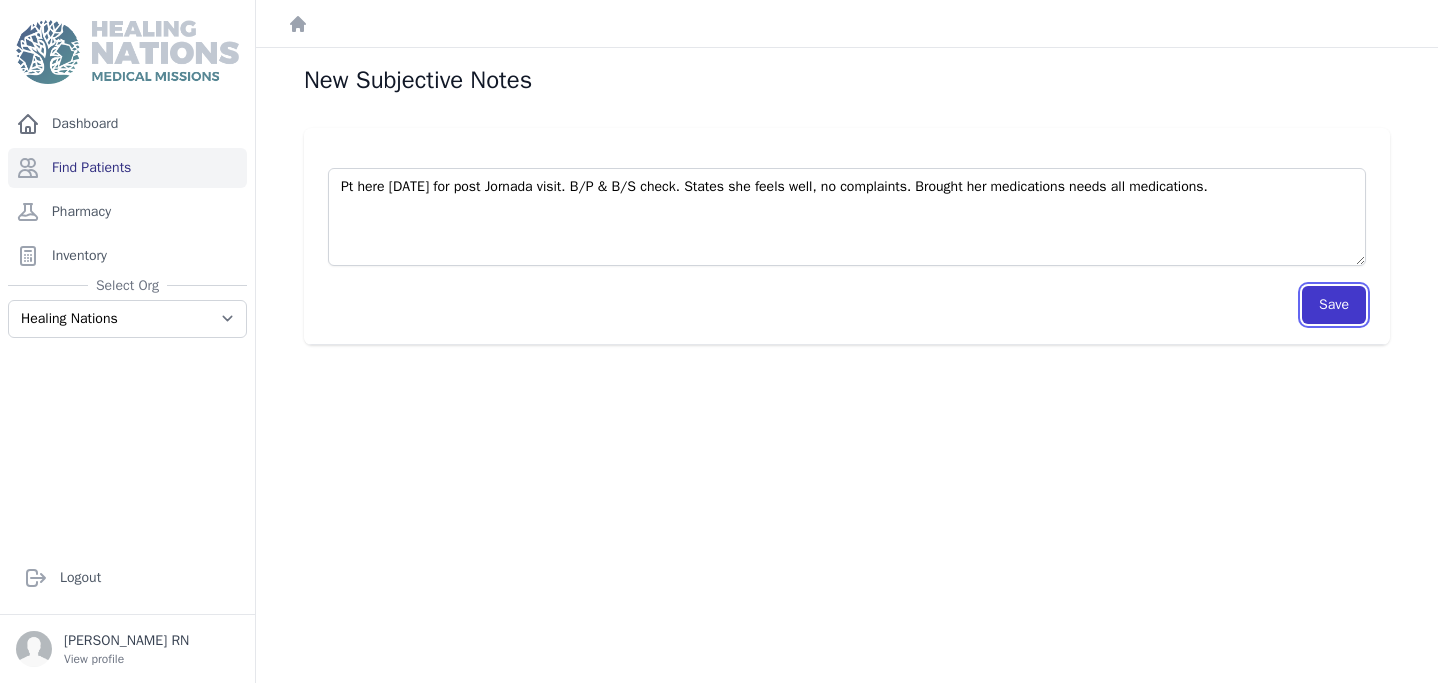 click on "Save" at bounding box center [1334, 305] 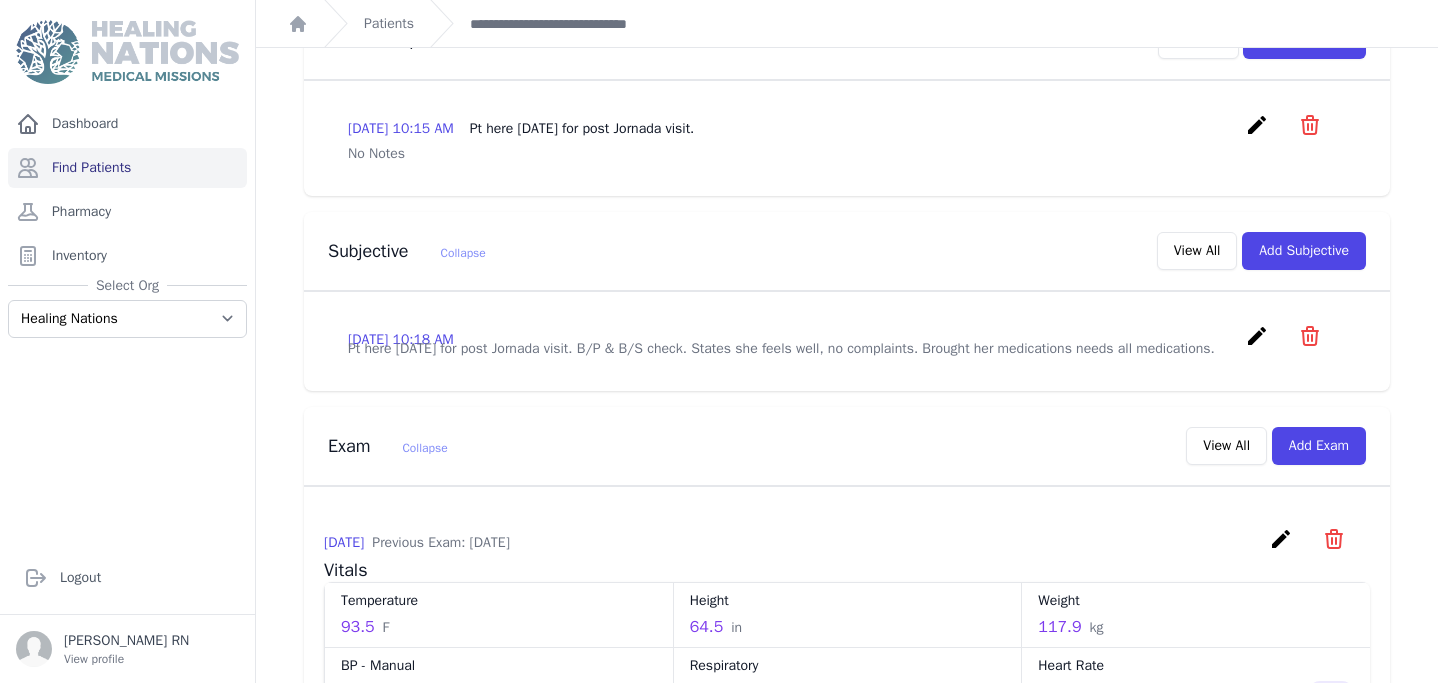 scroll, scrollTop: 546, scrollLeft: 0, axis: vertical 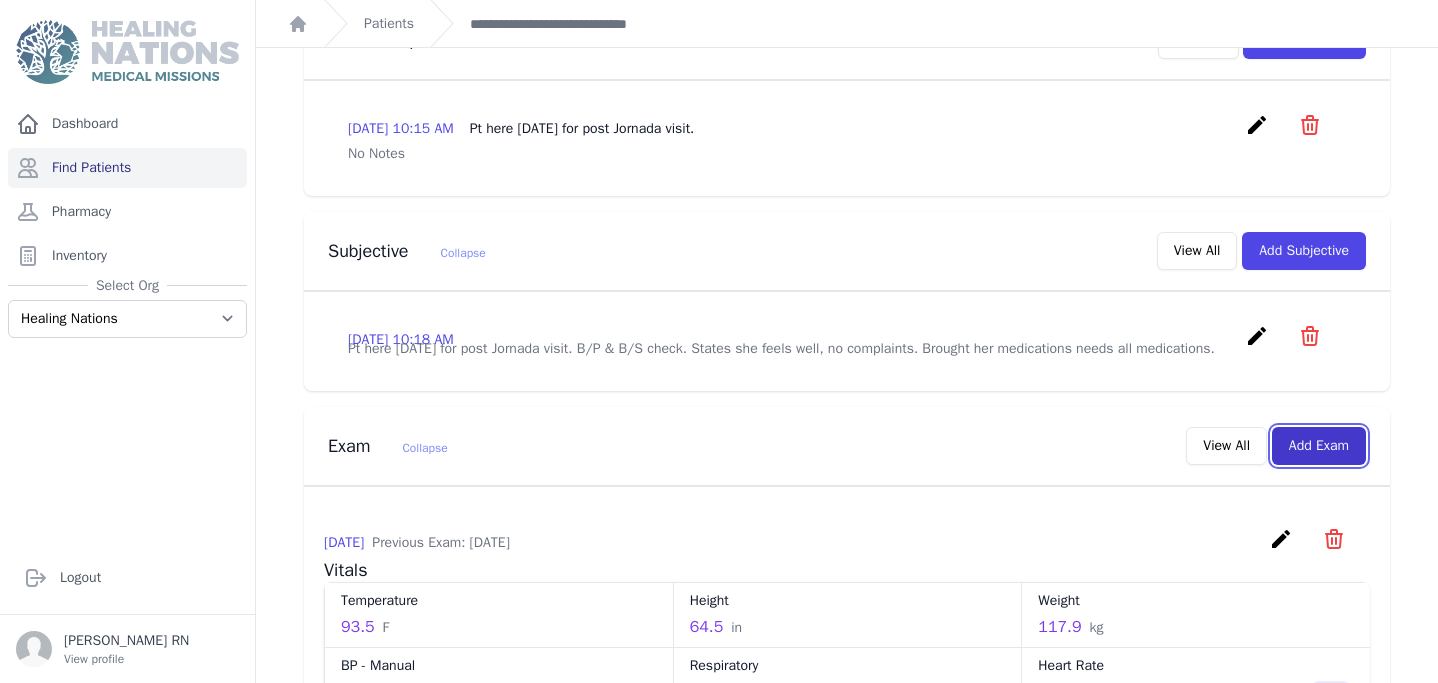 click on "Add Exam" at bounding box center [1319, 446] 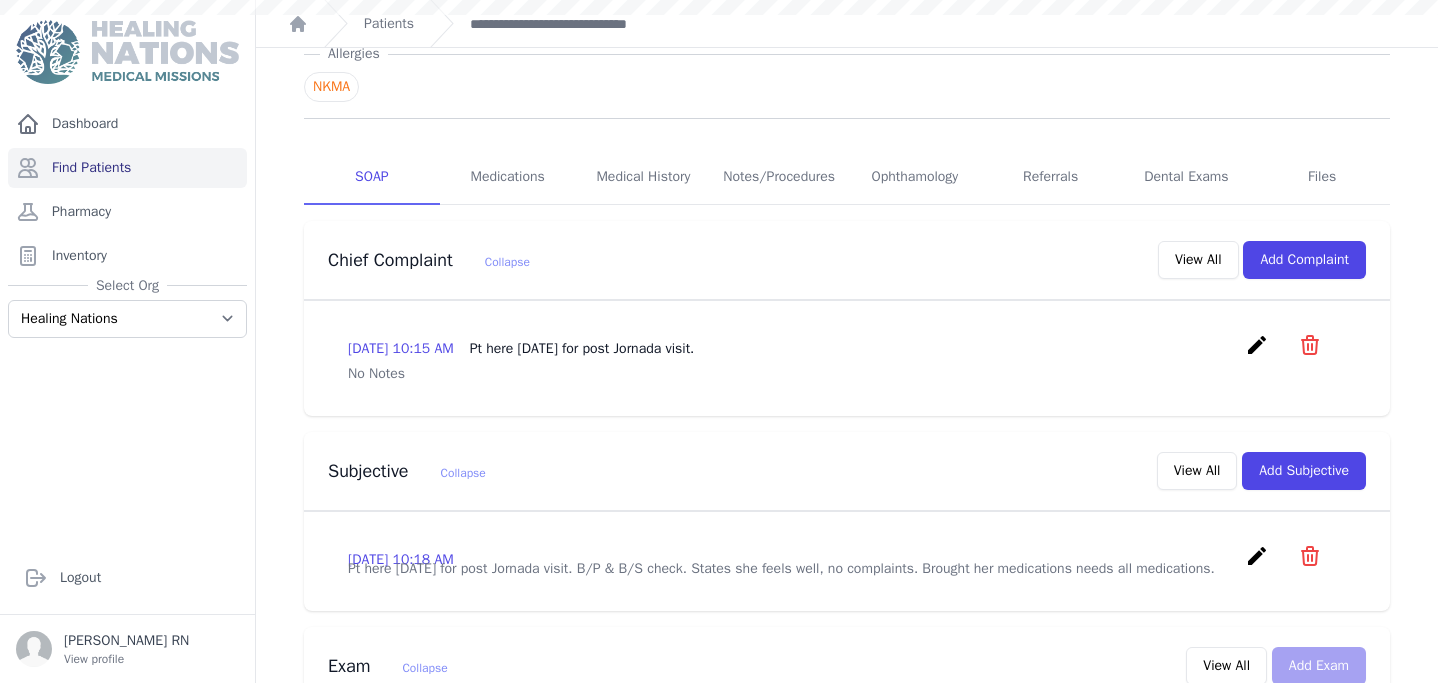 scroll, scrollTop: 611, scrollLeft: 0, axis: vertical 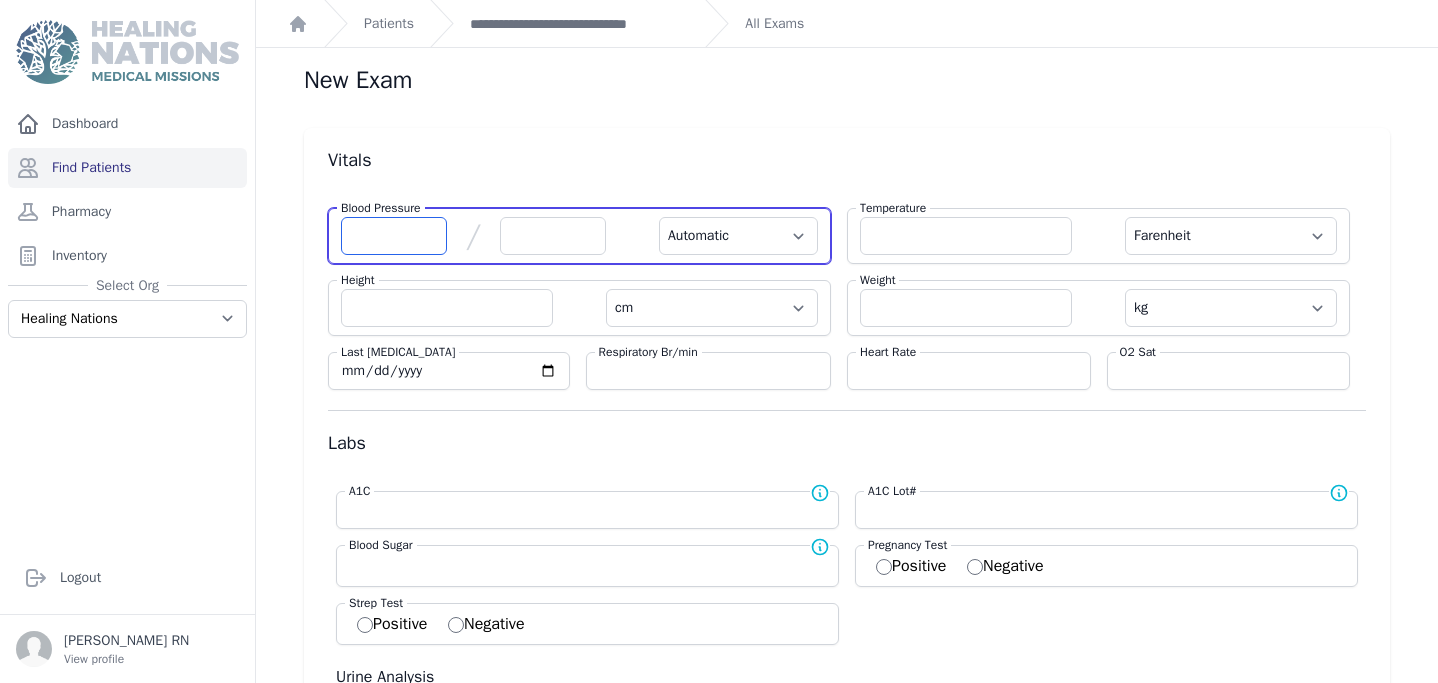 click at bounding box center [394, 236] 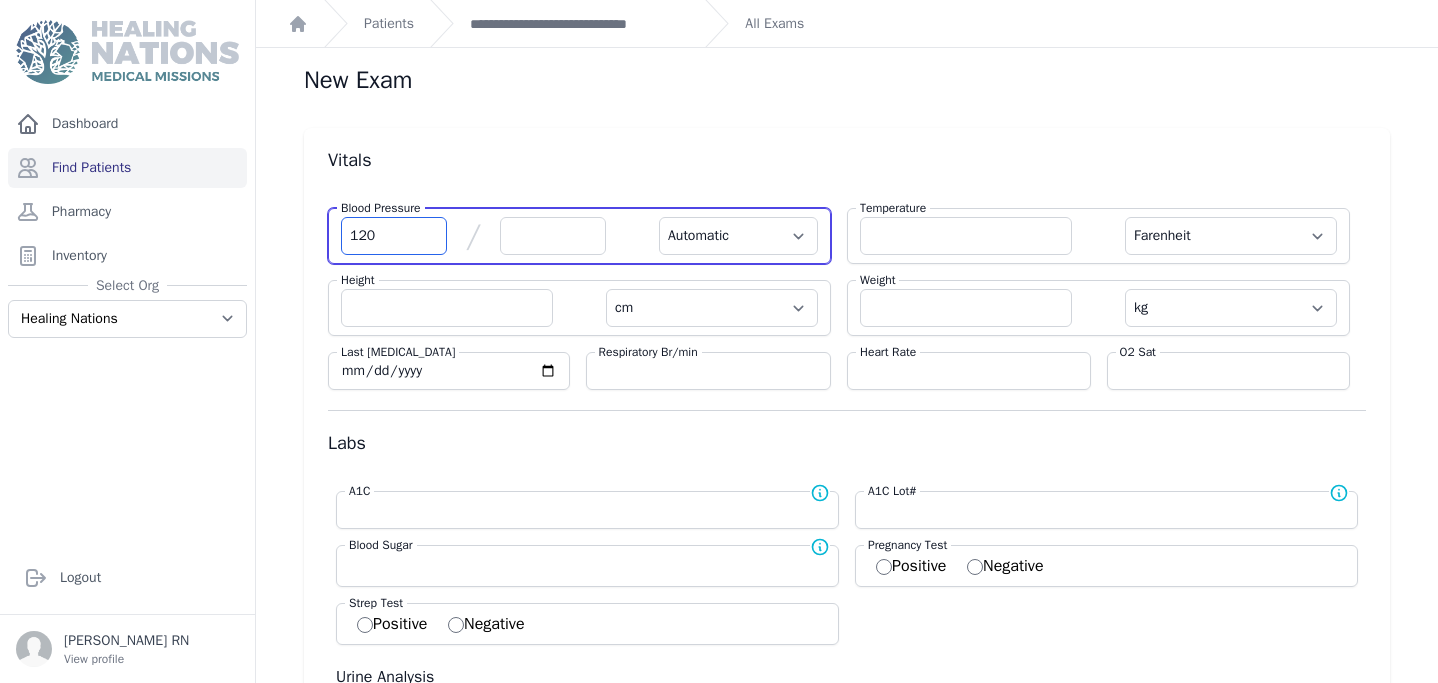 type on "120" 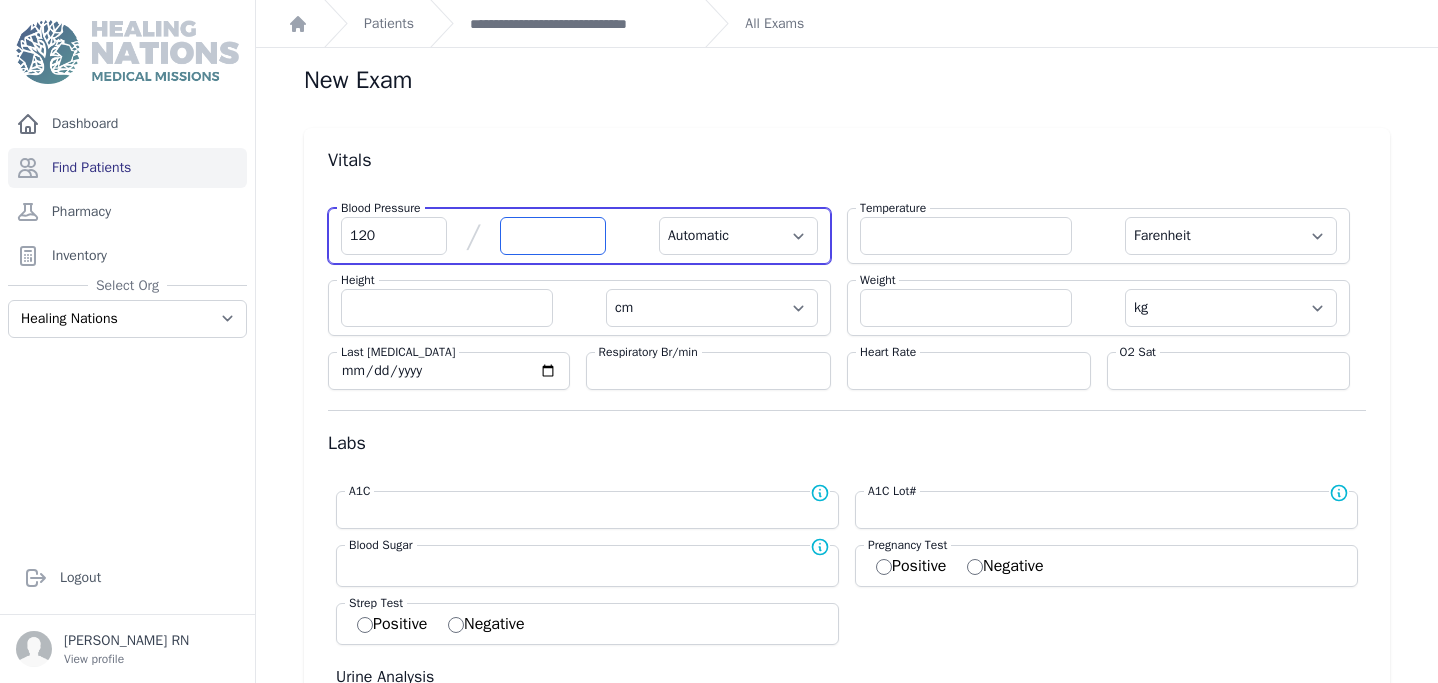 select on "Automatic" 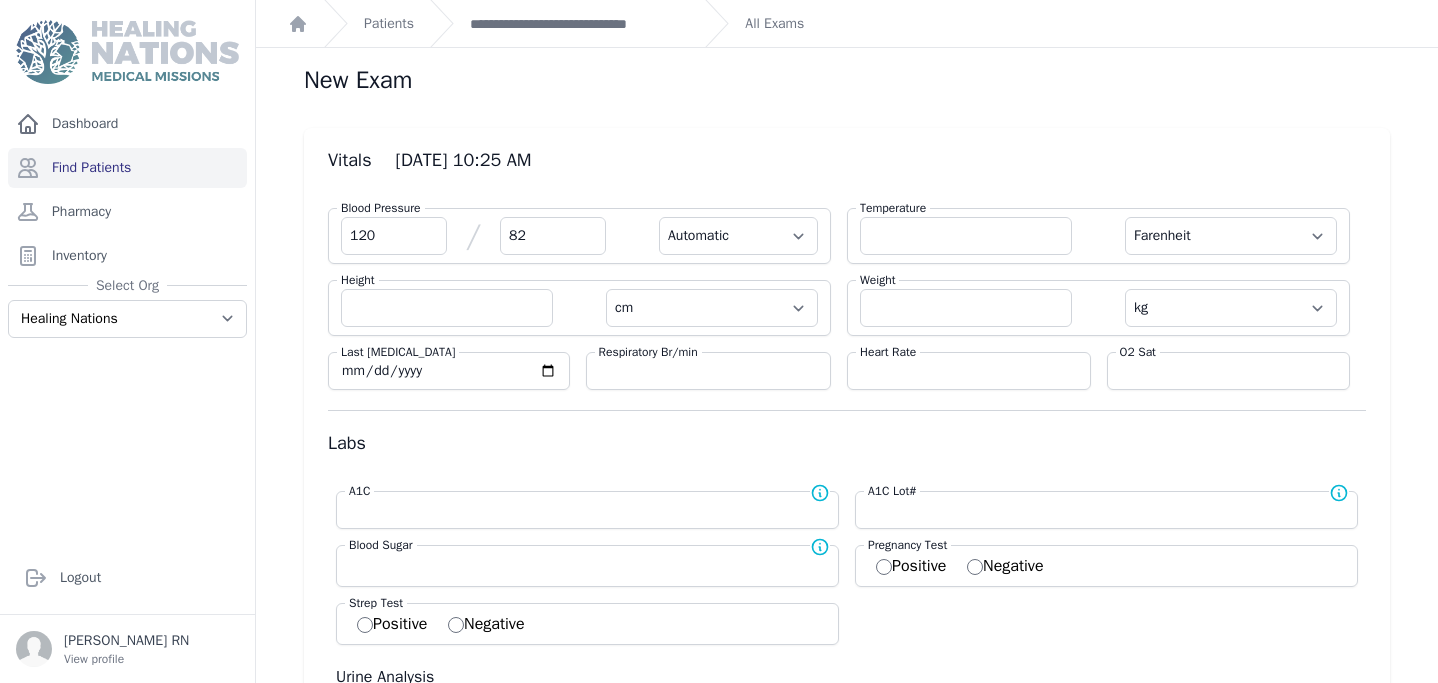 type on "82" 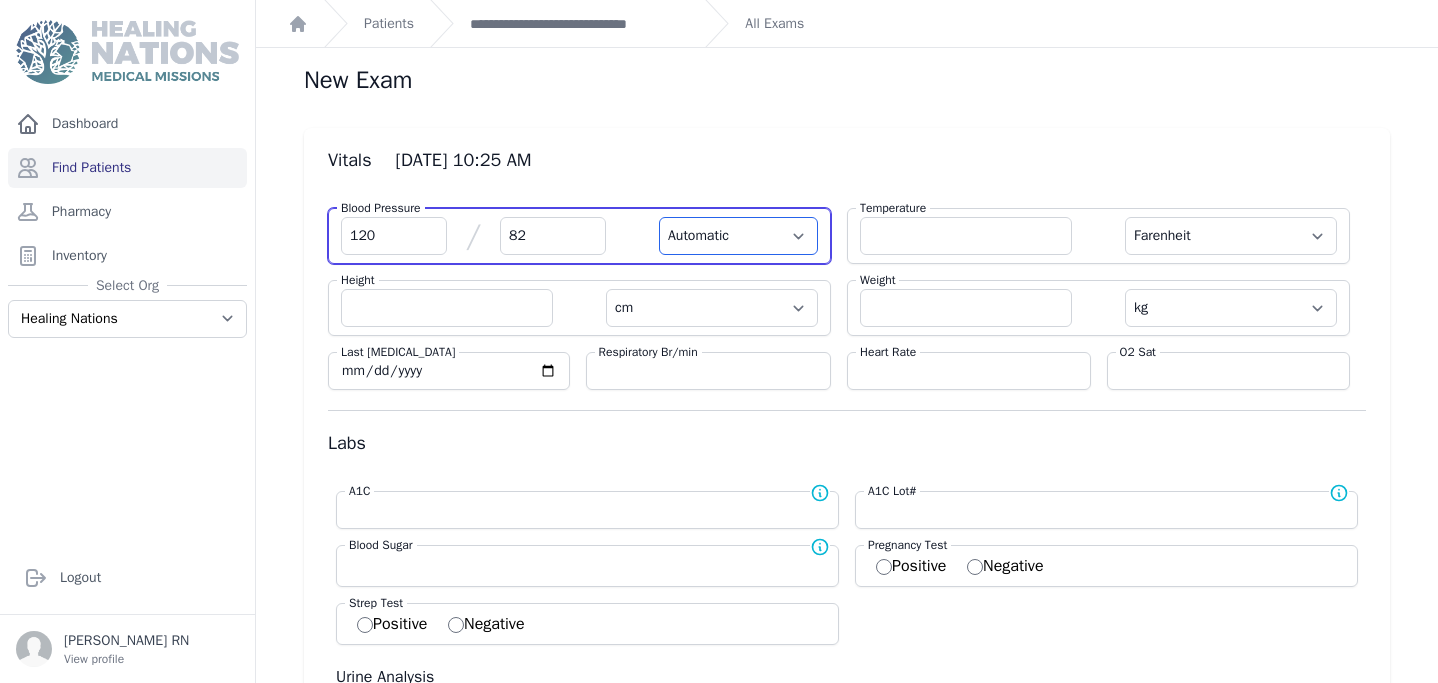 click on "Automatic Manual" at bounding box center (738, 236) 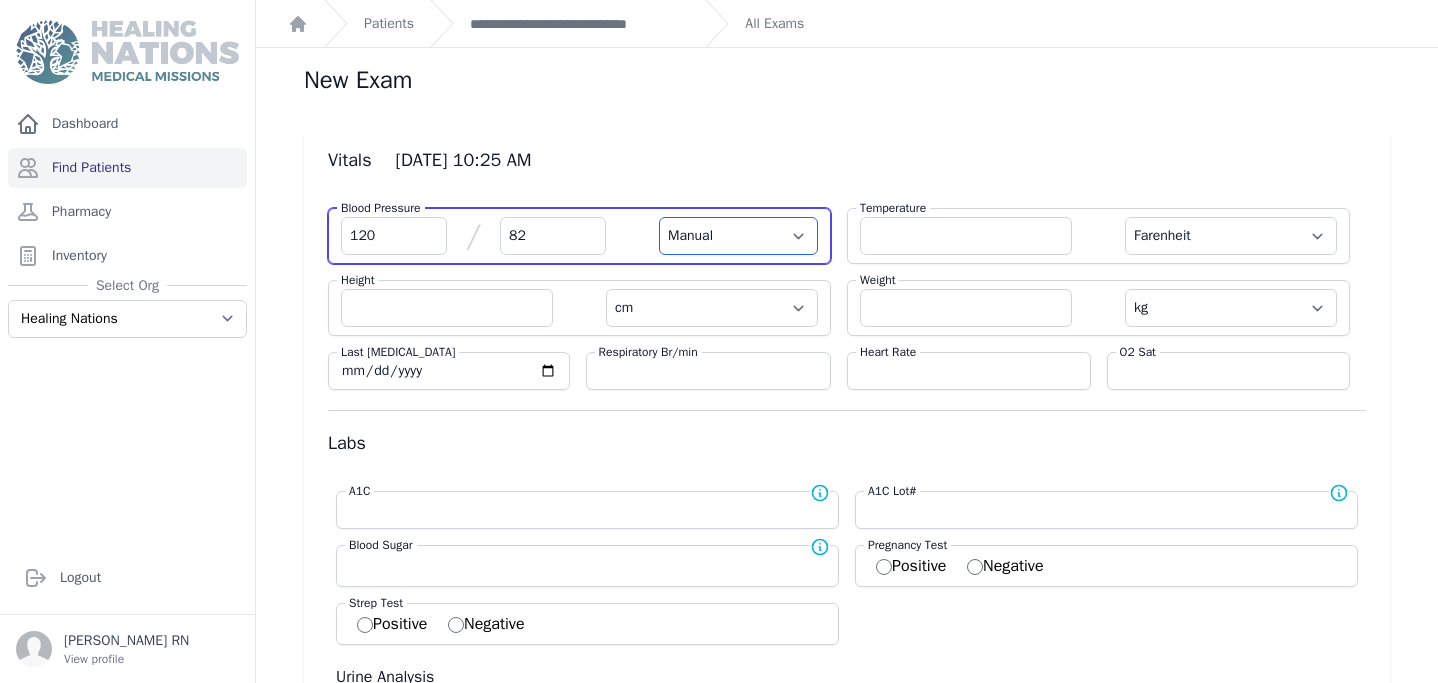 select on "F" 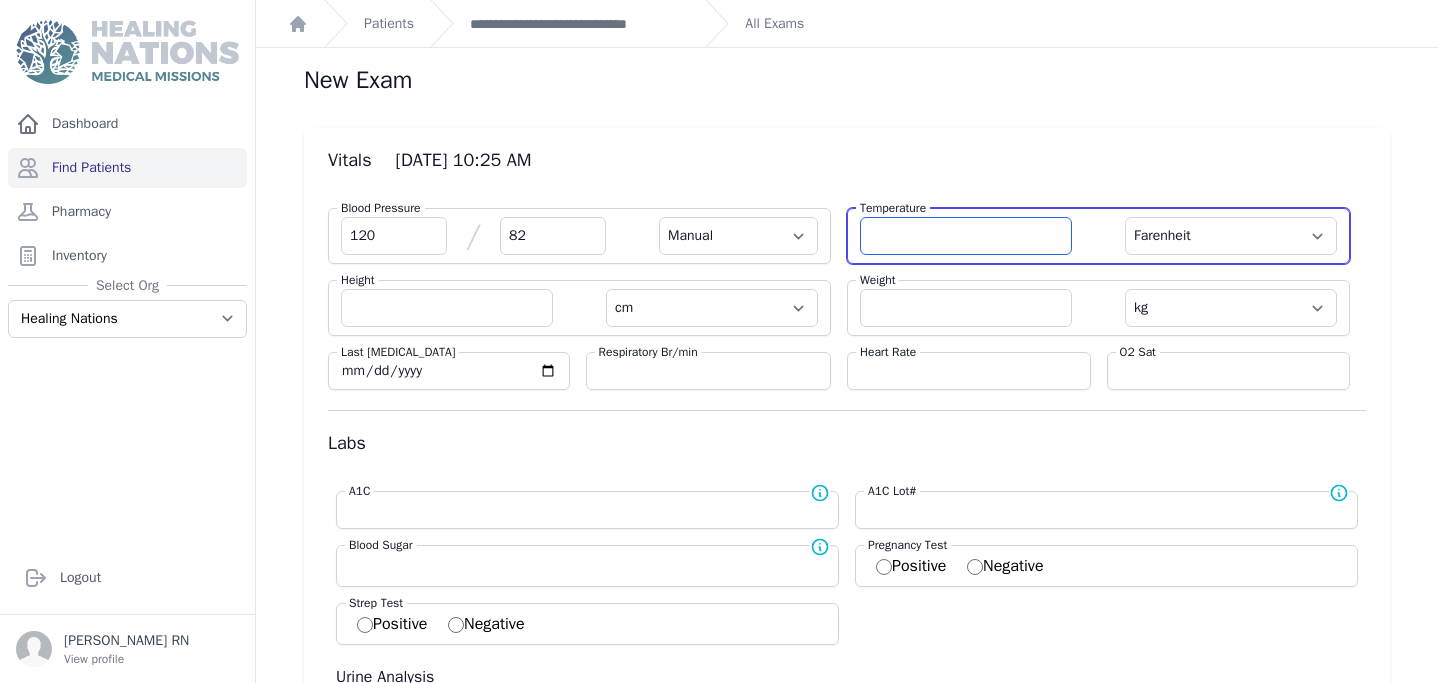 click at bounding box center [966, 236] 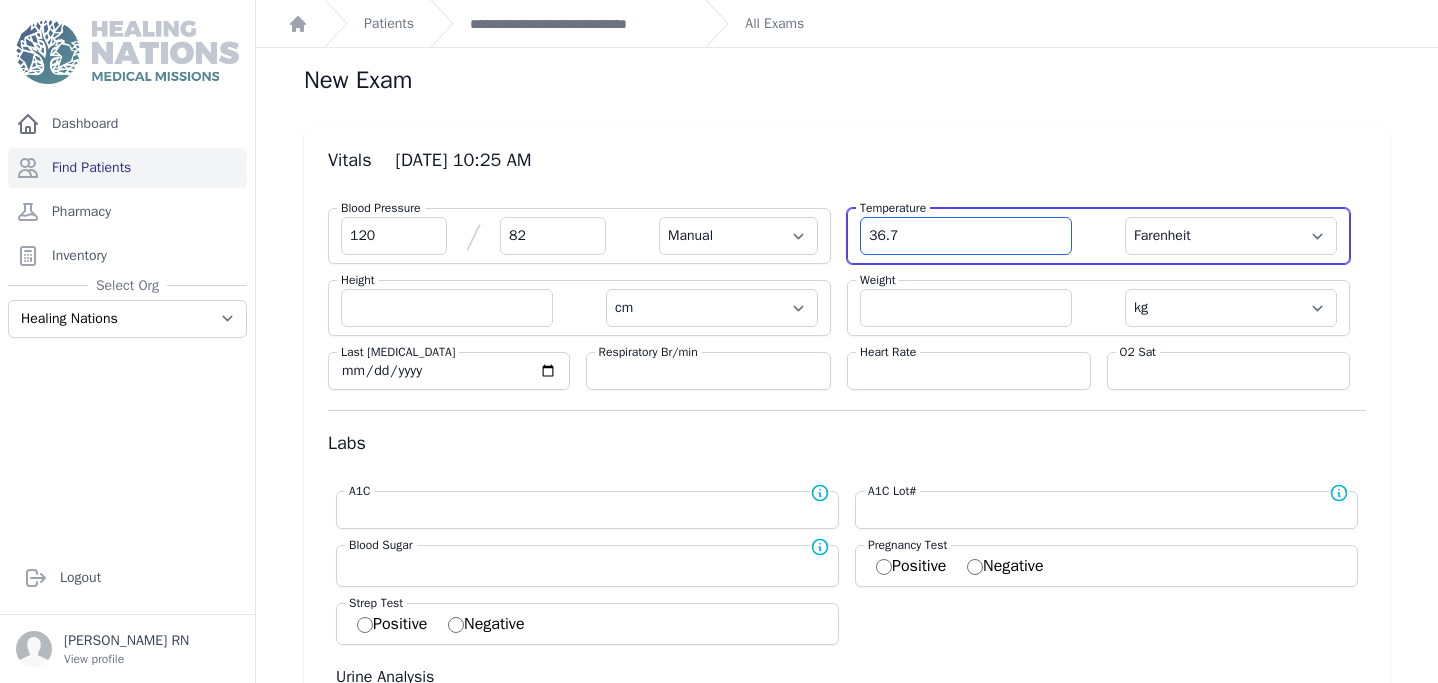 type on "36.7" 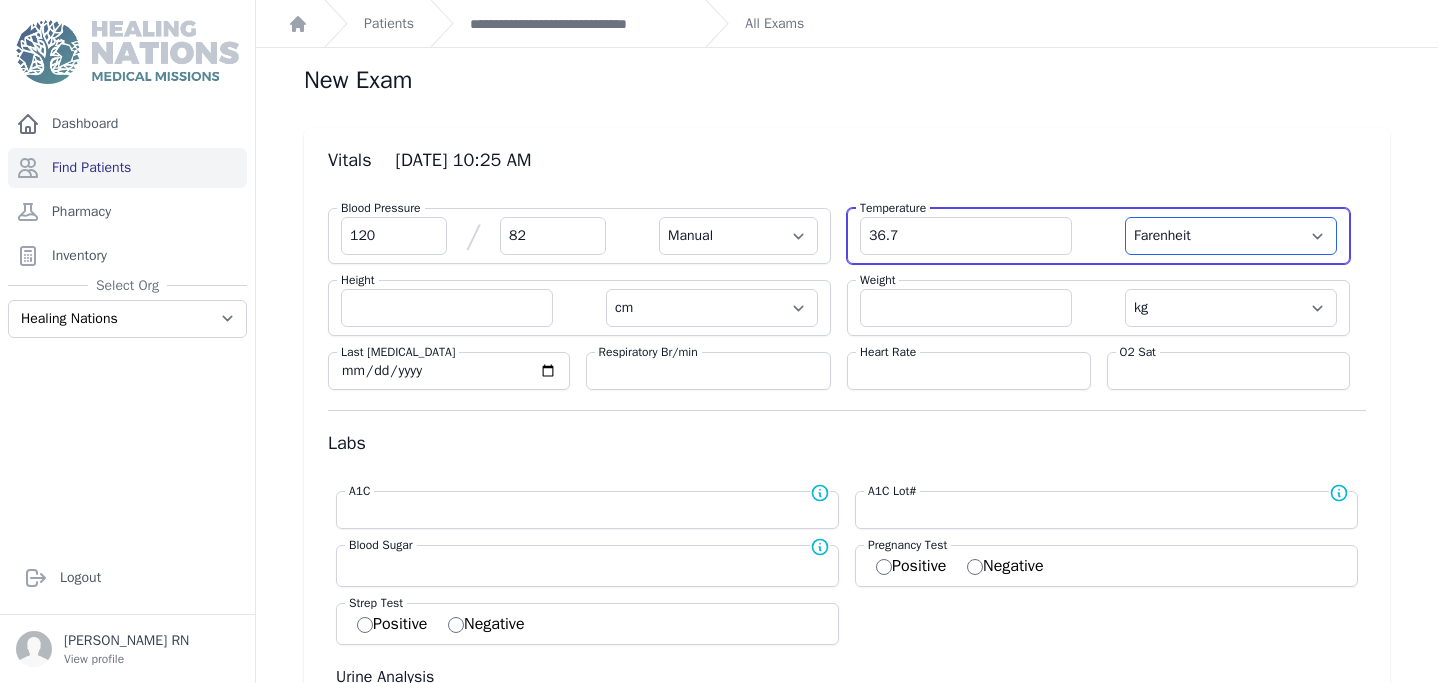 click on "Farenheit [PERSON_NAME]" at bounding box center [1231, 236] 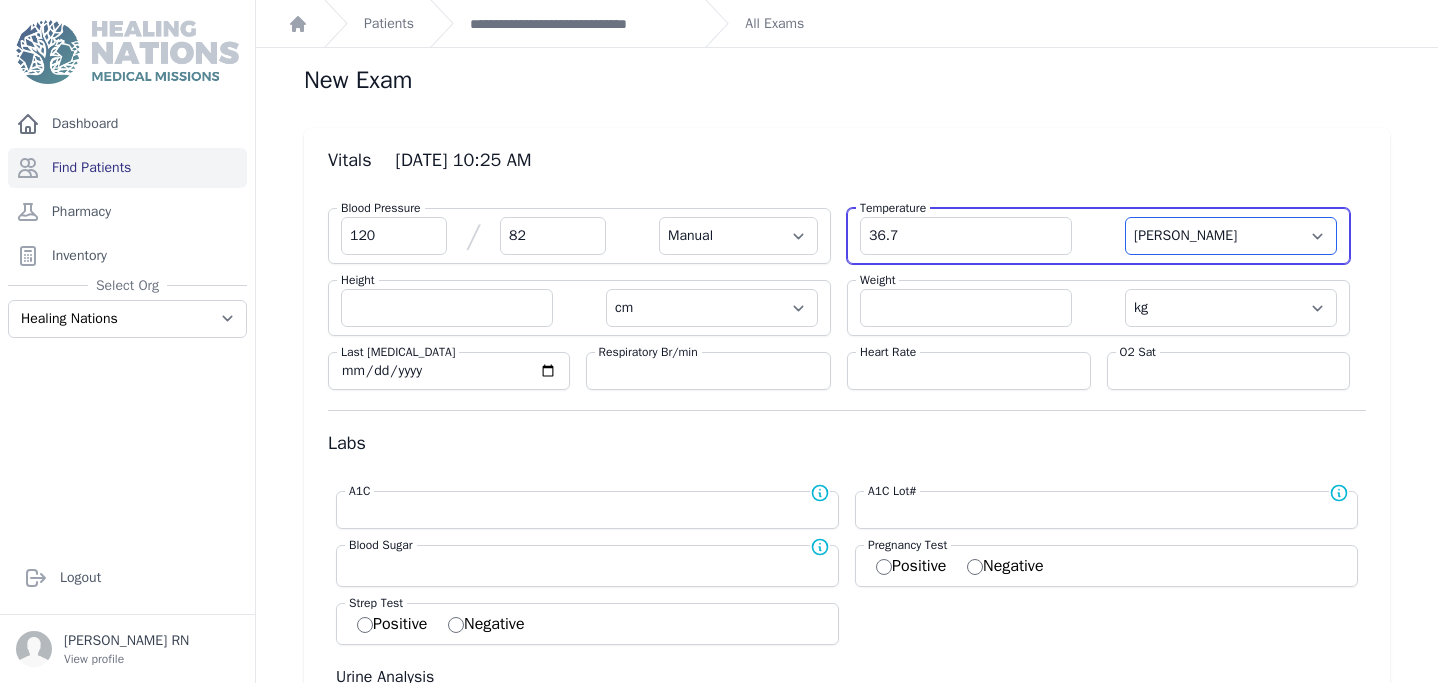 select on "Manual" 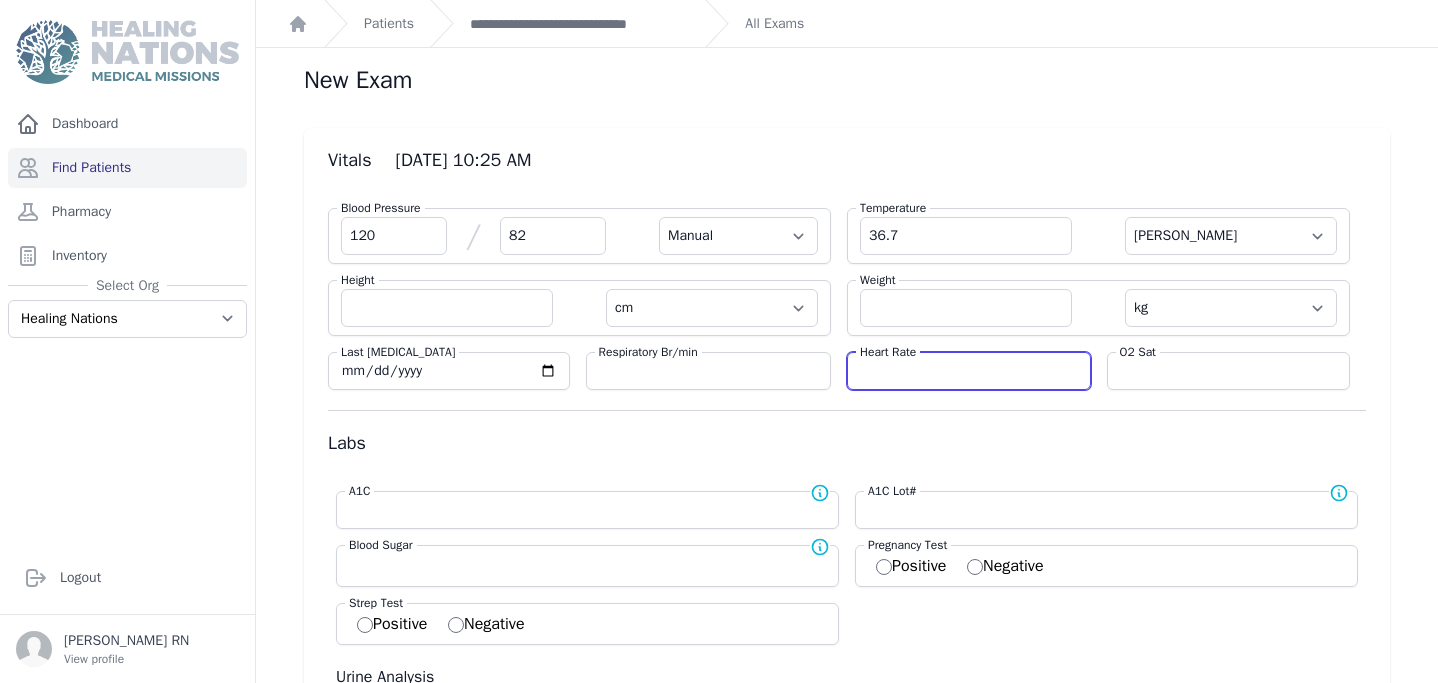 click at bounding box center (969, 371) 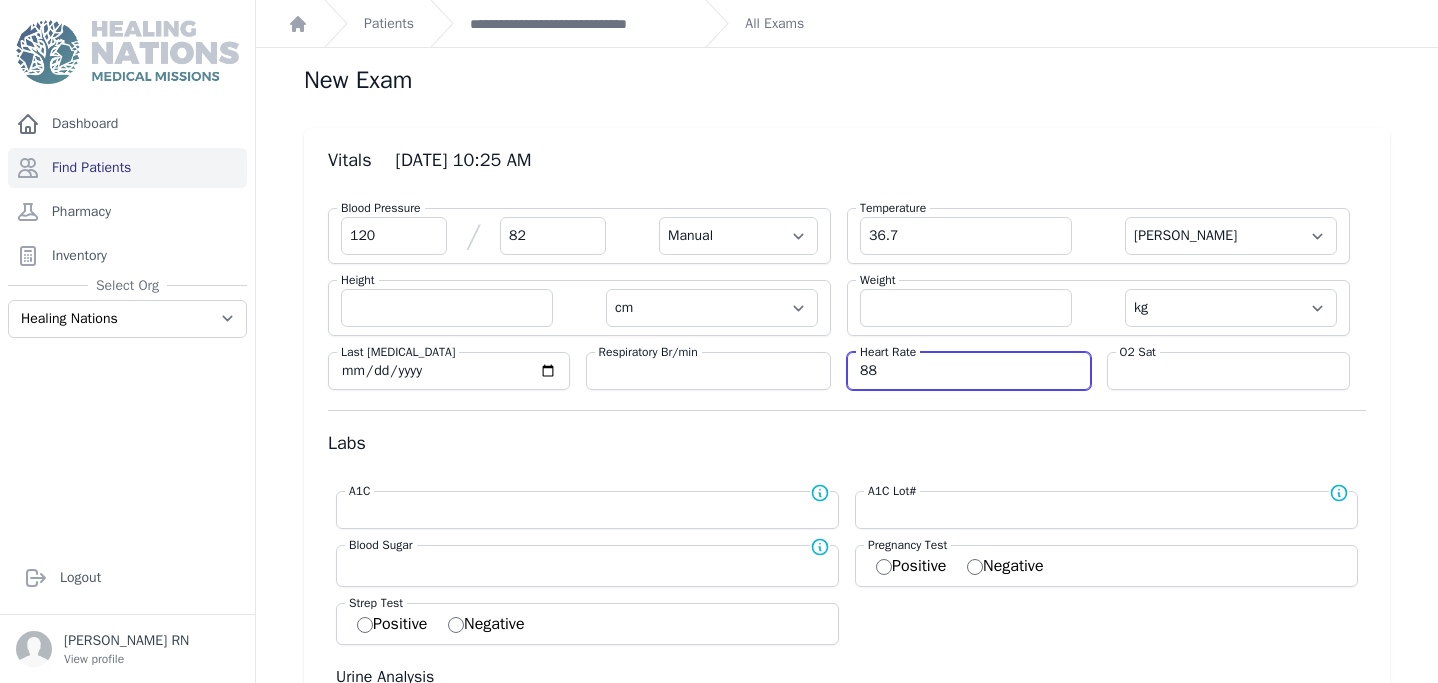 type on "88" 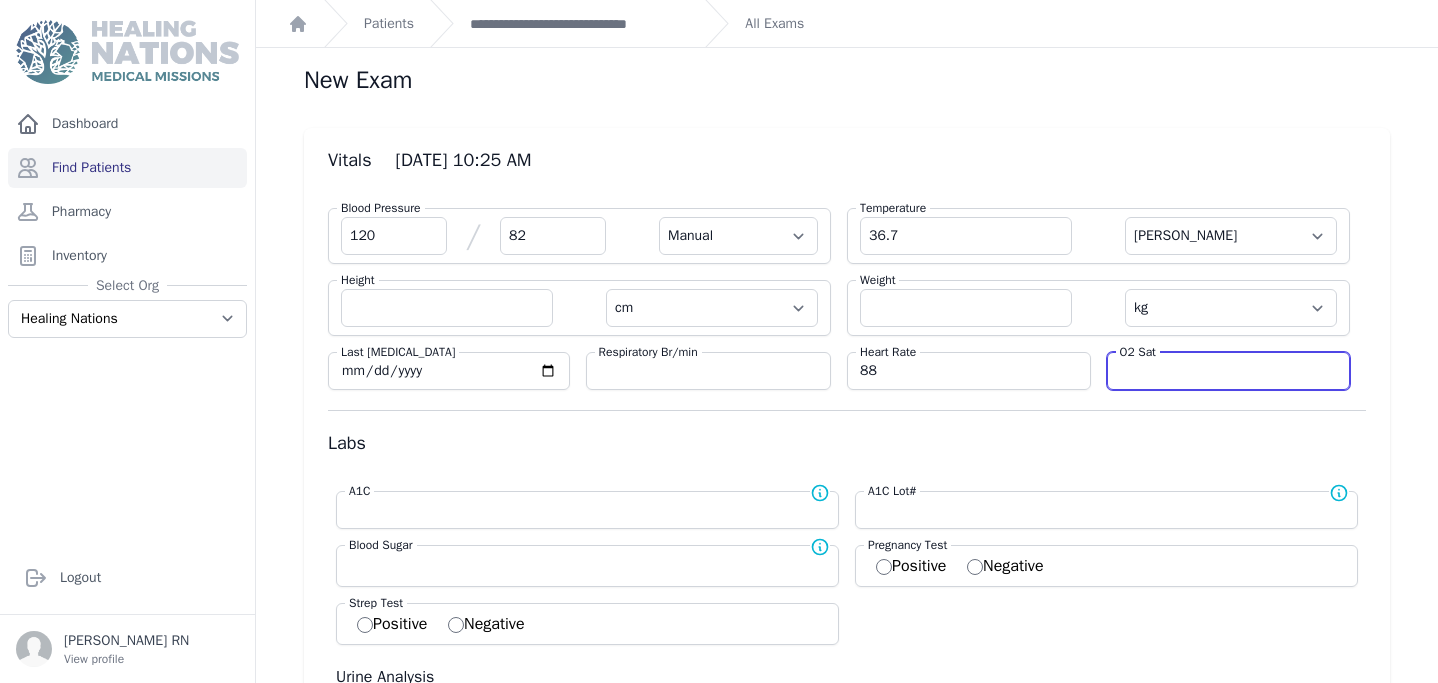 click at bounding box center [1229, 371] 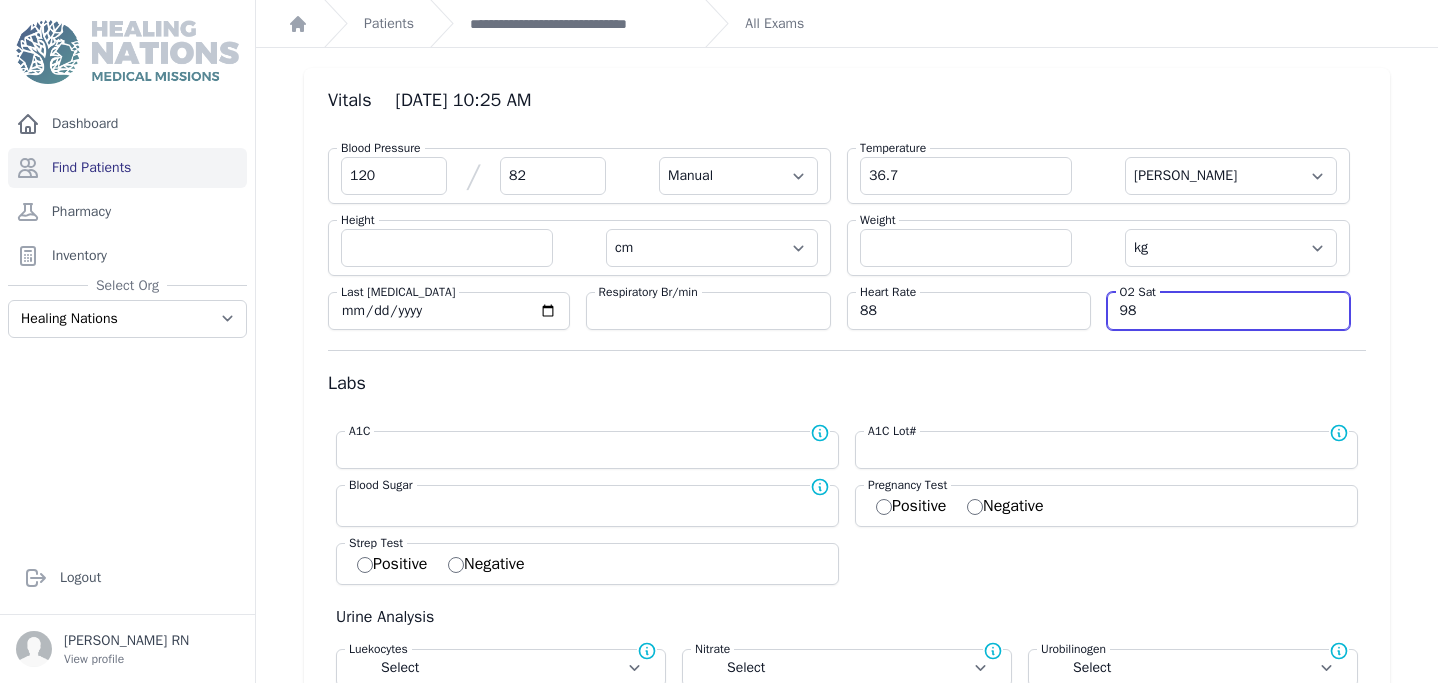 scroll, scrollTop: 61, scrollLeft: 0, axis: vertical 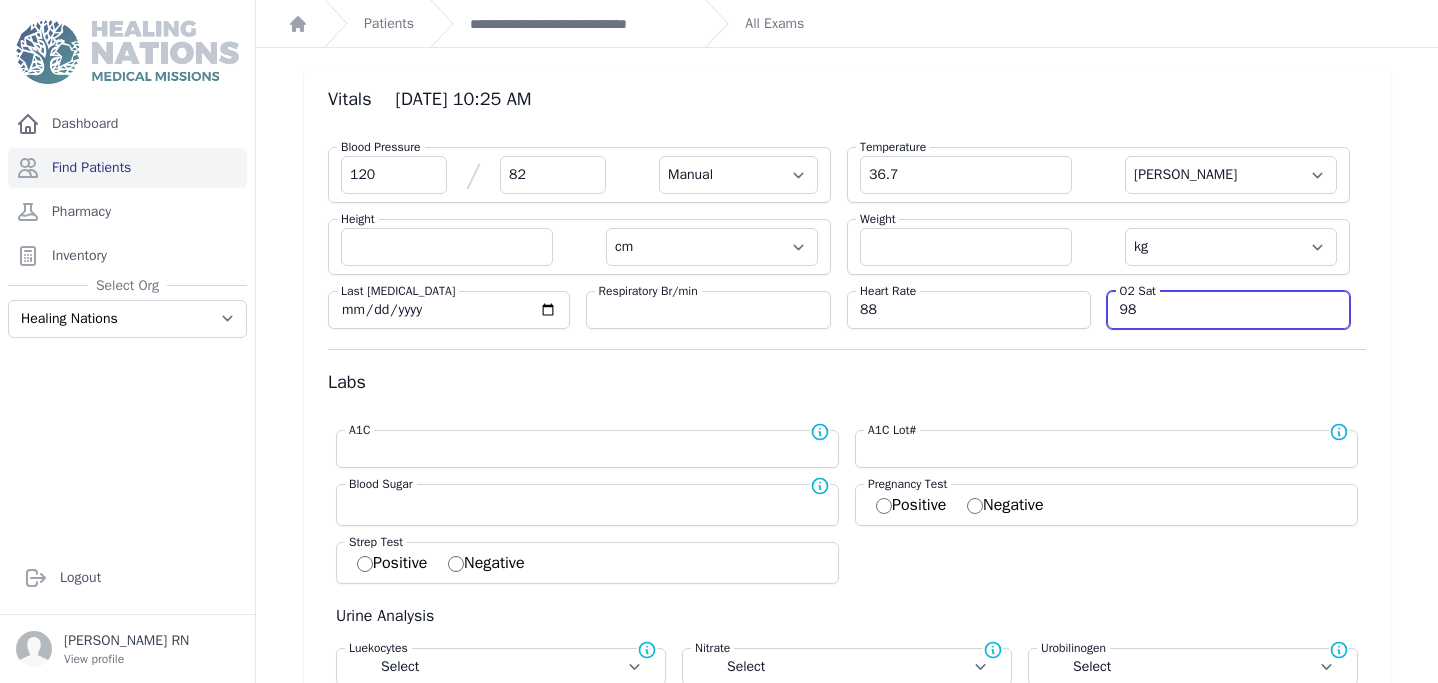 type on "98" 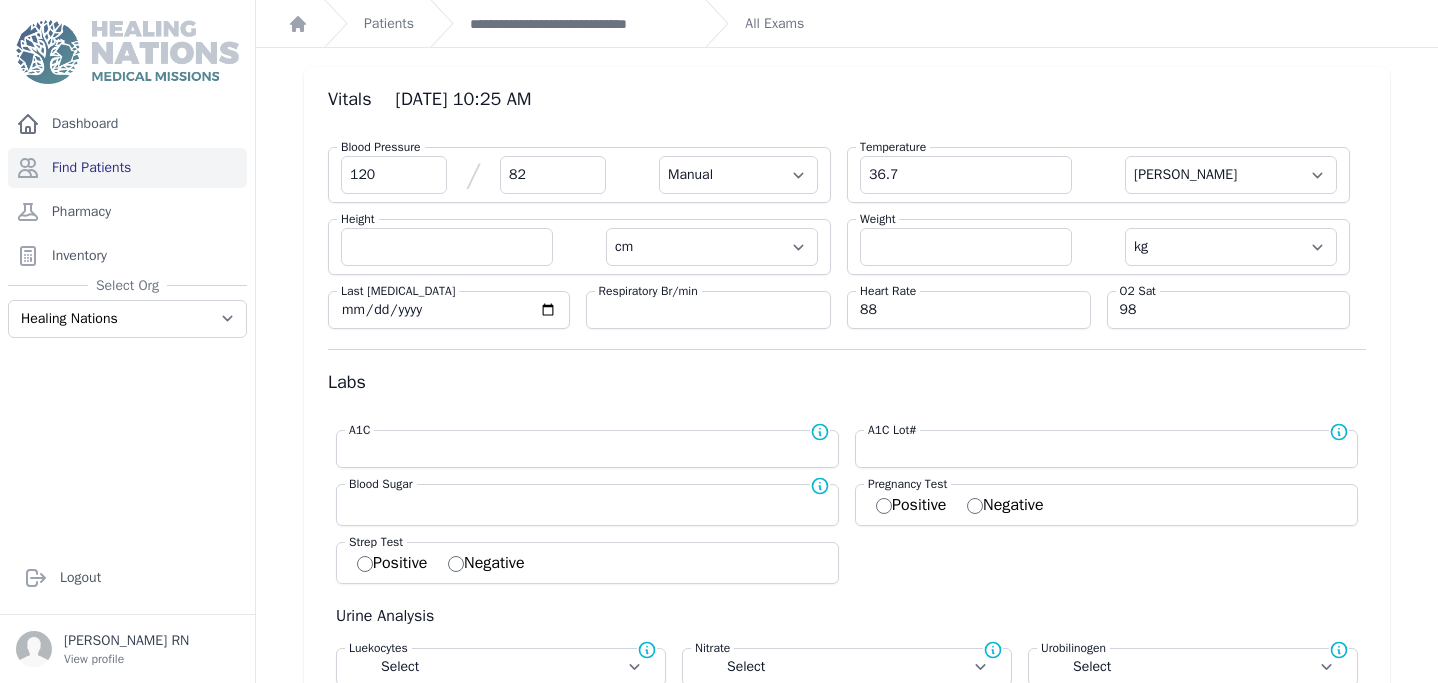 select on "Manual" 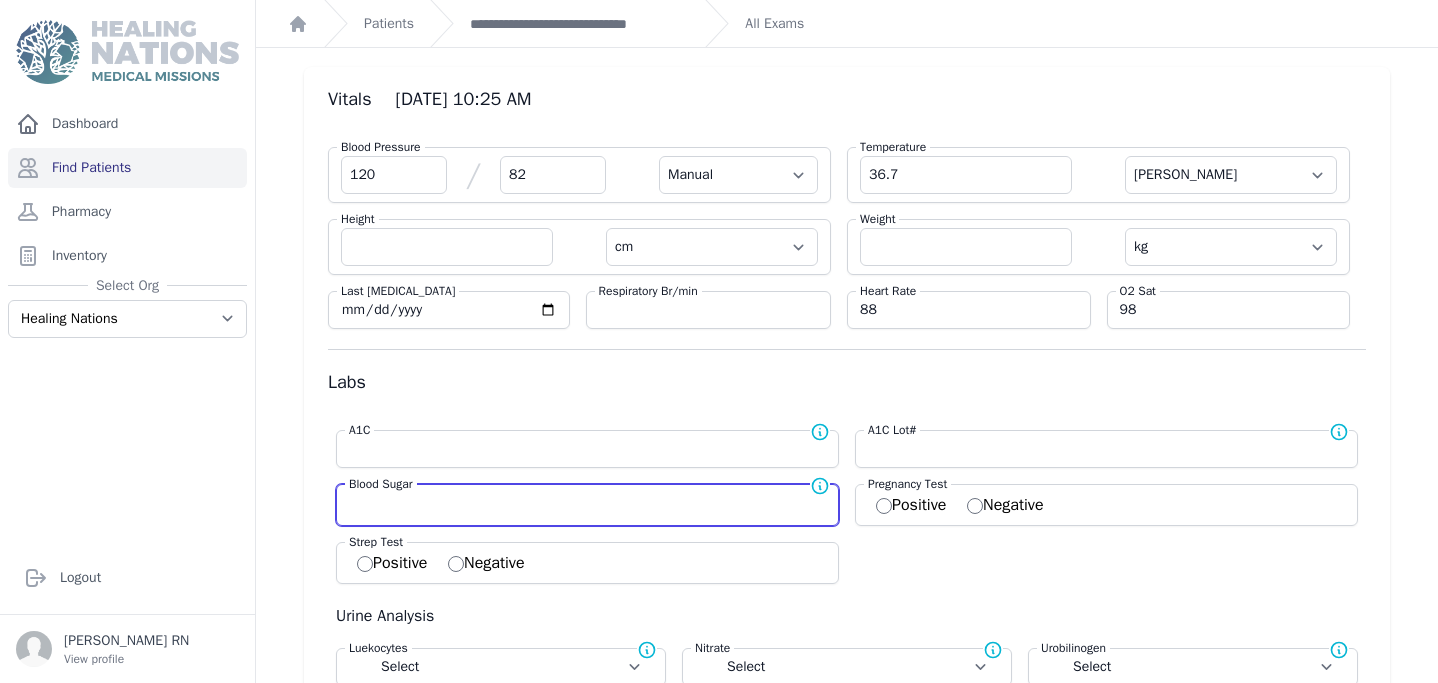 click at bounding box center [587, 503] 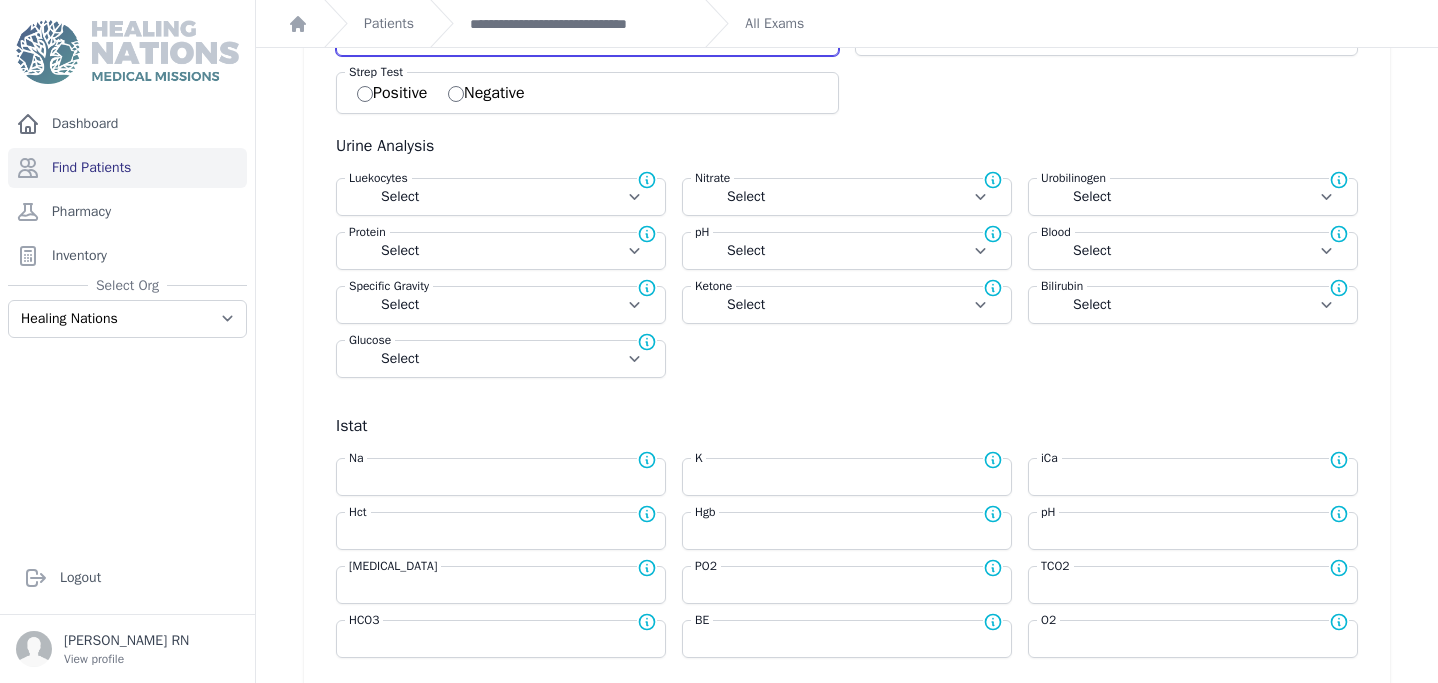 scroll, scrollTop: 680, scrollLeft: 0, axis: vertical 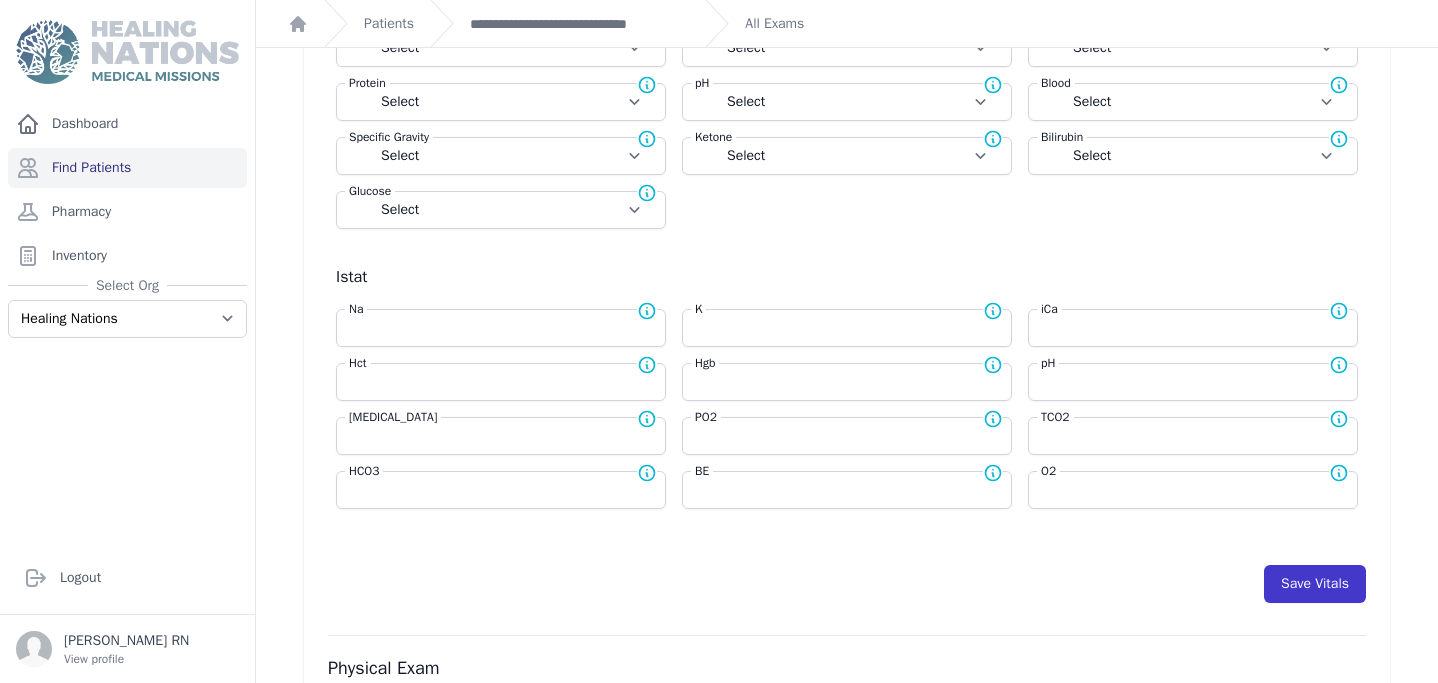 type on "166" 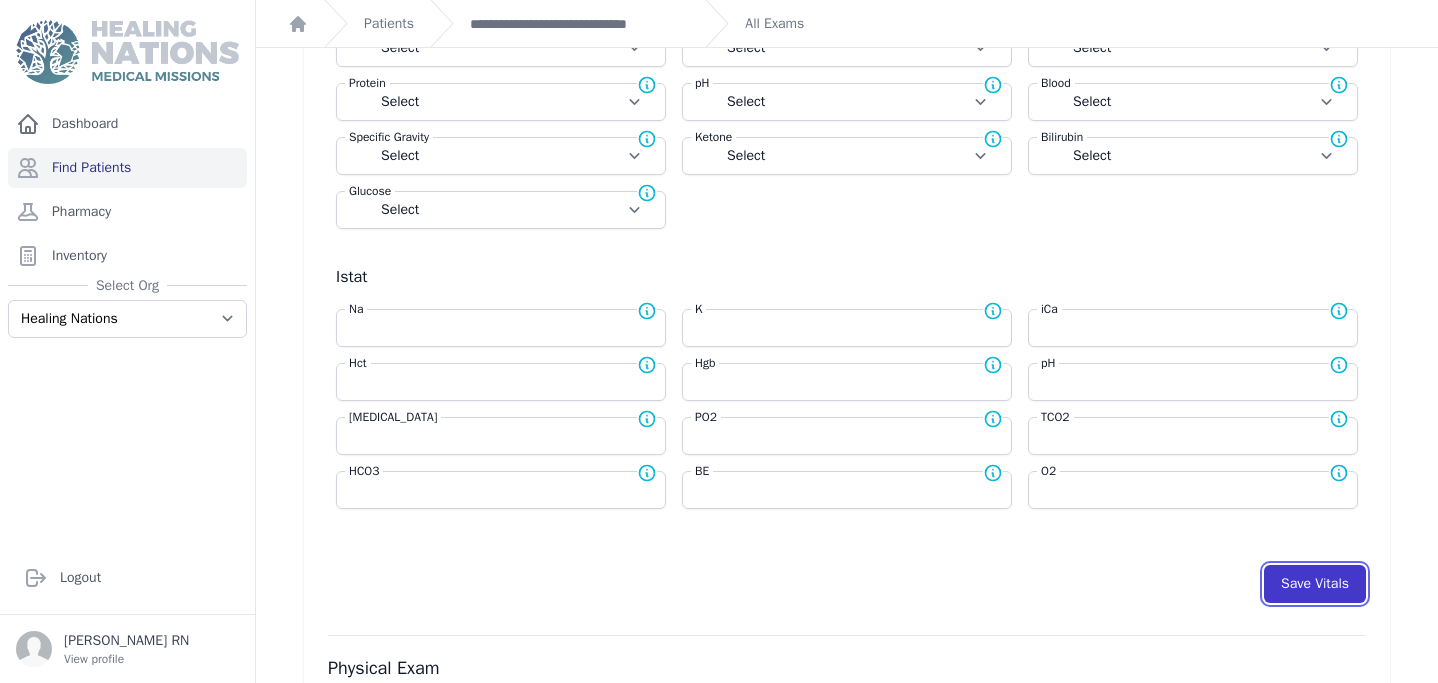 select on "Manual" 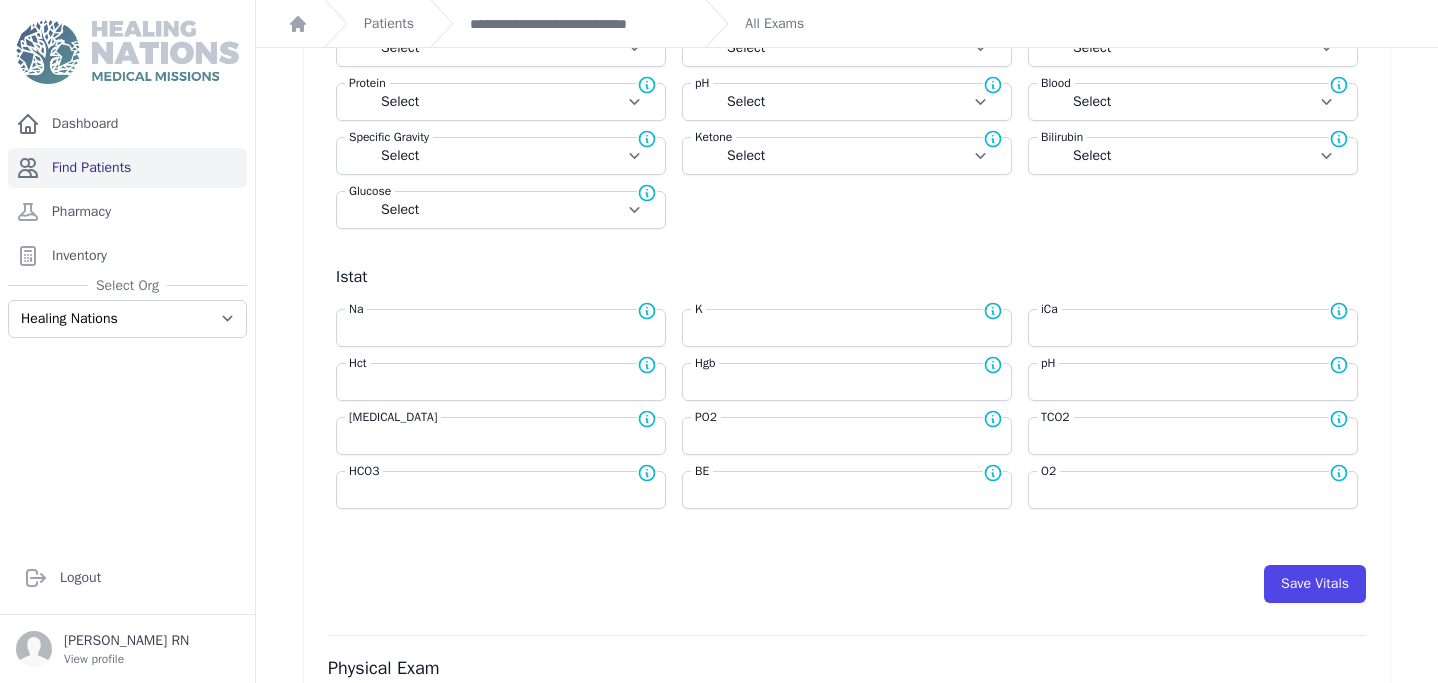 click on "Find Patients" at bounding box center [127, 168] 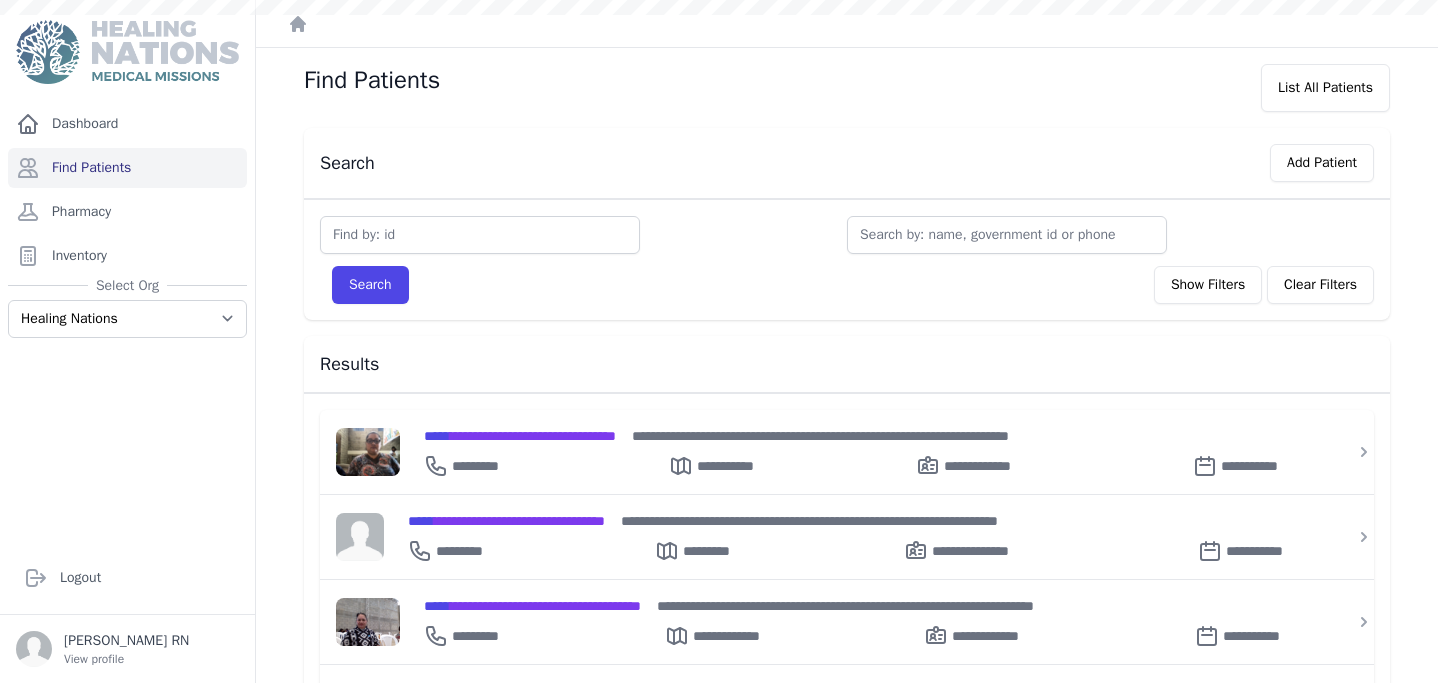 scroll, scrollTop: 0, scrollLeft: 0, axis: both 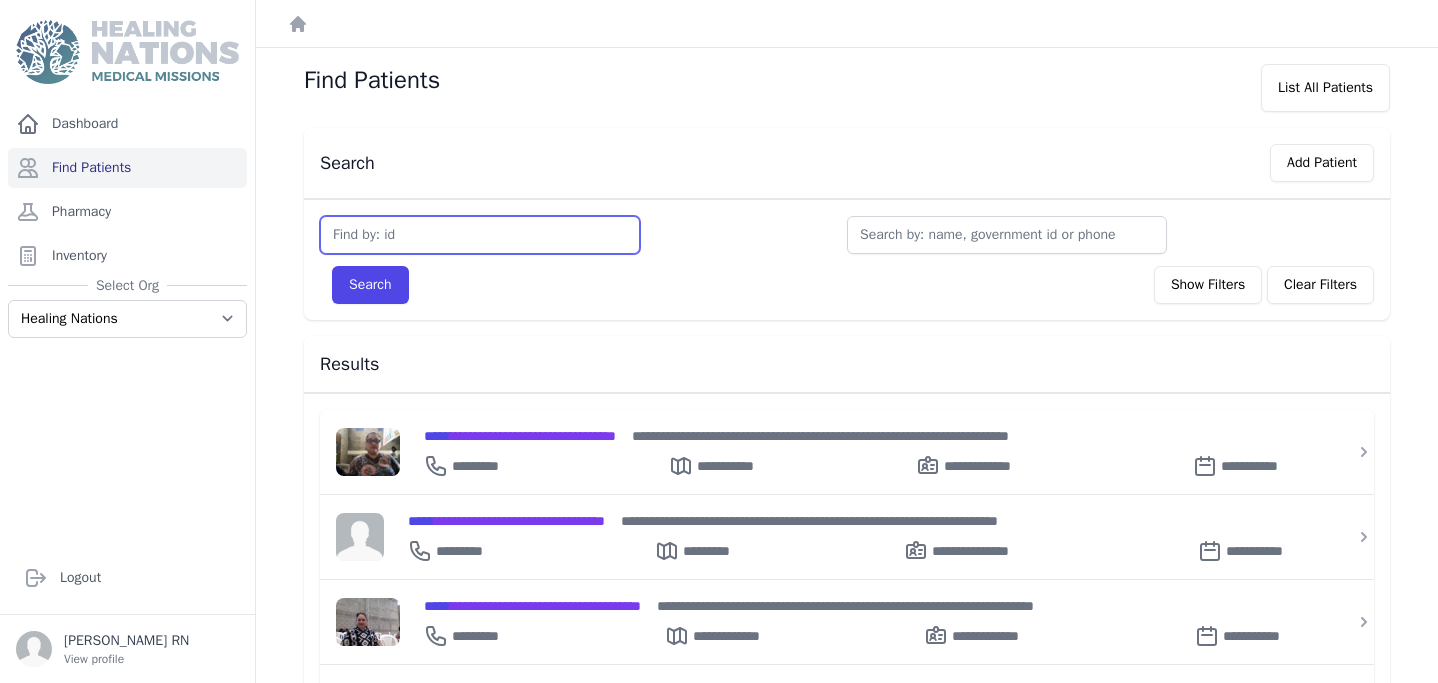 click at bounding box center (480, 235) 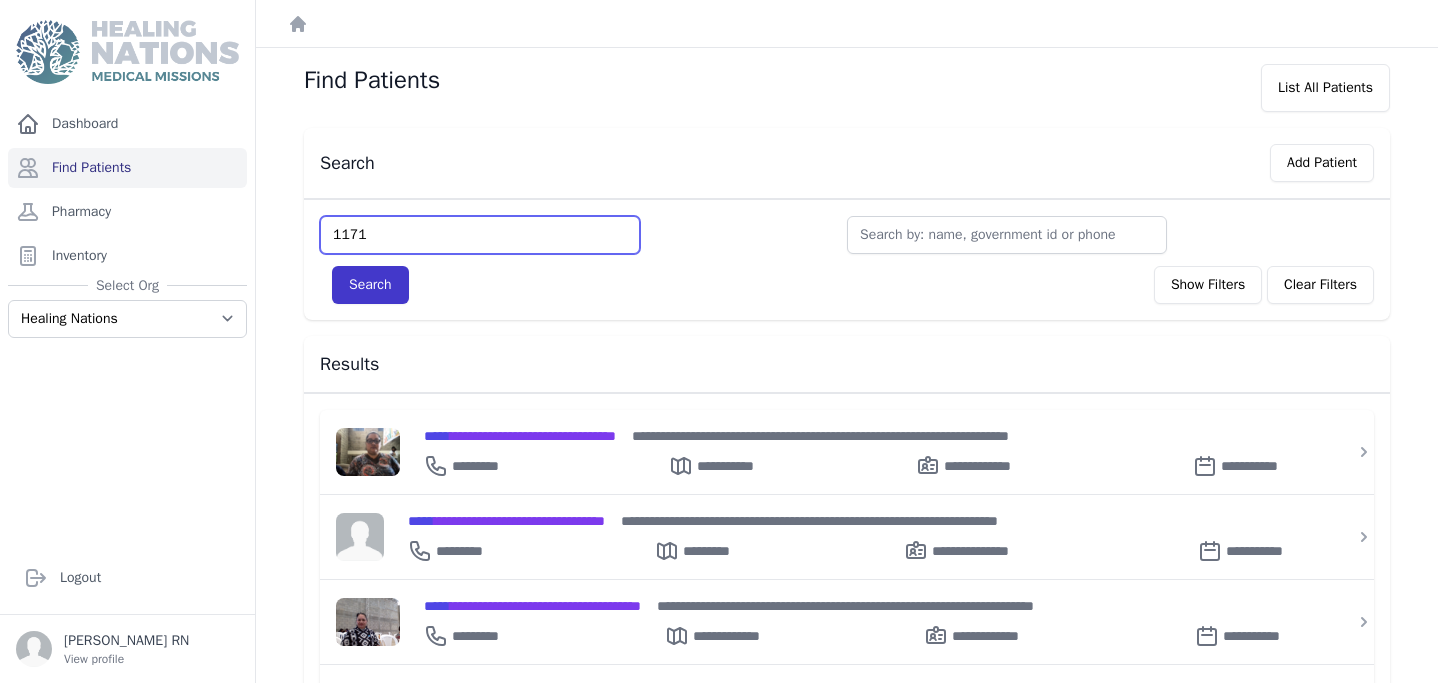 type on "1171" 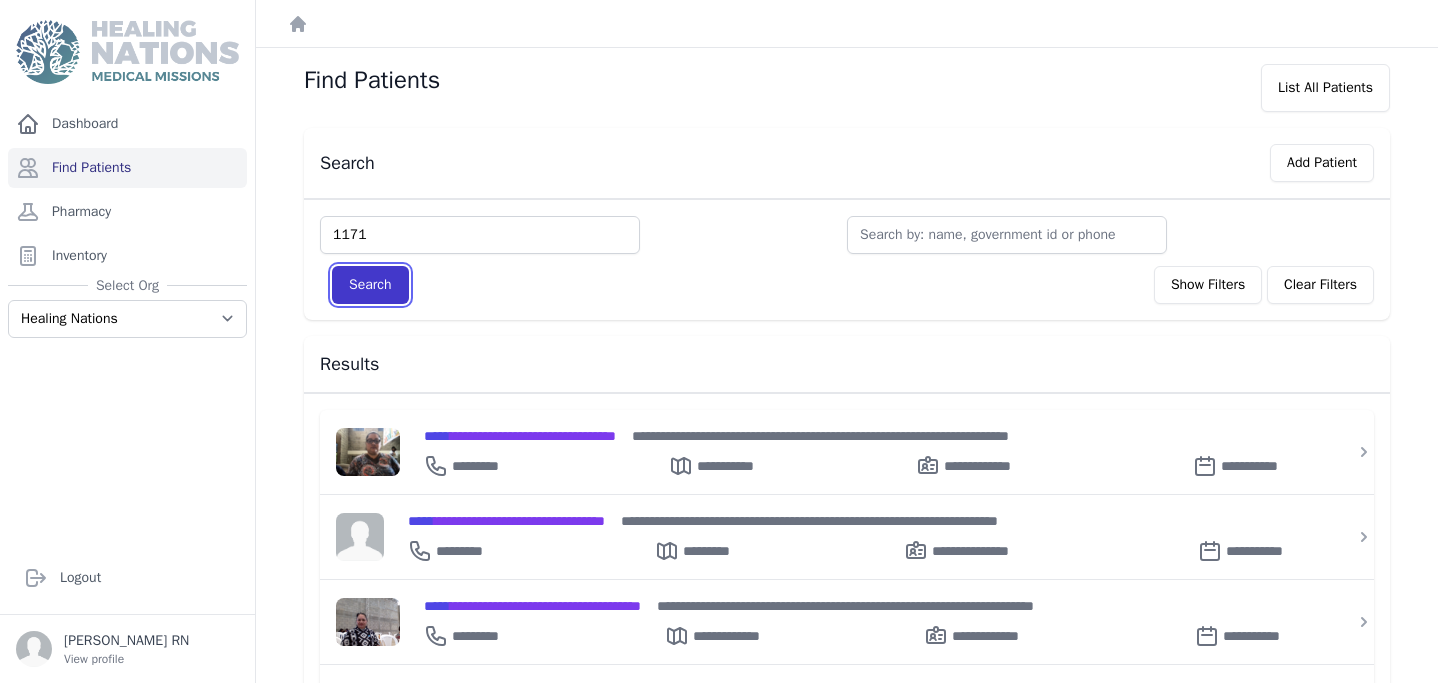 click on "Search" at bounding box center [370, 285] 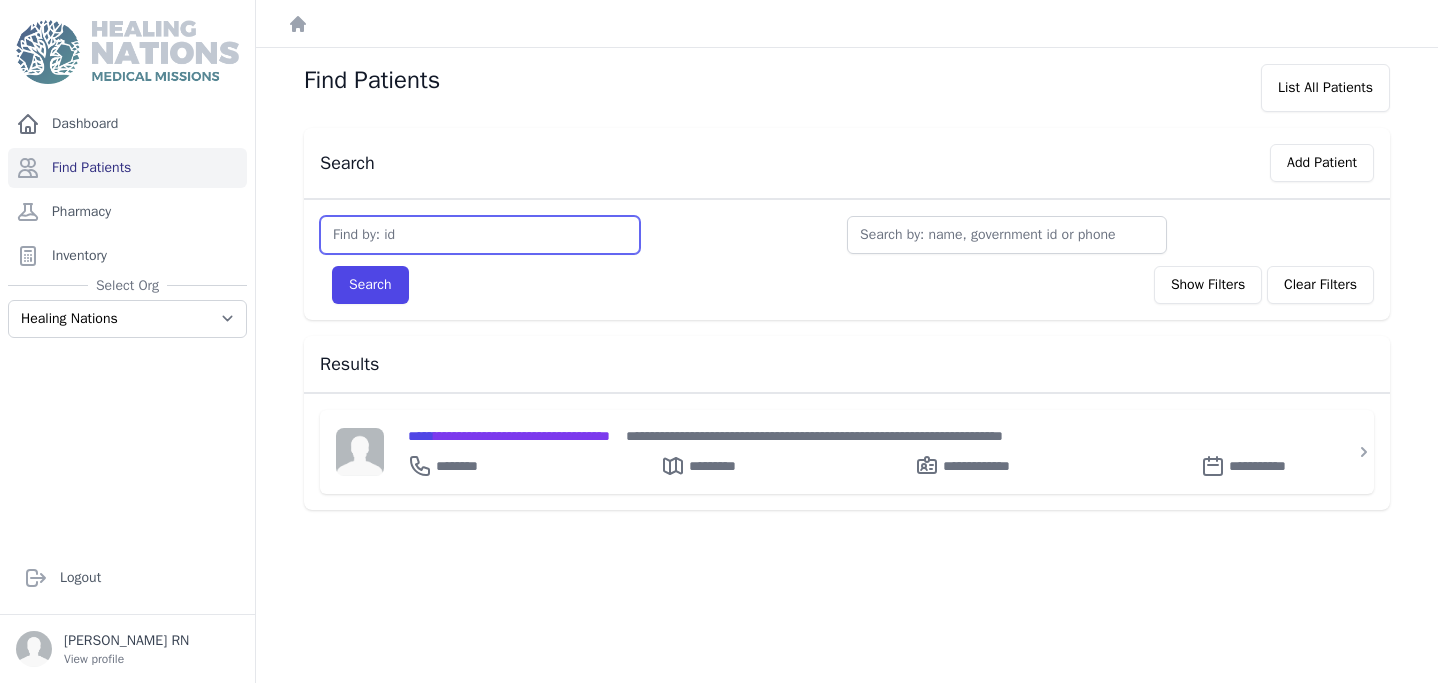 click at bounding box center (480, 235) 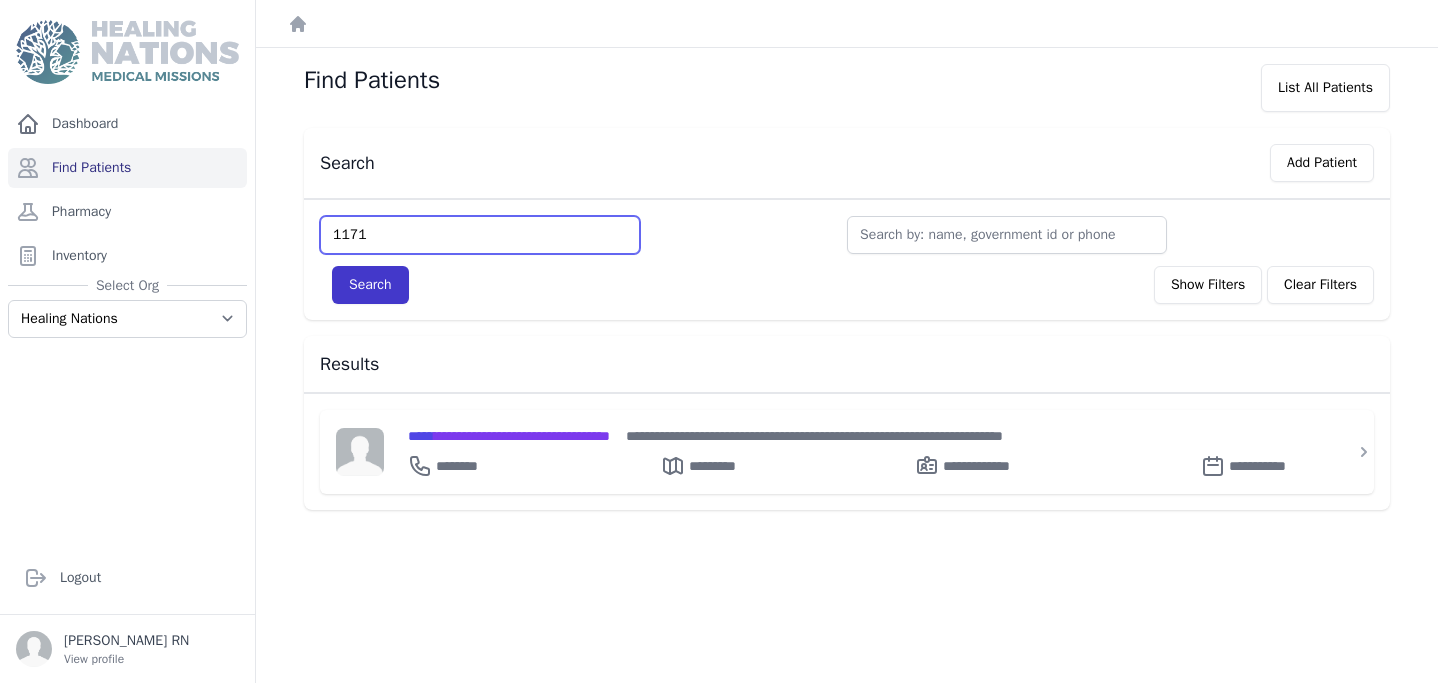 type on "1171" 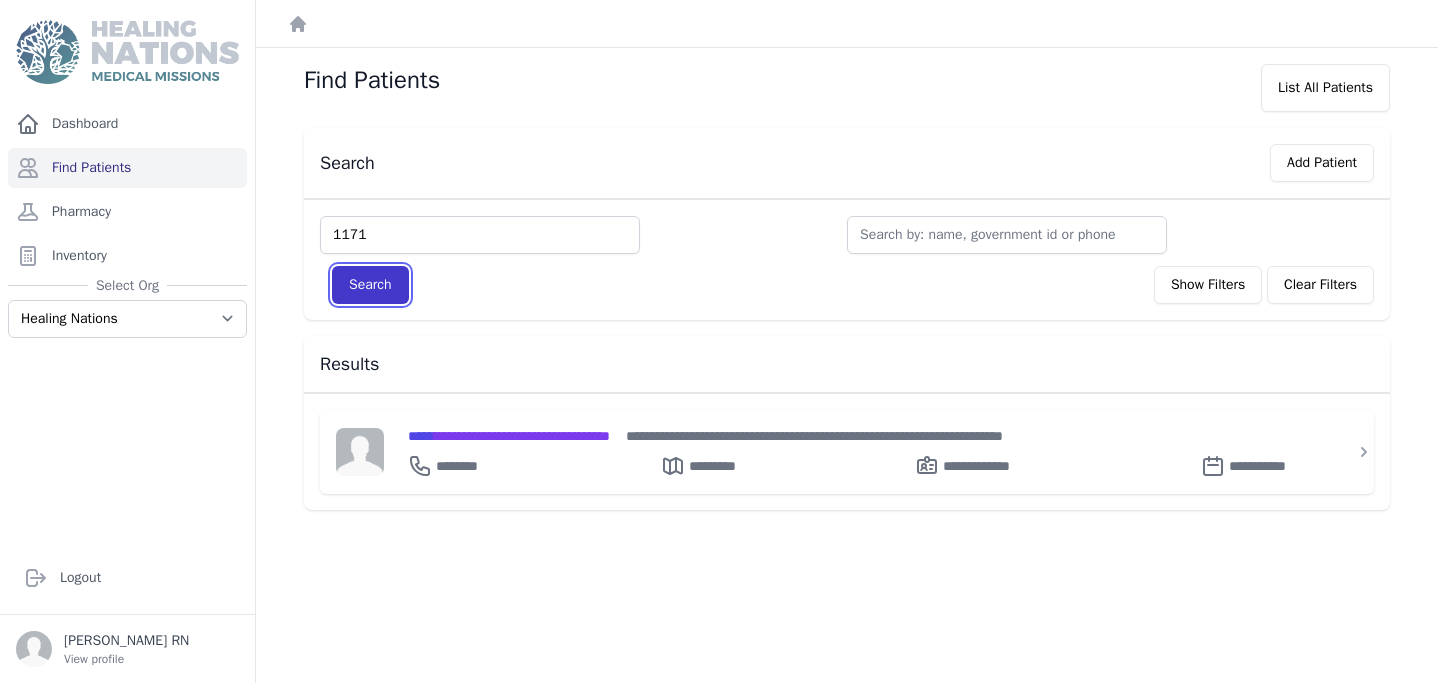 click on "Search" at bounding box center (370, 285) 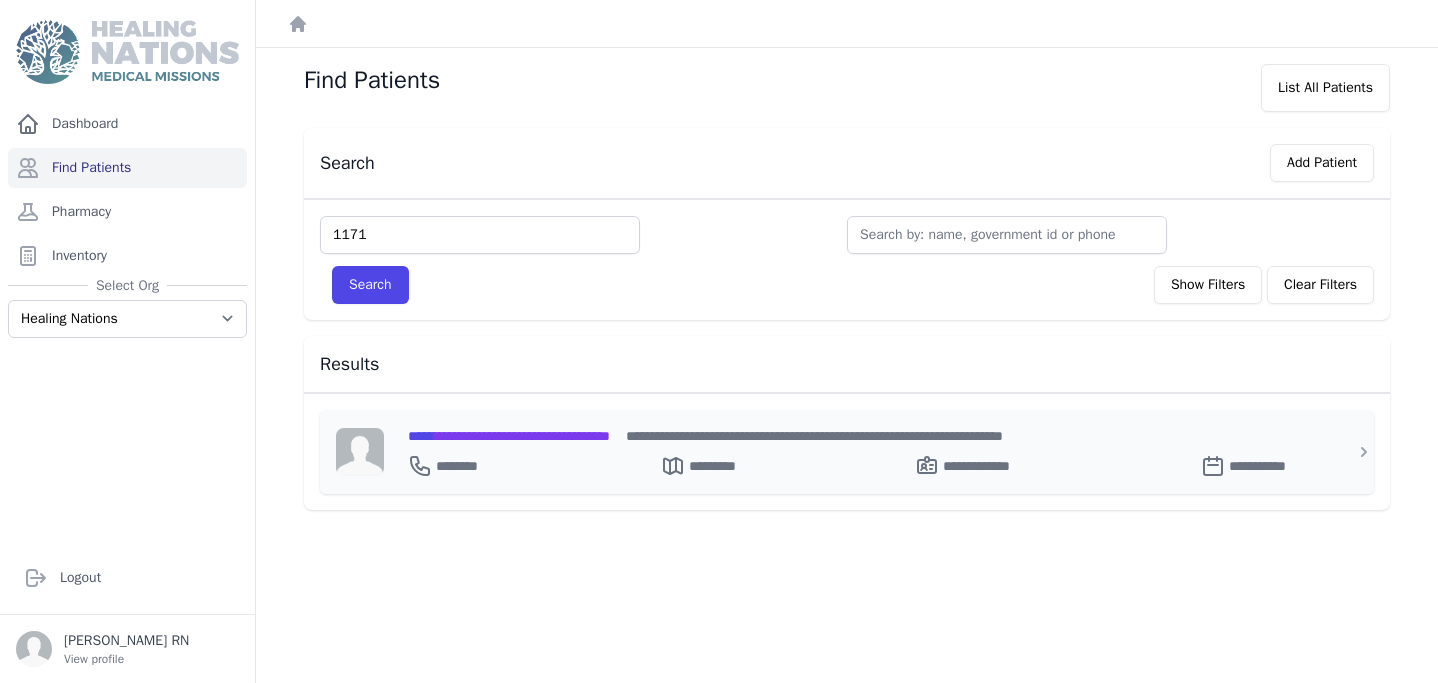 click on "**********" at bounding box center (509, 436) 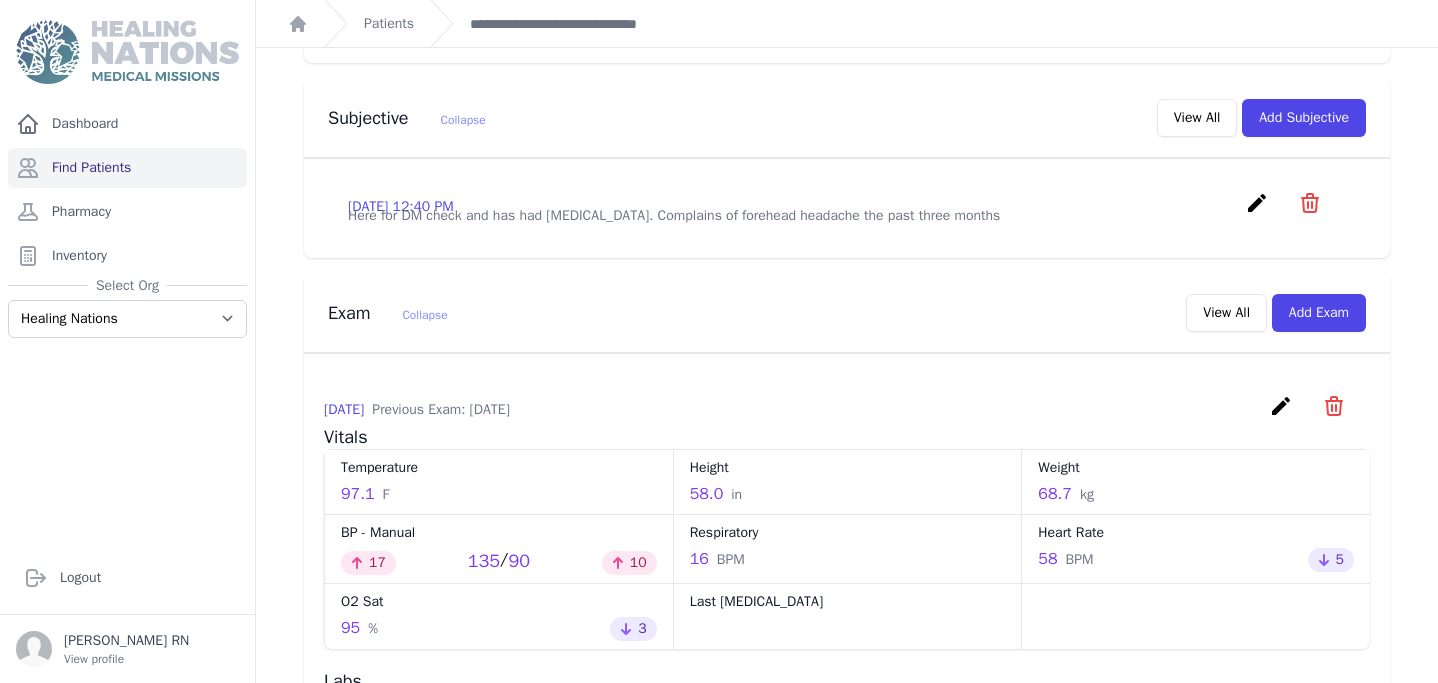 scroll, scrollTop: 306, scrollLeft: 0, axis: vertical 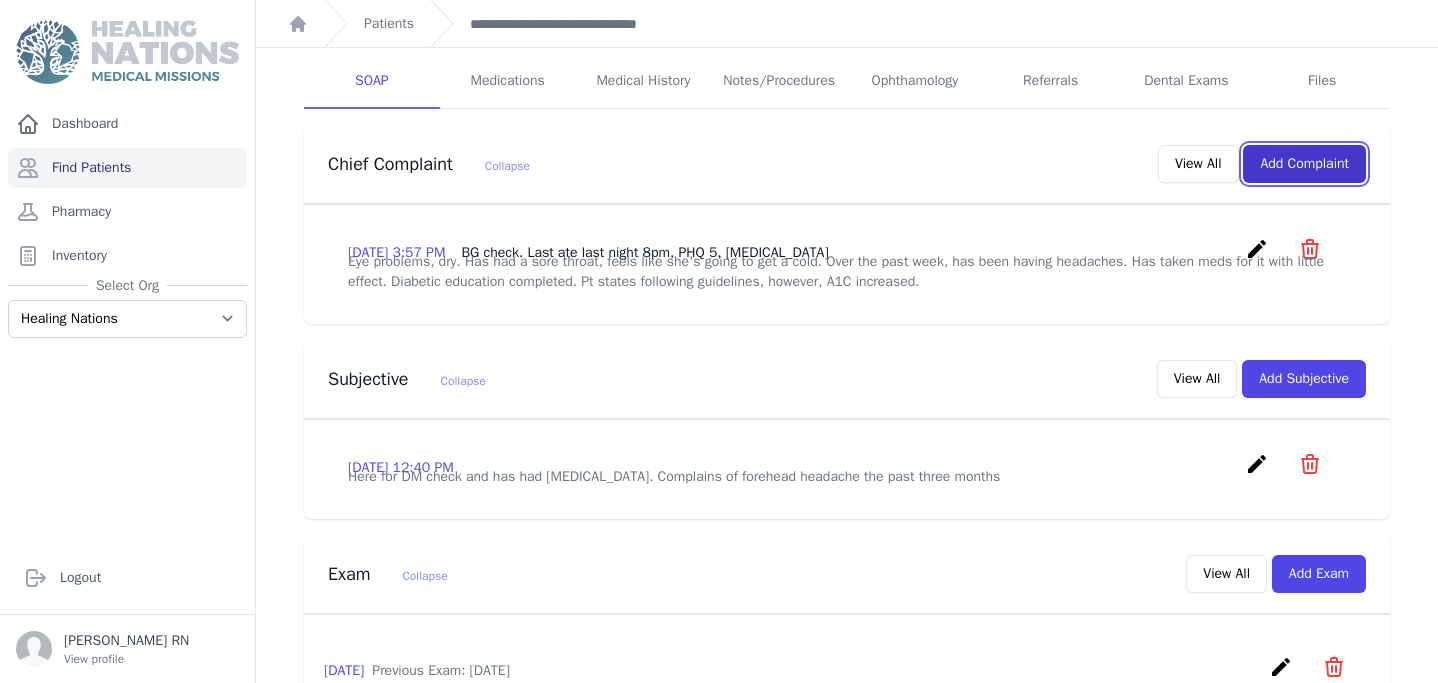 click on "Add Complaint" at bounding box center (1304, 164) 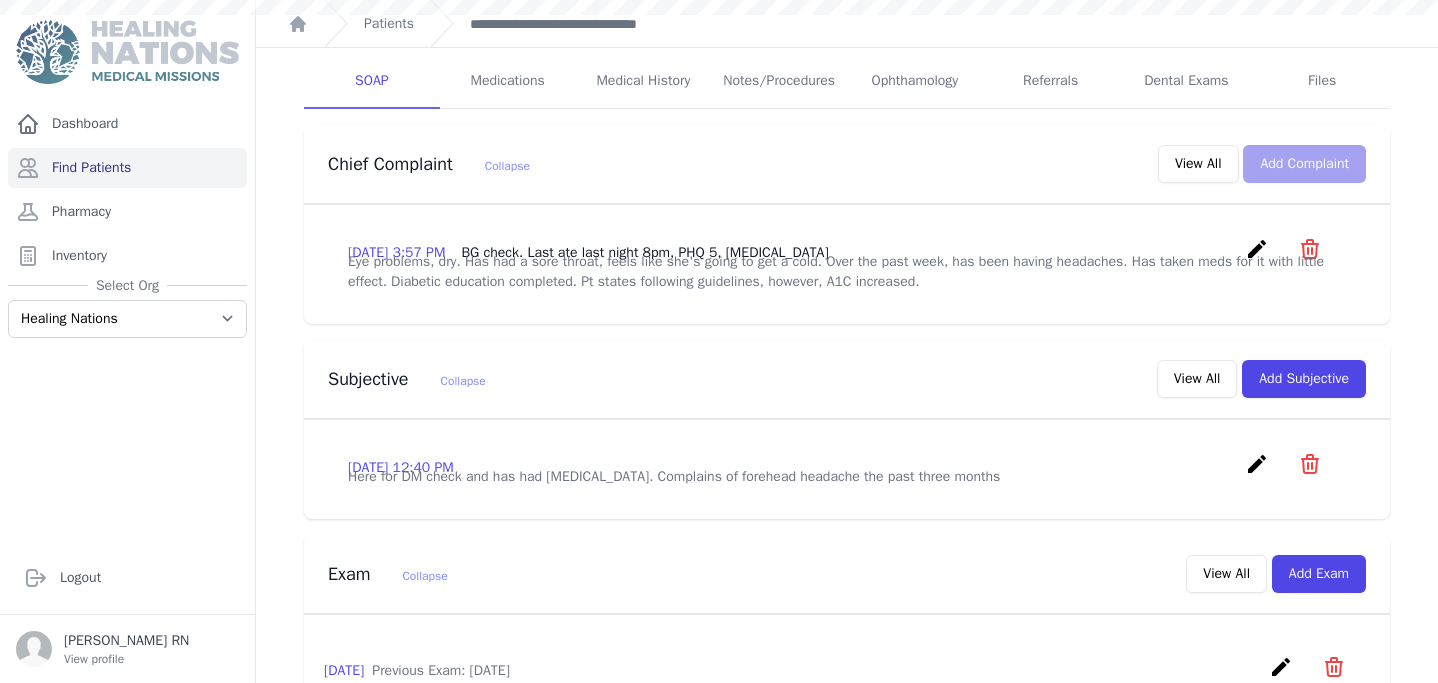 scroll, scrollTop: 0, scrollLeft: 0, axis: both 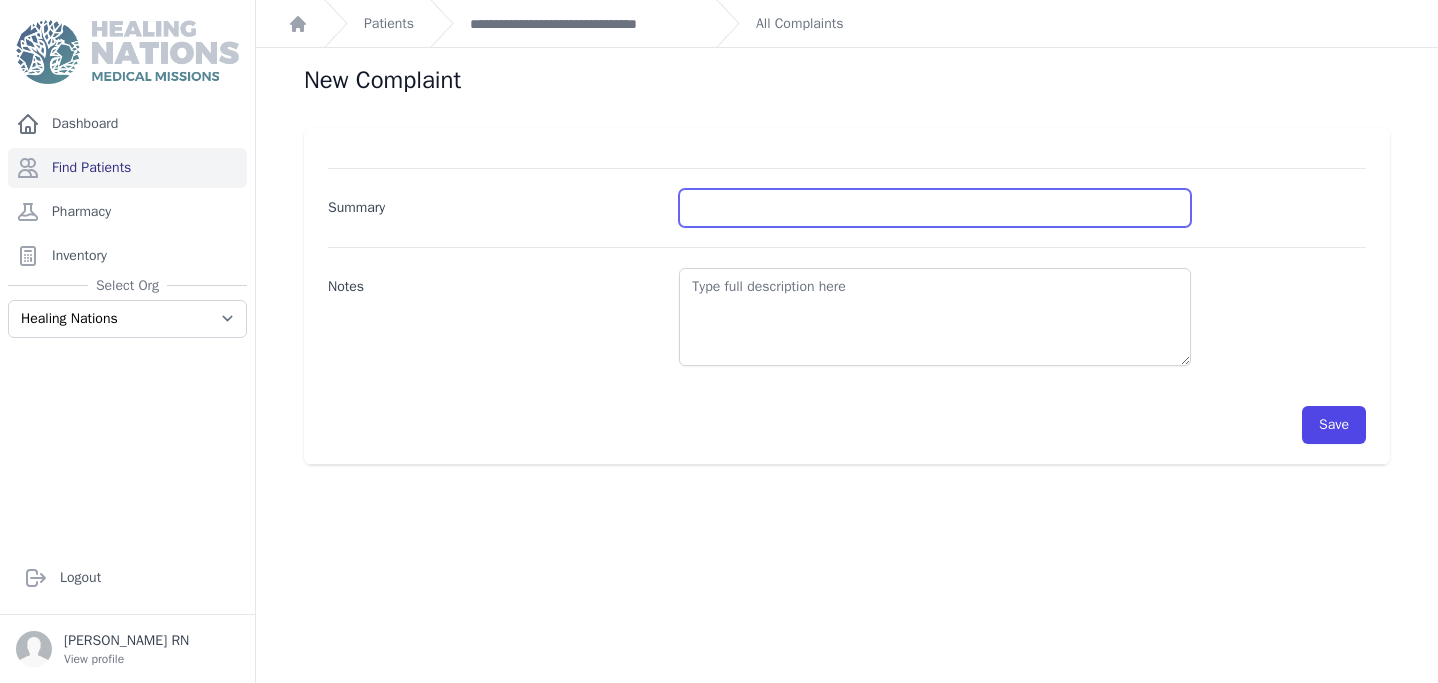 click on "Summary" at bounding box center [935, 208] 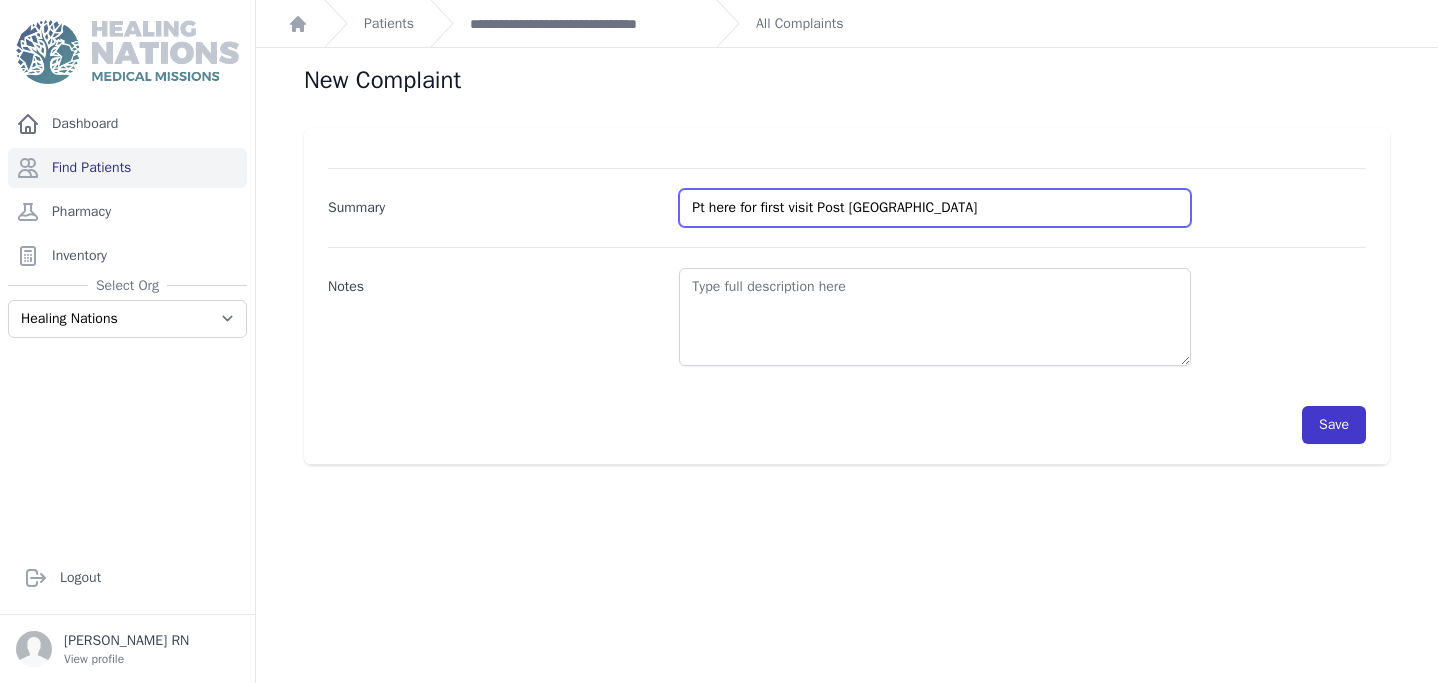 type on "Pt here for first visit Post Jornada" 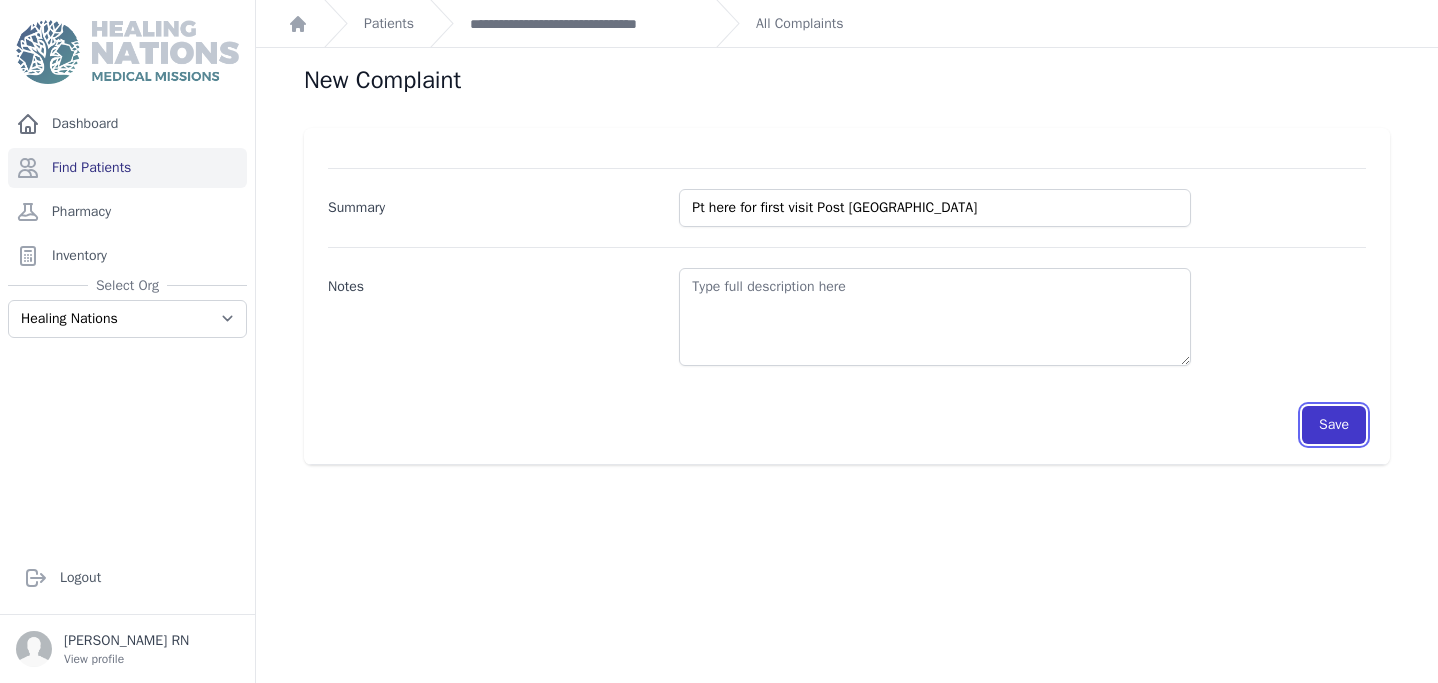 click on "Save" at bounding box center (1334, 425) 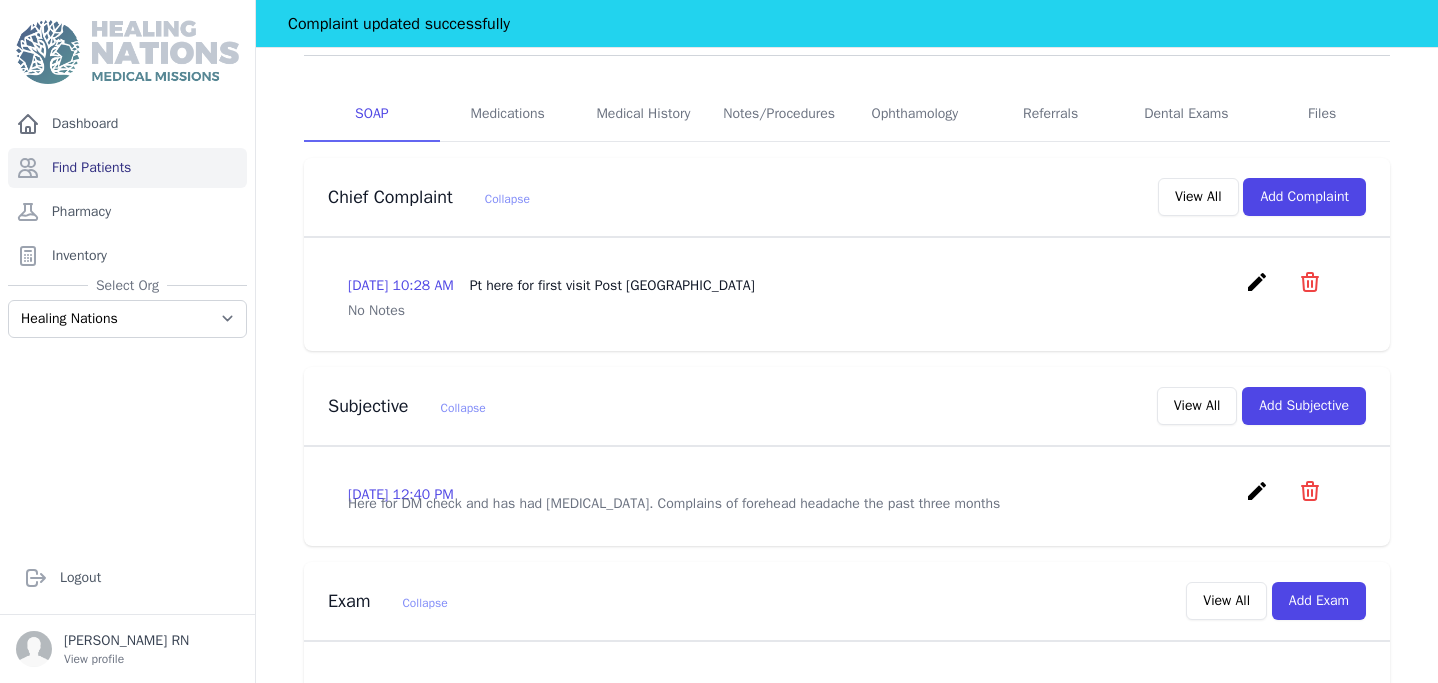 scroll, scrollTop: 428, scrollLeft: 0, axis: vertical 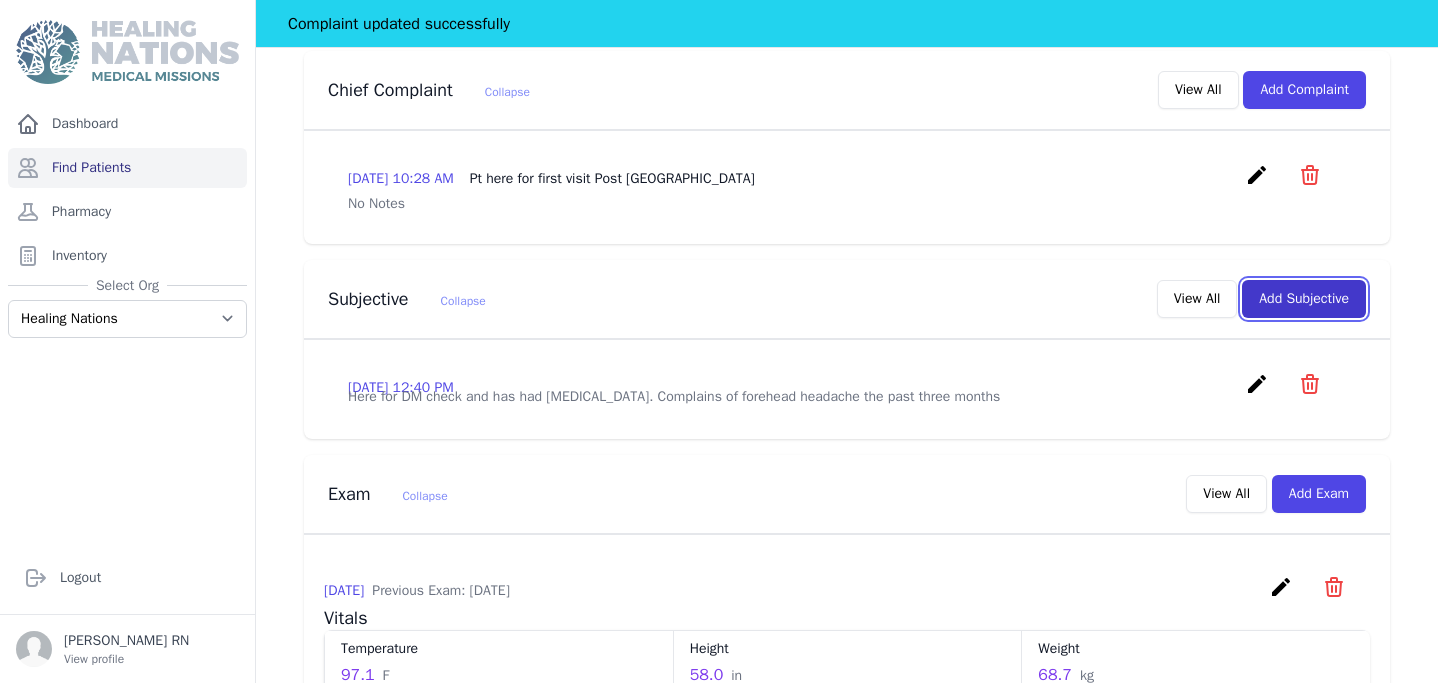 click on "Add Subjective" at bounding box center [1304, 299] 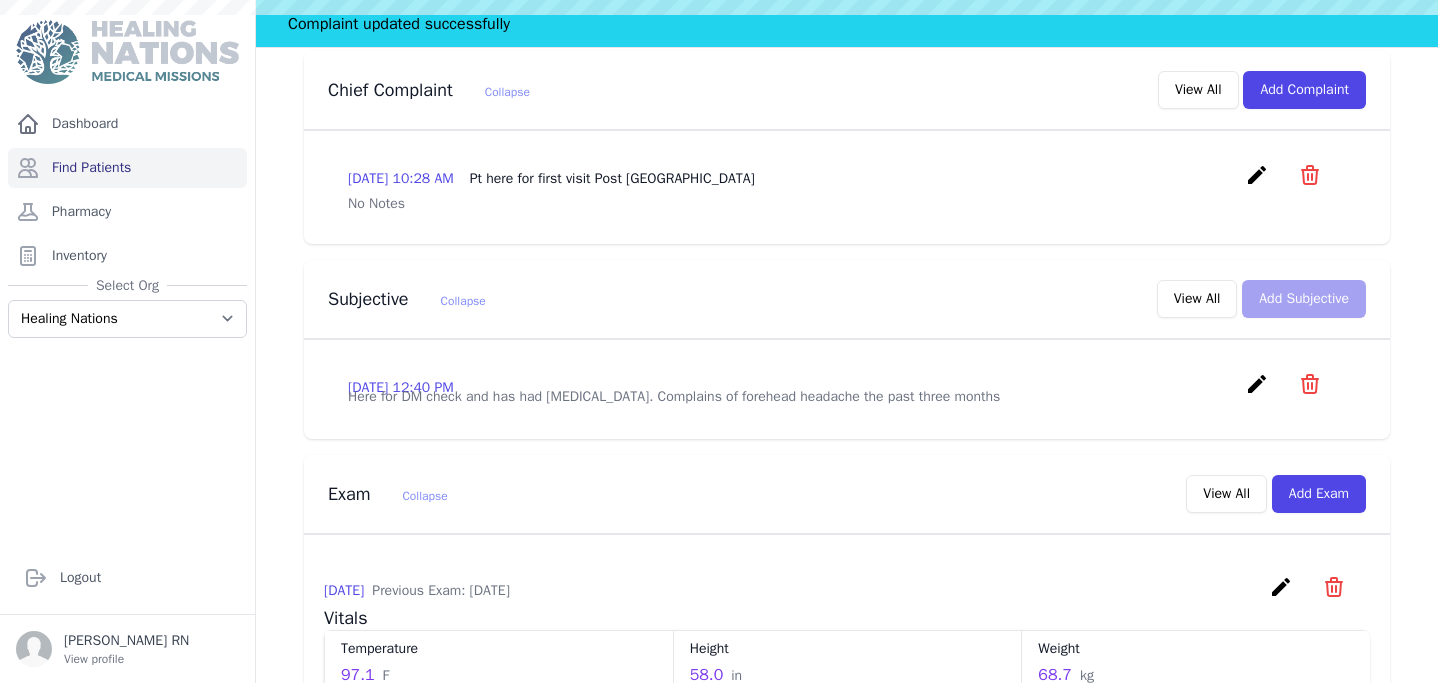 scroll, scrollTop: 0, scrollLeft: 0, axis: both 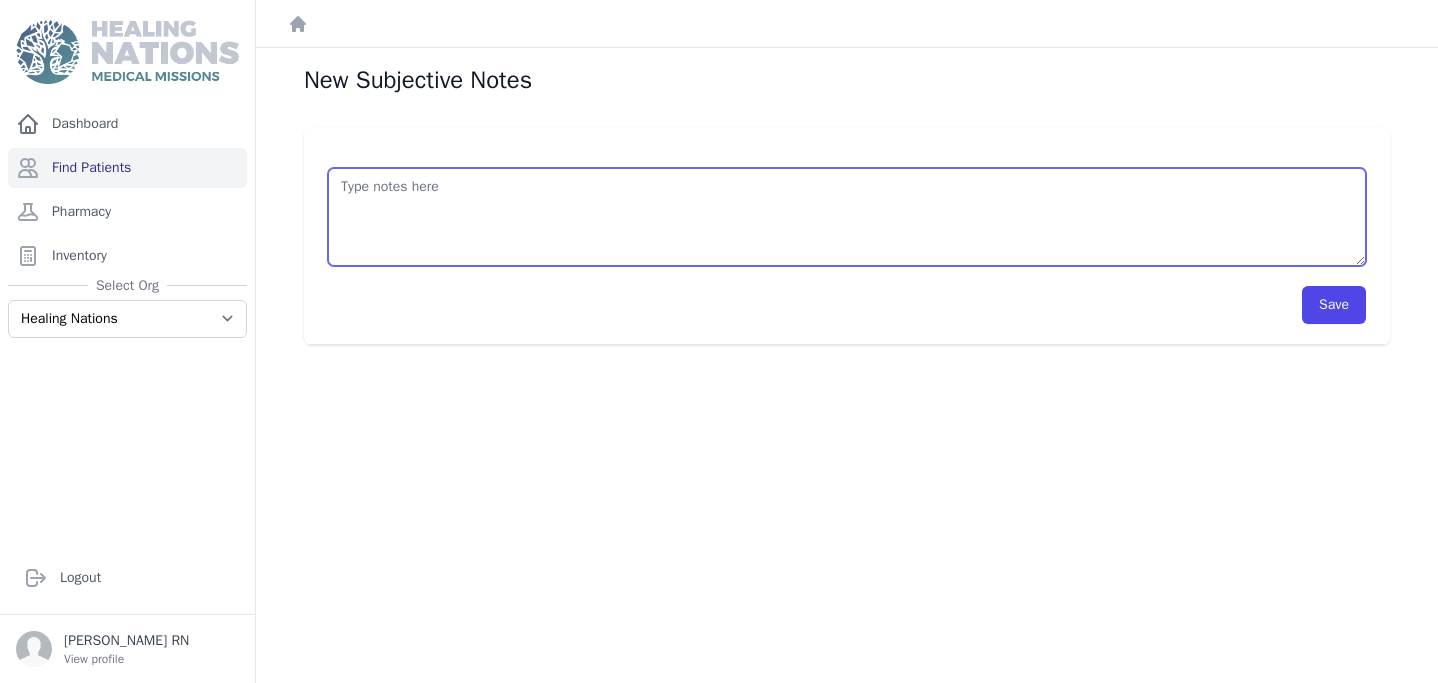 click at bounding box center [847, 217] 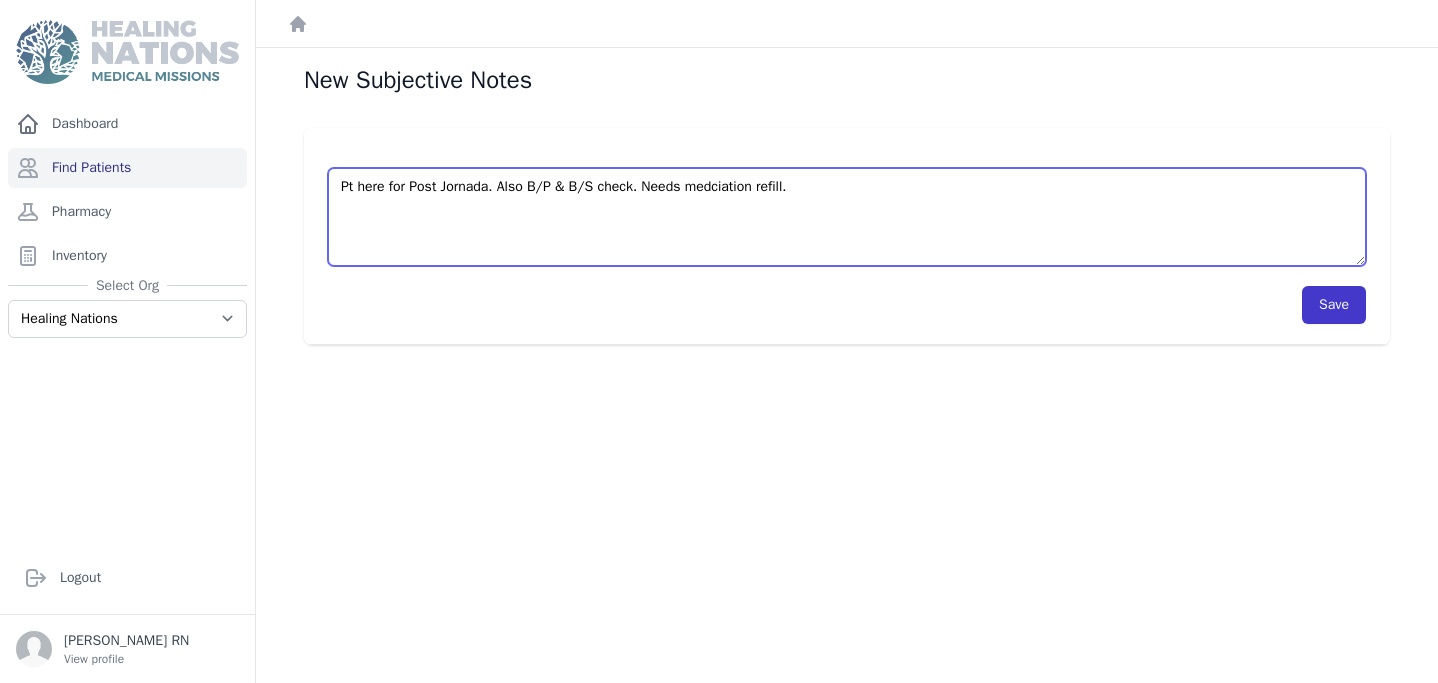 type on "Pt here for Post Jornada. Also B/P & B/S check. Needs medciation refill." 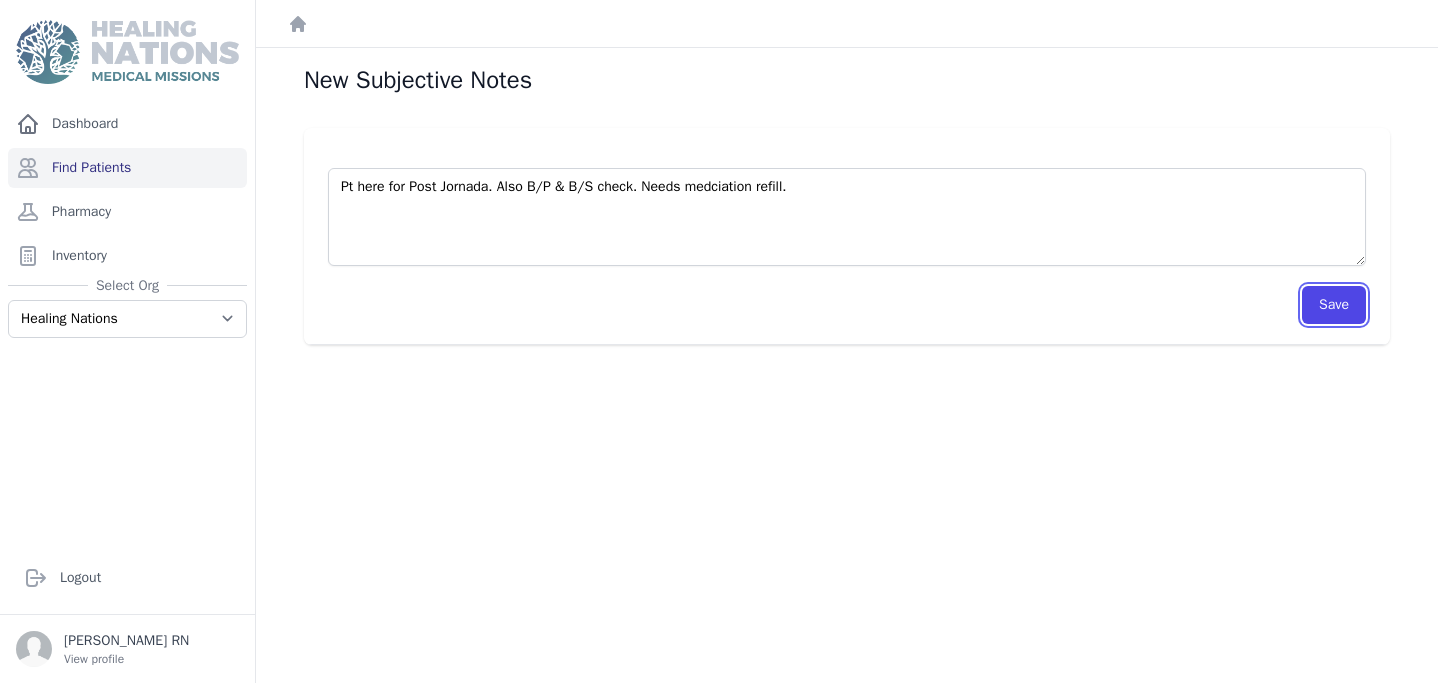 drag, startPoint x: 1326, startPoint y: 314, endPoint x: 1297, endPoint y: 272, distance: 51.0392 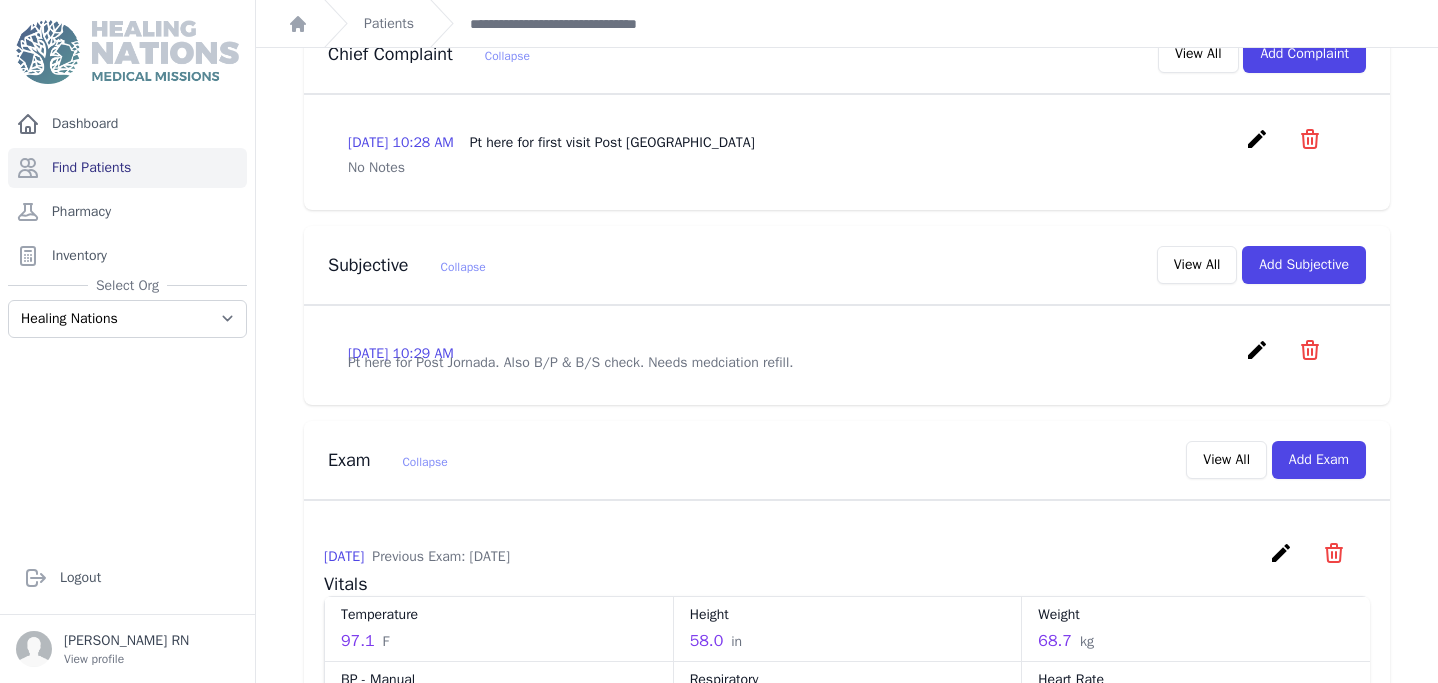 scroll, scrollTop: 487, scrollLeft: 0, axis: vertical 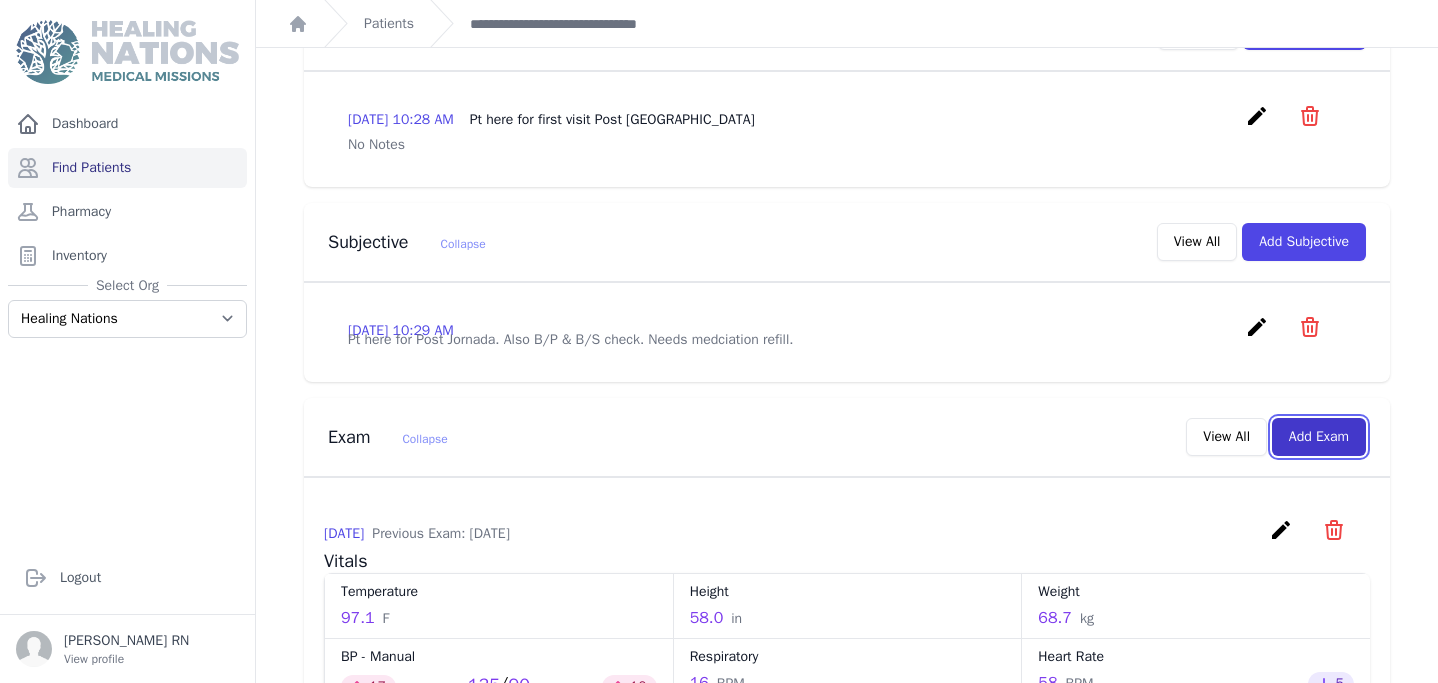 click on "Add Exam" at bounding box center [1319, 437] 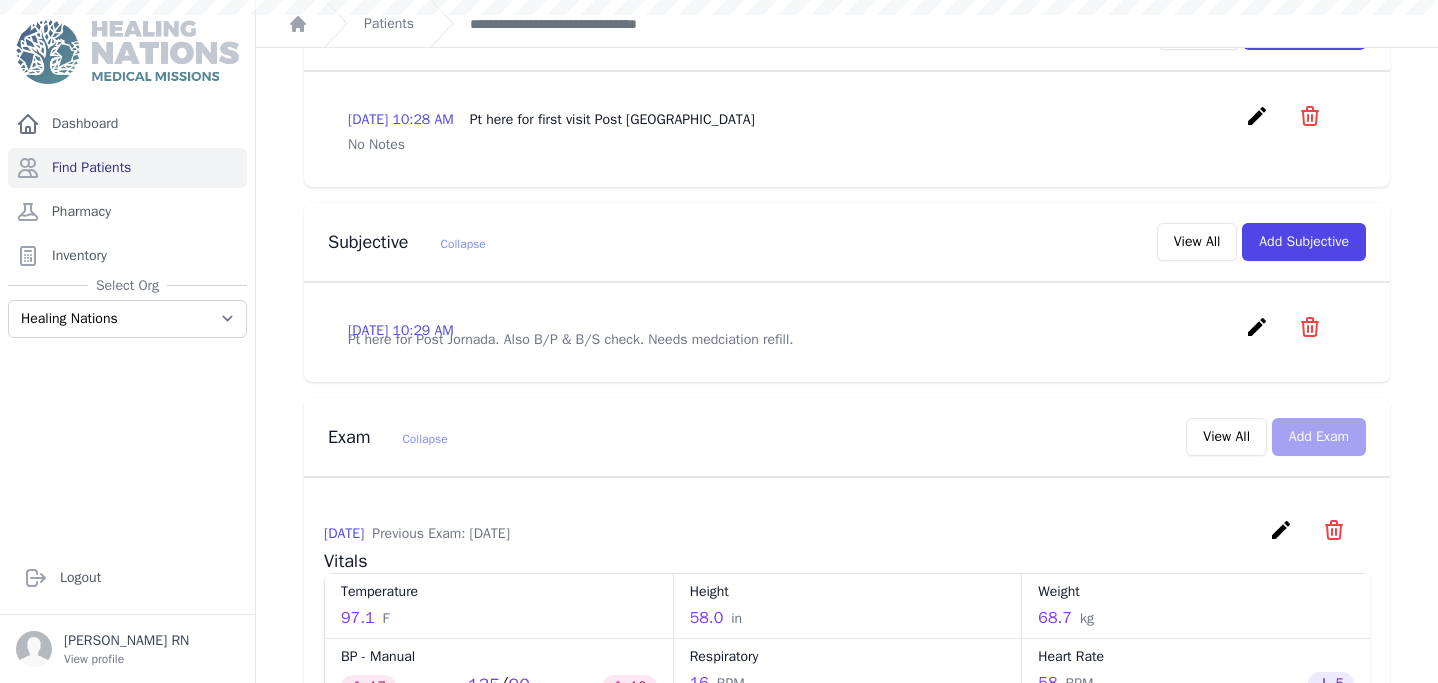 scroll, scrollTop: 0, scrollLeft: 0, axis: both 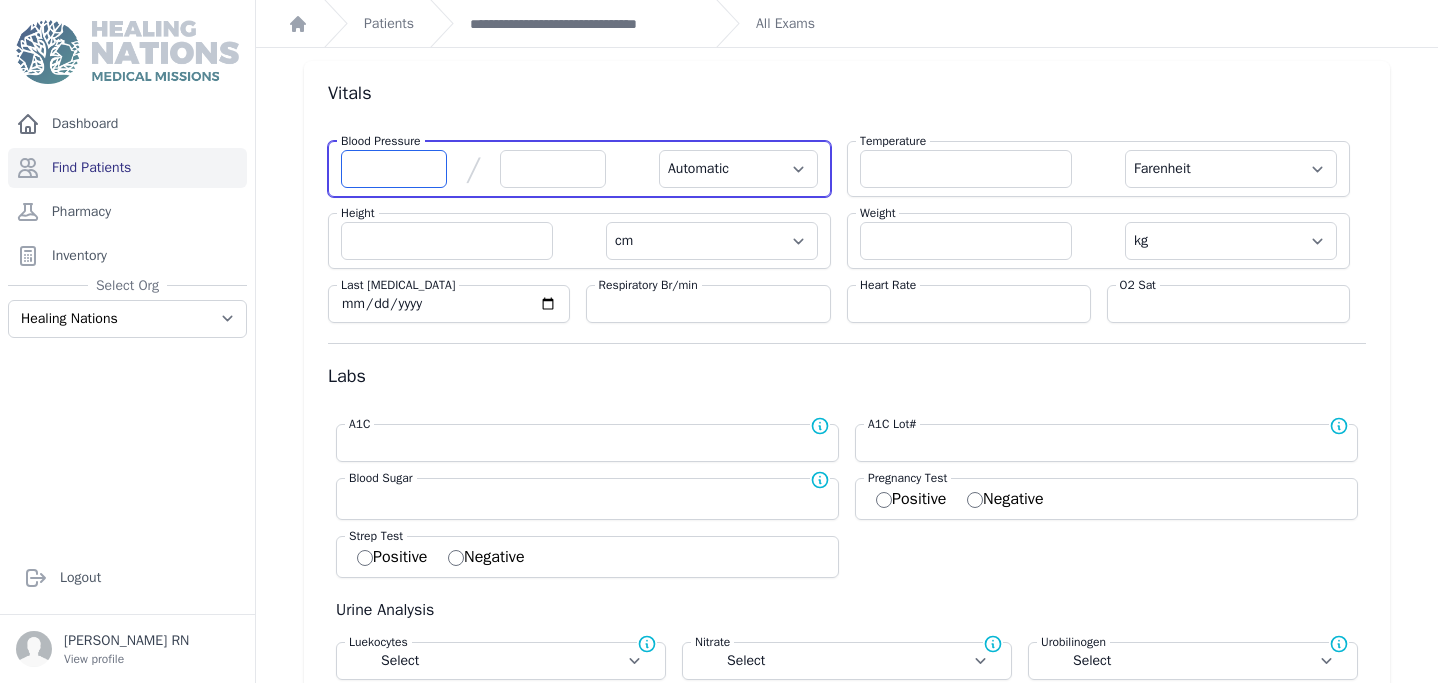 click at bounding box center (394, 169) 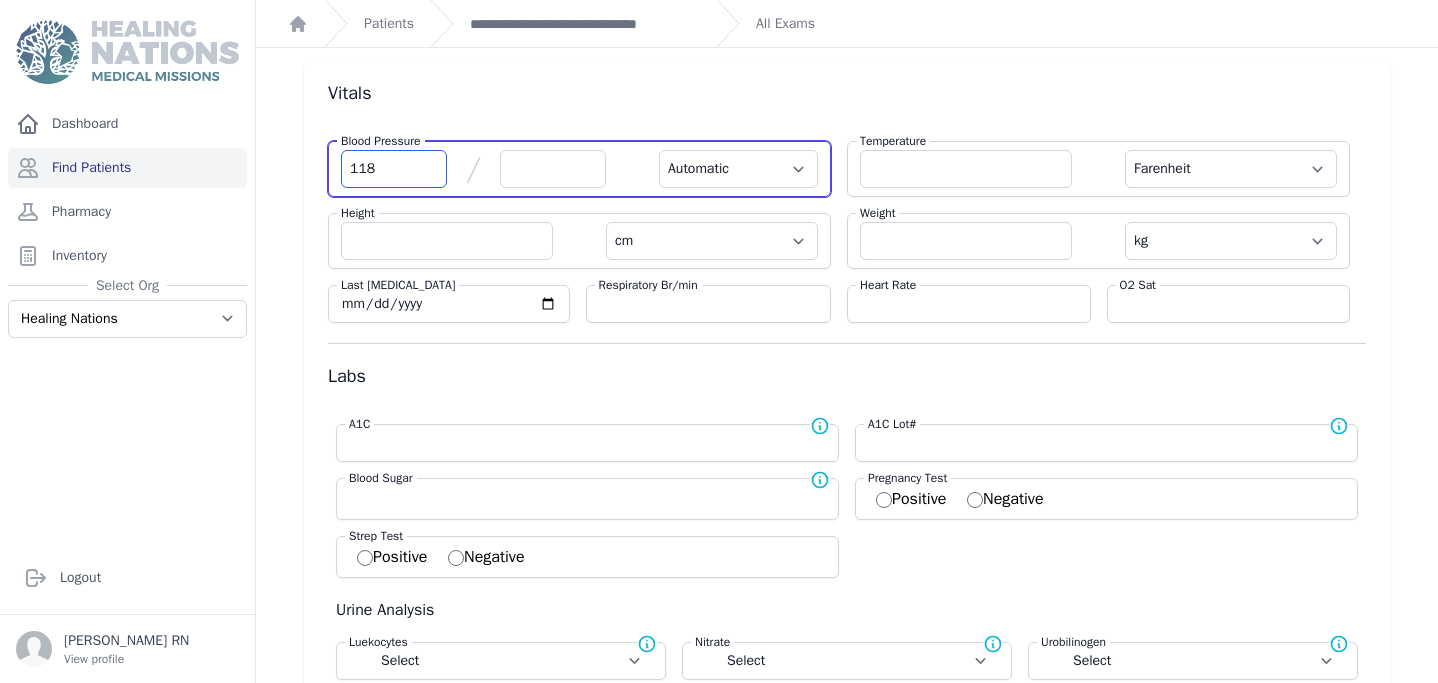 type on "118" 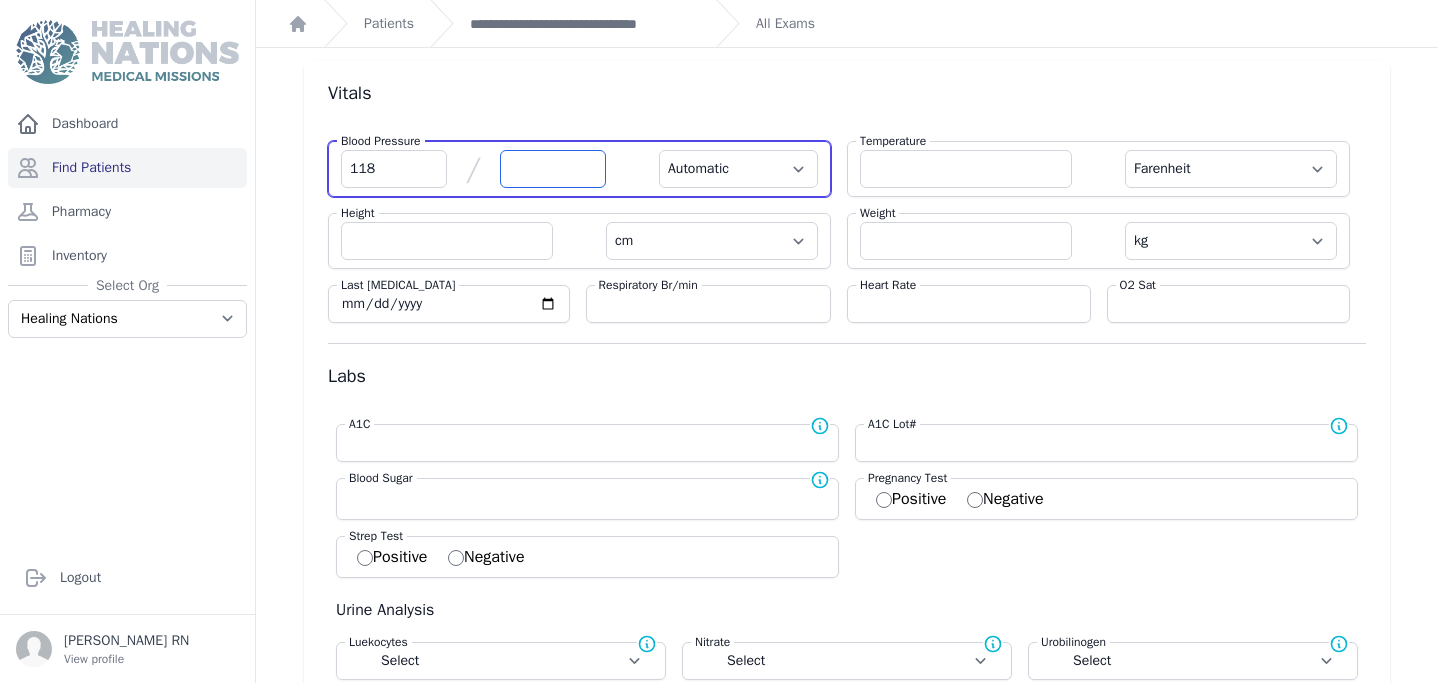 select on "Automatic" 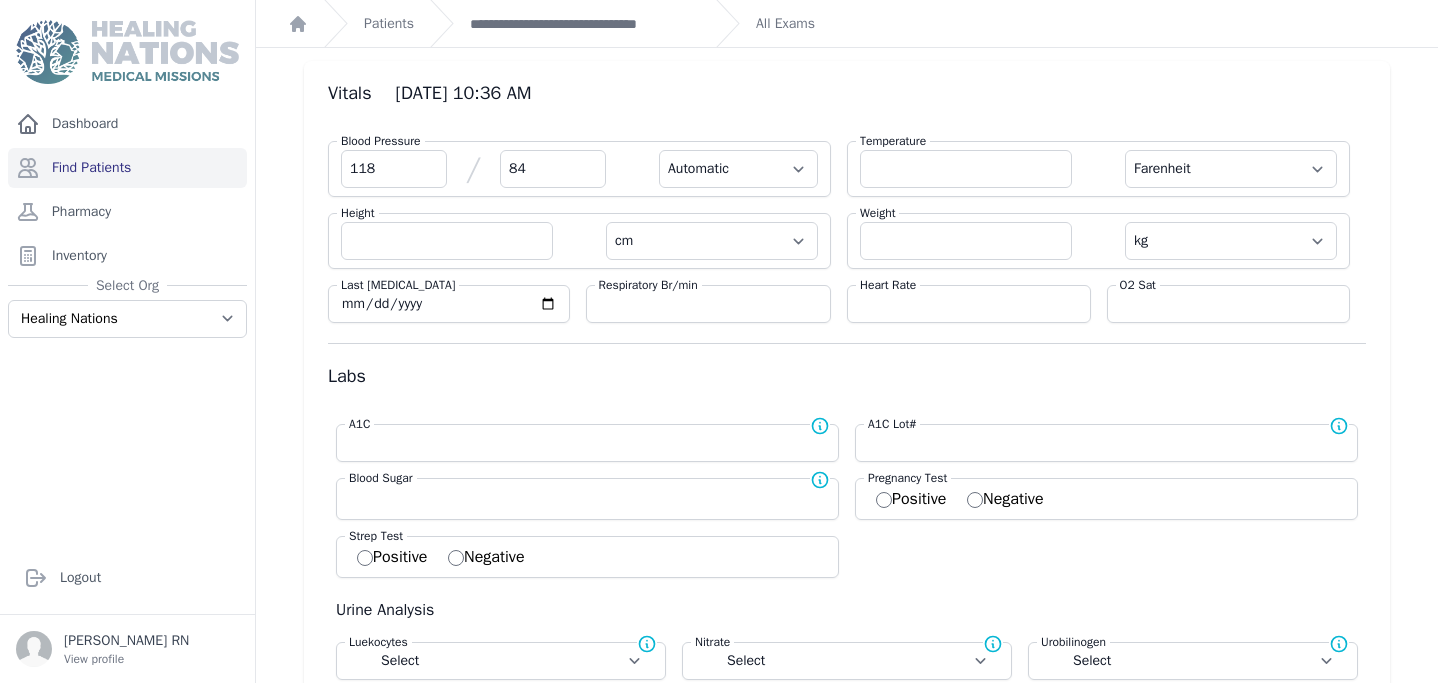 type on "84" 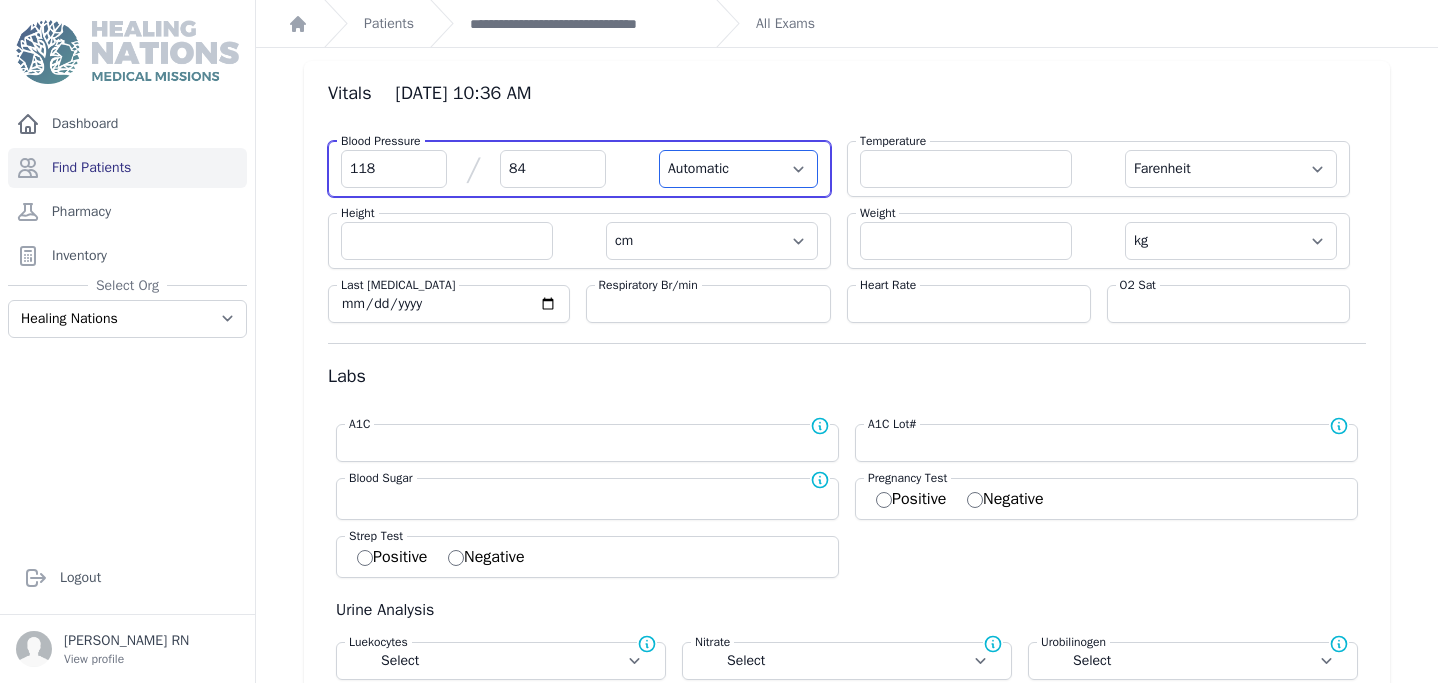 click on "Automatic Manual" at bounding box center (738, 169) 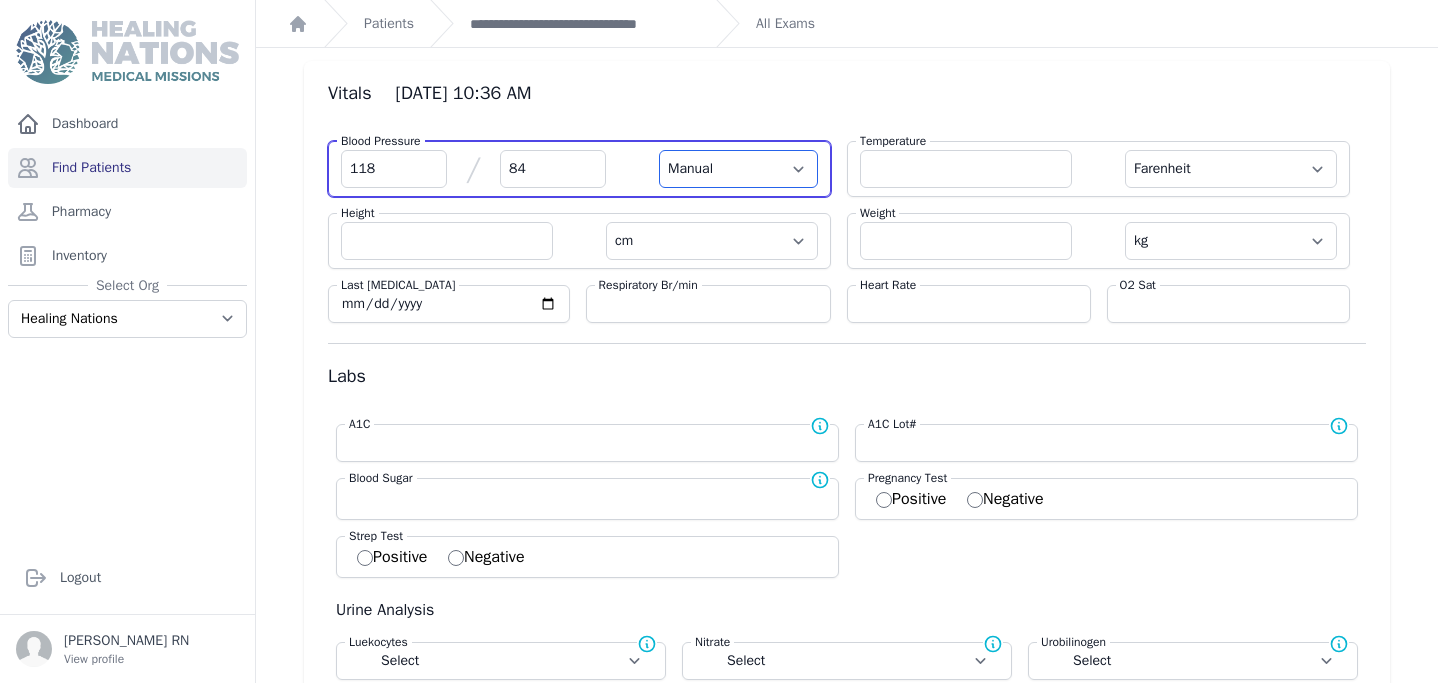 select on "F" 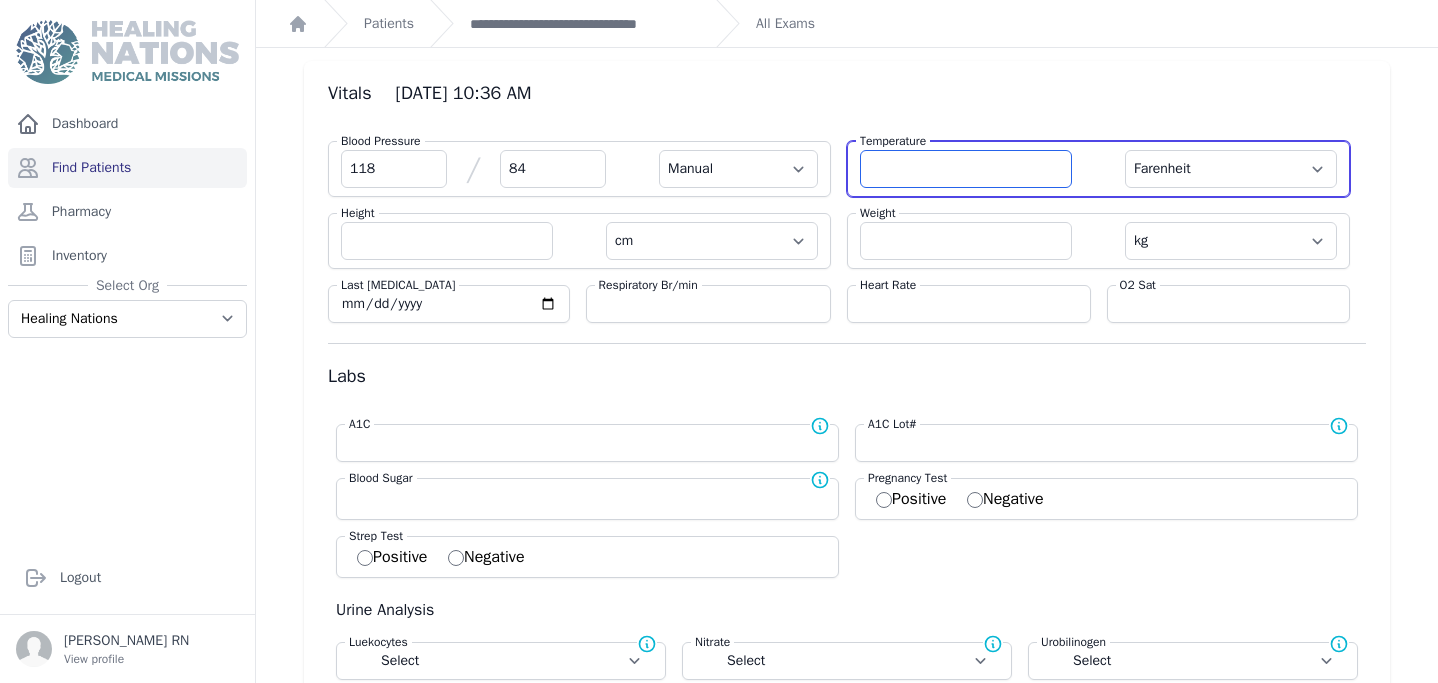 click at bounding box center (966, 169) 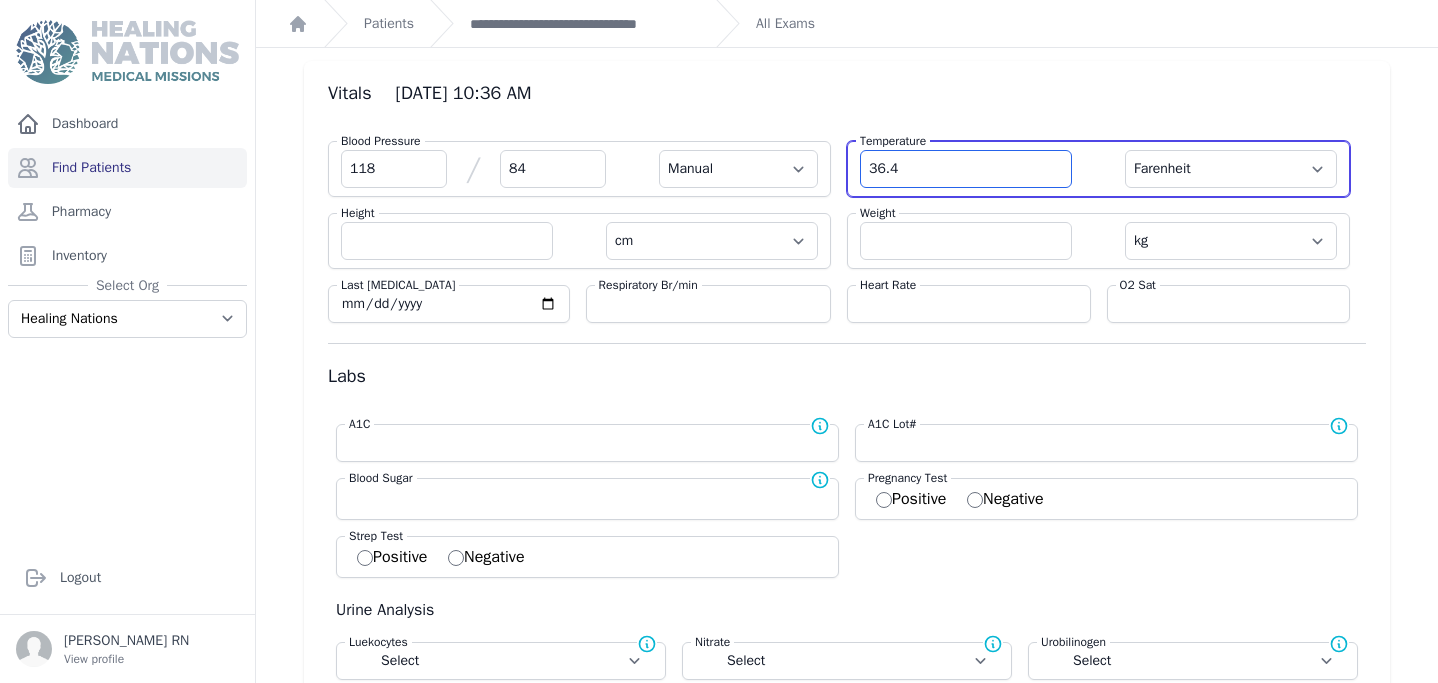 type on "36.4" 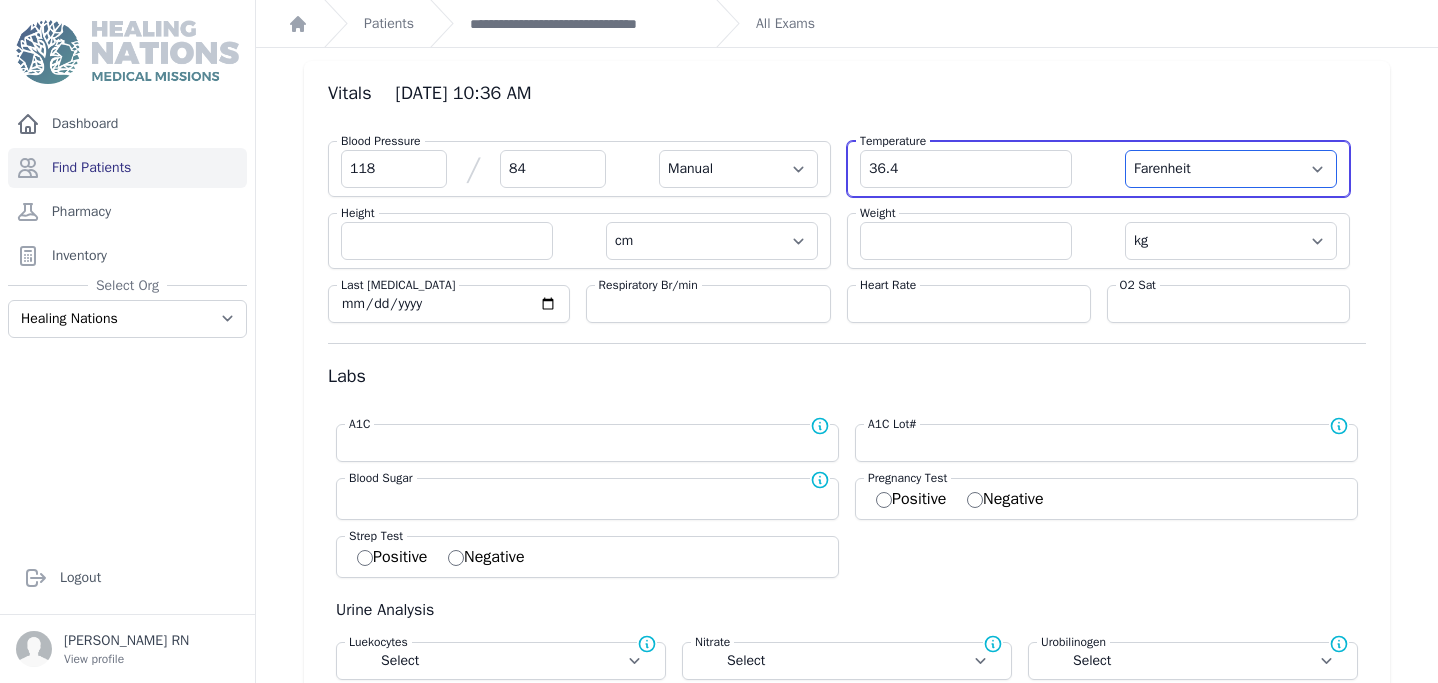 click on "Farenheit [PERSON_NAME]" at bounding box center (1231, 169) 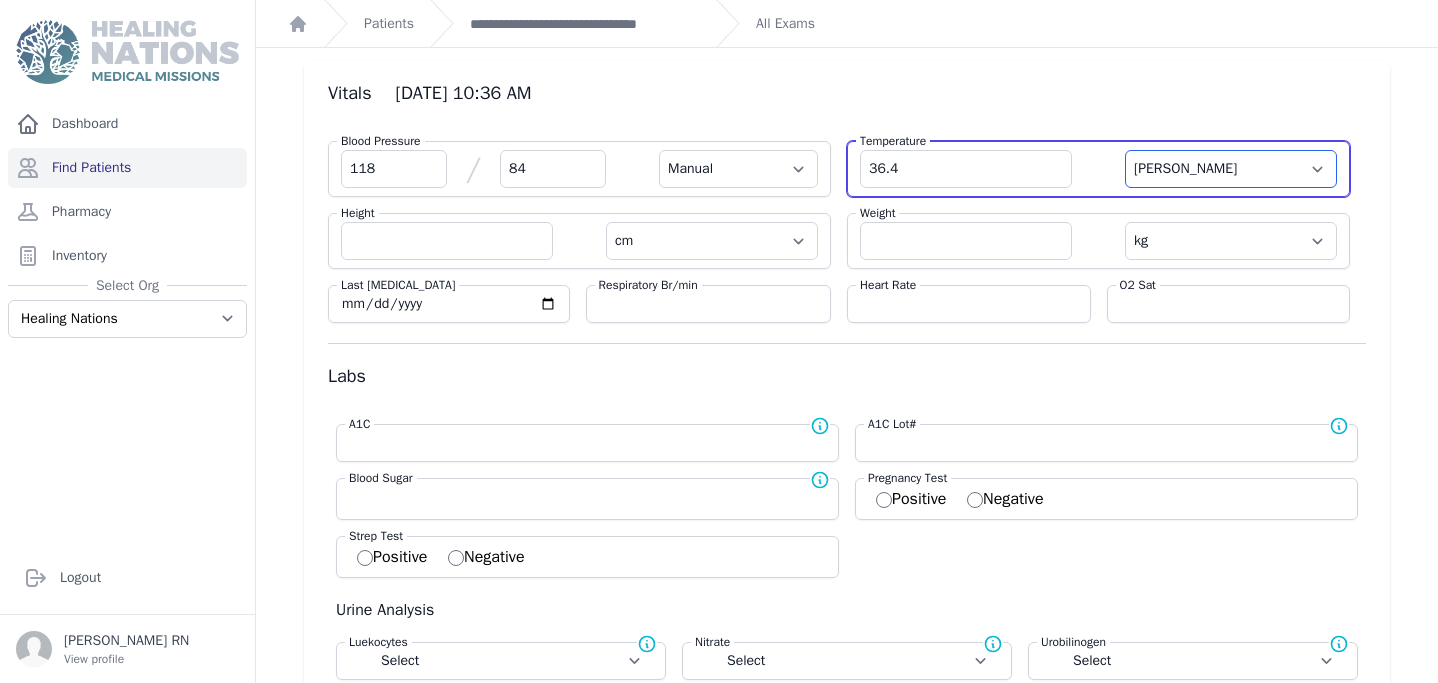 select on "Manual" 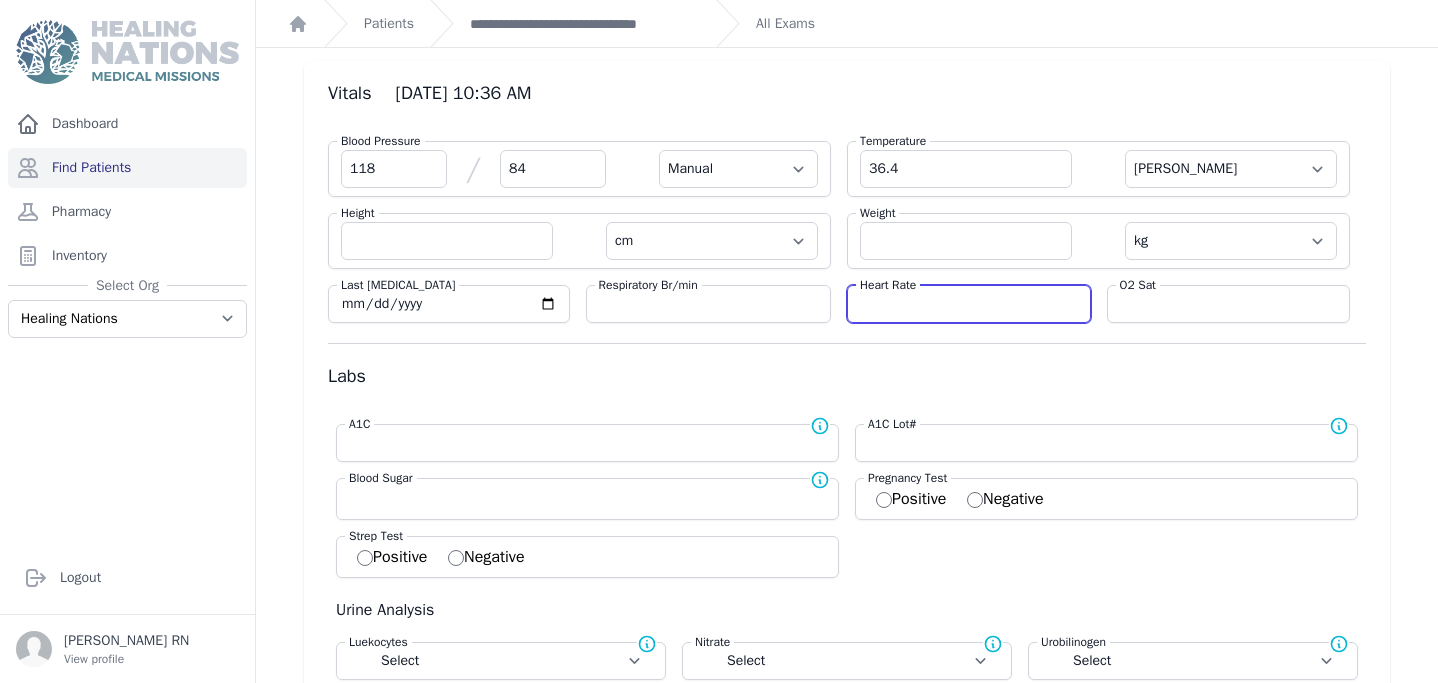 click at bounding box center (969, 304) 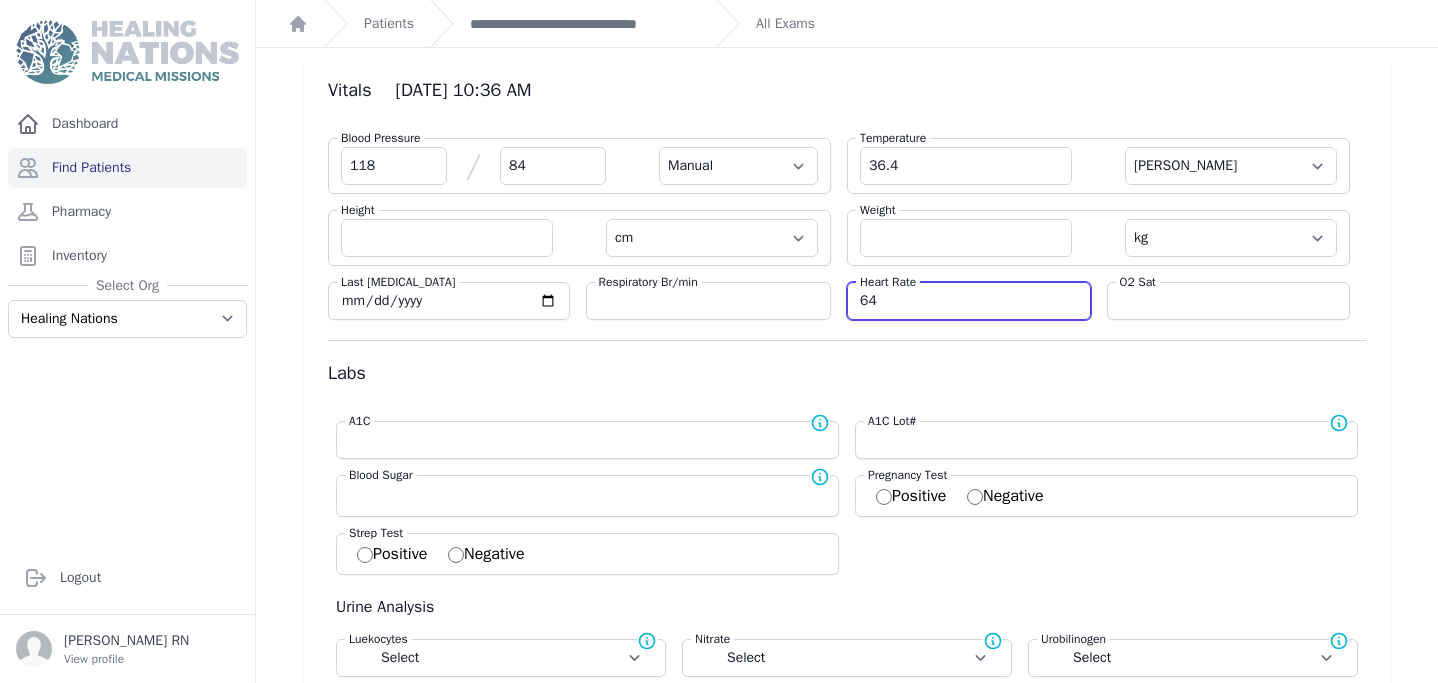 scroll, scrollTop: 71, scrollLeft: 0, axis: vertical 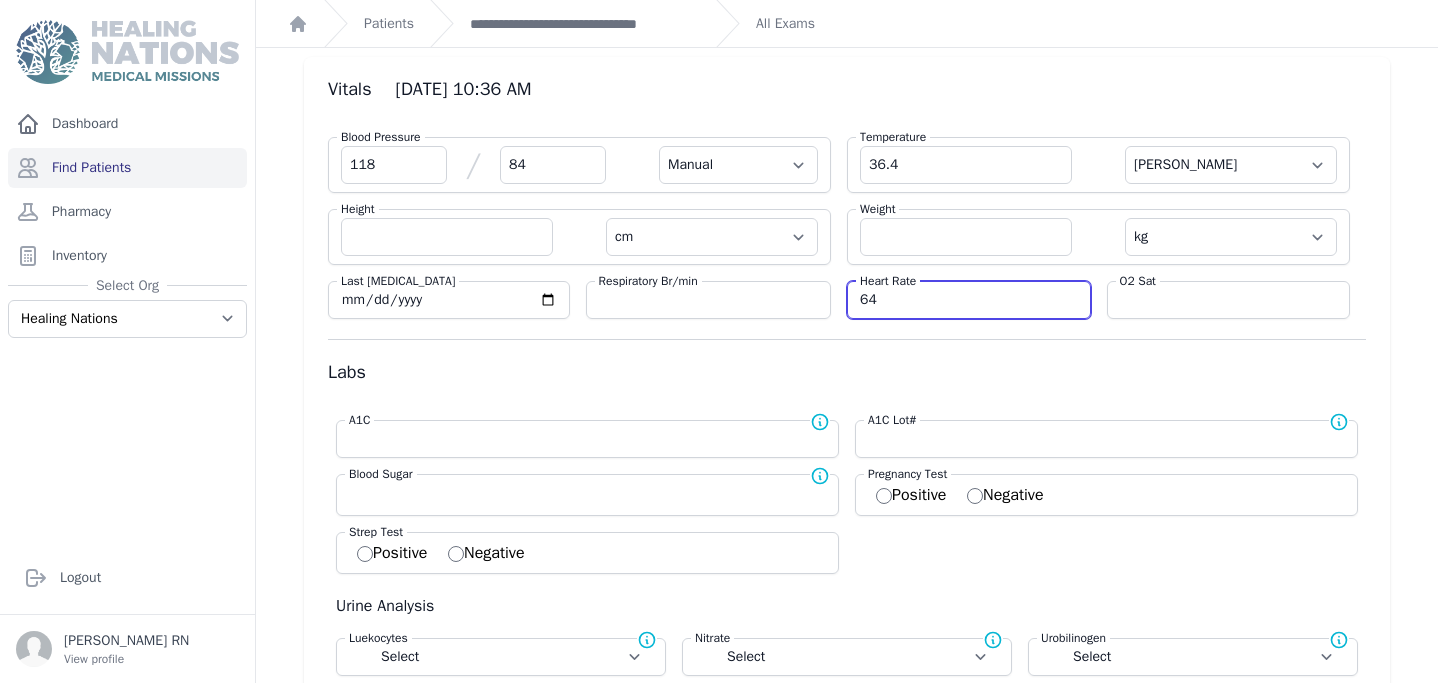type on "64" 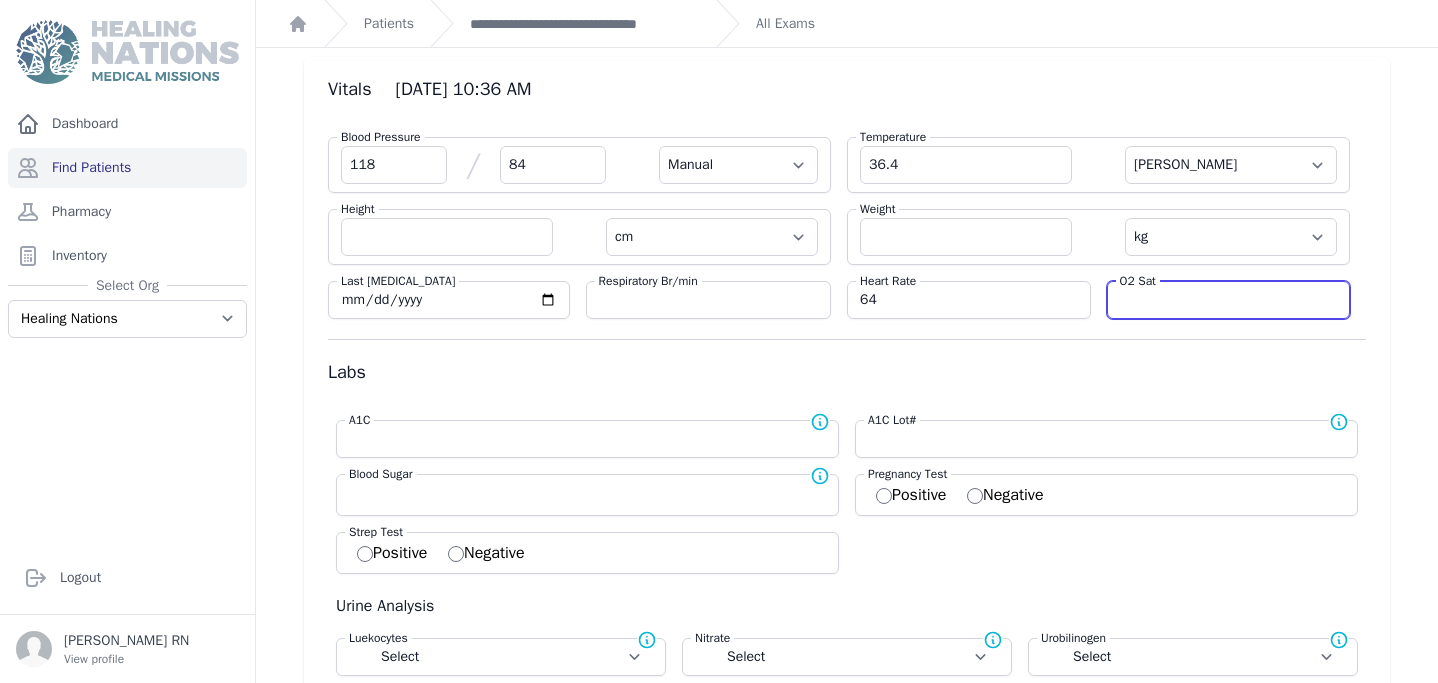 select on "Manual" 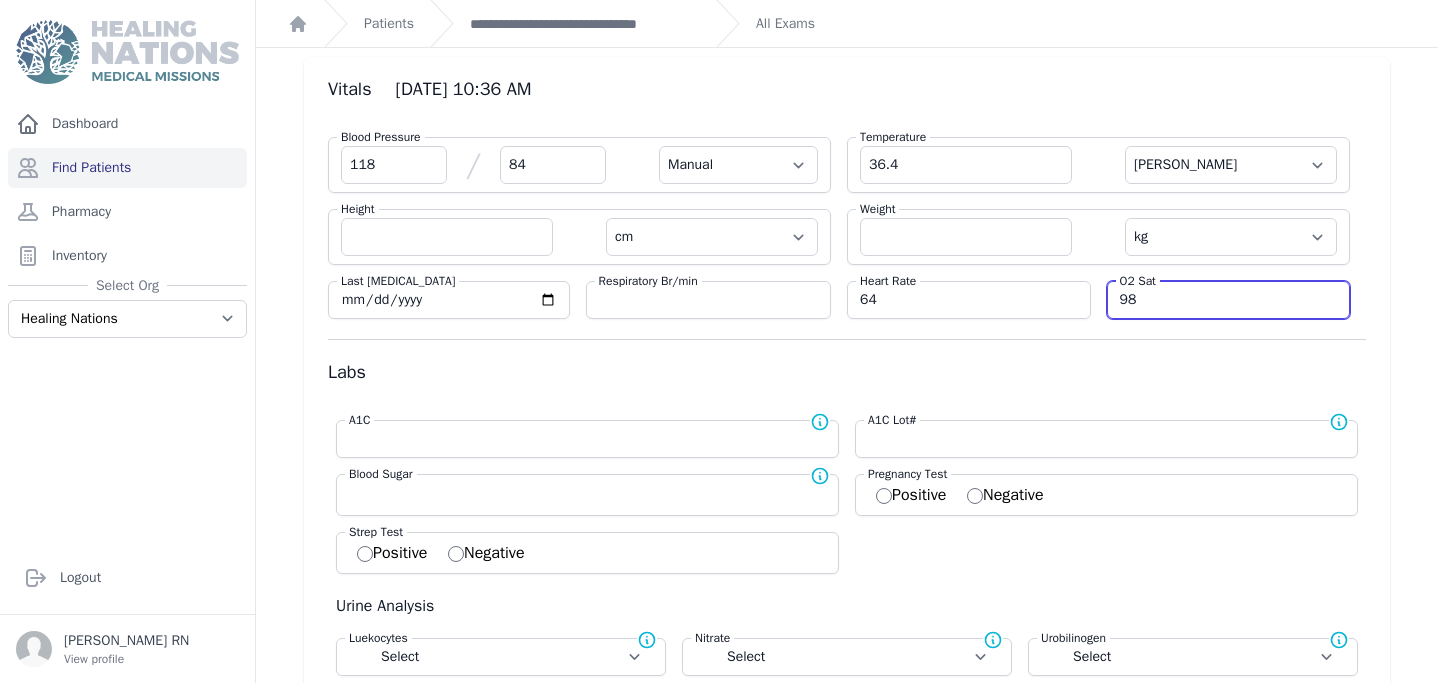 type on "98" 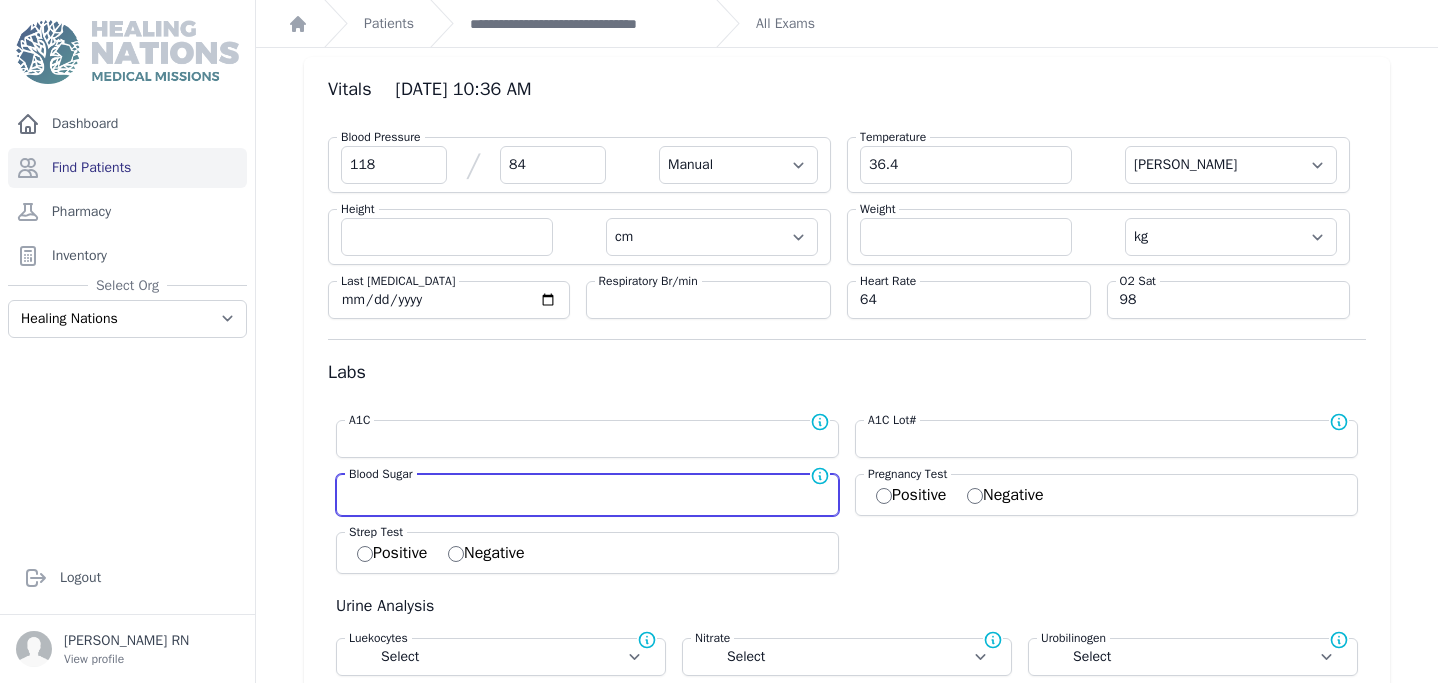 select on "Manual" 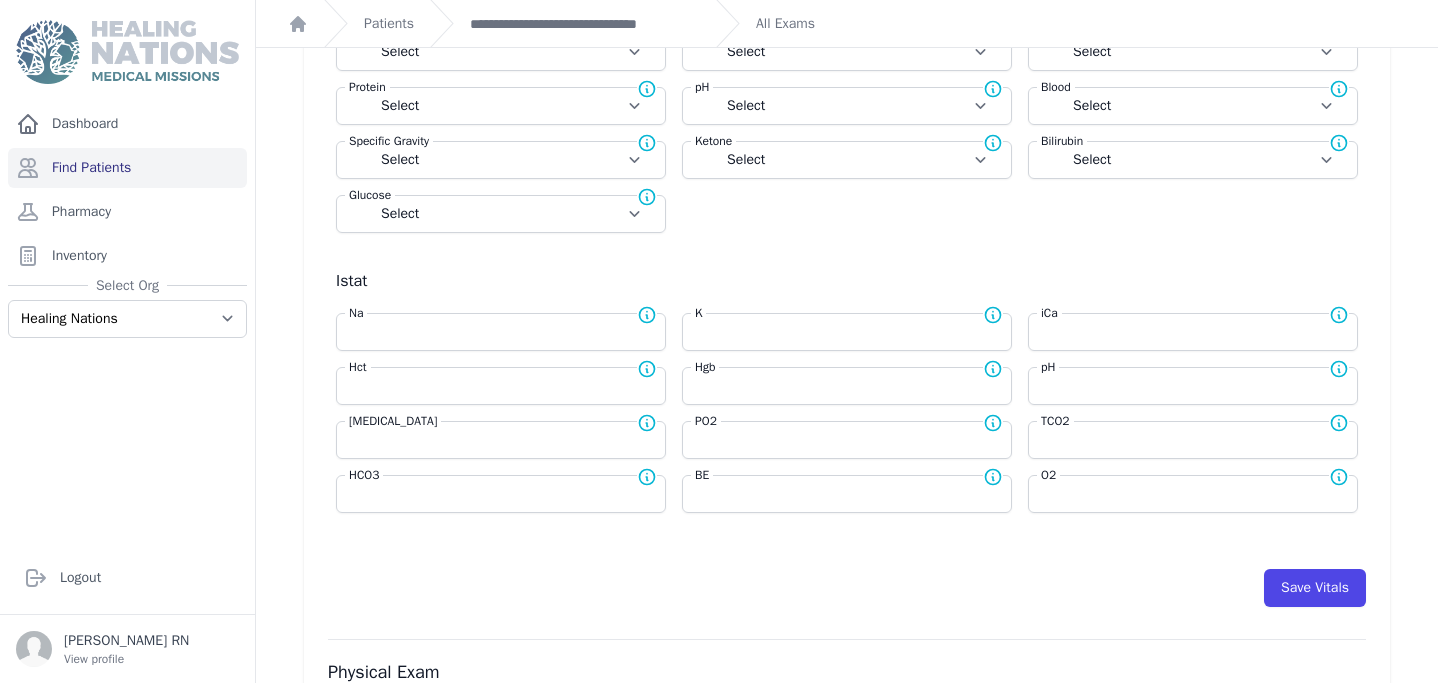 scroll, scrollTop: 773, scrollLeft: 0, axis: vertical 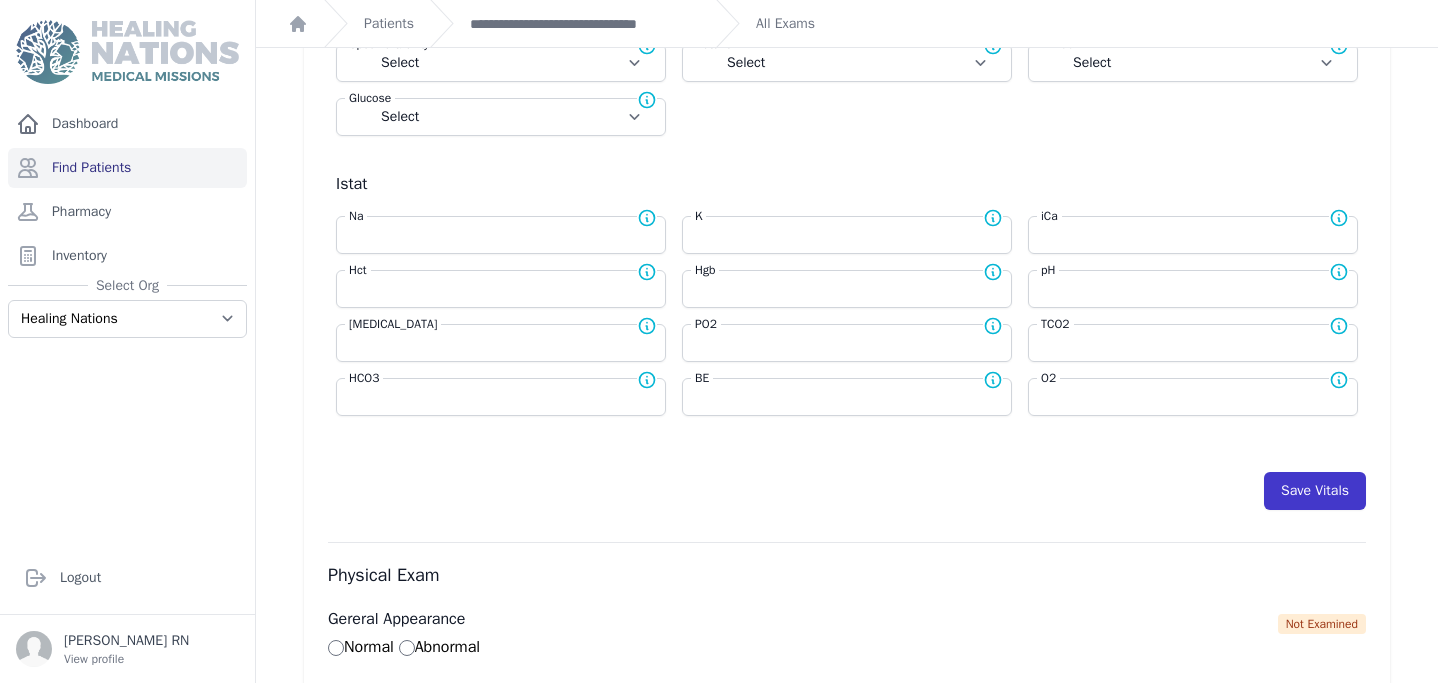 type on "128" 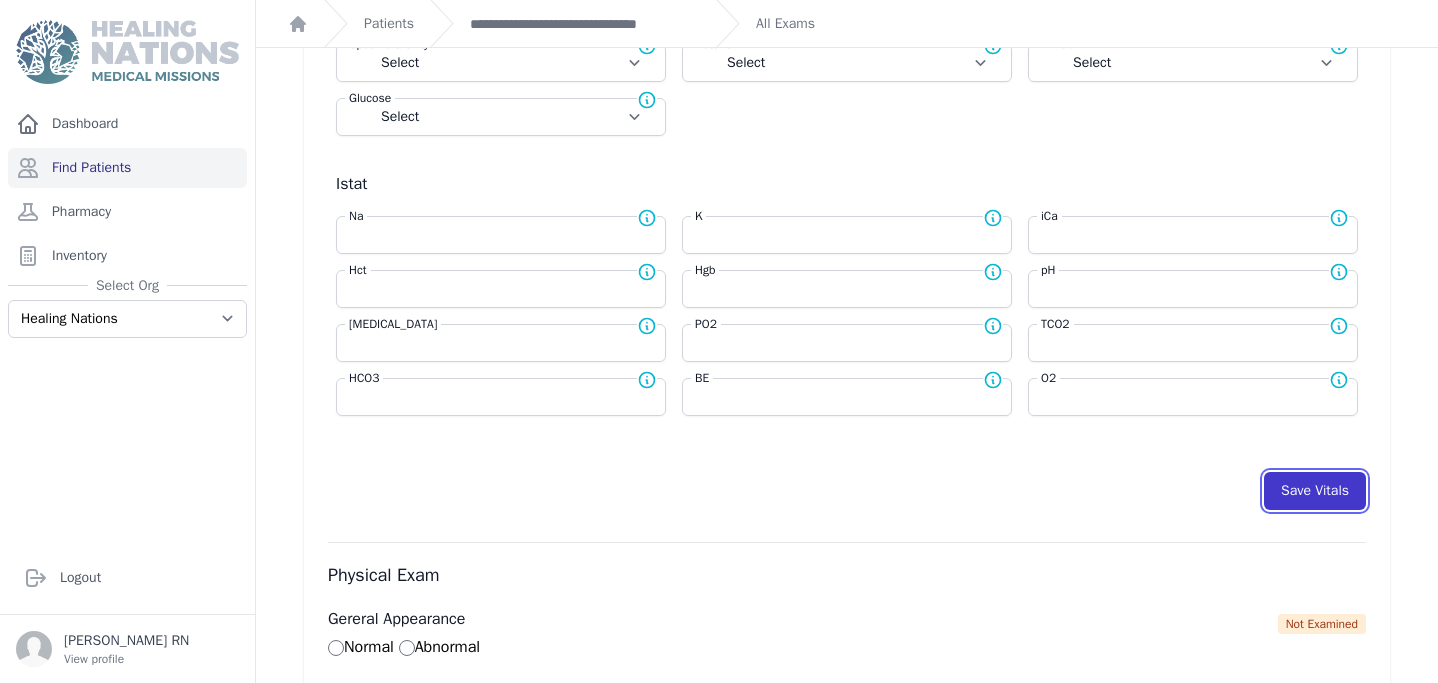 select on "Manual" 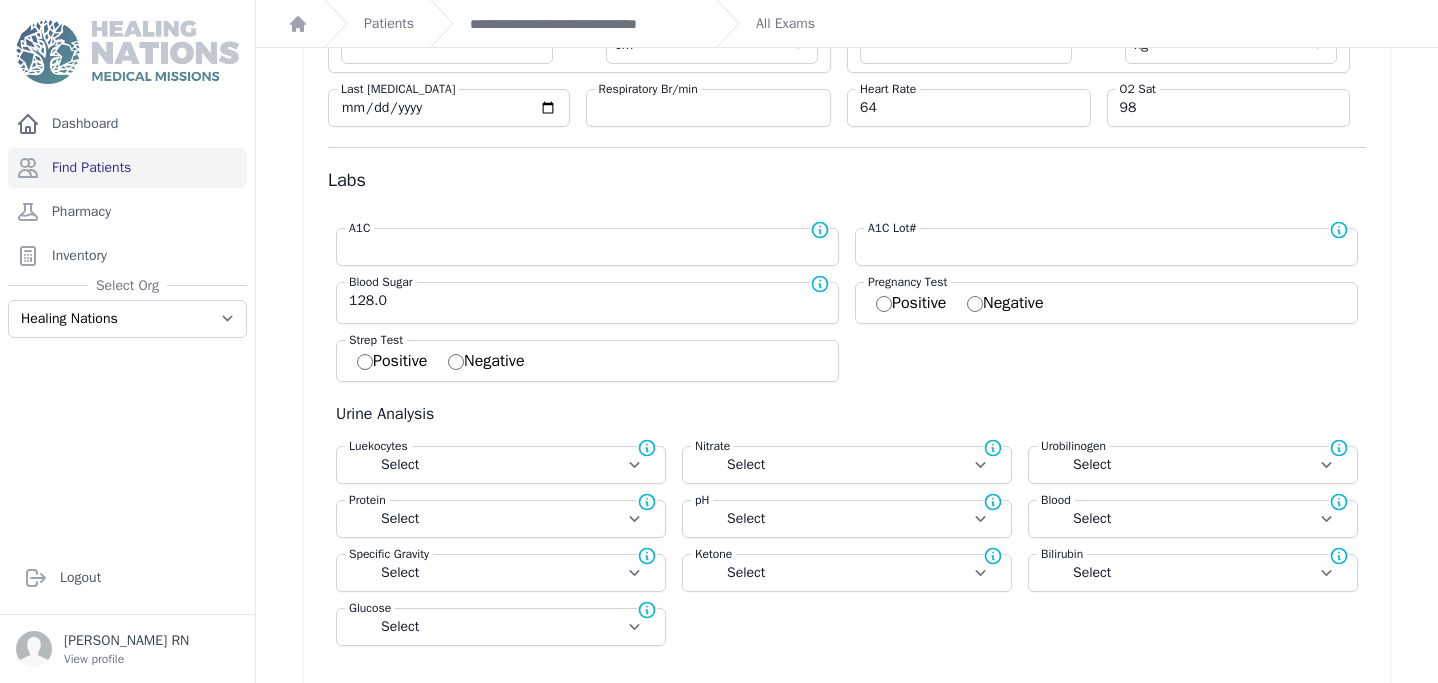 scroll, scrollTop: 0, scrollLeft: 0, axis: both 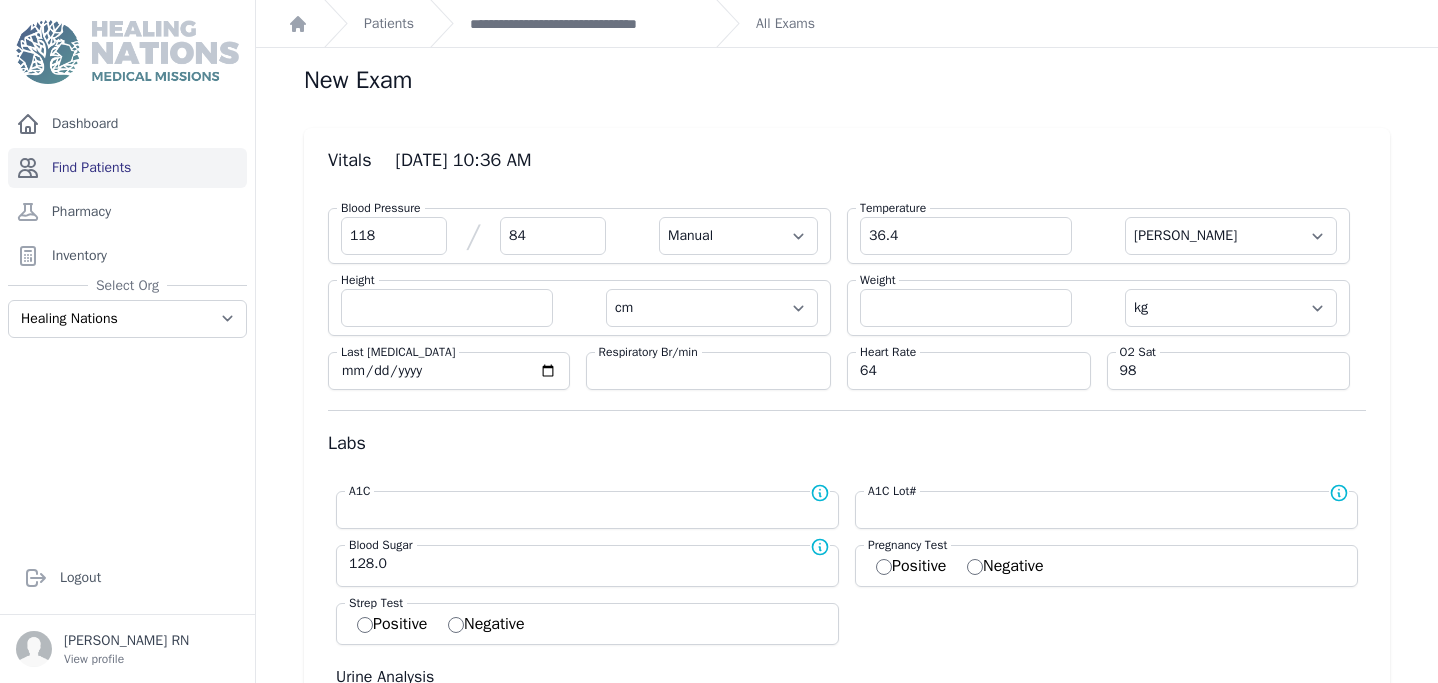 click on "Find Patients" at bounding box center (127, 168) 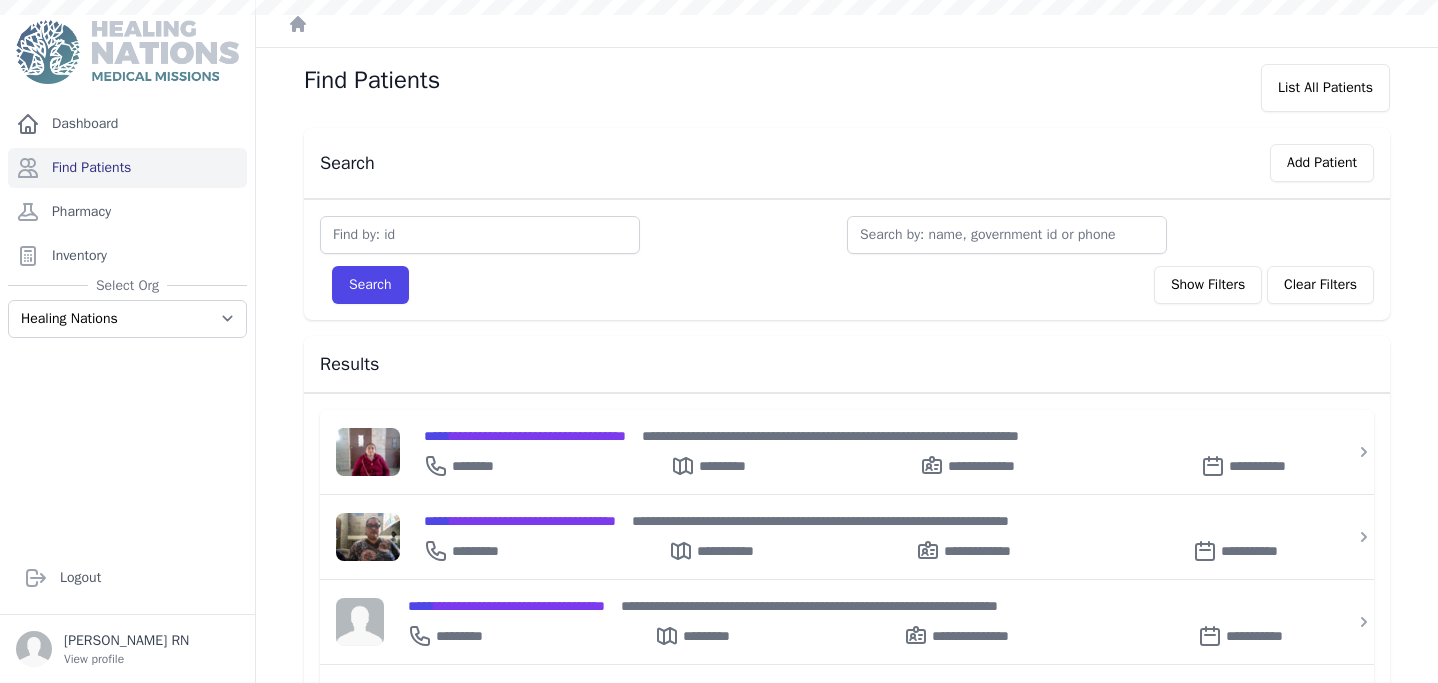 scroll, scrollTop: 0, scrollLeft: 0, axis: both 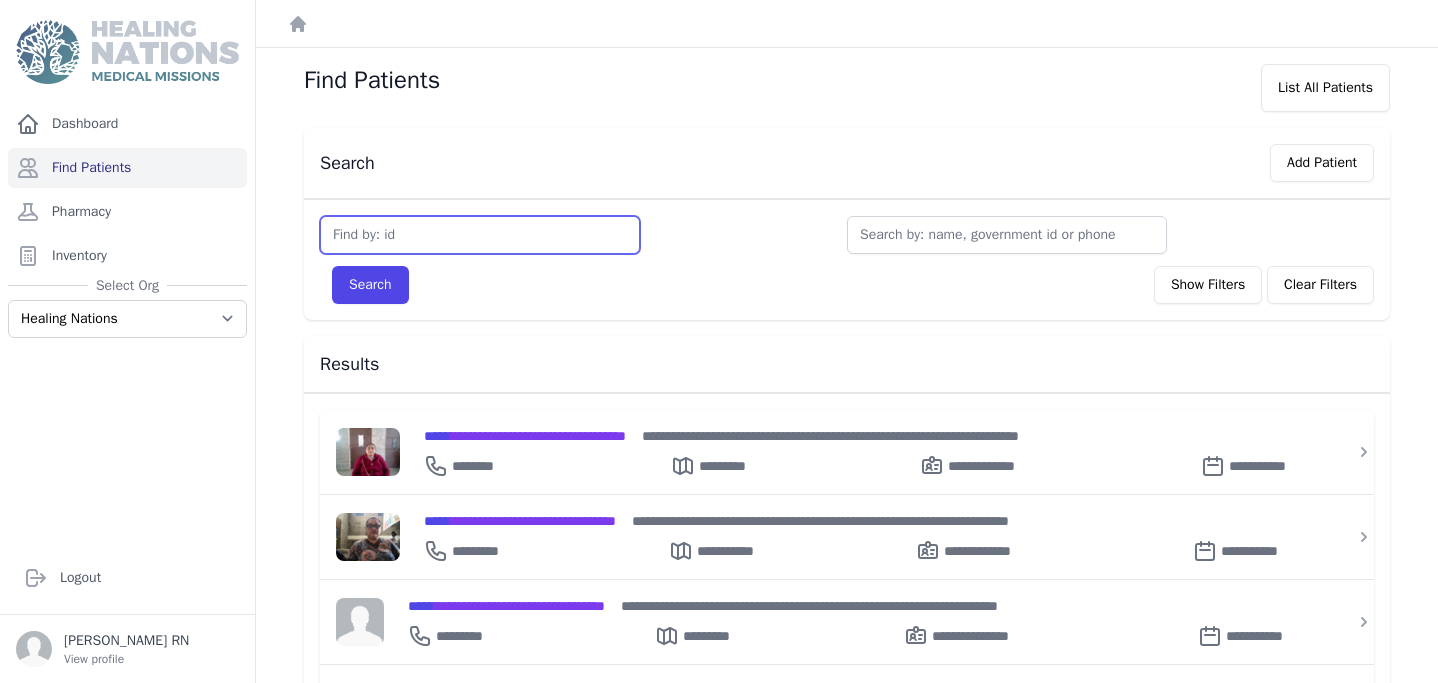 click at bounding box center [480, 235] 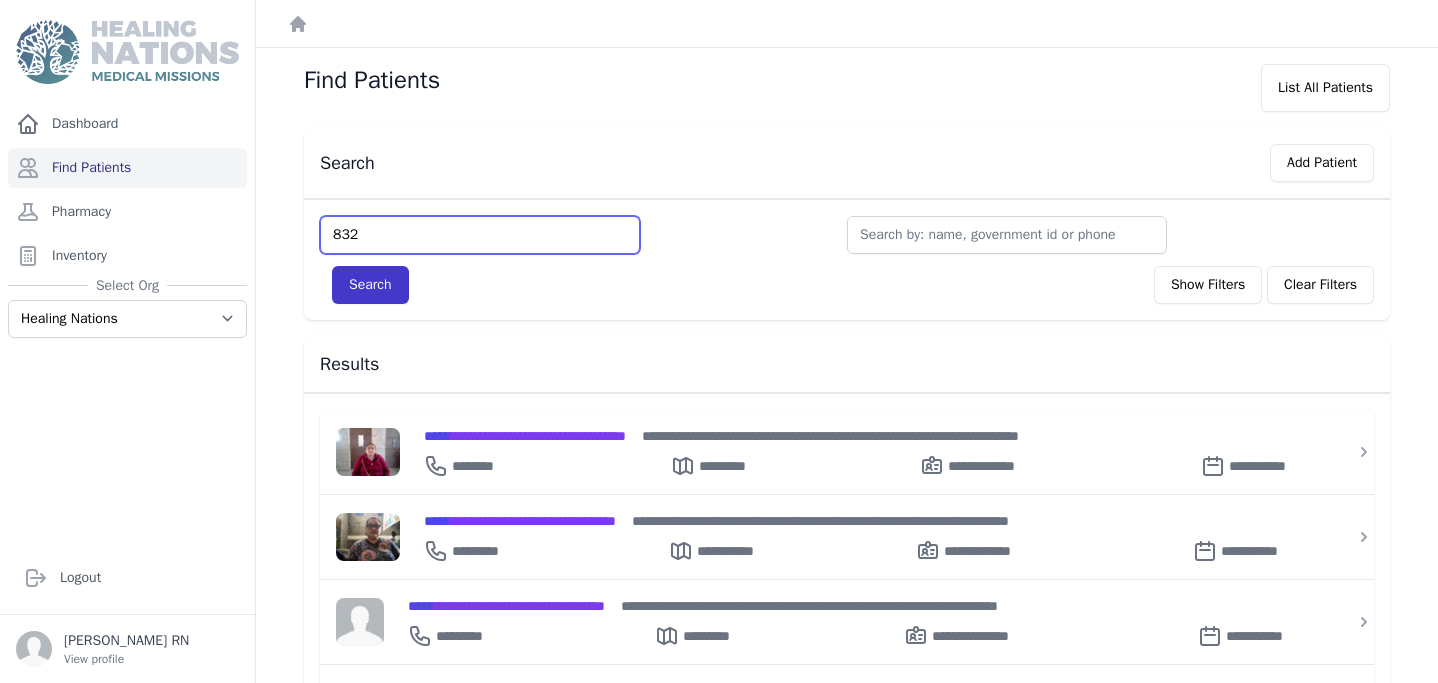 type on "832" 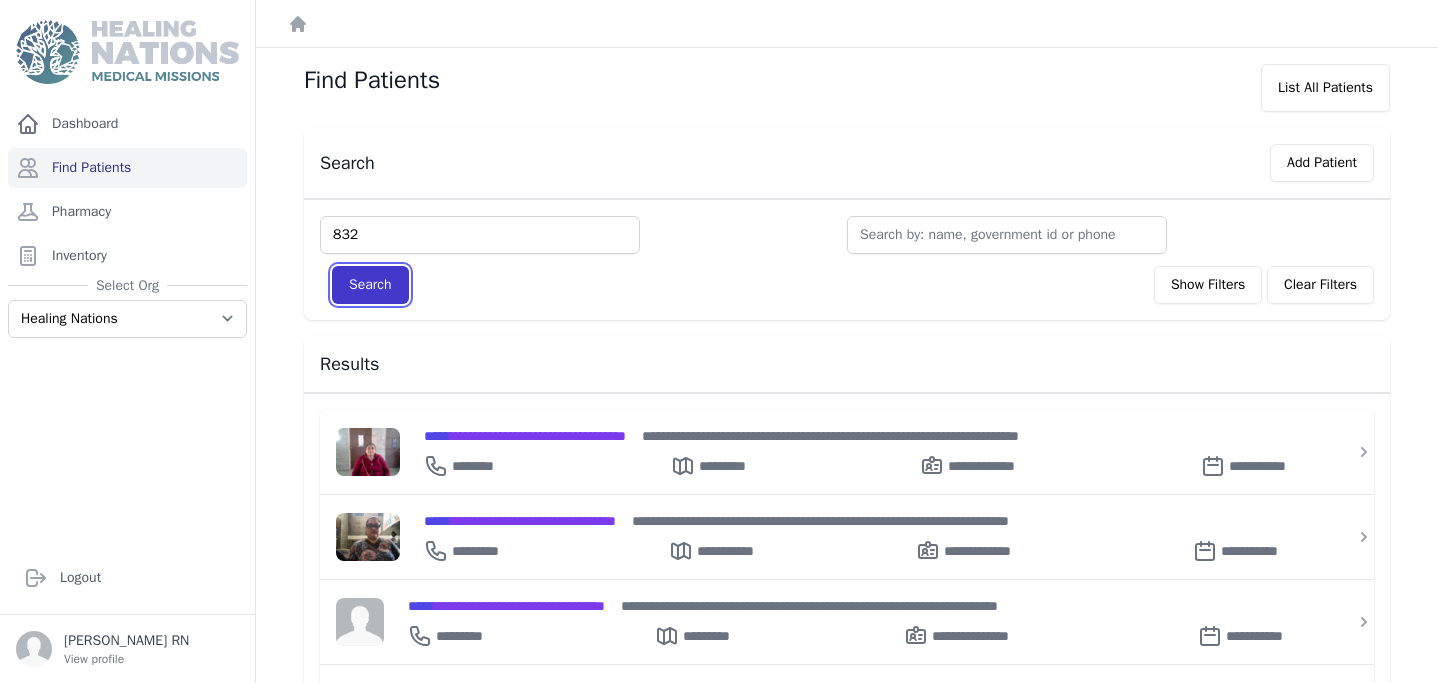 click on "Search" at bounding box center (370, 285) 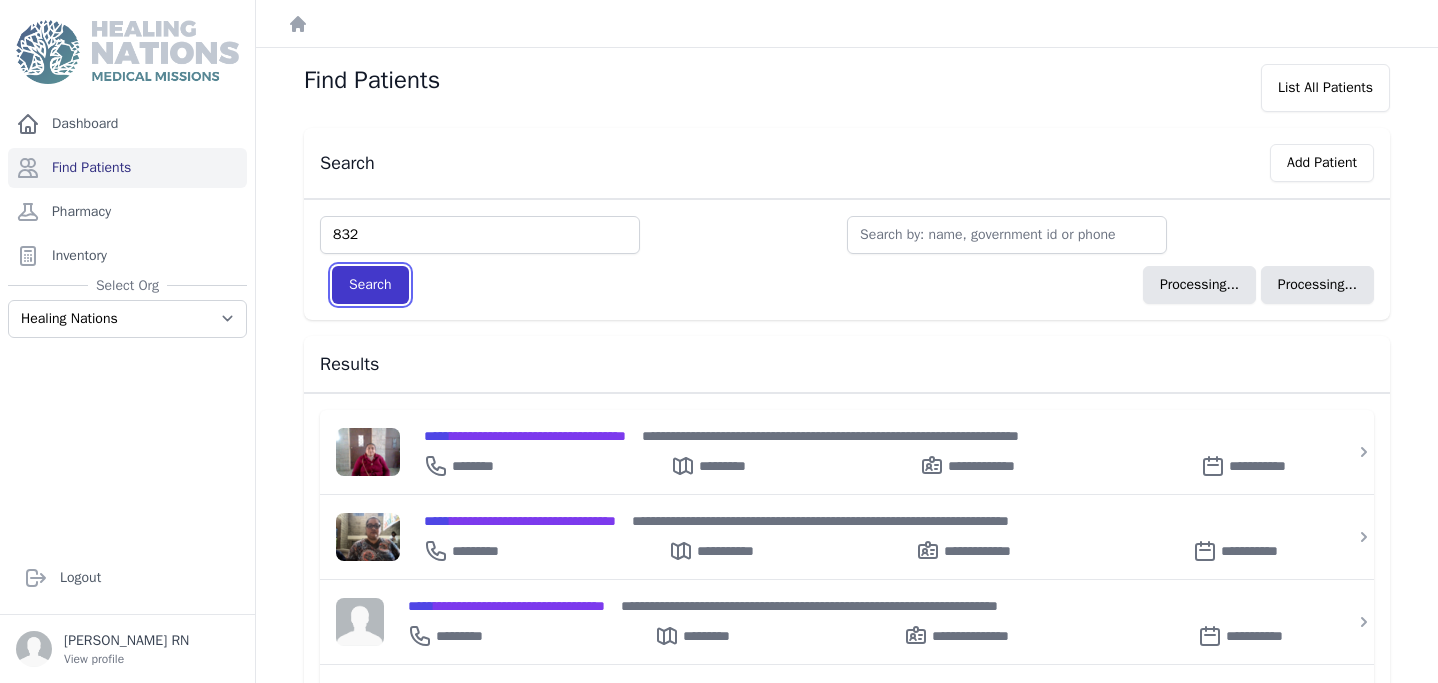 type 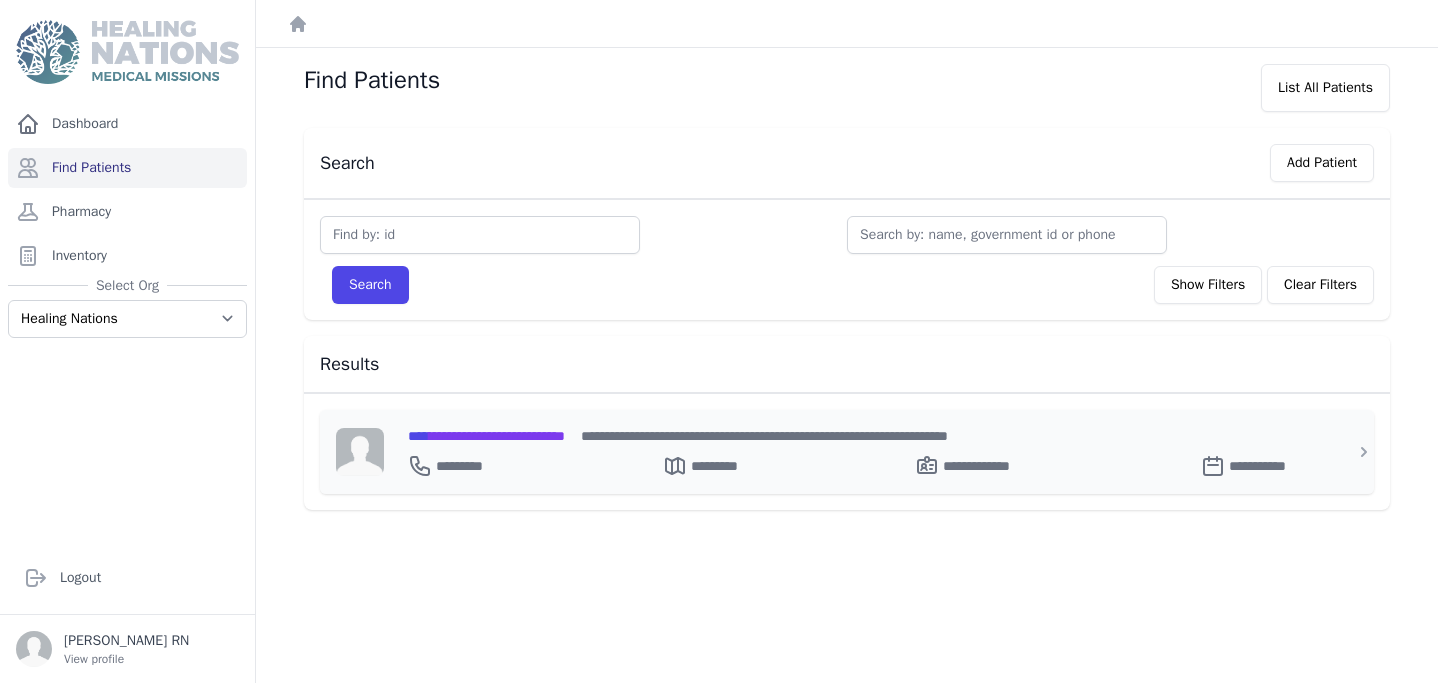 click on "**********" at bounding box center (486, 436) 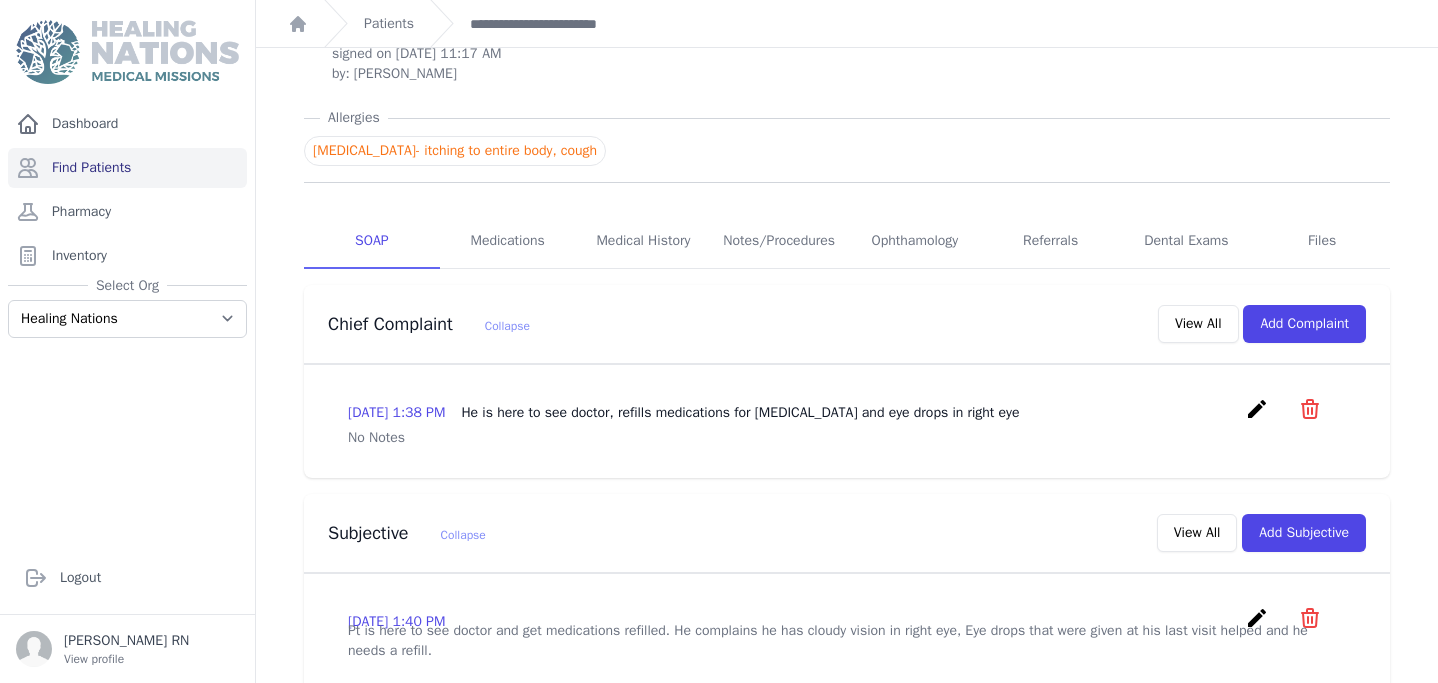 scroll, scrollTop: 157, scrollLeft: 0, axis: vertical 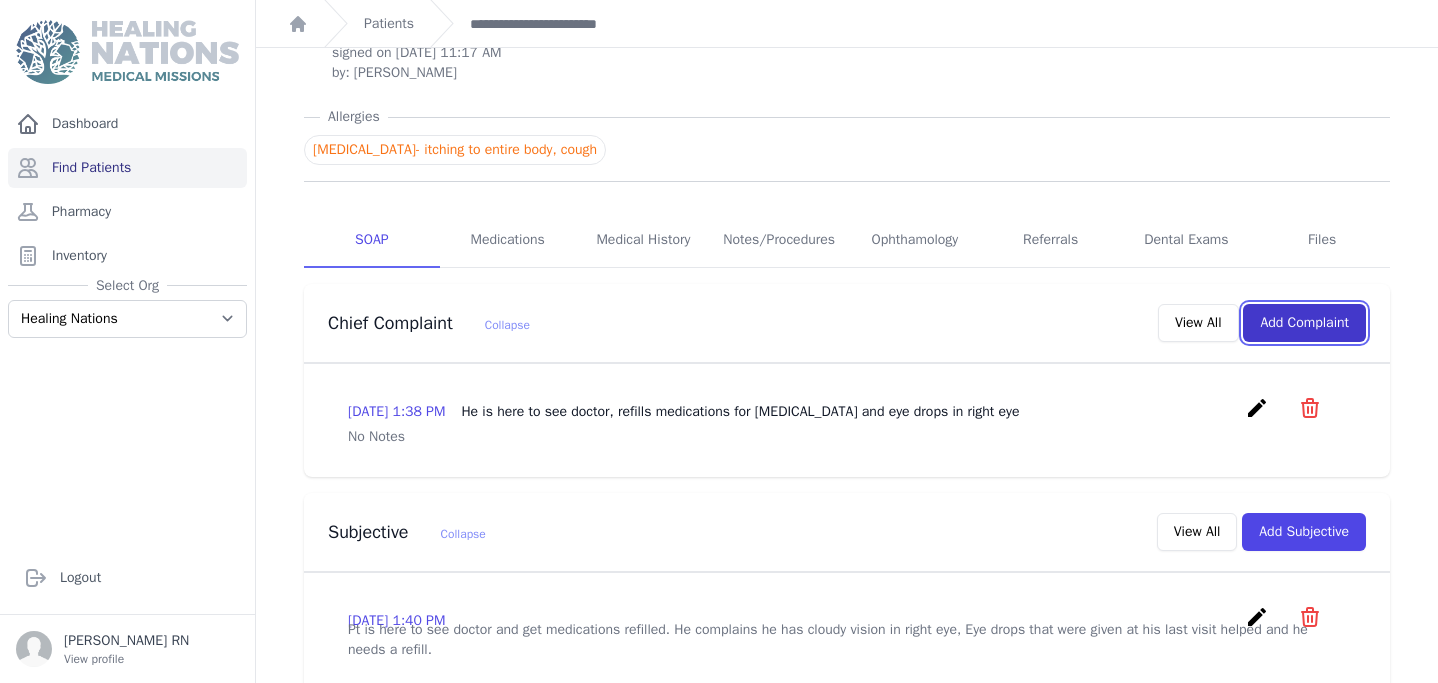 click on "Add Complaint" at bounding box center (1304, 323) 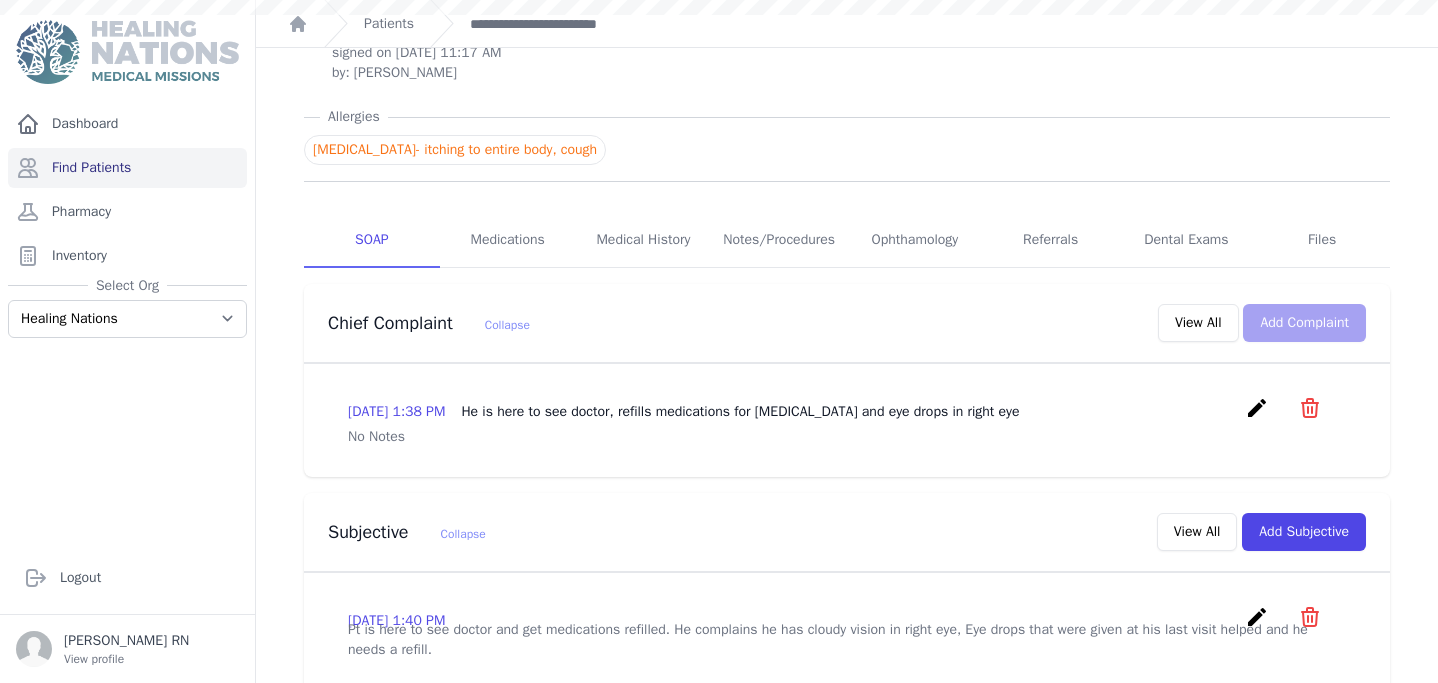 scroll, scrollTop: 0, scrollLeft: 0, axis: both 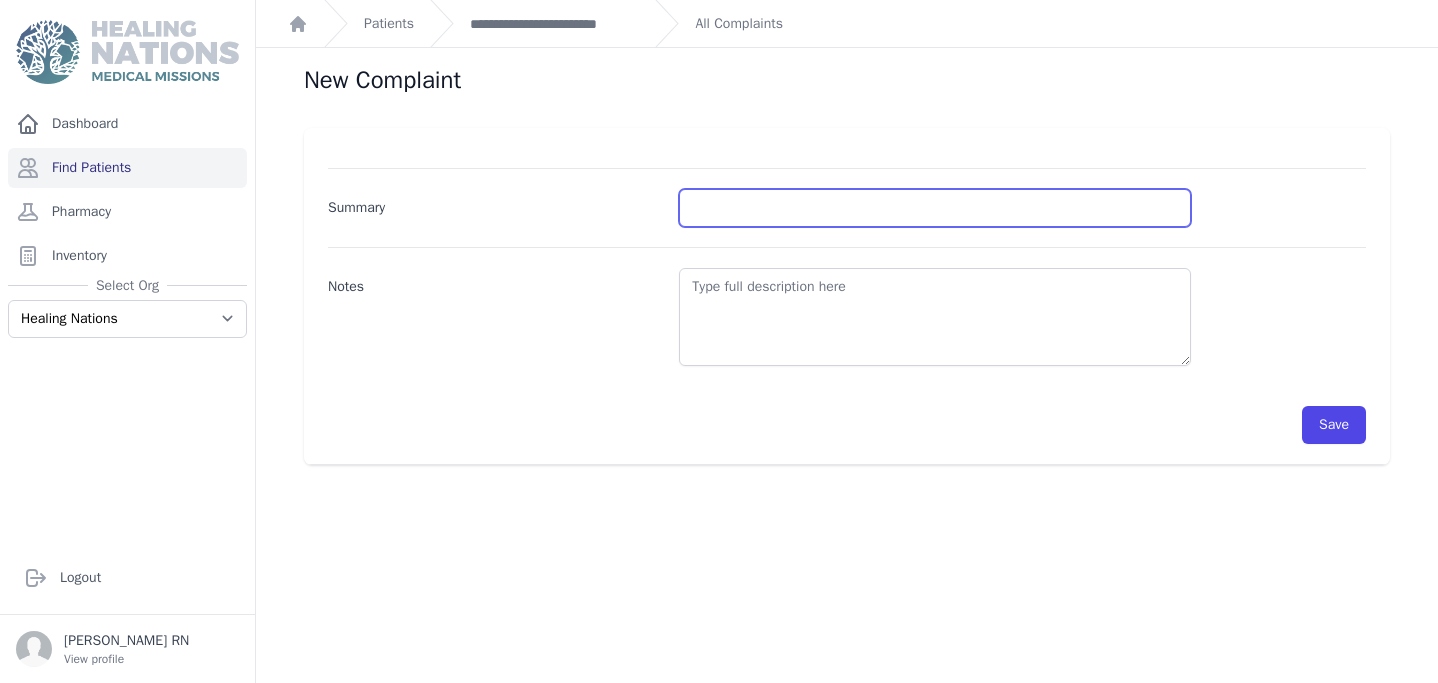 click on "Summary" at bounding box center [935, 208] 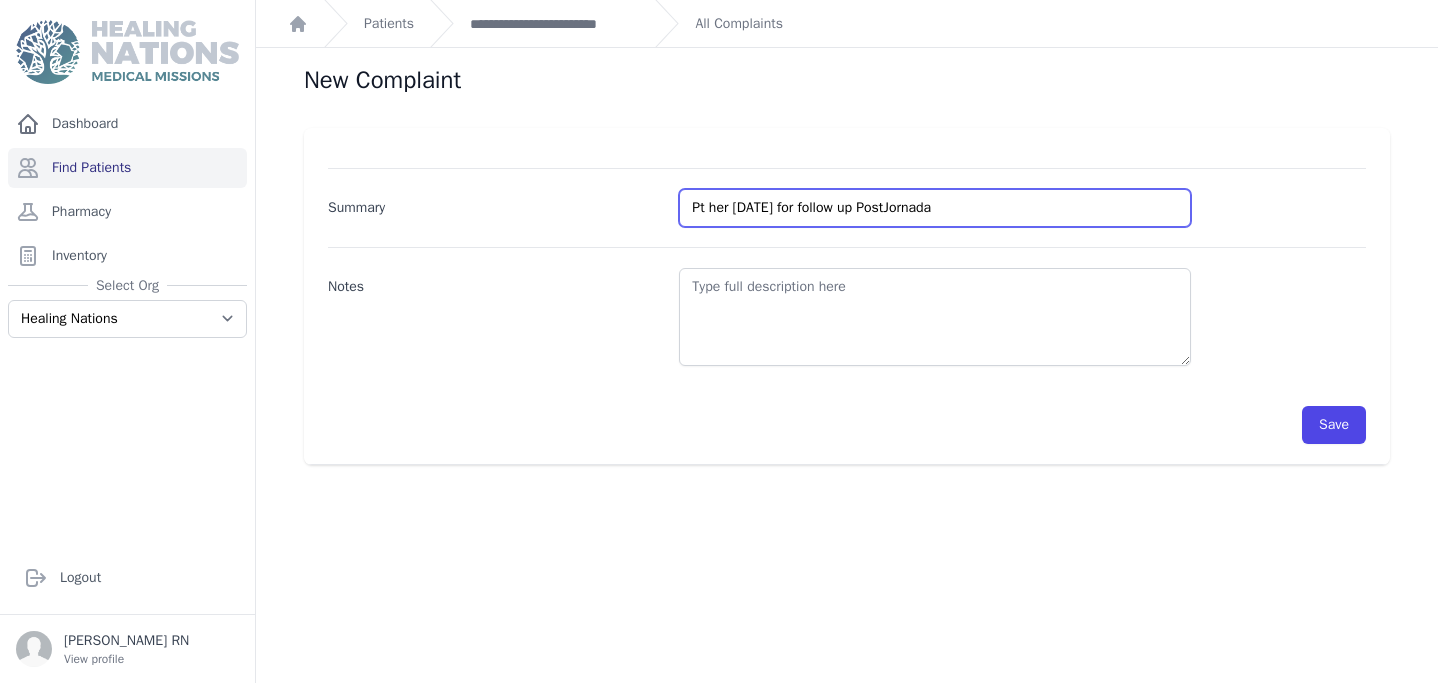 click on "Pt her today for follow up PostJornada" at bounding box center [935, 208] 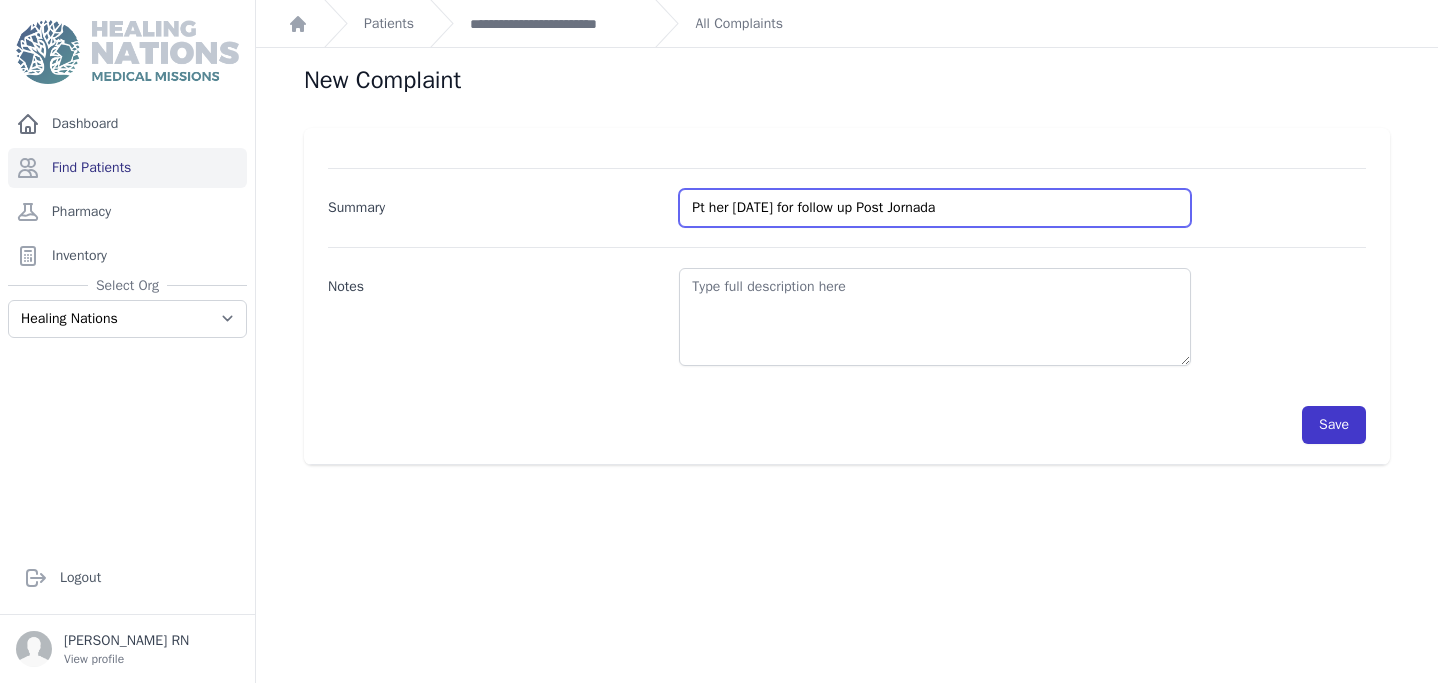 type on "Pt her today for follow up Post Jornada" 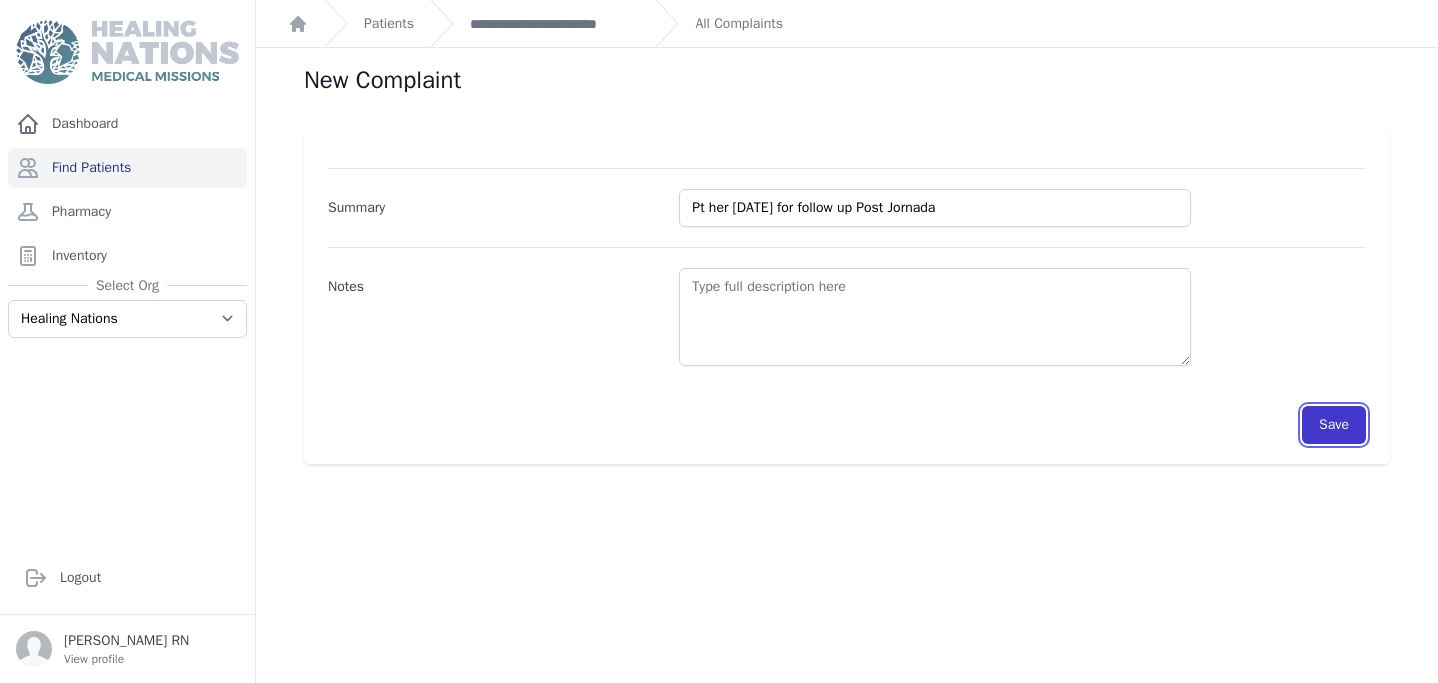click on "Save" at bounding box center [1334, 425] 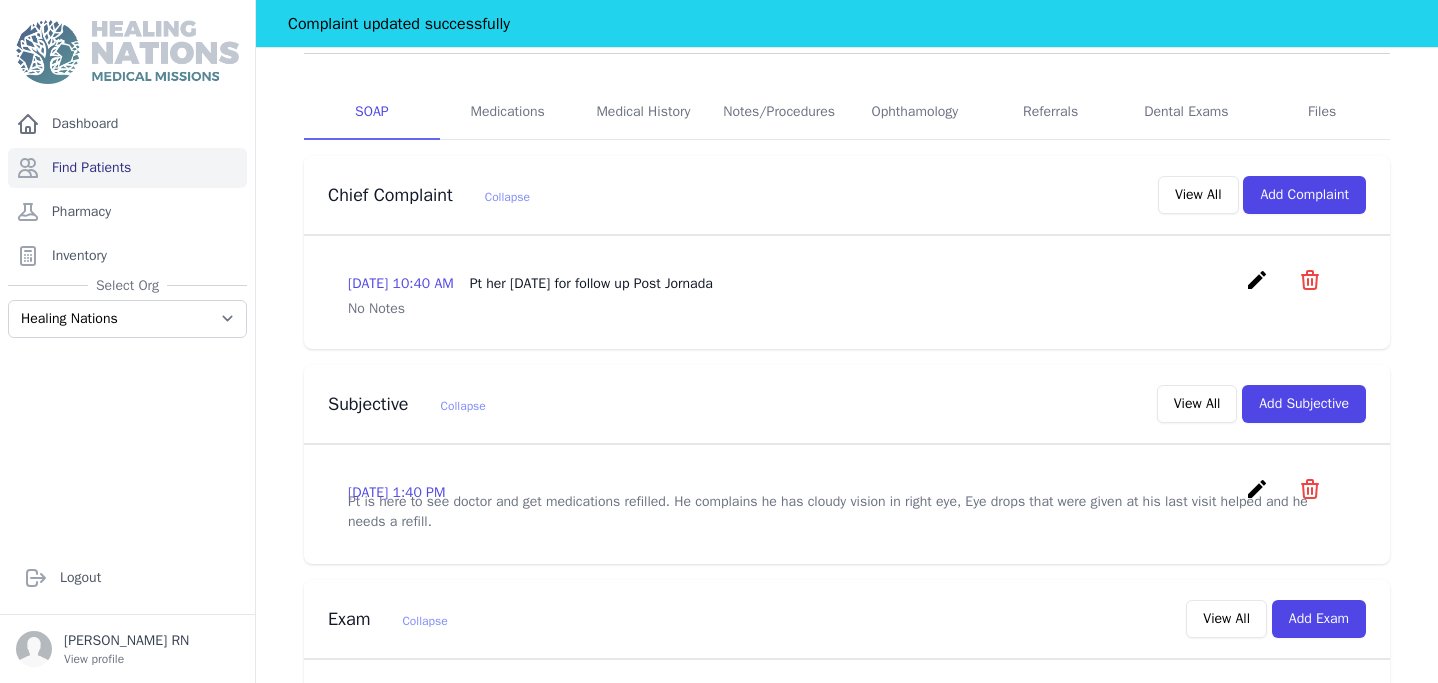scroll, scrollTop: 345, scrollLeft: 0, axis: vertical 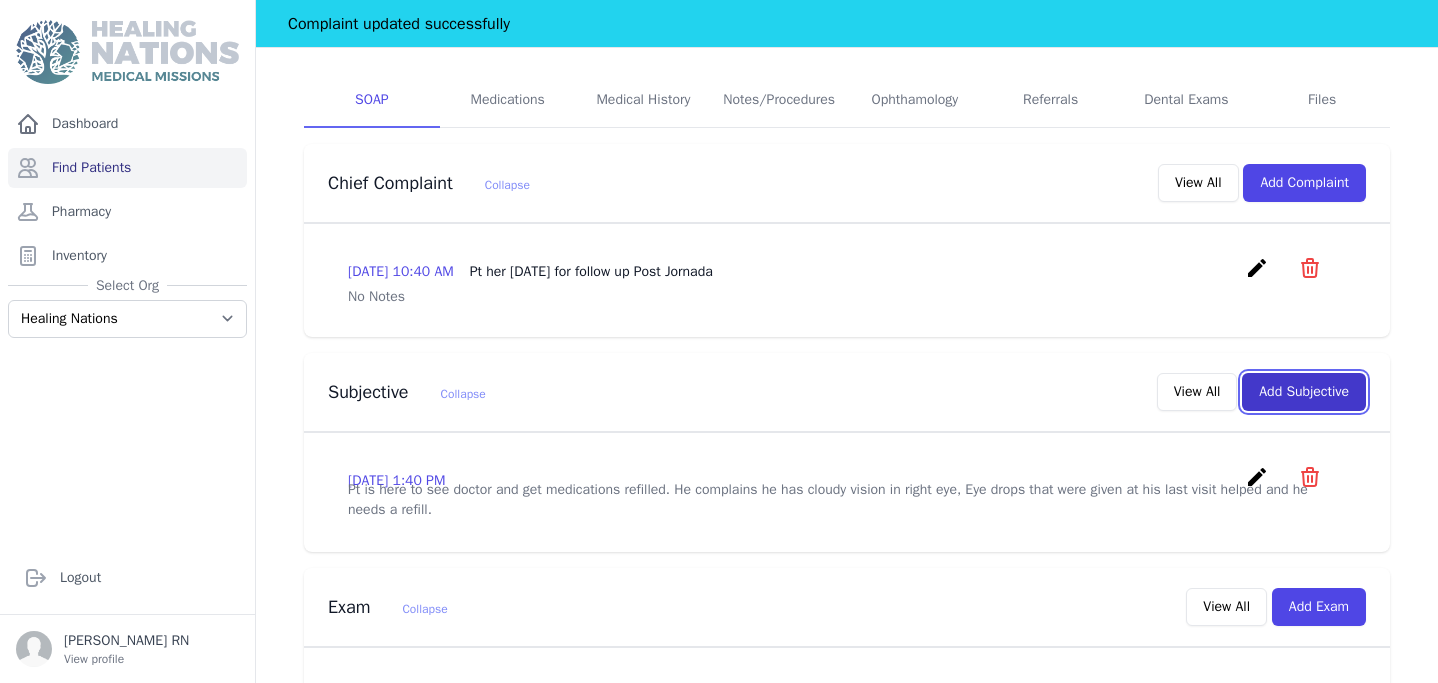 click on "Add Subjective" at bounding box center (1304, 392) 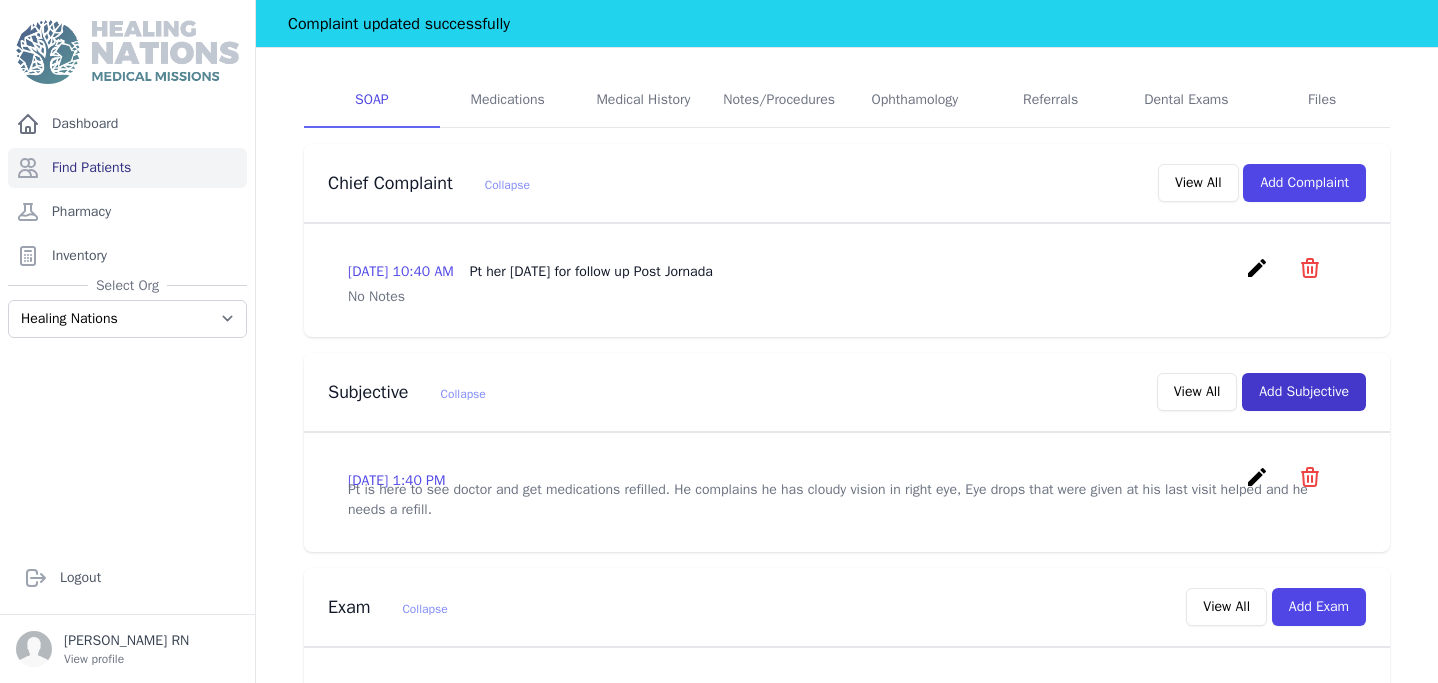 scroll, scrollTop: 0, scrollLeft: 0, axis: both 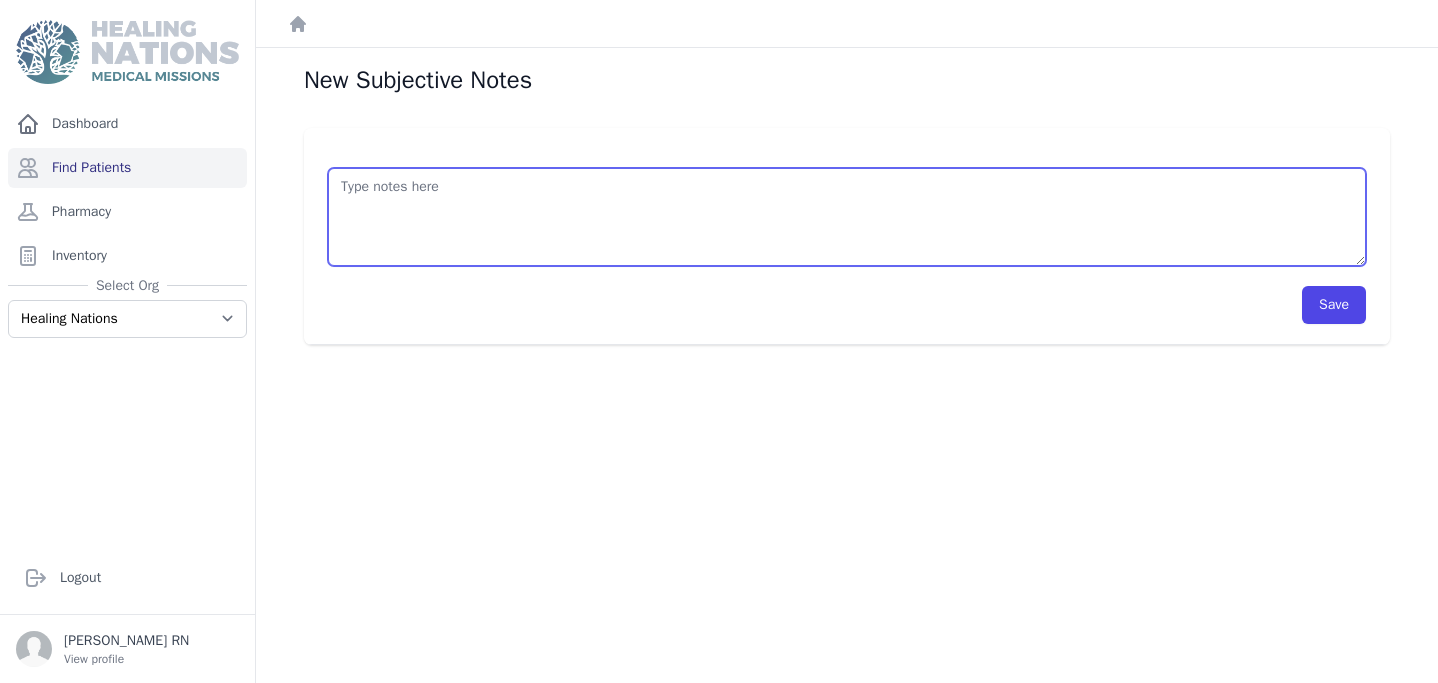 click at bounding box center (847, 217) 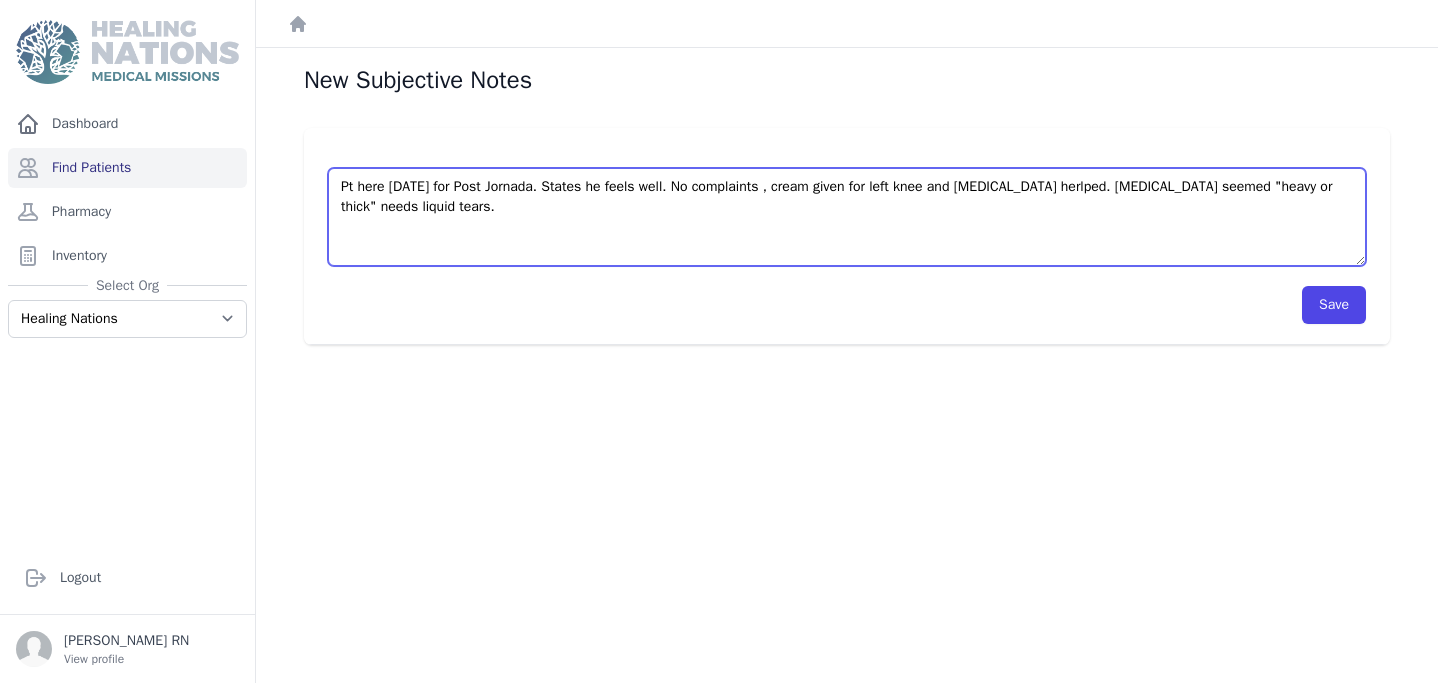 click on "Pt here today for Post Jornada. States he feels well. No complaints , cream given for left knee and leg pain herlped. Eye drop seemed "heavy or thick" needs liquid tears." at bounding box center (847, 217) 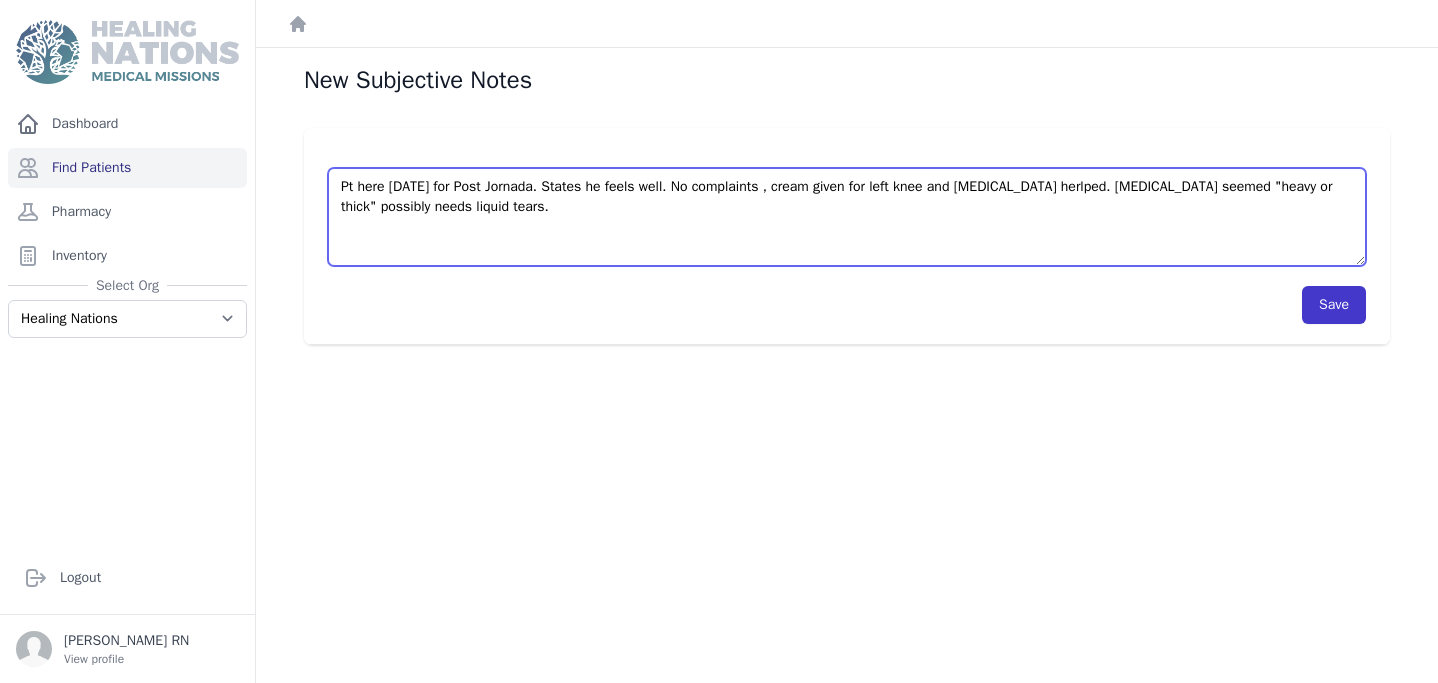 type on "Pt here today for Post Jornada. States he feels well. No complaints , cream given for left knee and leg pain herlped. Eye drop seemed "heavy or thick" possibly needs liquid tears." 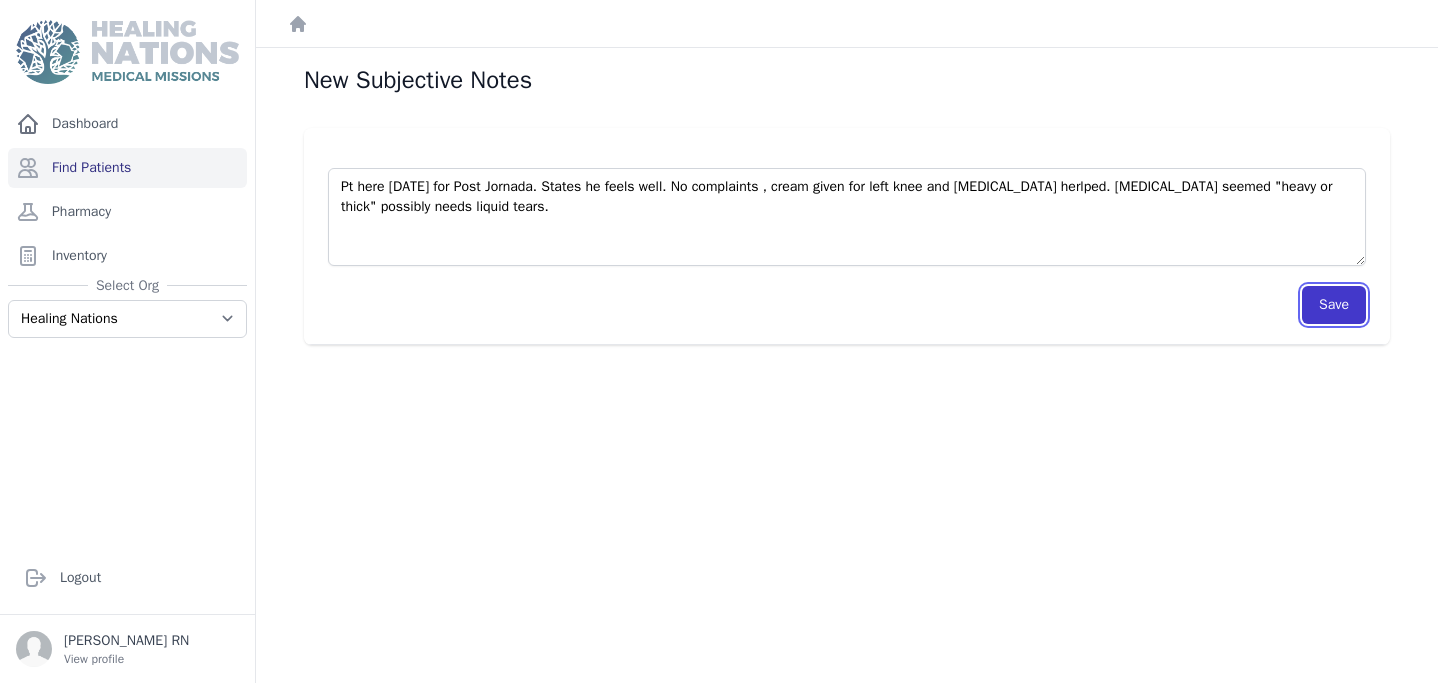 click on "Save" at bounding box center (1334, 305) 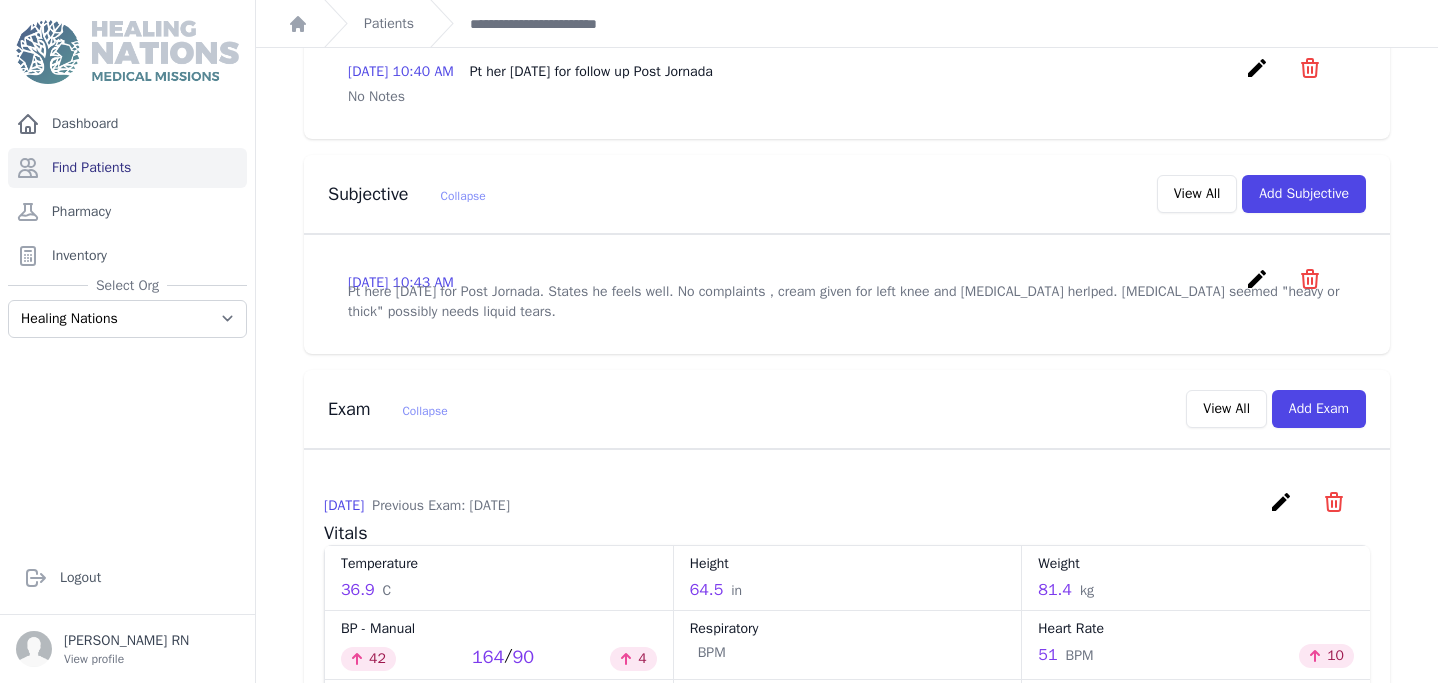 scroll, scrollTop: 598, scrollLeft: 0, axis: vertical 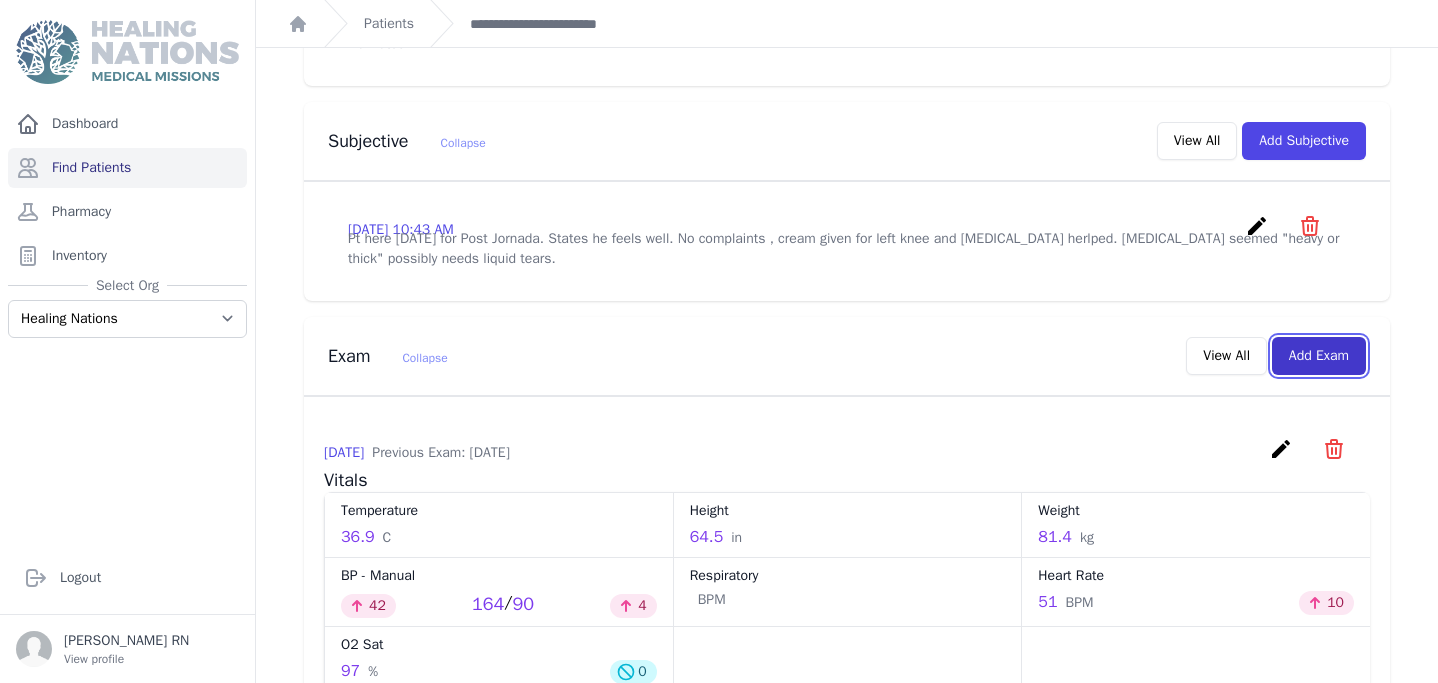 click on "Add Exam" at bounding box center (1319, 356) 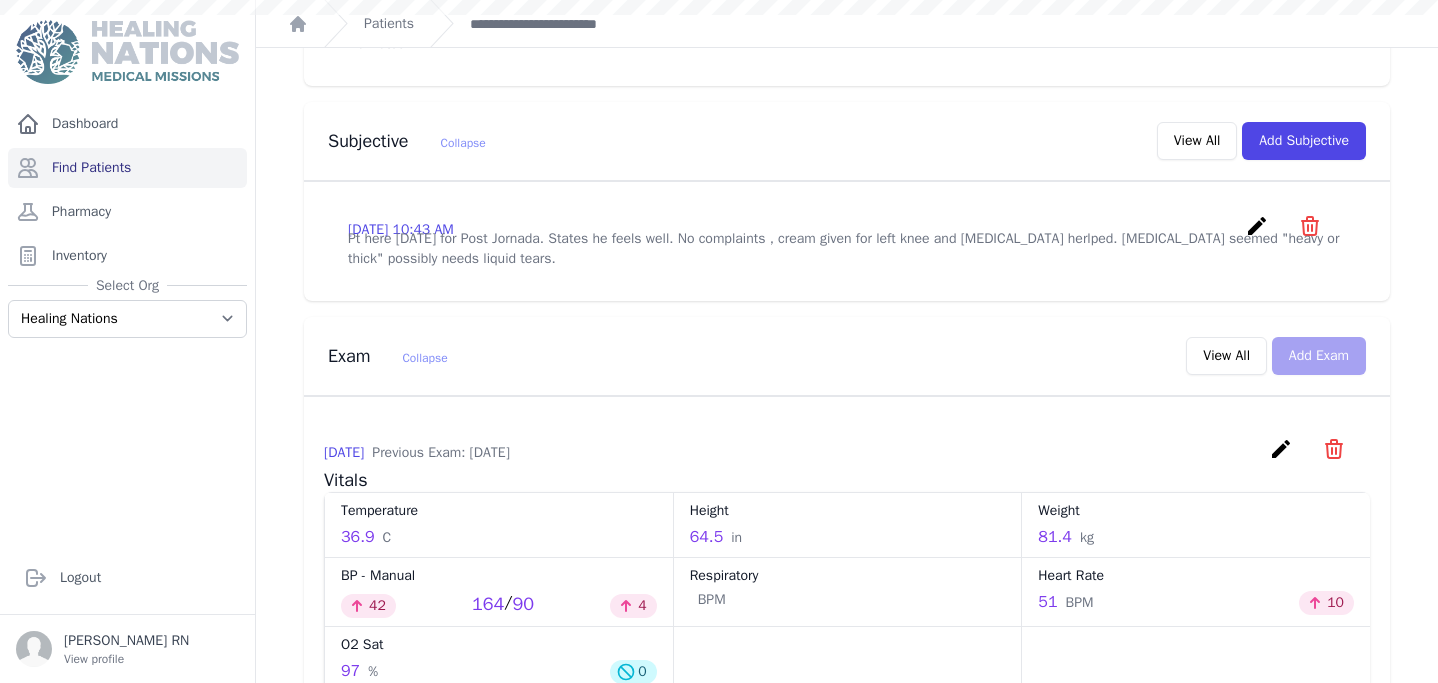 scroll, scrollTop: 0, scrollLeft: 0, axis: both 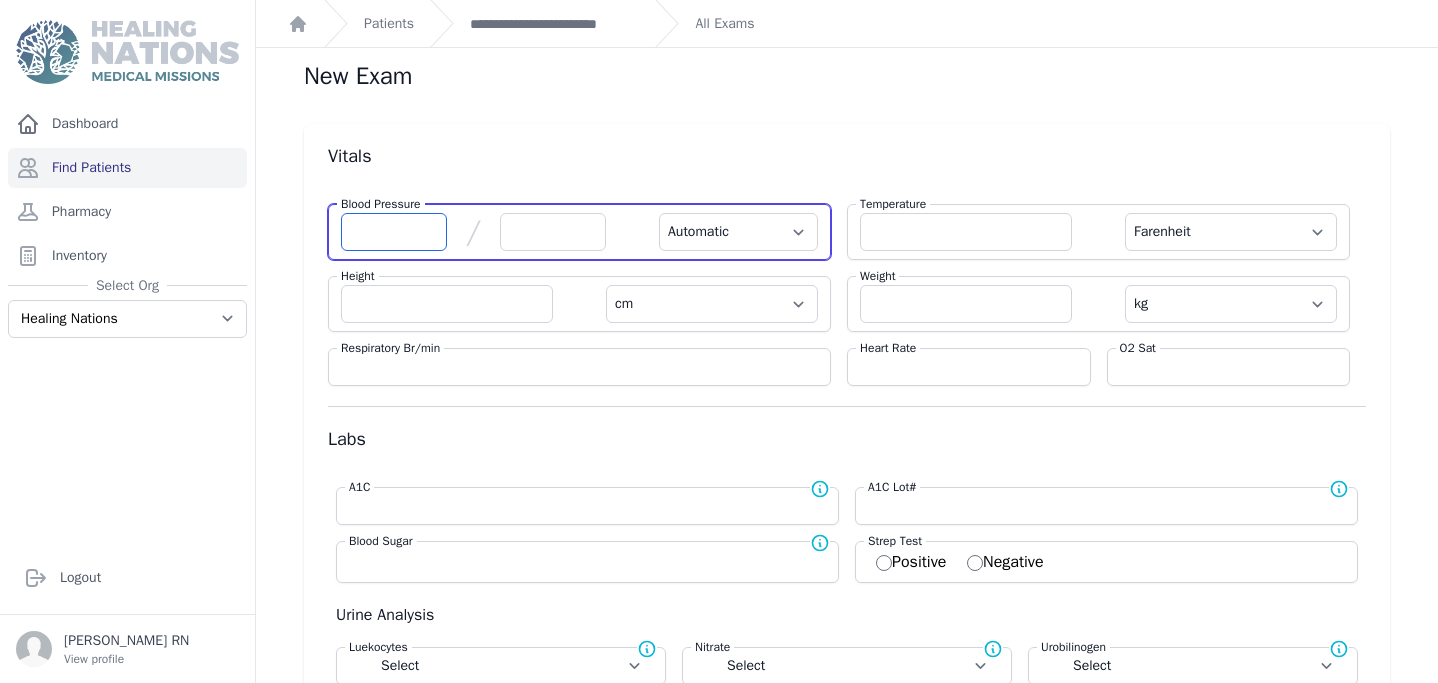 click at bounding box center (394, 232) 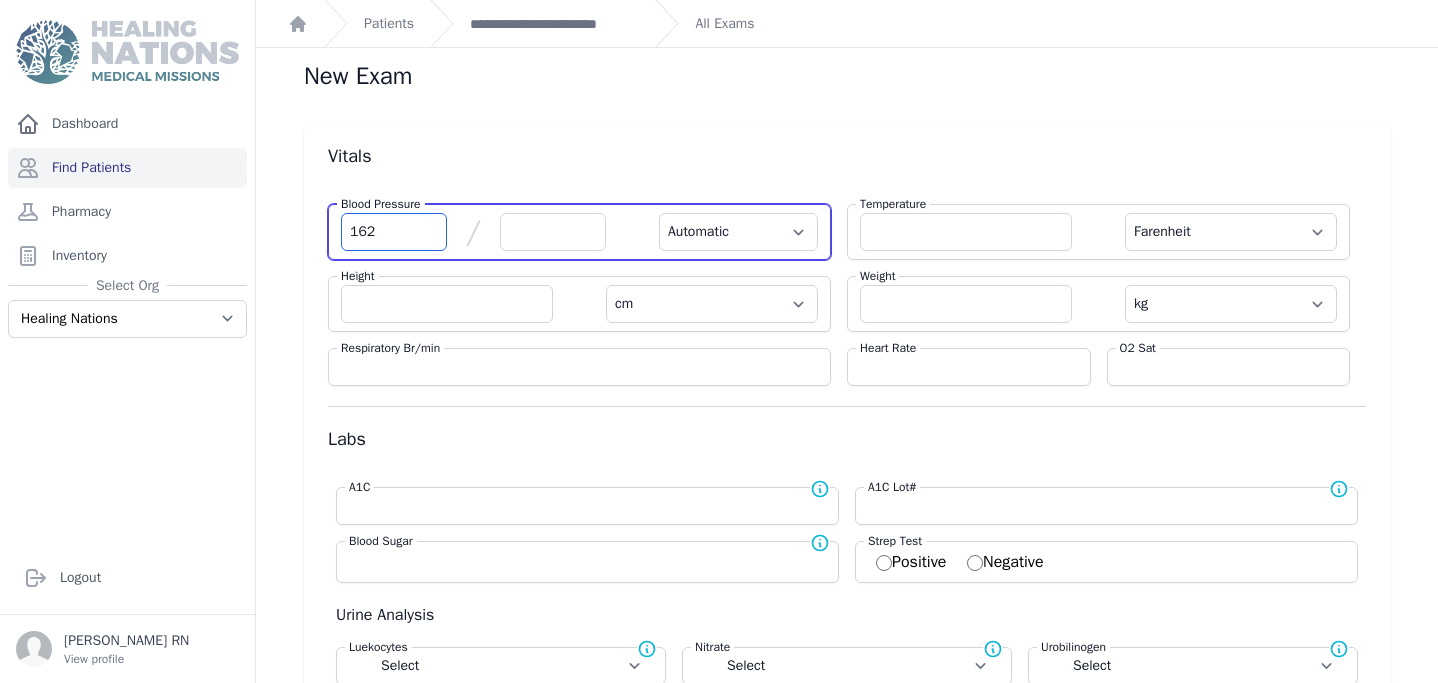 type on "162" 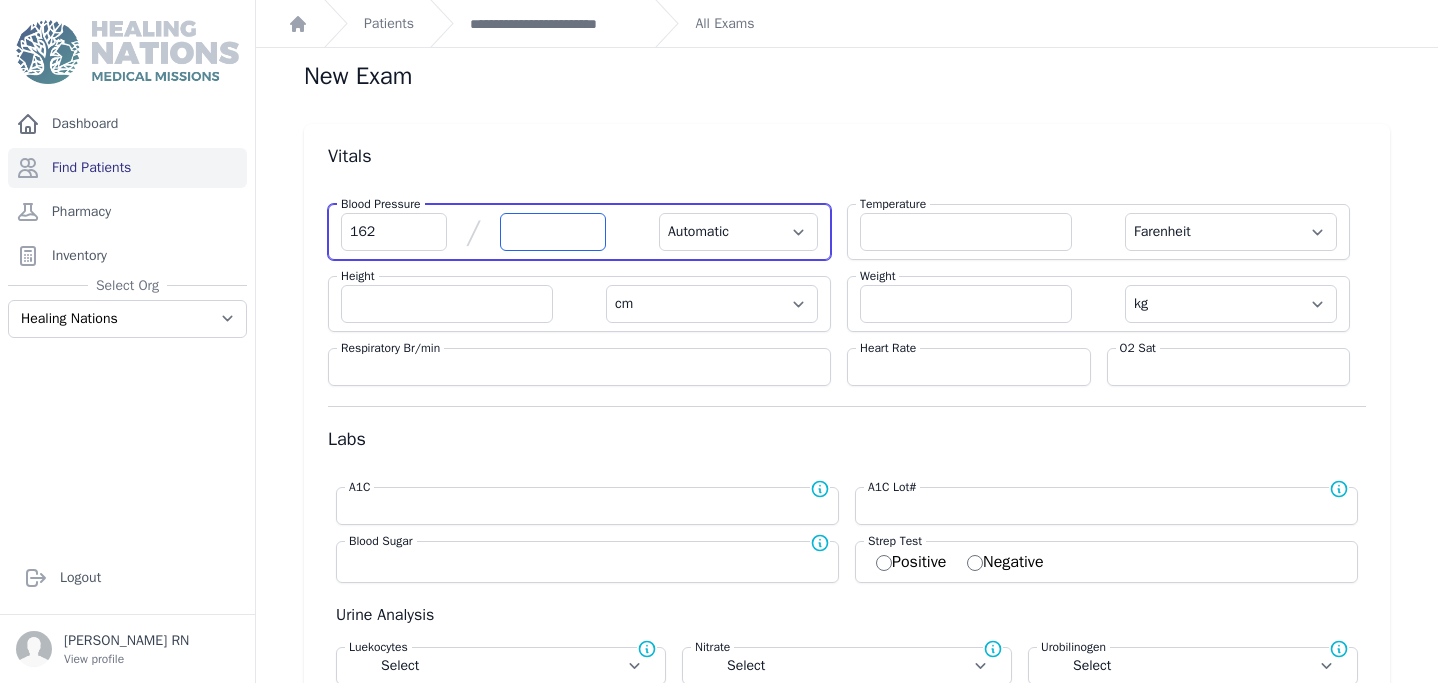 select on "Automatic" 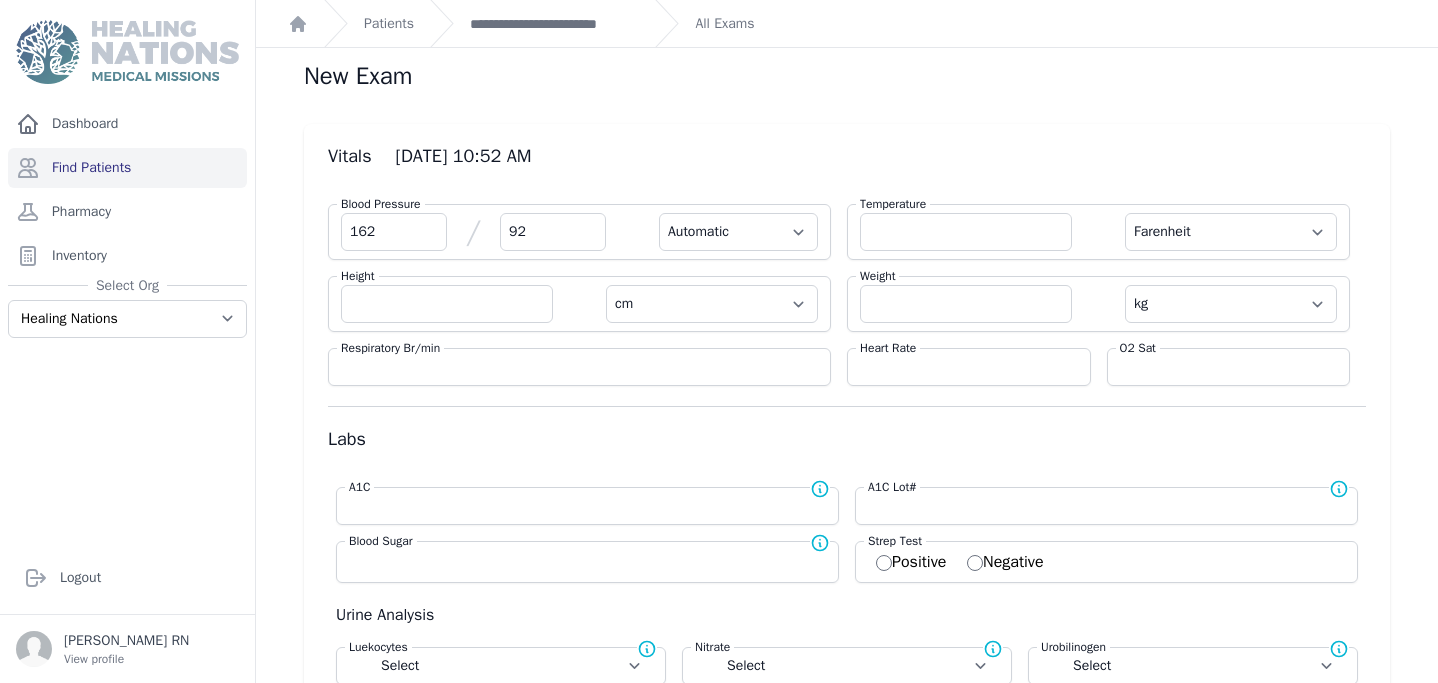 type on "92" 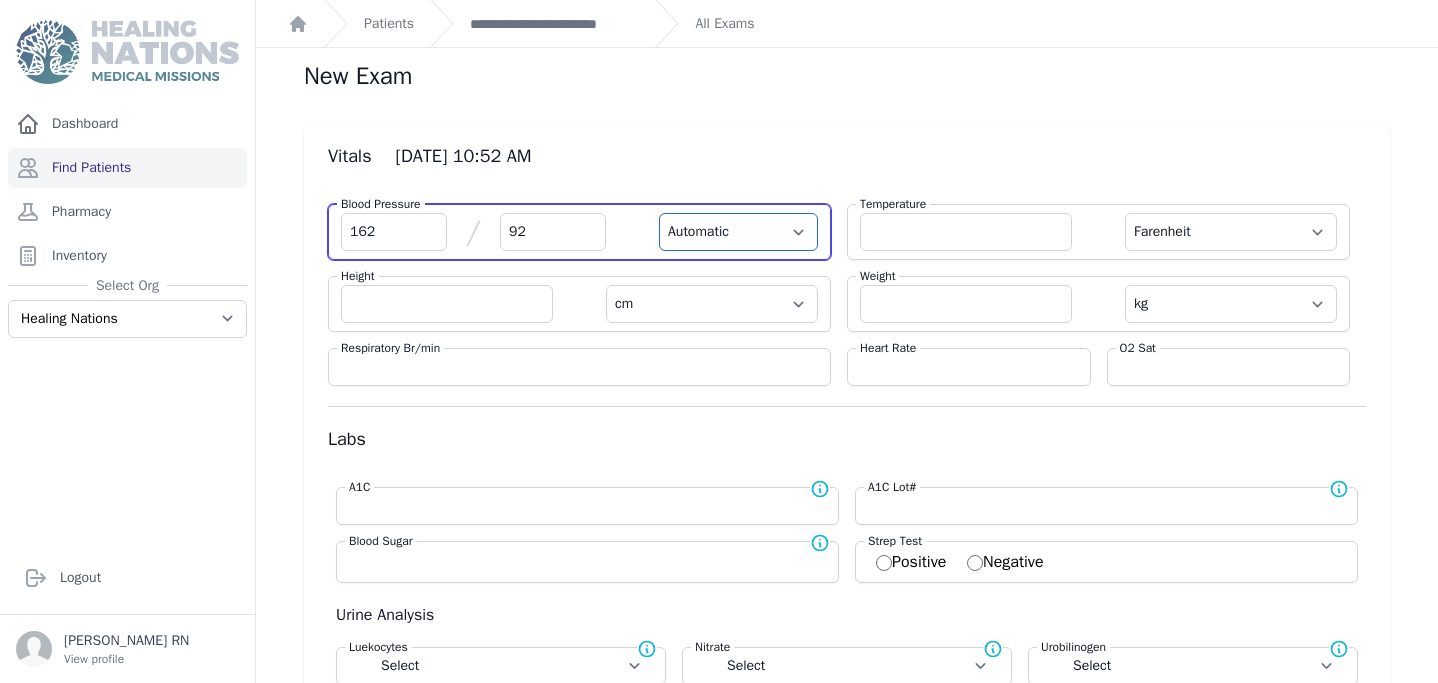 click on "Automatic Manual" at bounding box center [738, 232] 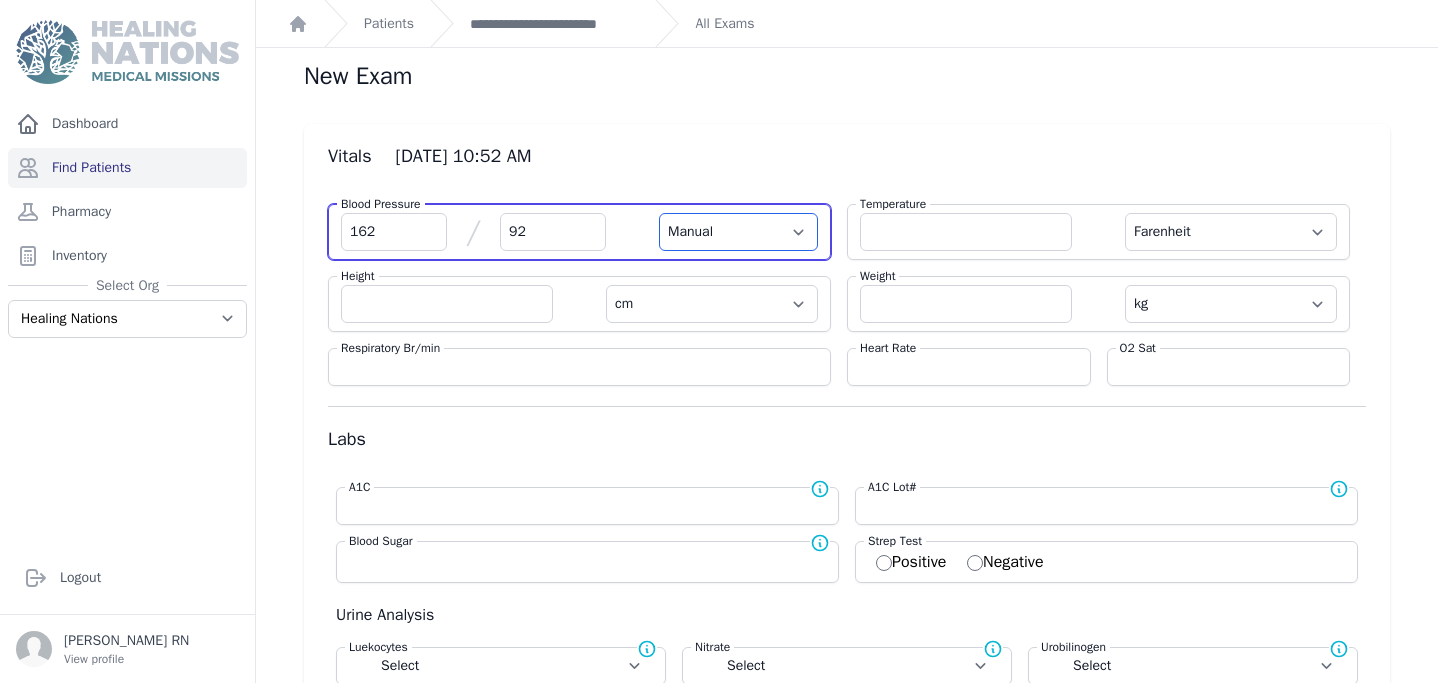 select on "F" 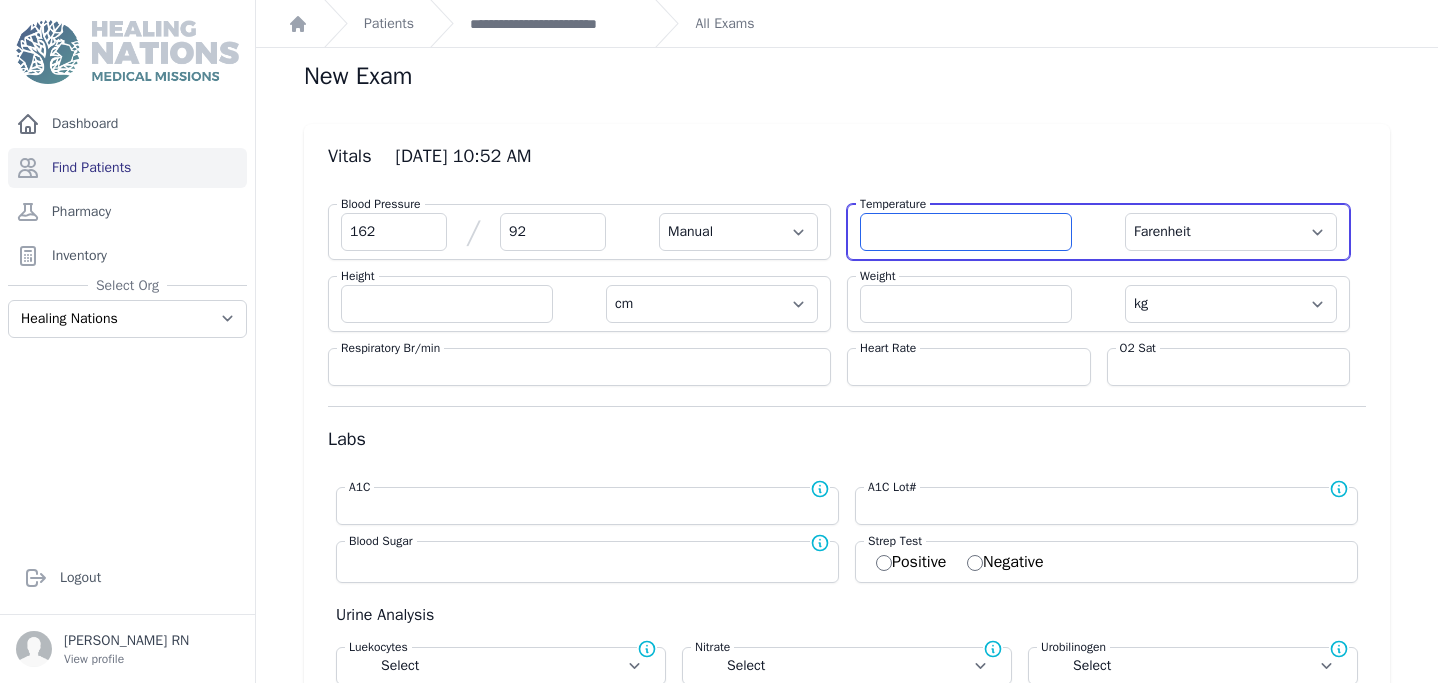 click at bounding box center [966, 232] 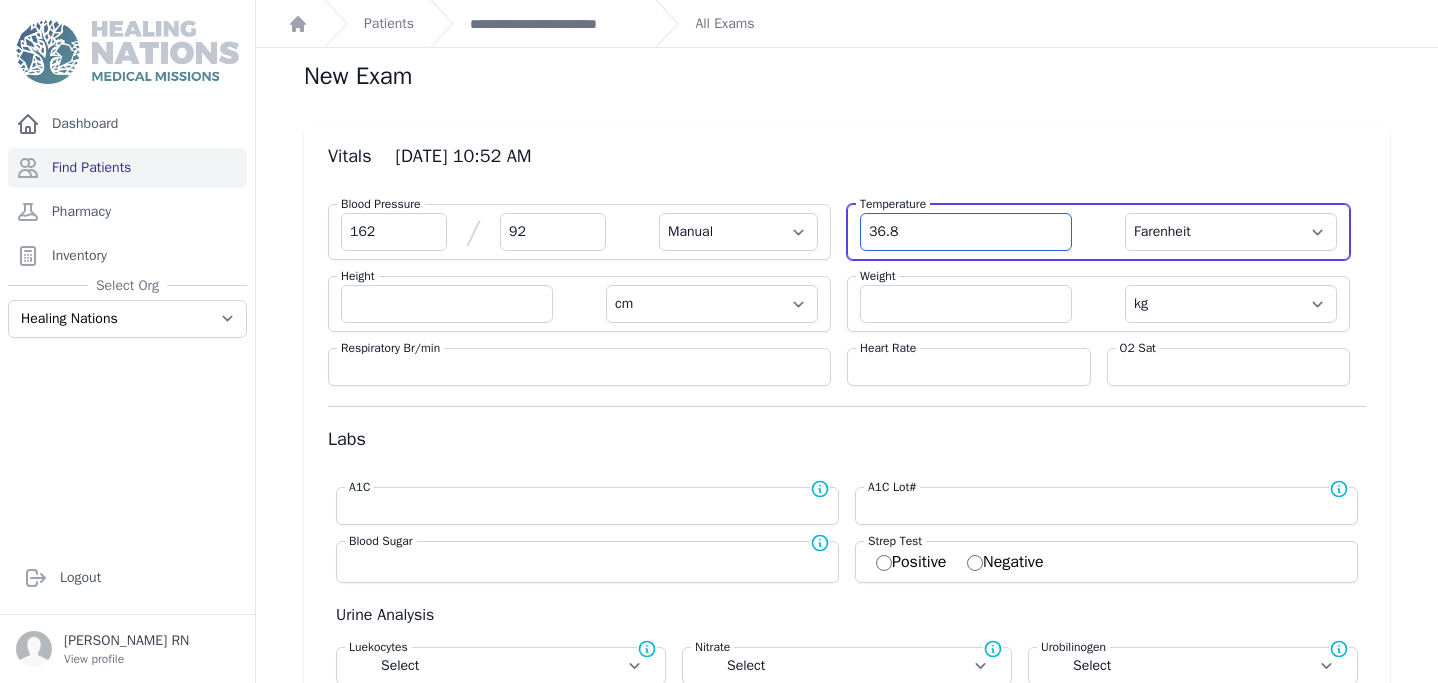 type on "36.8" 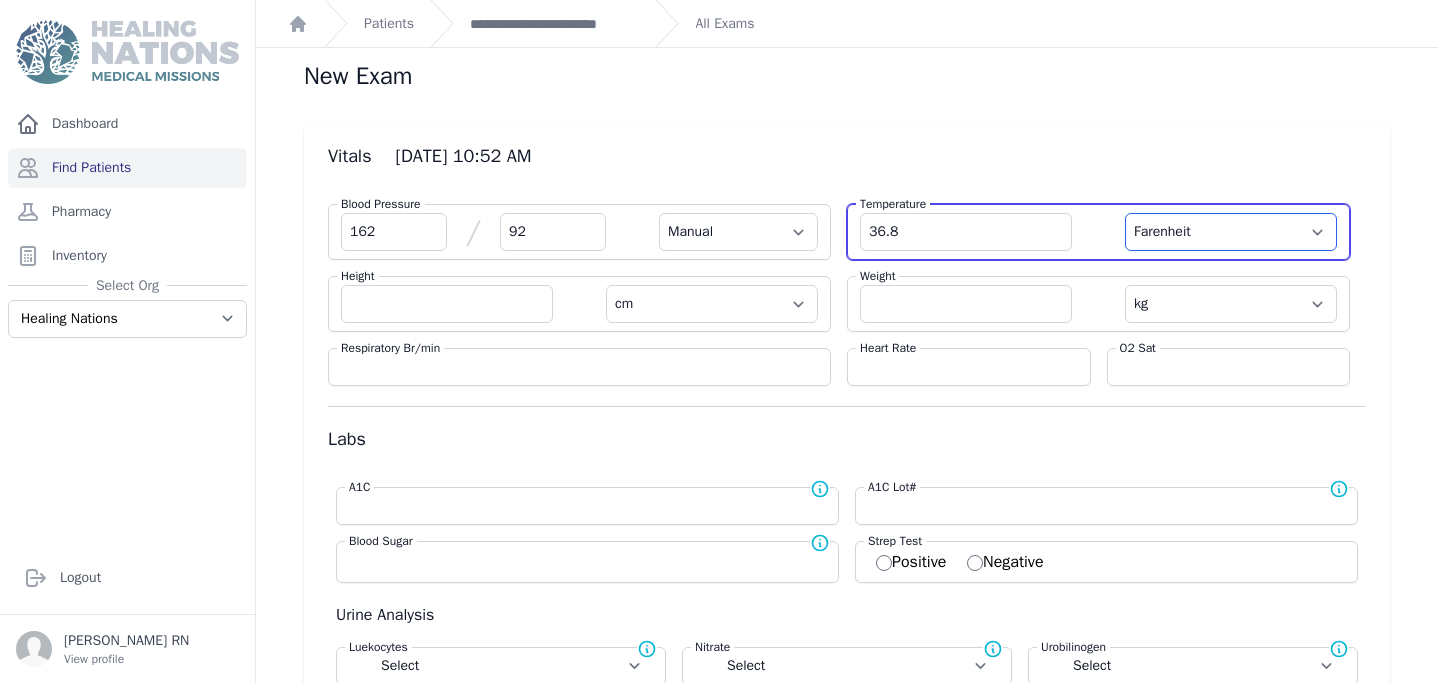 click on "Farenheit [PERSON_NAME]" at bounding box center (1231, 232) 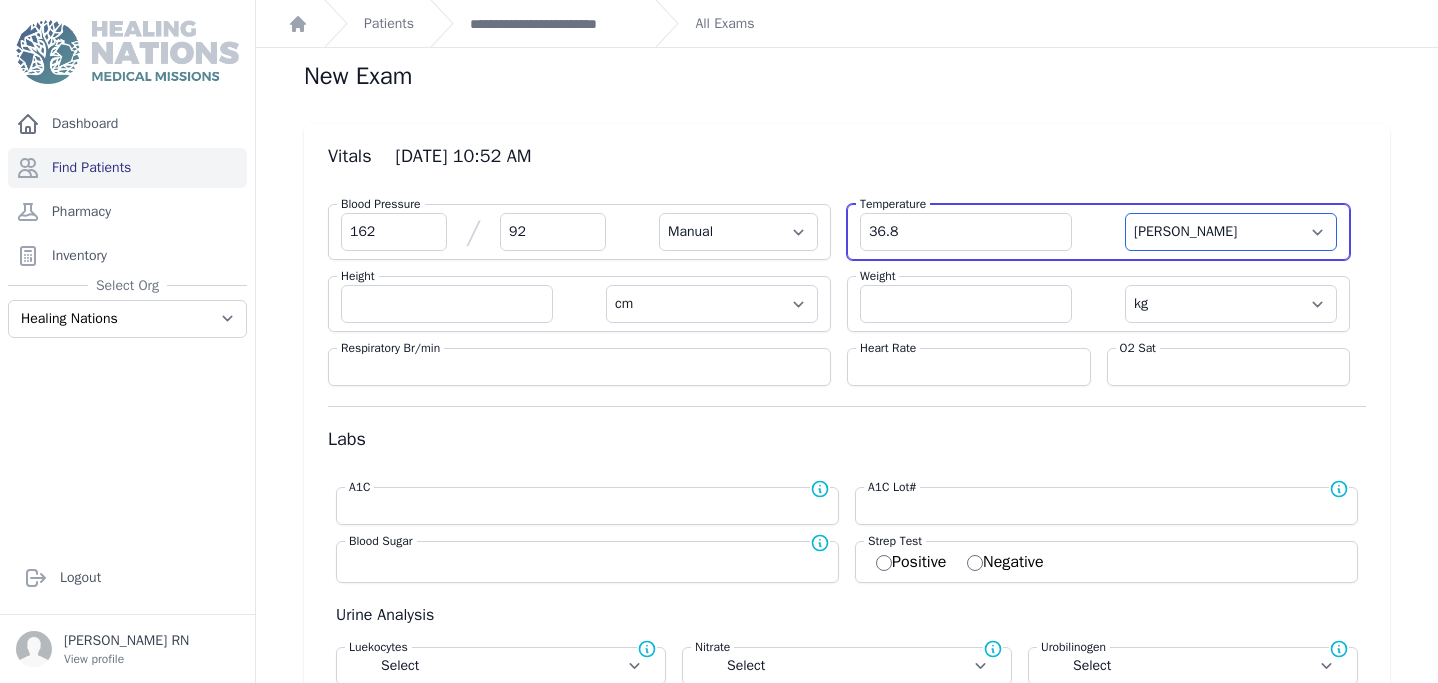 select on "Manual" 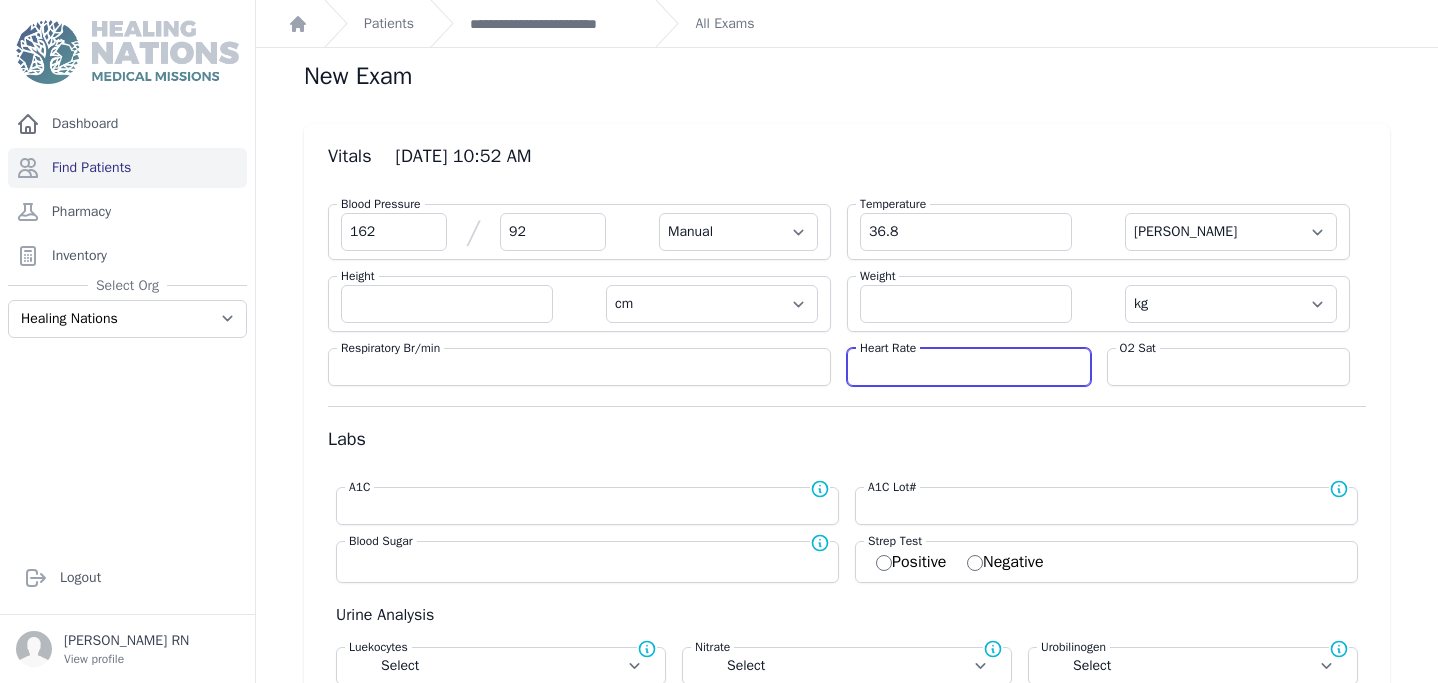 click at bounding box center (969, 367) 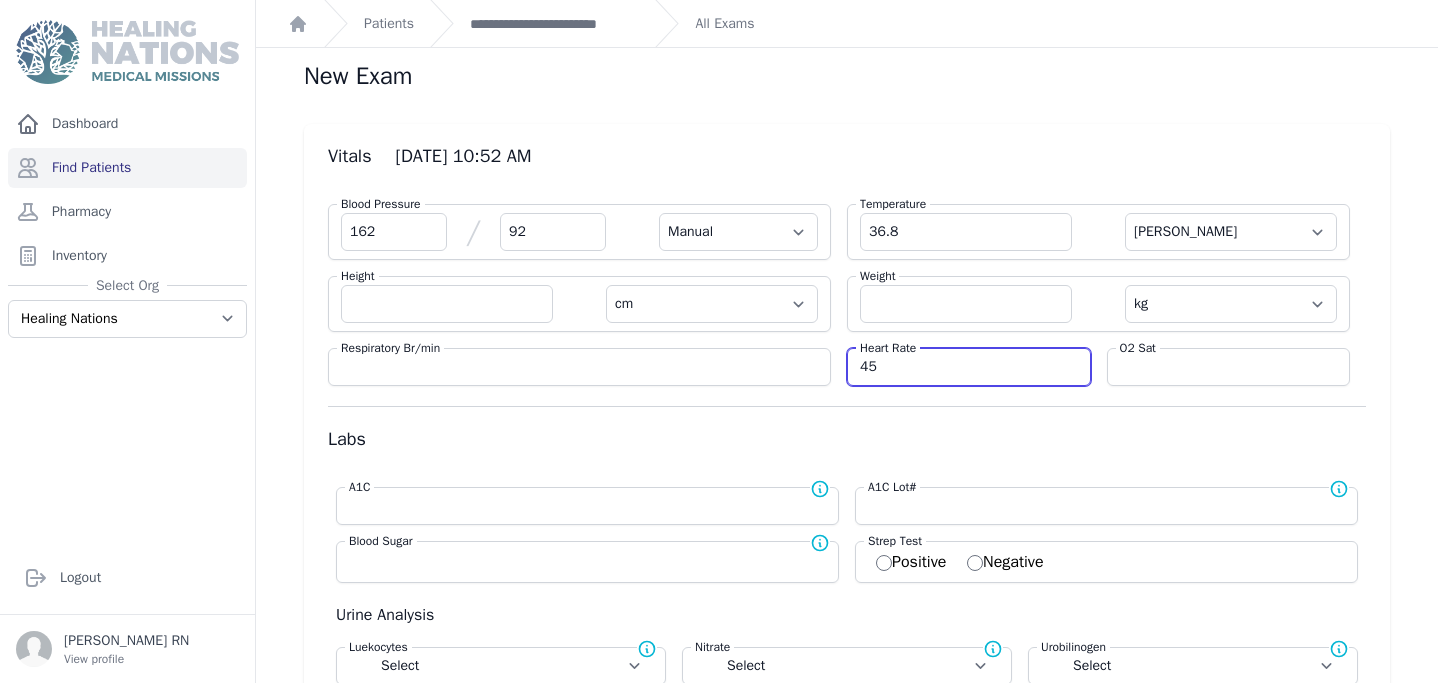 type on "45" 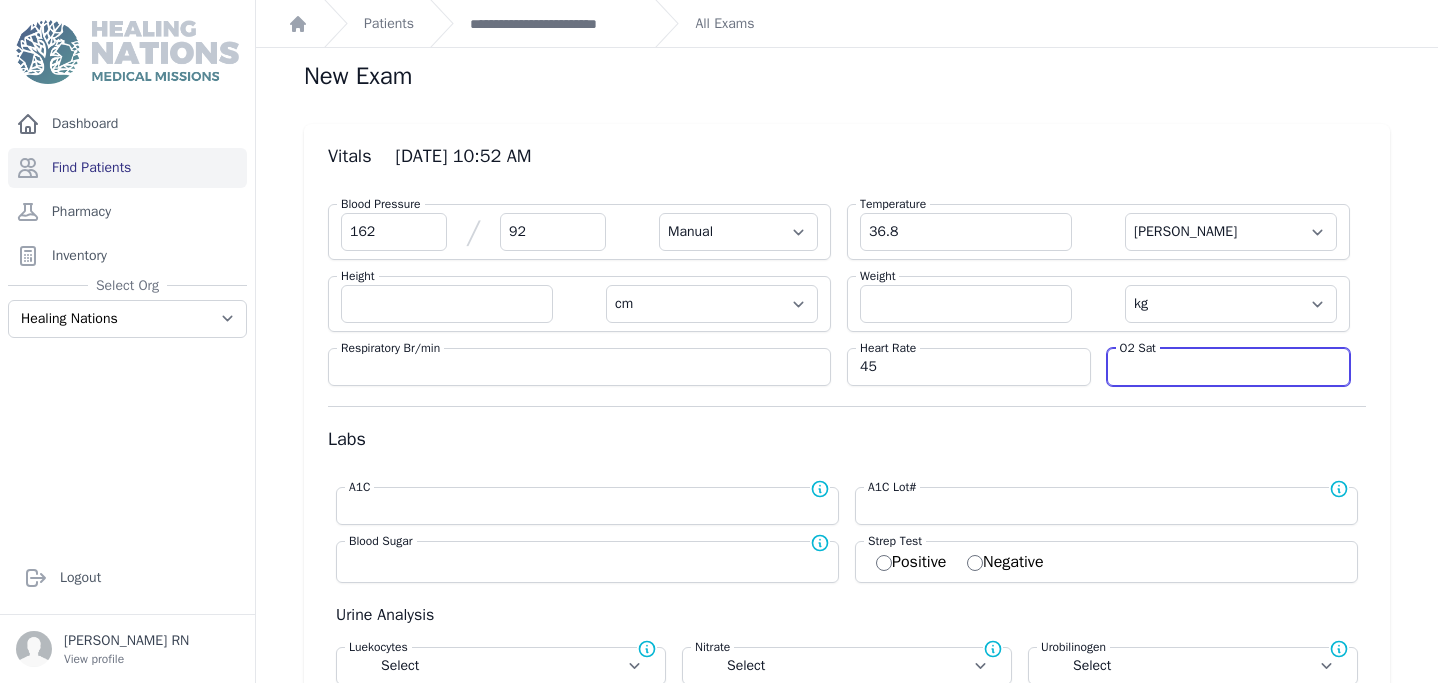 click at bounding box center [1229, 367] 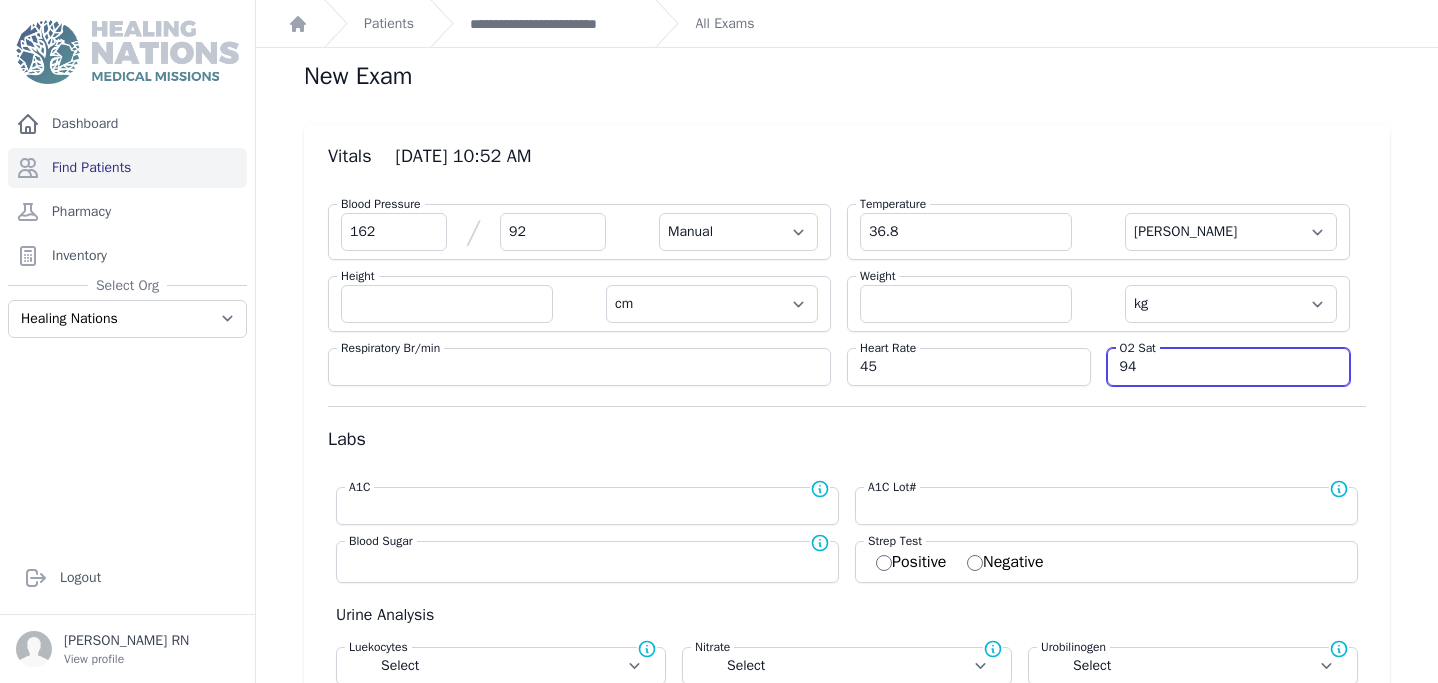 type on "94" 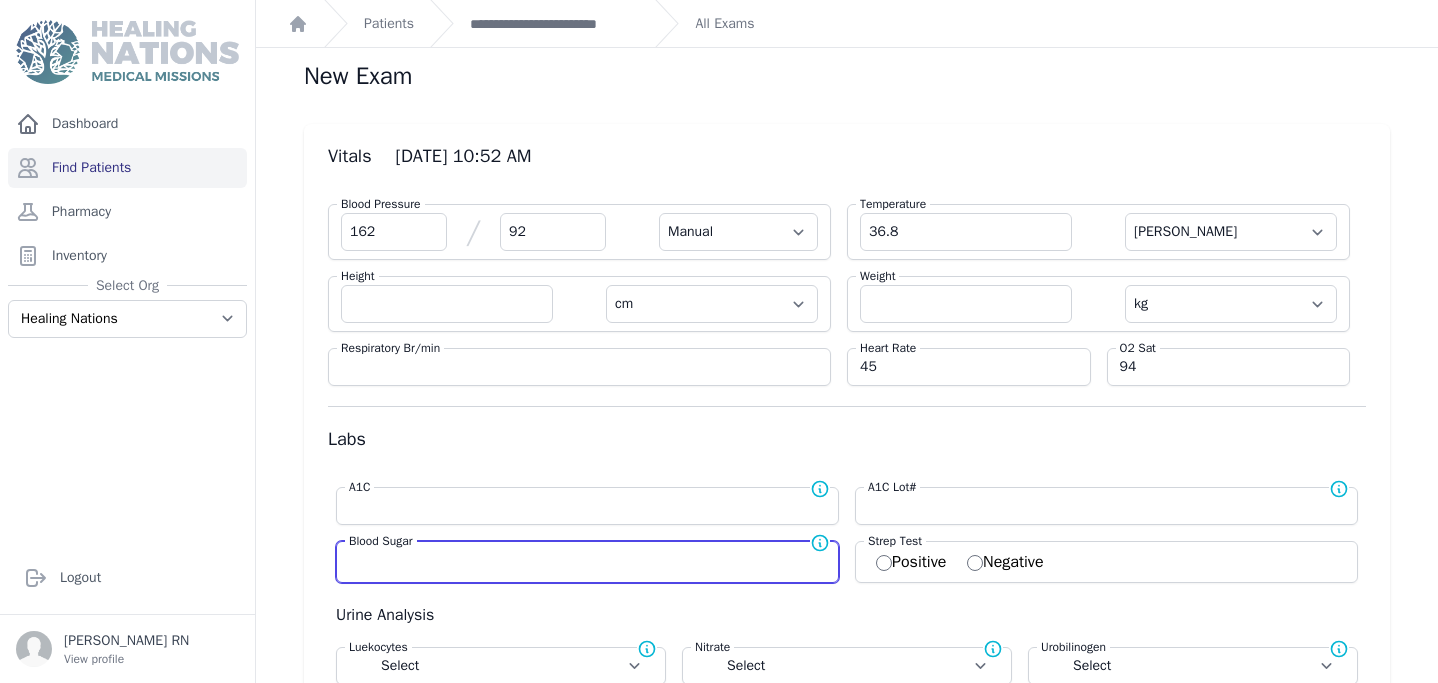 select on "Manual" 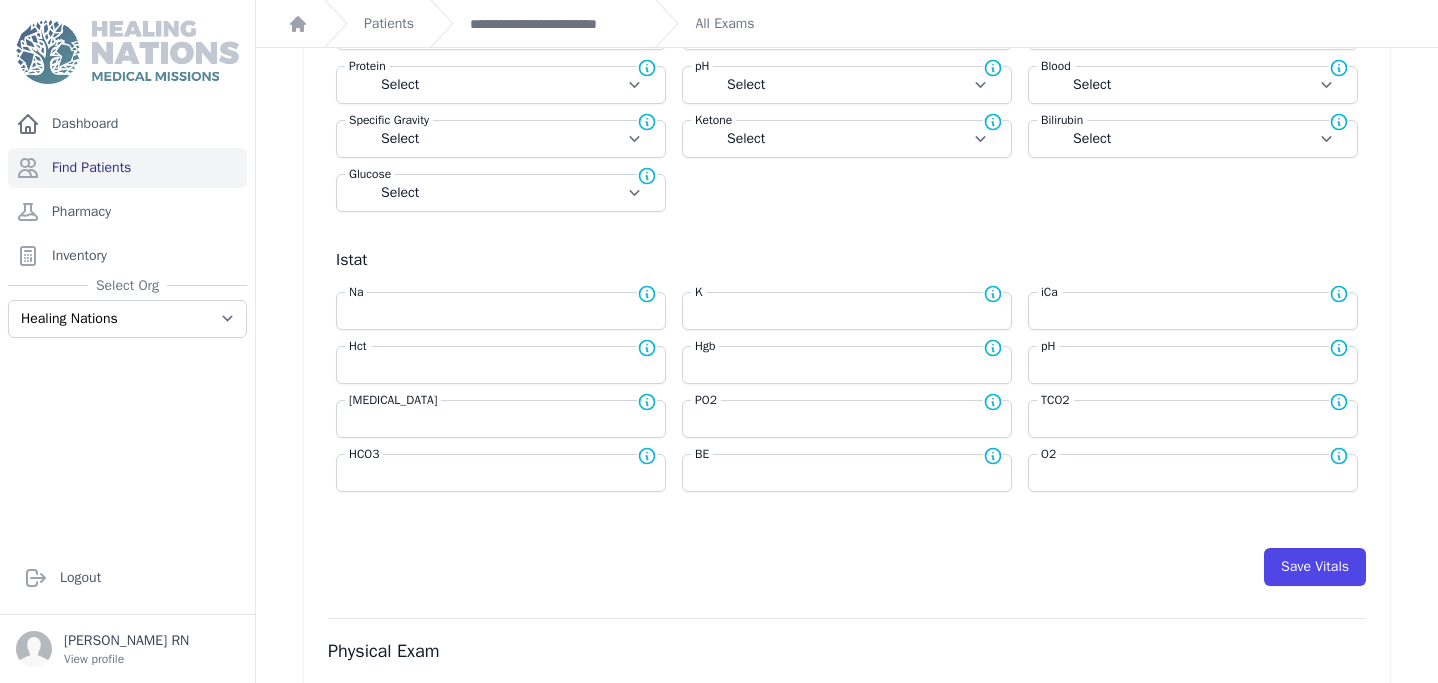 scroll, scrollTop: 642, scrollLeft: 0, axis: vertical 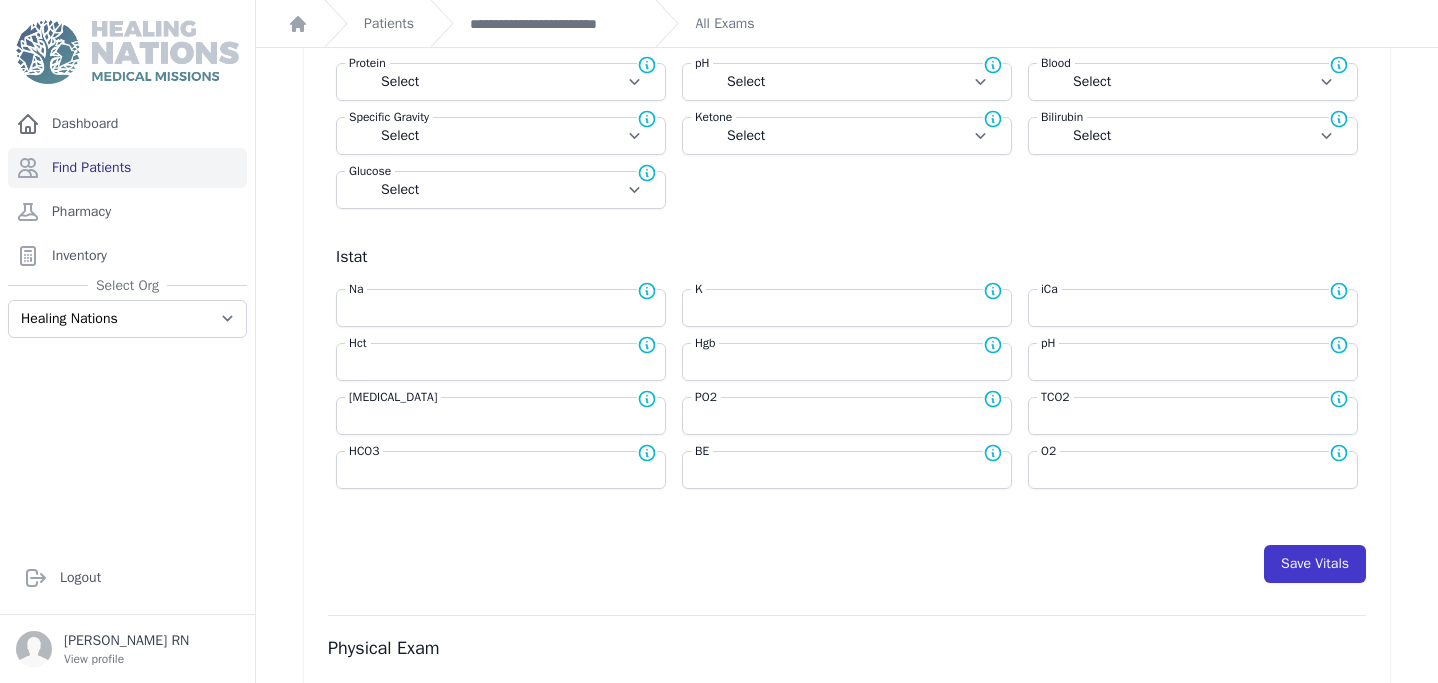 type on "104" 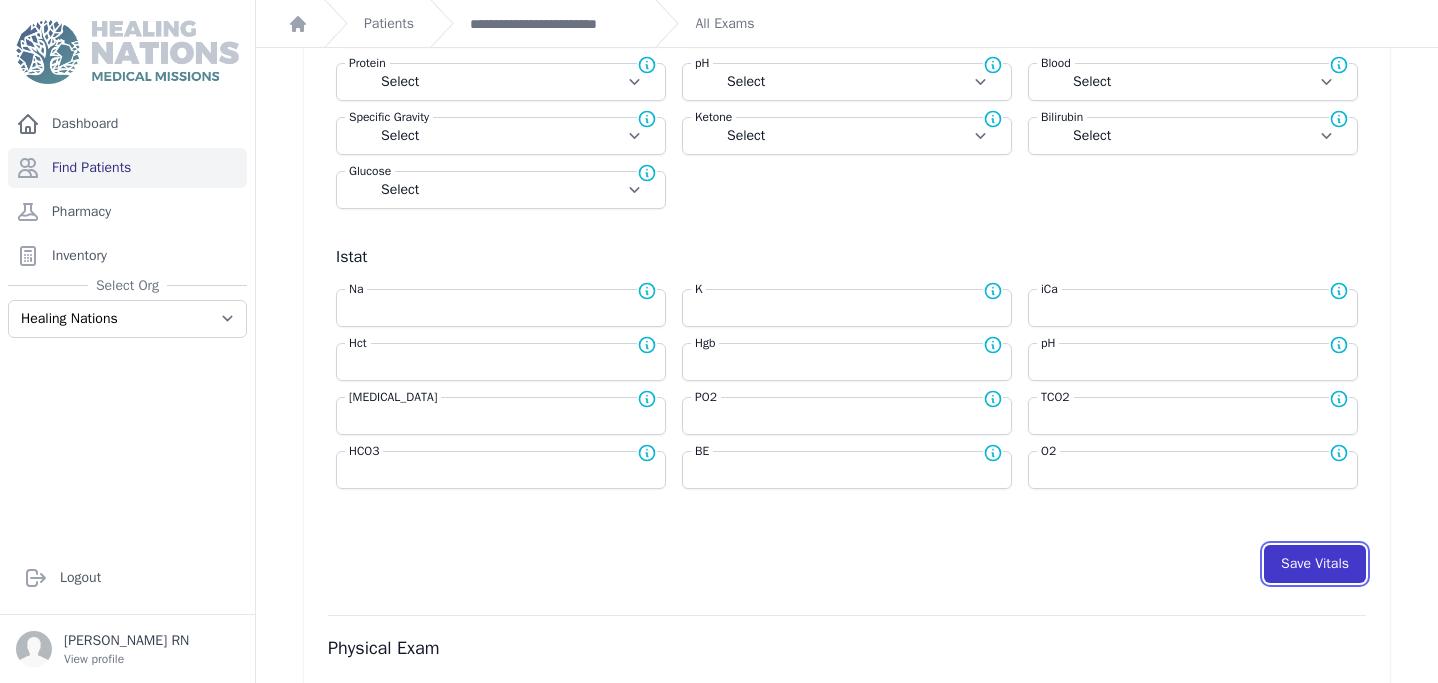 select on "Manual" 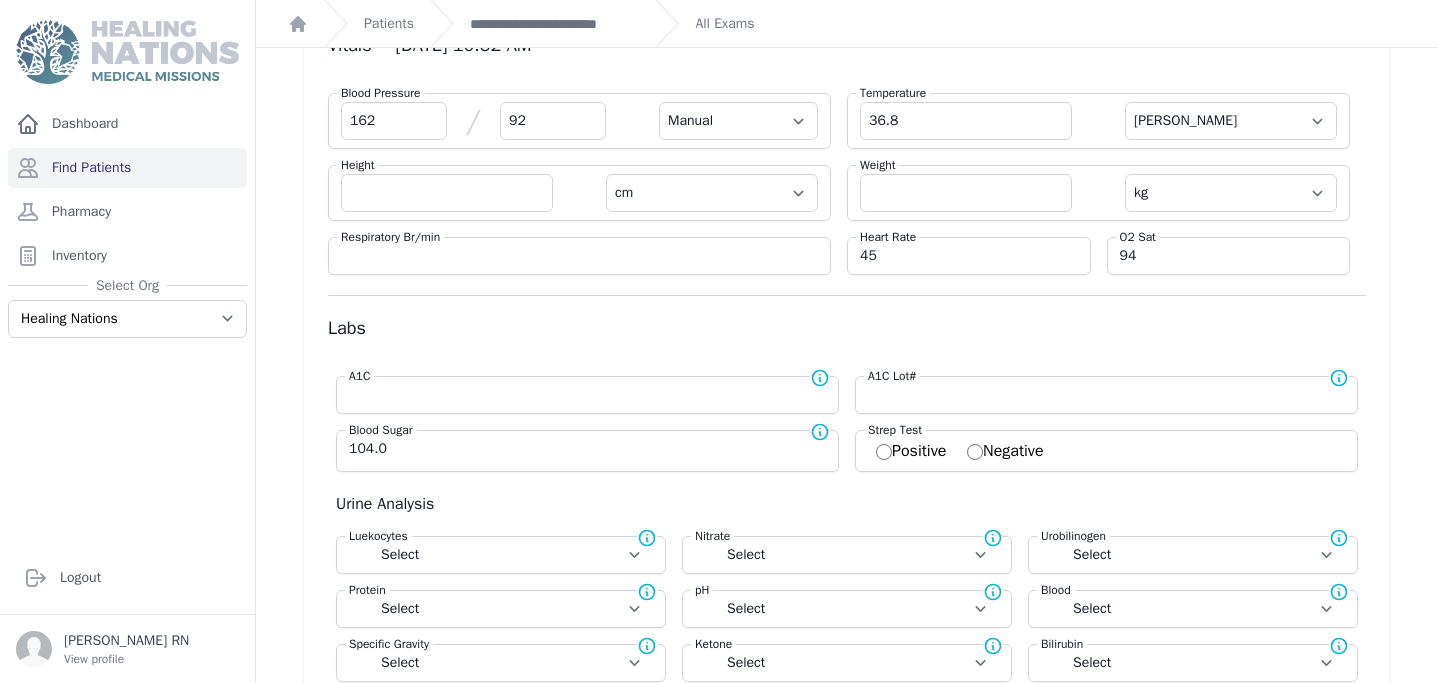 scroll, scrollTop: 0, scrollLeft: 0, axis: both 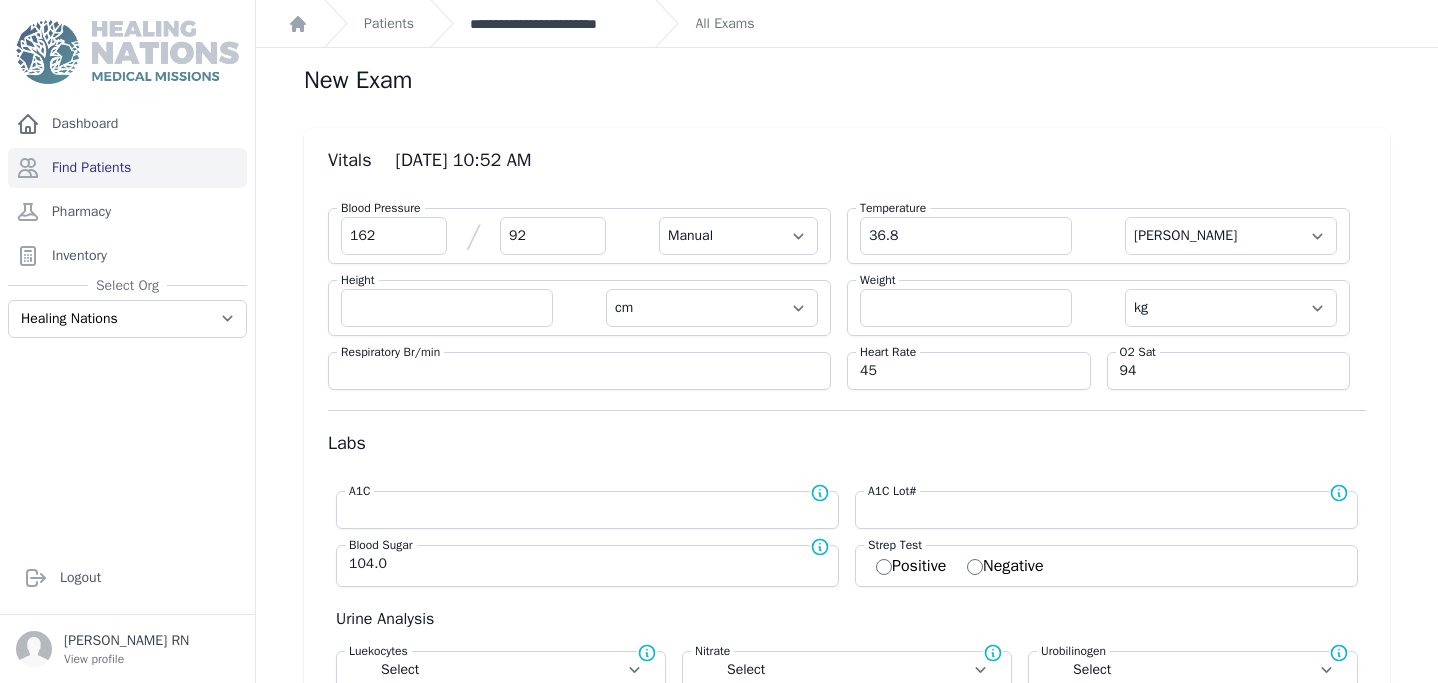 click on "**********" at bounding box center [554, 24] 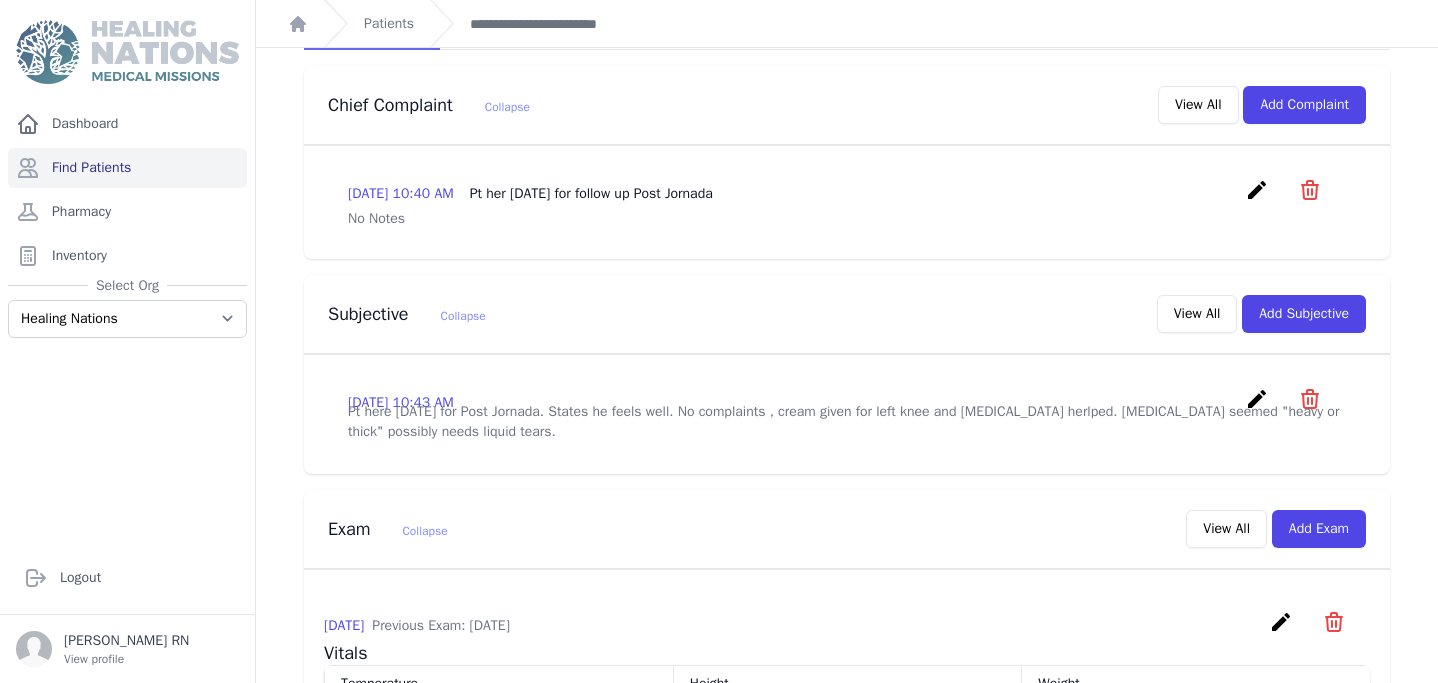 scroll, scrollTop: 525, scrollLeft: 0, axis: vertical 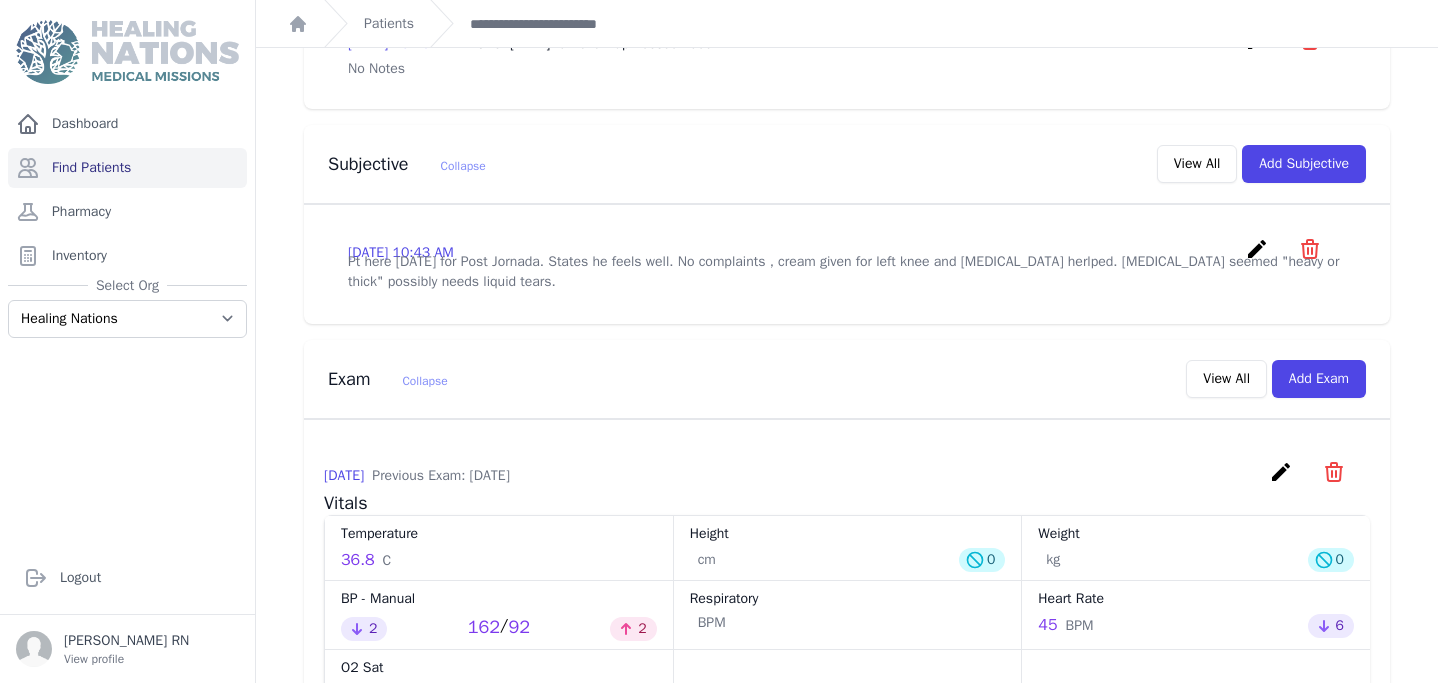 click on "create" at bounding box center (1257, 249) 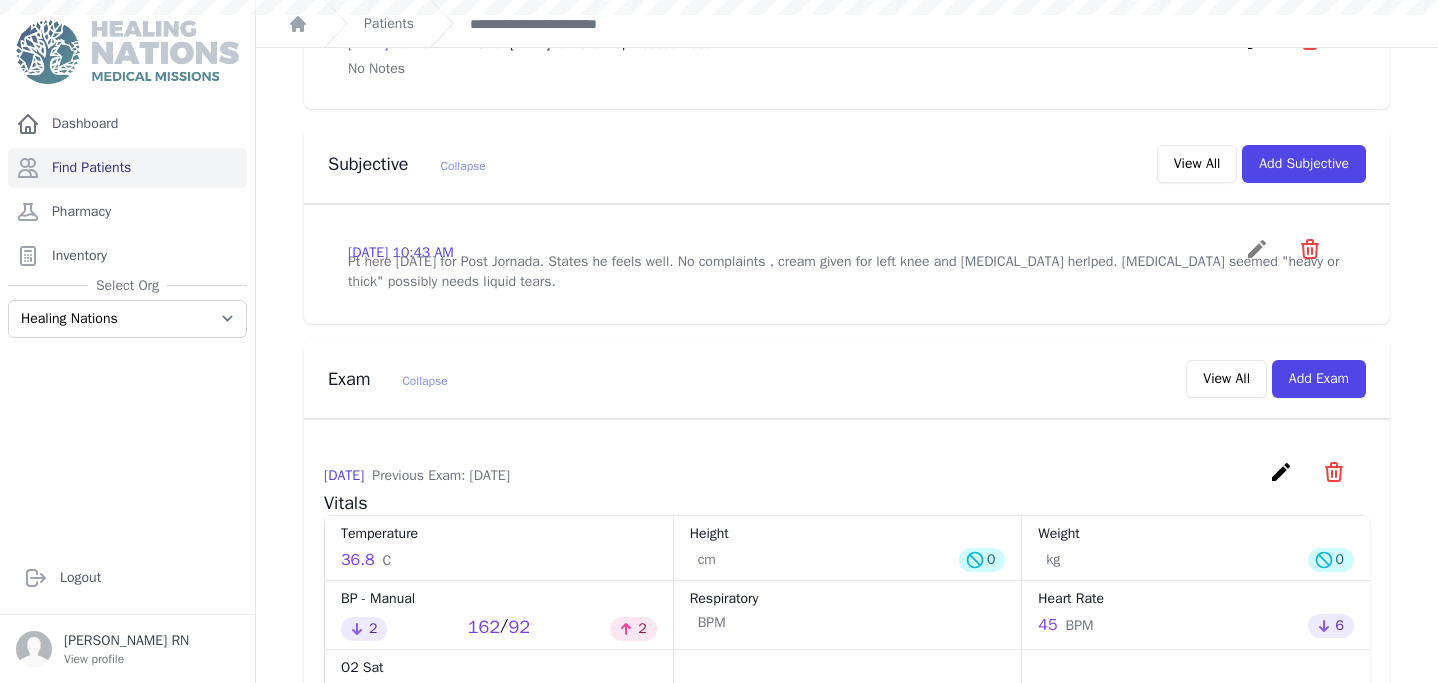 scroll, scrollTop: 0, scrollLeft: 0, axis: both 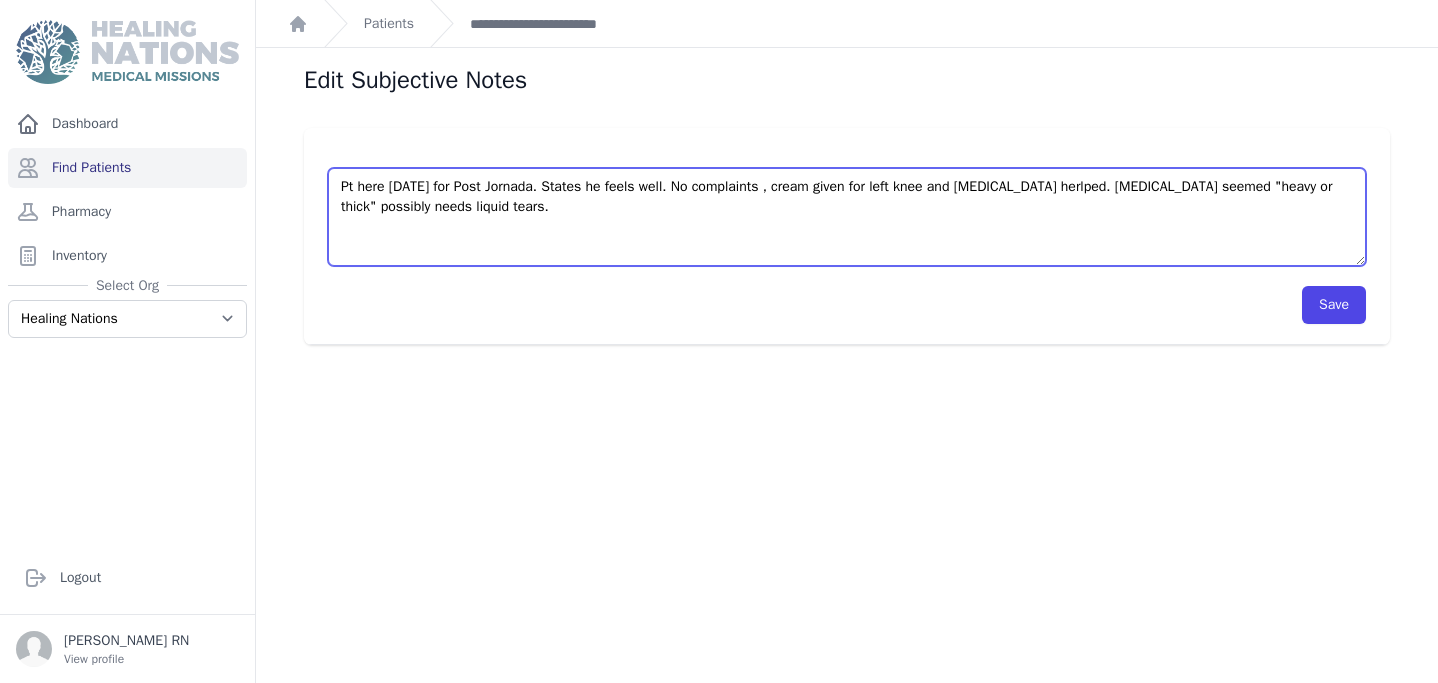 click on "Pt here today for Post Jornada. States he feels well. No complaints , cream given for left knee and leg pain herlped. Eye drop seemed "heavy or thick" possibly needs liquid tears." at bounding box center [847, 217] 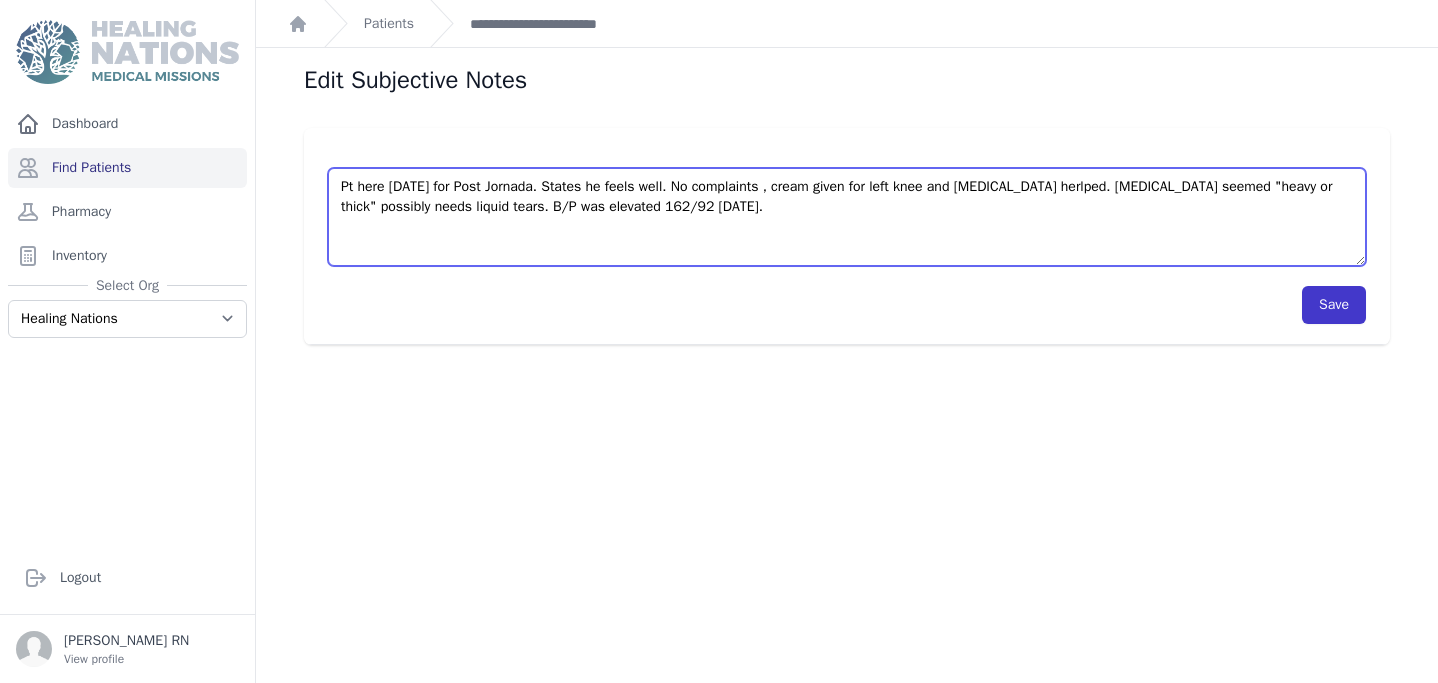 type on "Pt here today for Post Jornada. States he feels well. No complaints , cream given for left knee and leg pain herlped. Eye drop seemed "heavy or thick" possibly needs liquid tears. B/P was elevated 162/92 today." 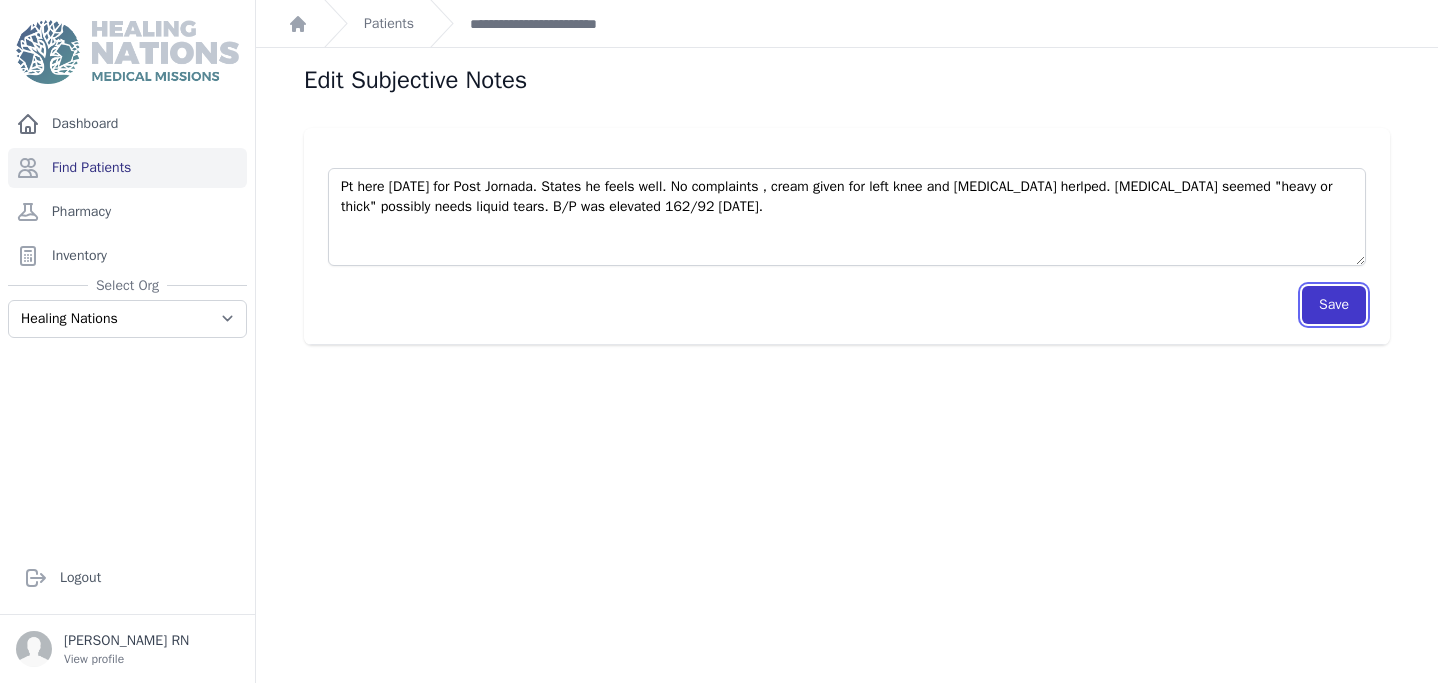 click on "Save" at bounding box center (1334, 305) 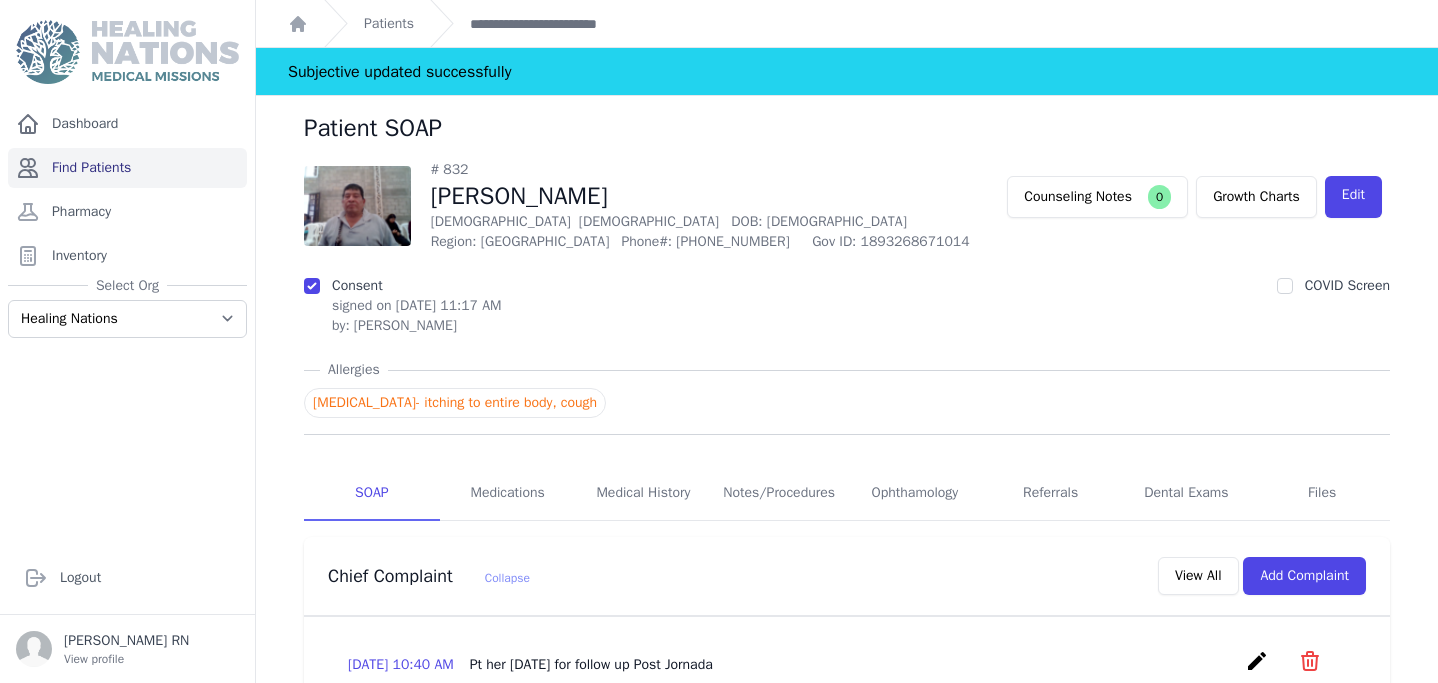 click on "Find Patients" at bounding box center (127, 168) 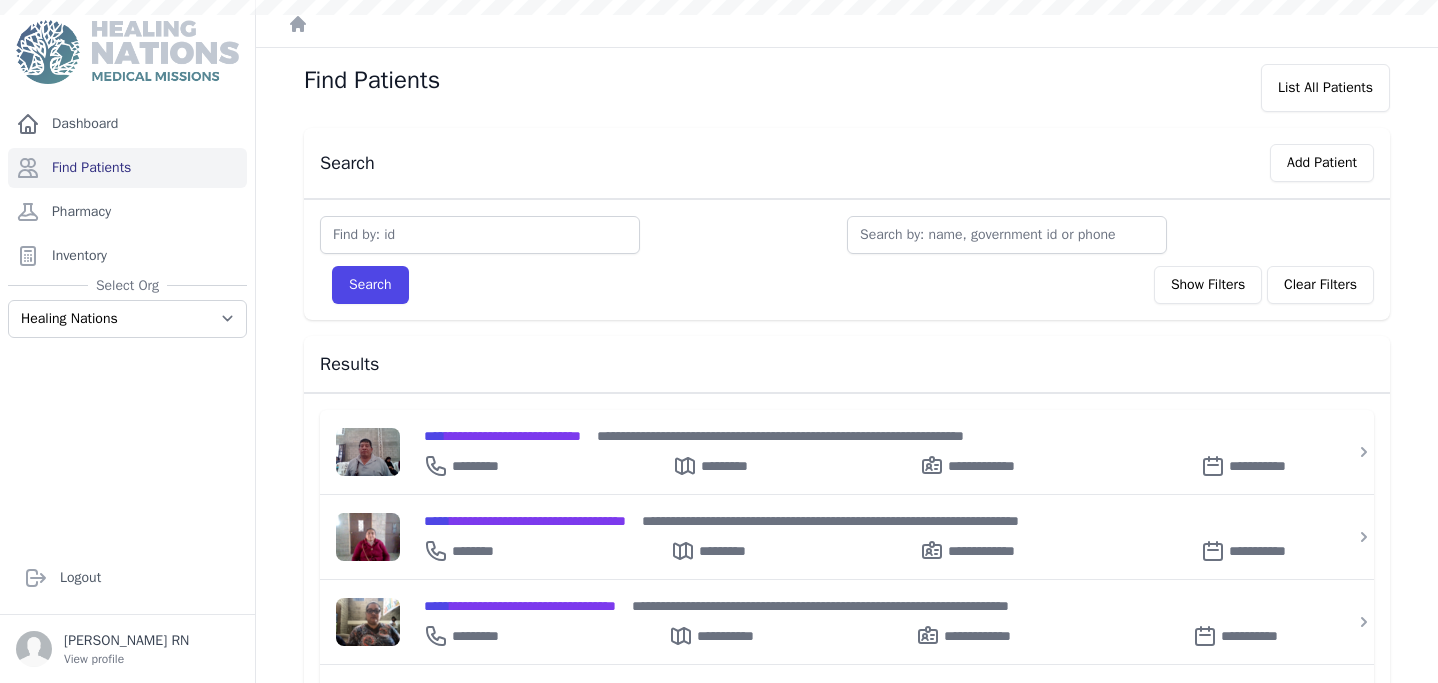 scroll, scrollTop: 0, scrollLeft: 0, axis: both 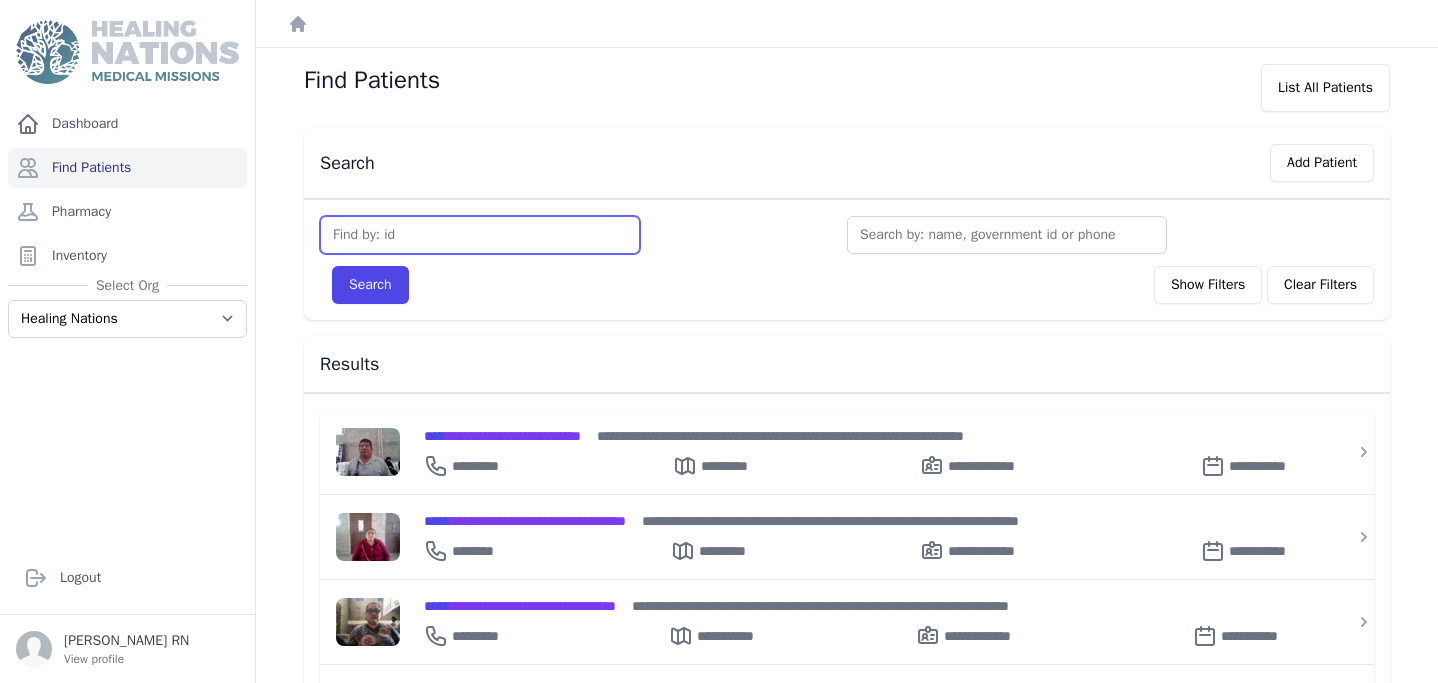 click at bounding box center [480, 235] 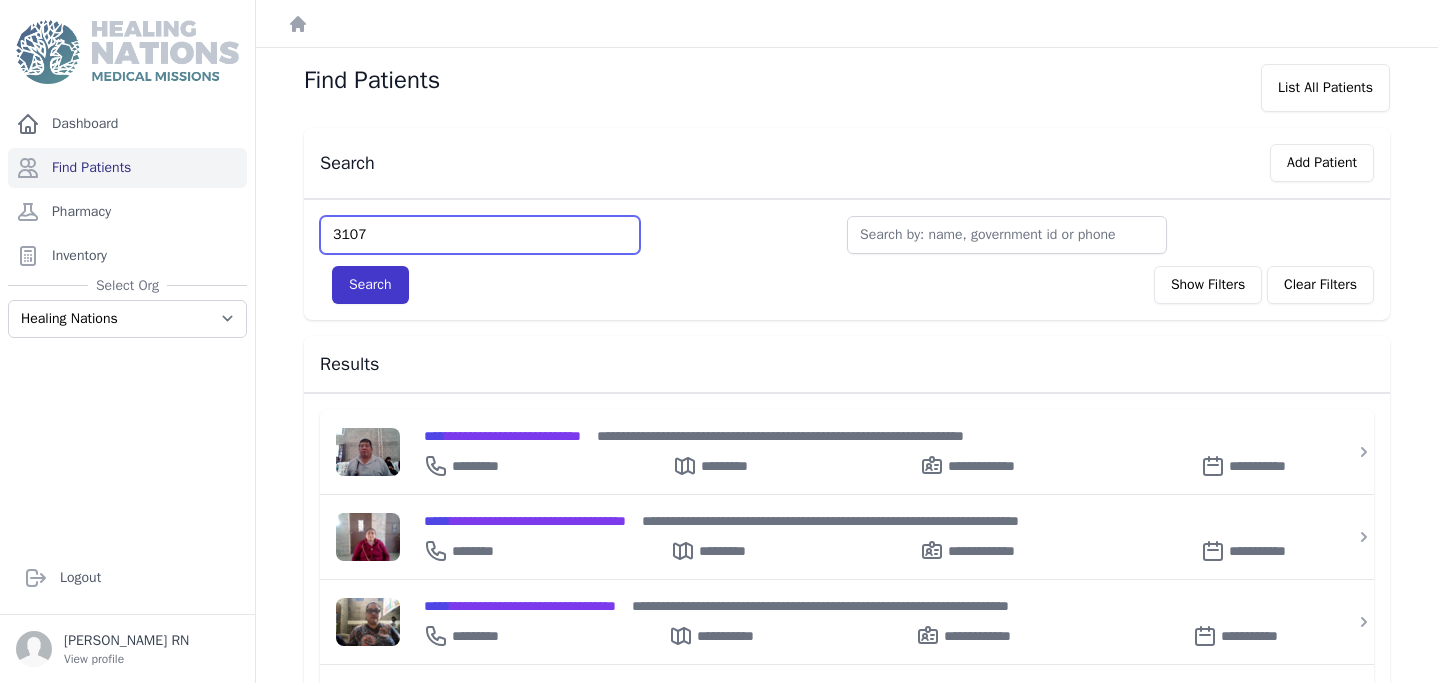 type on "3107" 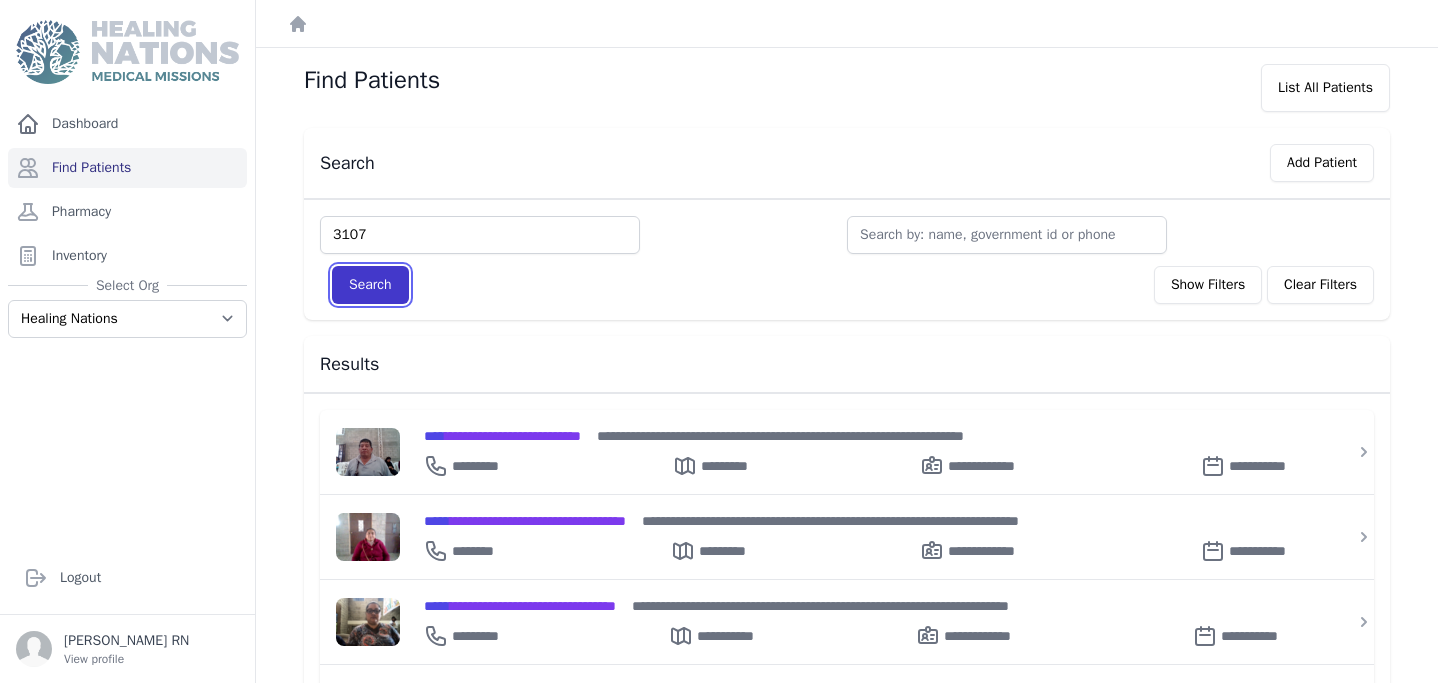 click on "Search" at bounding box center [370, 285] 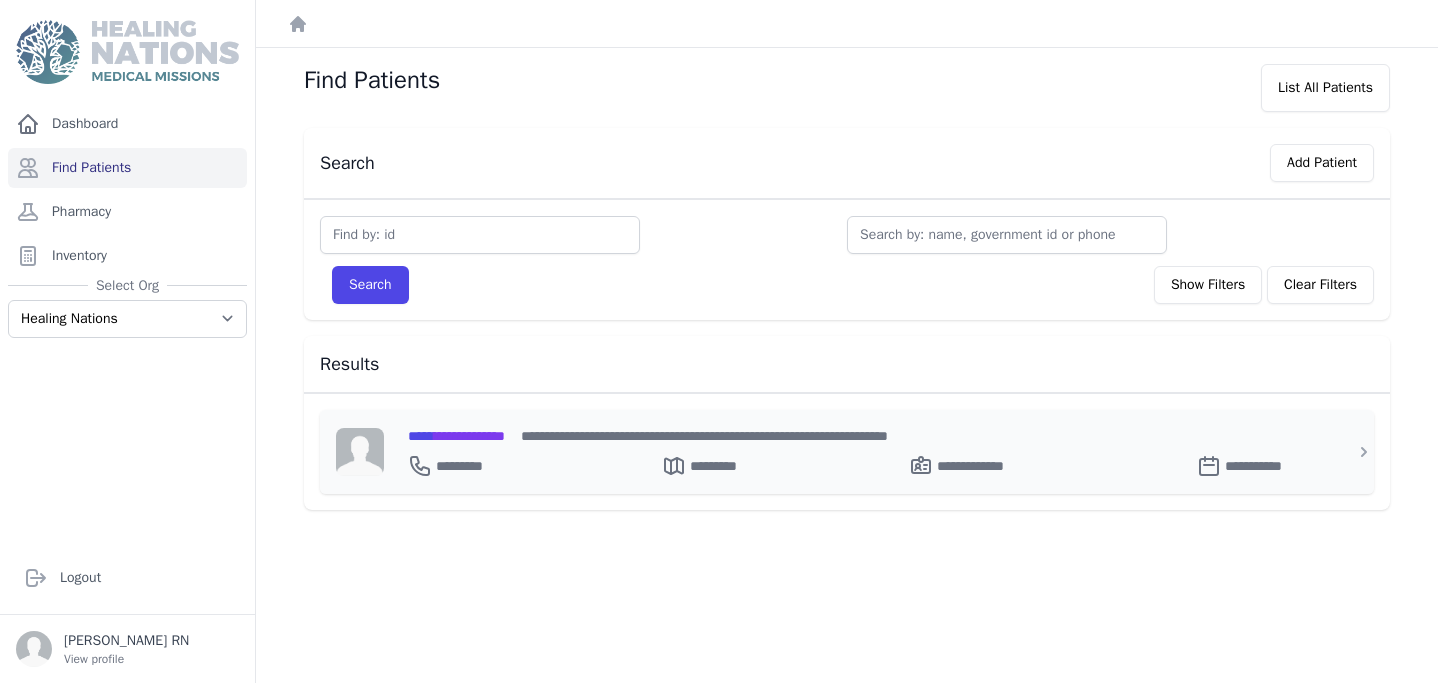 click on "**********" at bounding box center (456, 436) 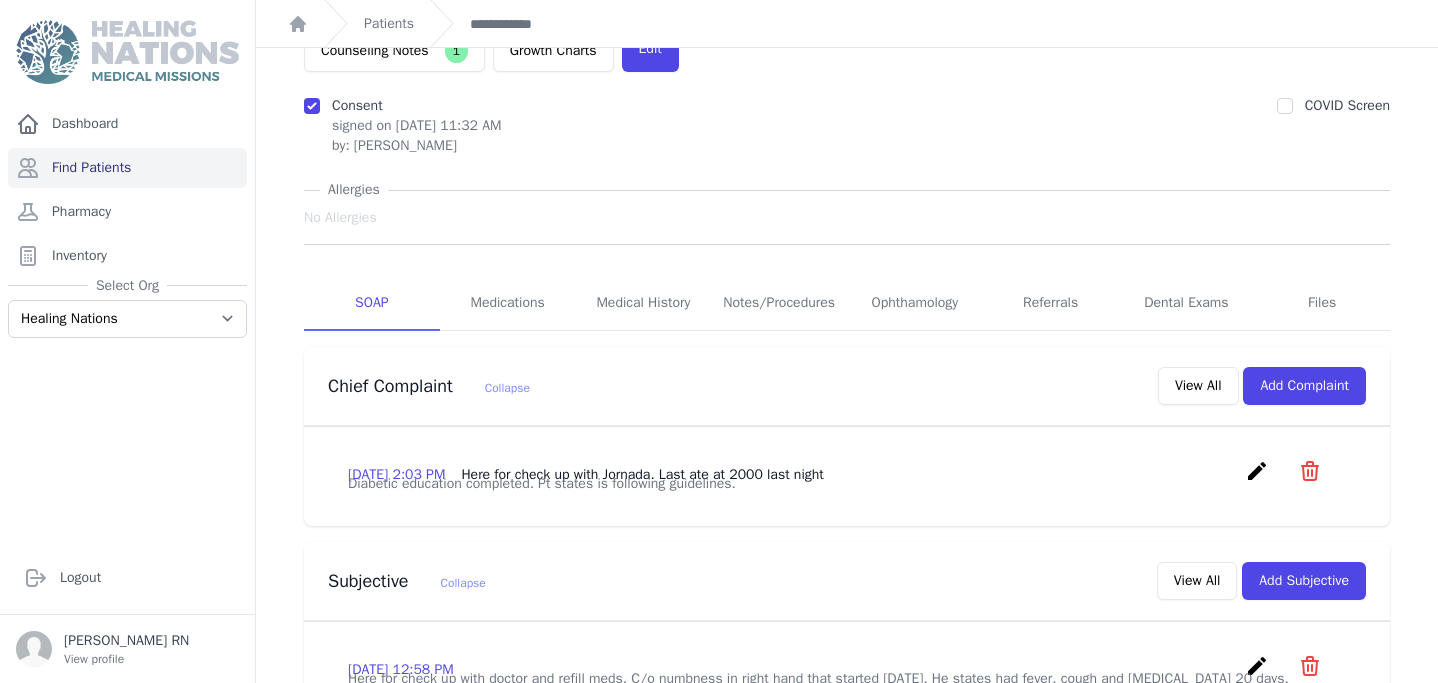 scroll, scrollTop: 173, scrollLeft: 0, axis: vertical 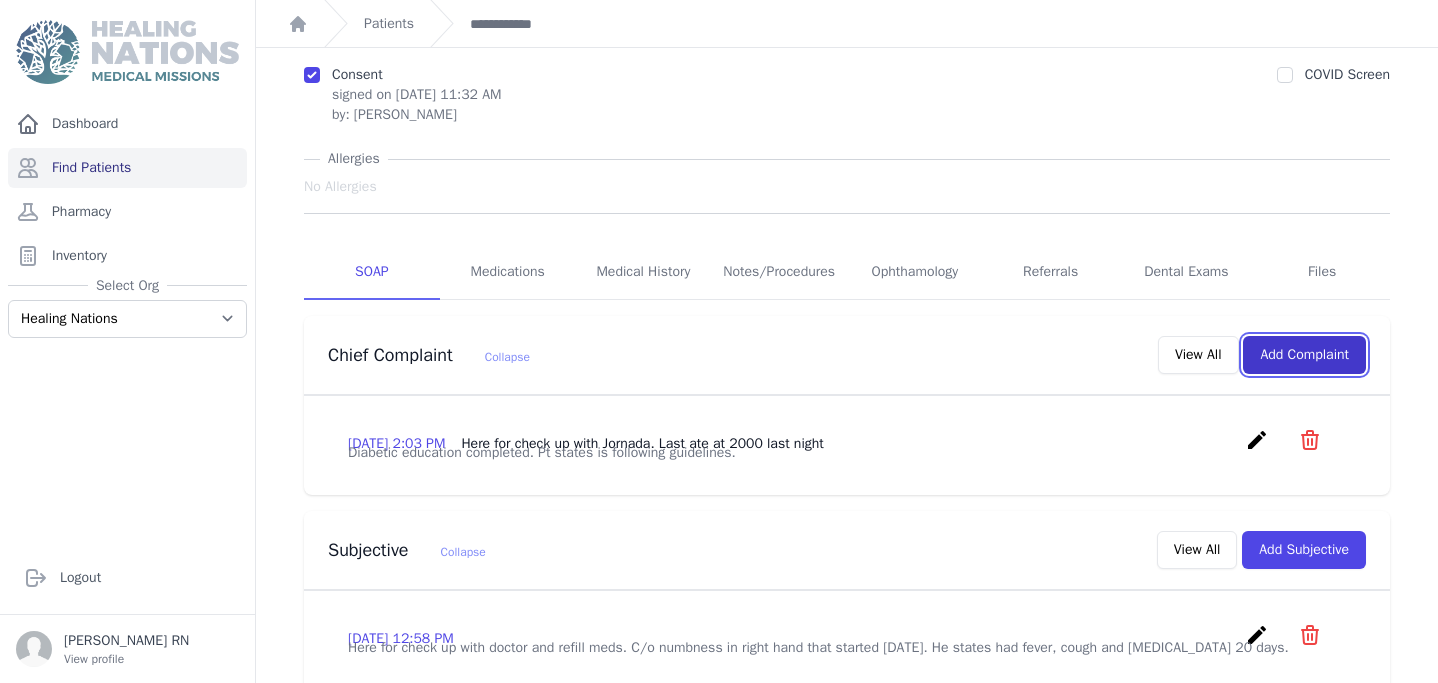 click on "Add Complaint" at bounding box center [1304, 355] 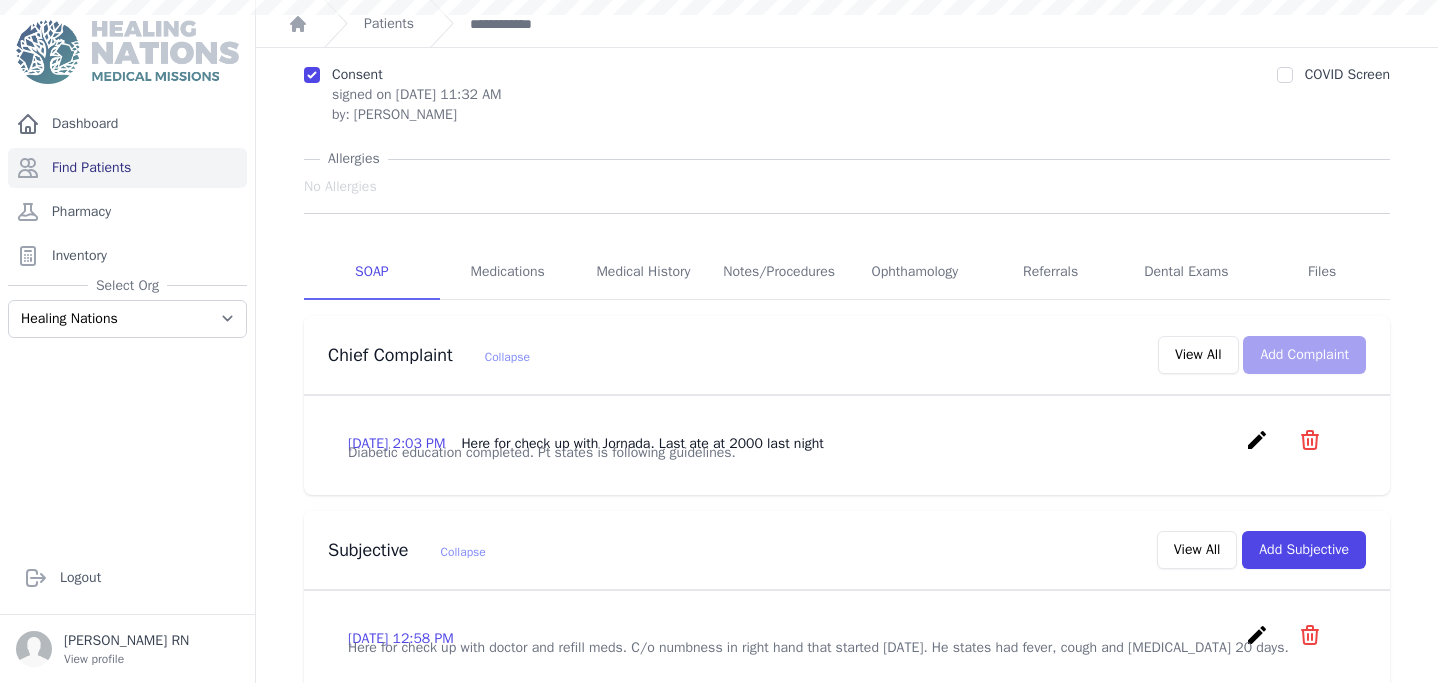 scroll, scrollTop: 0, scrollLeft: 0, axis: both 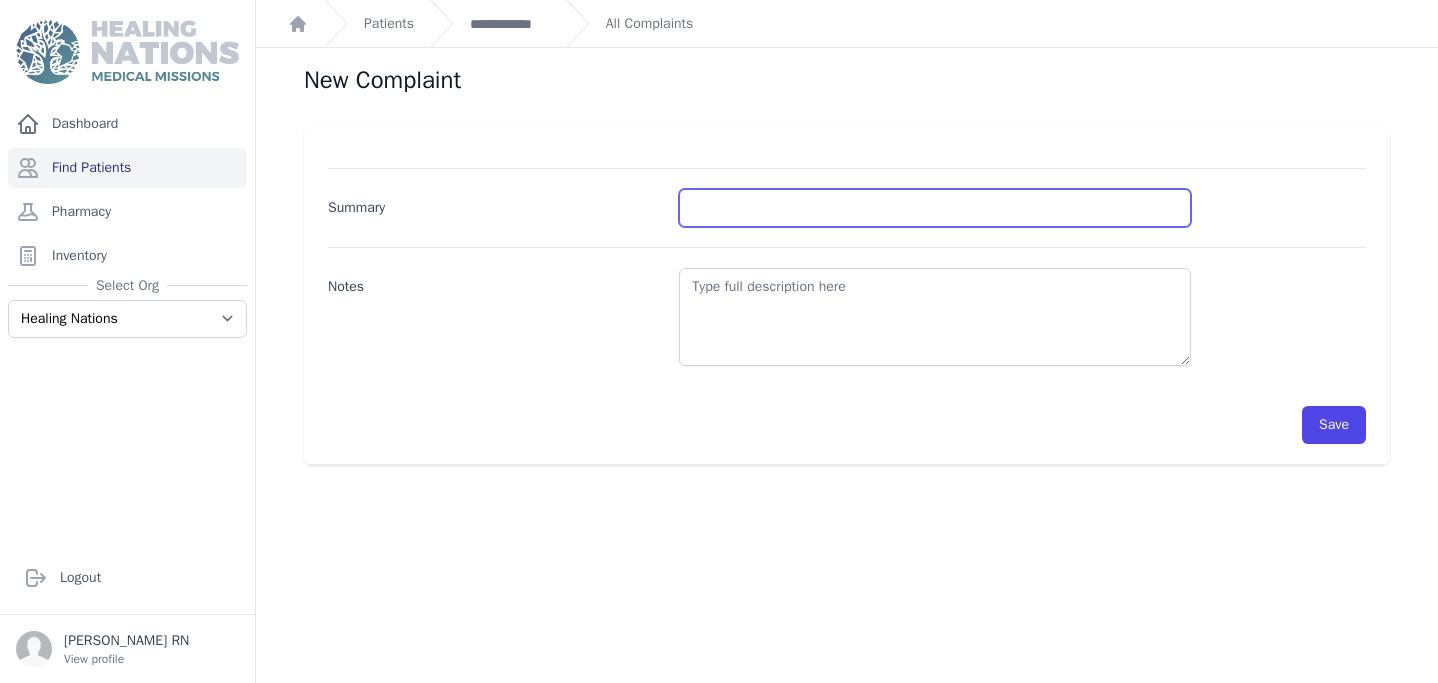 click on "Summary" at bounding box center [935, 208] 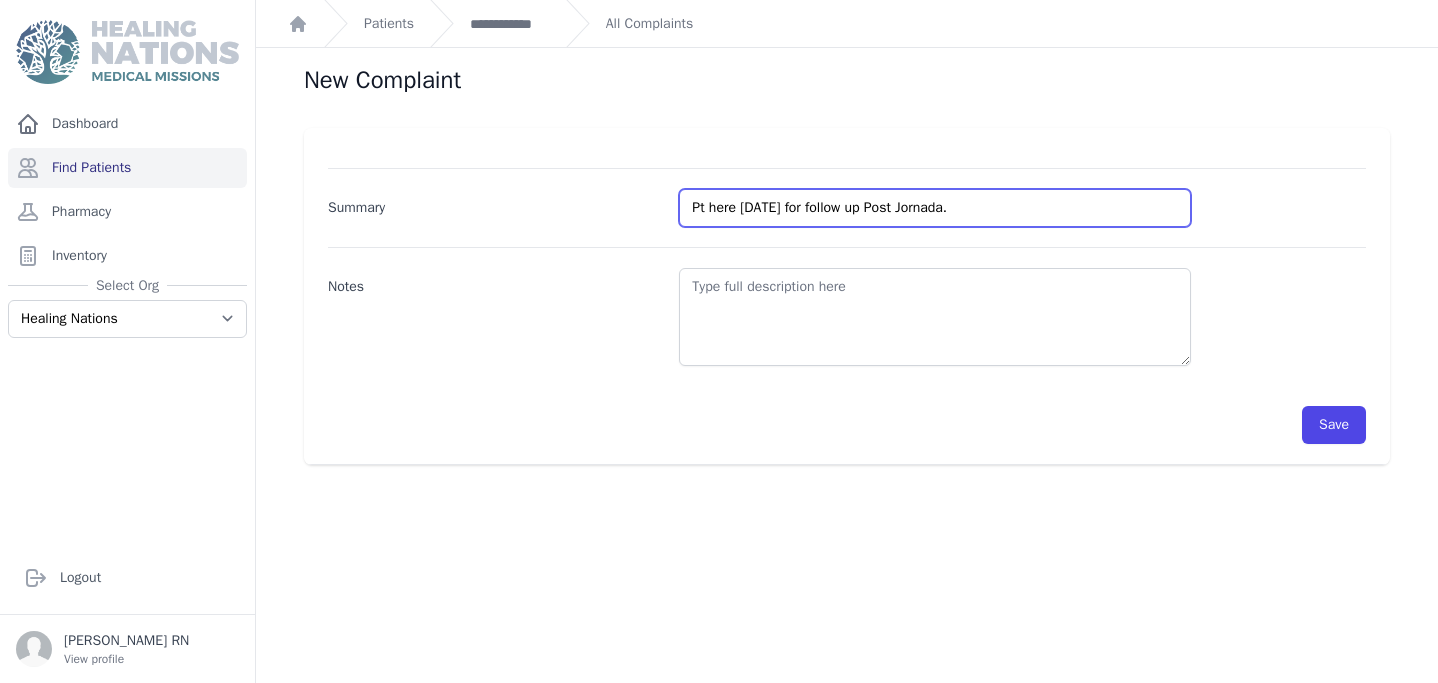 type on "Pt here [DATE] for follow up Post Jornada." 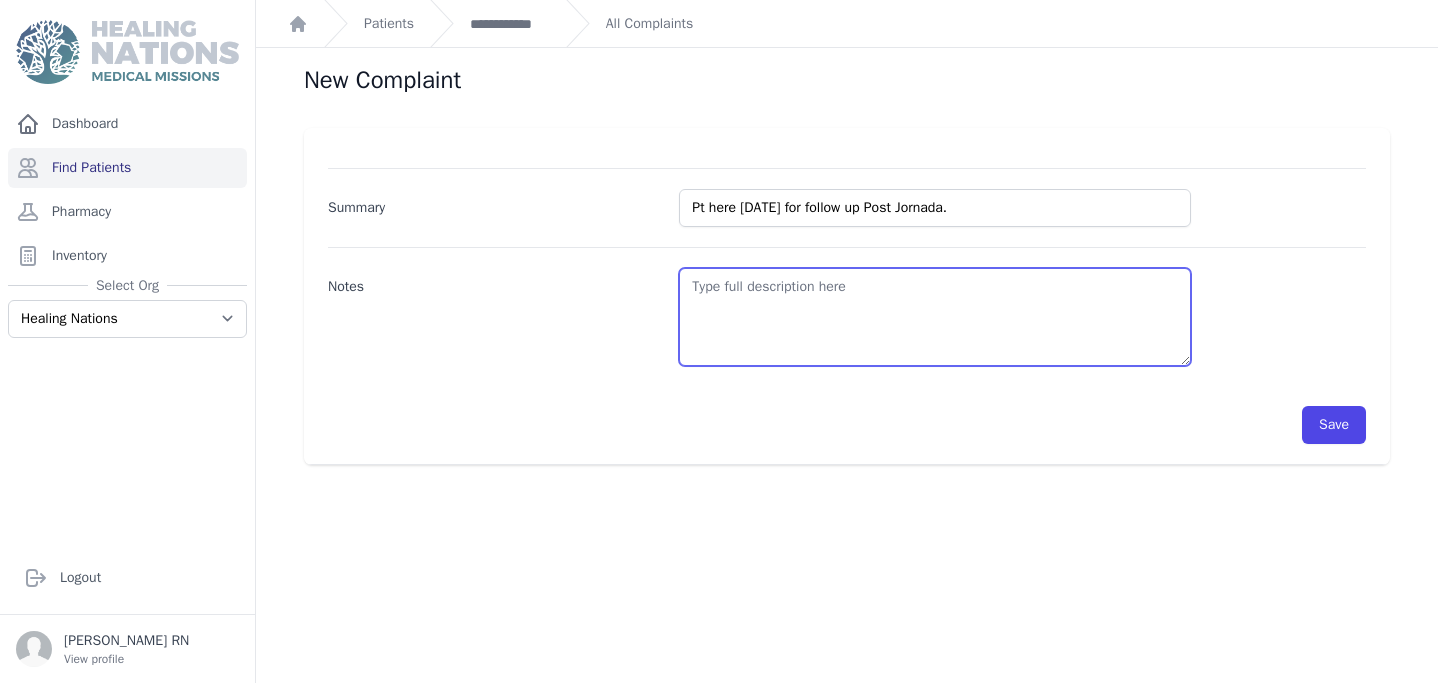 click on "Notes" at bounding box center [935, 317] 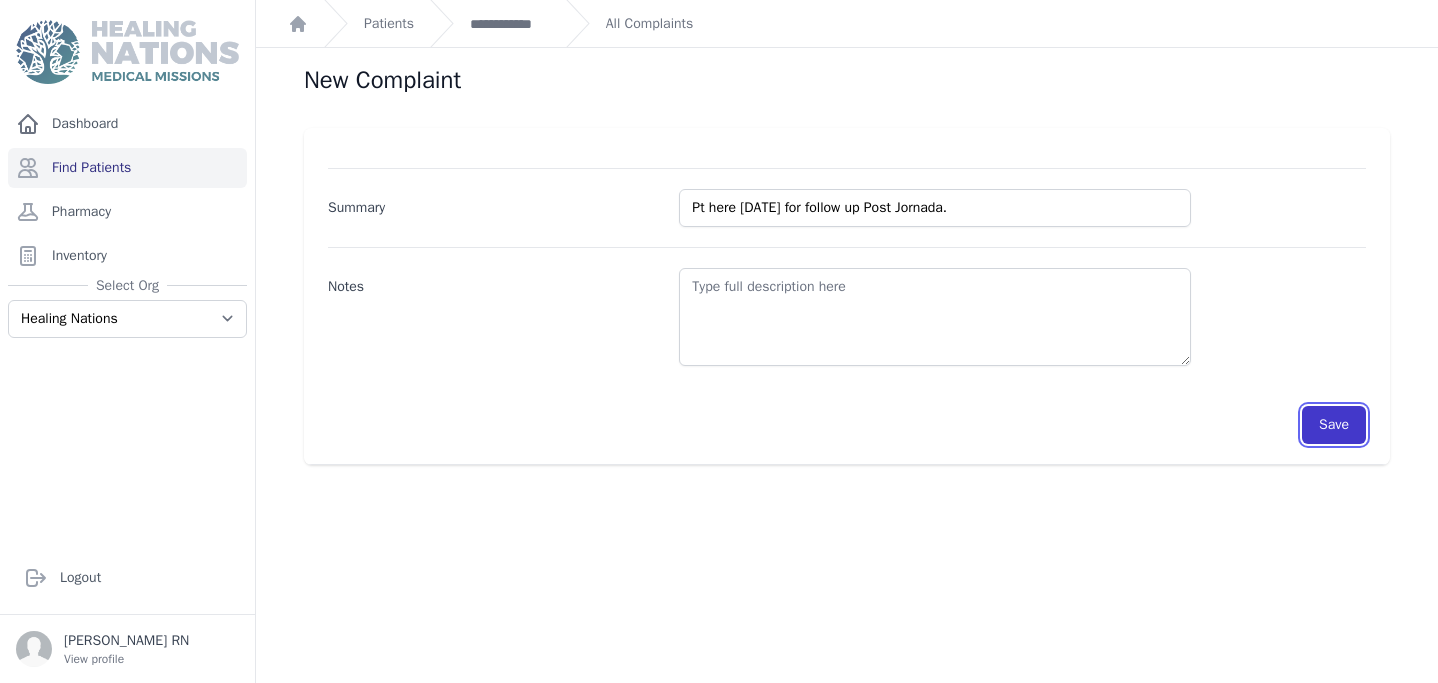 click on "Save" at bounding box center (1334, 425) 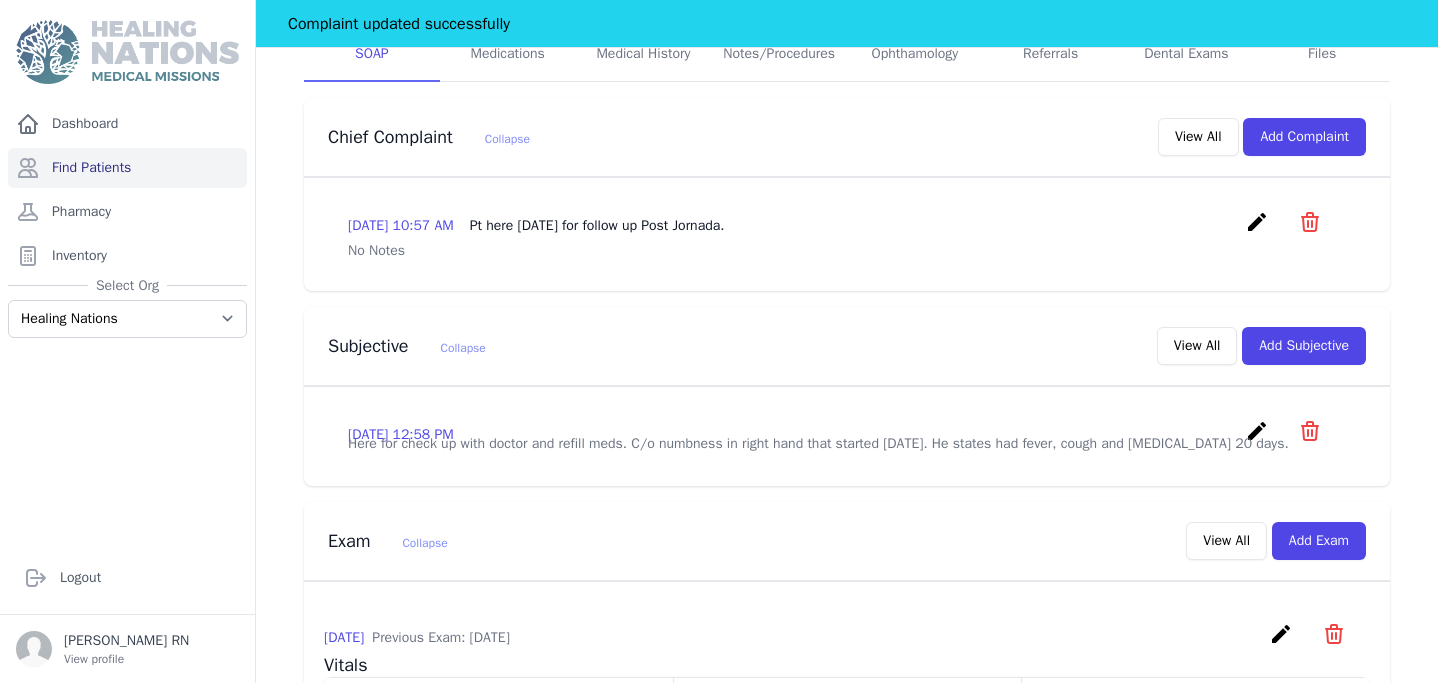 scroll, scrollTop: 476, scrollLeft: 0, axis: vertical 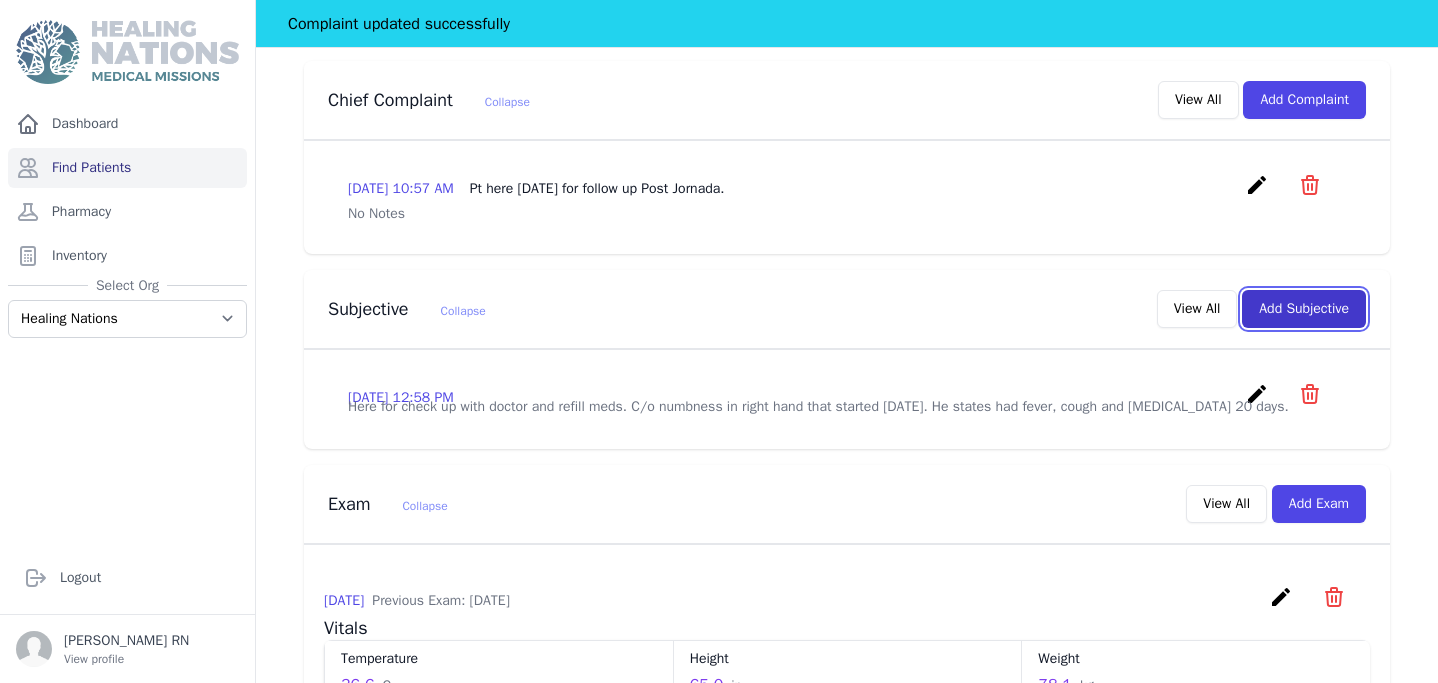 click on "Add Subjective" at bounding box center [1304, 309] 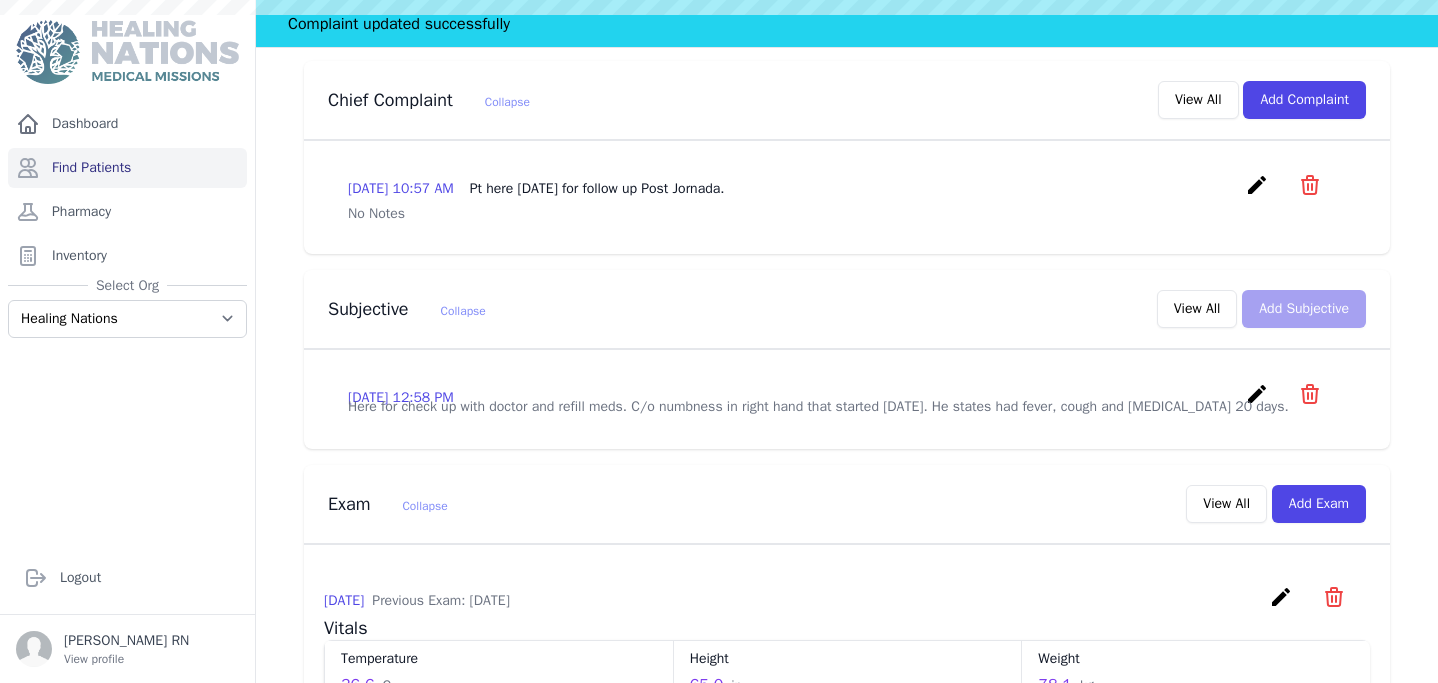 scroll, scrollTop: 0, scrollLeft: 0, axis: both 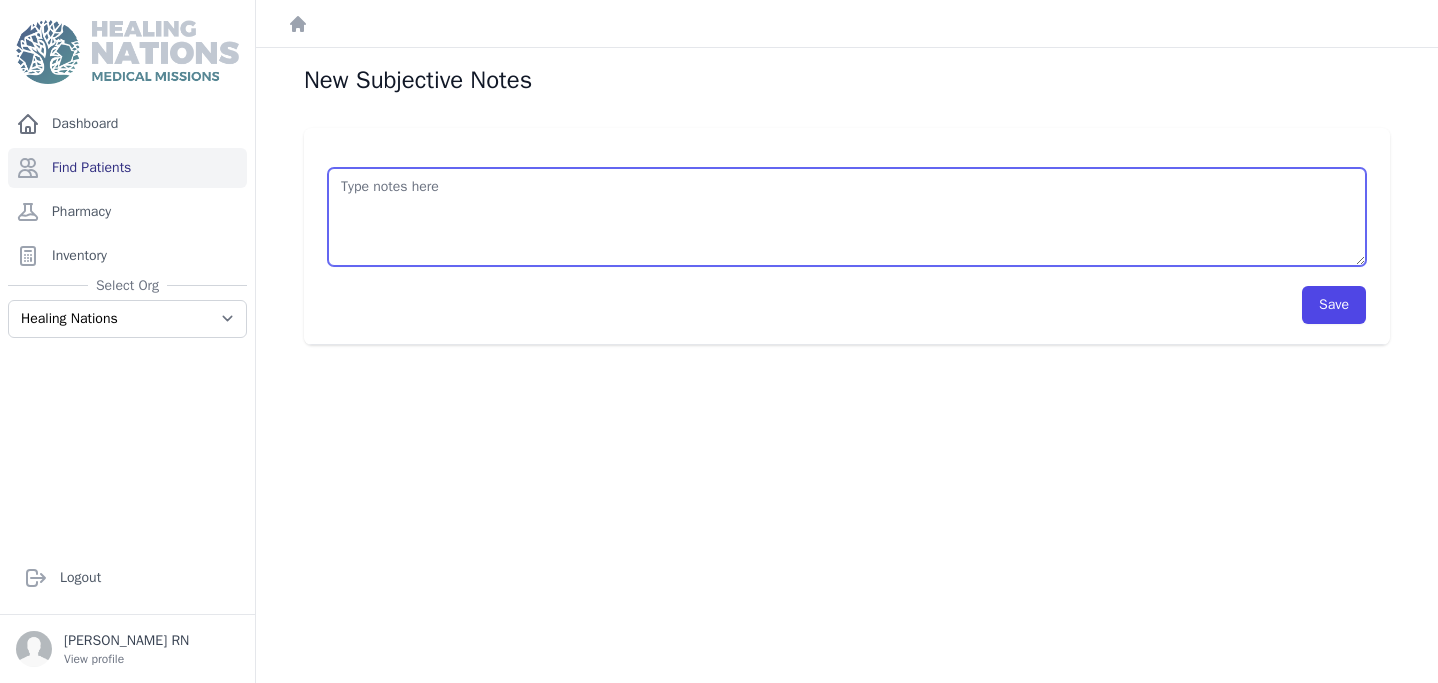click at bounding box center (847, 217) 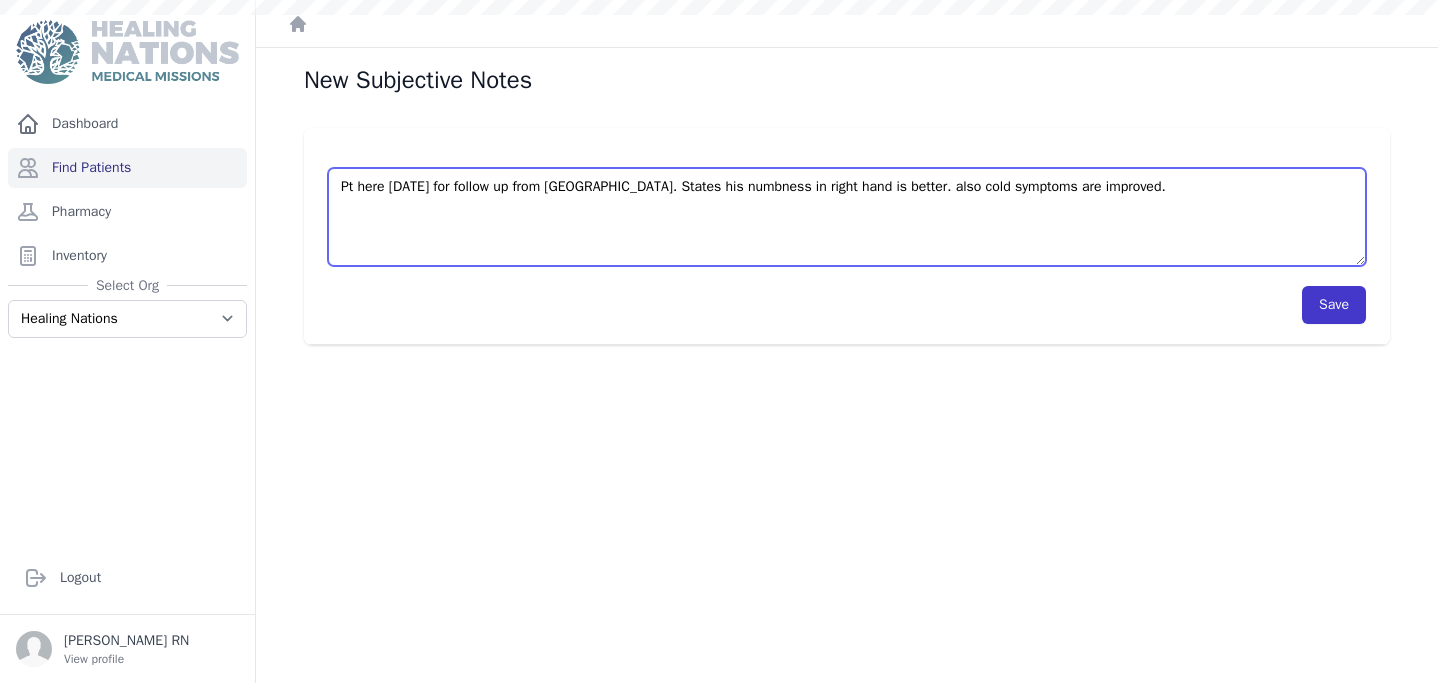type on "Pt here today for follow up from Jornada. States his numbness in right hand is better. also cold symptoms are improved." 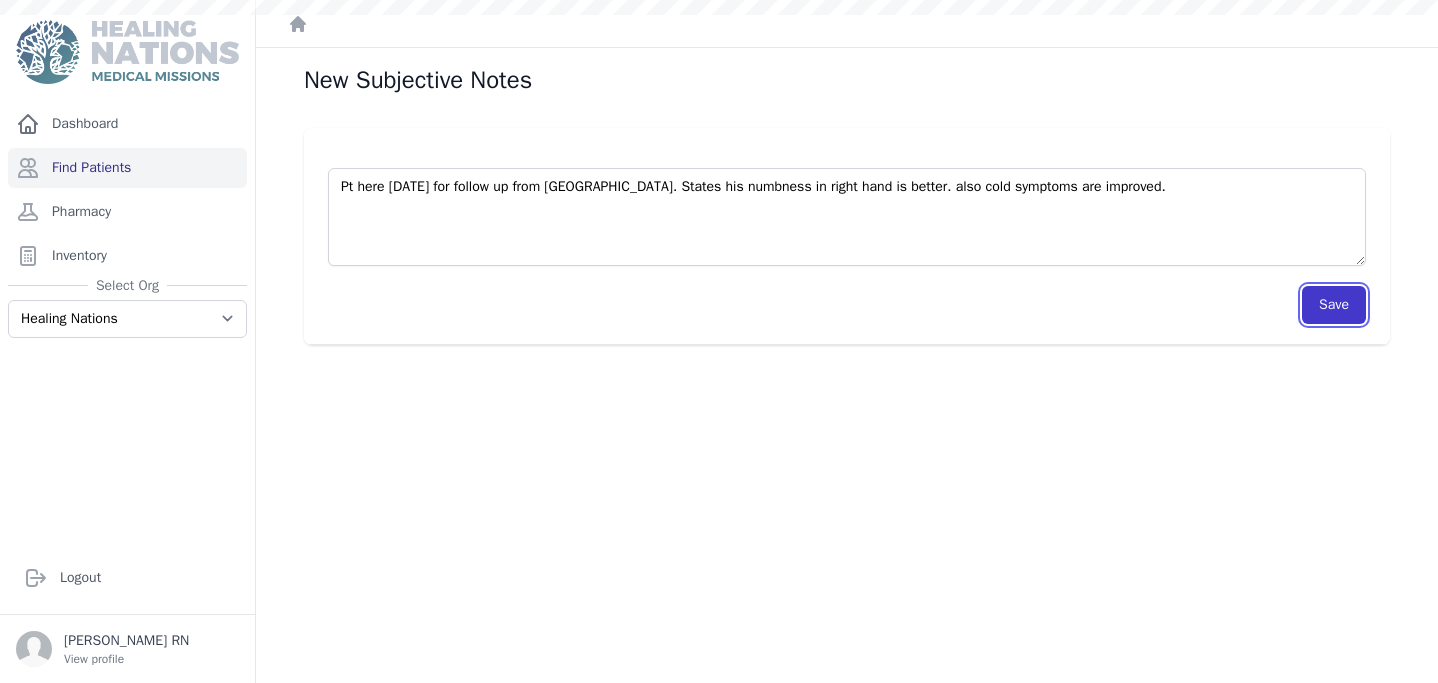 click on "Save" at bounding box center (1334, 305) 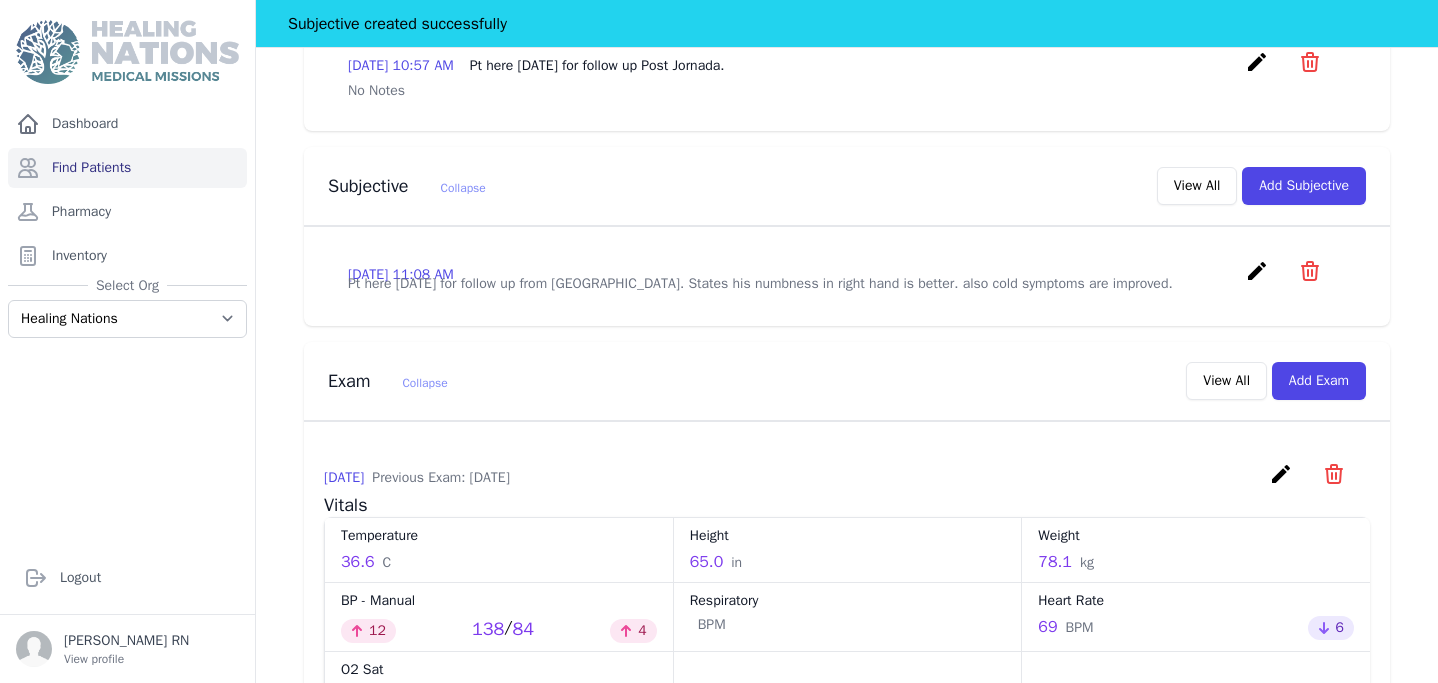 scroll, scrollTop: 648, scrollLeft: 0, axis: vertical 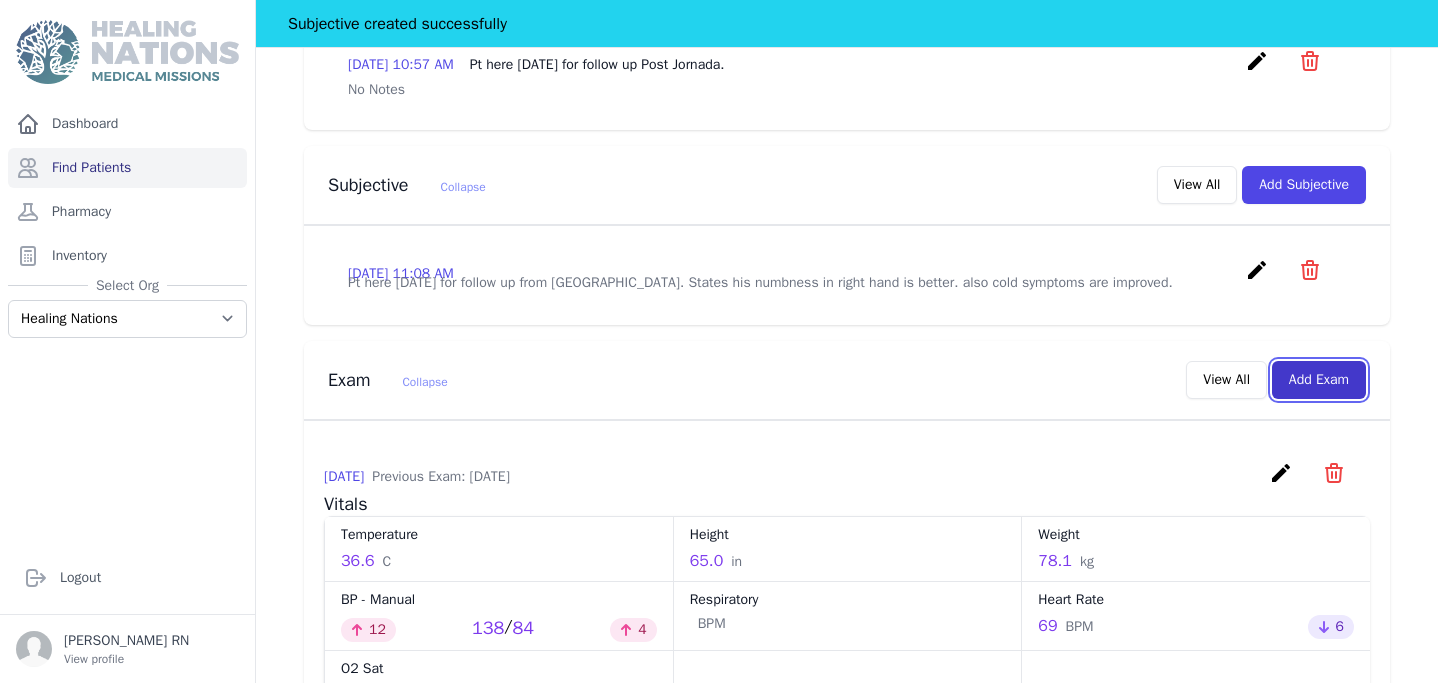 click on "Add Exam" at bounding box center (1319, 380) 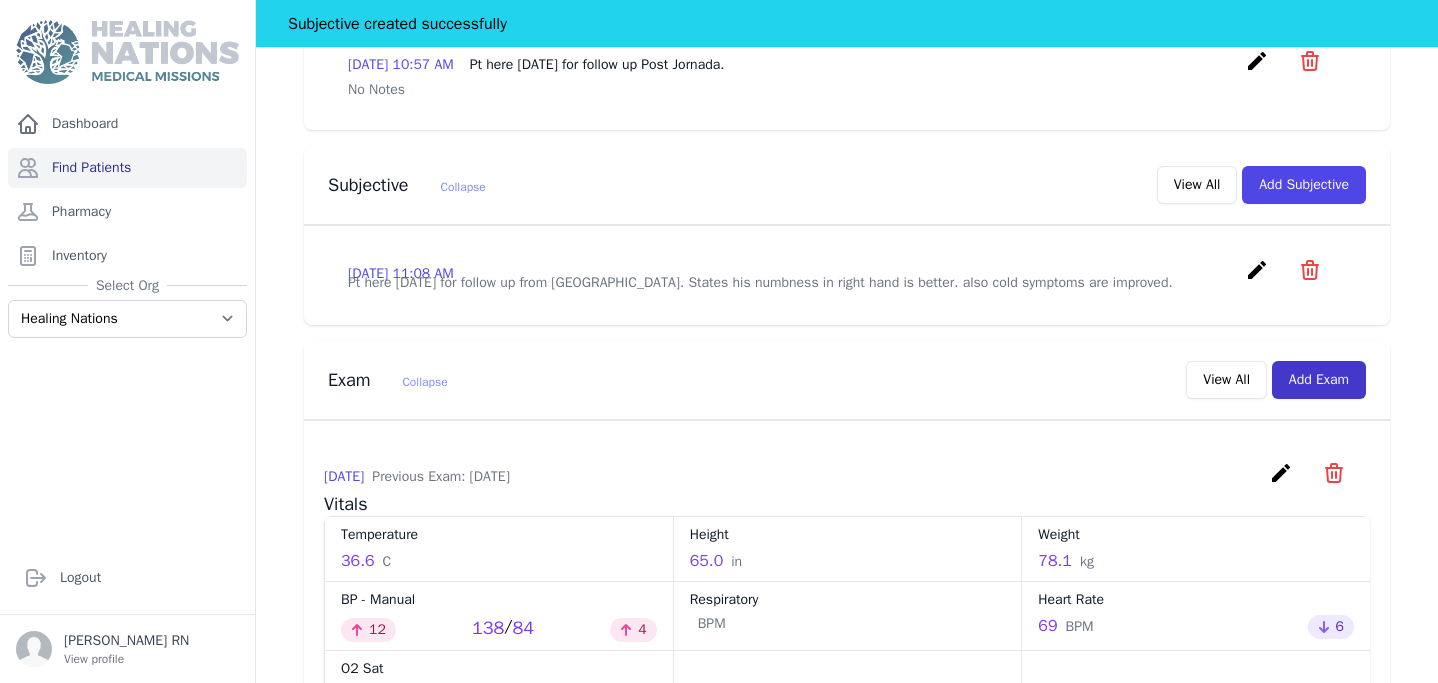 scroll, scrollTop: 0, scrollLeft: 0, axis: both 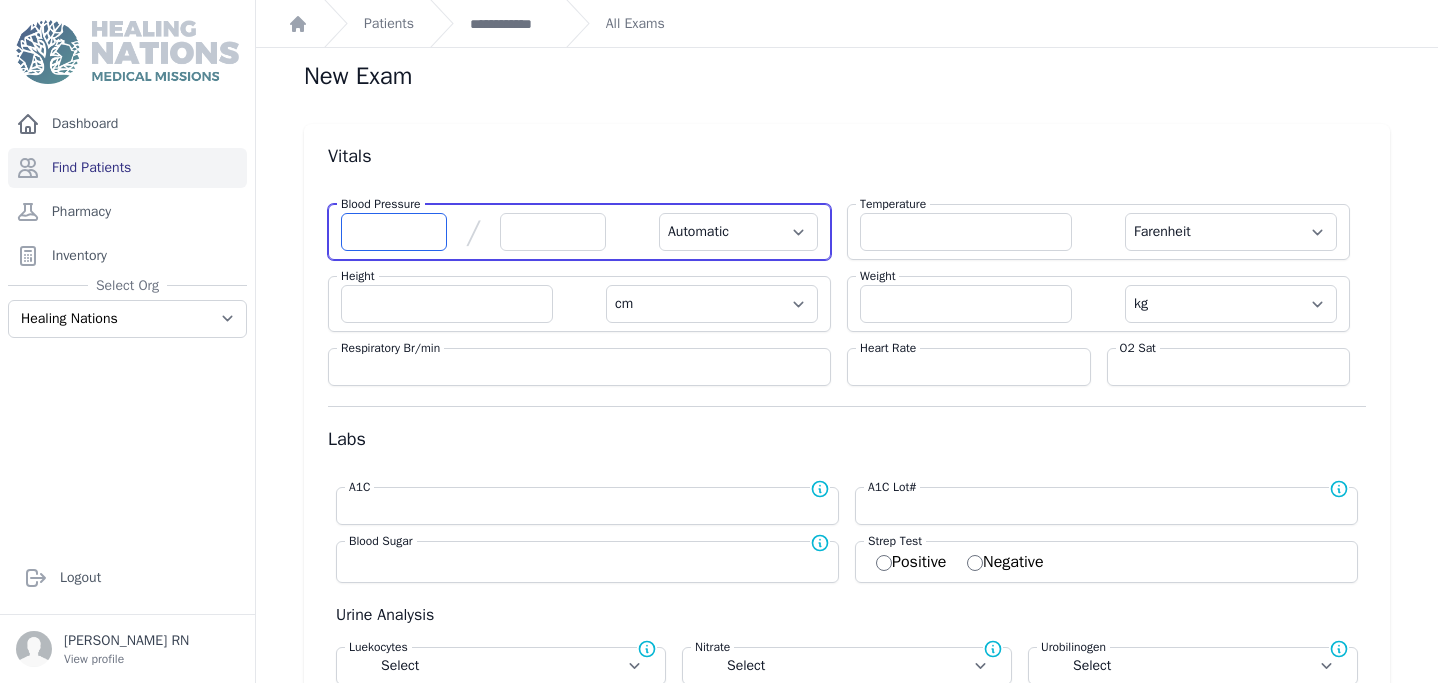 click at bounding box center [394, 232] 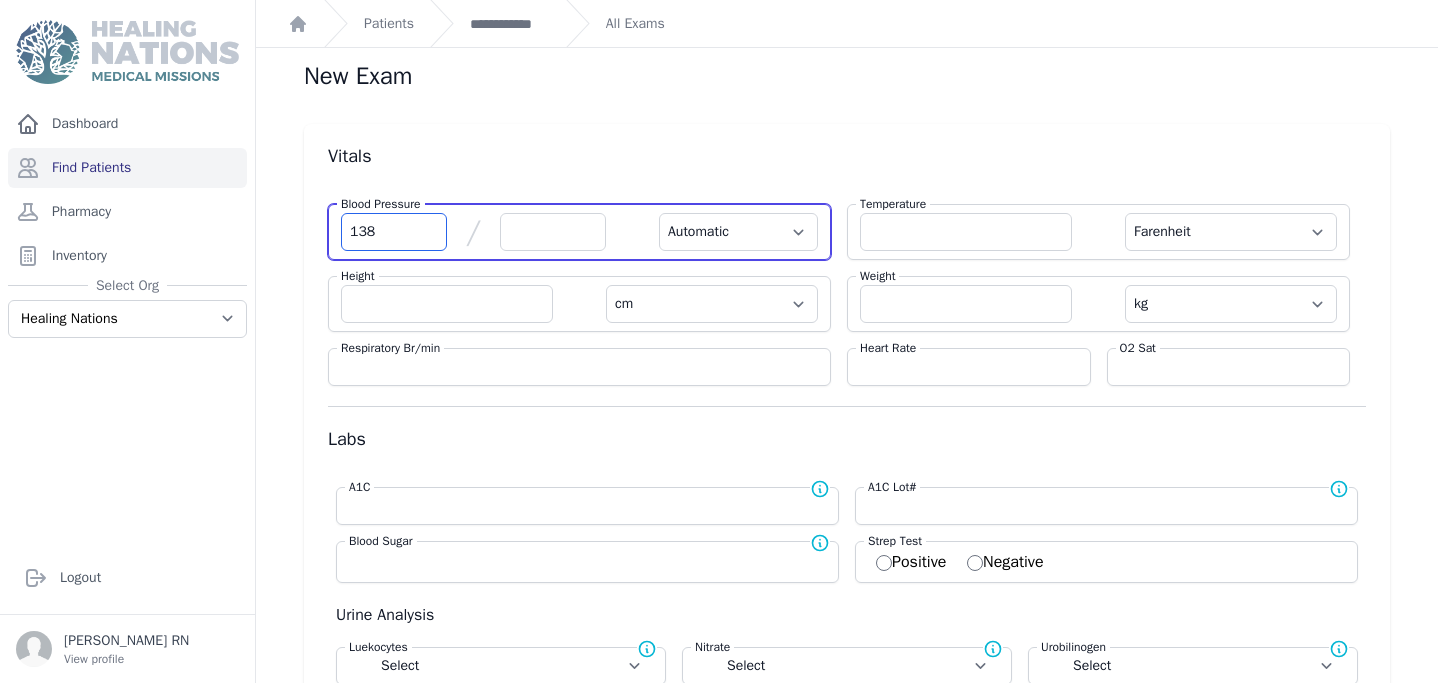 type on "138" 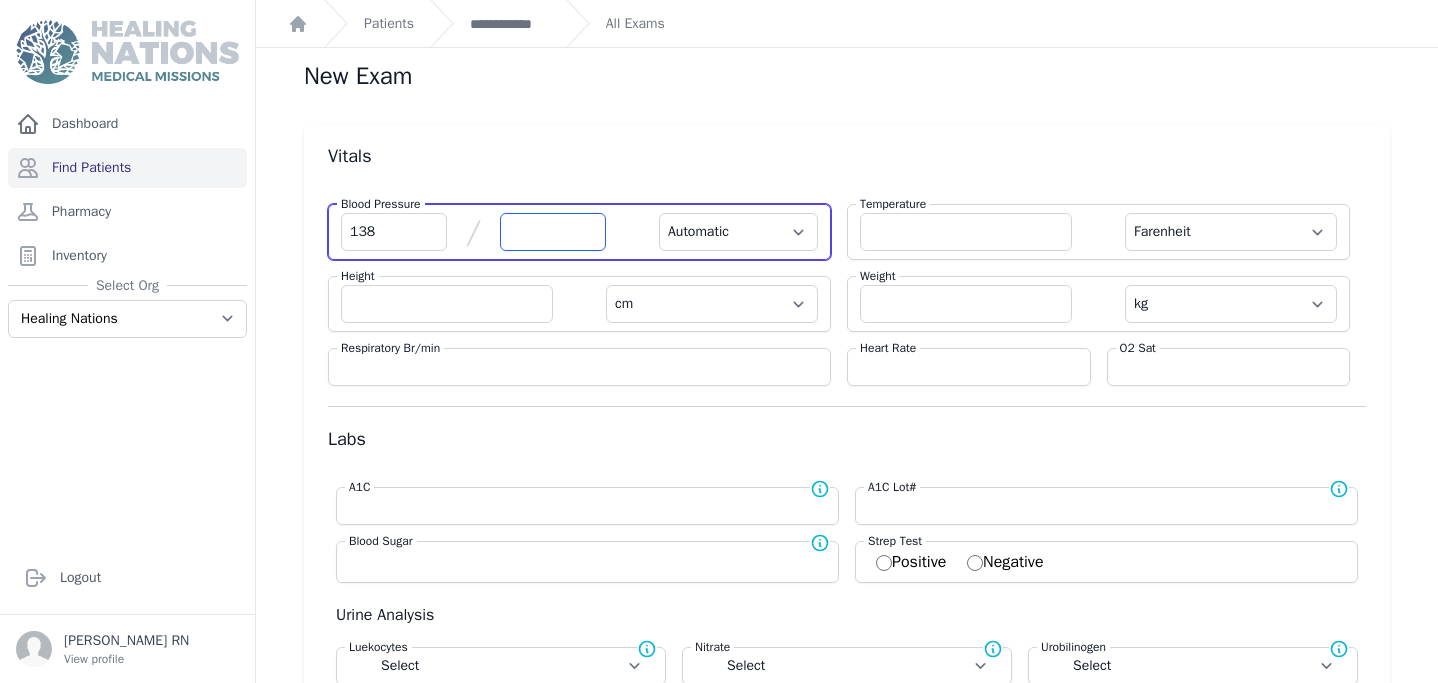 click at bounding box center (553, 232) 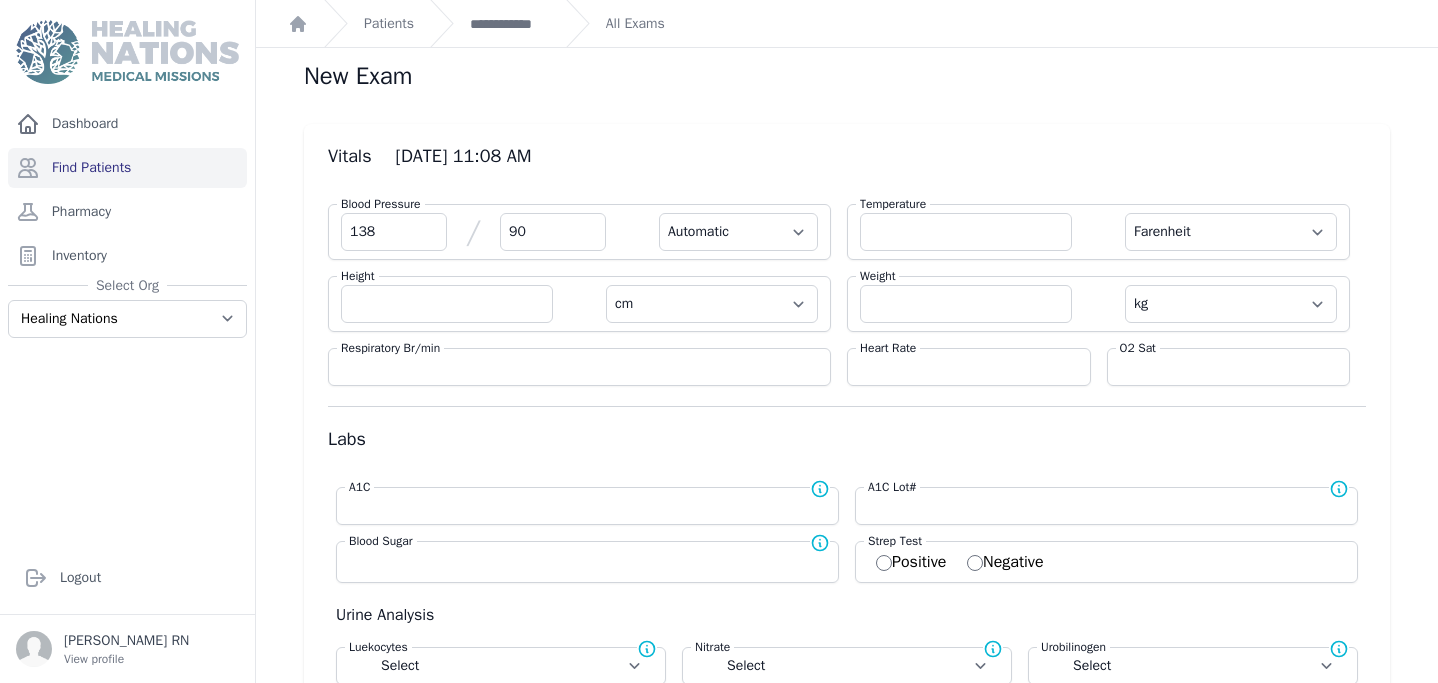 type on "90" 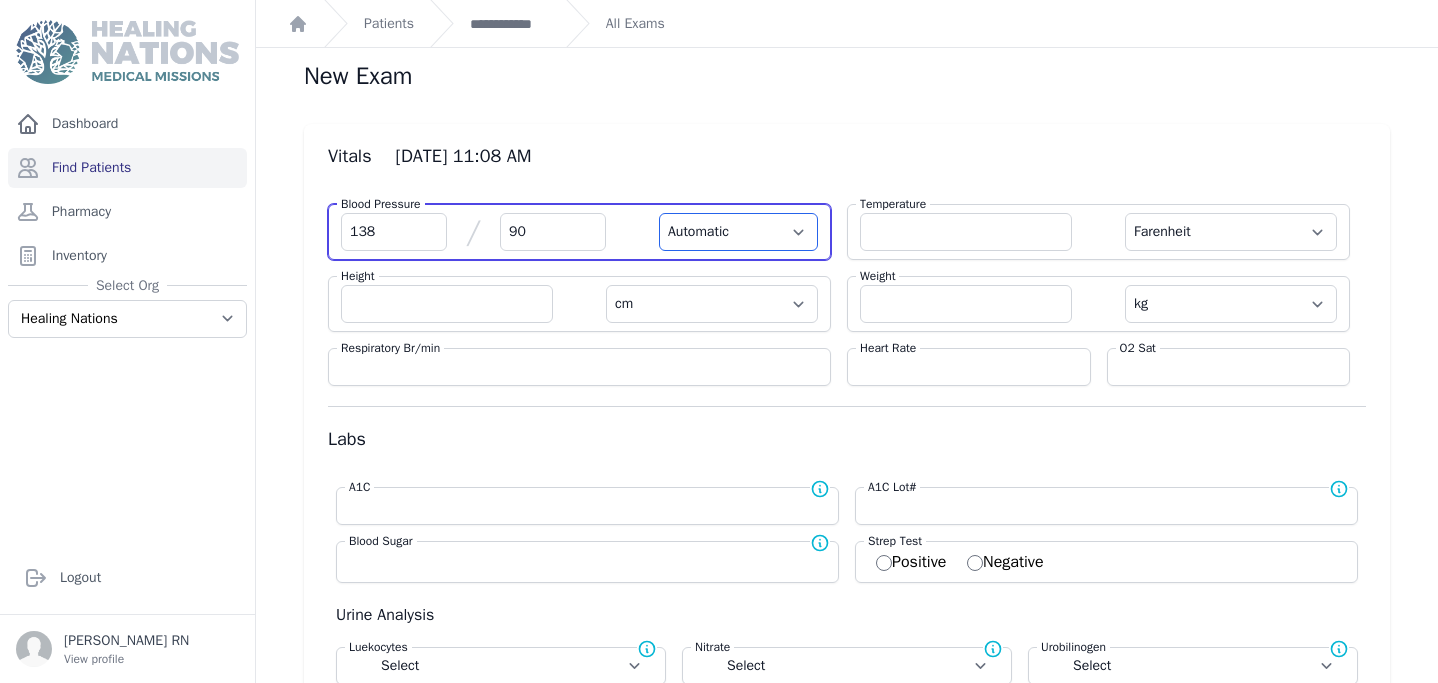 click on "Automatic Manual" at bounding box center (738, 232) 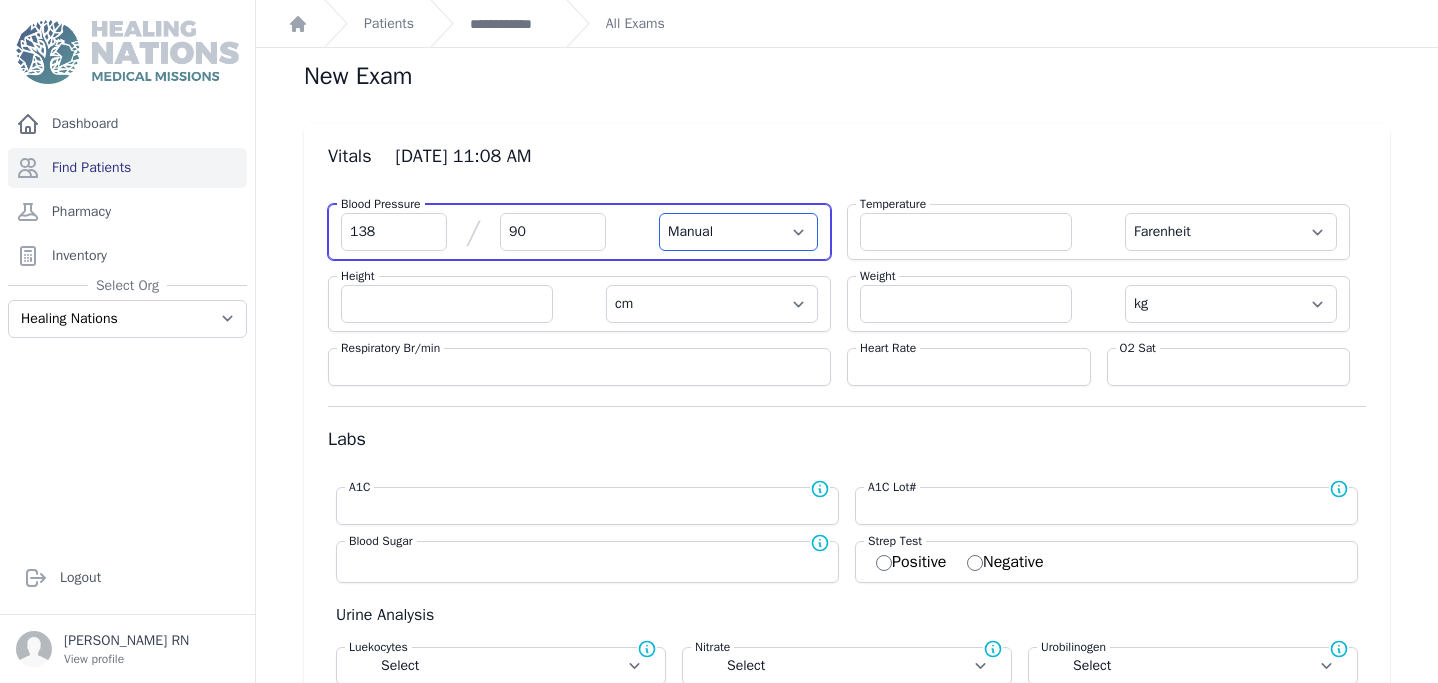 select on "F" 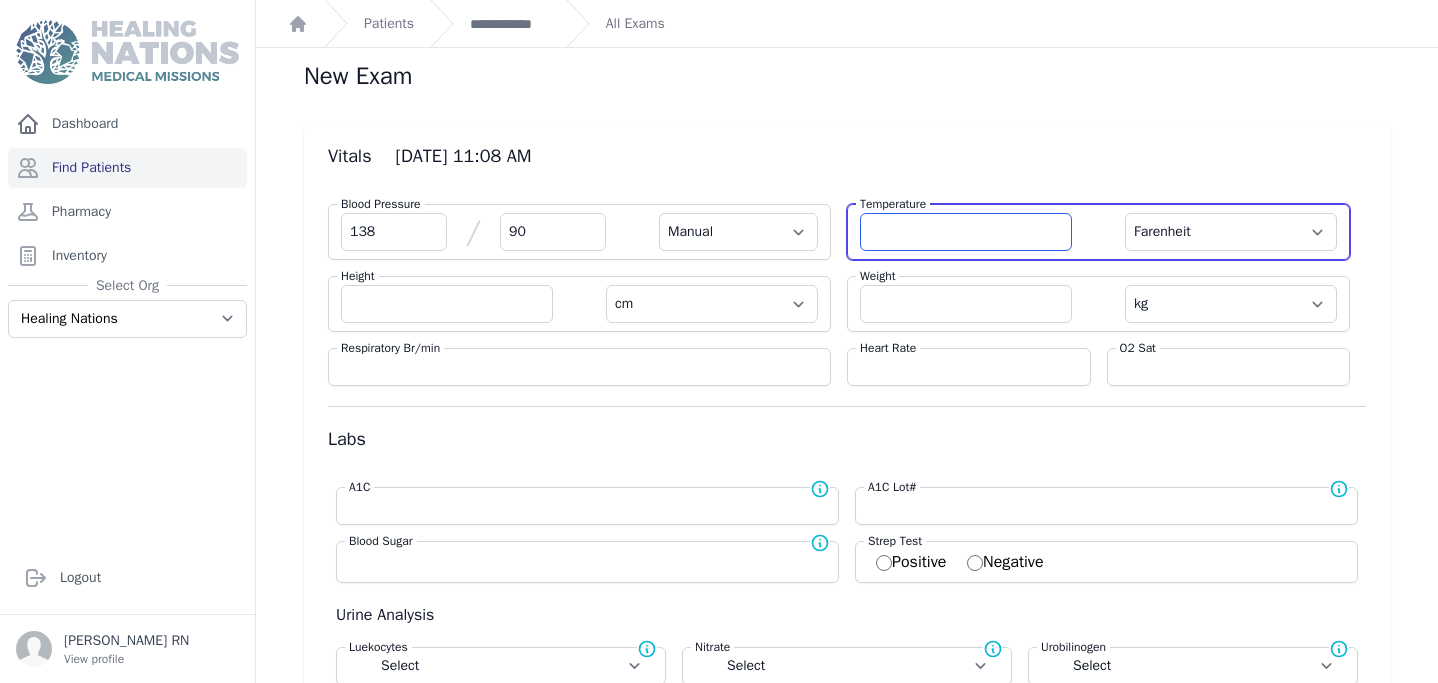 click at bounding box center (966, 232) 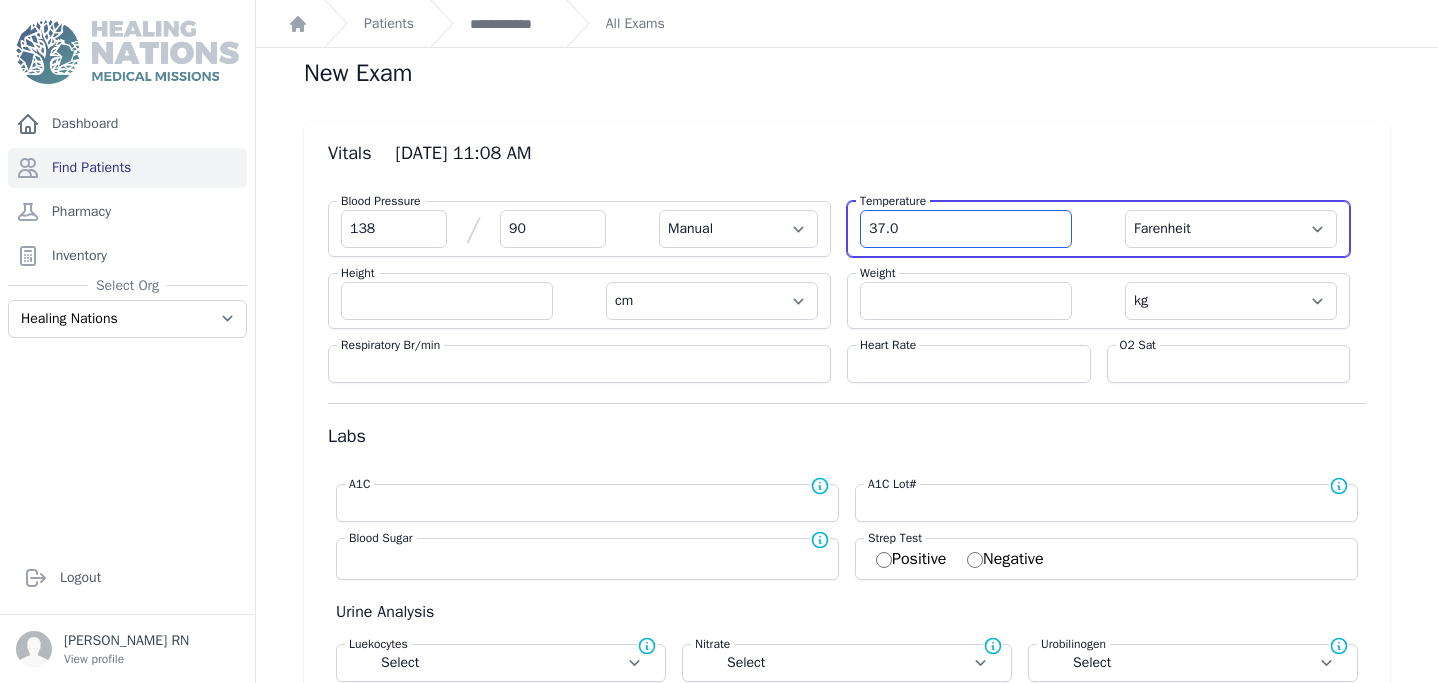 scroll, scrollTop: 8, scrollLeft: 0, axis: vertical 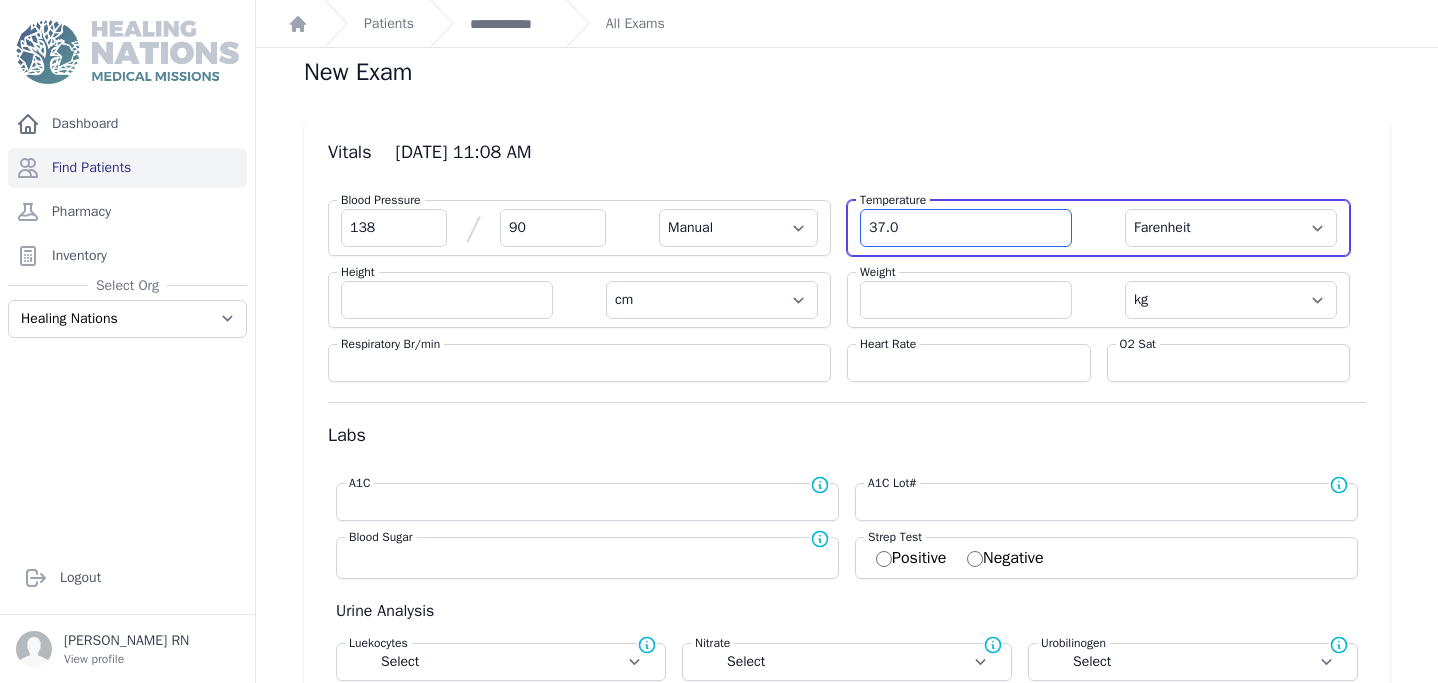 type on "37.0" 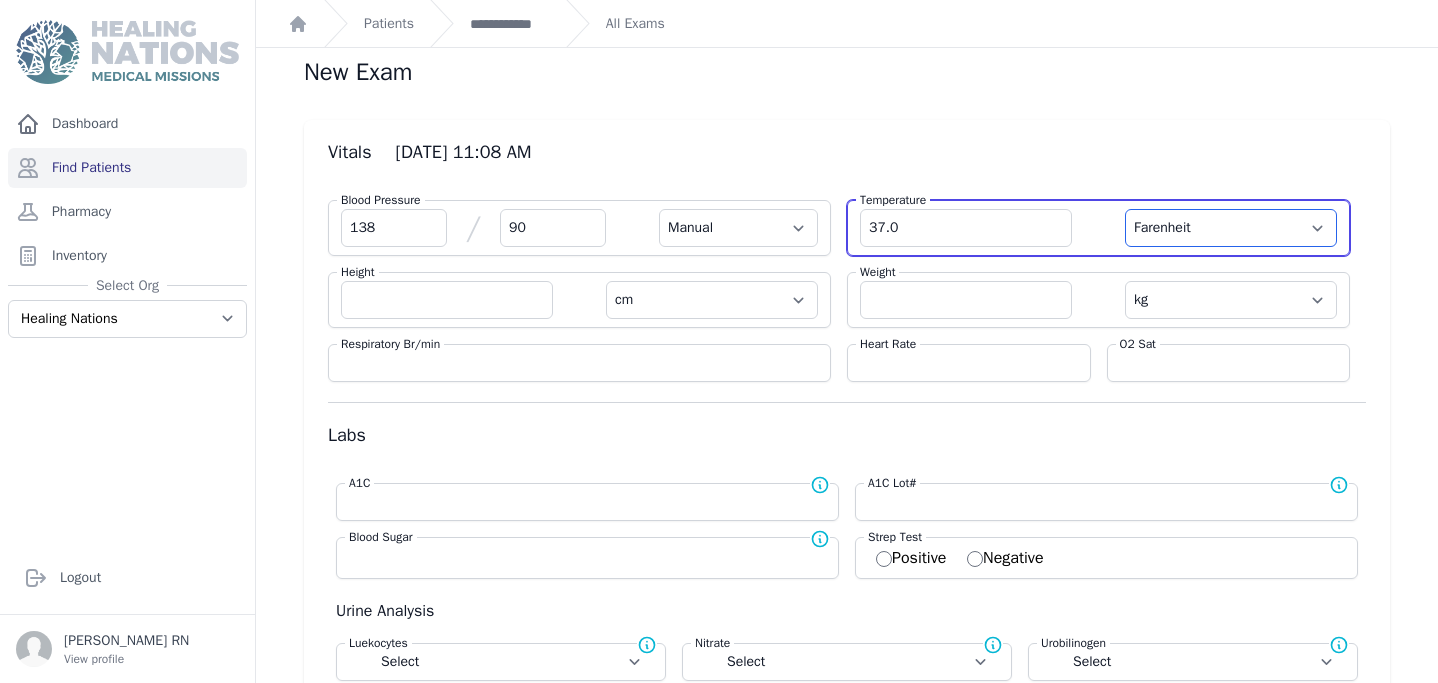 click on "Farenheit Celcius" at bounding box center [1231, 228] 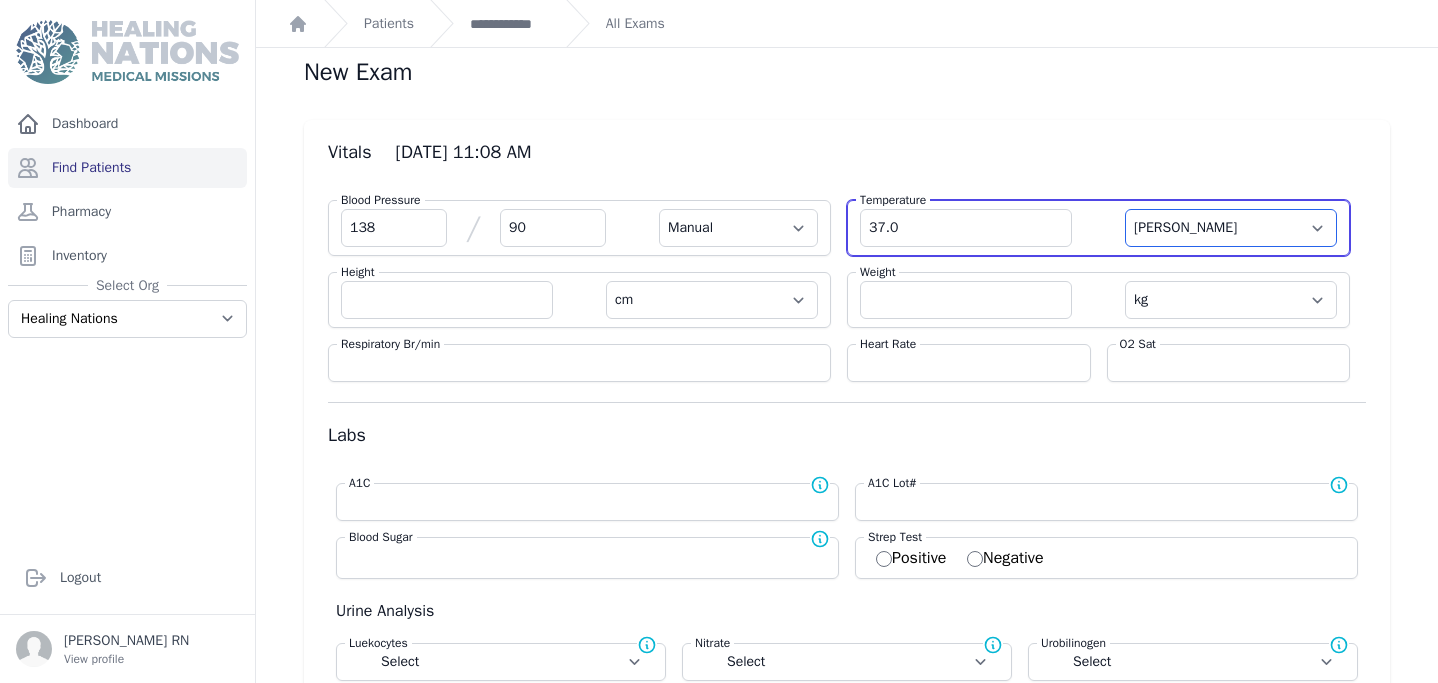 select on "Manual" 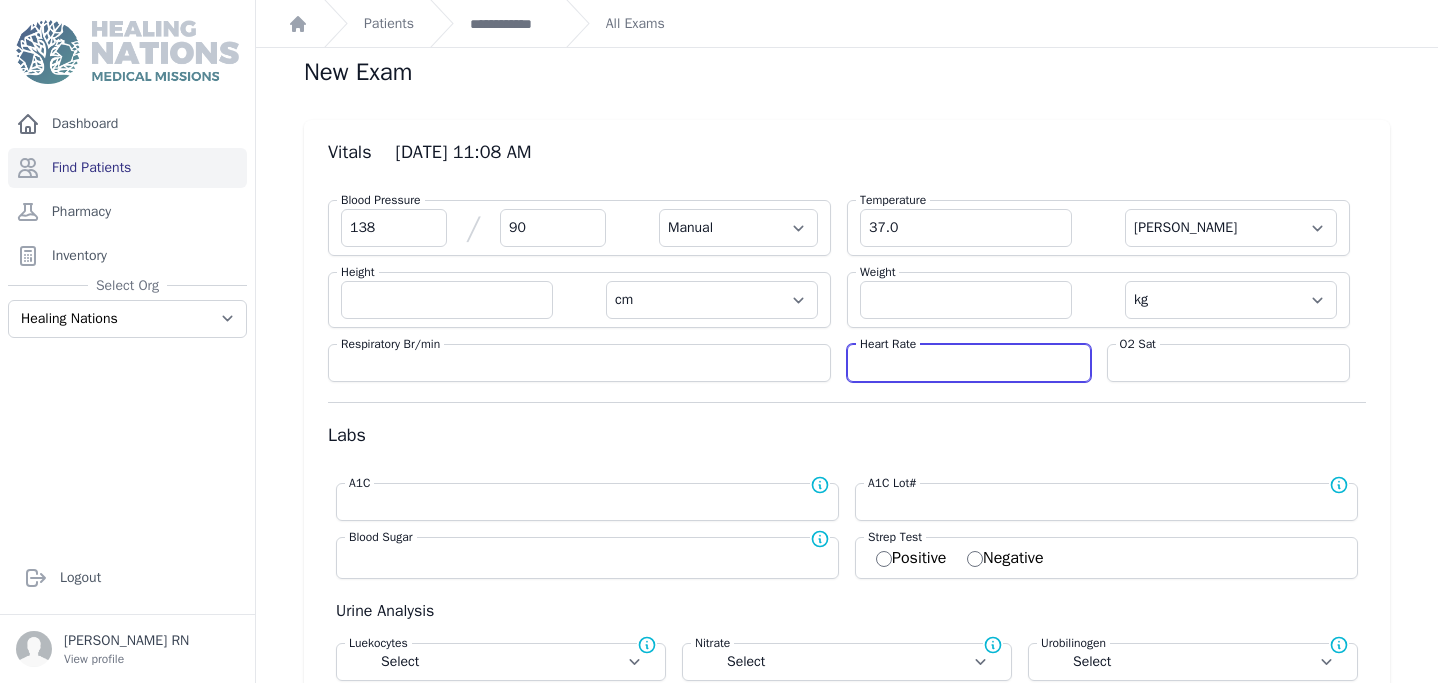 click at bounding box center [969, 363] 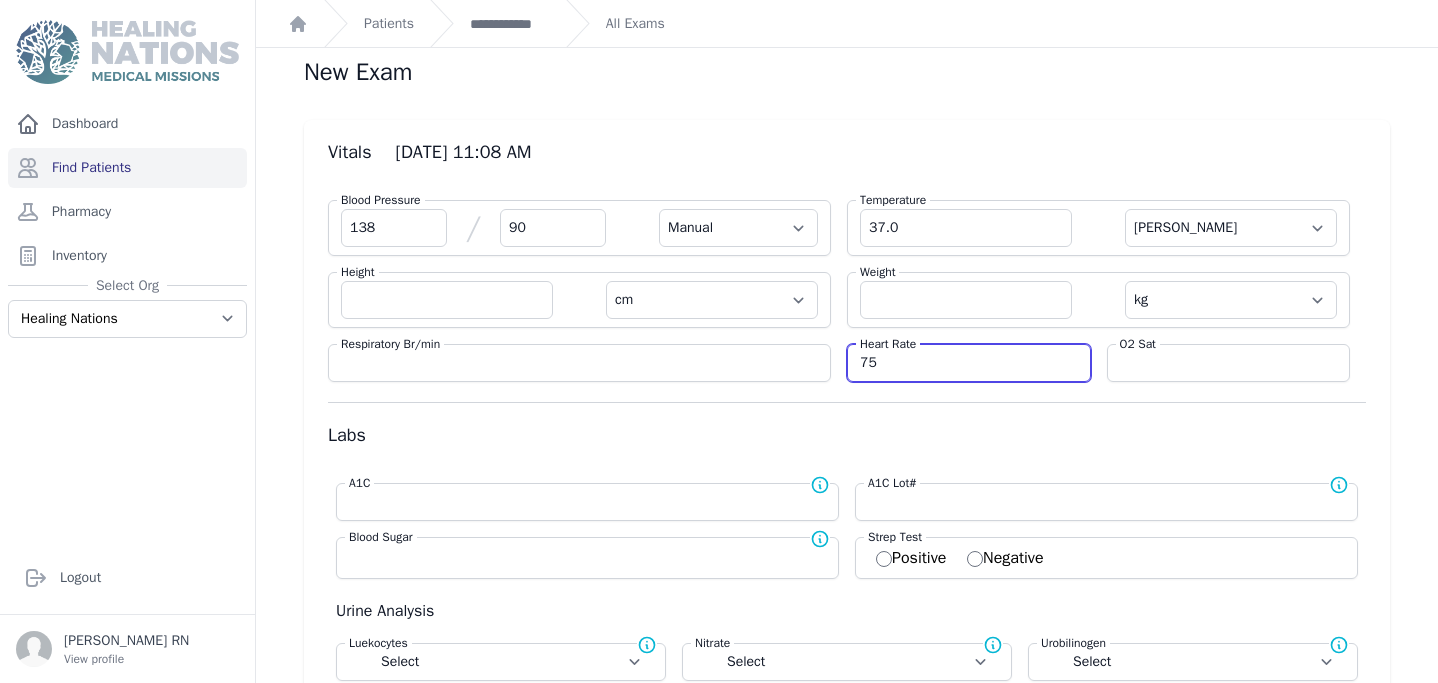 type on "75" 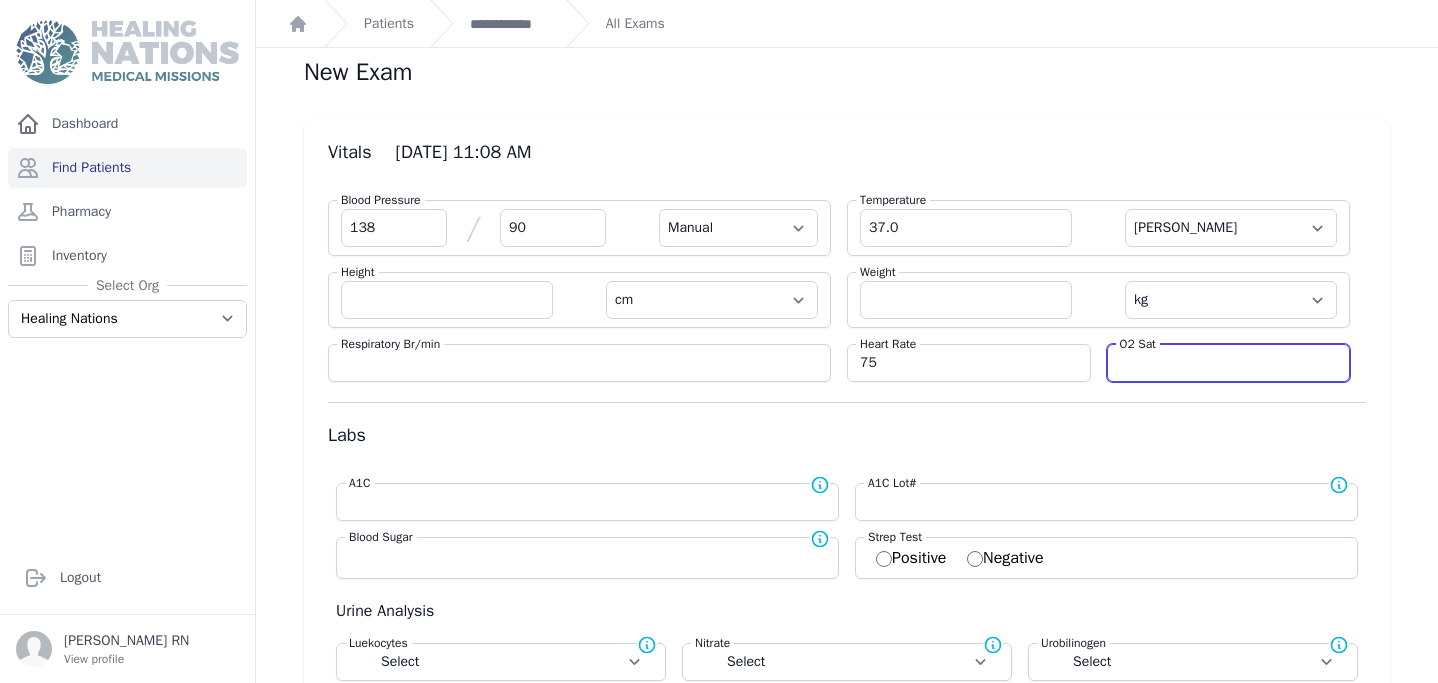 click at bounding box center [1229, 363] 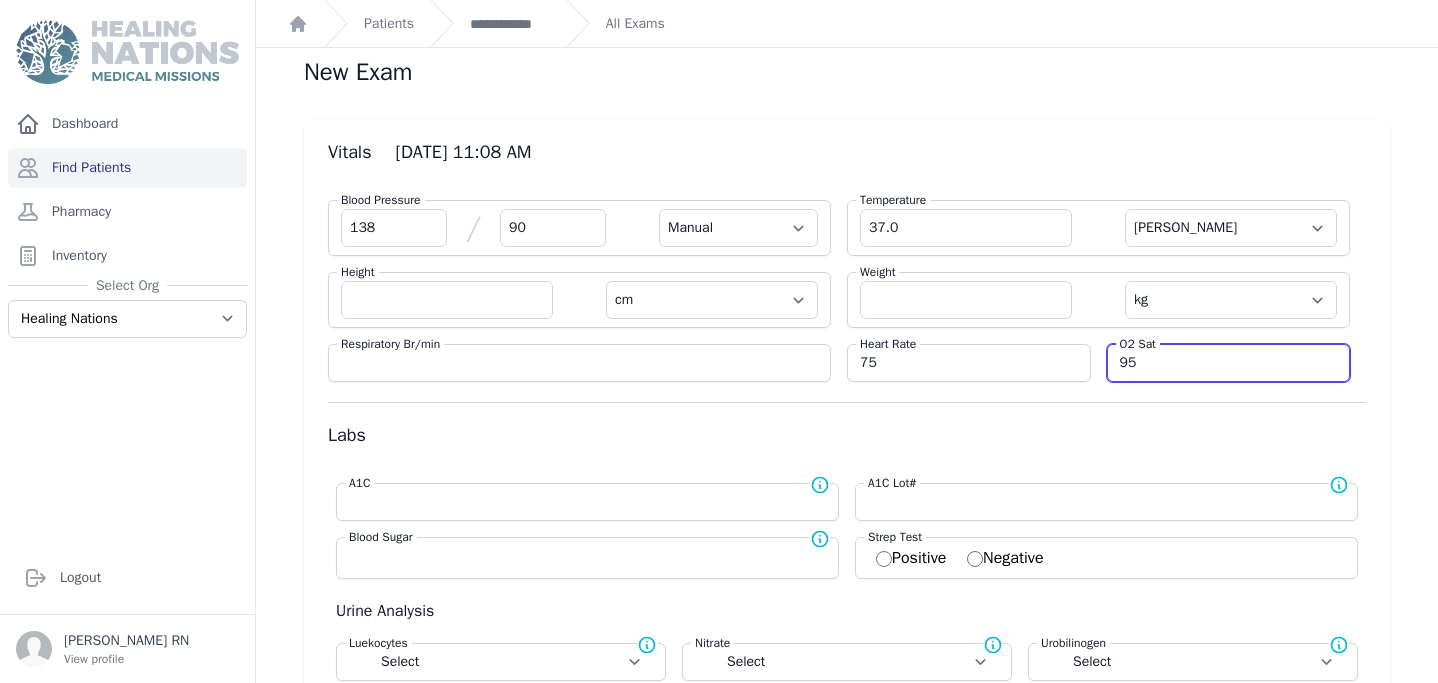type on "95" 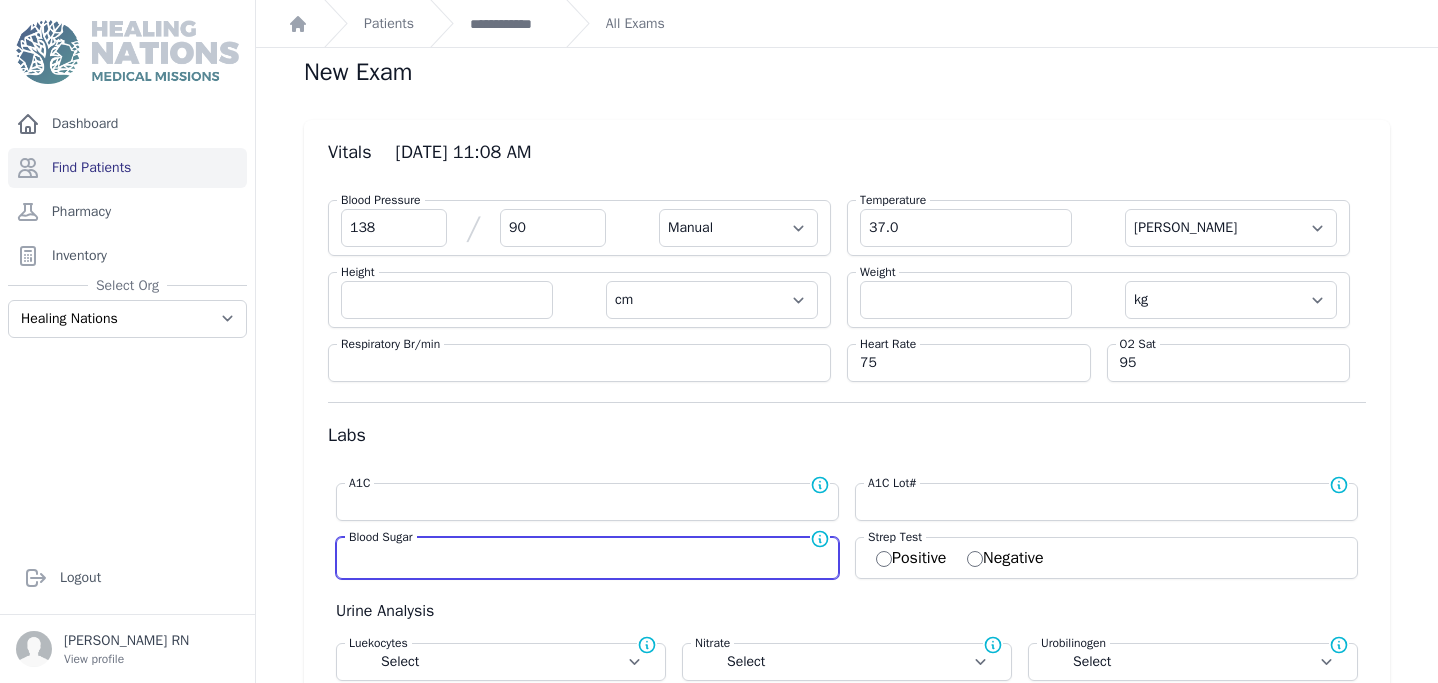 select on "Manual" 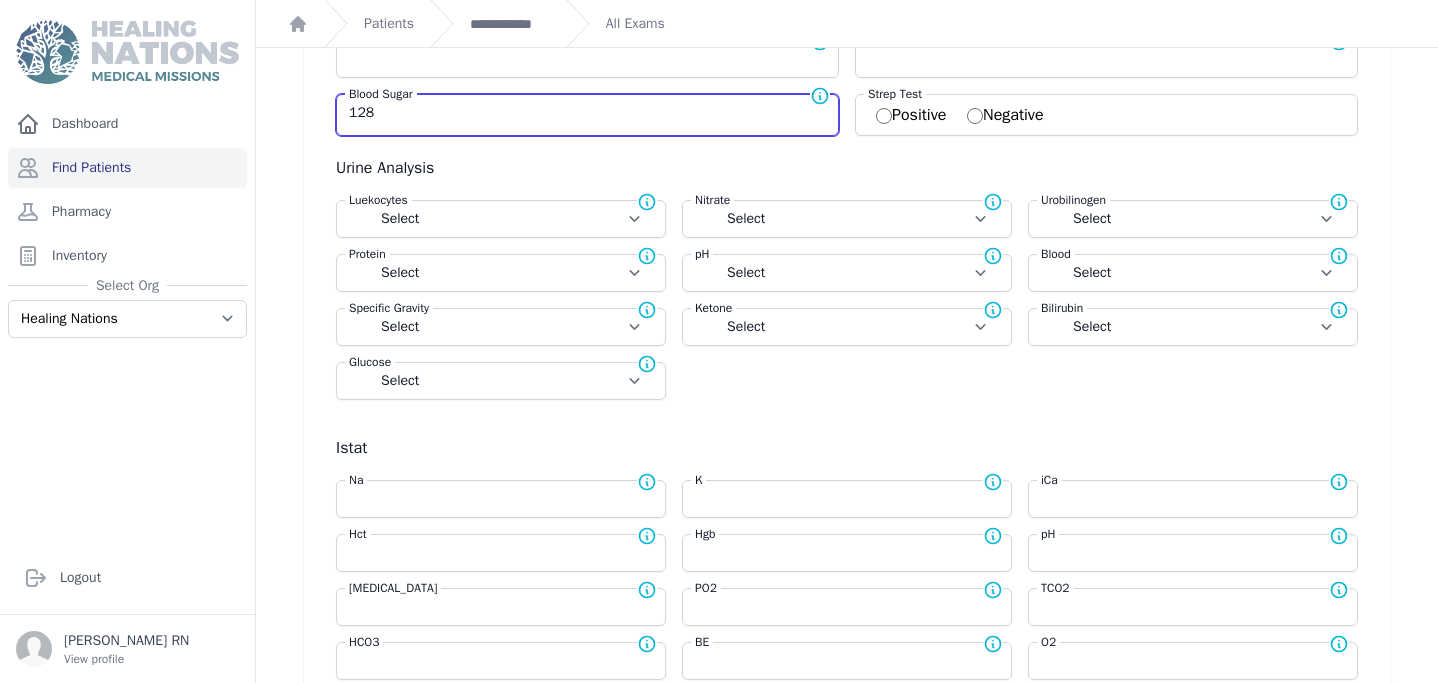 scroll, scrollTop: 614, scrollLeft: 0, axis: vertical 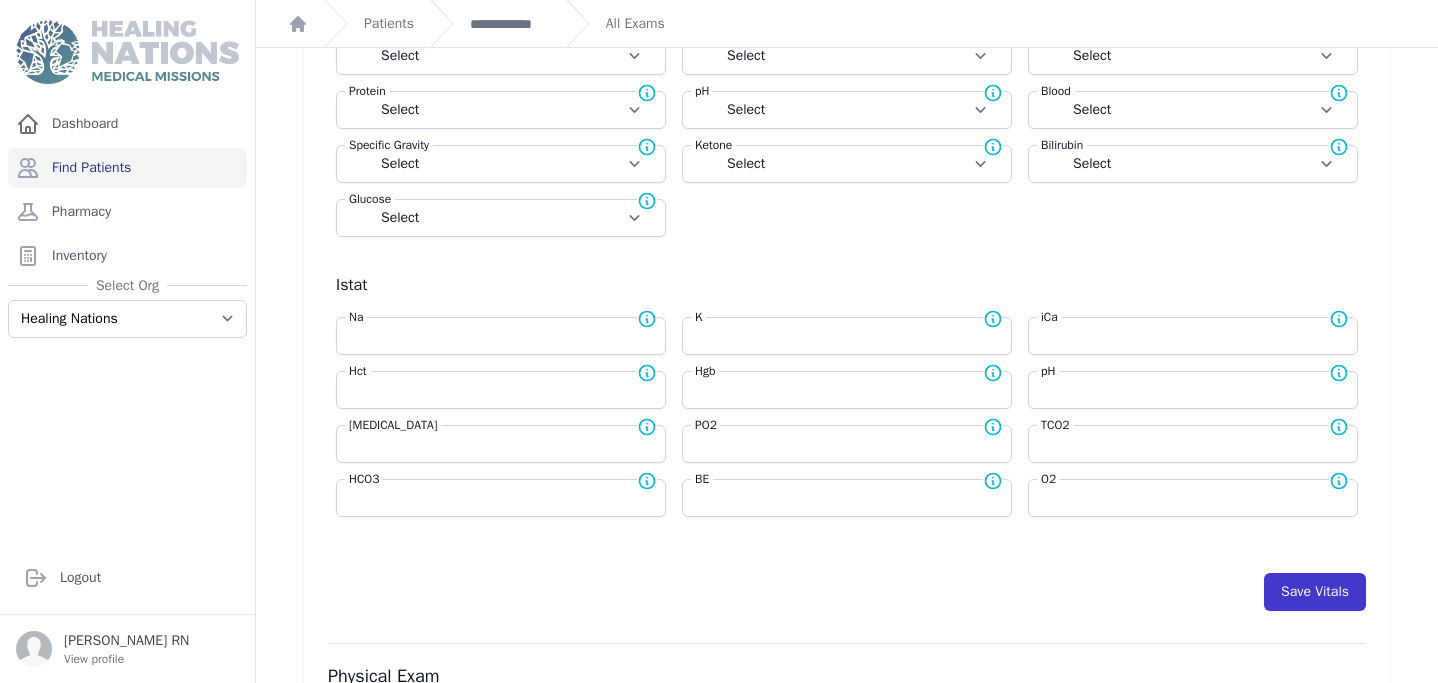type on "128" 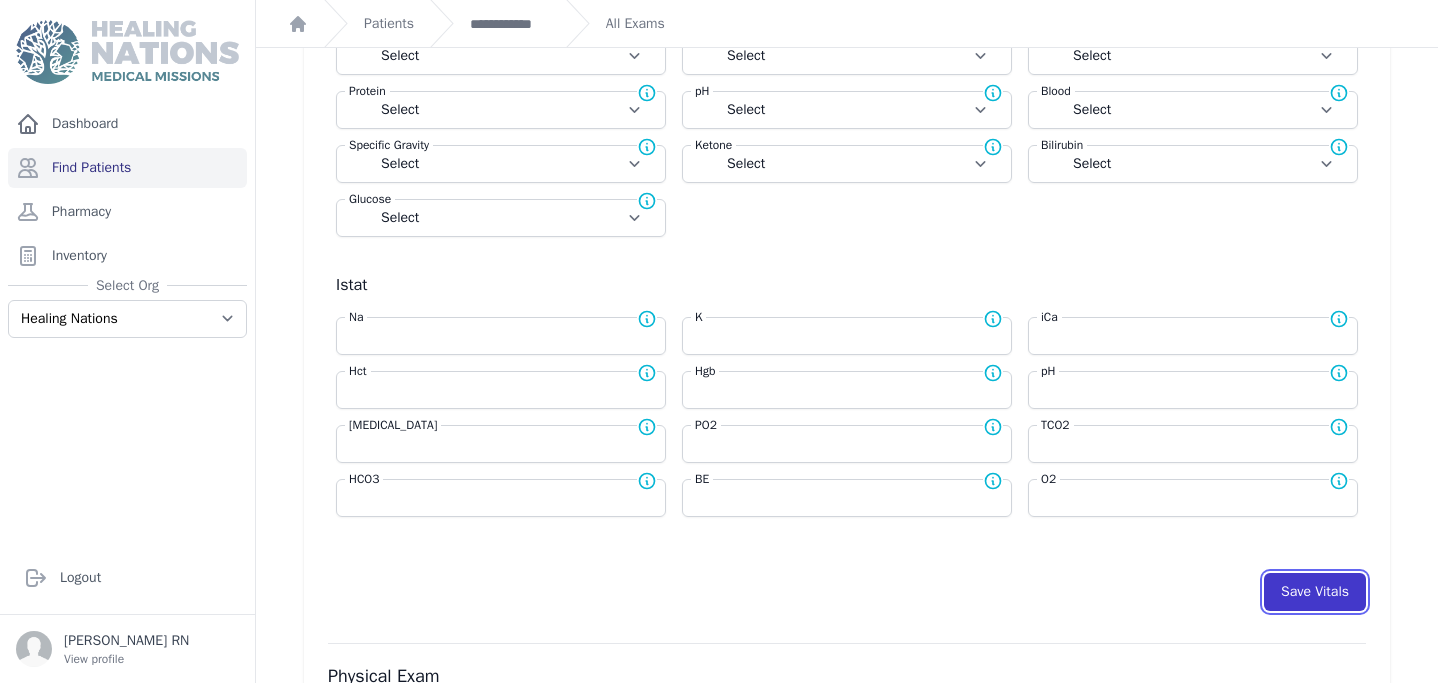 select on "Manual" 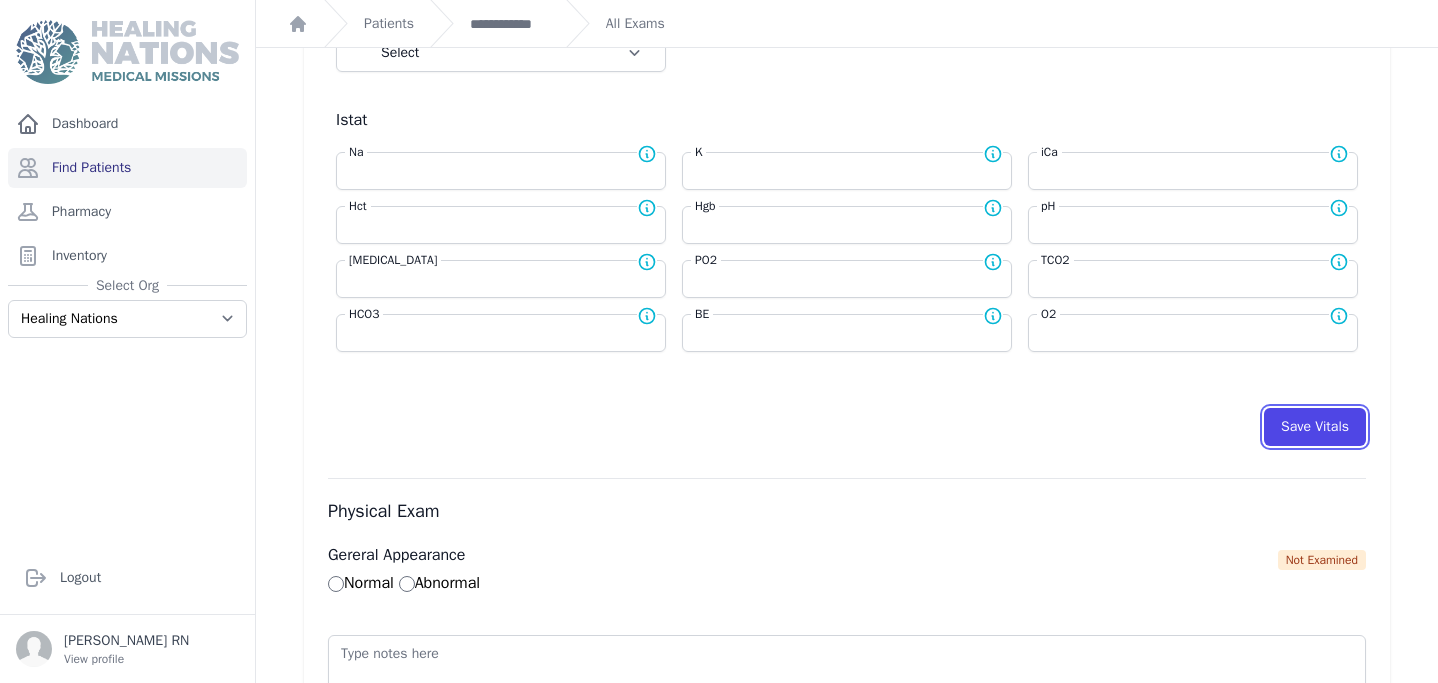 scroll, scrollTop: 817, scrollLeft: 0, axis: vertical 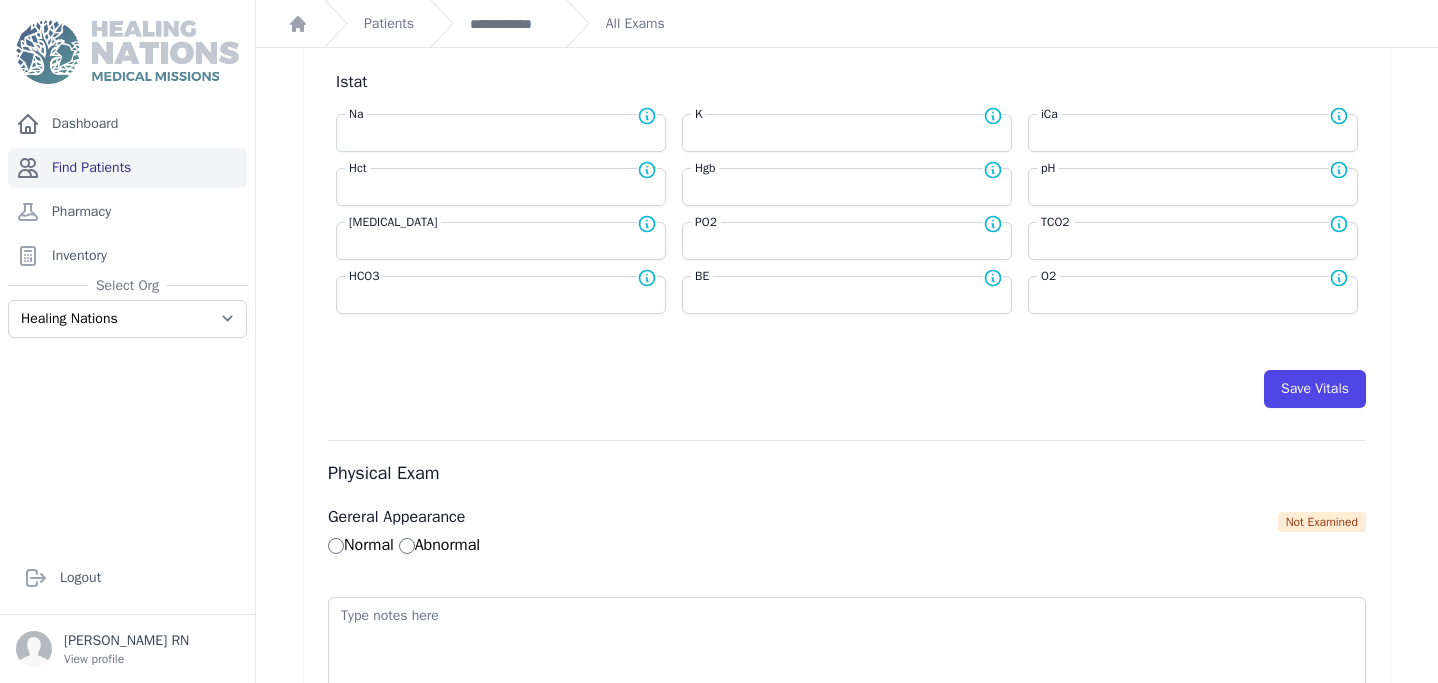 click on "Find Patients" at bounding box center [127, 168] 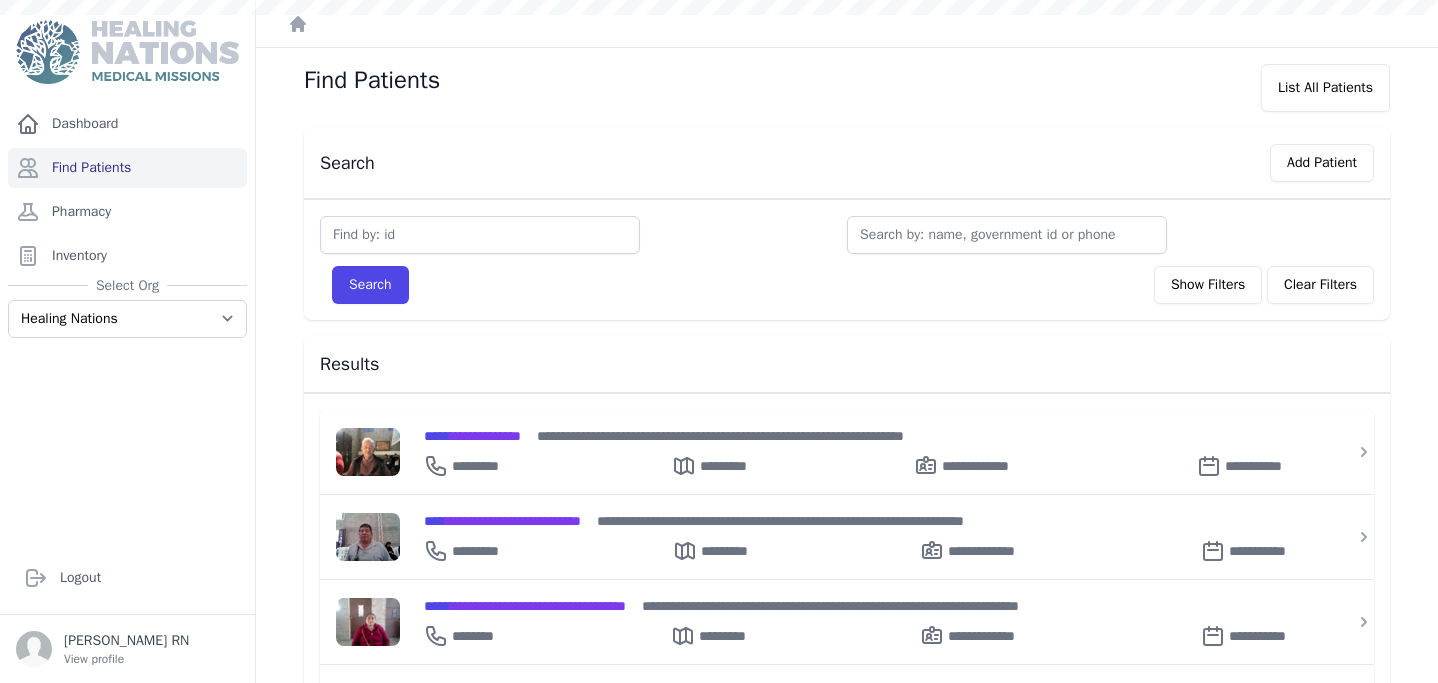 scroll, scrollTop: 0, scrollLeft: 0, axis: both 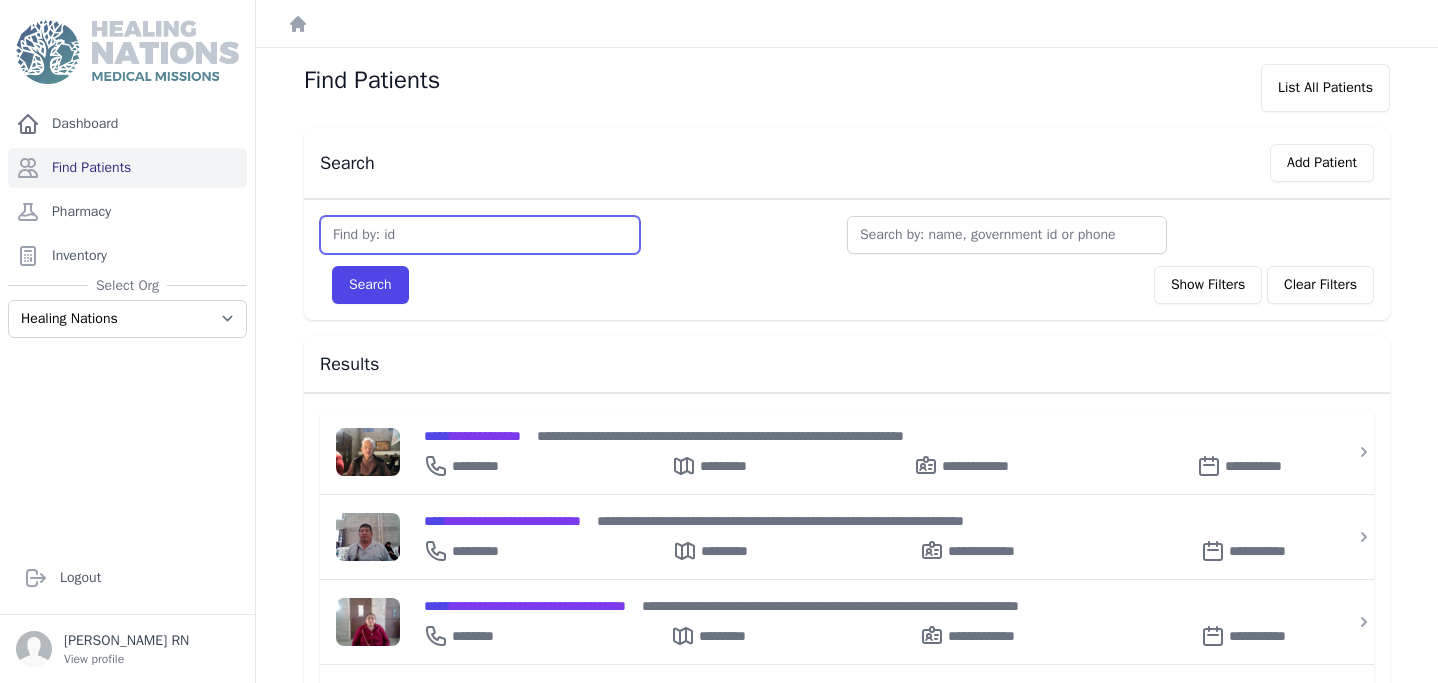 click at bounding box center (480, 235) 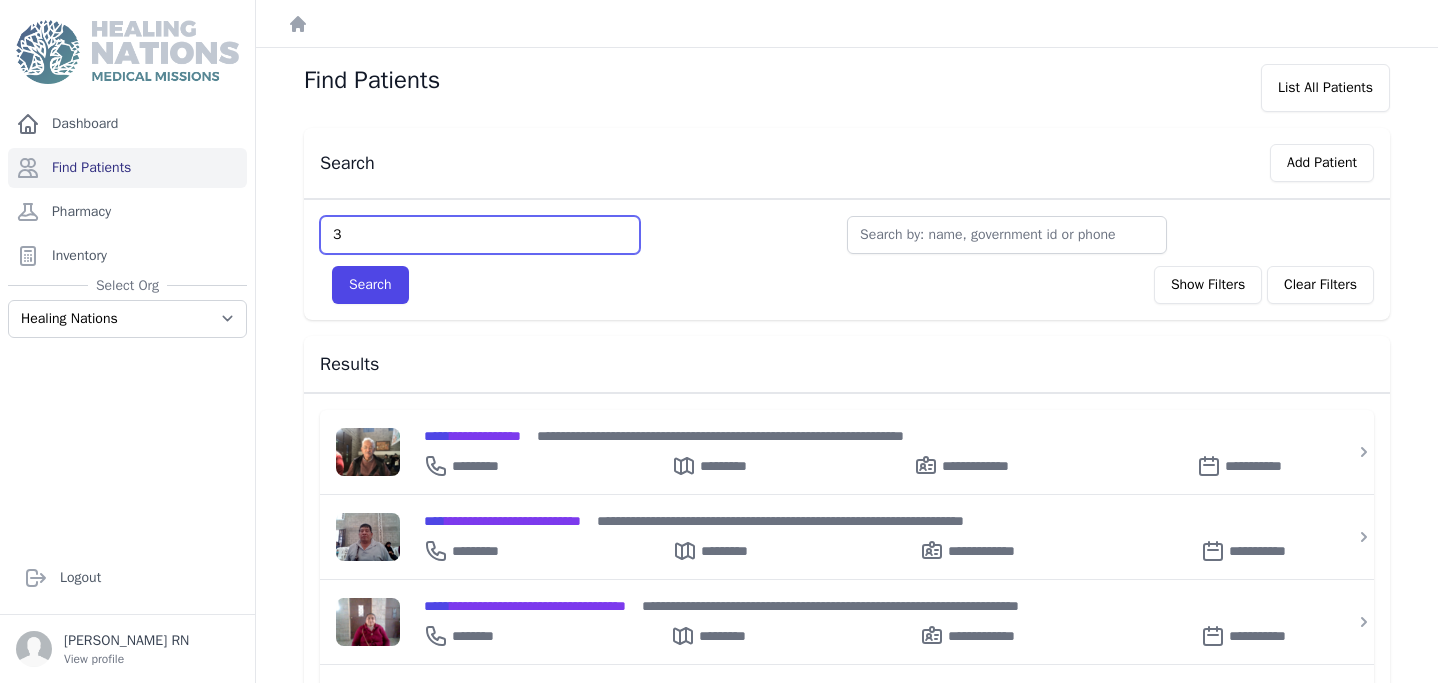 type on "31" 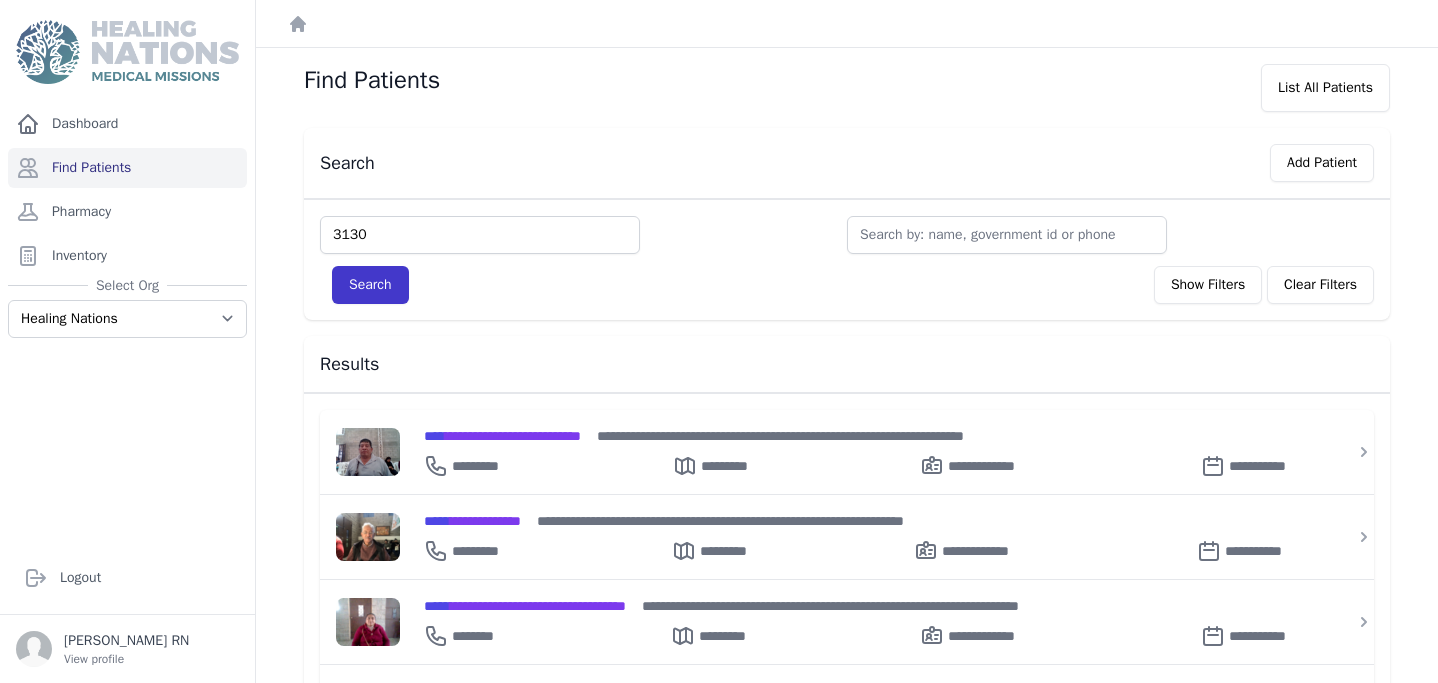 type on "3130" 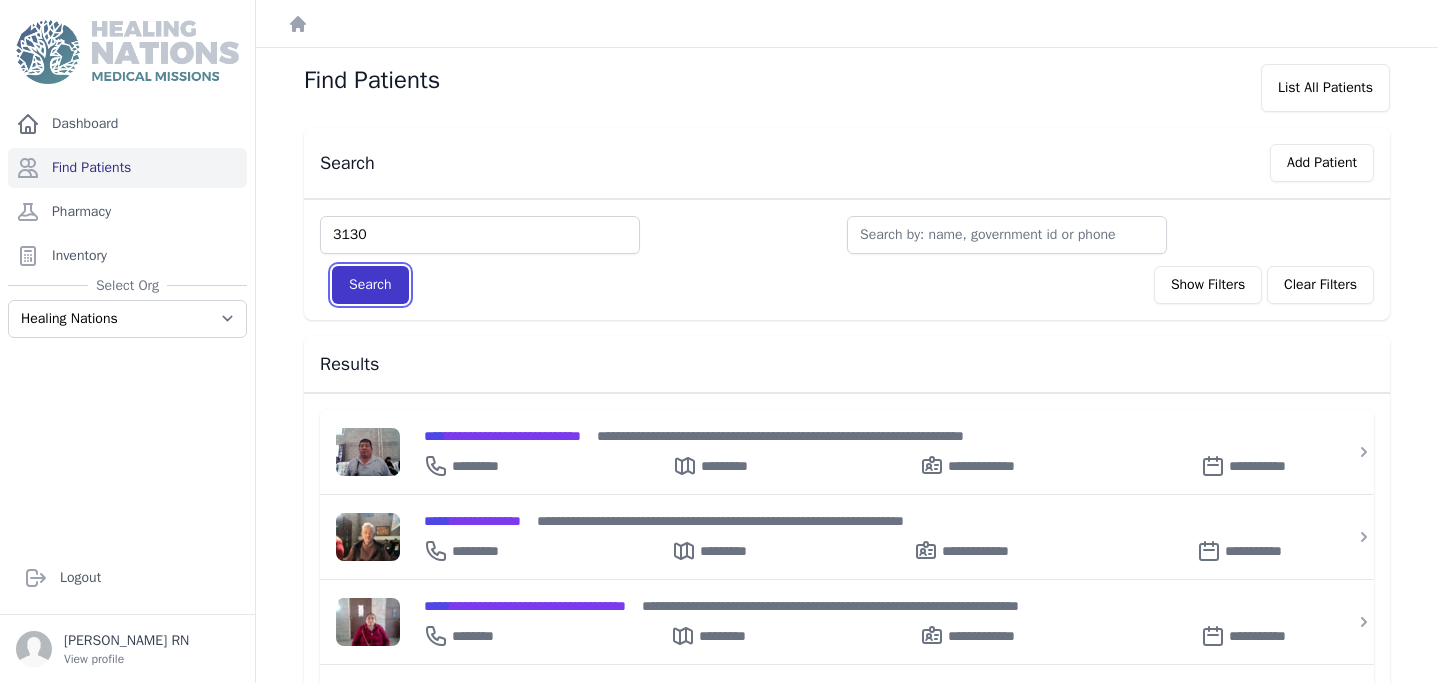 click on "Search" at bounding box center [370, 285] 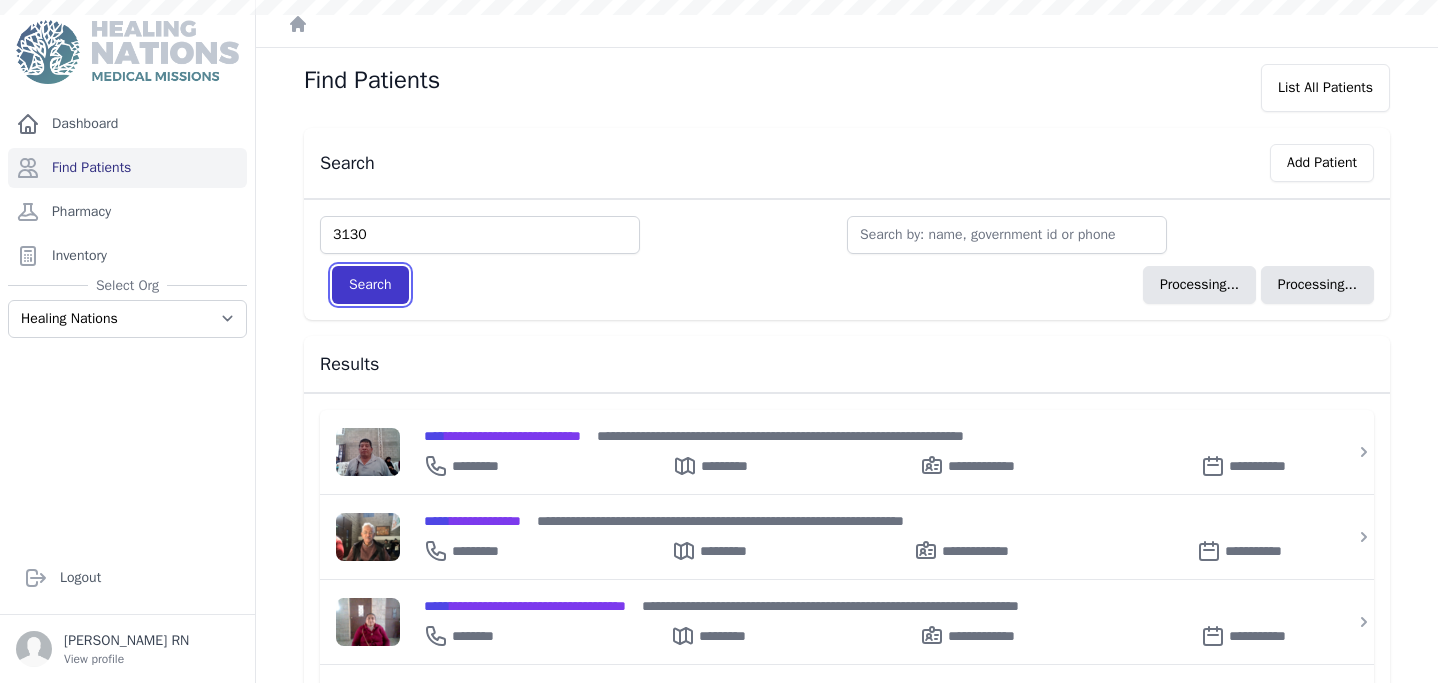 type 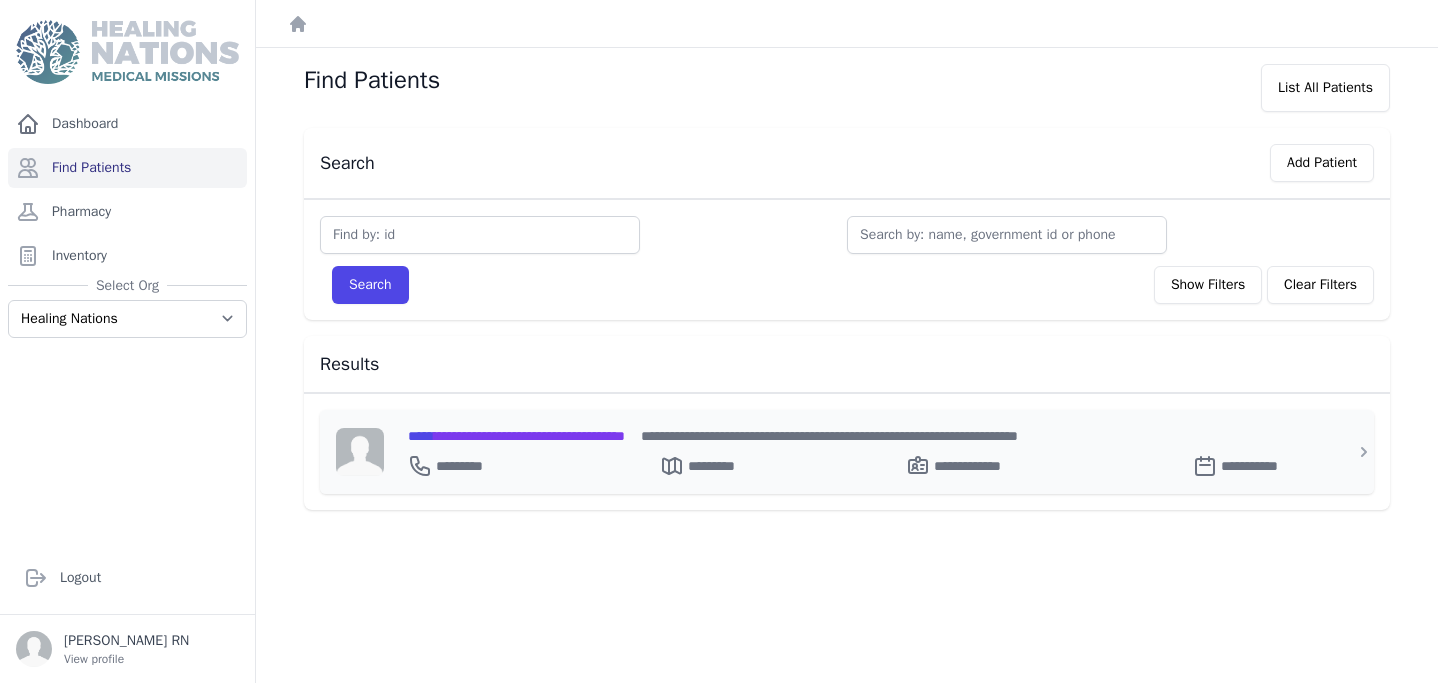 click on "**********" at bounding box center [516, 436] 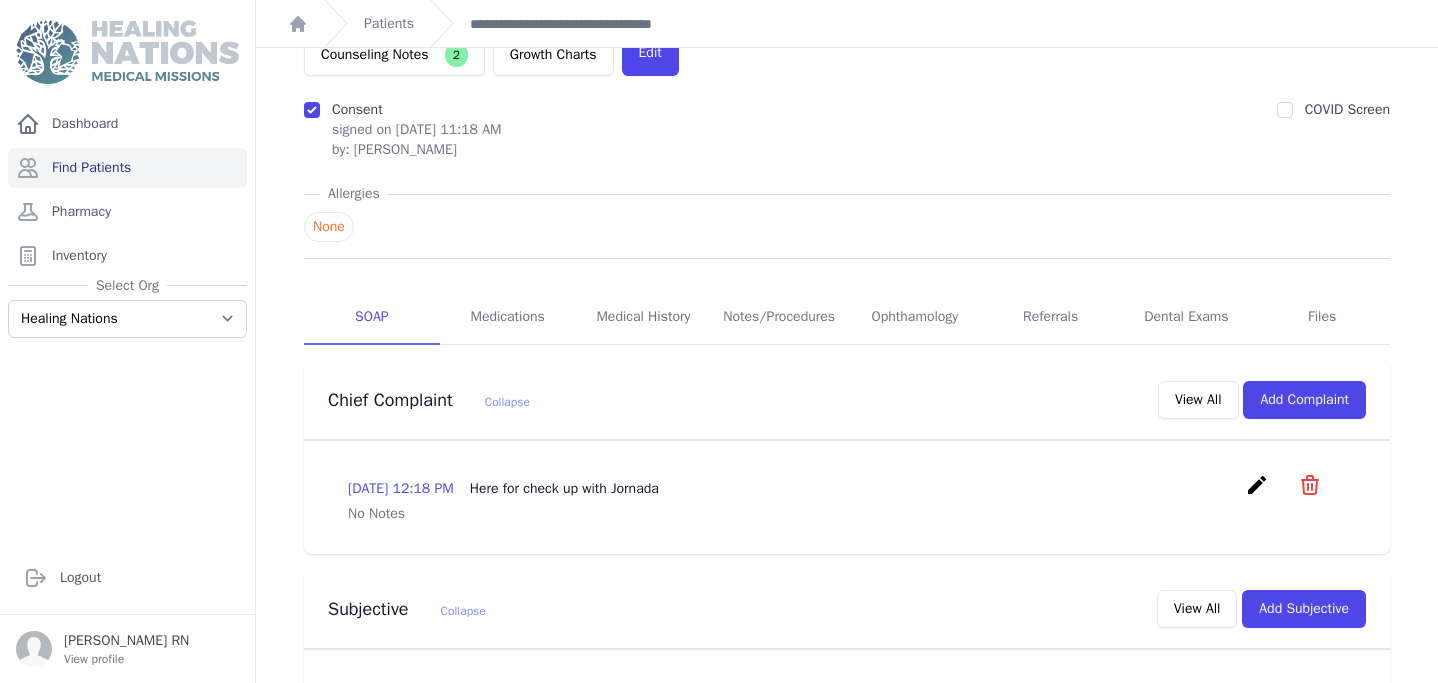 scroll, scrollTop: 139, scrollLeft: 0, axis: vertical 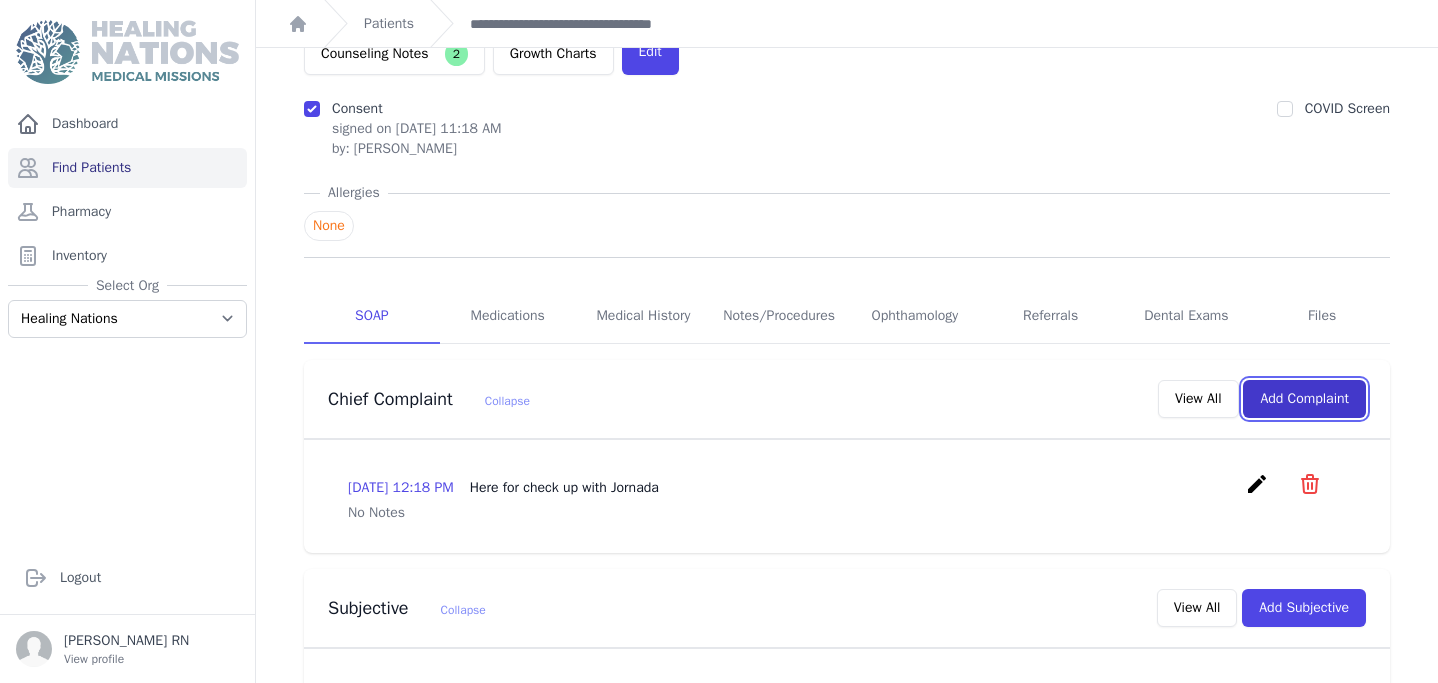 click on "Add Complaint" at bounding box center [1304, 399] 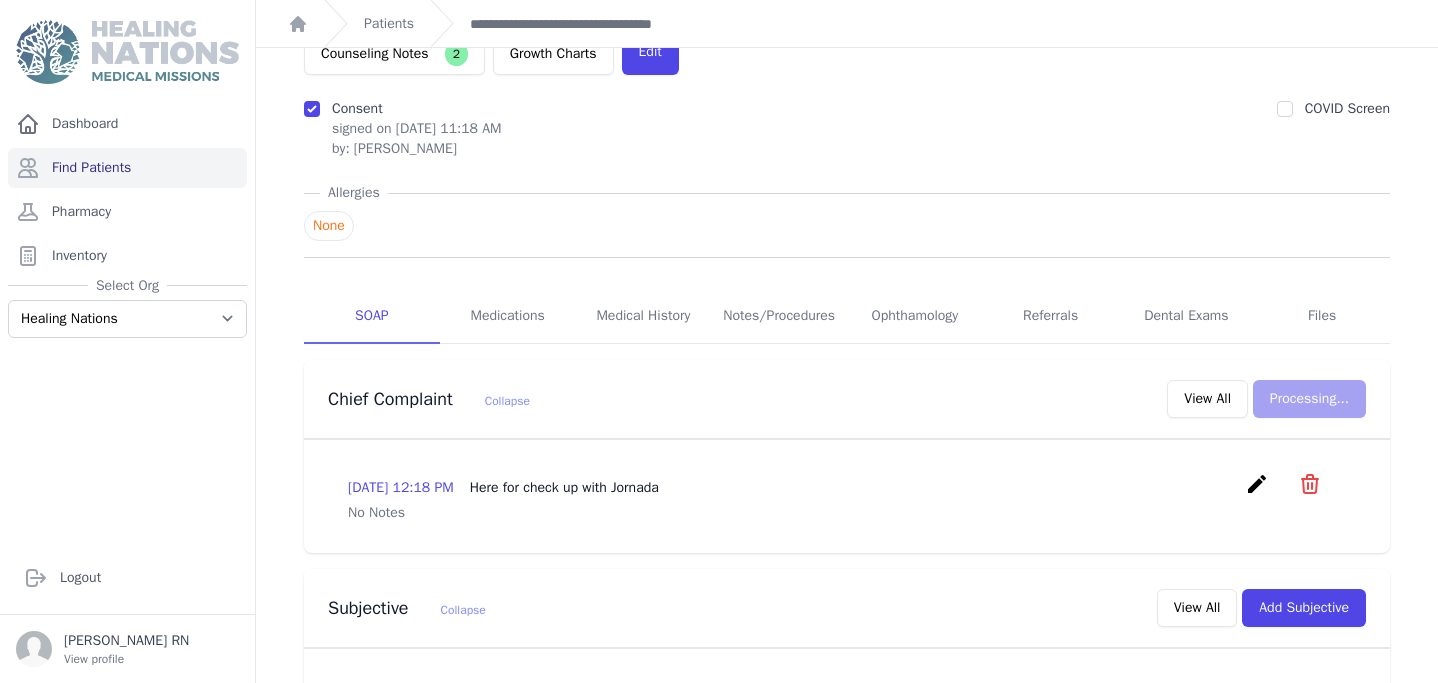 scroll, scrollTop: 0, scrollLeft: 0, axis: both 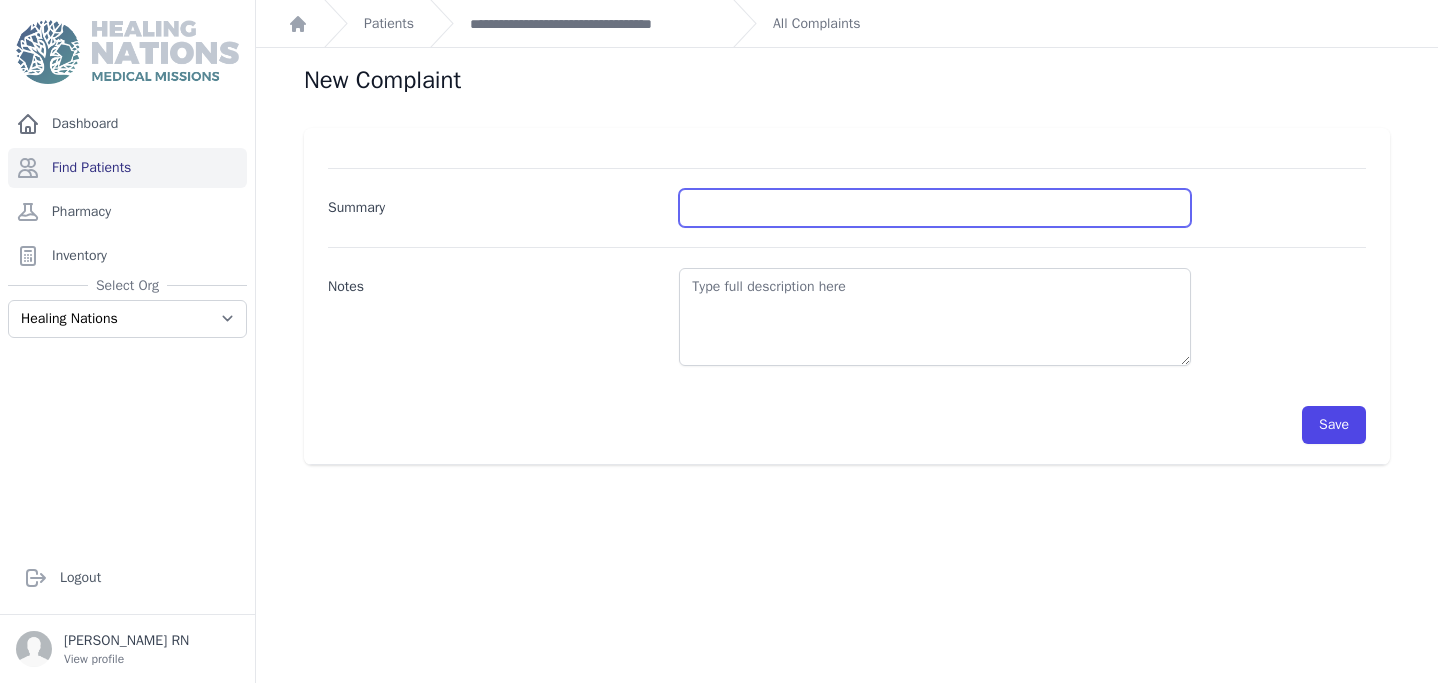 click on "Summary" at bounding box center [935, 208] 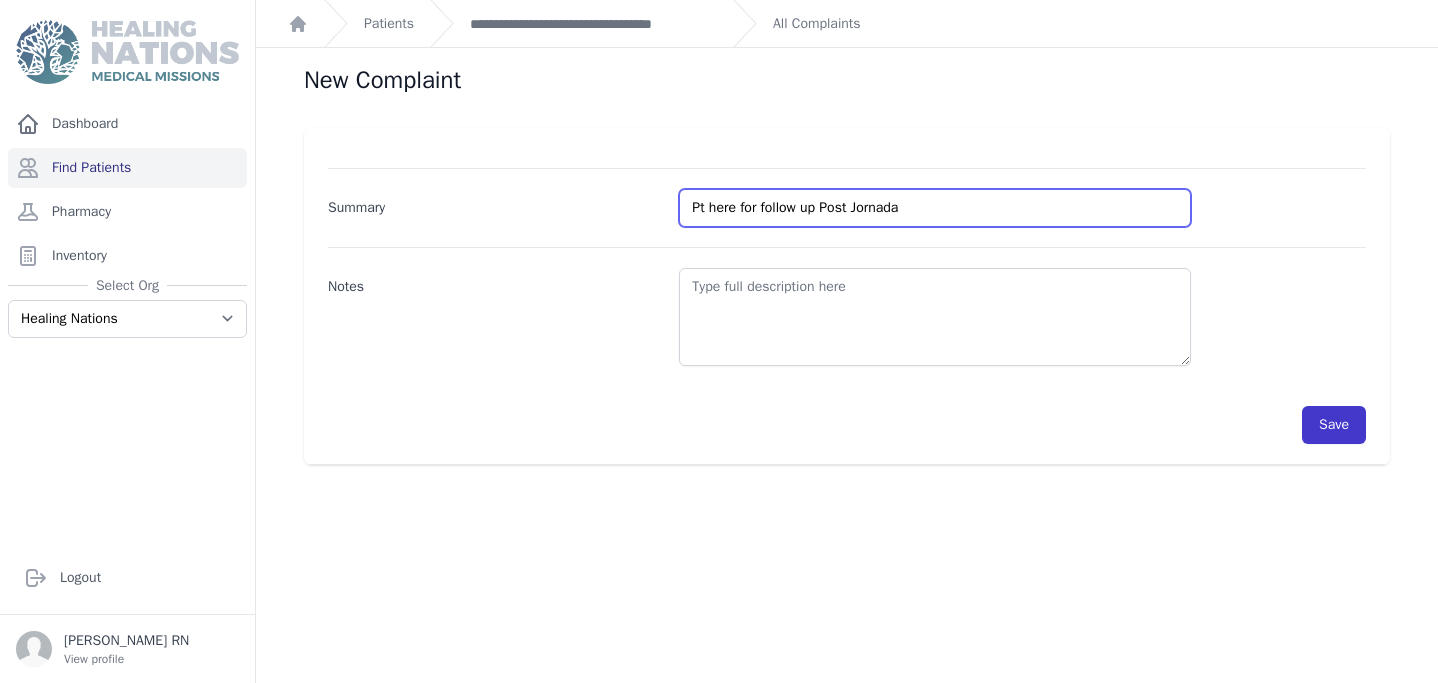 type on "Pt here for follow up Post Jornada" 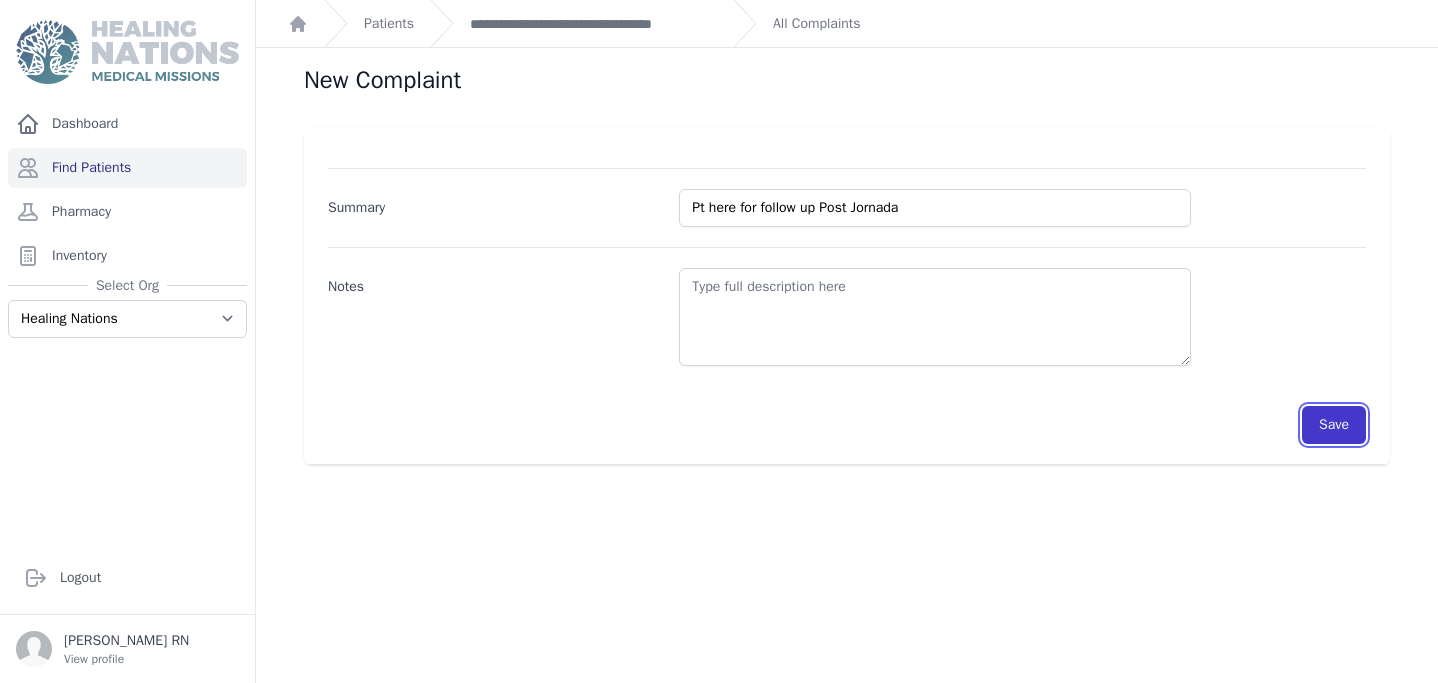 click on "Save" at bounding box center (1334, 425) 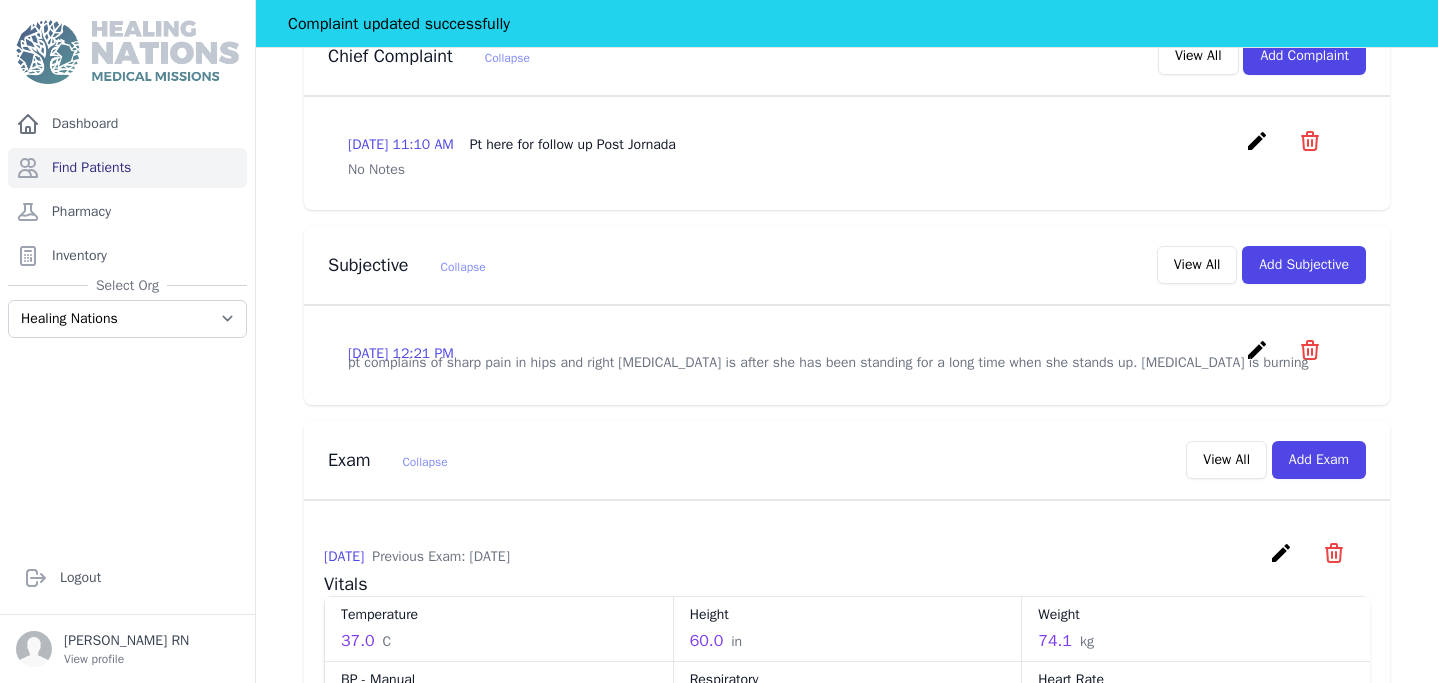 scroll, scrollTop: 532, scrollLeft: 0, axis: vertical 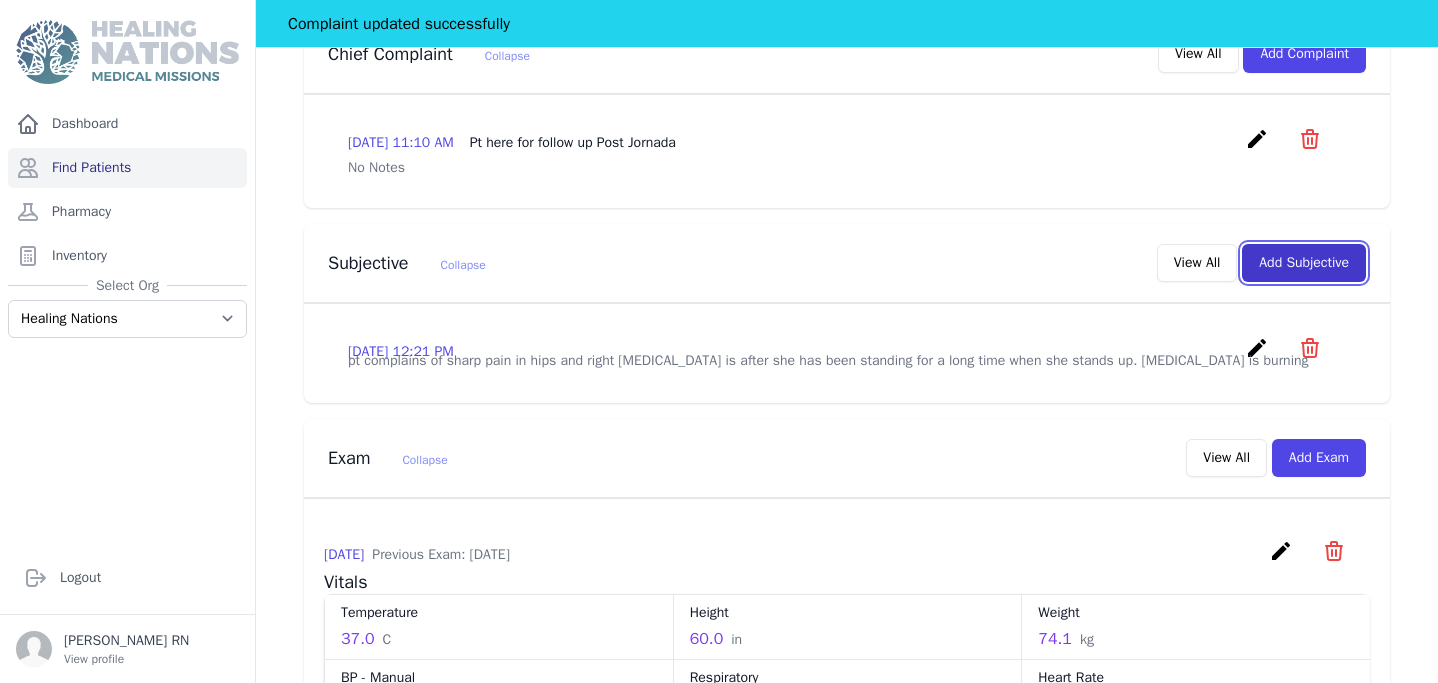 click on "Add Subjective" at bounding box center (1304, 263) 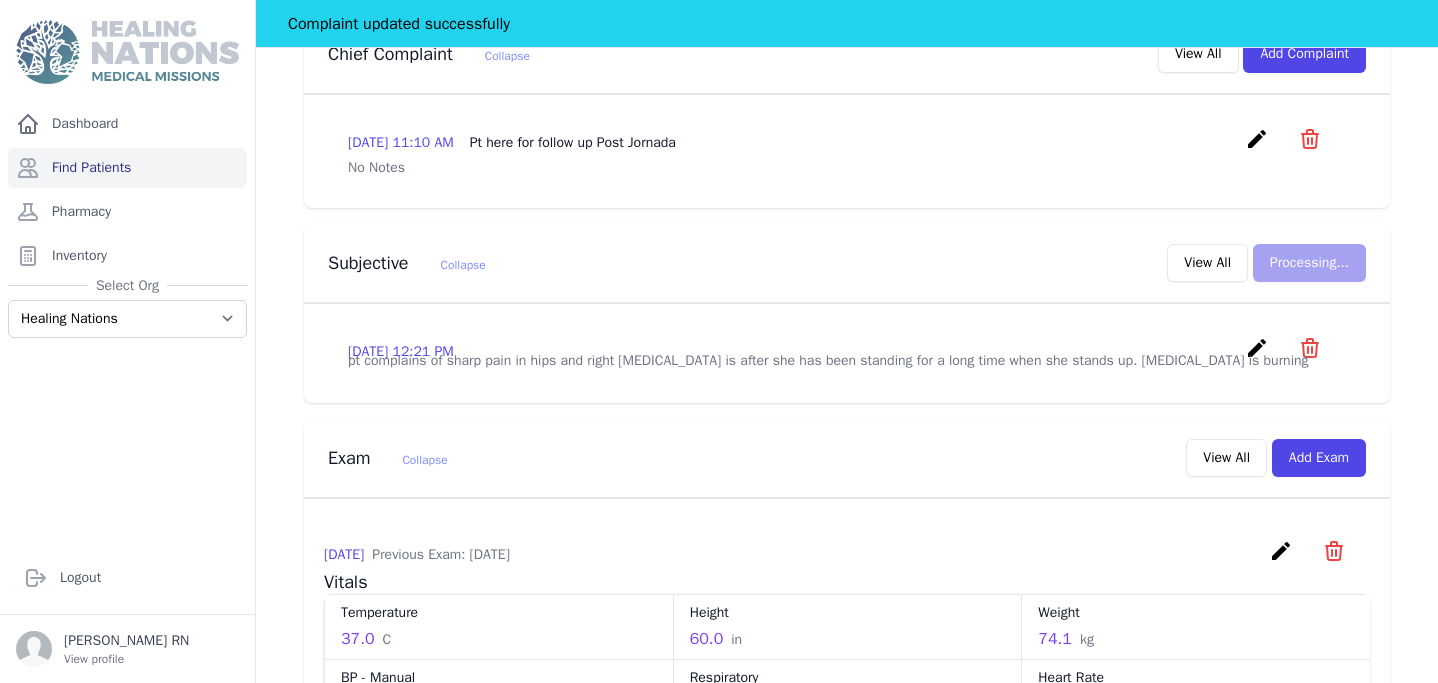 scroll, scrollTop: 0, scrollLeft: 0, axis: both 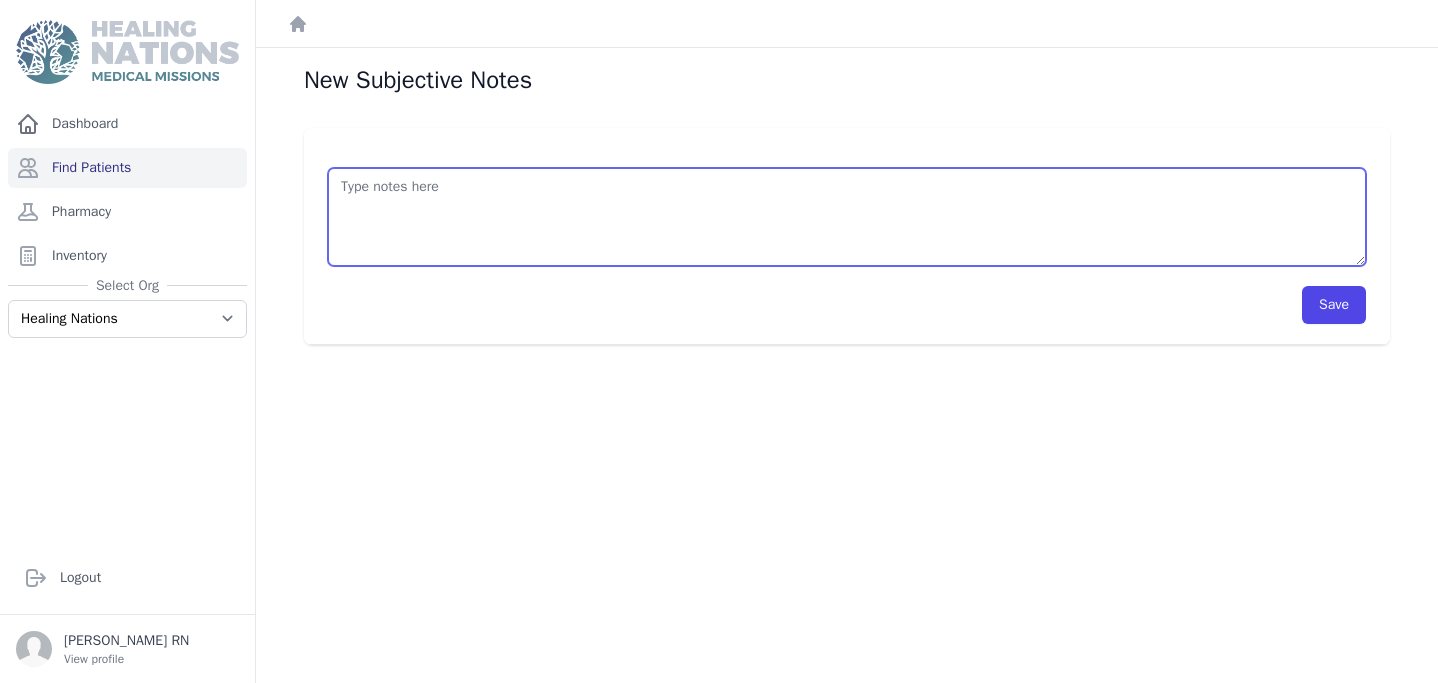 click at bounding box center (847, 217) 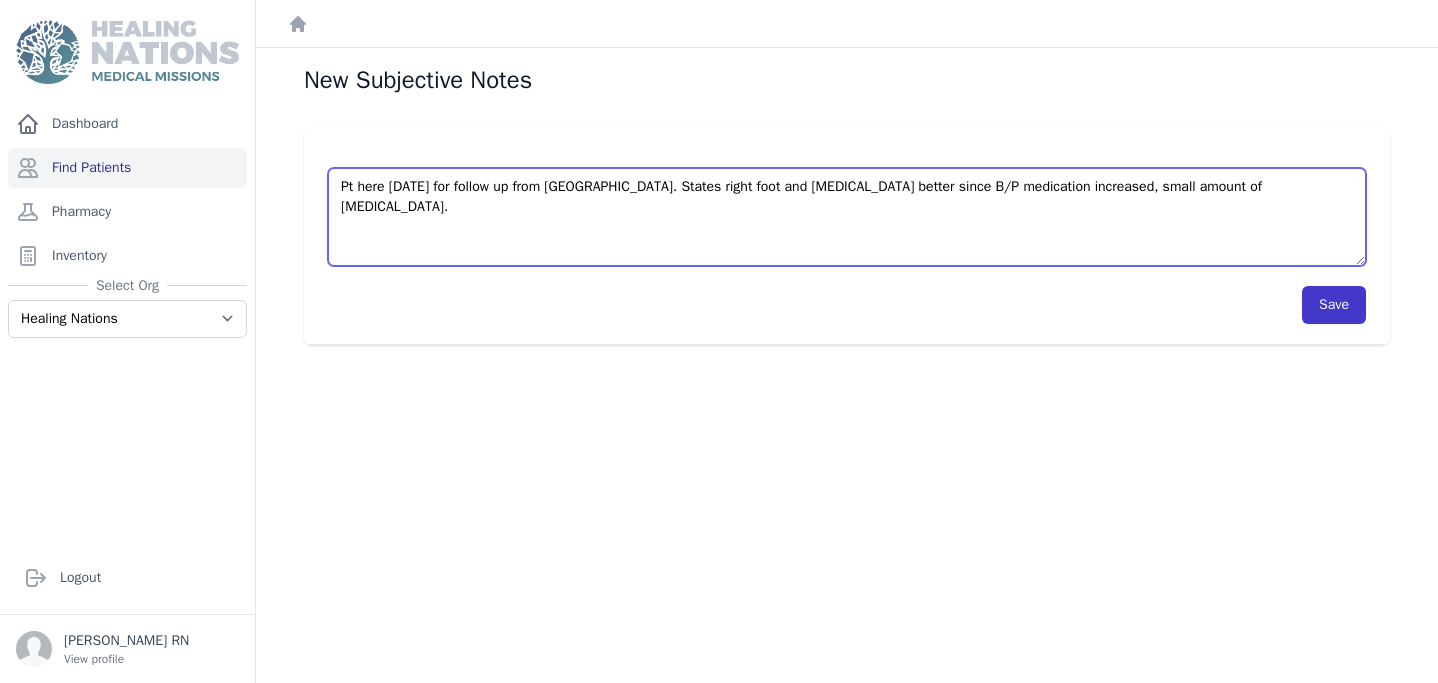 type on "Pt here today for follow up from Jornada. States right foot and leg pain better since B/P medication increased, small amount of edema." 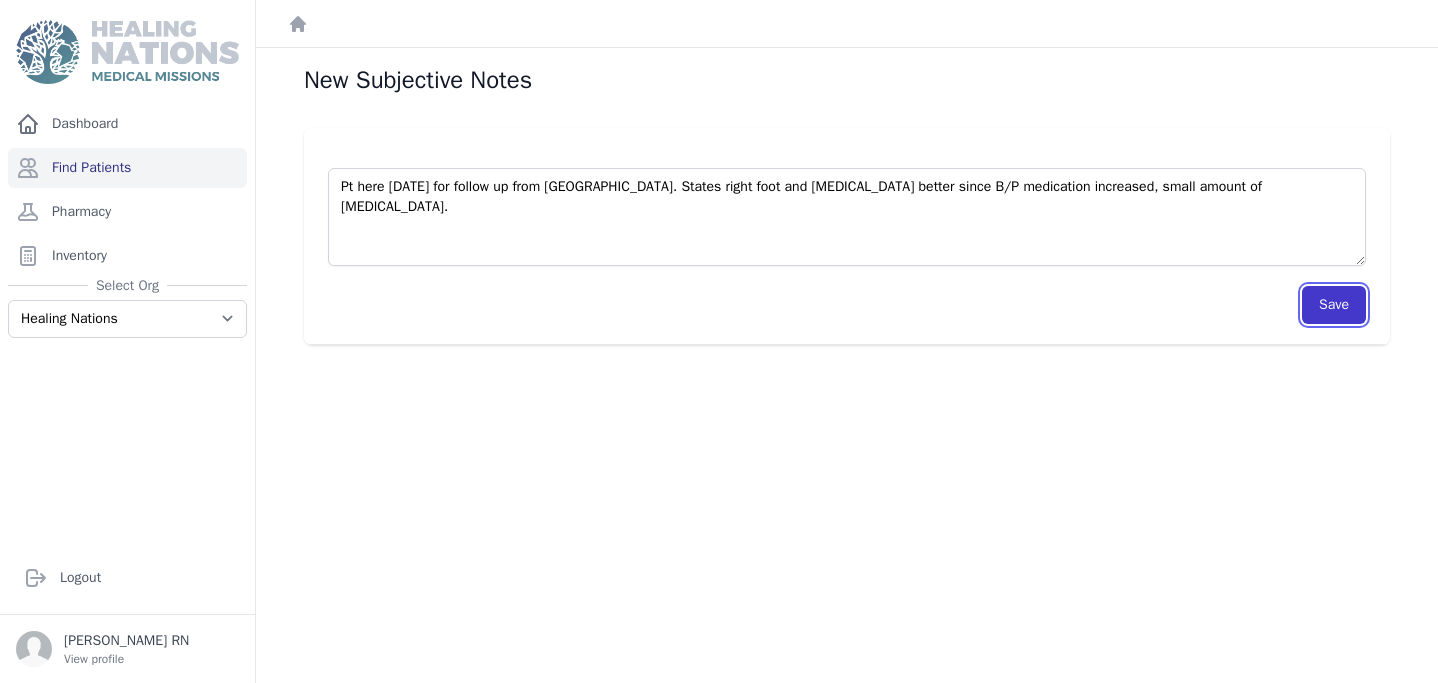 click on "Save" at bounding box center (1334, 305) 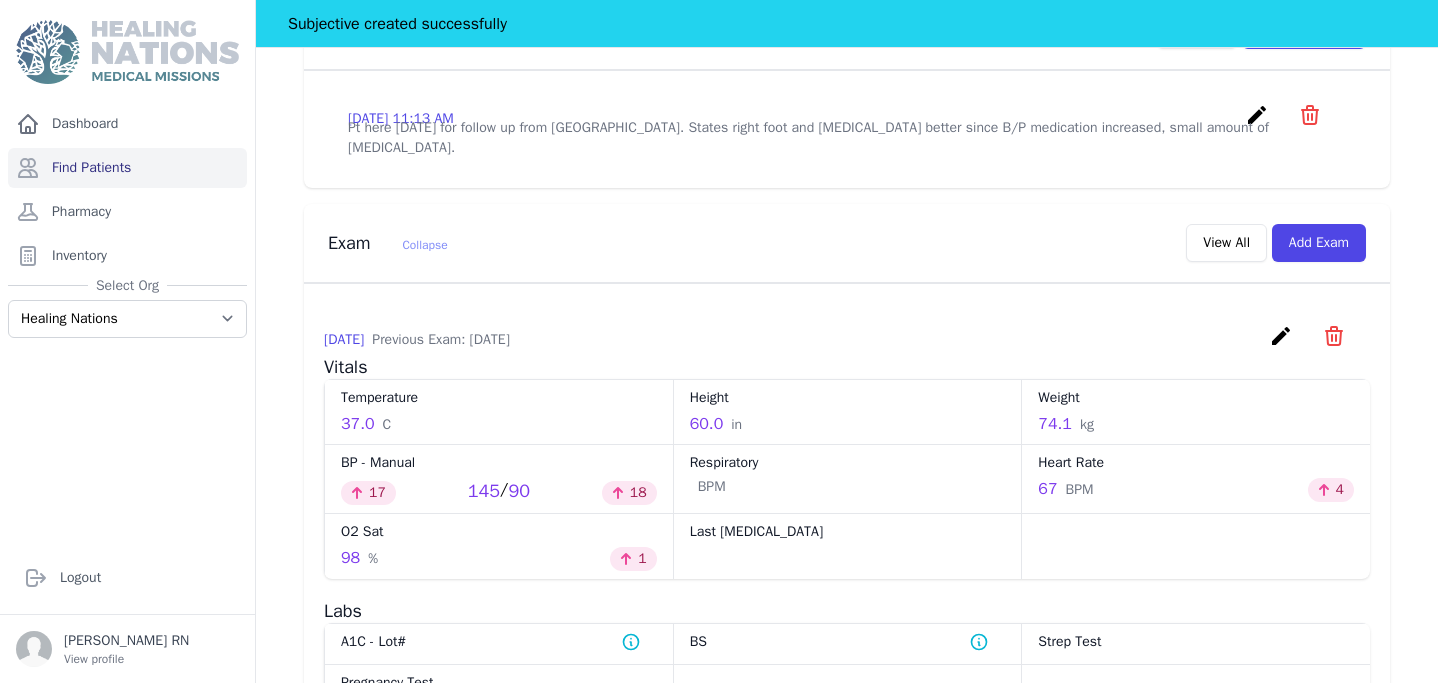 scroll, scrollTop: 811, scrollLeft: 0, axis: vertical 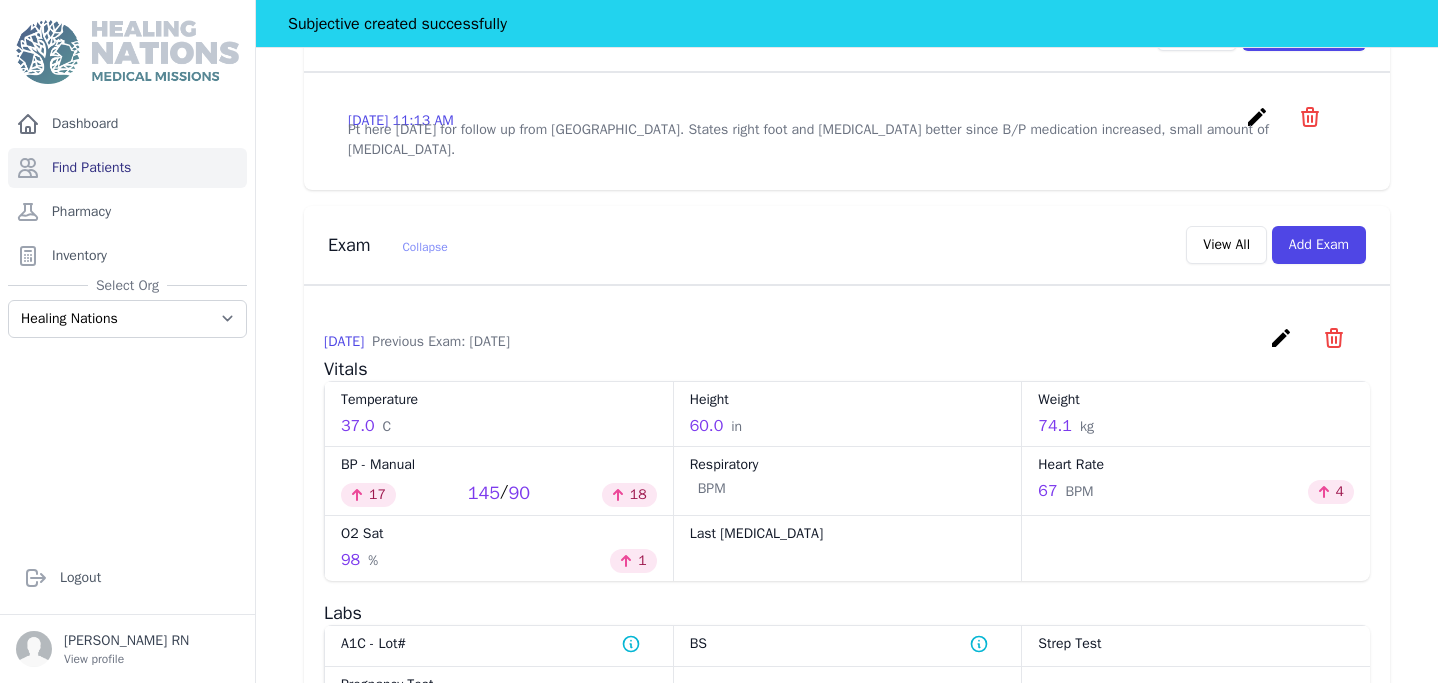 click on "create" at bounding box center (1257, 117) 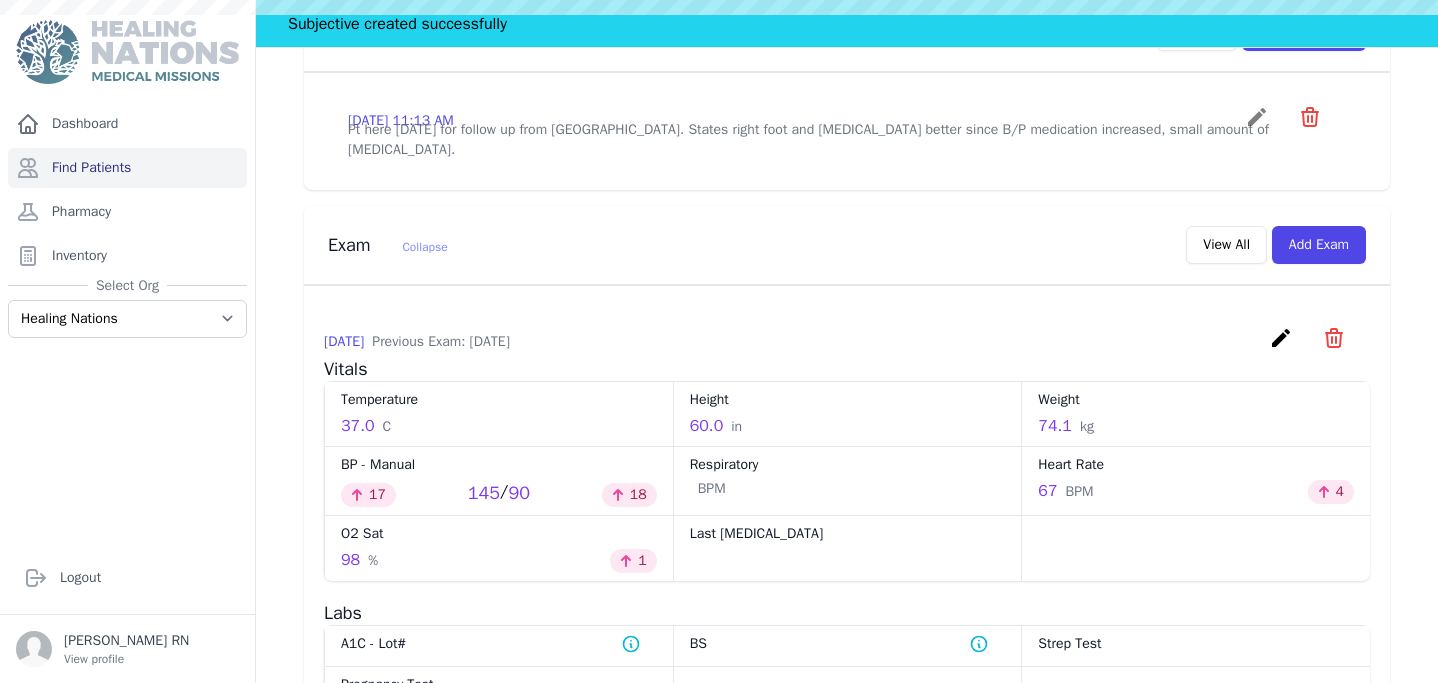 scroll, scrollTop: 0, scrollLeft: 0, axis: both 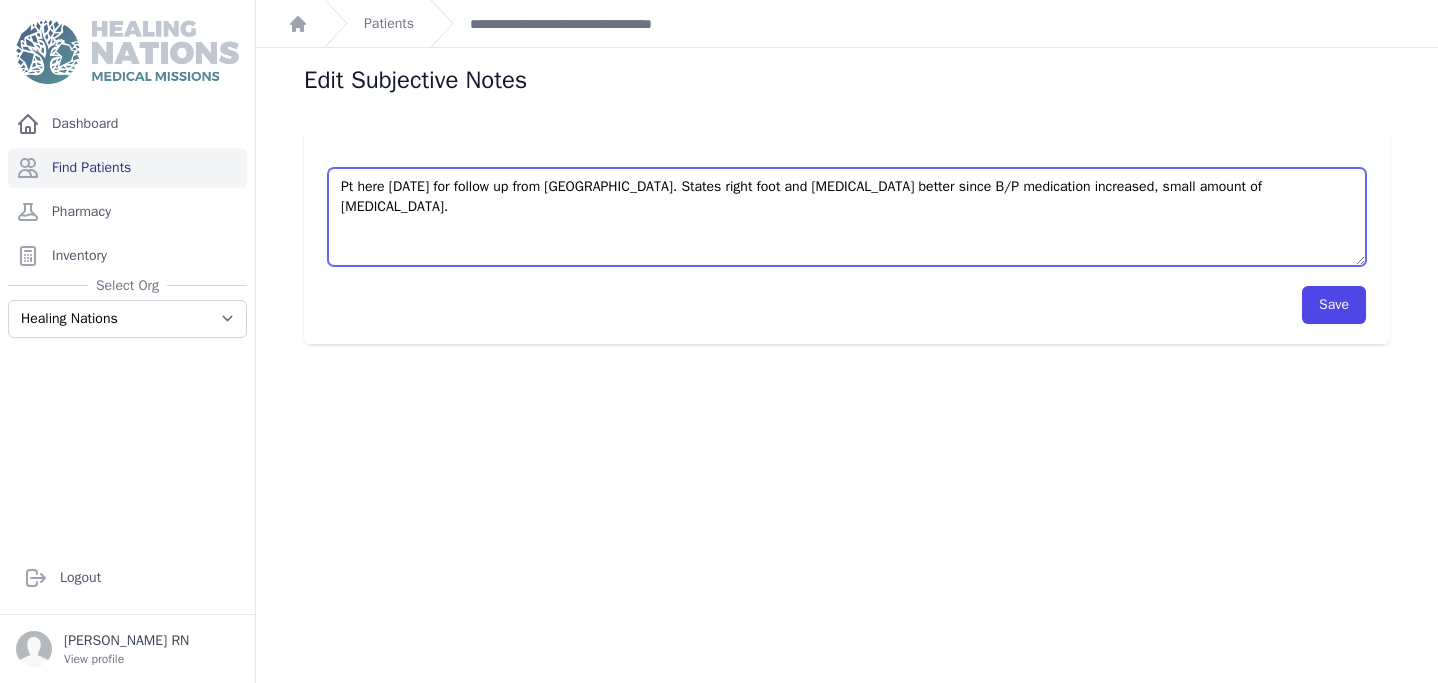 click on "Pt here today for follow up from Jornada. States right foot and leg pain better since B/P medication increased, small amount of edema." at bounding box center [847, 217] 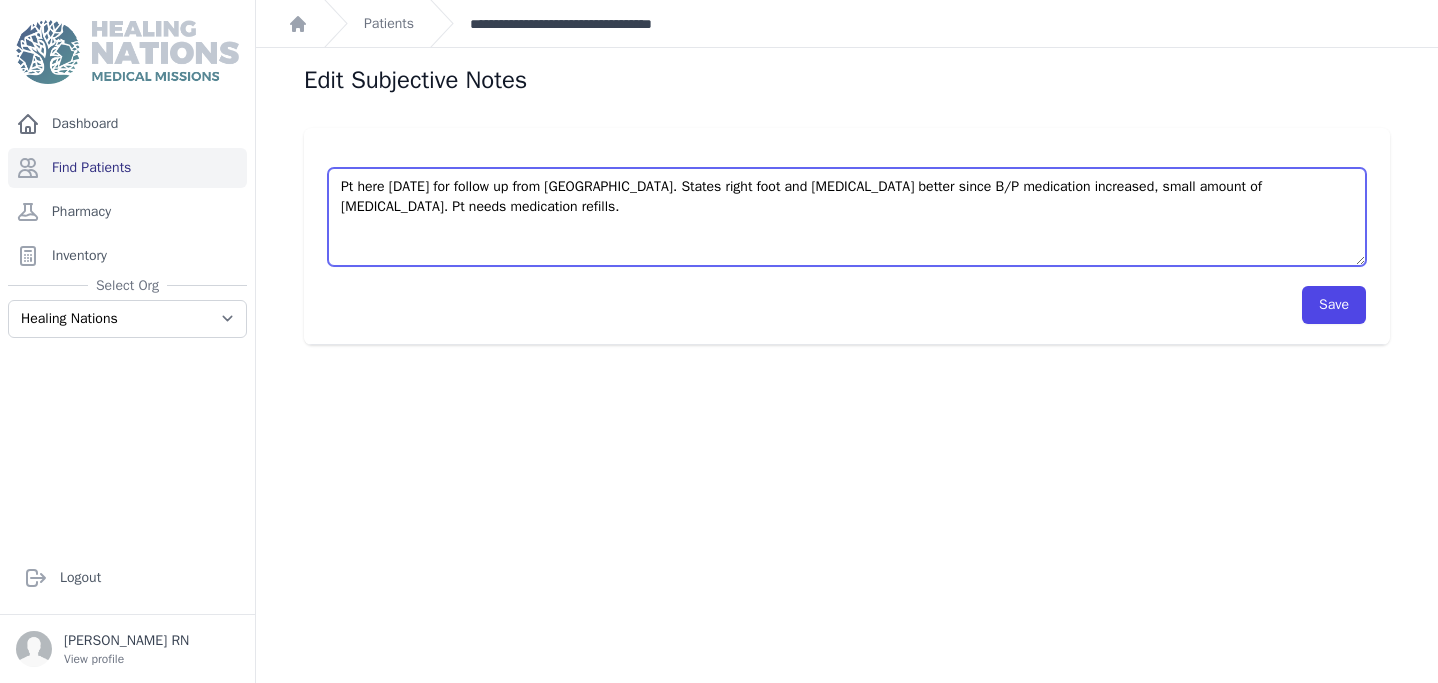 type on "Pt here [DATE] for follow up from [GEOGRAPHIC_DATA]. States right foot and [MEDICAL_DATA] better since B/P medication increased, small amount of [MEDICAL_DATA]. Pt needs medication refills." 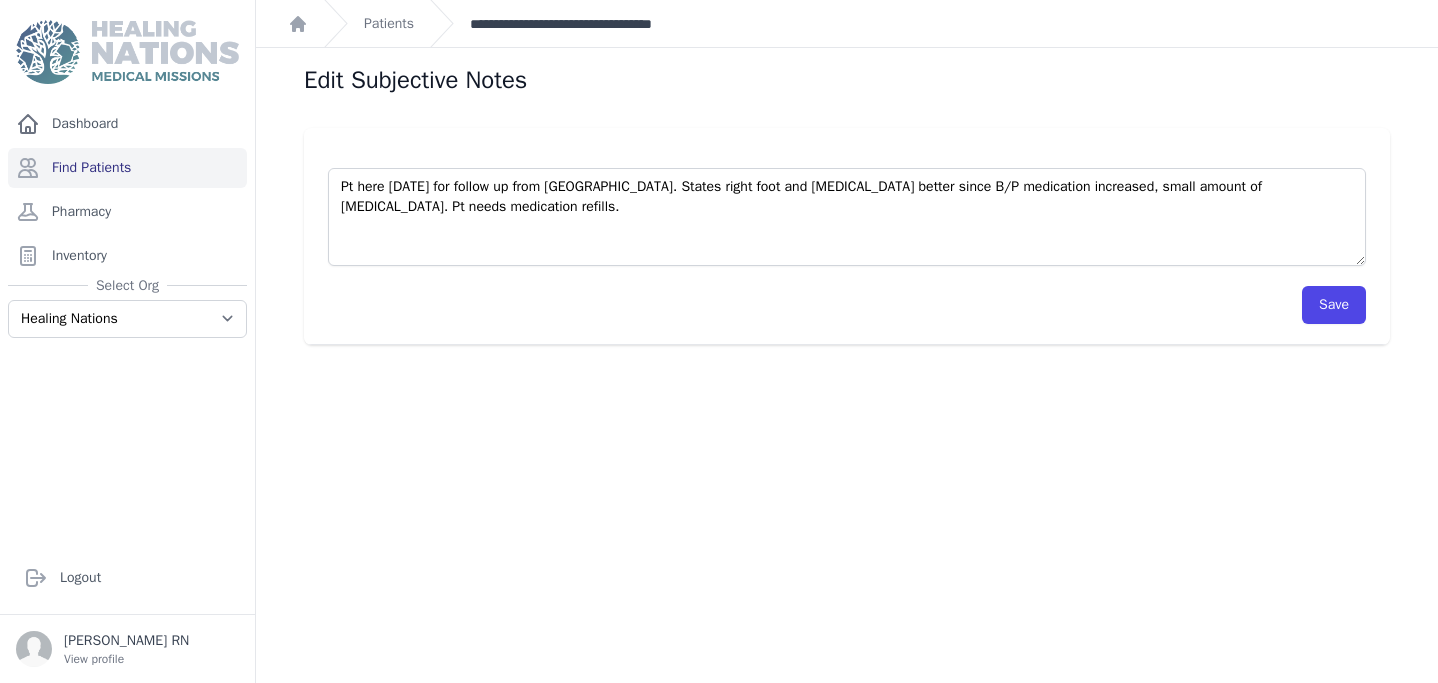 click on "**********" at bounding box center (593, 24) 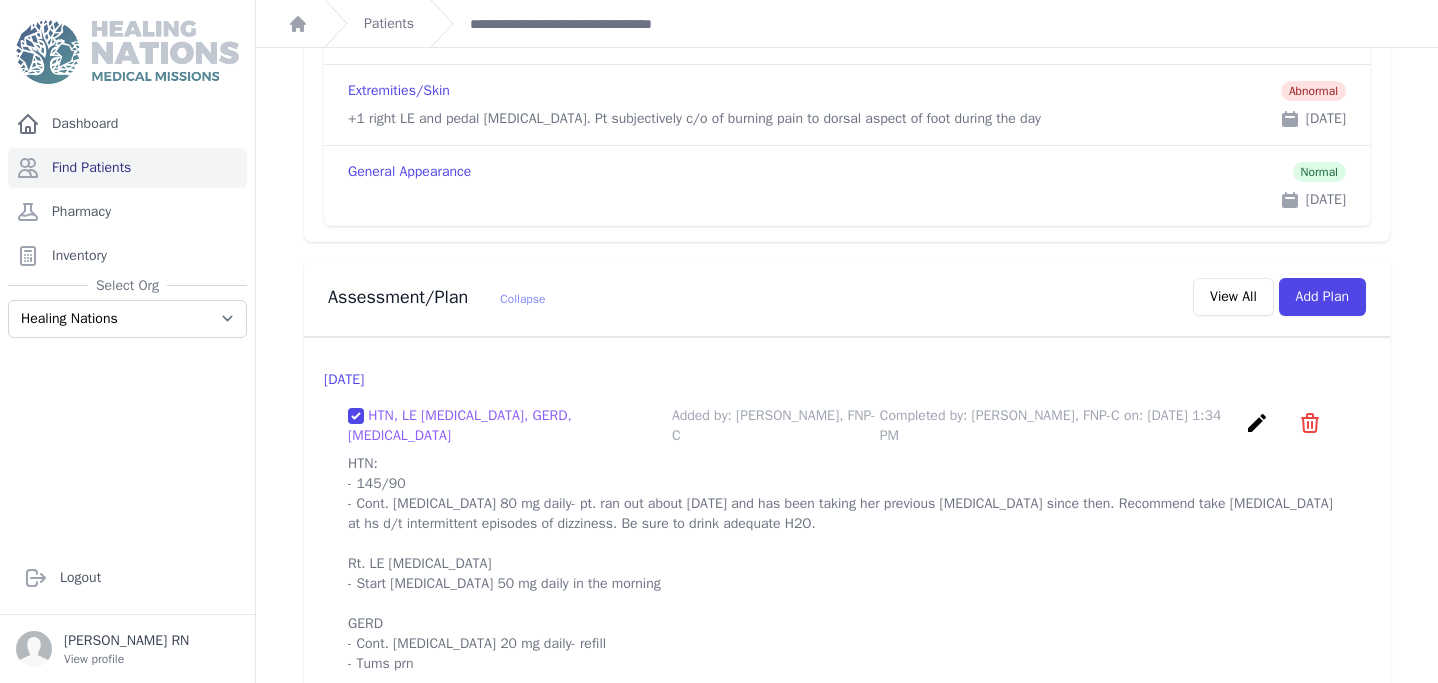 scroll, scrollTop: 2613, scrollLeft: 0, axis: vertical 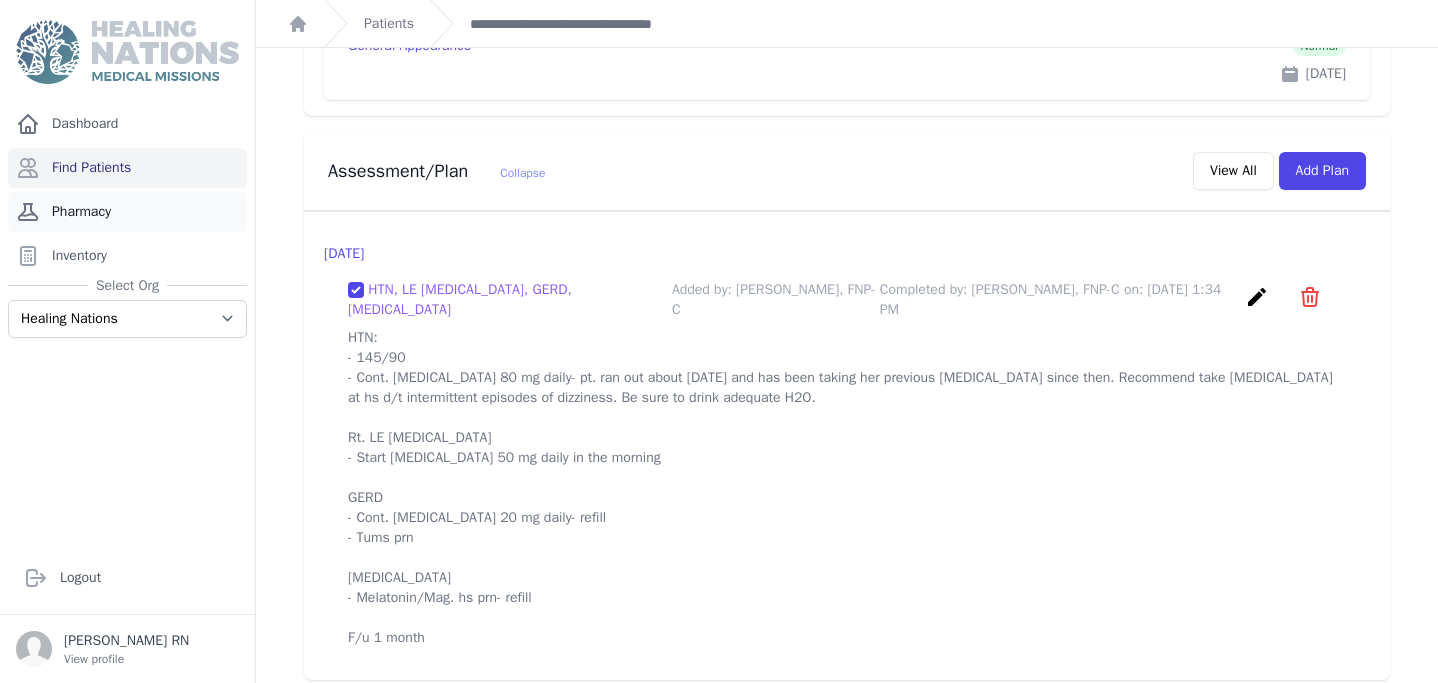 click on "Pharmacy" at bounding box center [127, 212] 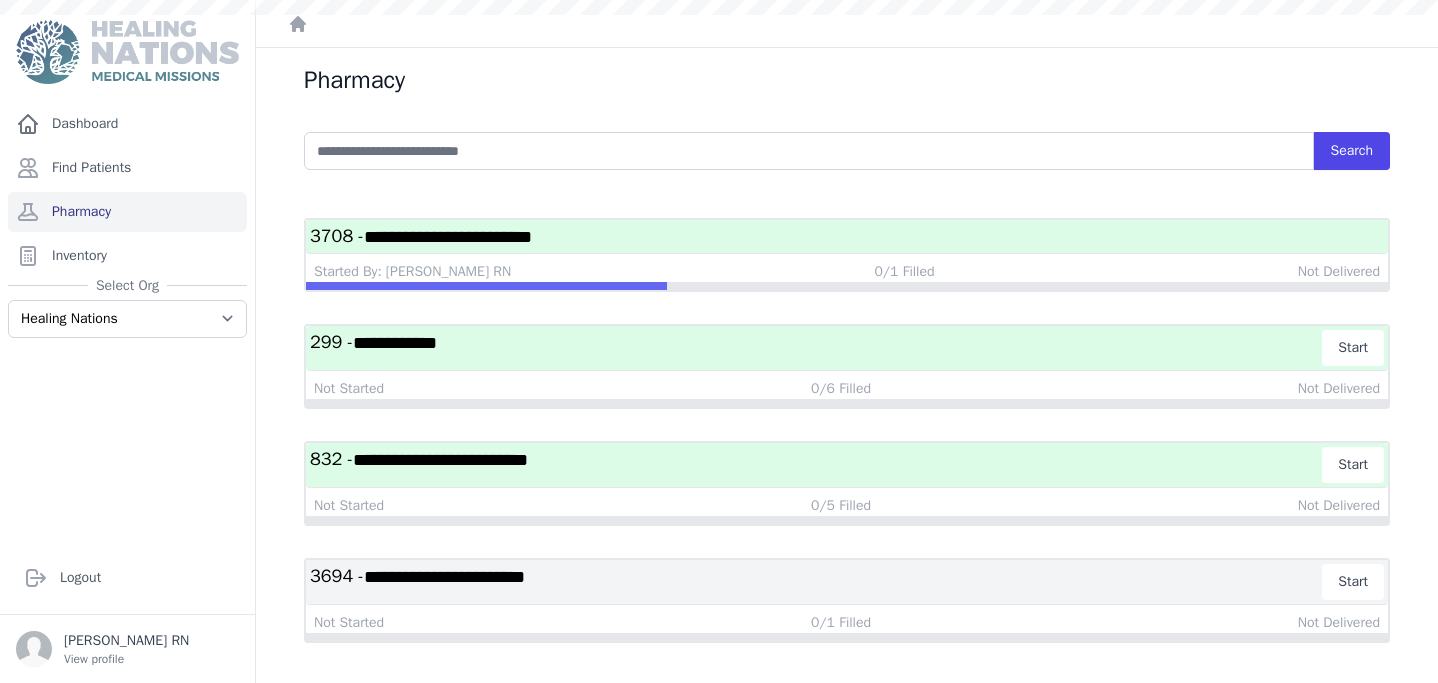 scroll, scrollTop: 0, scrollLeft: 0, axis: both 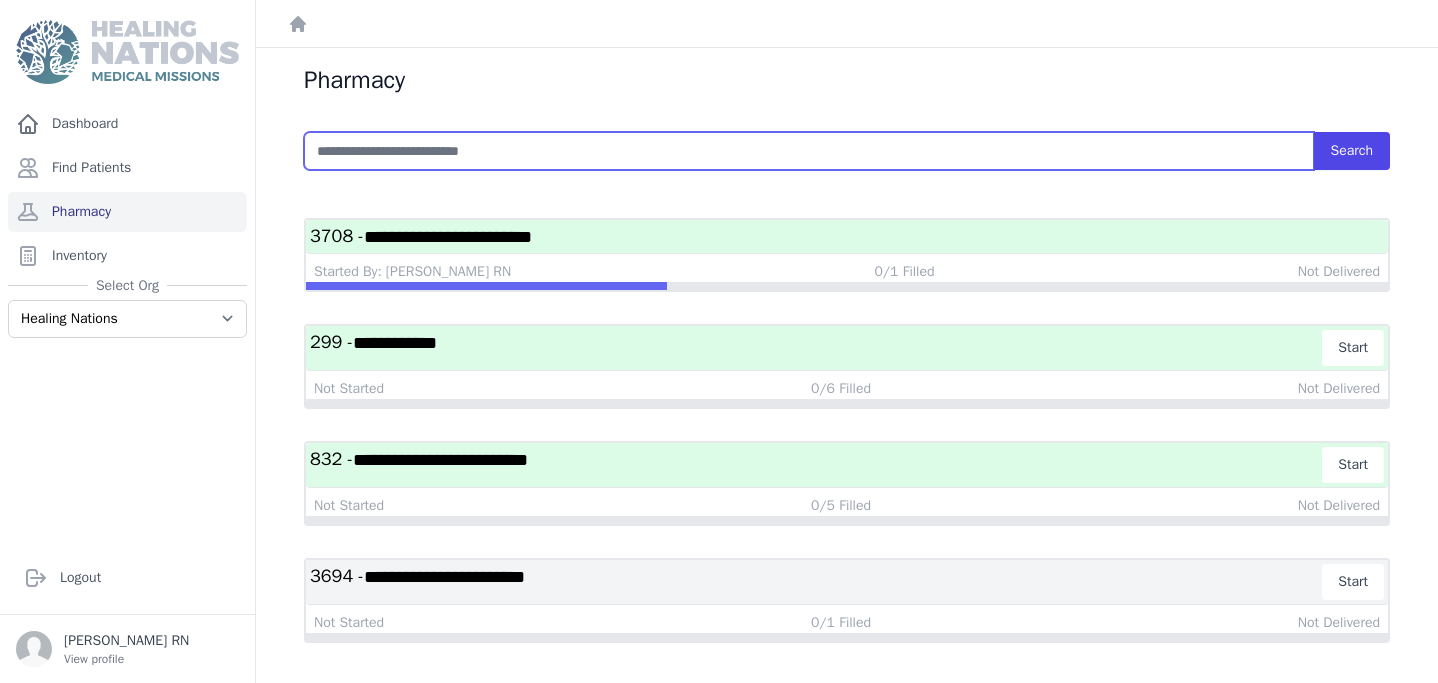 click at bounding box center [809, 151] 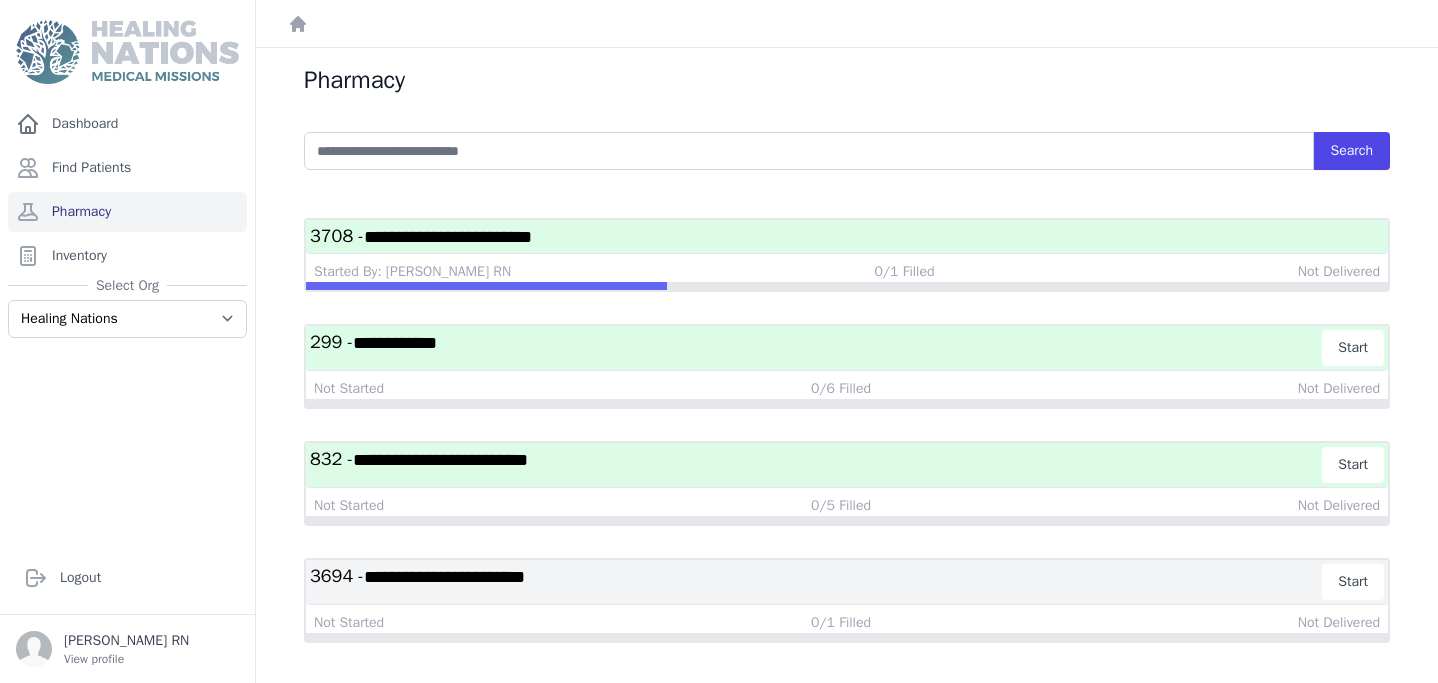click on "Dashboard
Find Patients
Pharmacy
Inventory
Select Org
Healing Nations Healing Nations Training" at bounding box center (127, 315) 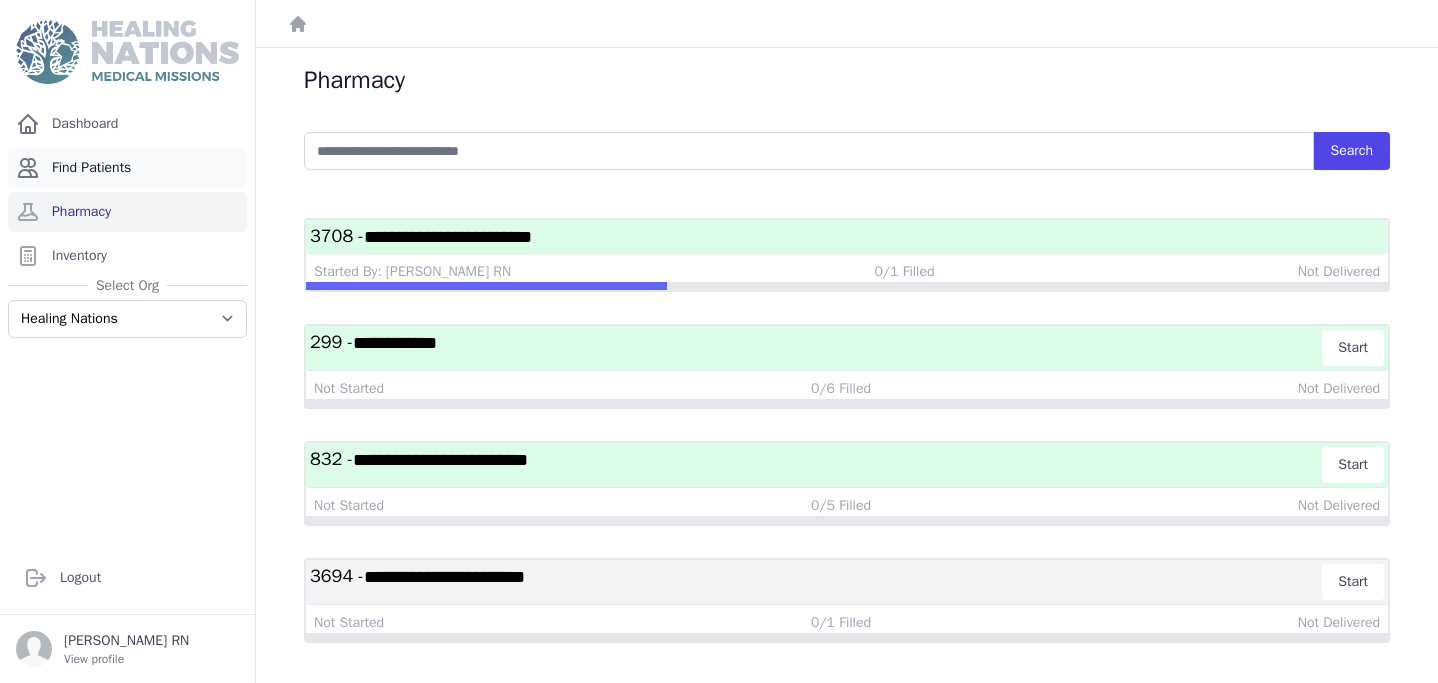 click on "Find Patients" at bounding box center (127, 168) 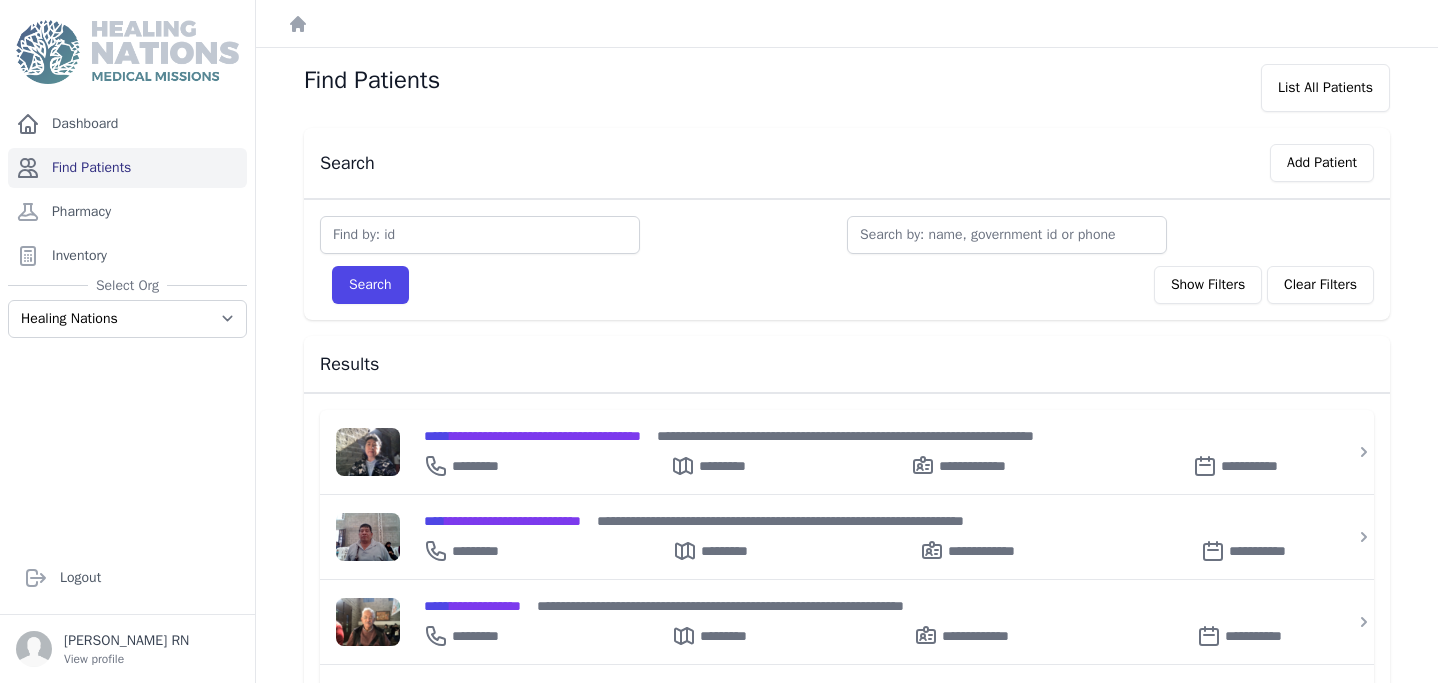 scroll, scrollTop: 0, scrollLeft: 0, axis: both 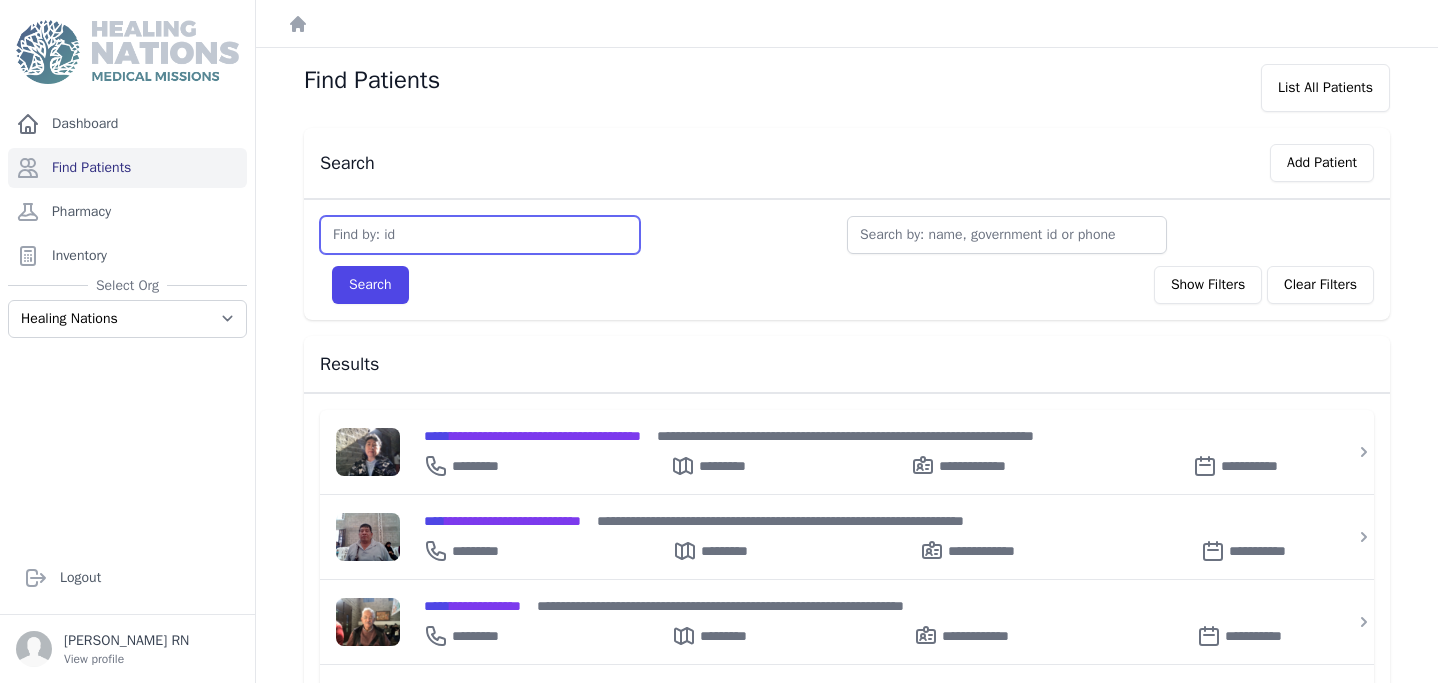 click at bounding box center [480, 235] 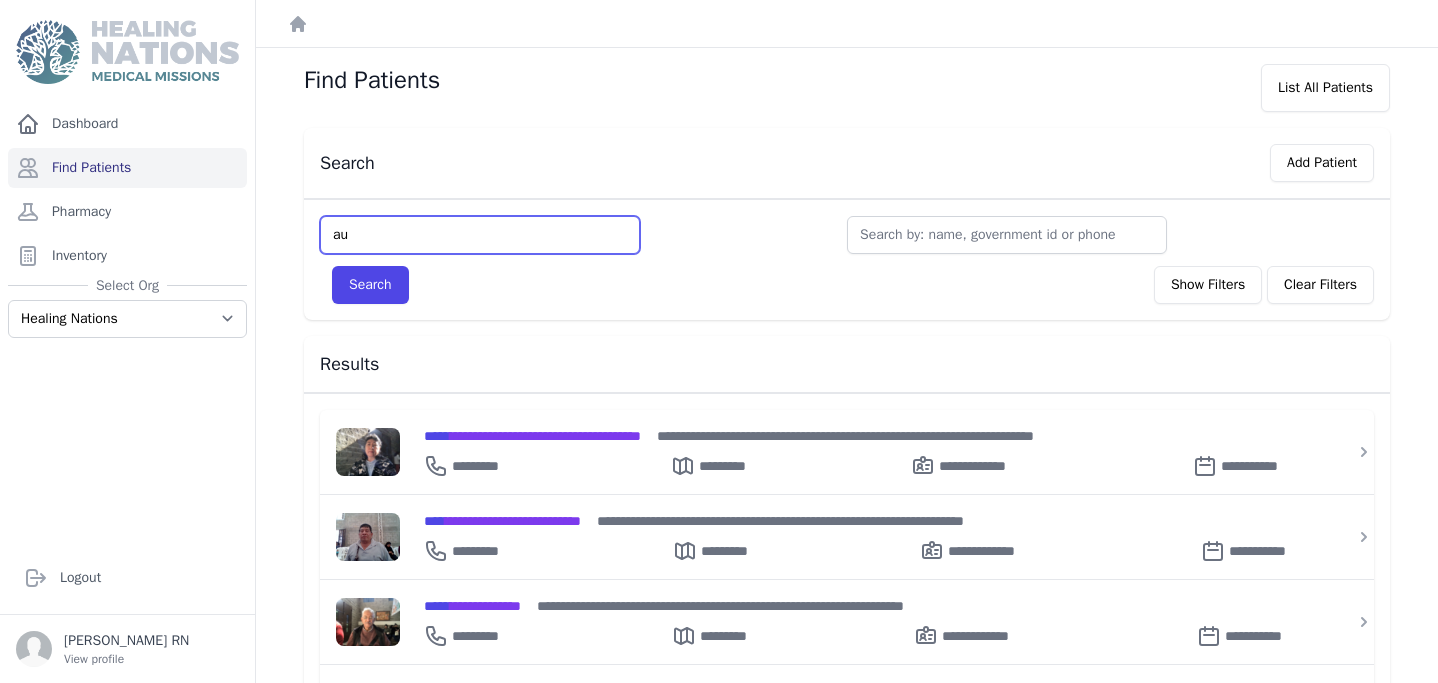 type on "a" 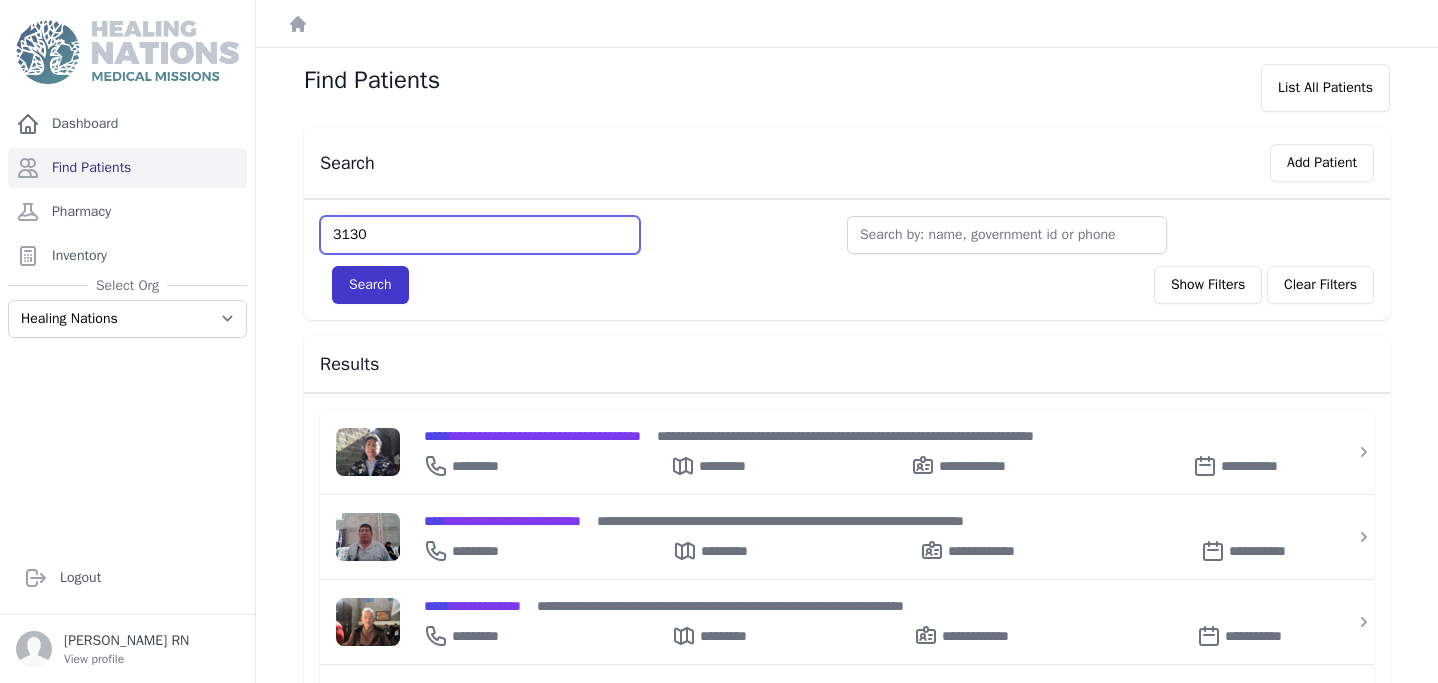 type on "3130" 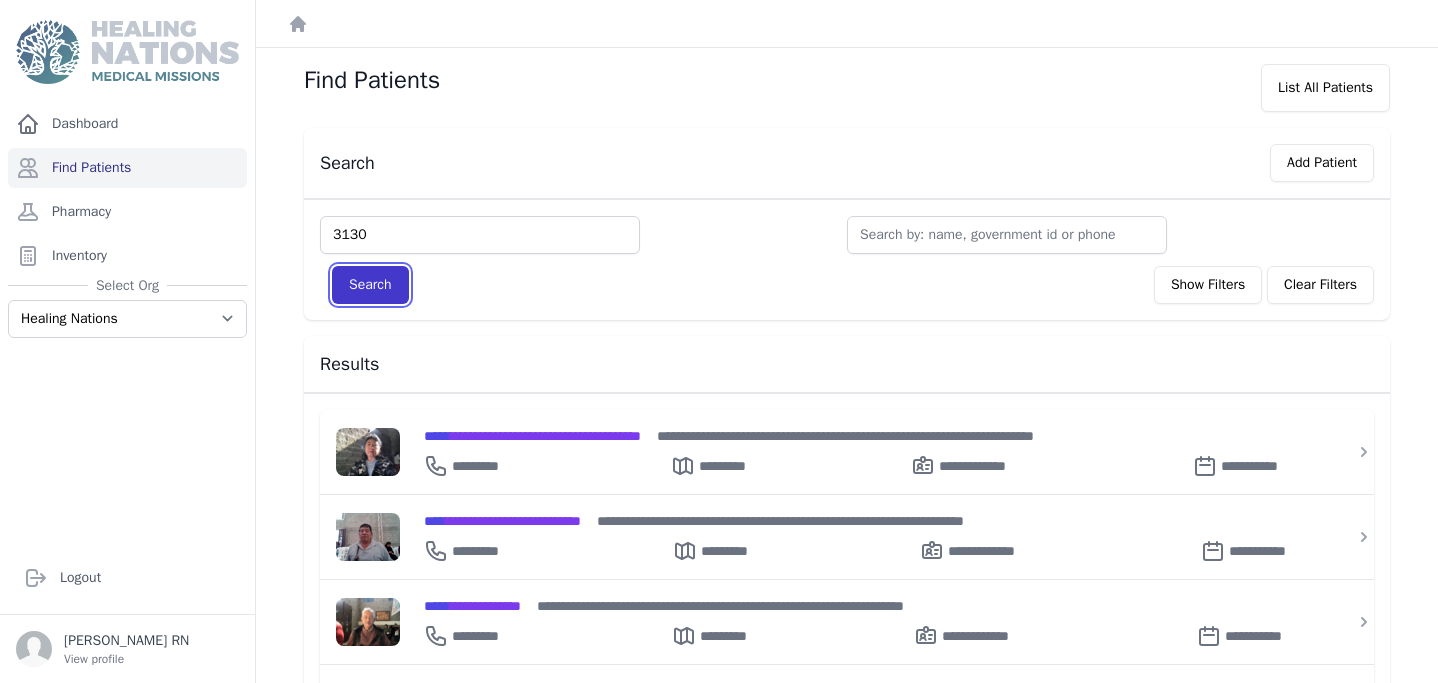 click on "Search" at bounding box center [370, 285] 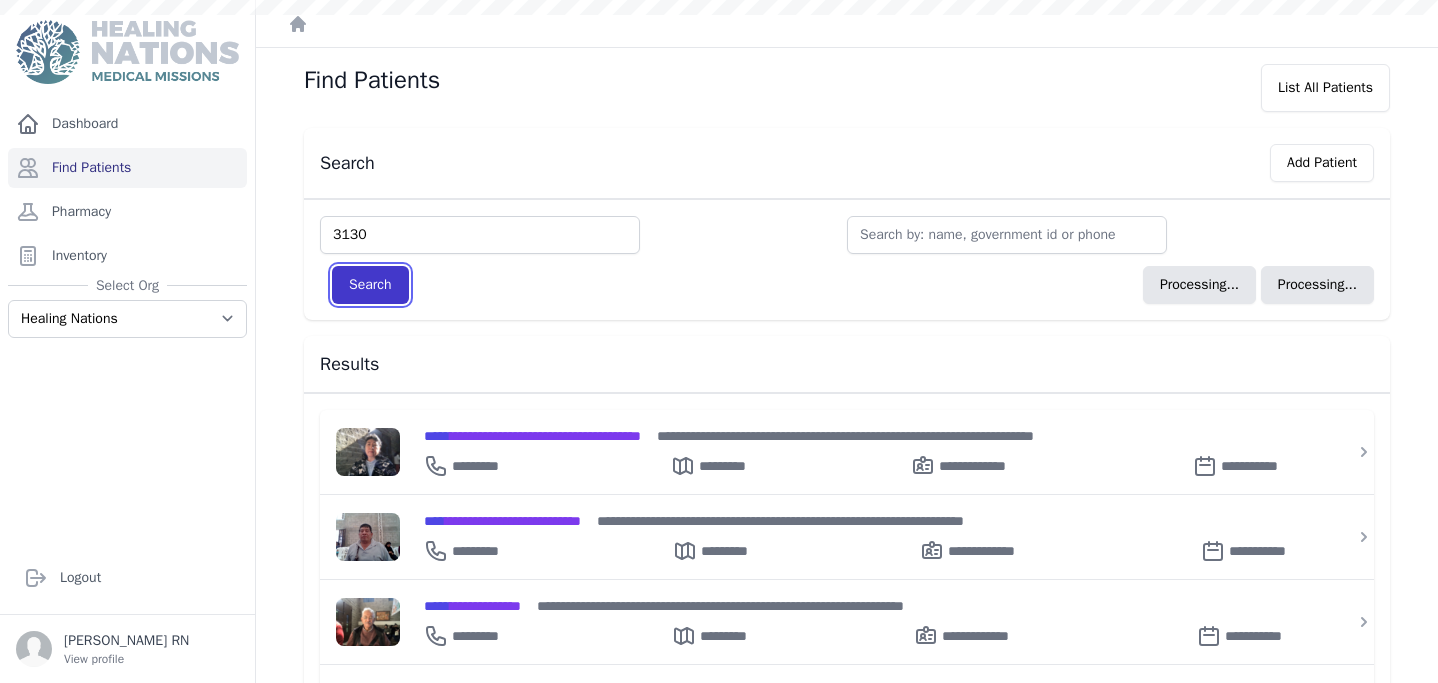 type 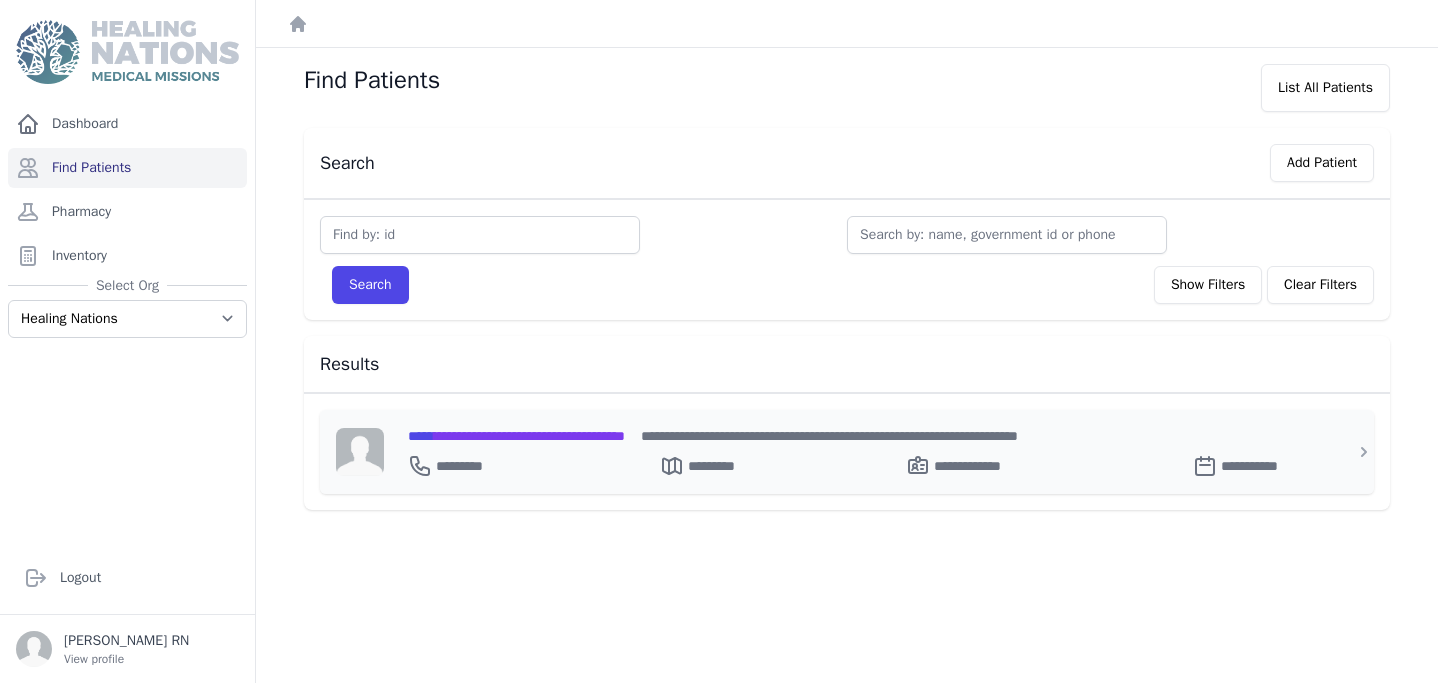 click on "**********" at bounding box center (516, 436) 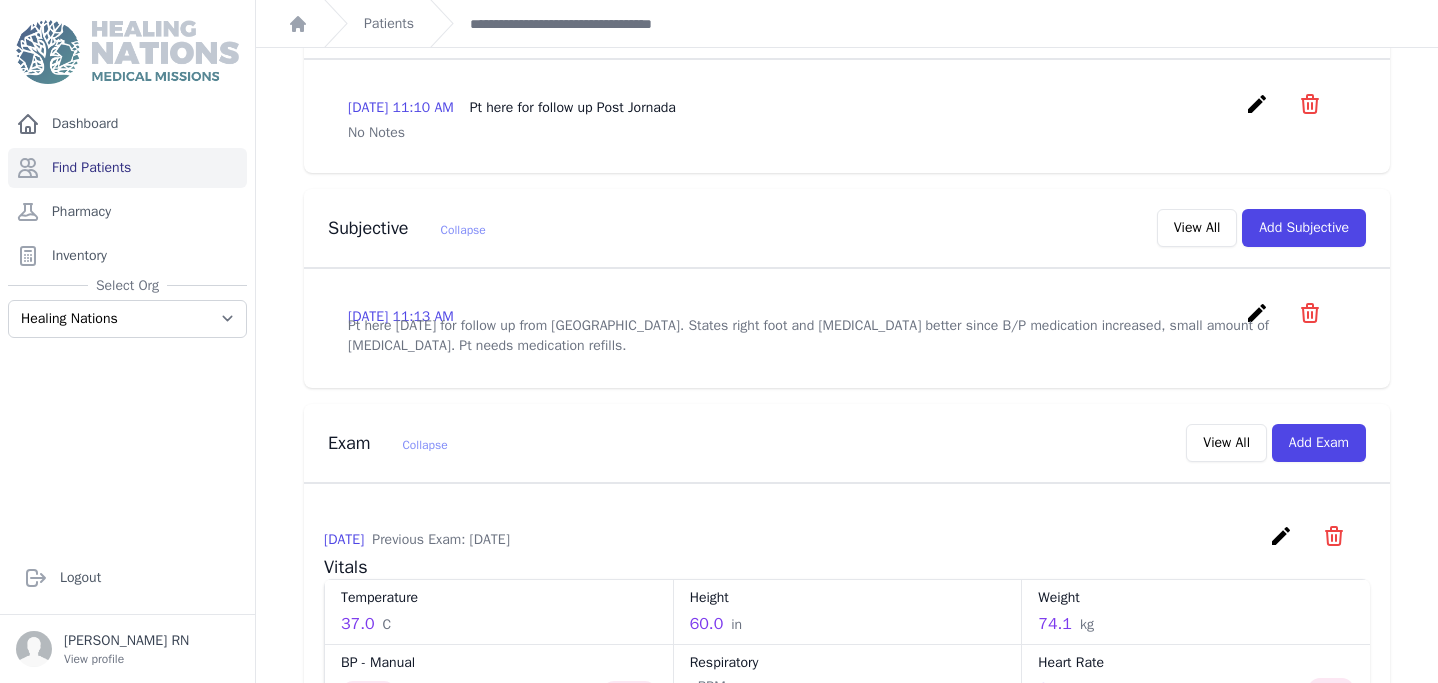 scroll, scrollTop: 520, scrollLeft: 0, axis: vertical 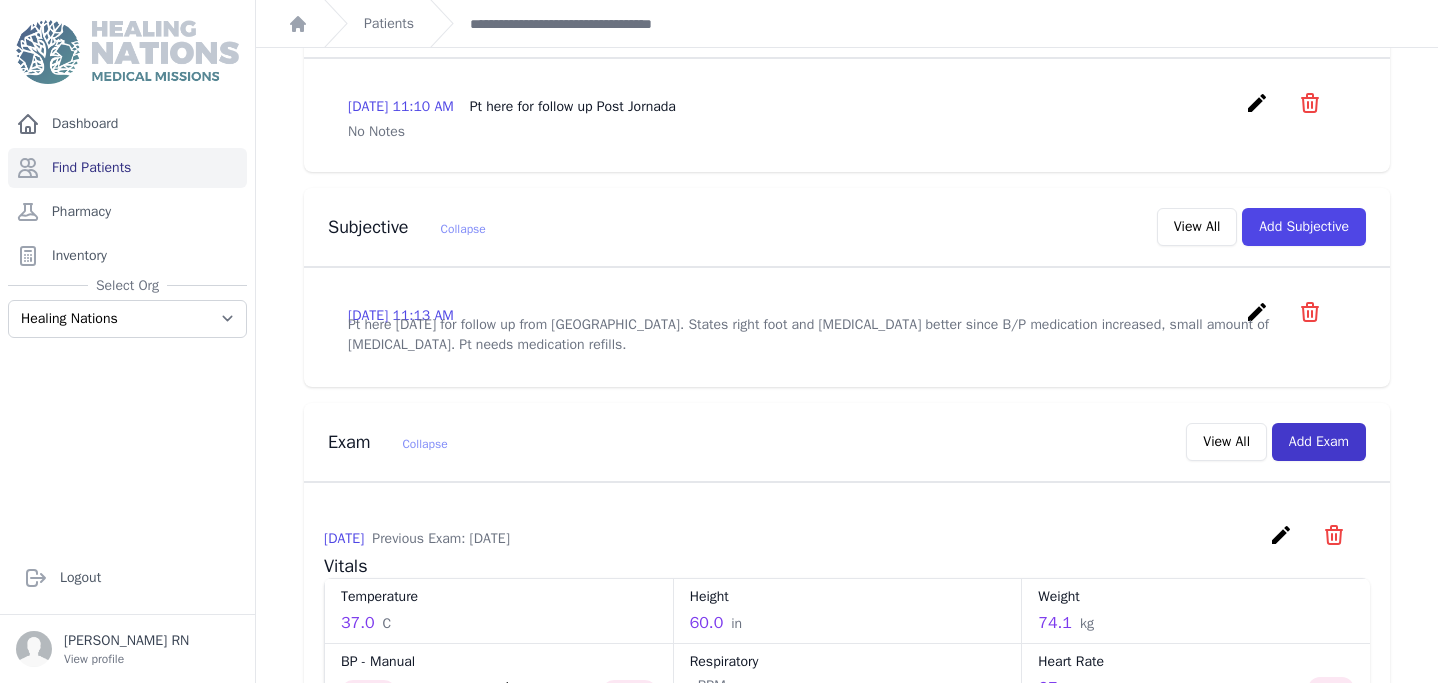 click on "Exam
Collapse
View All
Add Exam" at bounding box center [839, 438] 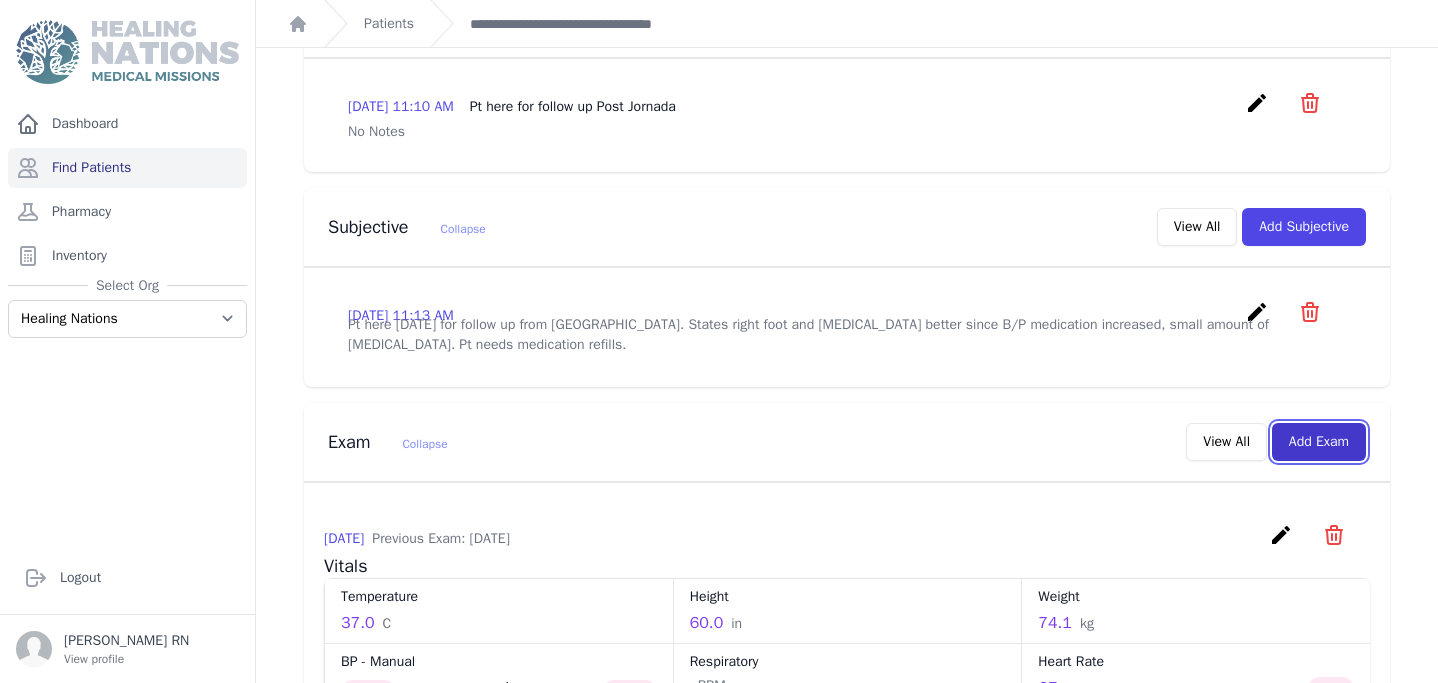 click on "Add Exam" at bounding box center (1319, 442) 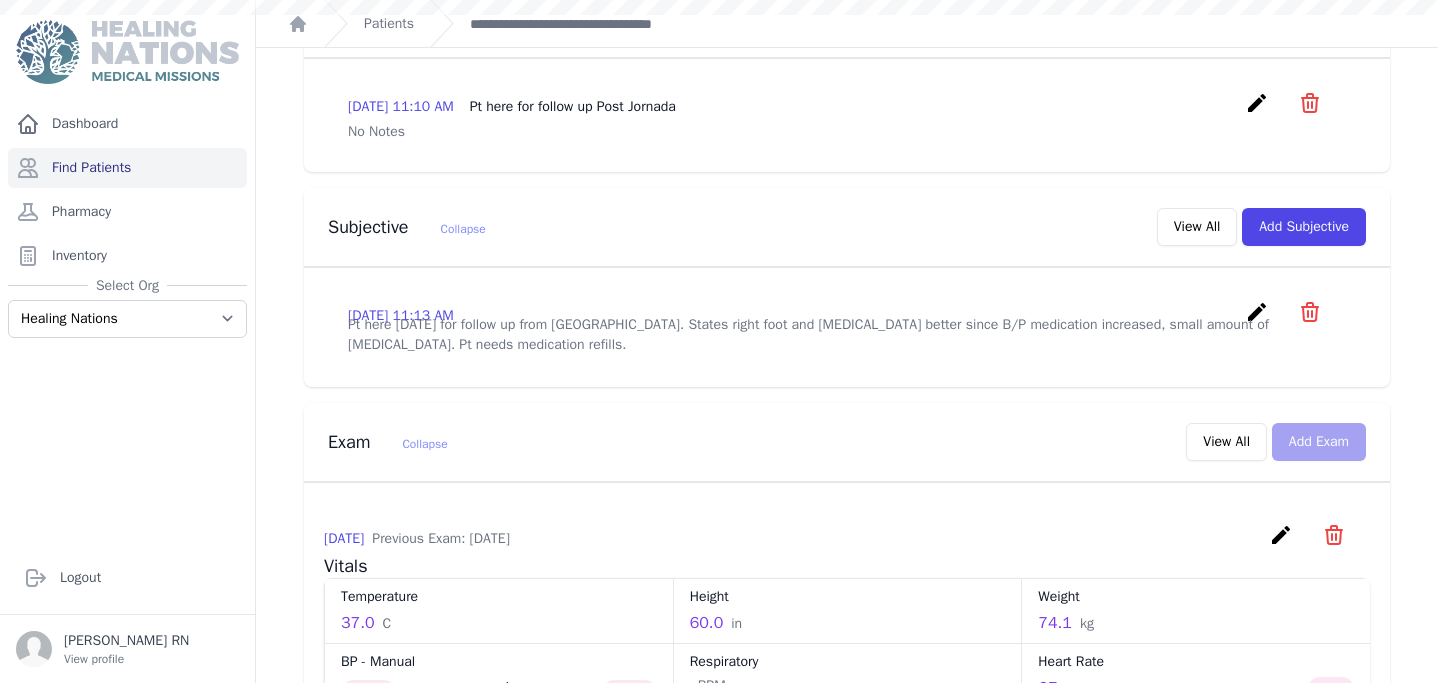 scroll, scrollTop: 0, scrollLeft: 0, axis: both 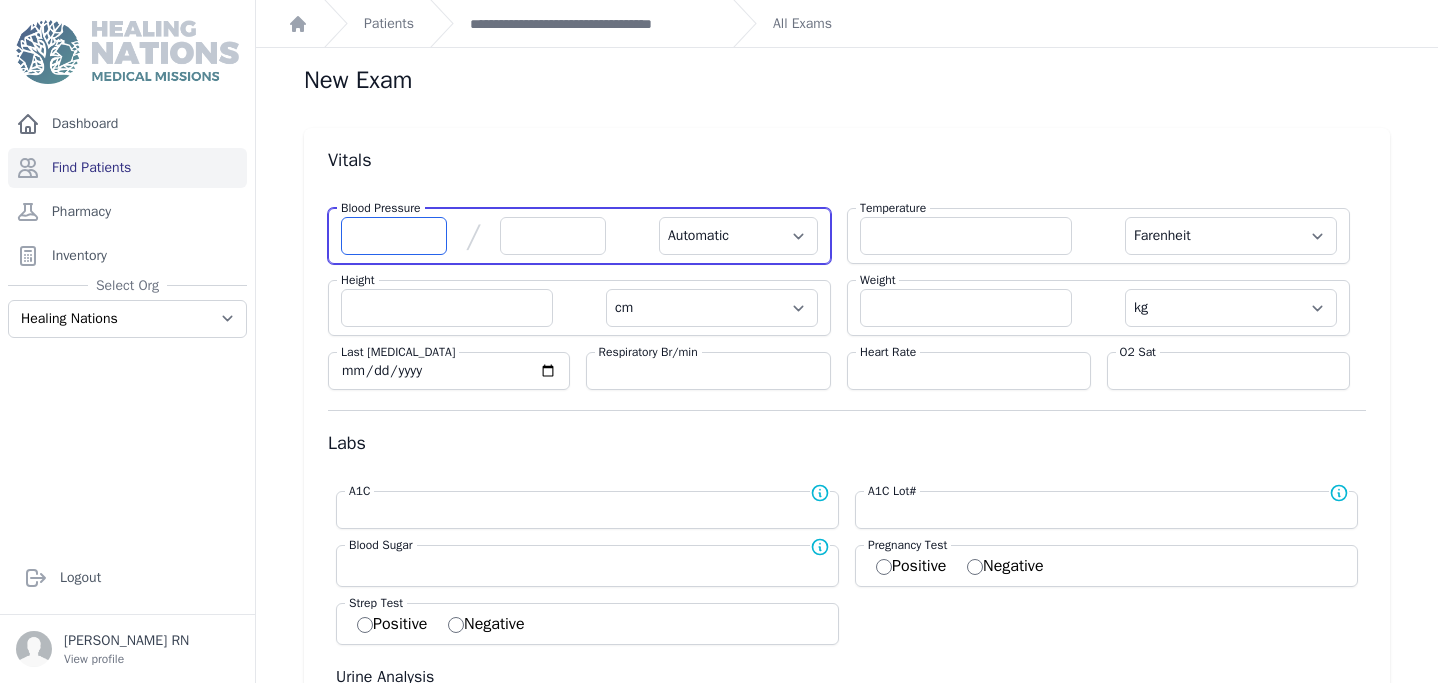 click at bounding box center [394, 236] 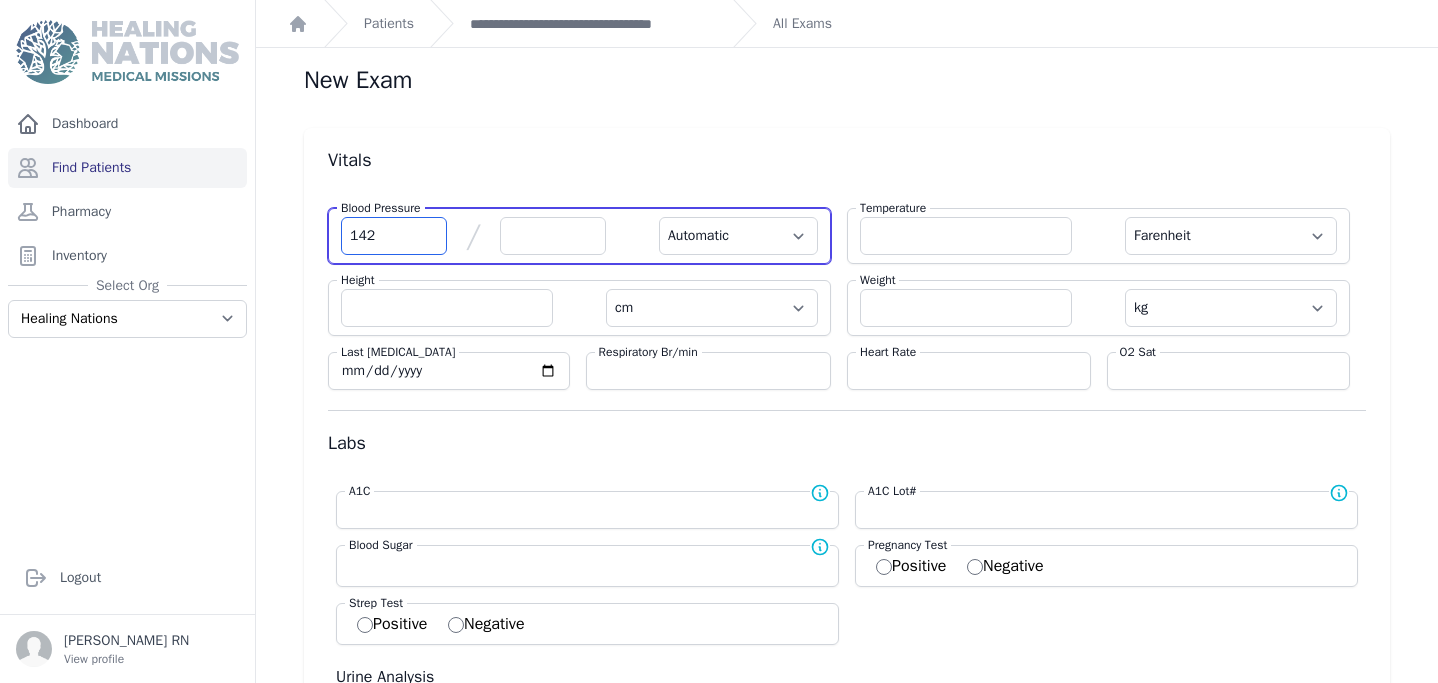type on "142" 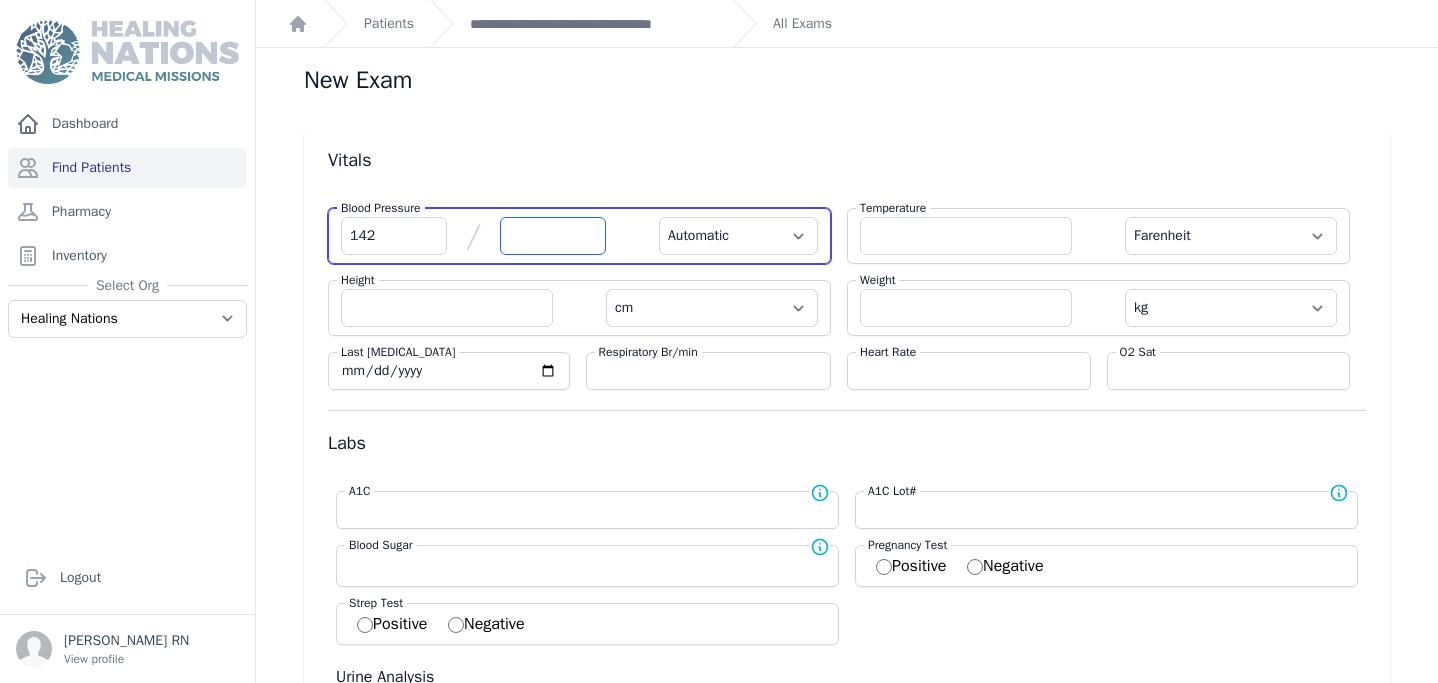 select on "Automatic" 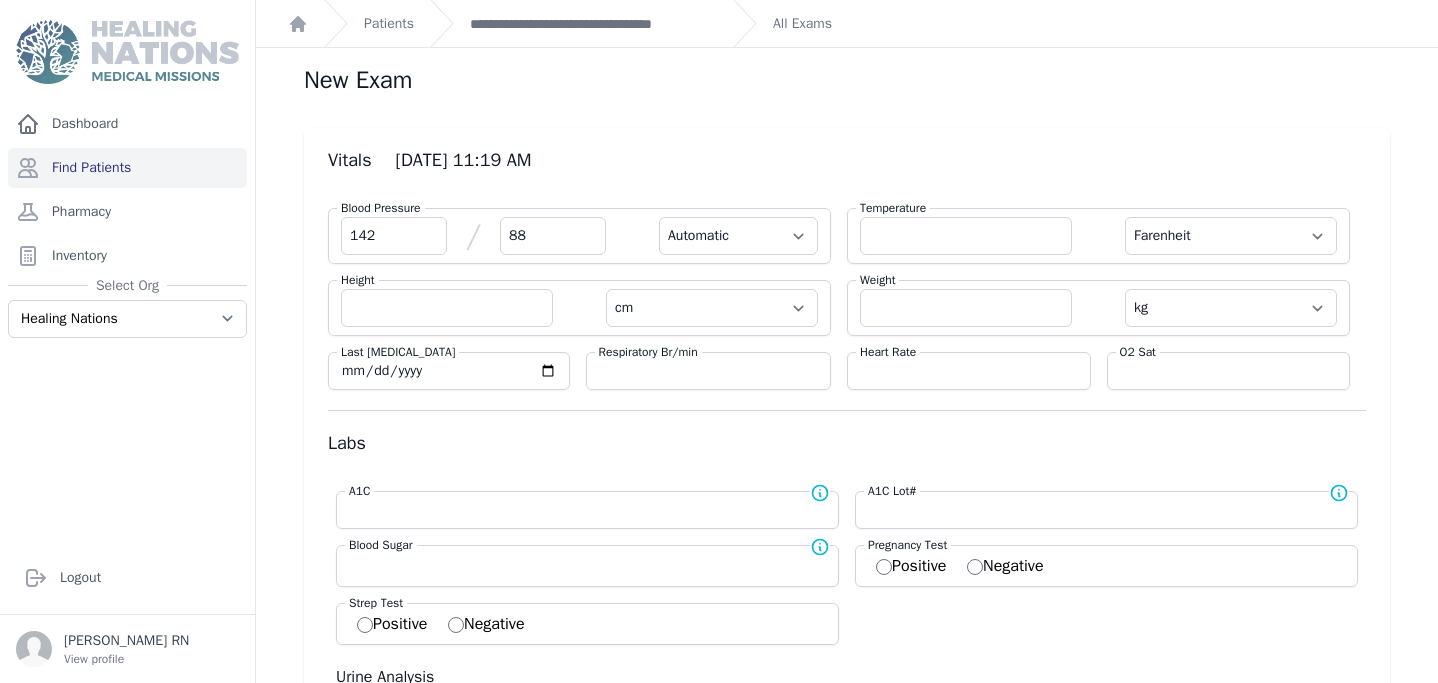 type on "88" 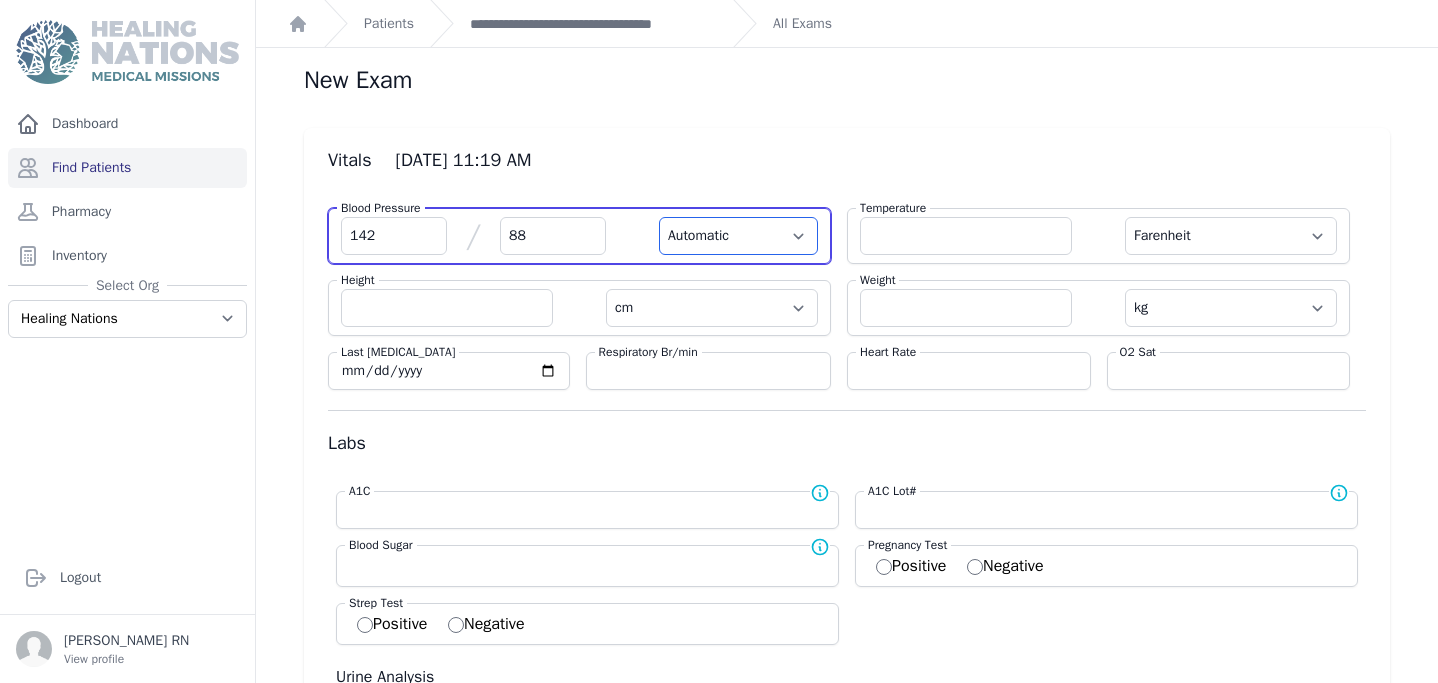 click on "Automatic Manual" at bounding box center (738, 236) 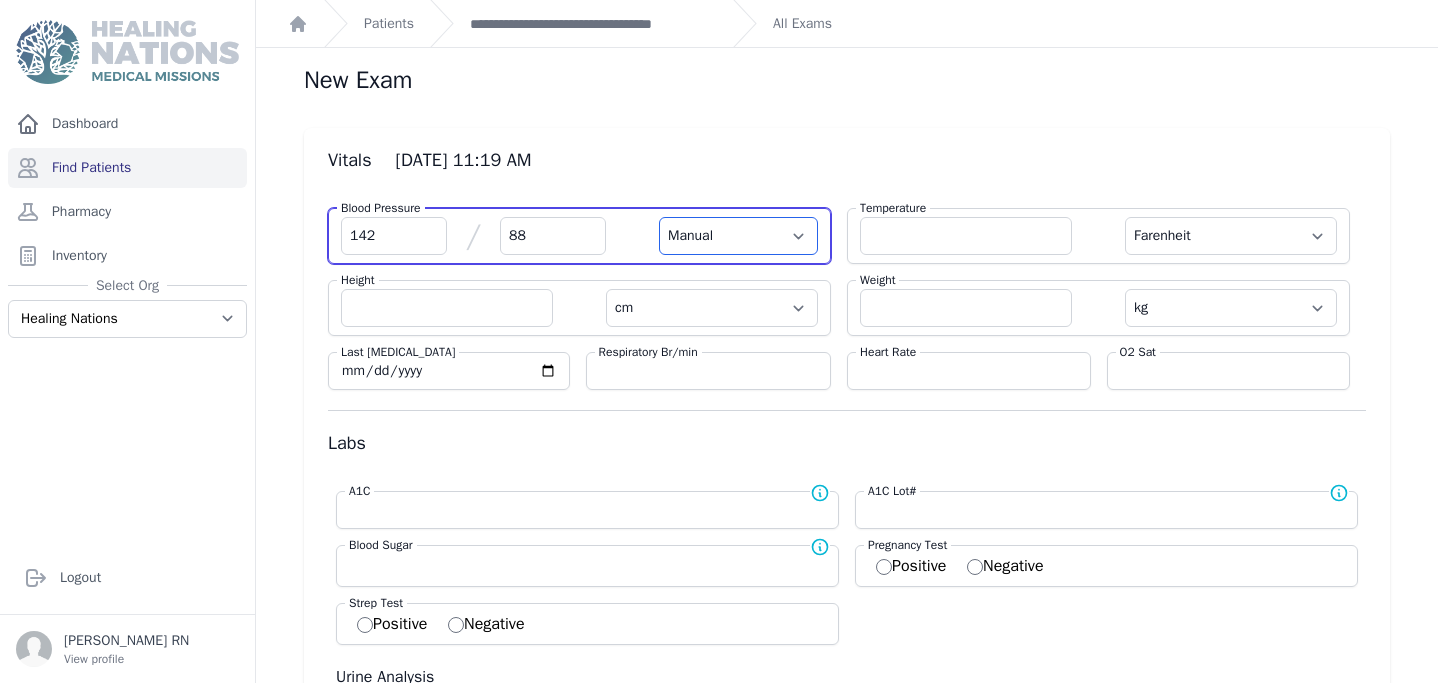 select on "F" 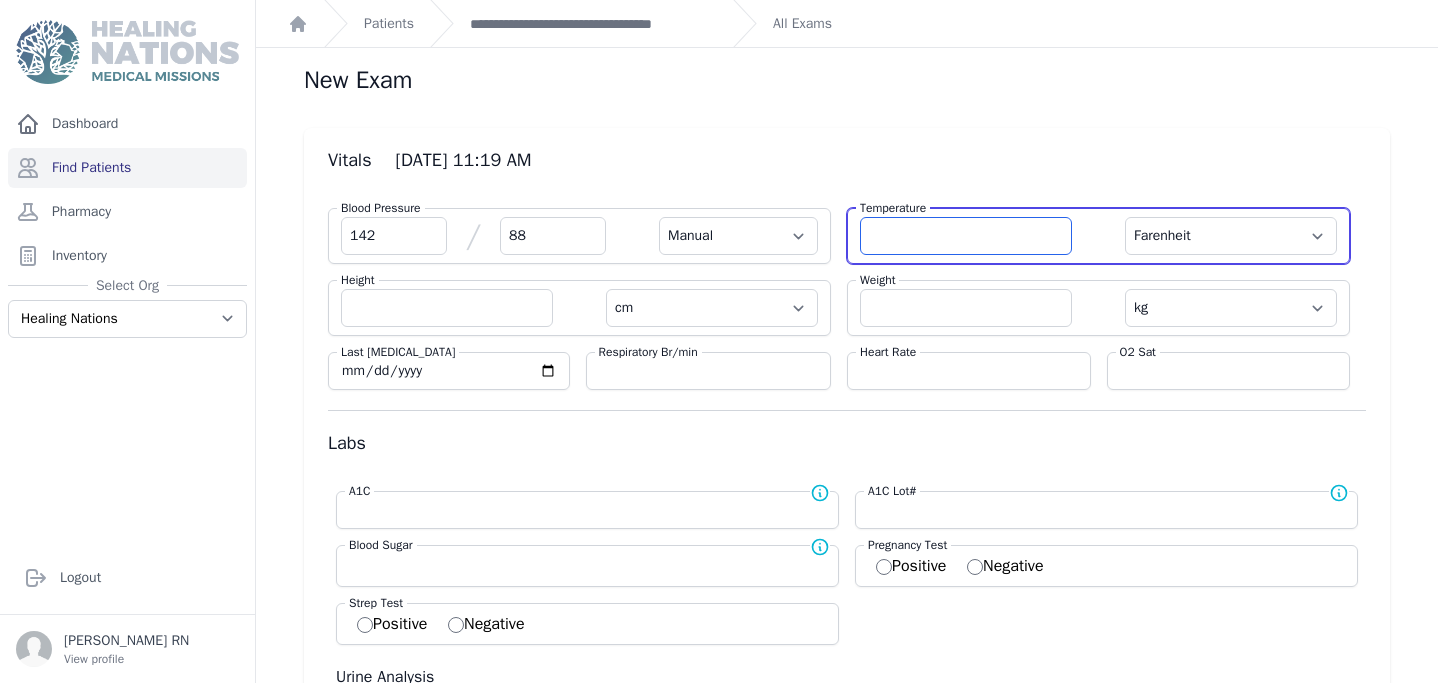 click at bounding box center (966, 236) 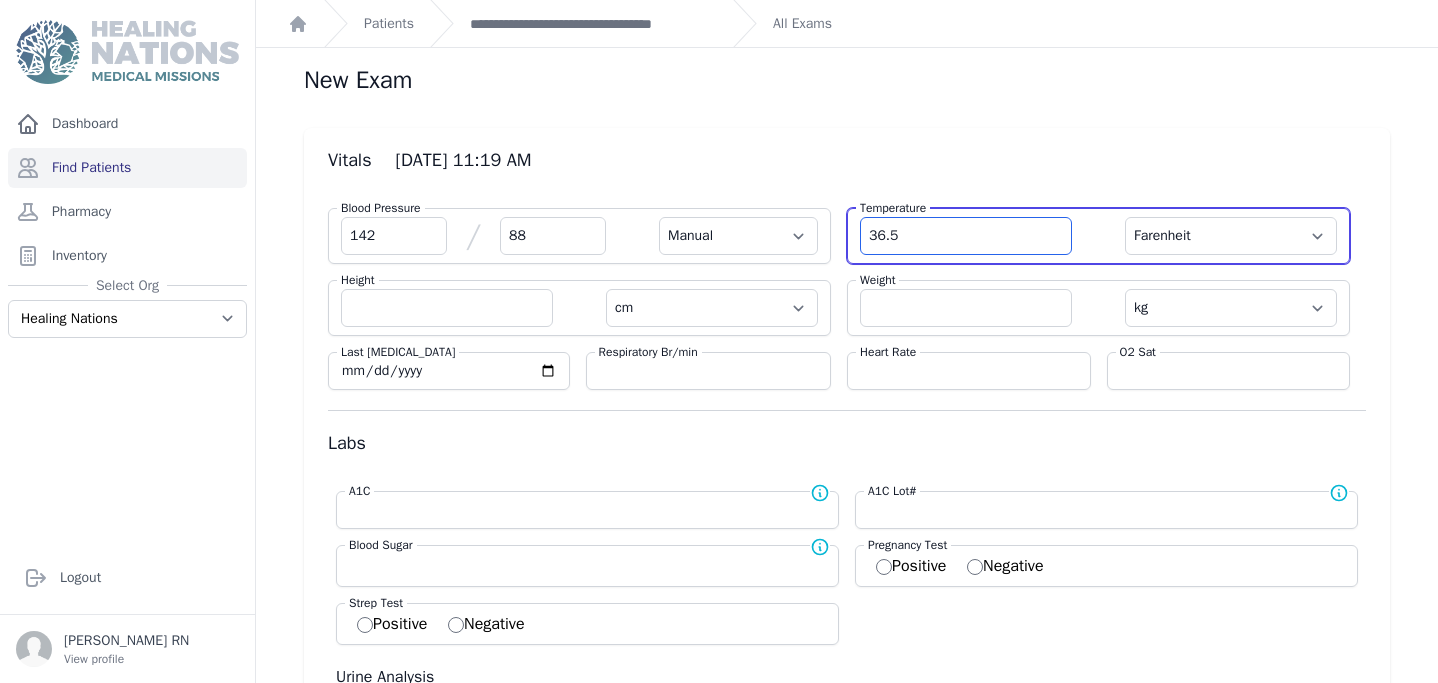 type on "36.5" 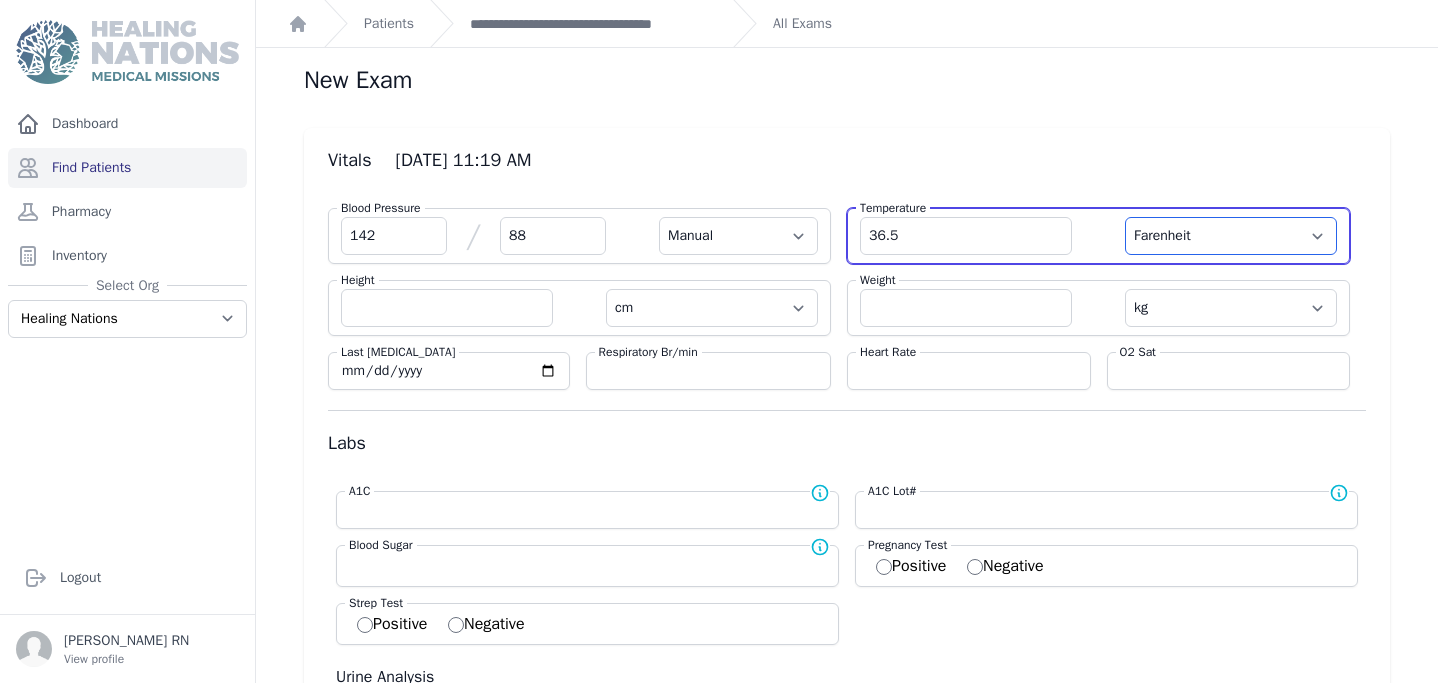 click on "Farenheit [PERSON_NAME]" at bounding box center (1231, 236) 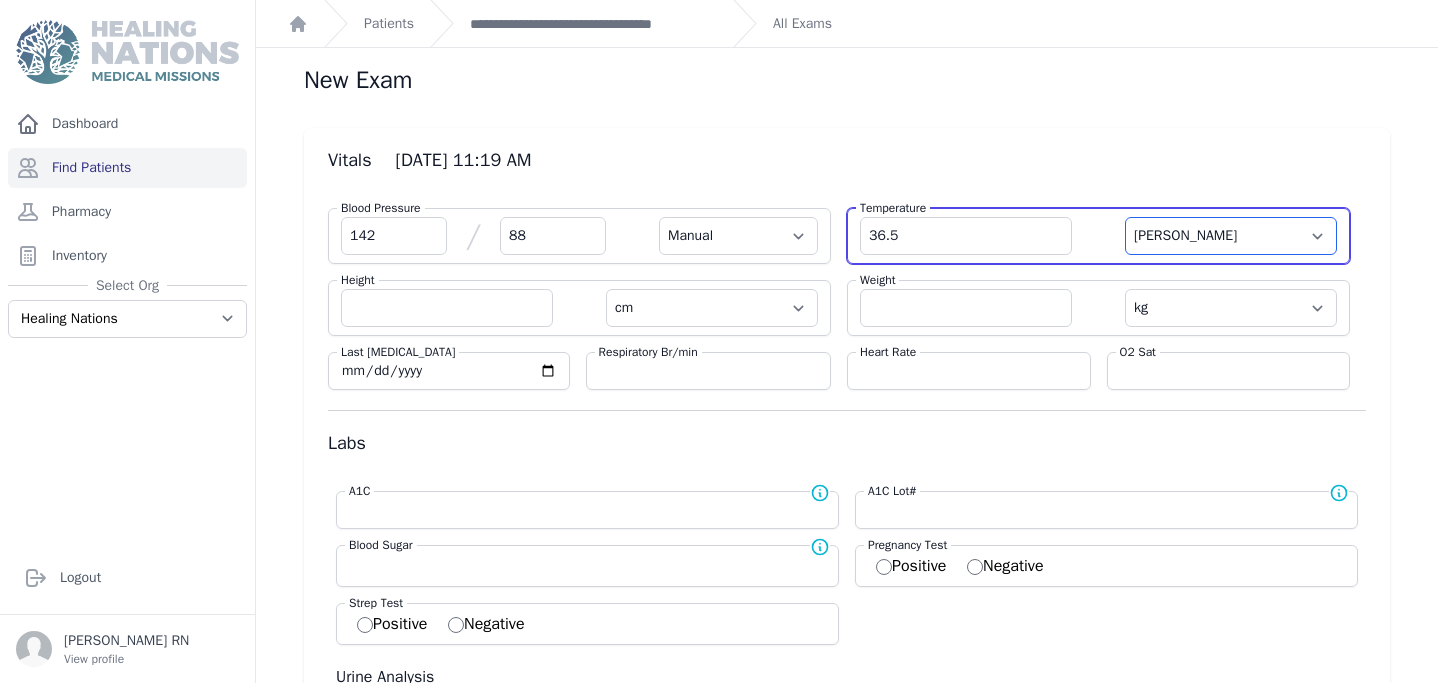 select on "Manual" 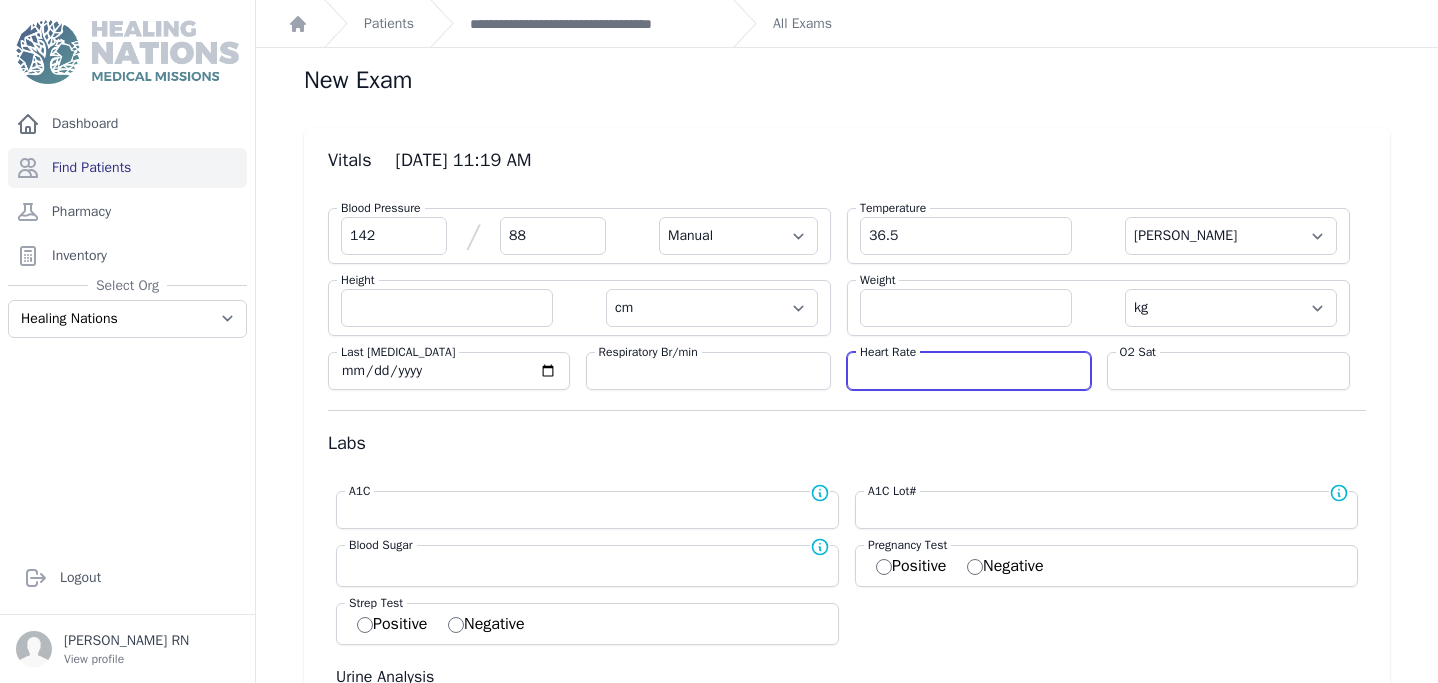 click at bounding box center [969, 371] 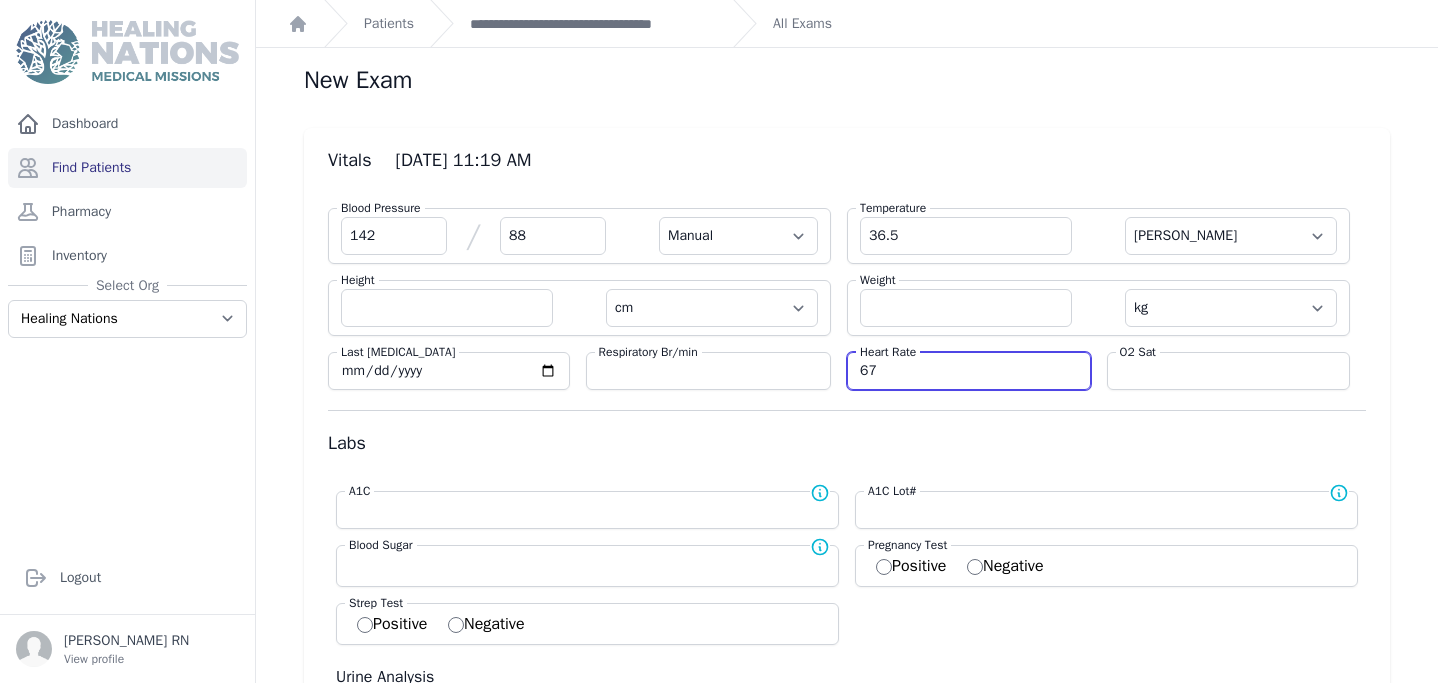 type on "67" 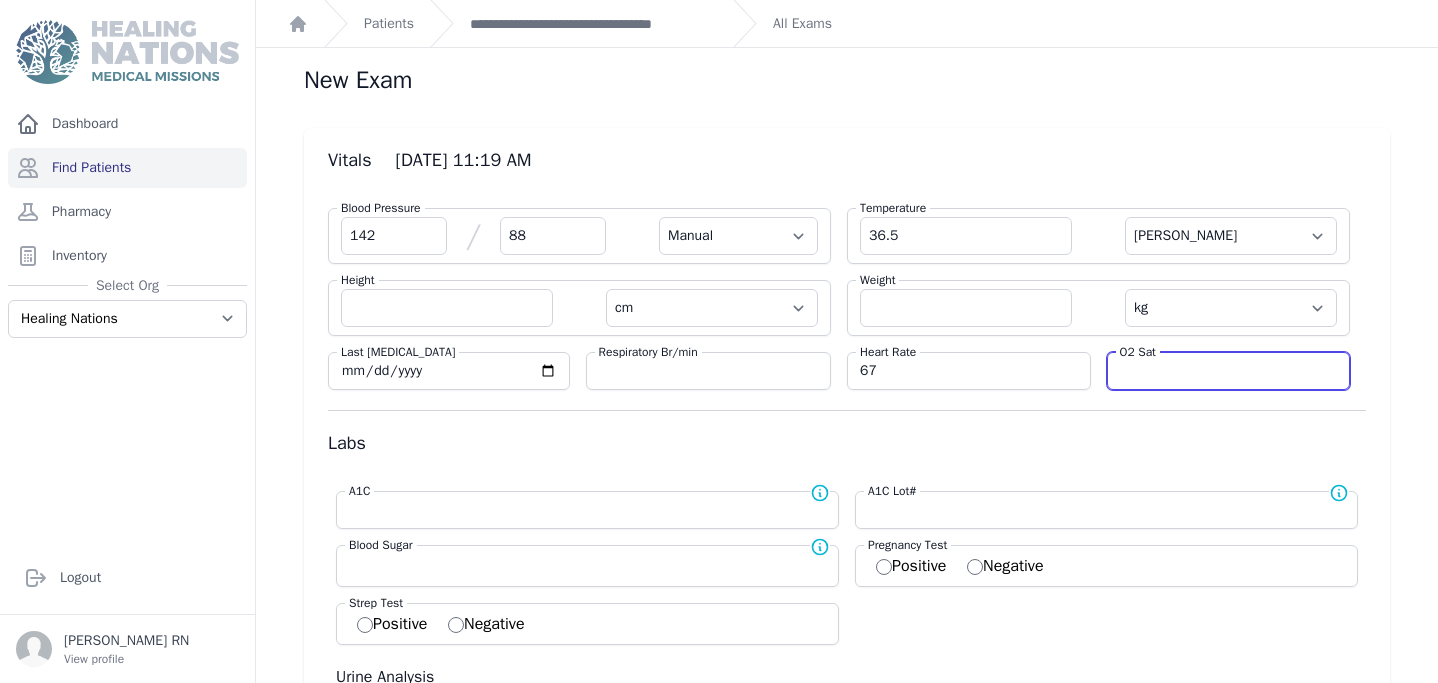 click at bounding box center (1229, 371) 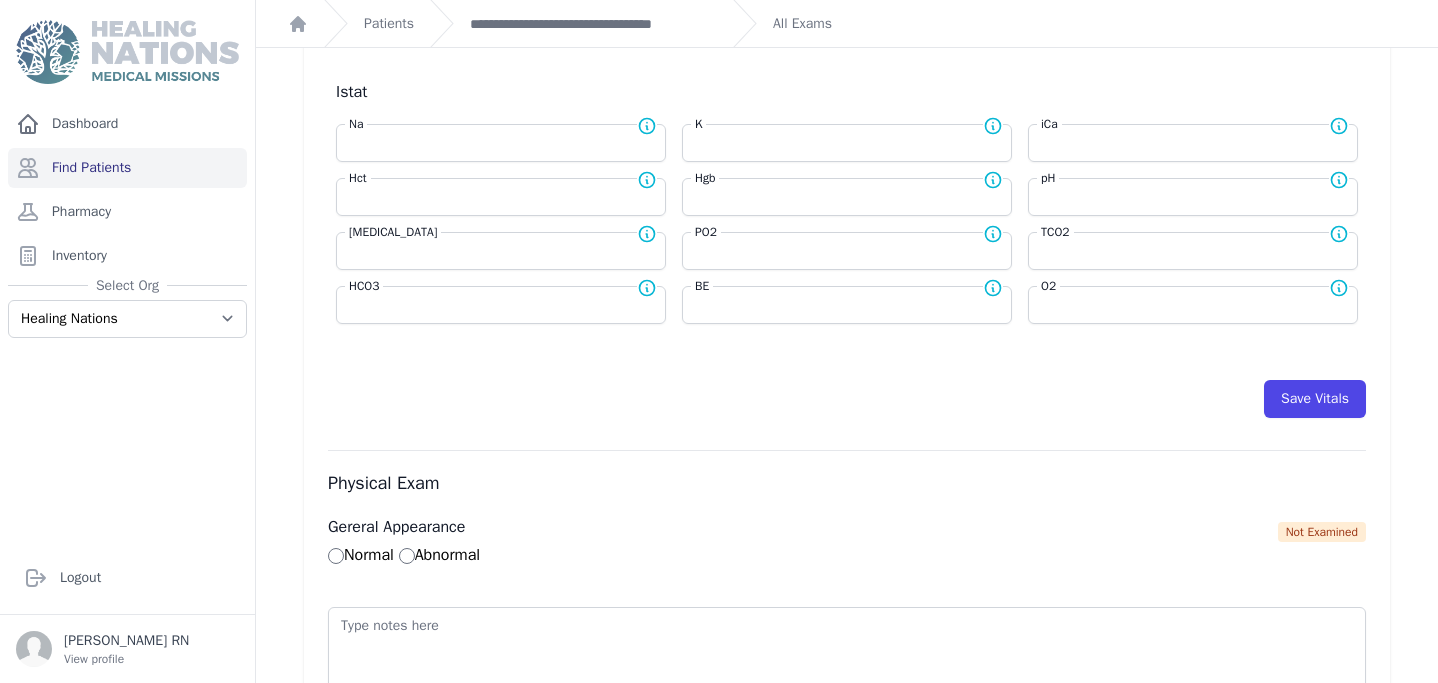 scroll, scrollTop: 1016, scrollLeft: 0, axis: vertical 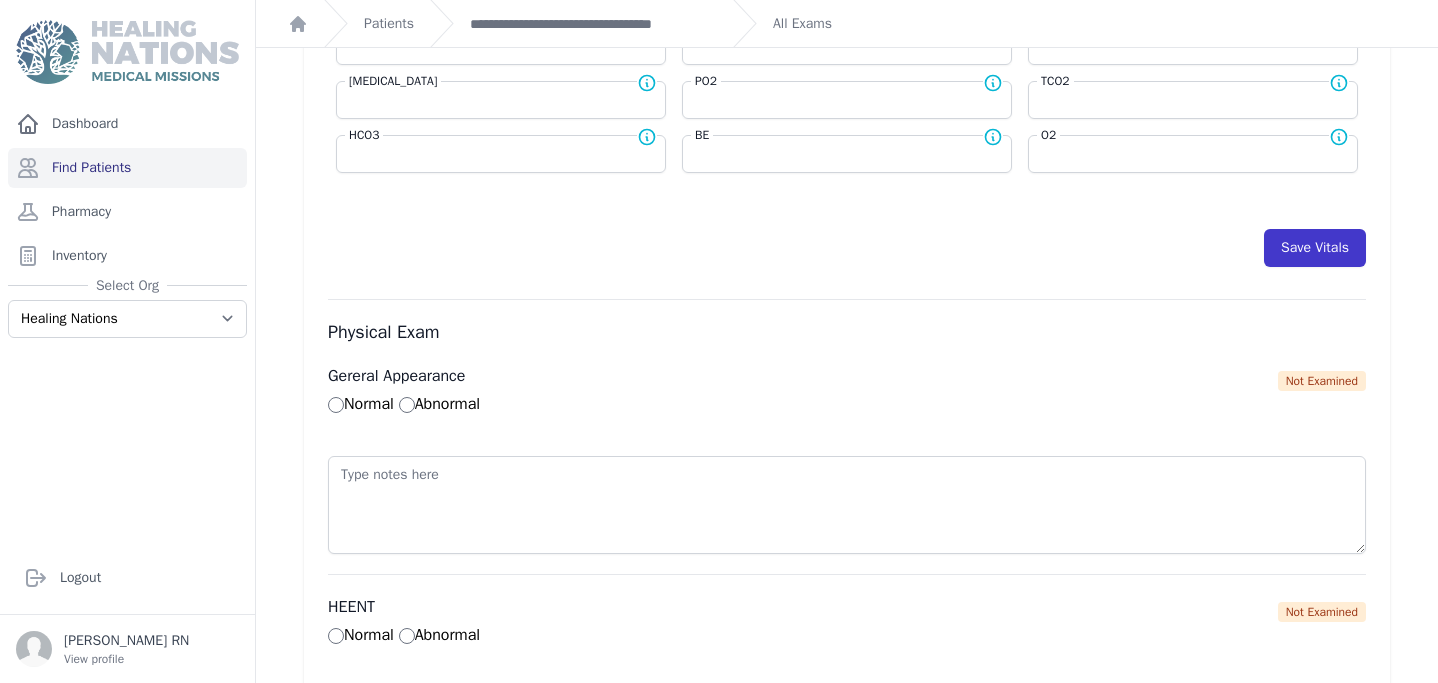 type on "98" 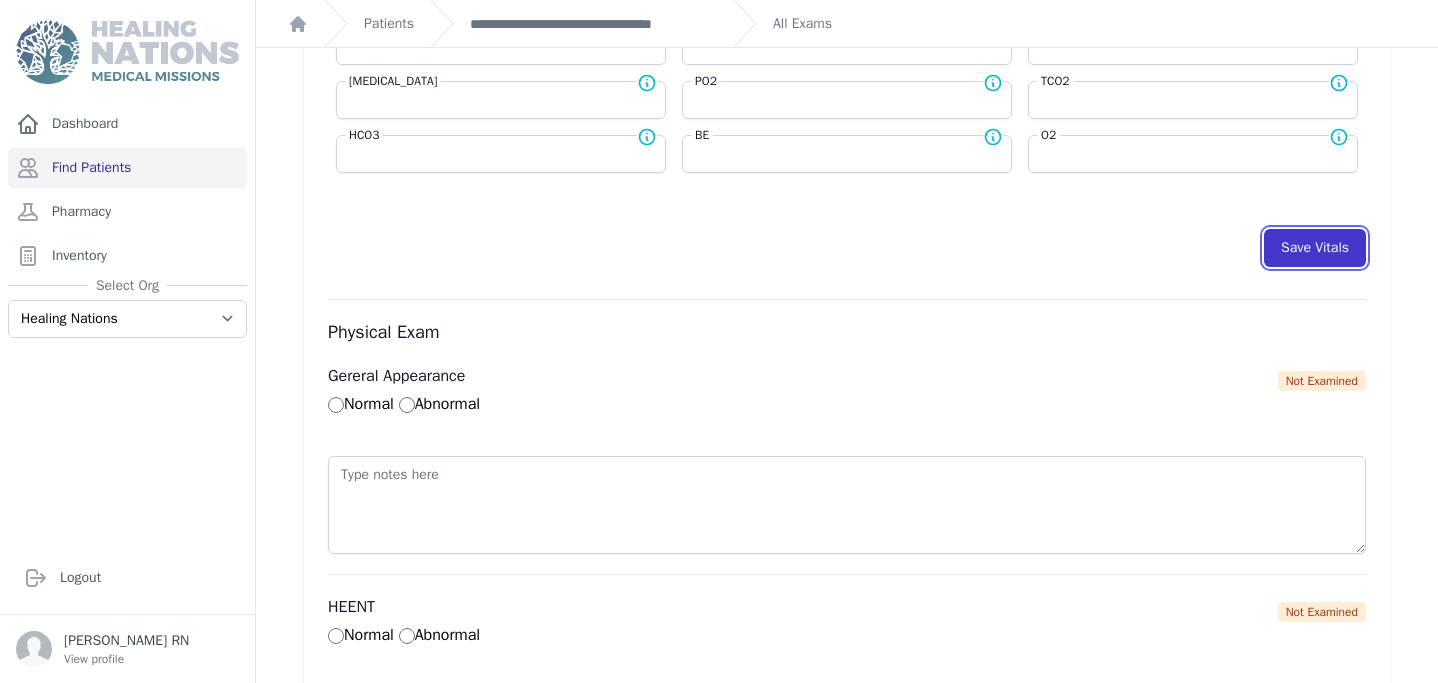 select on "Manual" 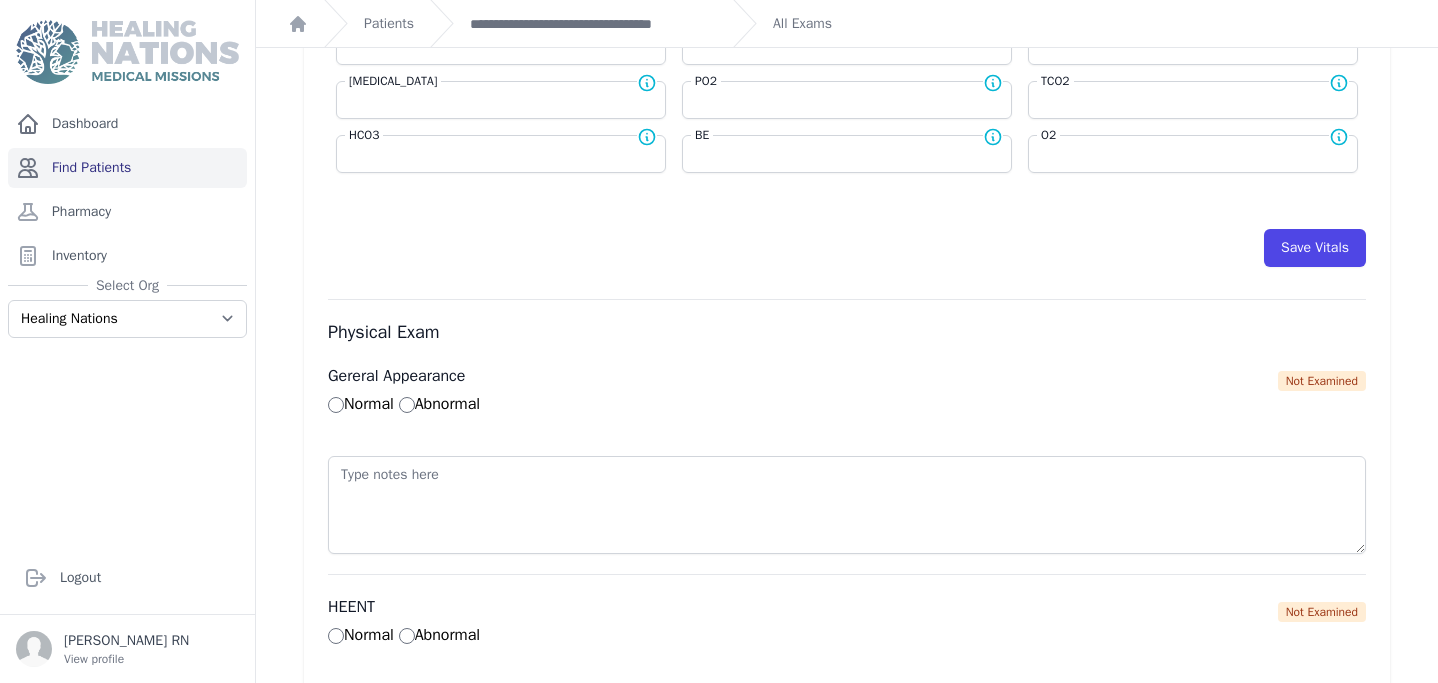 click on "Find Patients" at bounding box center (127, 168) 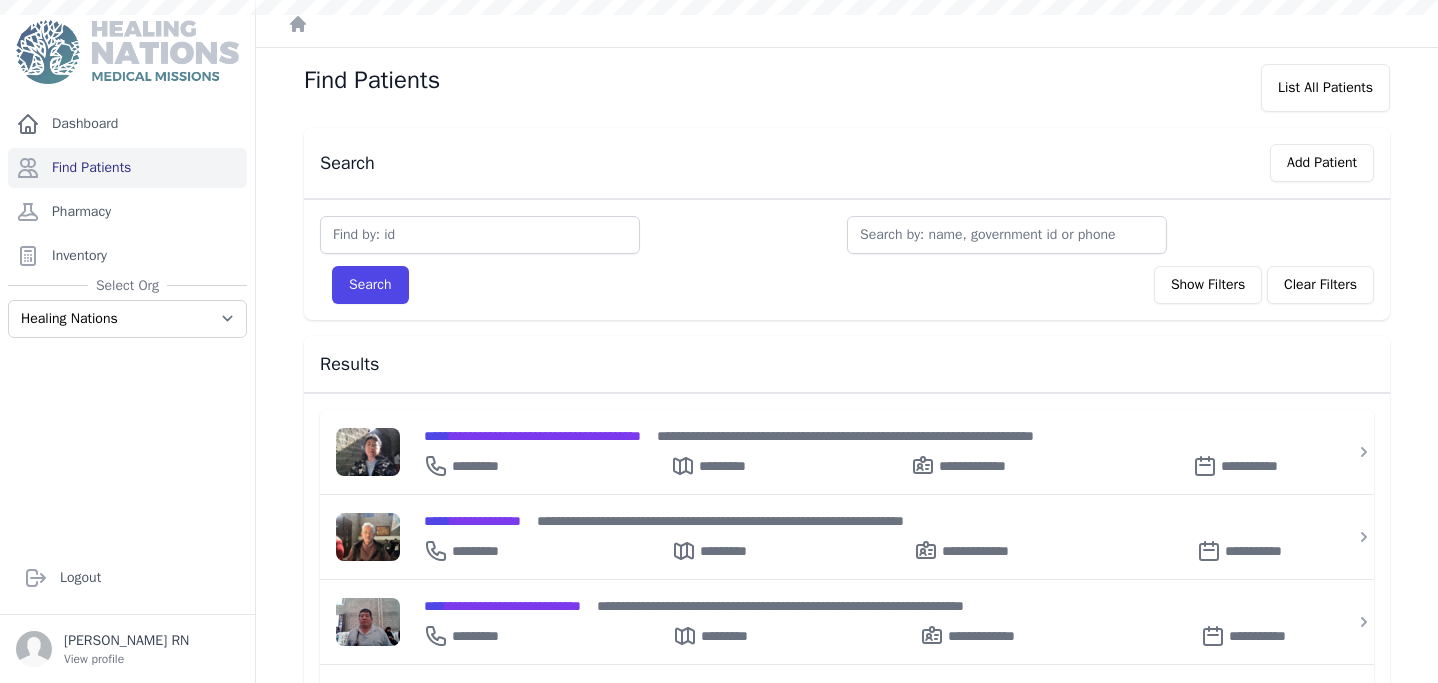 scroll, scrollTop: 0, scrollLeft: 0, axis: both 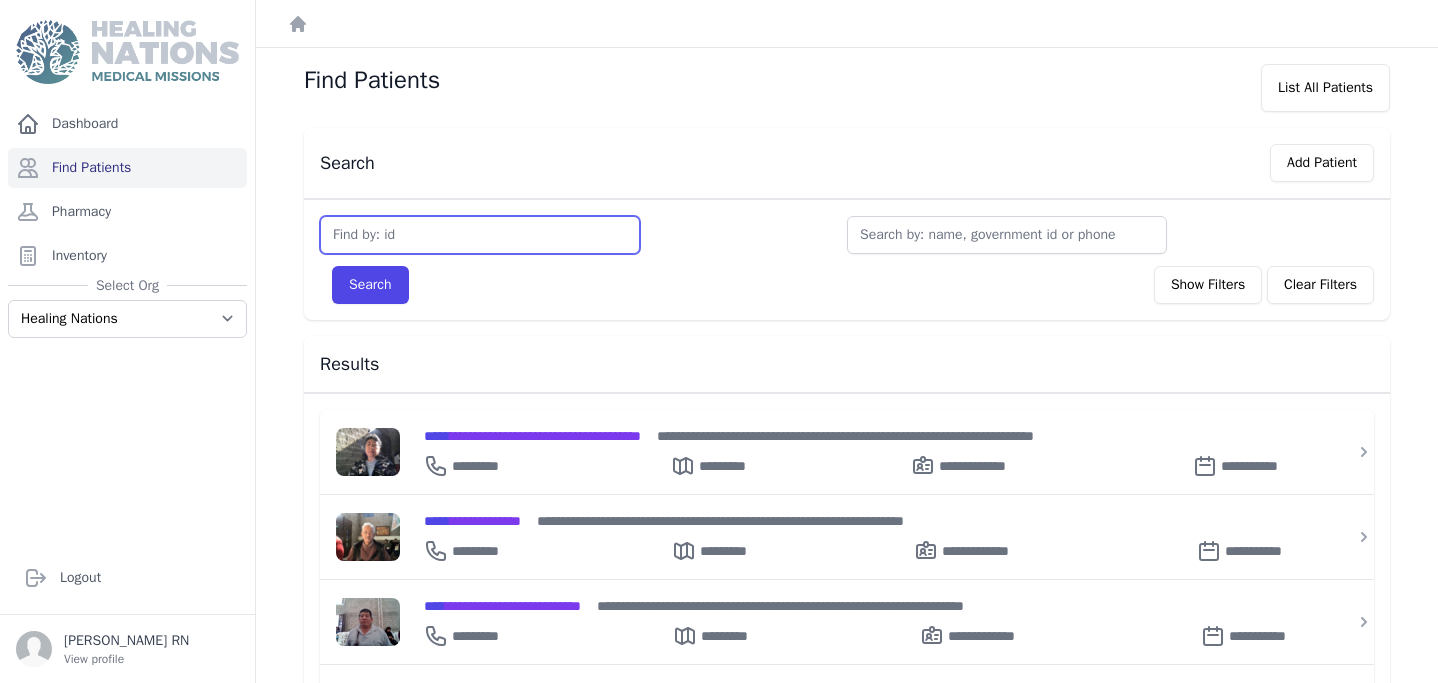 click at bounding box center (480, 235) 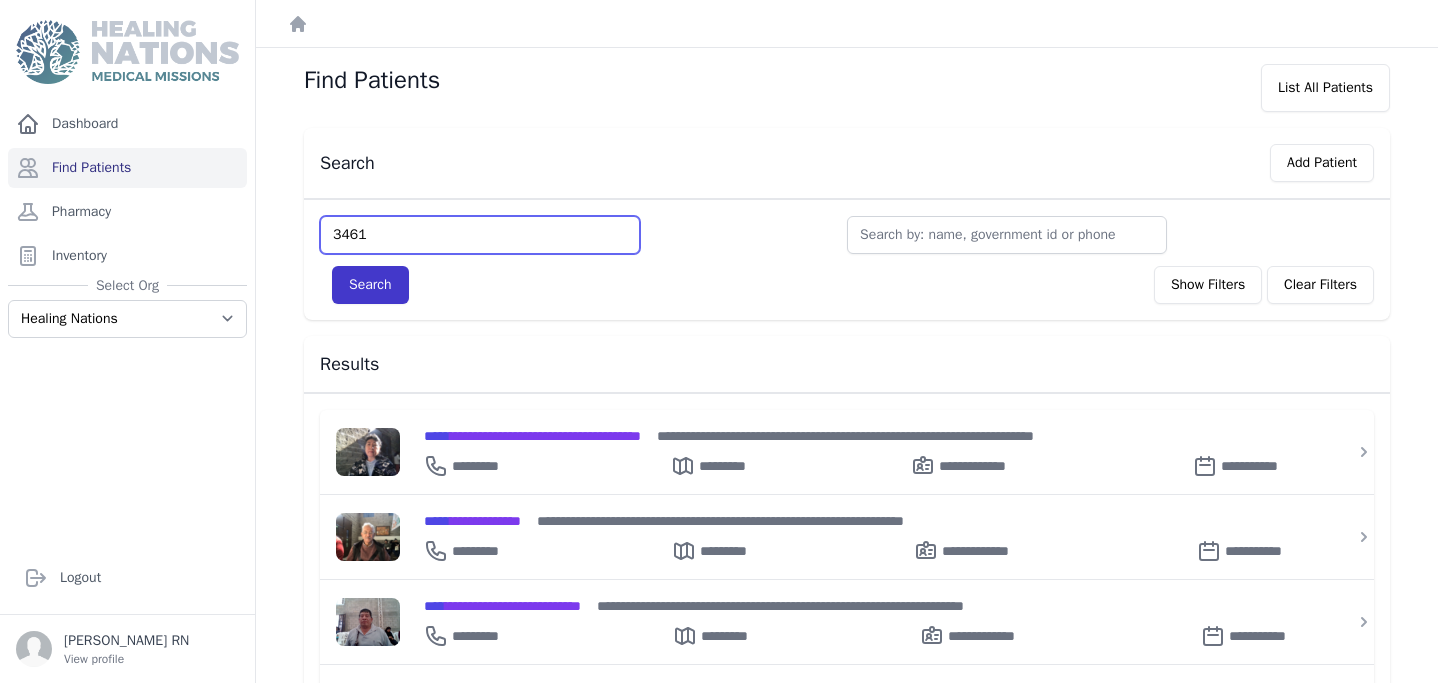 type on "3461" 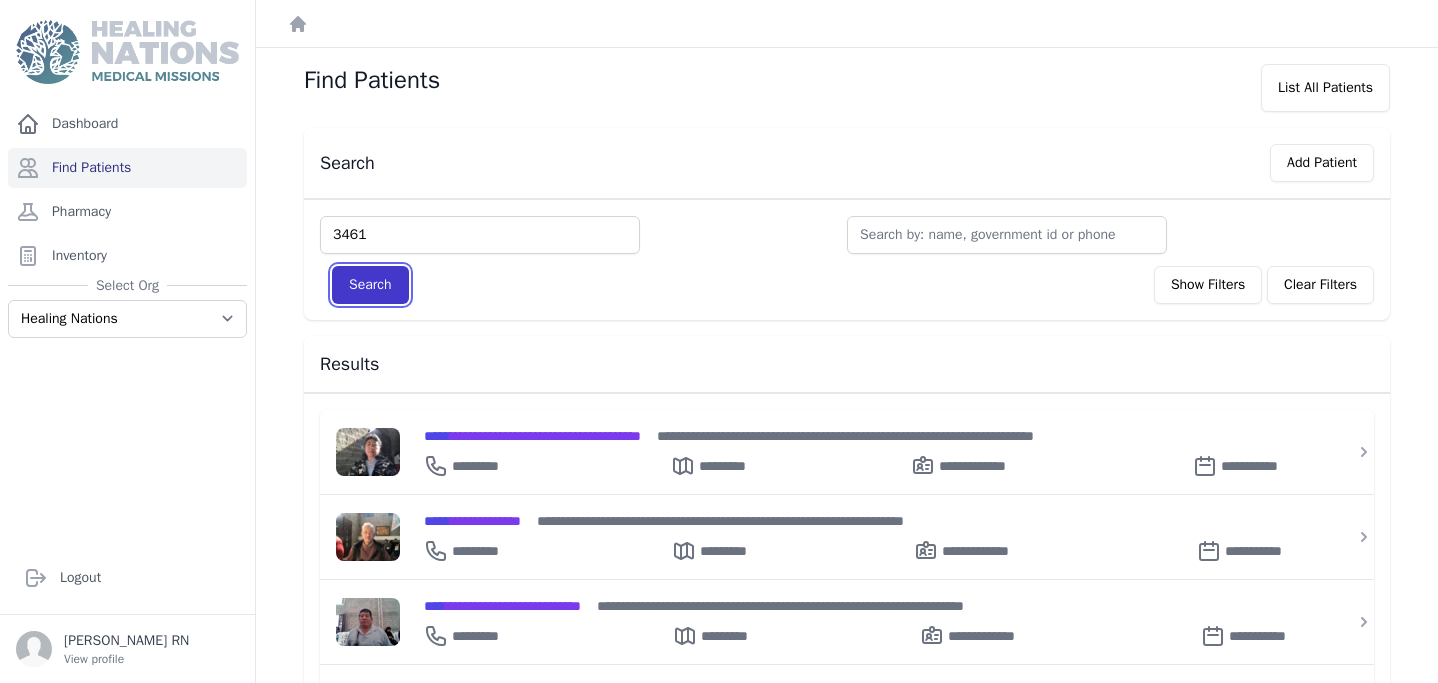 click on "Search" at bounding box center (370, 285) 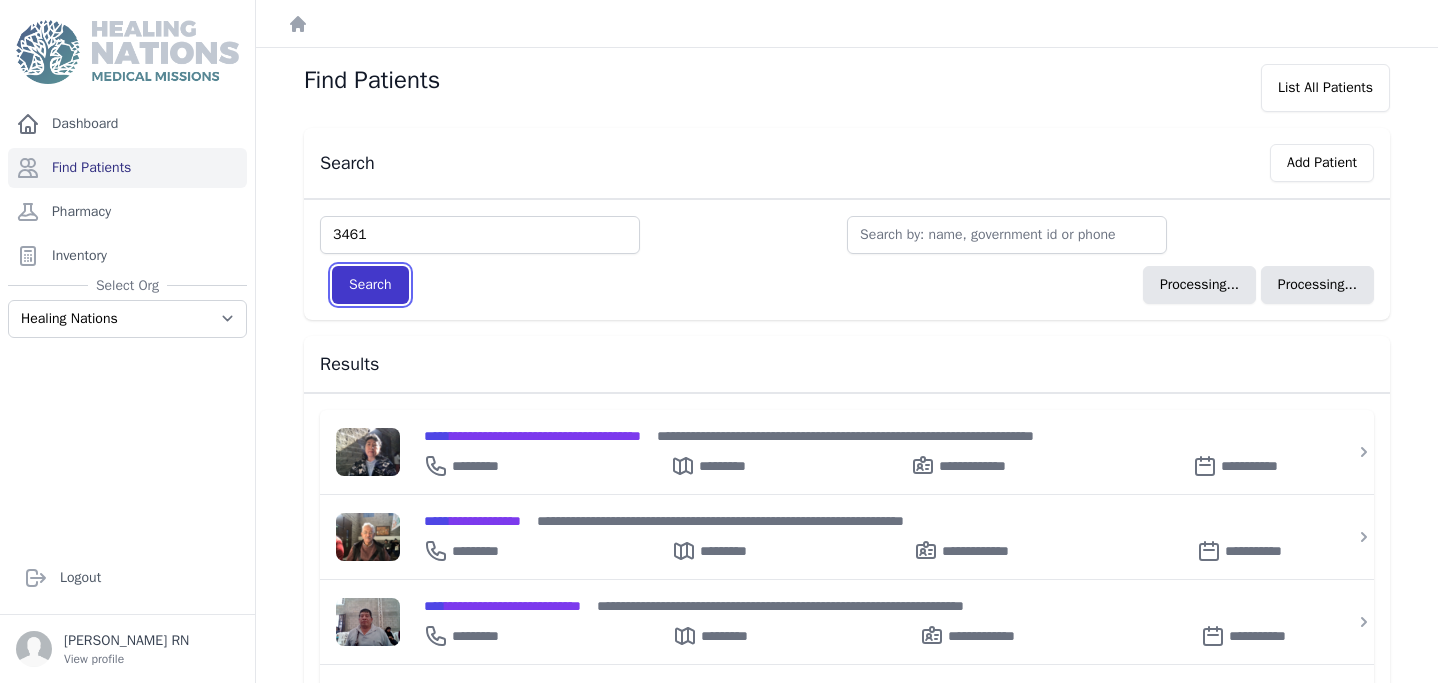 type 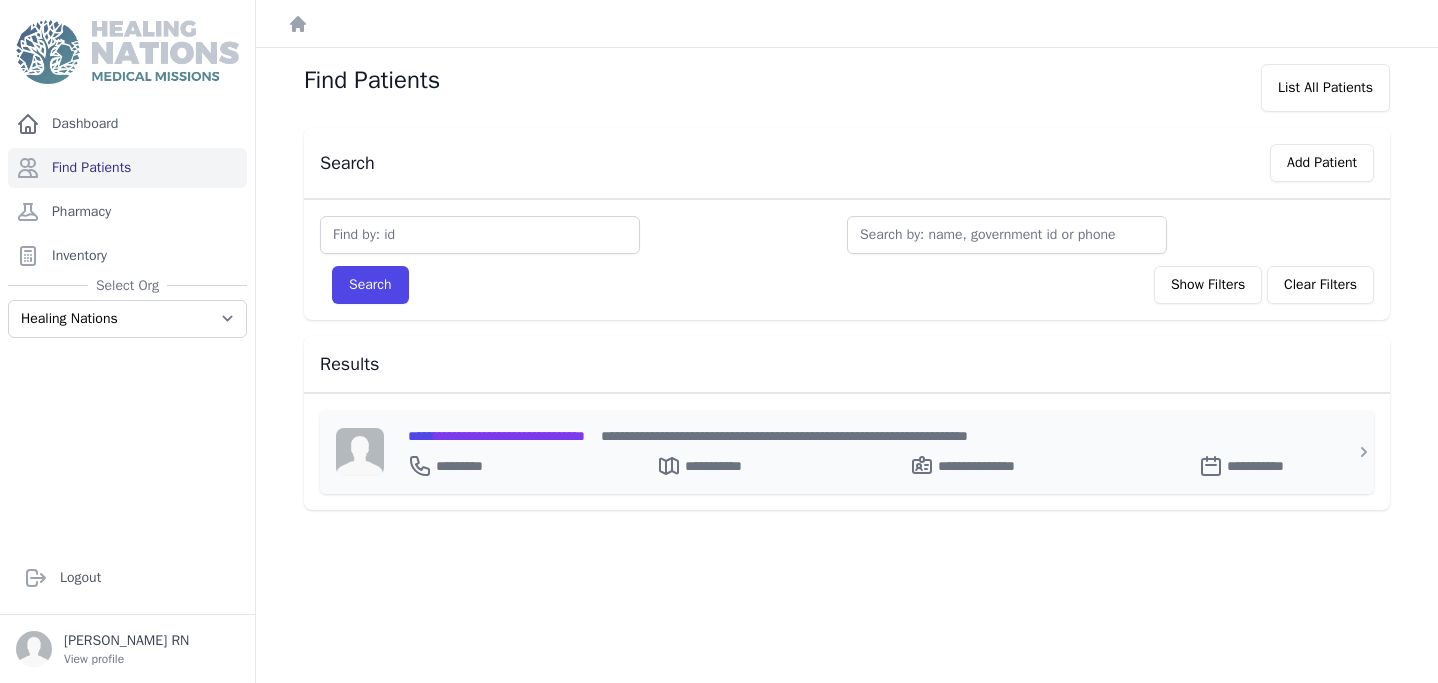 click on "**********" at bounding box center [496, 436] 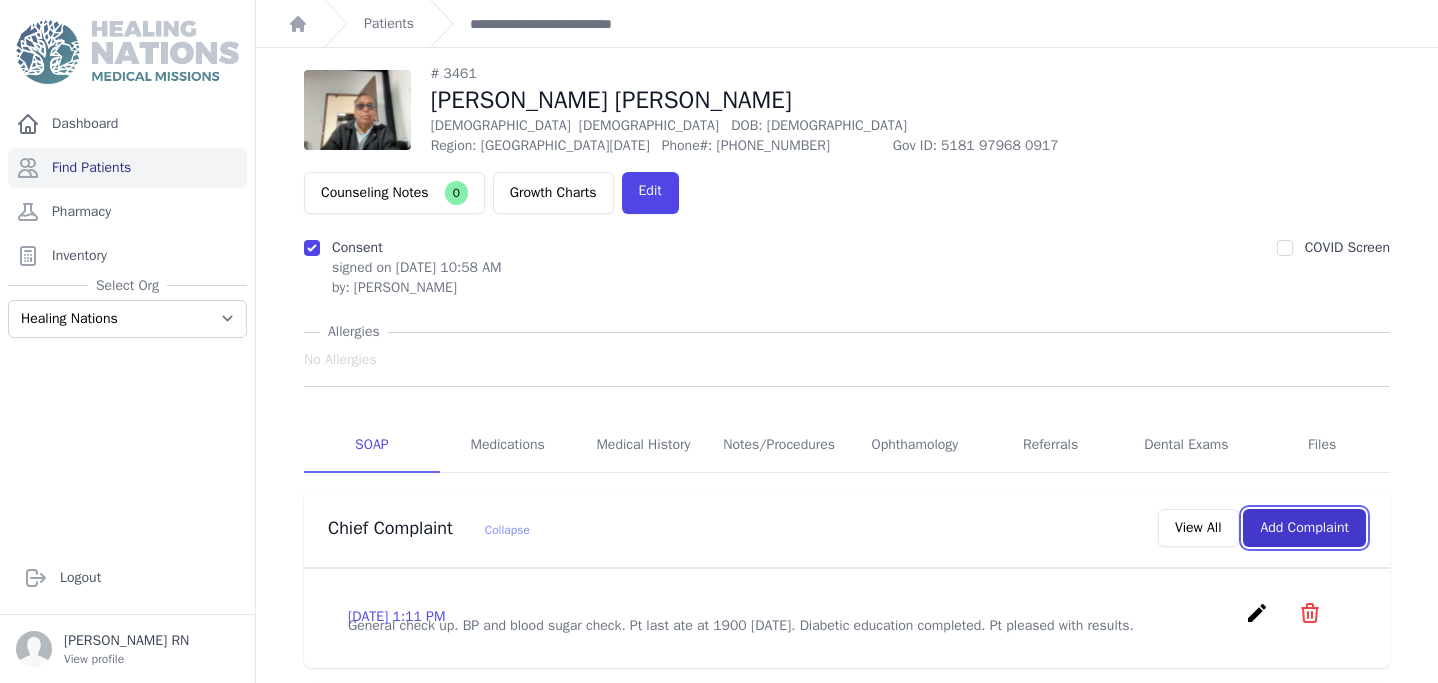 click on "Add Complaint" at bounding box center [1304, 528] 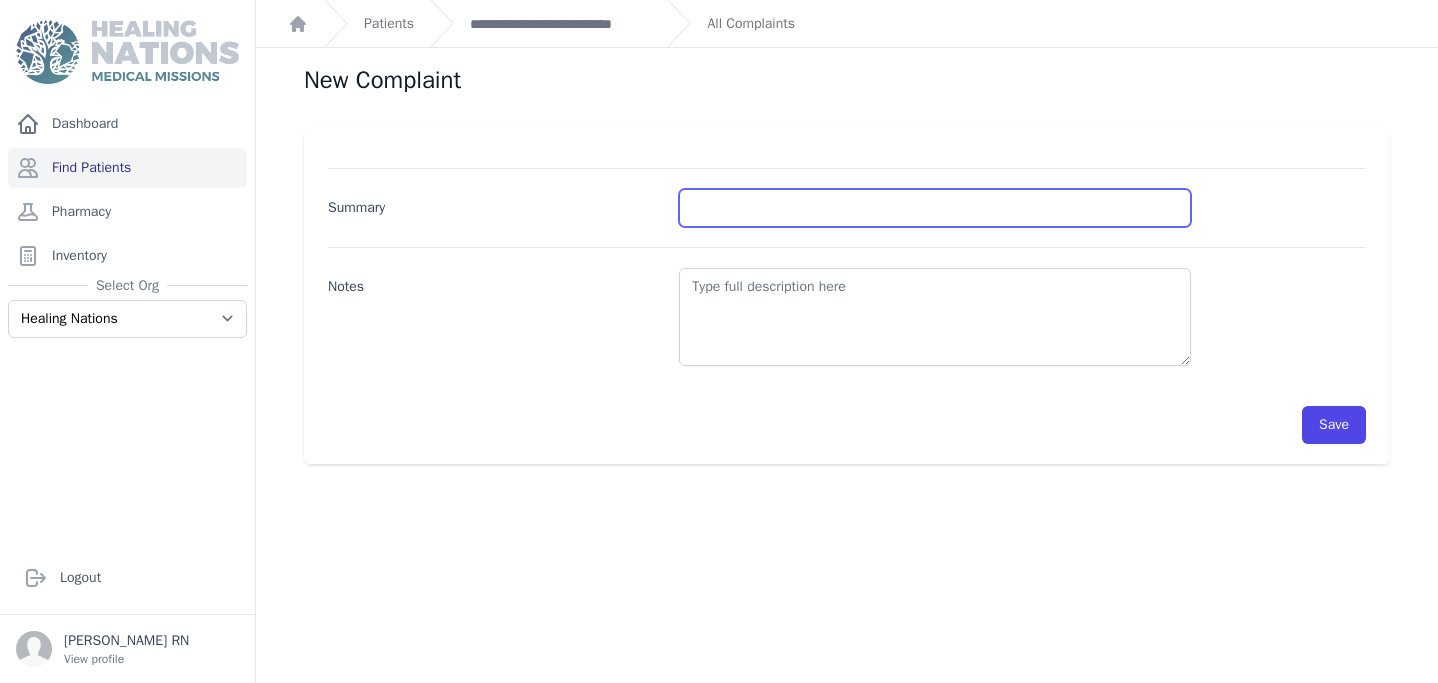click on "Summary" at bounding box center (935, 208) 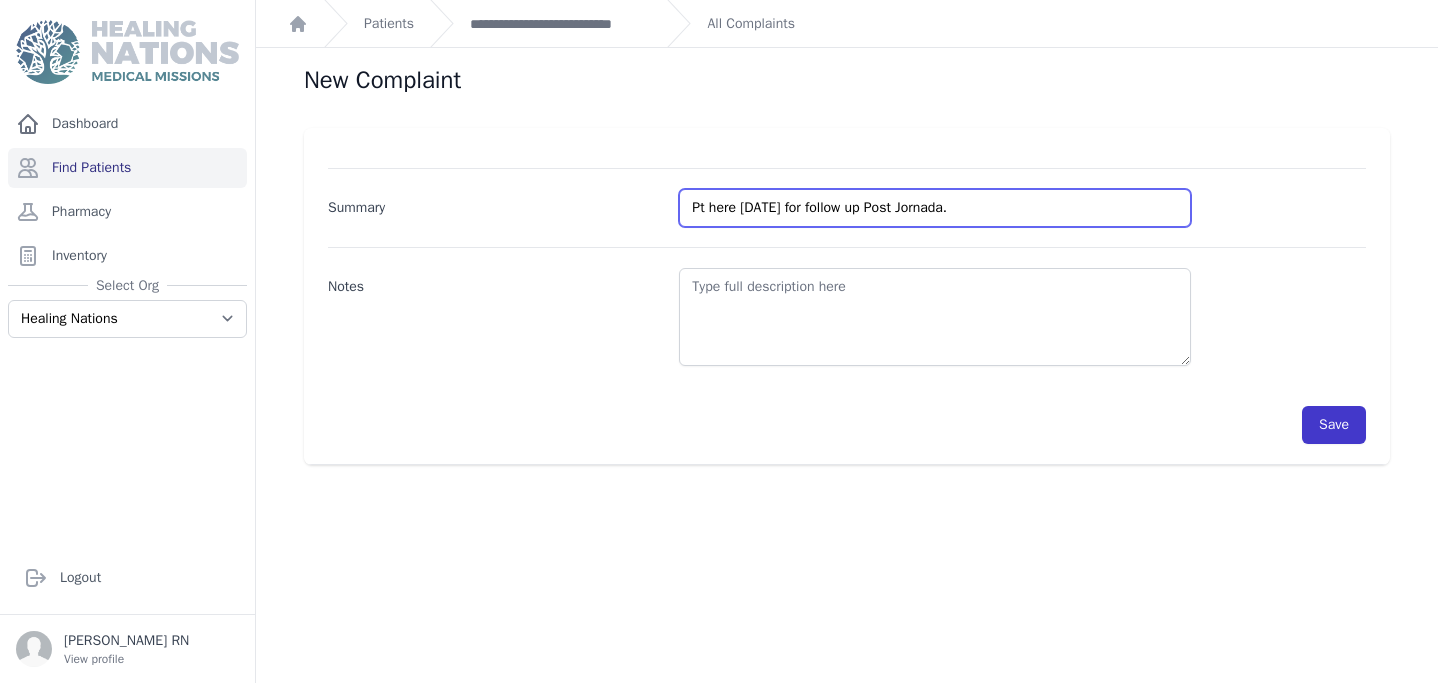 type on "Pt here [DATE] for follow up Post Jornada." 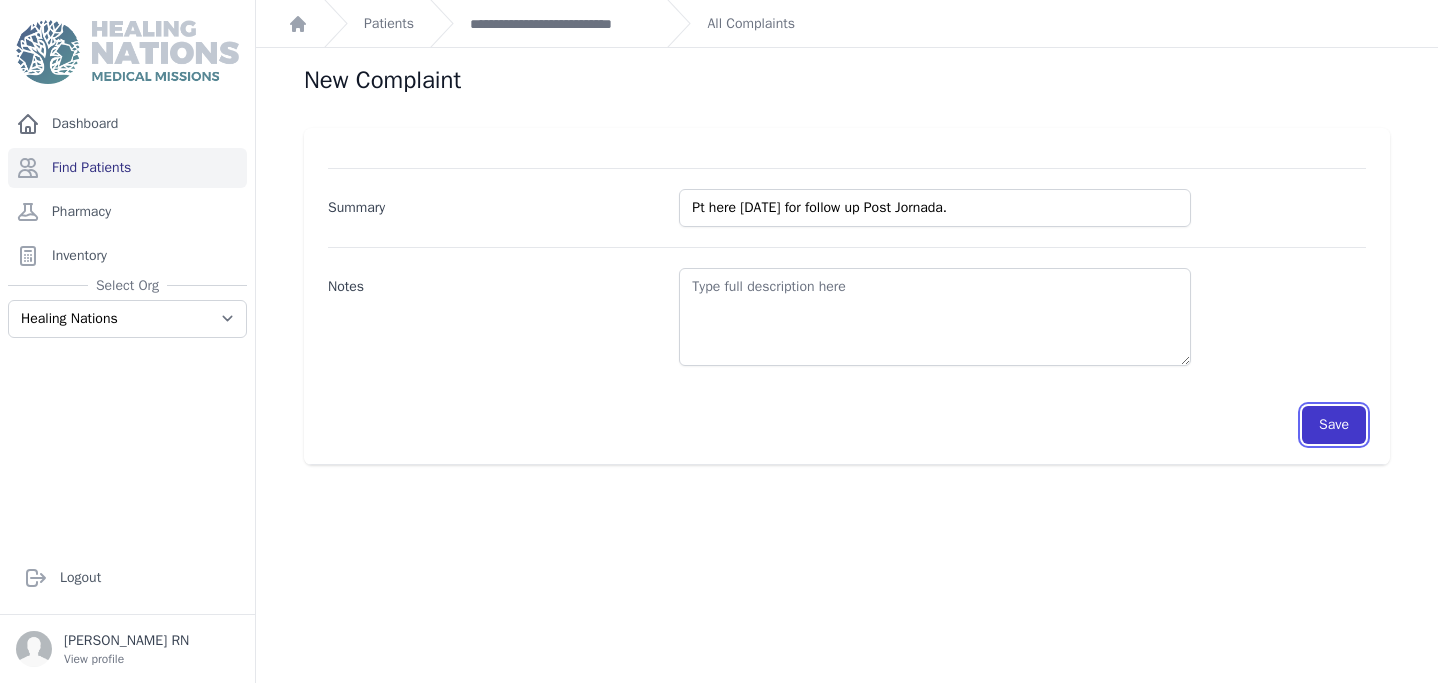 click on "Save" at bounding box center (1334, 425) 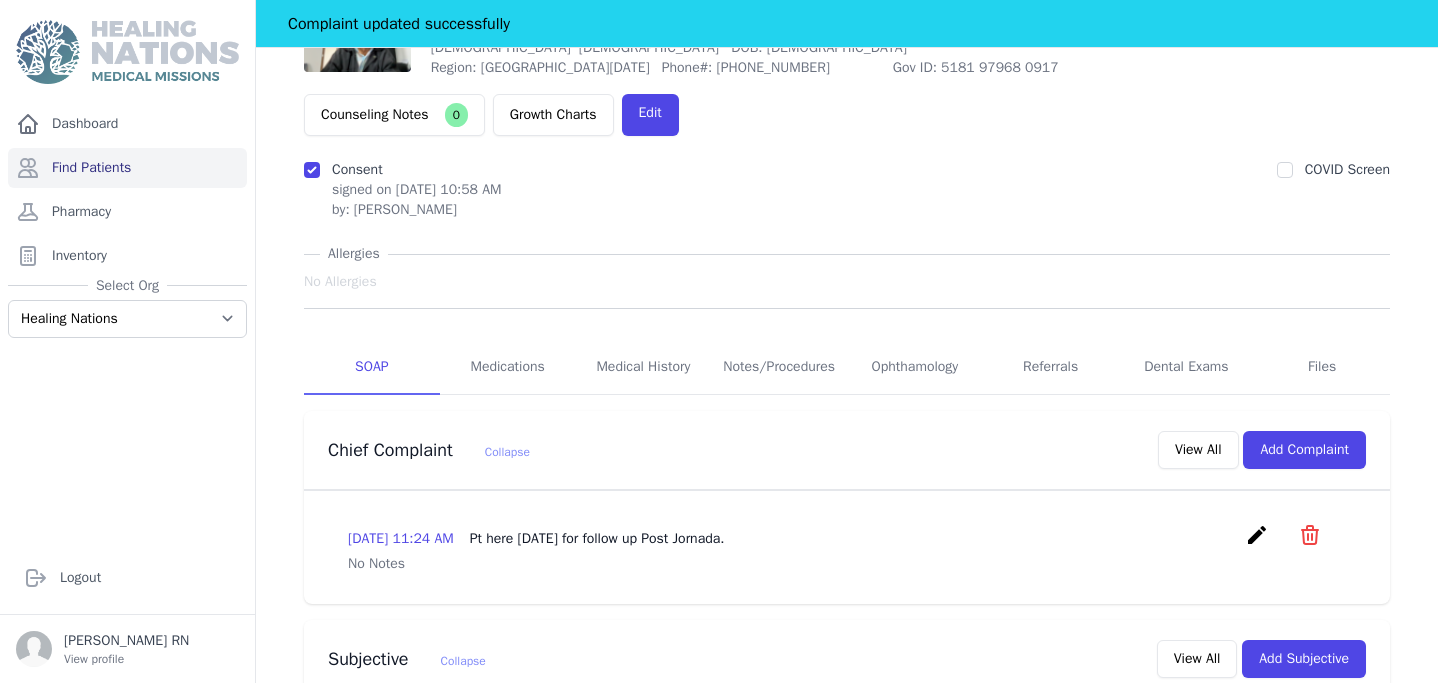 scroll, scrollTop: 240, scrollLeft: 0, axis: vertical 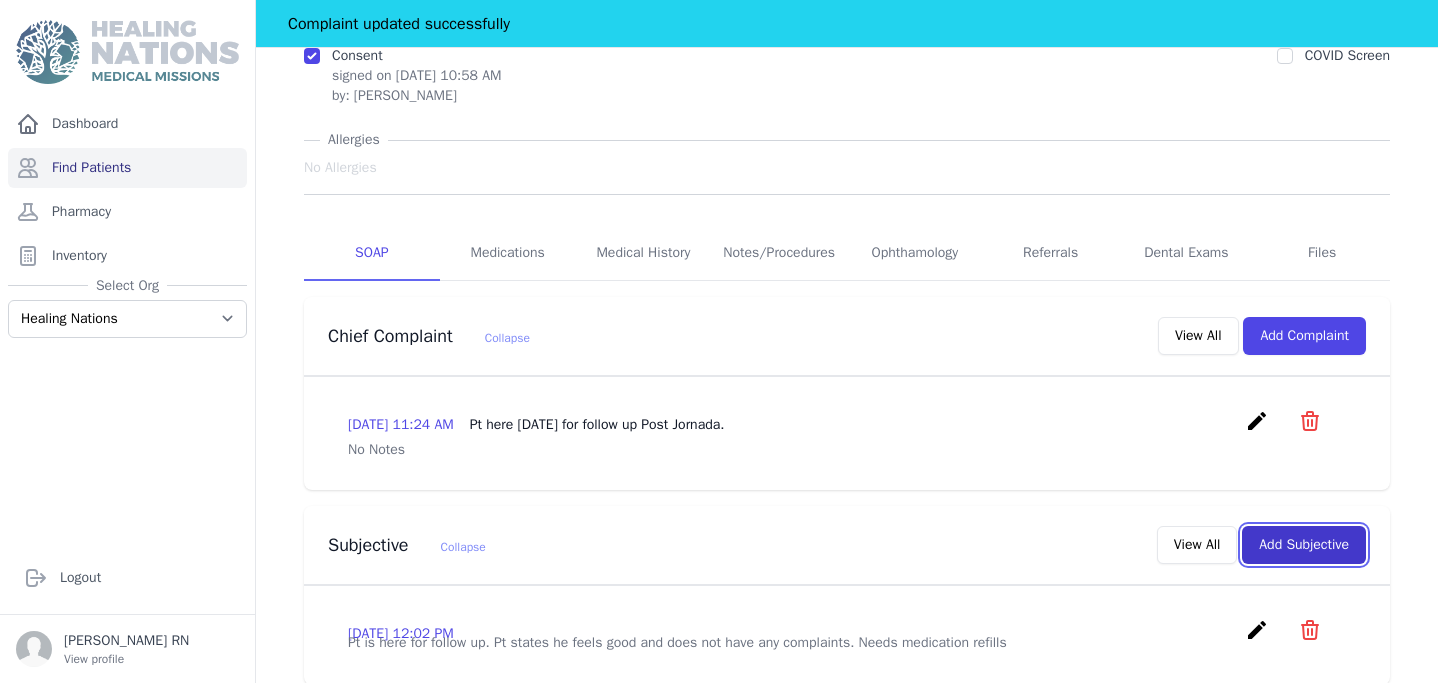 click on "Add Subjective" at bounding box center (1304, 545) 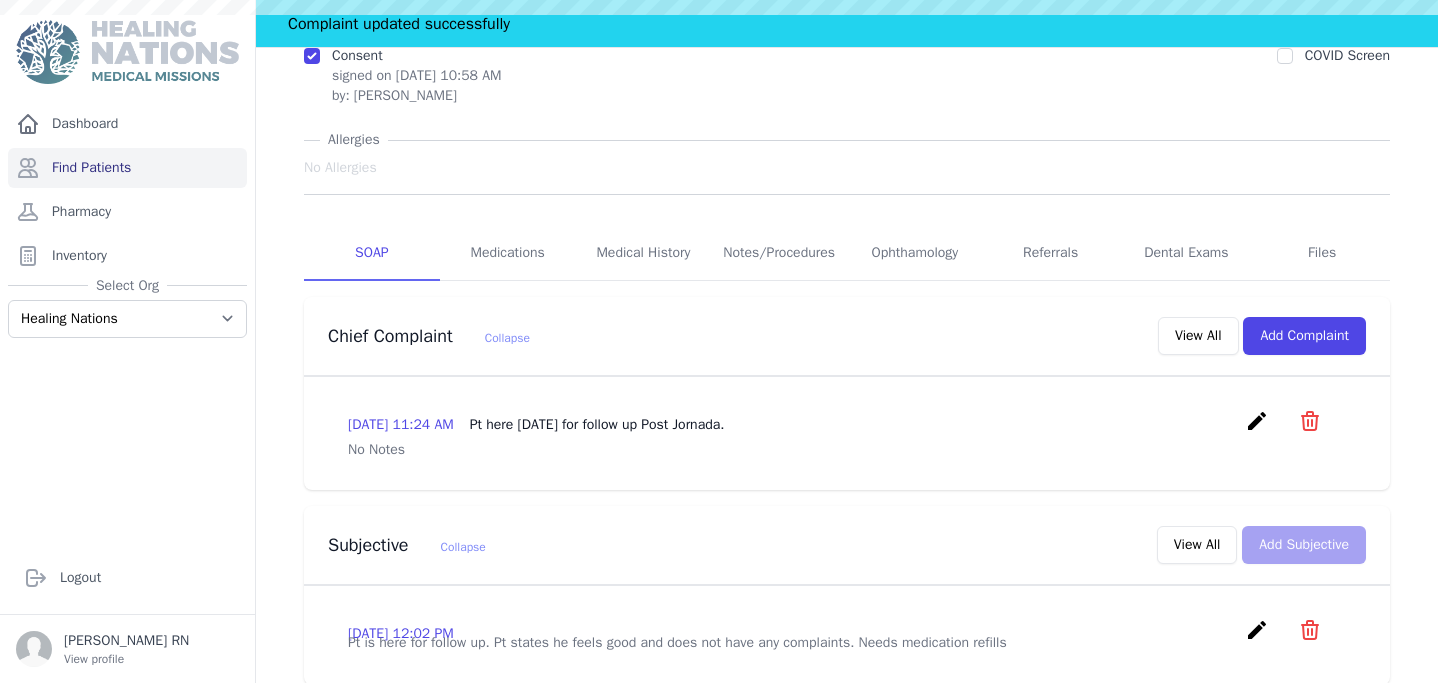 scroll, scrollTop: 0, scrollLeft: 0, axis: both 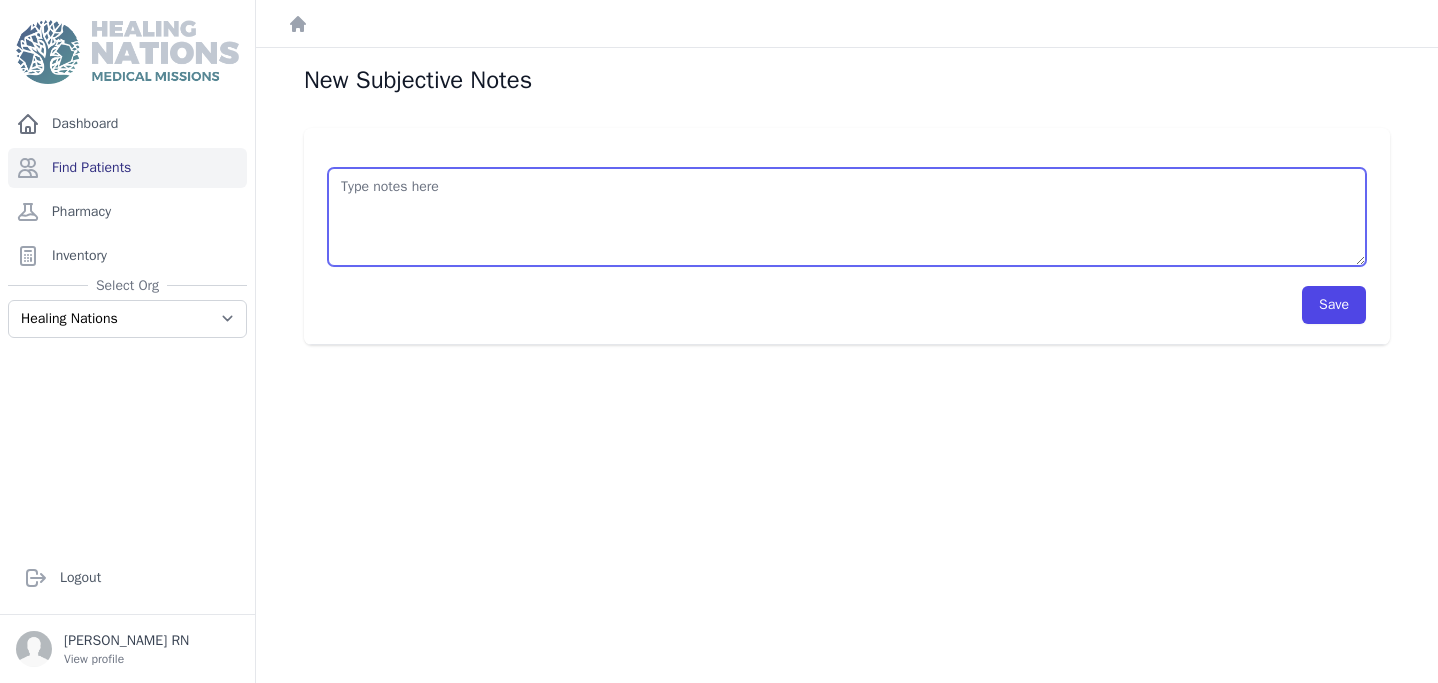 click at bounding box center (847, 217) 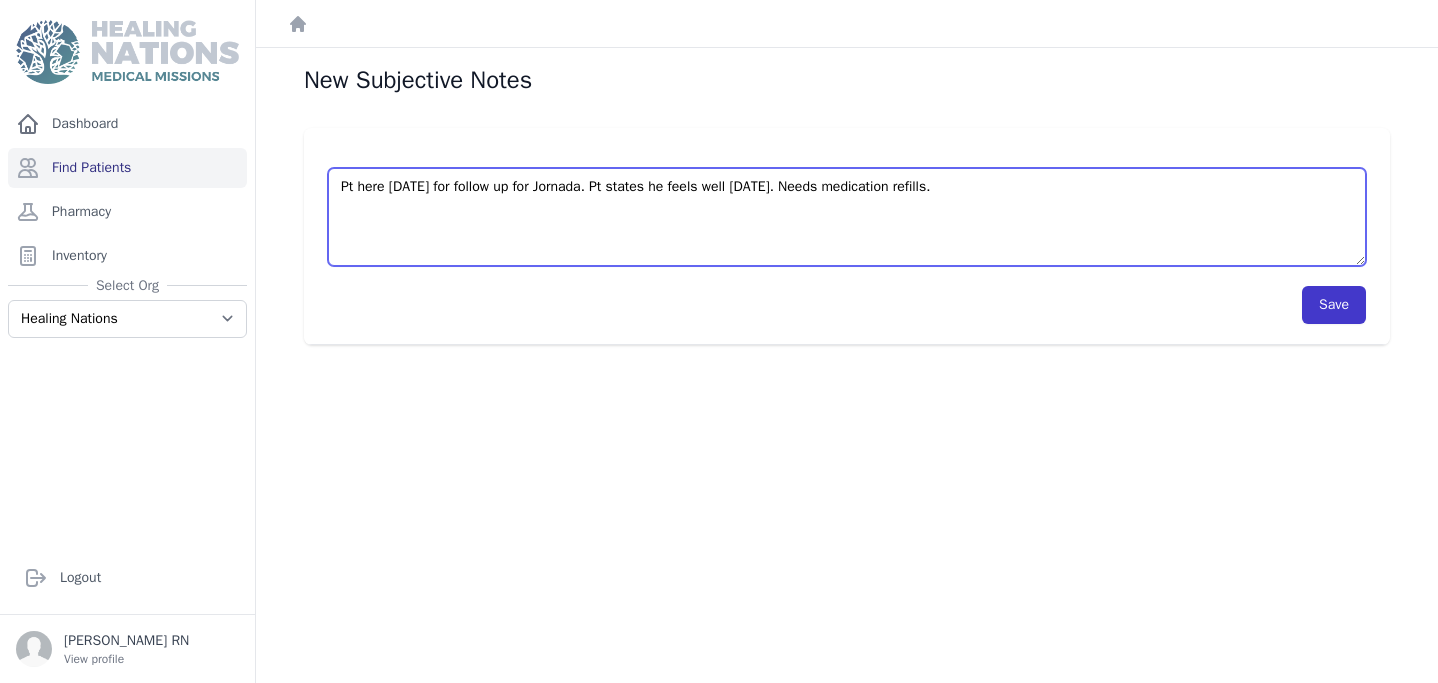 type on "Pt here [DATE] for follow up for Jornada. Pt states he feels well [DATE]. Needs medication refills." 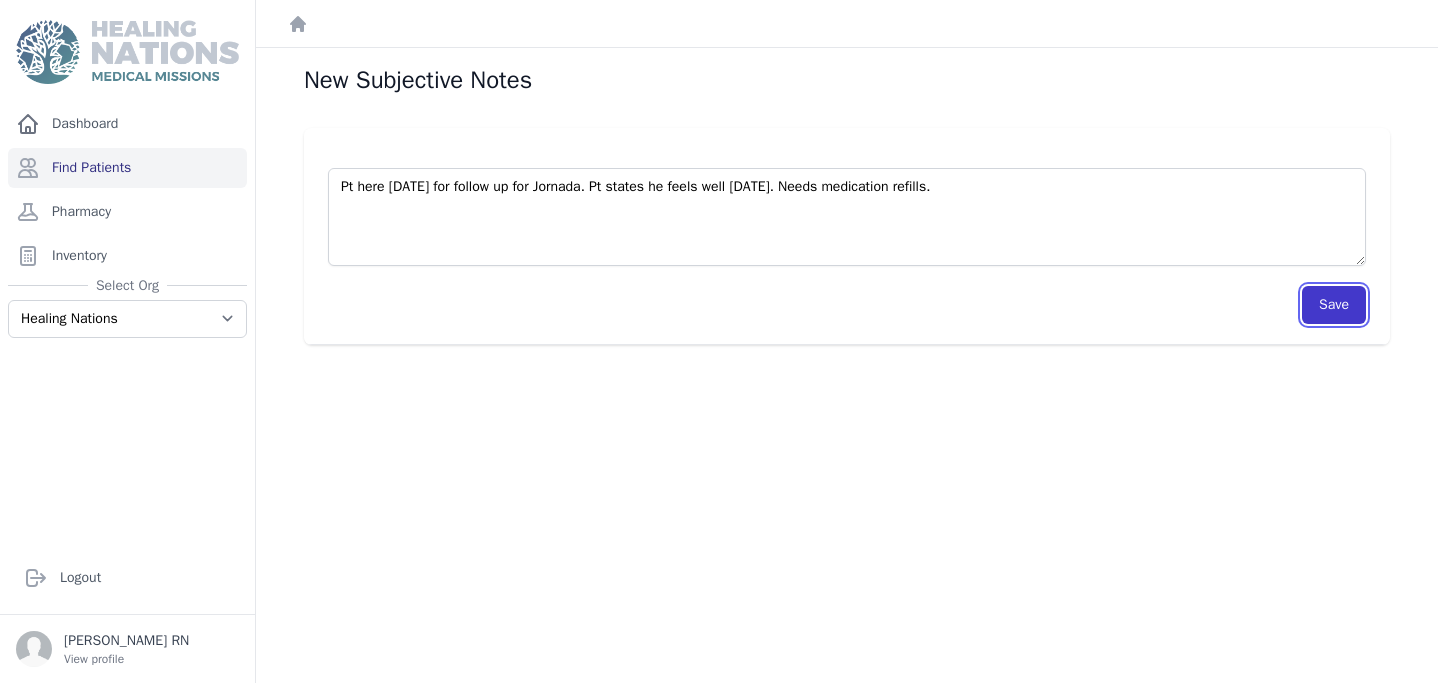 click on "Save" at bounding box center [1334, 305] 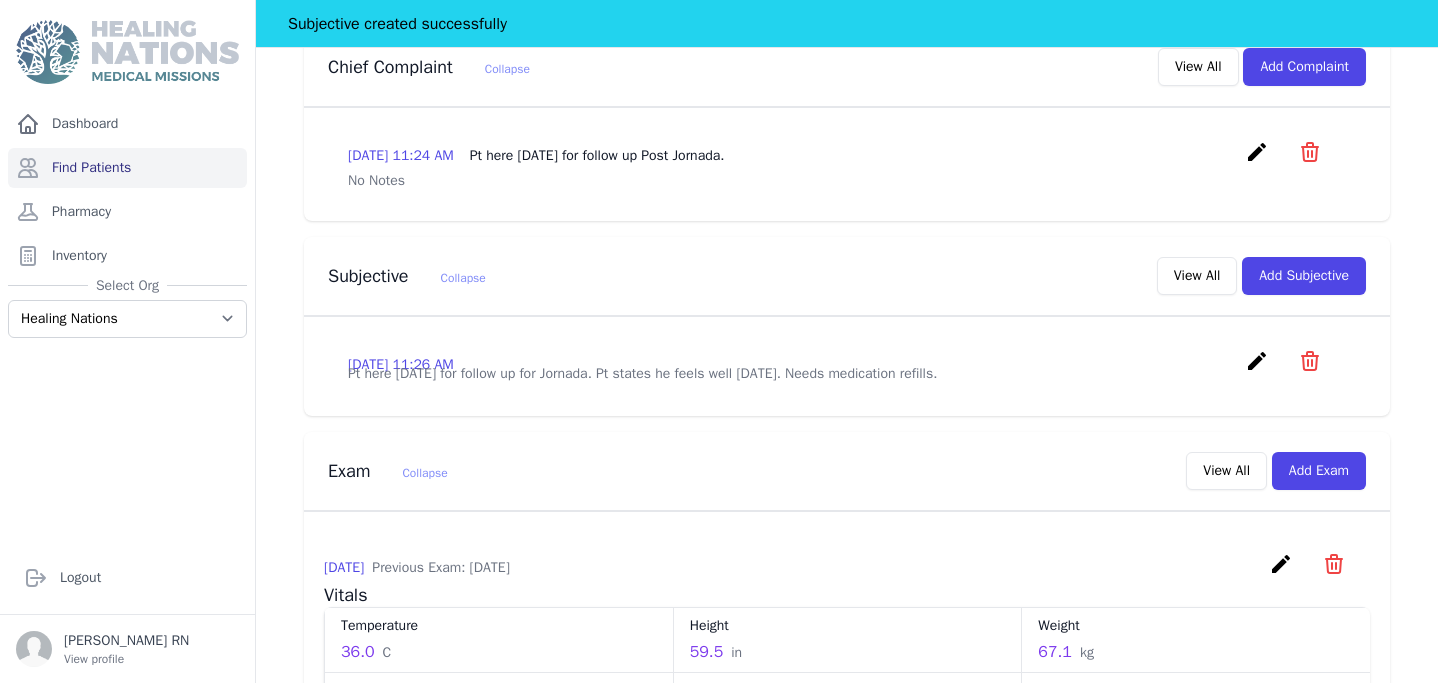 scroll, scrollTop: 557, scrollLeft: 0, axis: vertical 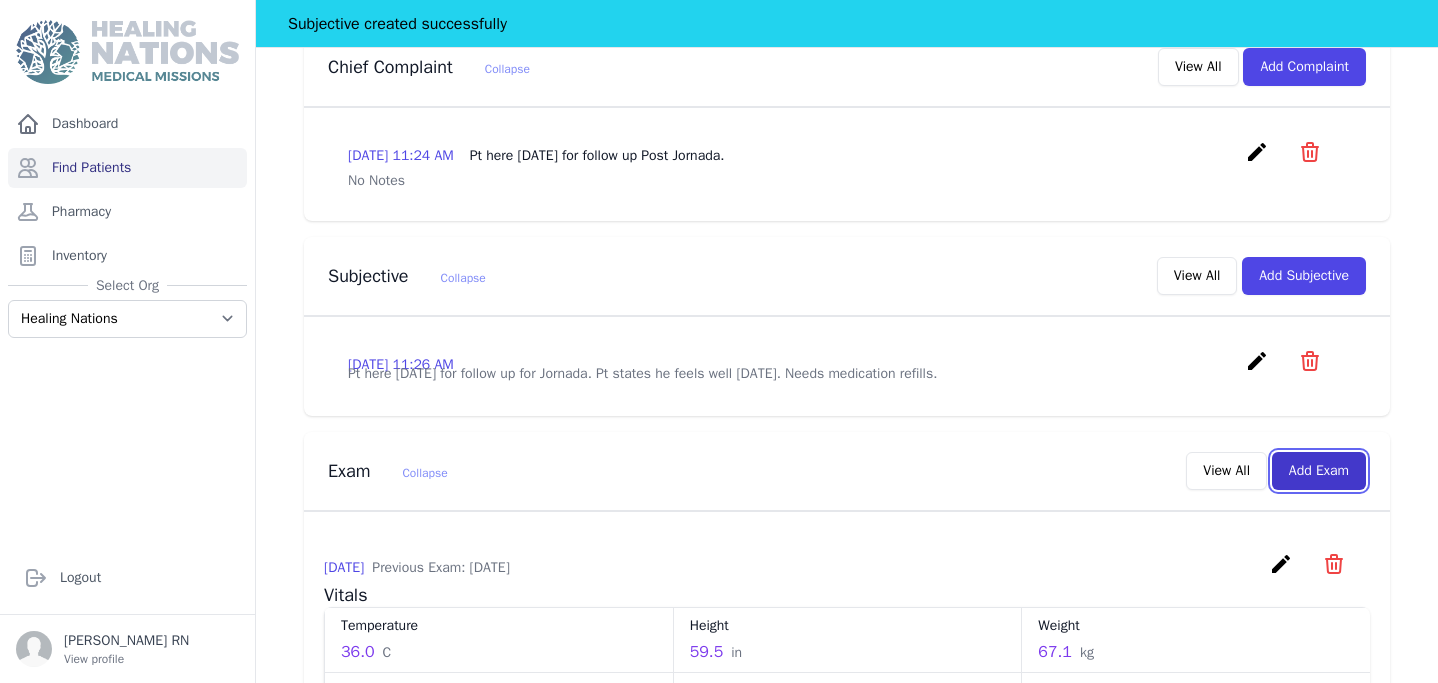 click on "Add Exam" at bounding box center [1319, 471] 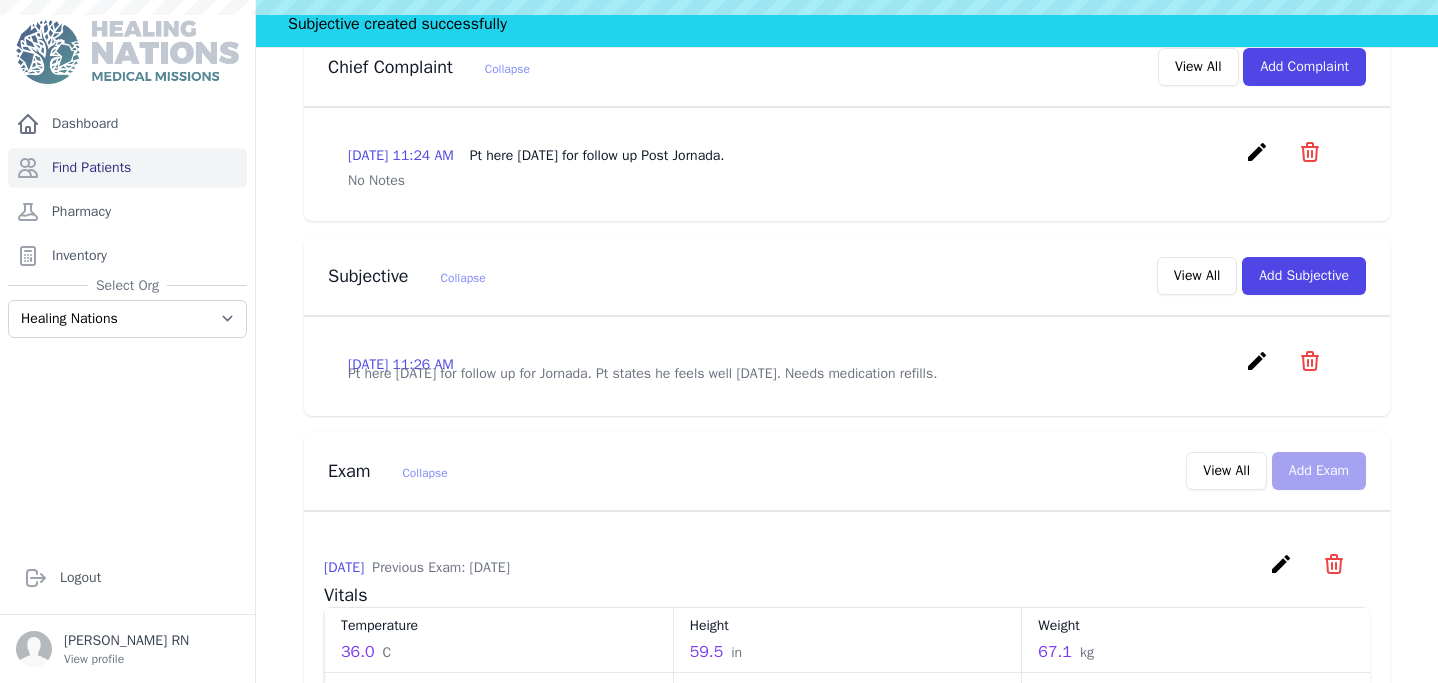 scroll, scrollTop: 0, scrollLeft: 0, axis: both 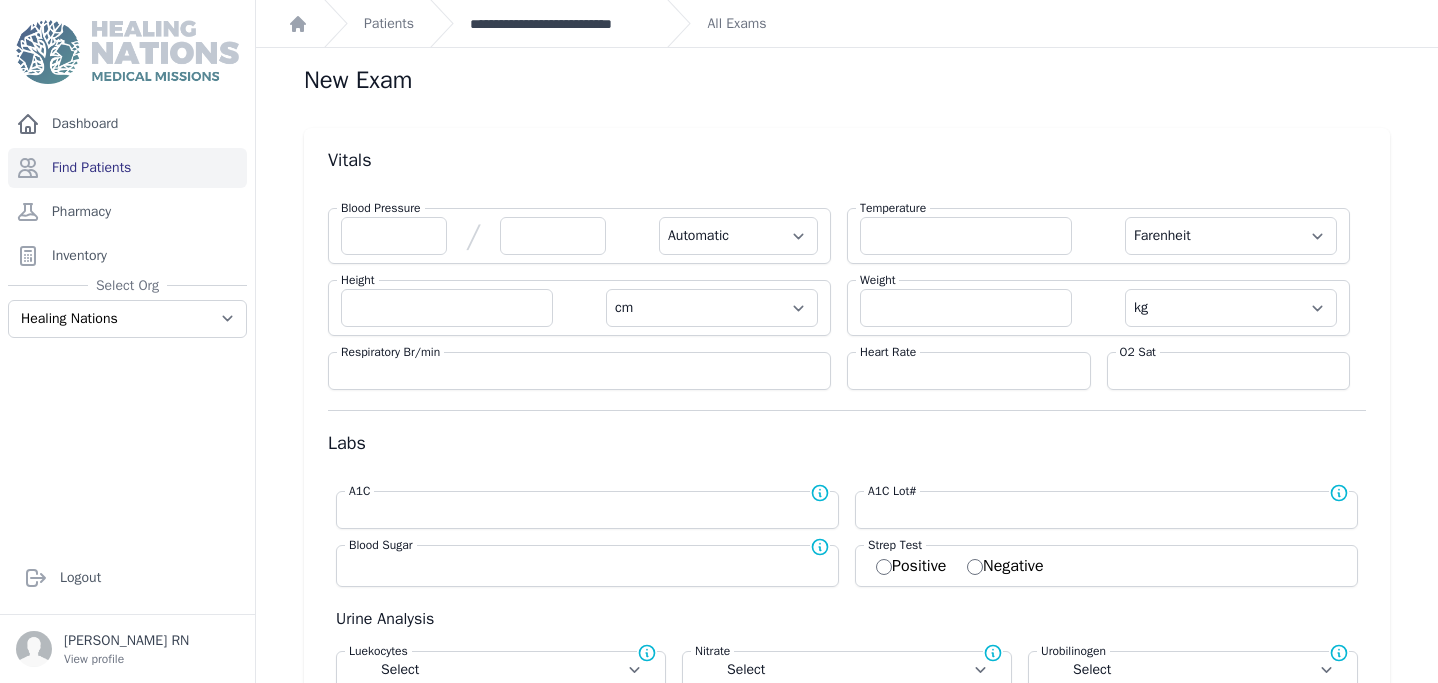 click on "**********" at bounding box center (560, 24) 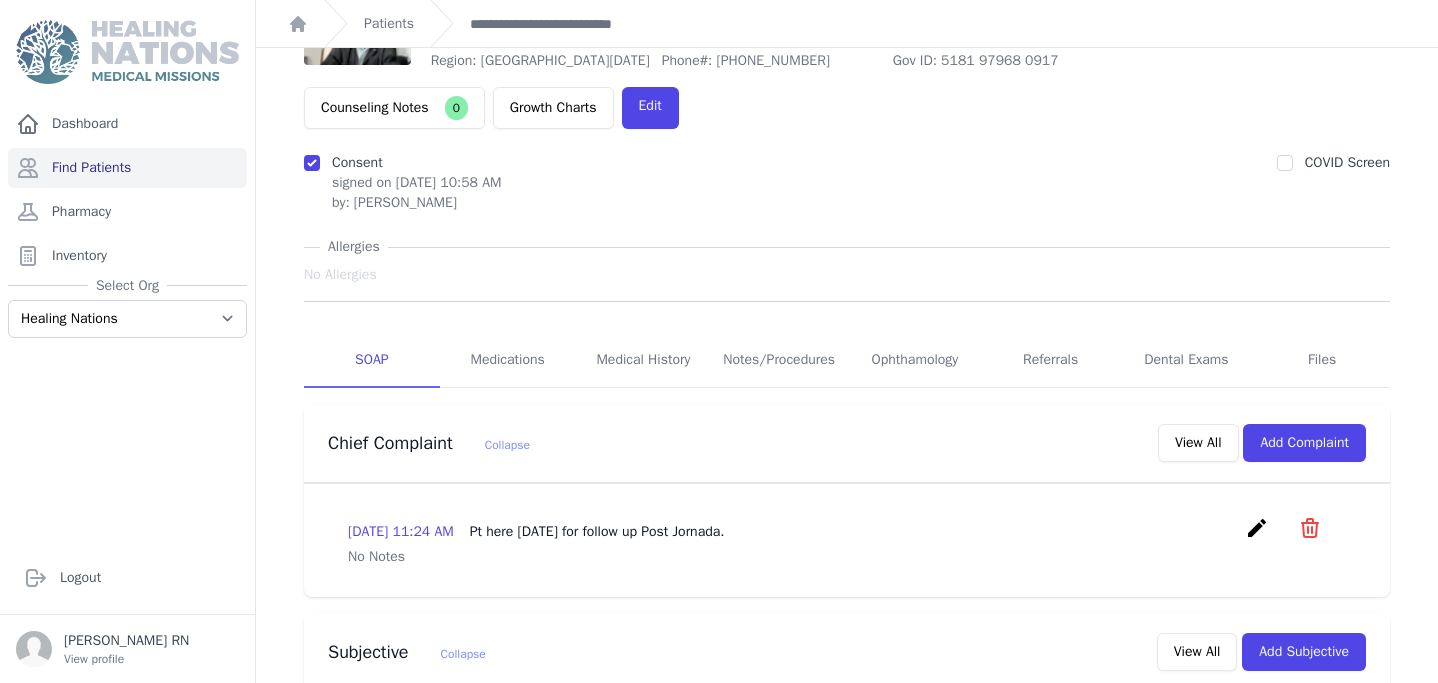 scroll, scrollTop: 98, scrollLeft: 0, axis: vertical 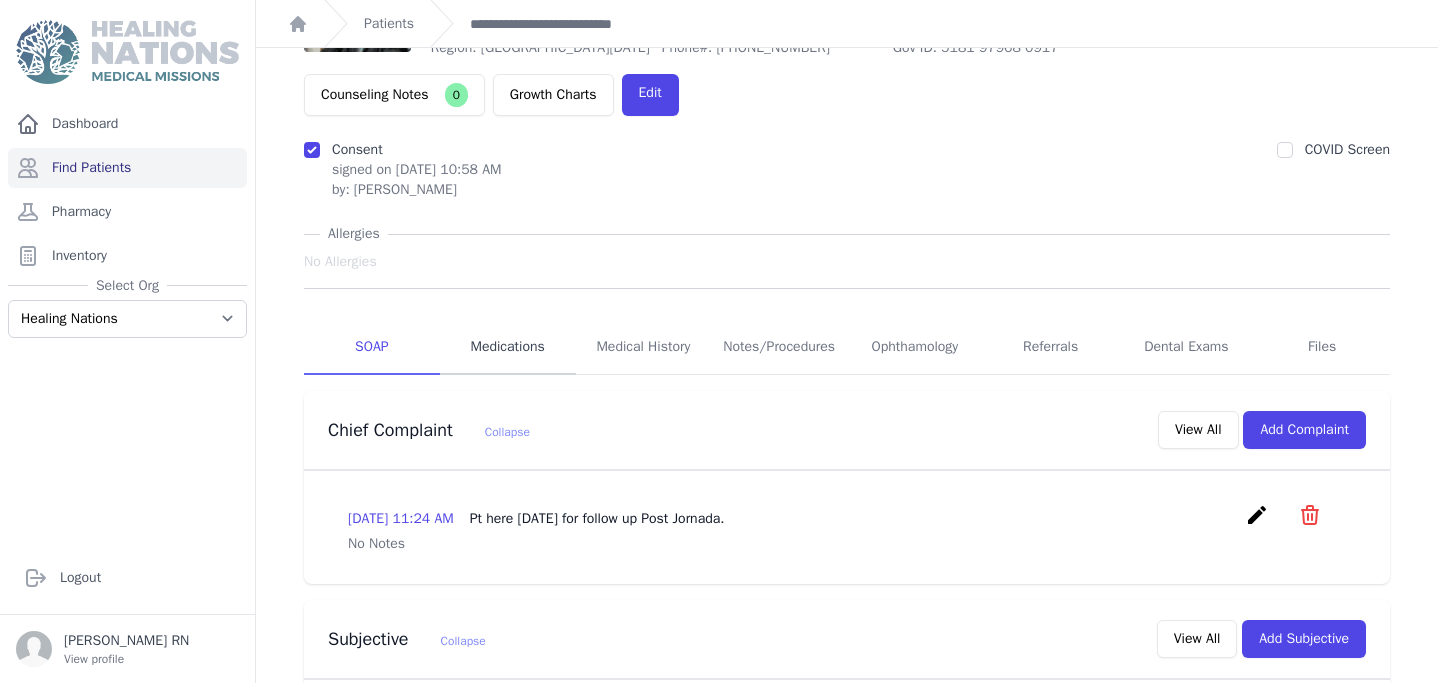 click on "Medications" at bounding box center (508, 348) 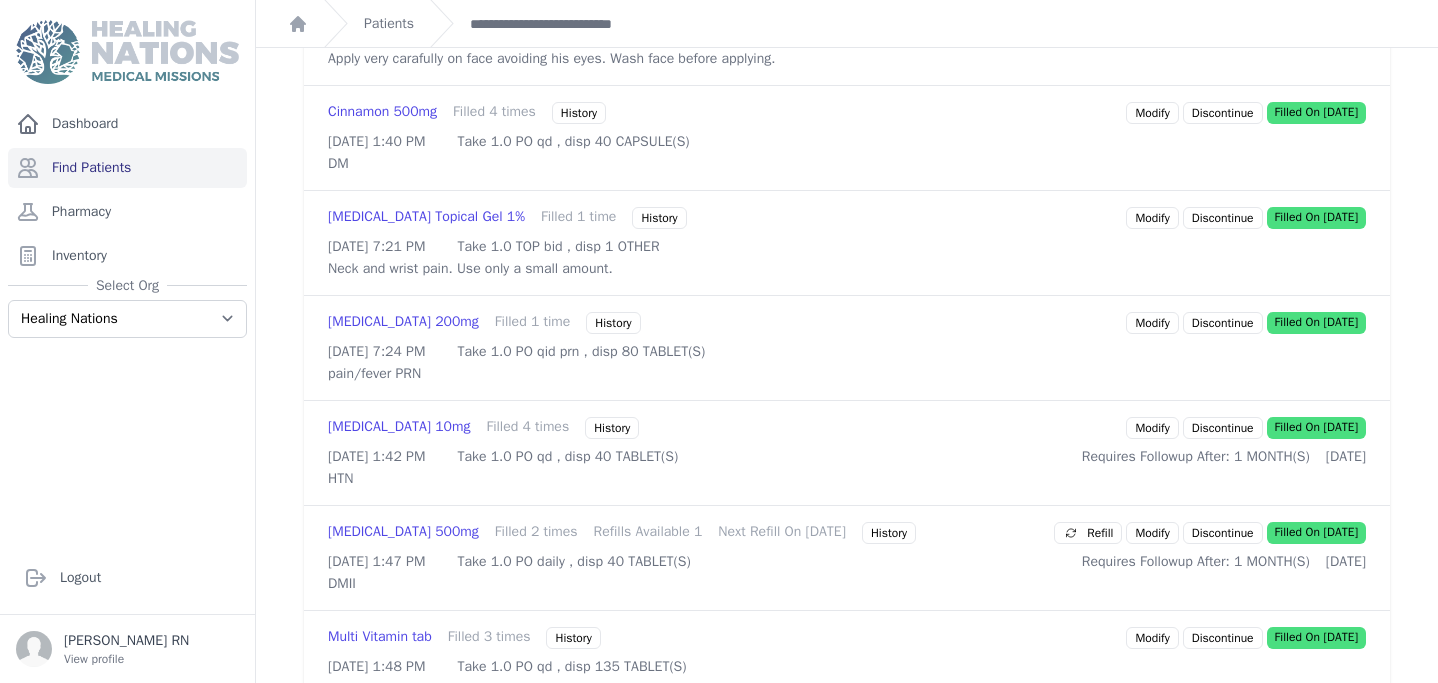 scroll, scrollTop: 0, scrollLeft: 0, axis: both 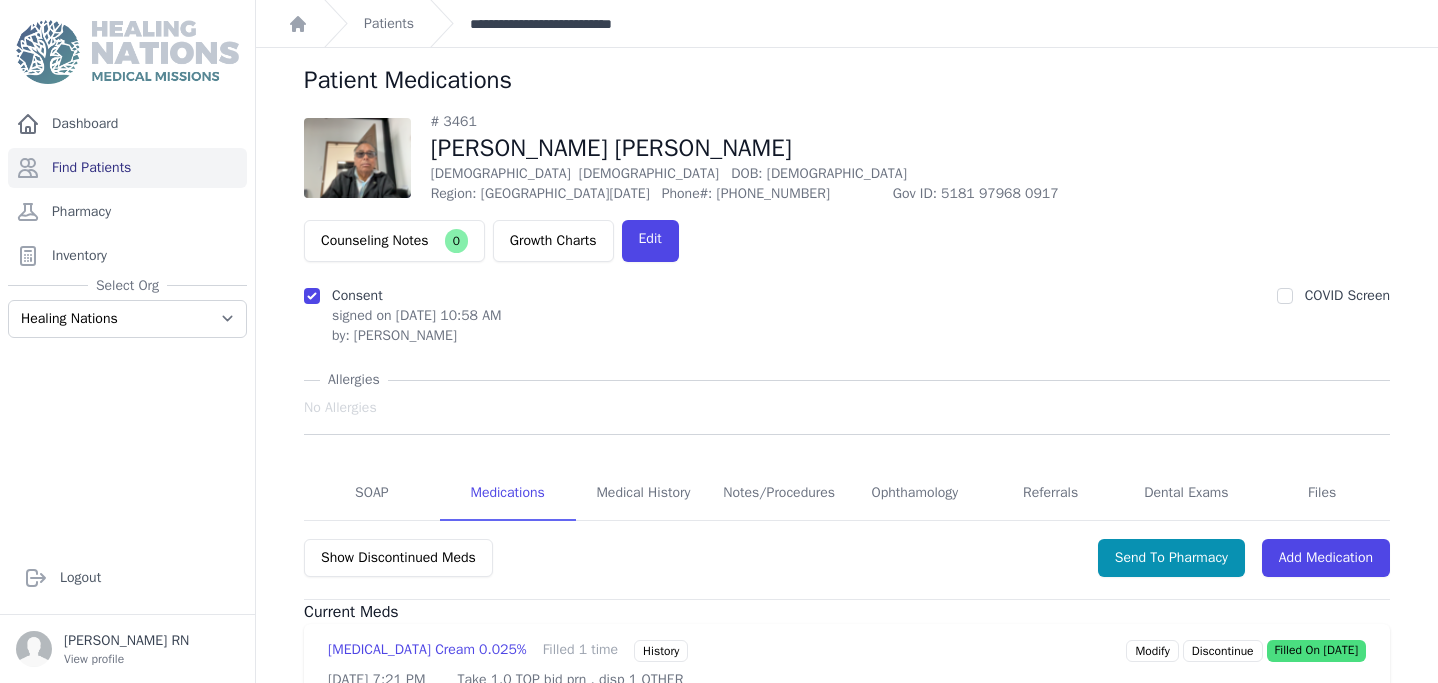 click on "**********" at bounding box center (560, 24) 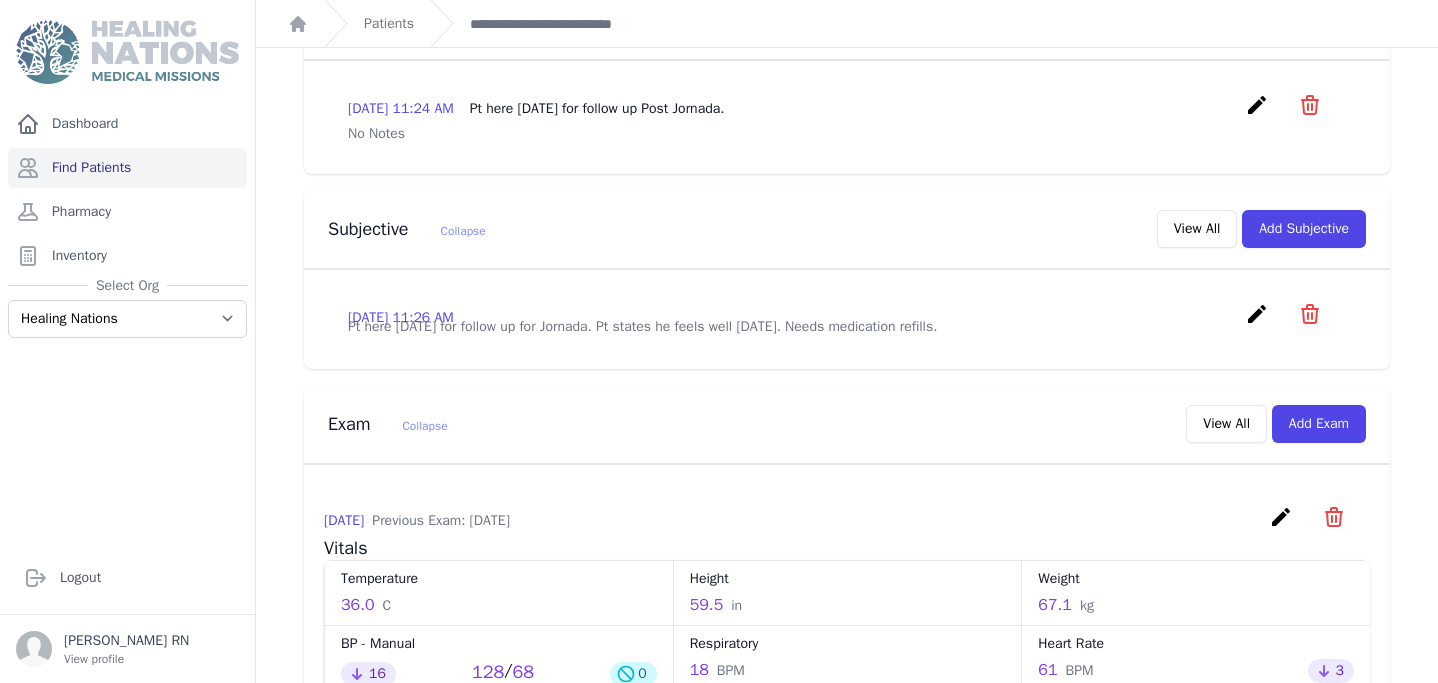 scroll, scrollTop: 511, scrollLeft: 0, axis: vertical 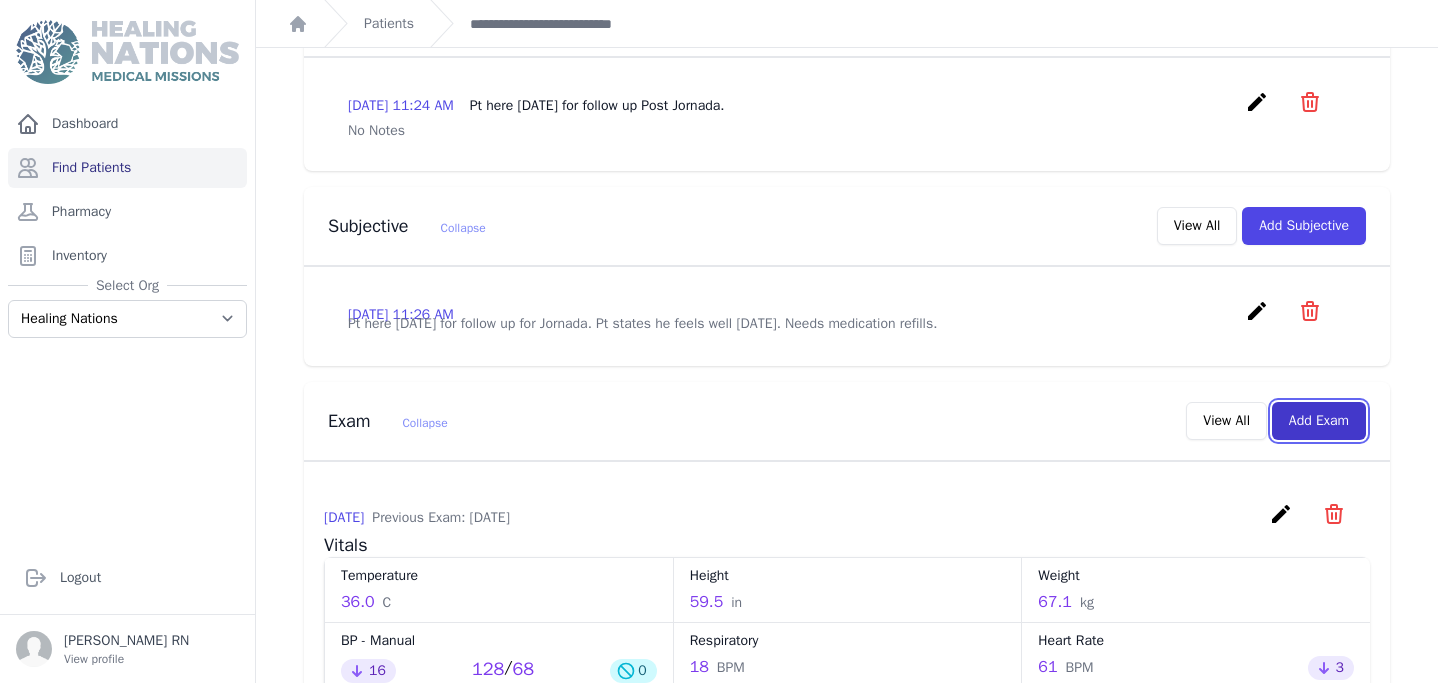 click on "Add Exam" at bounding box center [1319, 421] 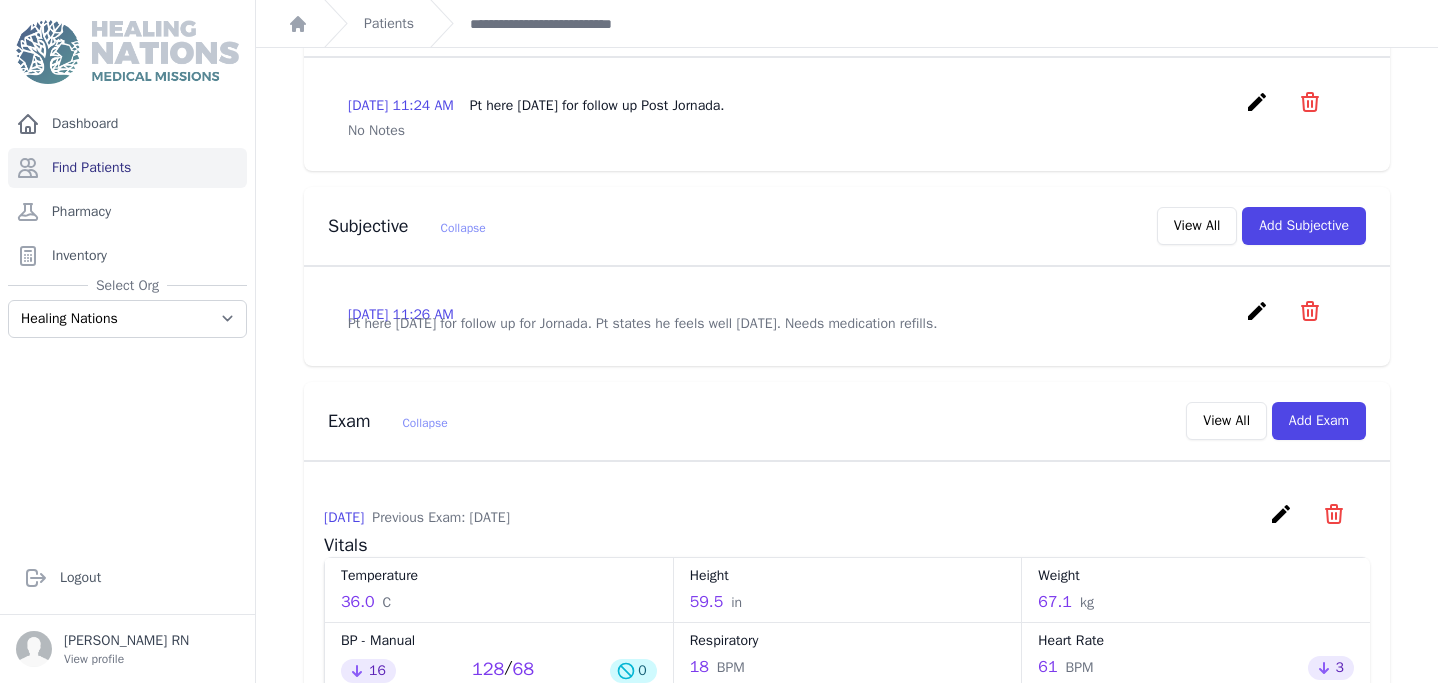 scroll, scrollTop: 0, scrollLeft: 0, axis: both 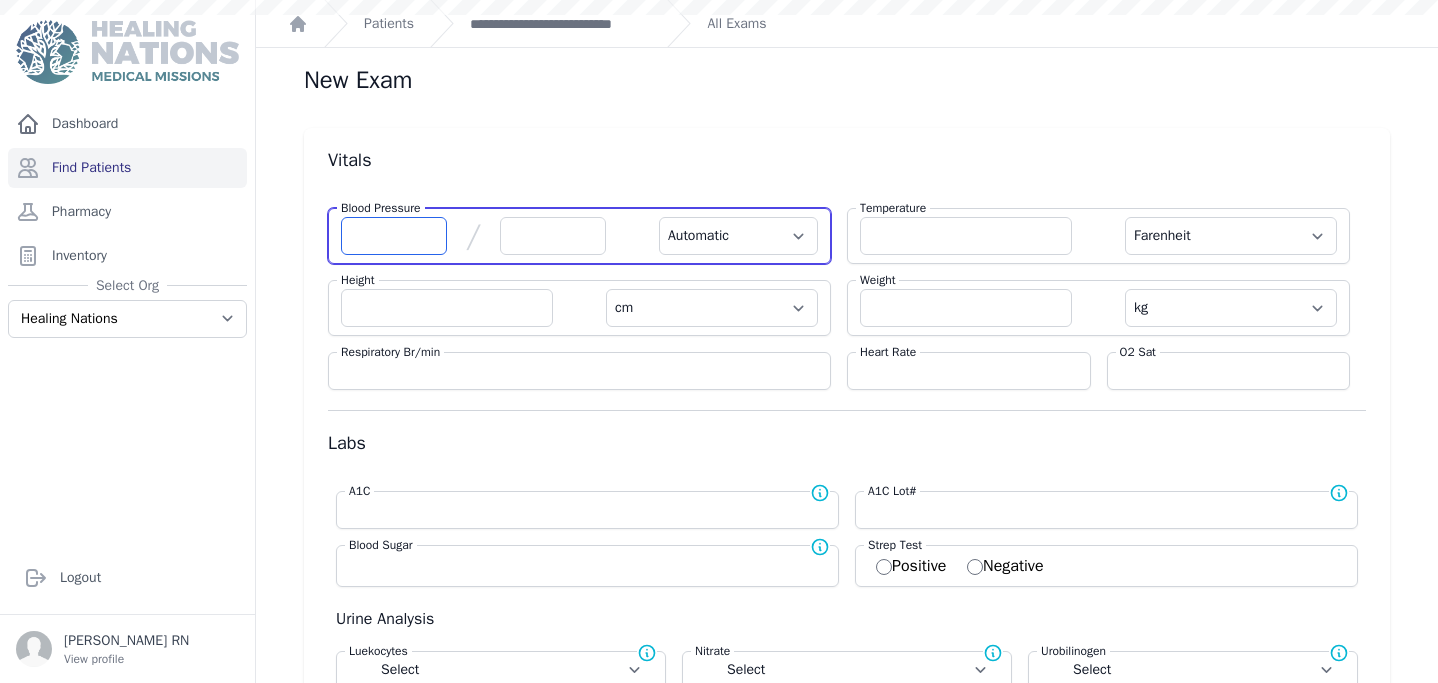 click at bounding box center (394, 236) 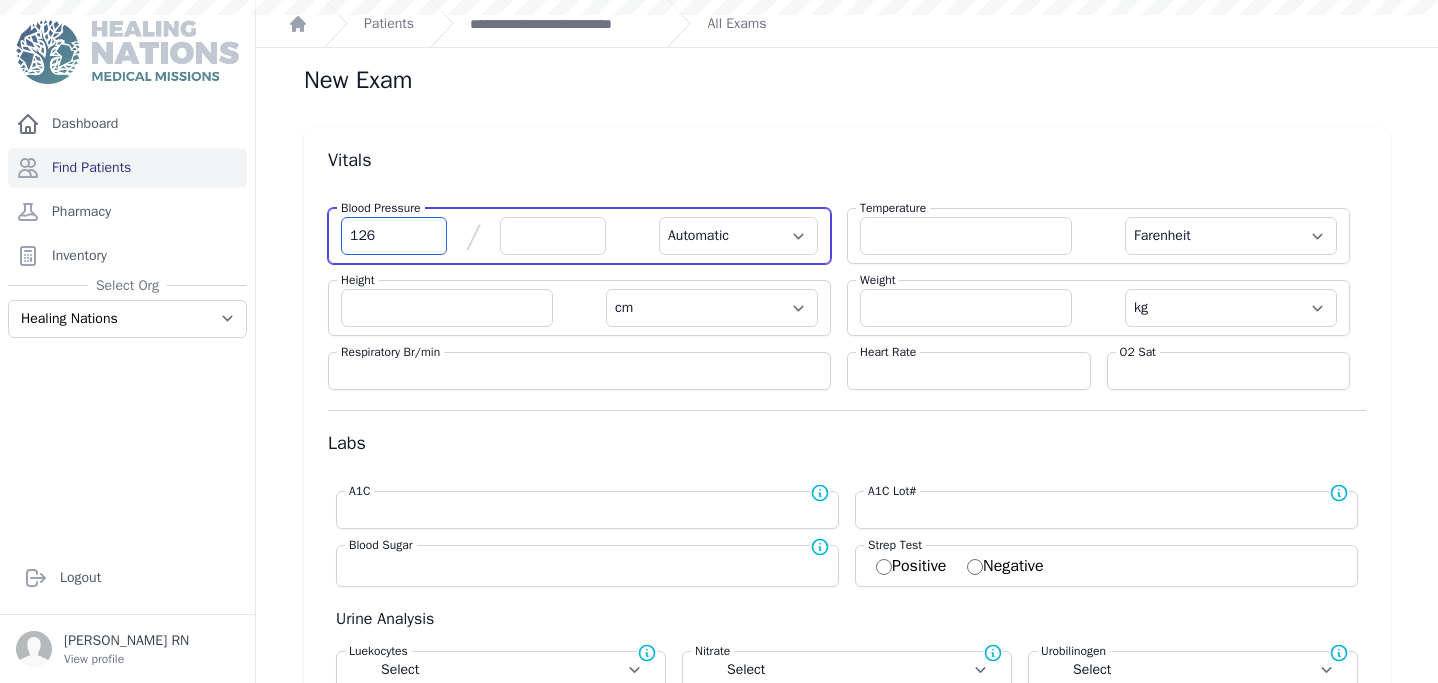 type on "126" 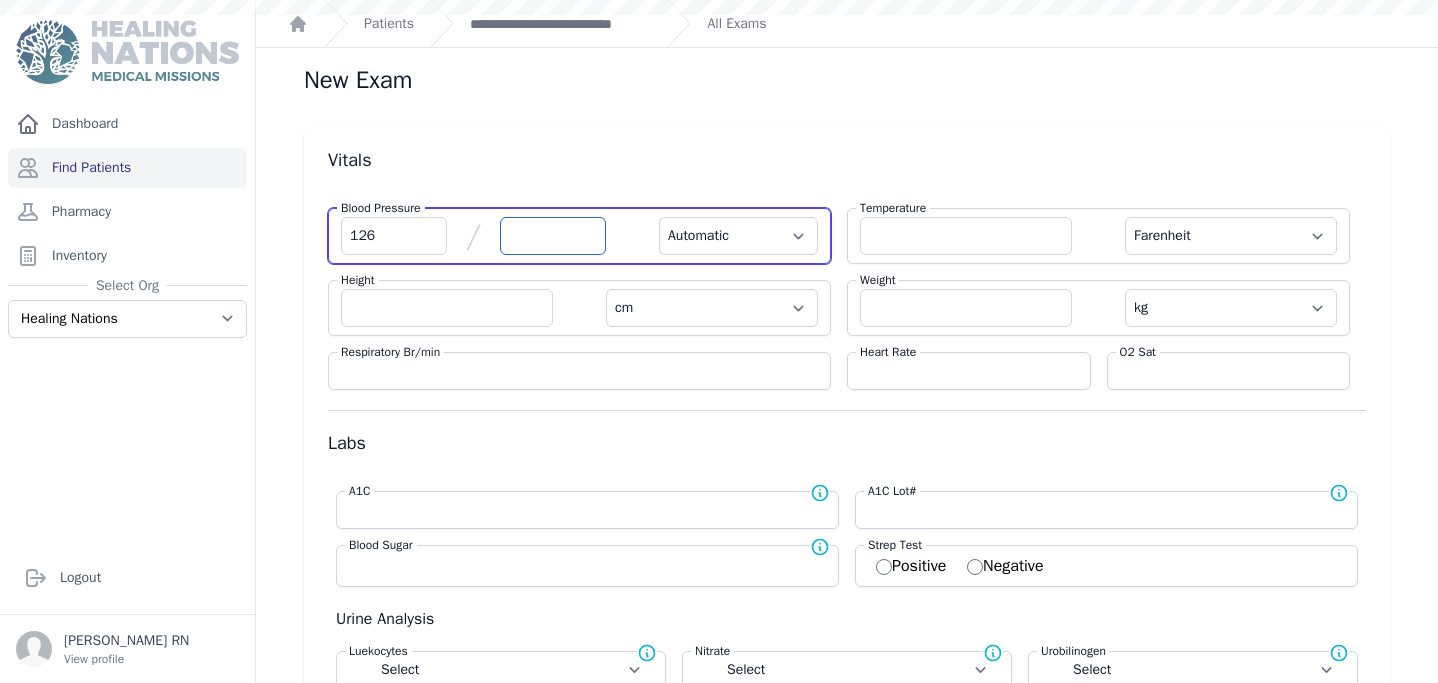 click at bounding box center [553, 236] 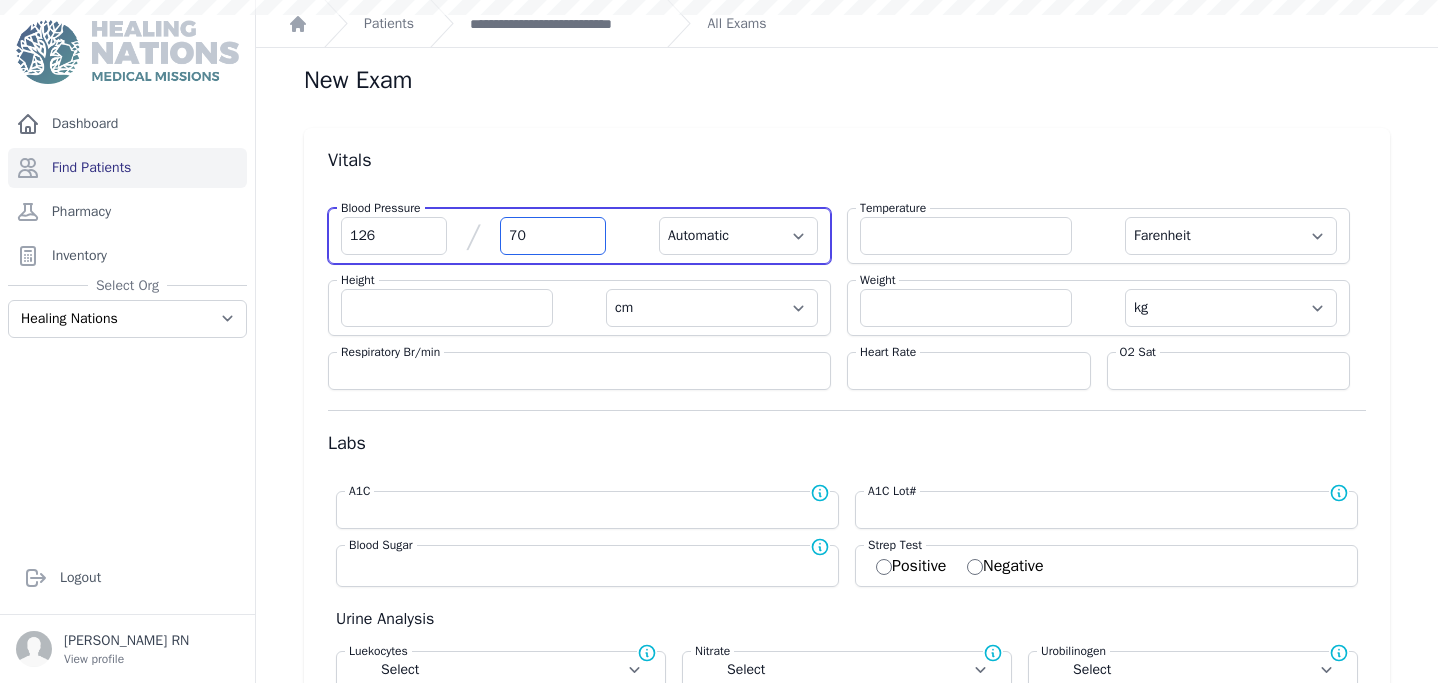 type on "70" 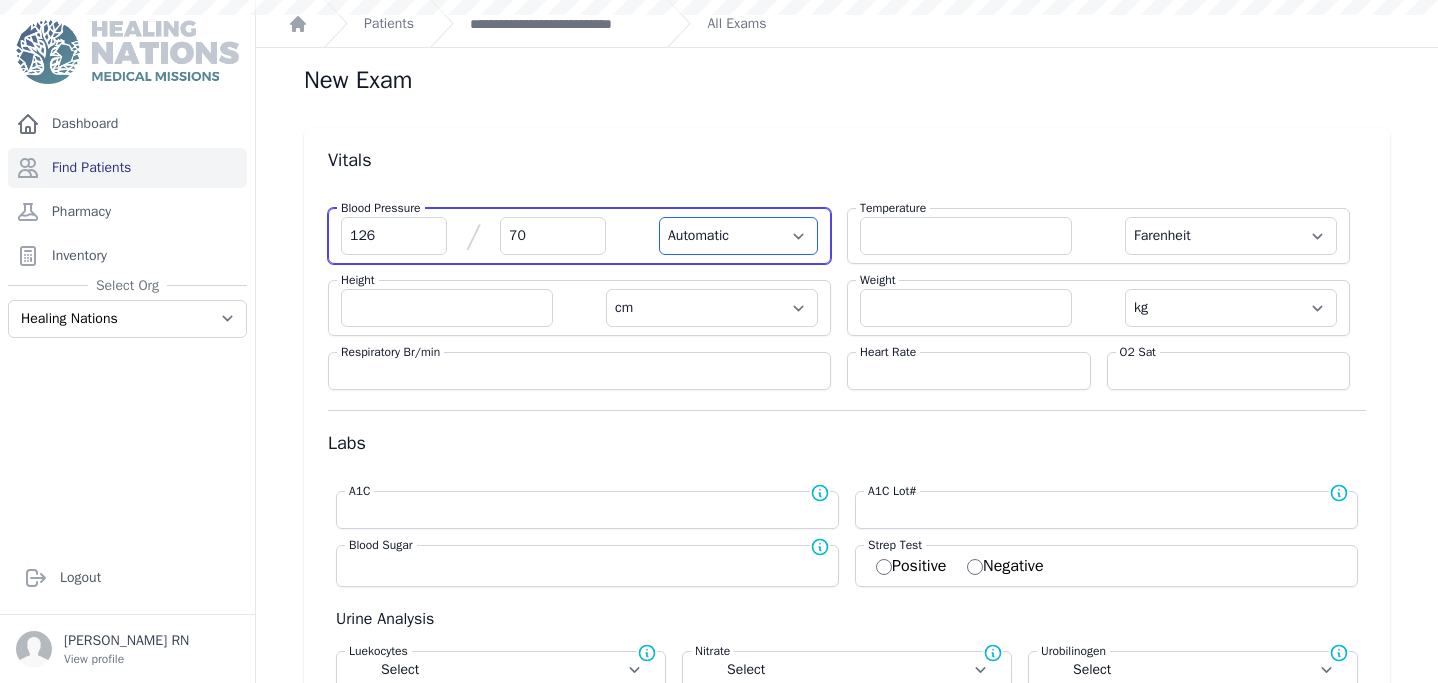 click on "Automatic Manual" at bounding box center (738, 236) 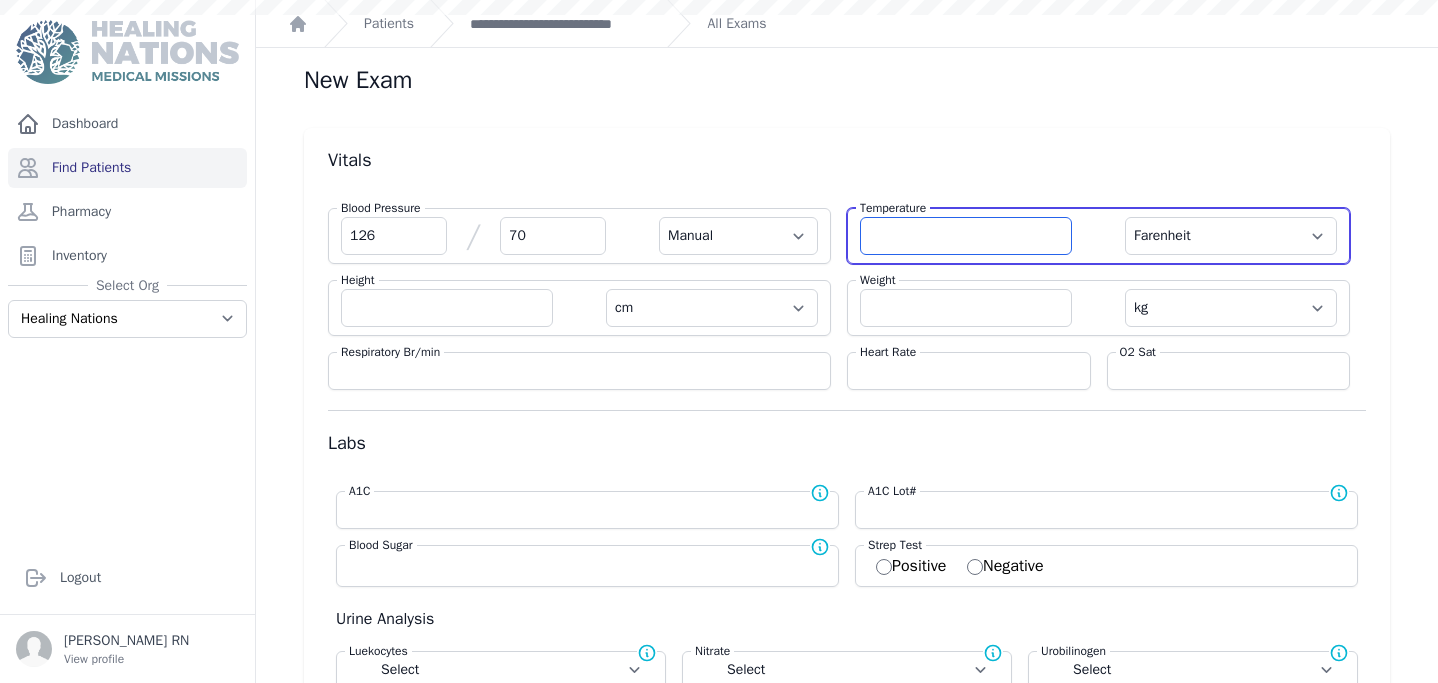 click at bounding box center [966, 236] 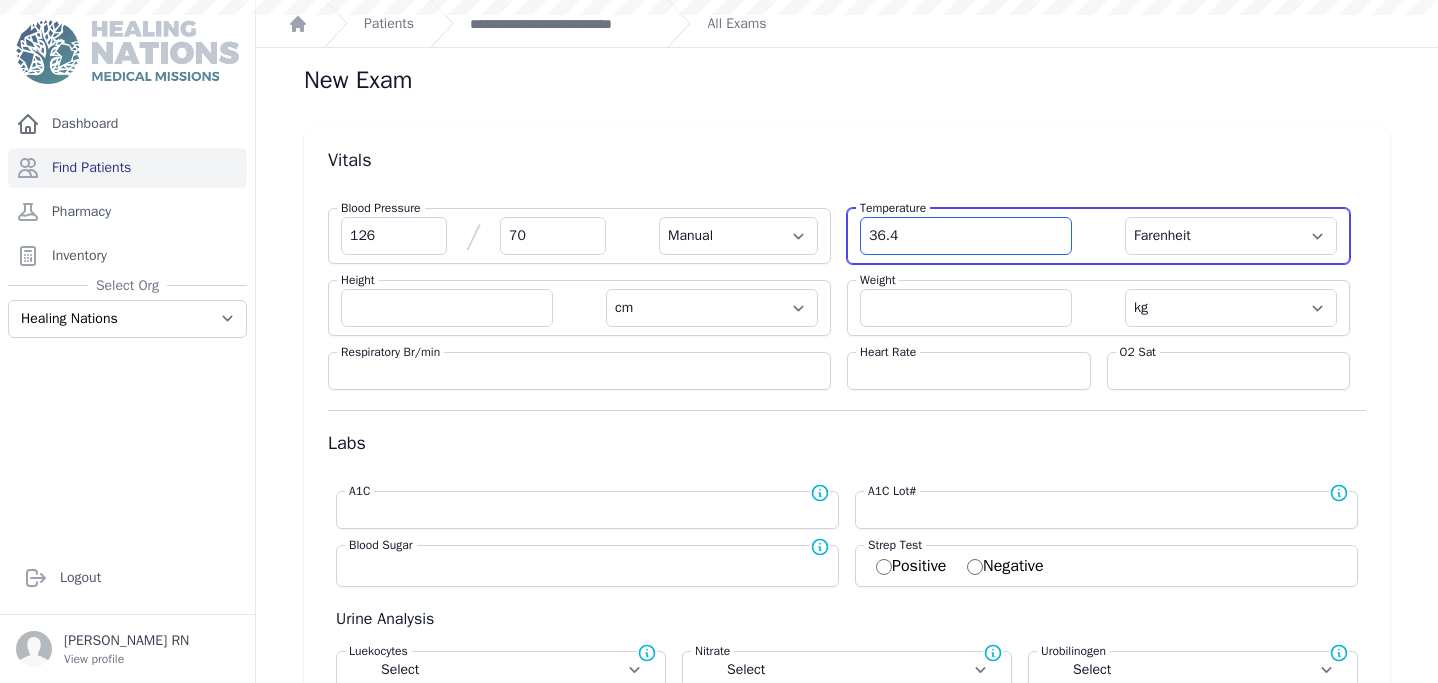 type on "36.4" 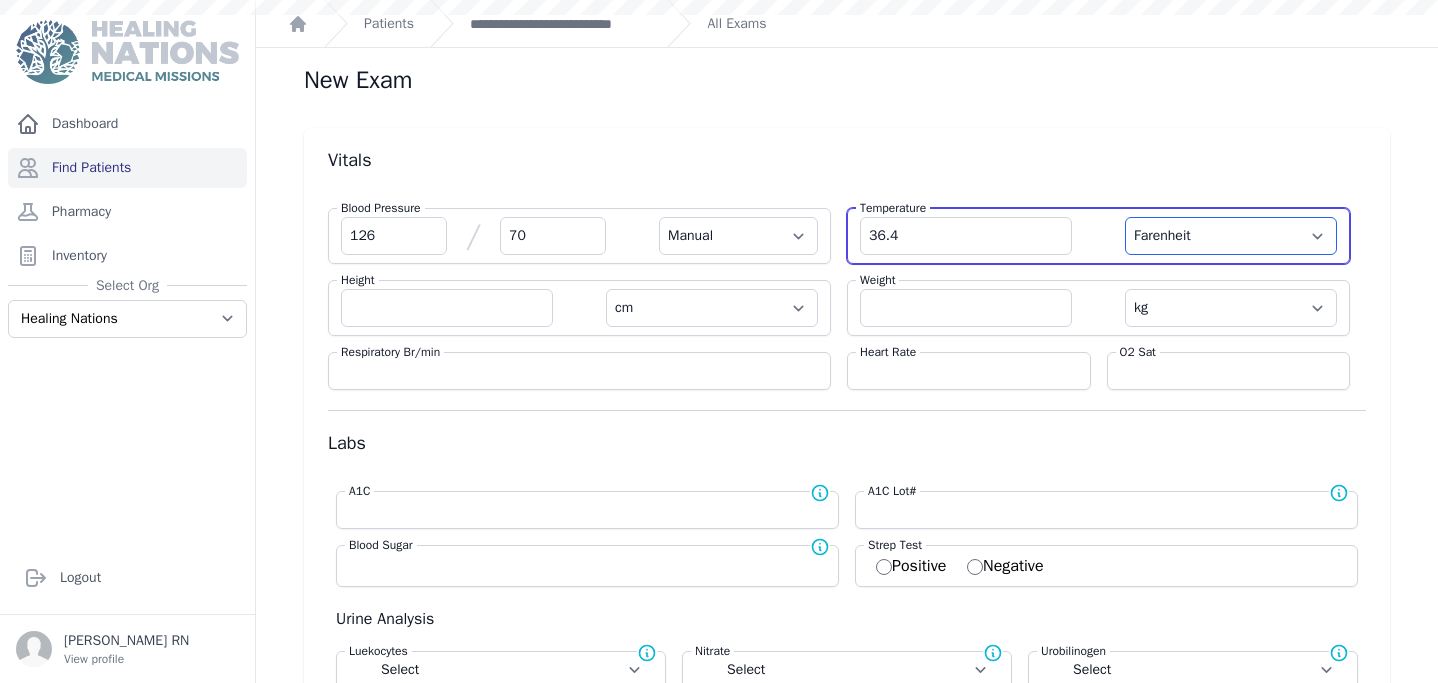 click on "Farenheit [PERSON_NAME]" at bounding box center (1231, 236) 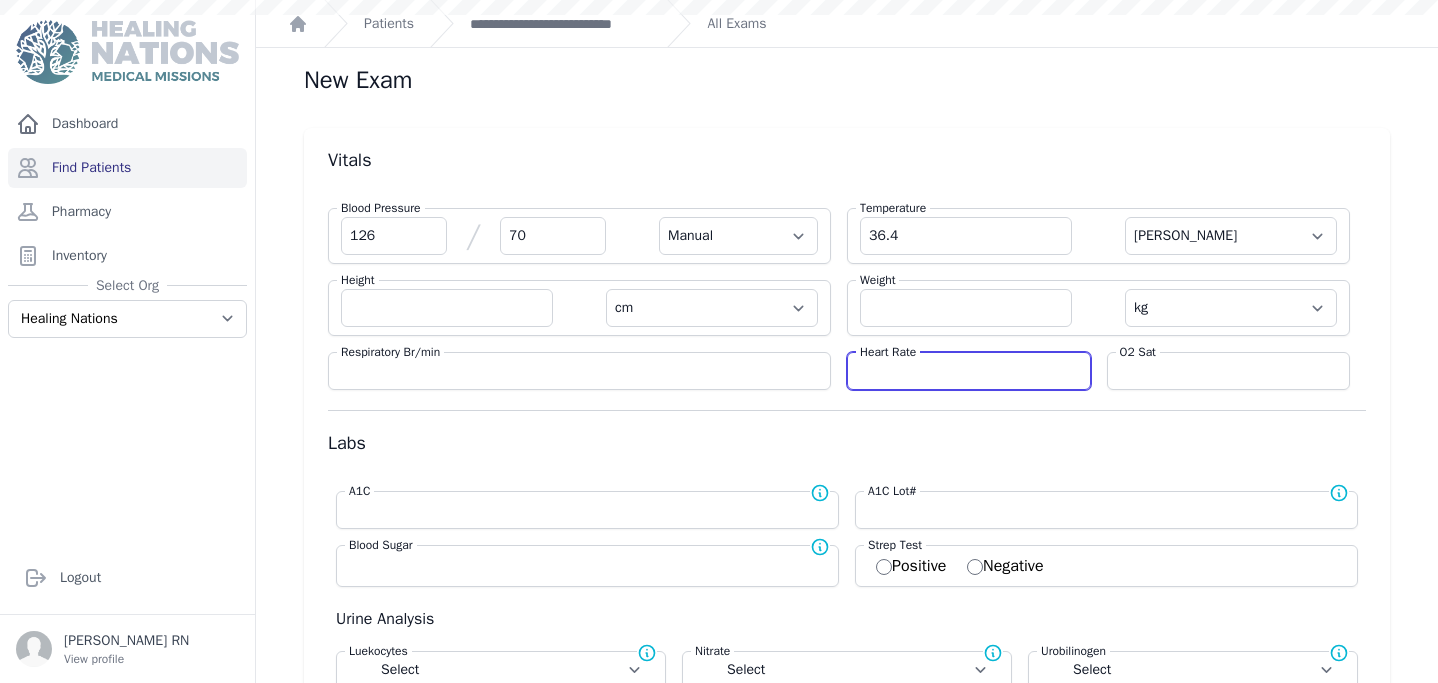 click at bounding box center [969, 371] 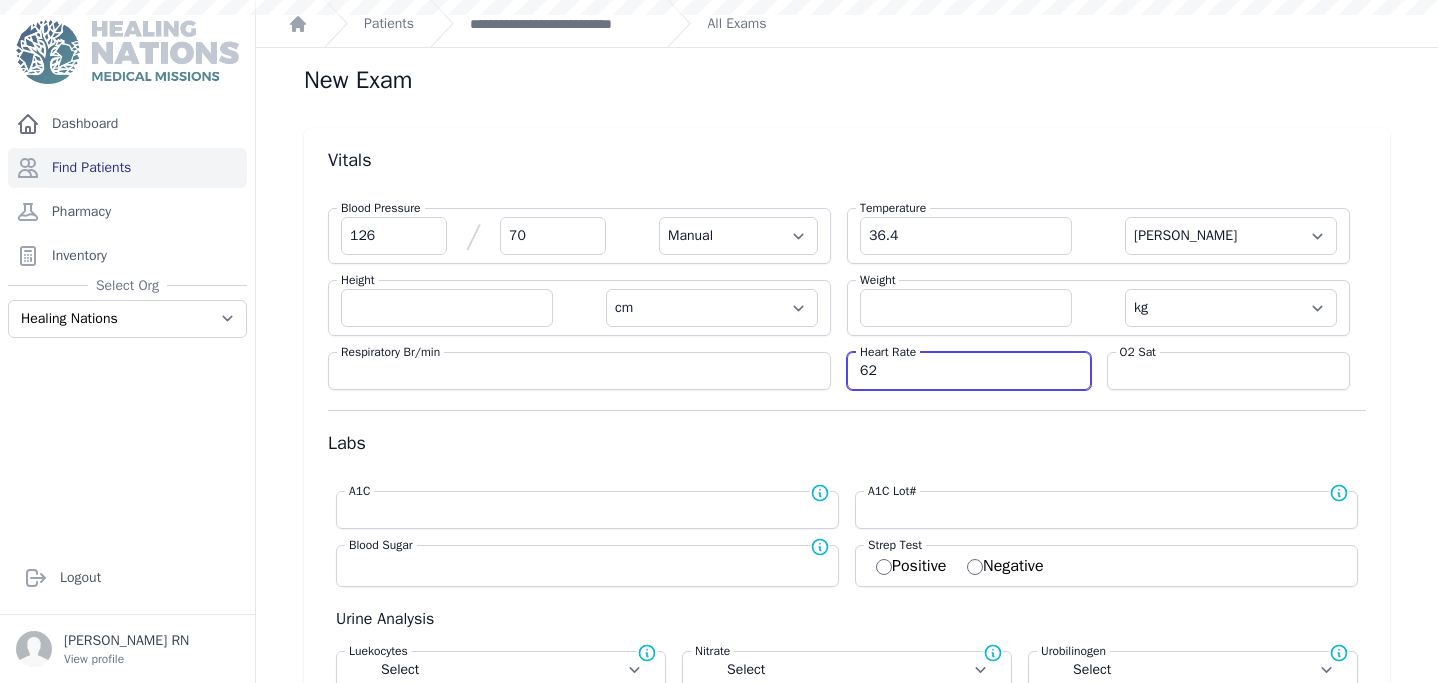 type on "62" 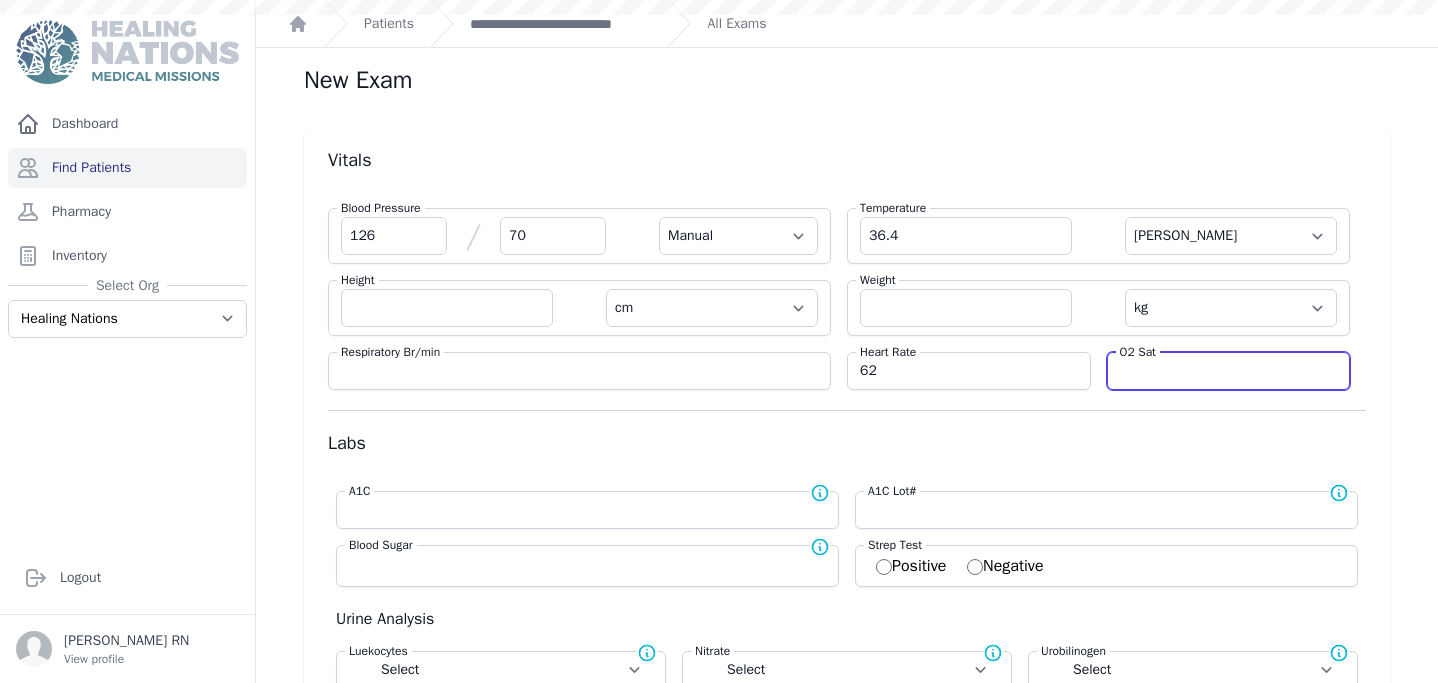 click at bounding box center (1229, 371) 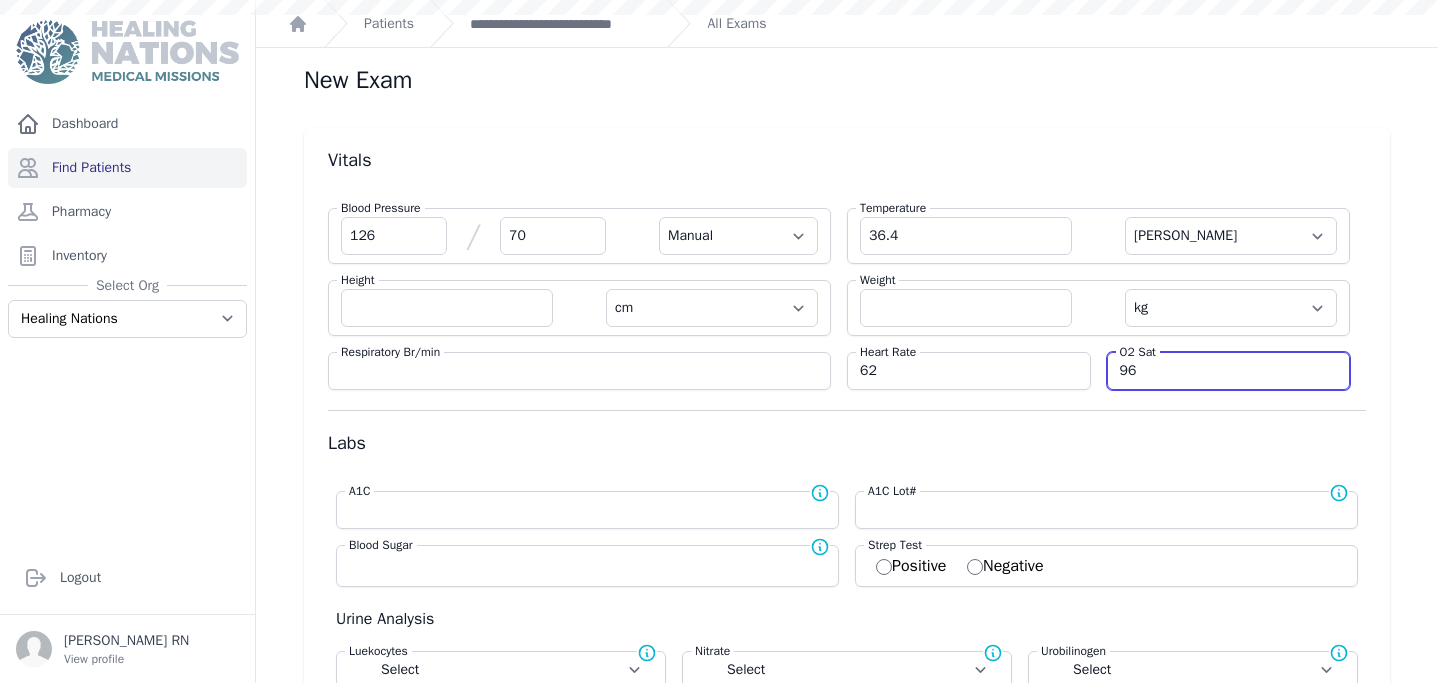scroll, scrollTop: 46, scrollLeft: 0, axis: vertical 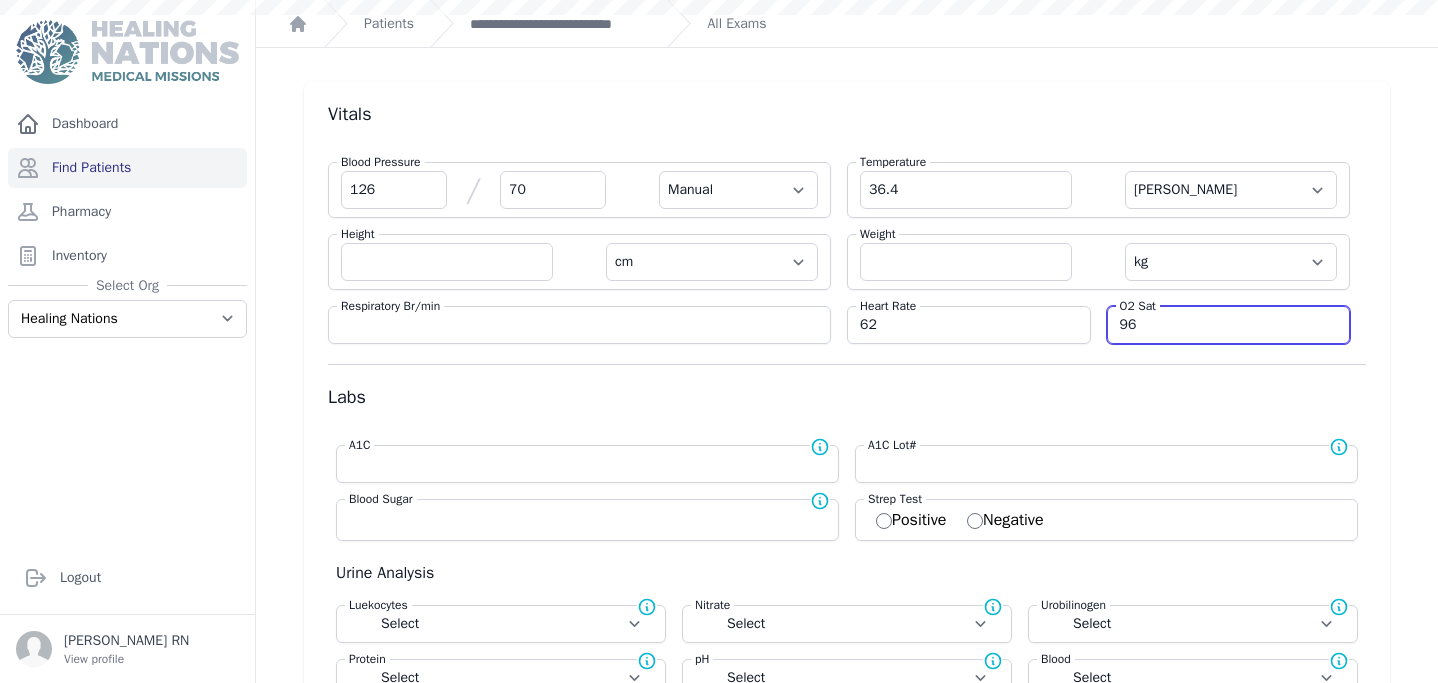 type on "96" 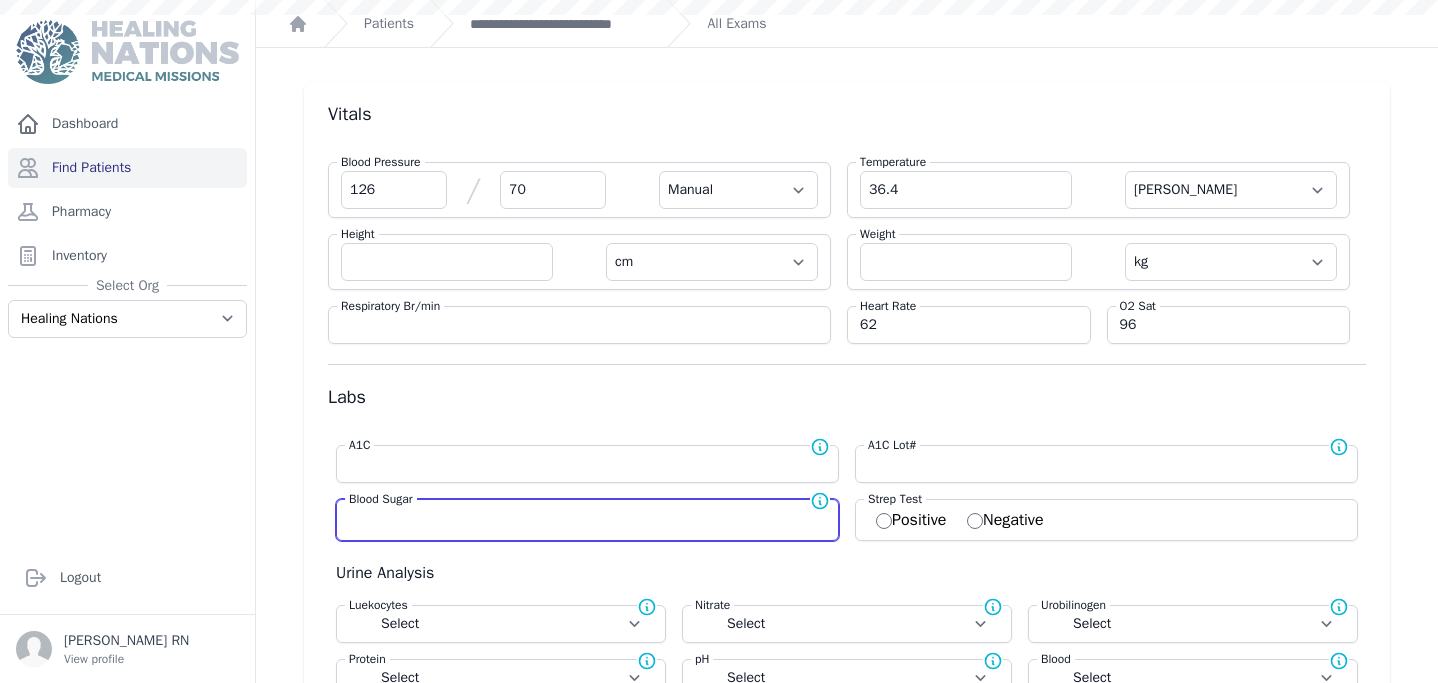 click at bounding box center (587, 518) 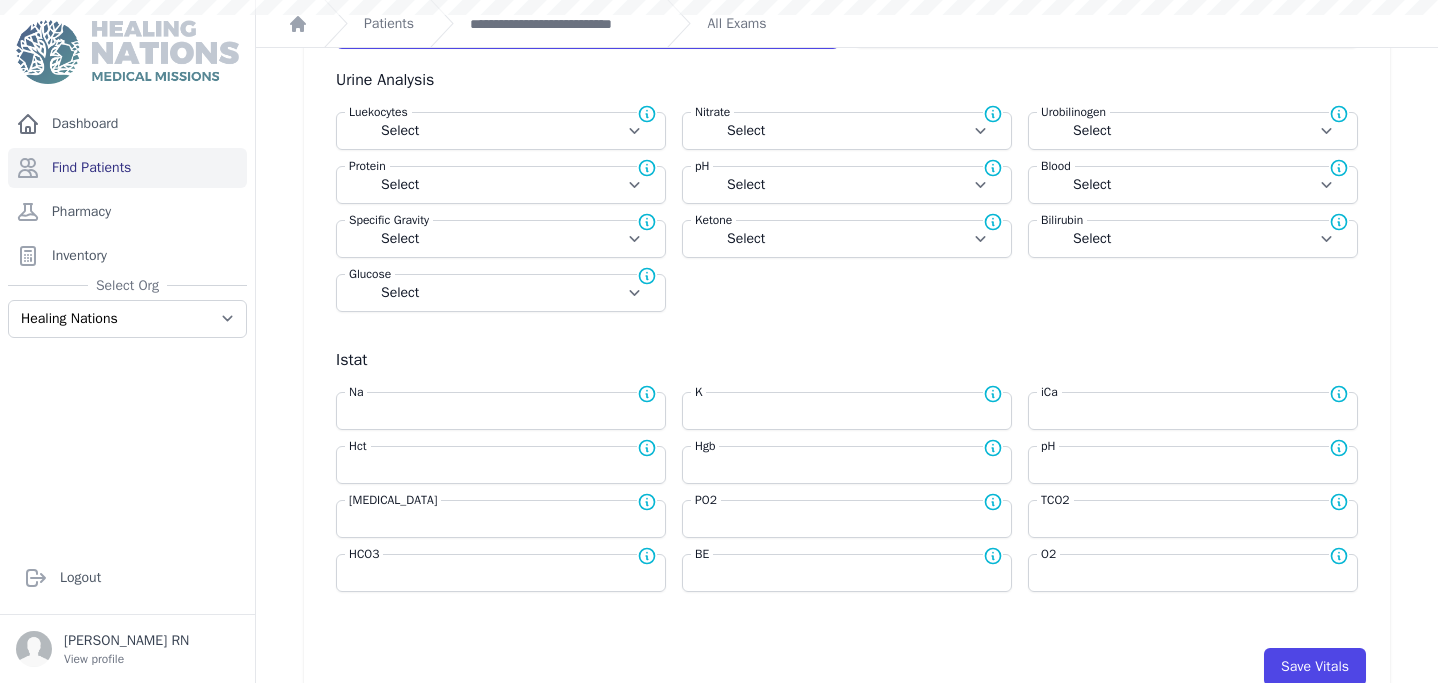 scroll, scrollTop: 613, scrollLeft: 0, axis: vertical 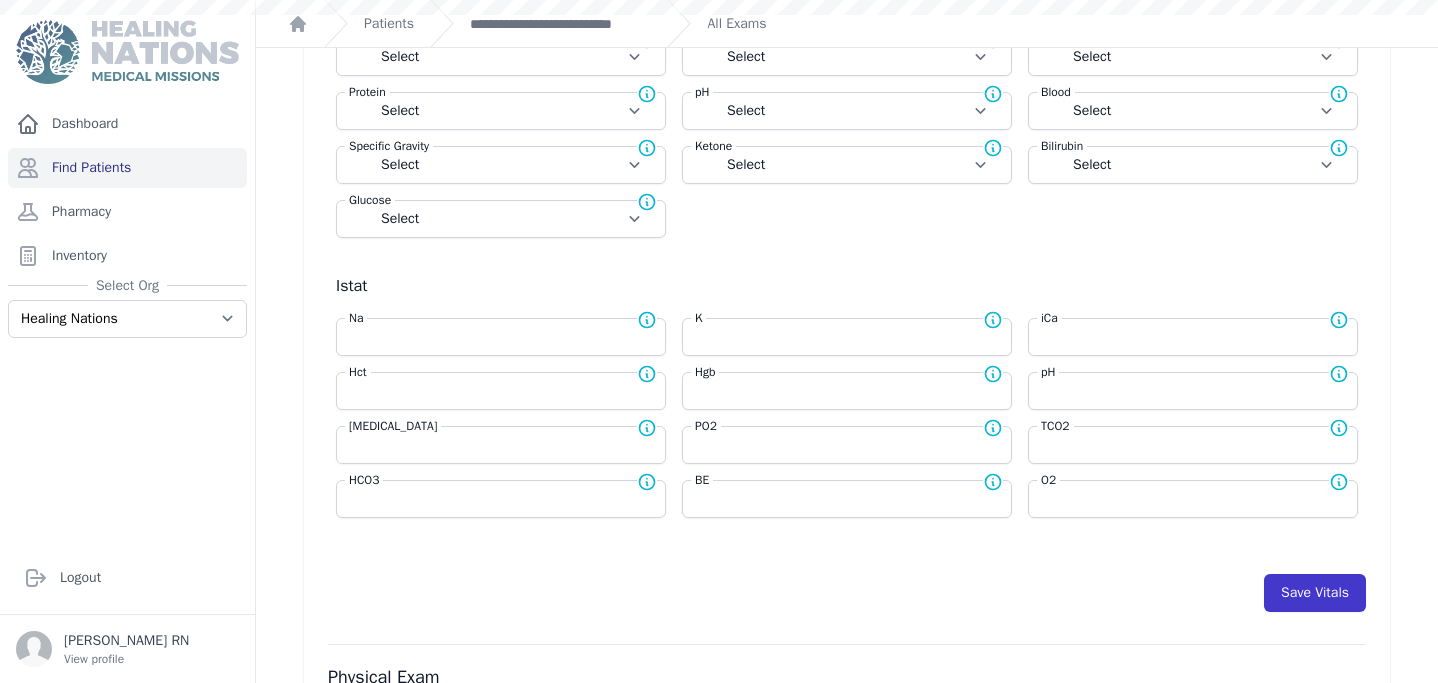 type on "119" 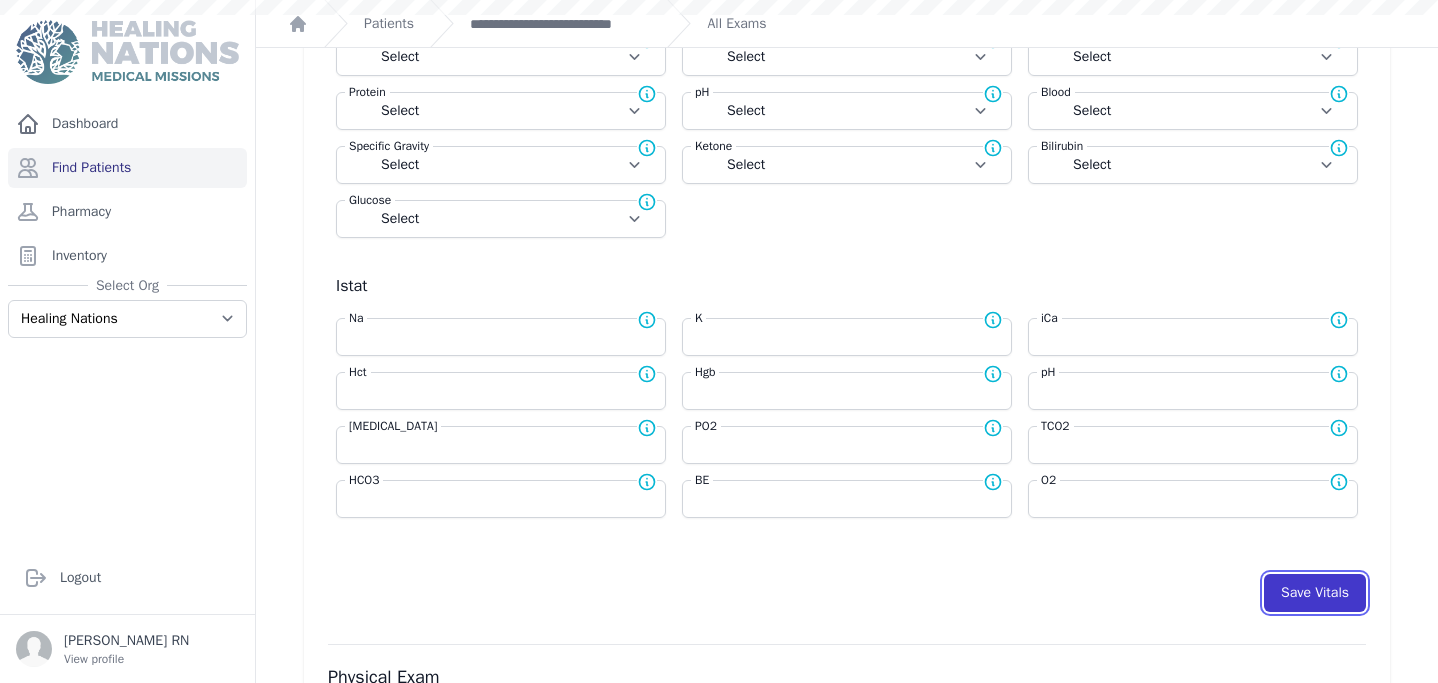 click on "Save Vitals" at bounding box center [1315, 593] 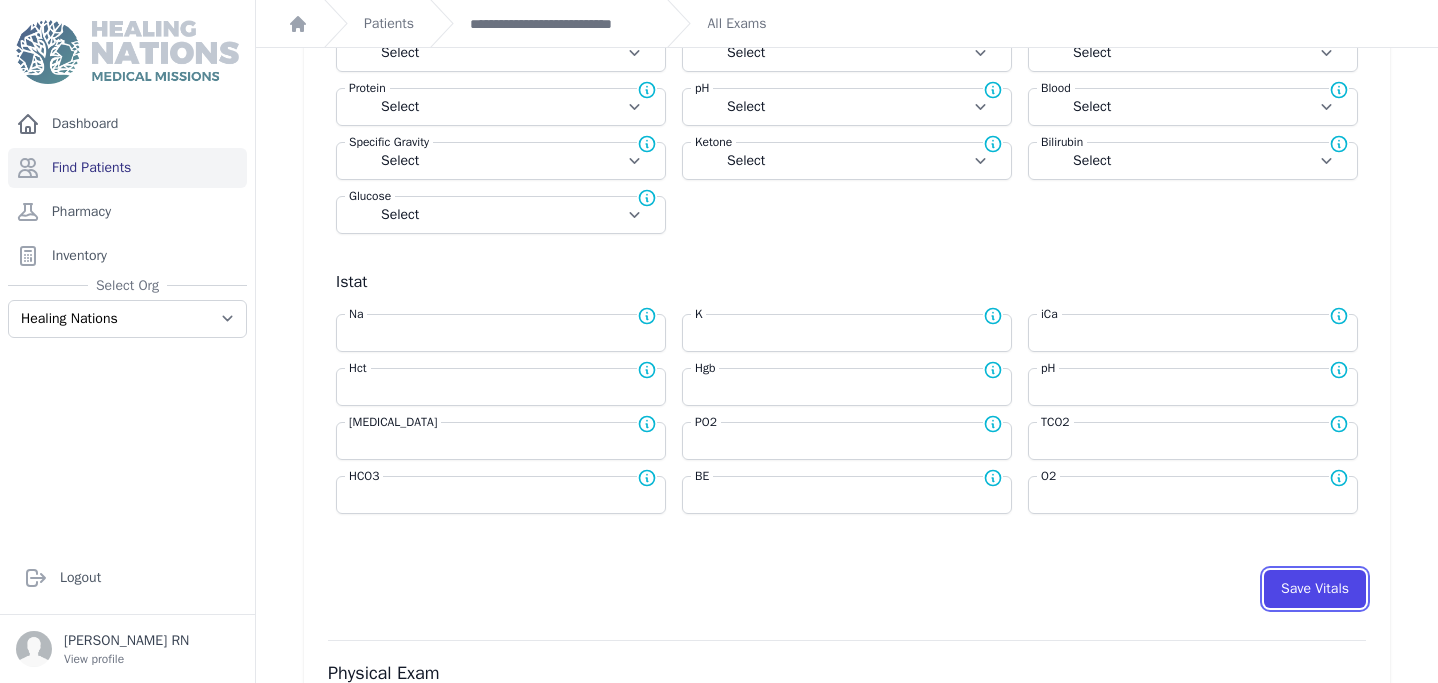 scroll, scrollTop: 621, scrollLeft: 0, axis: vertical 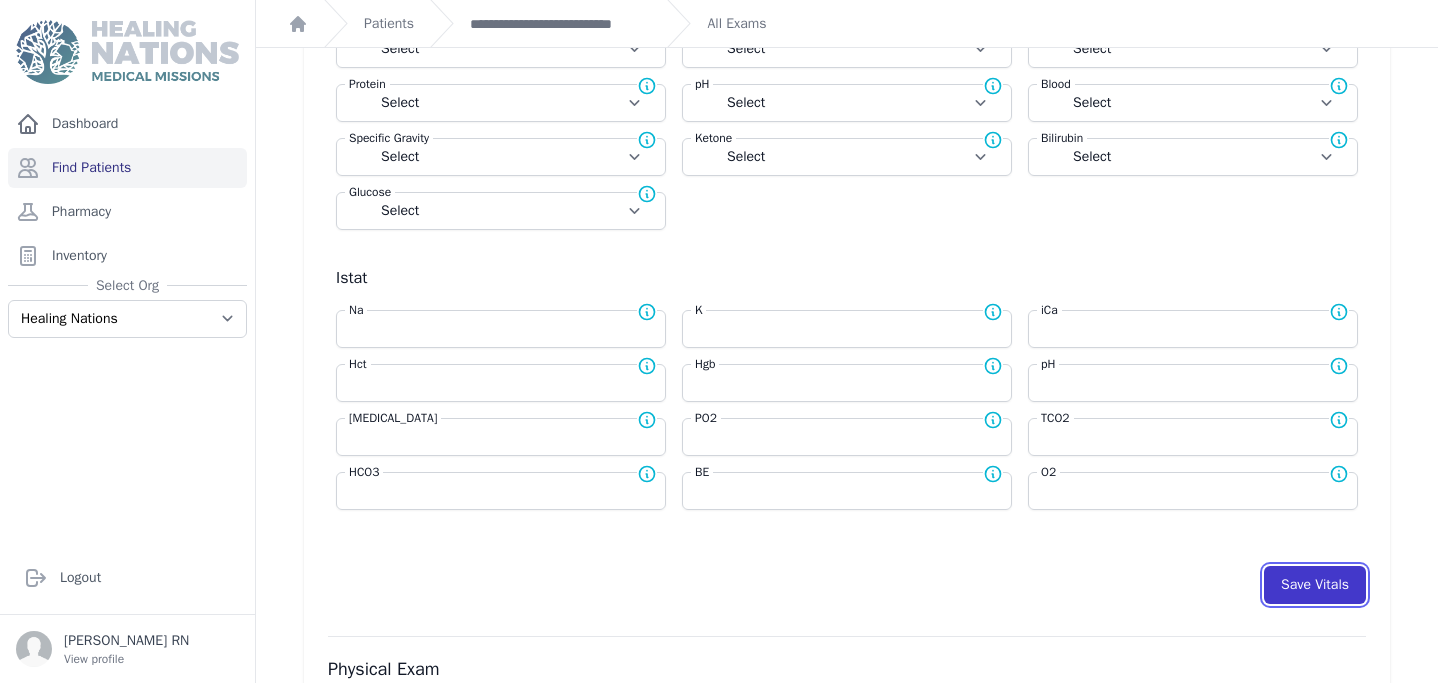 click on "Save Vitals" at bounding box center [1315, 585] 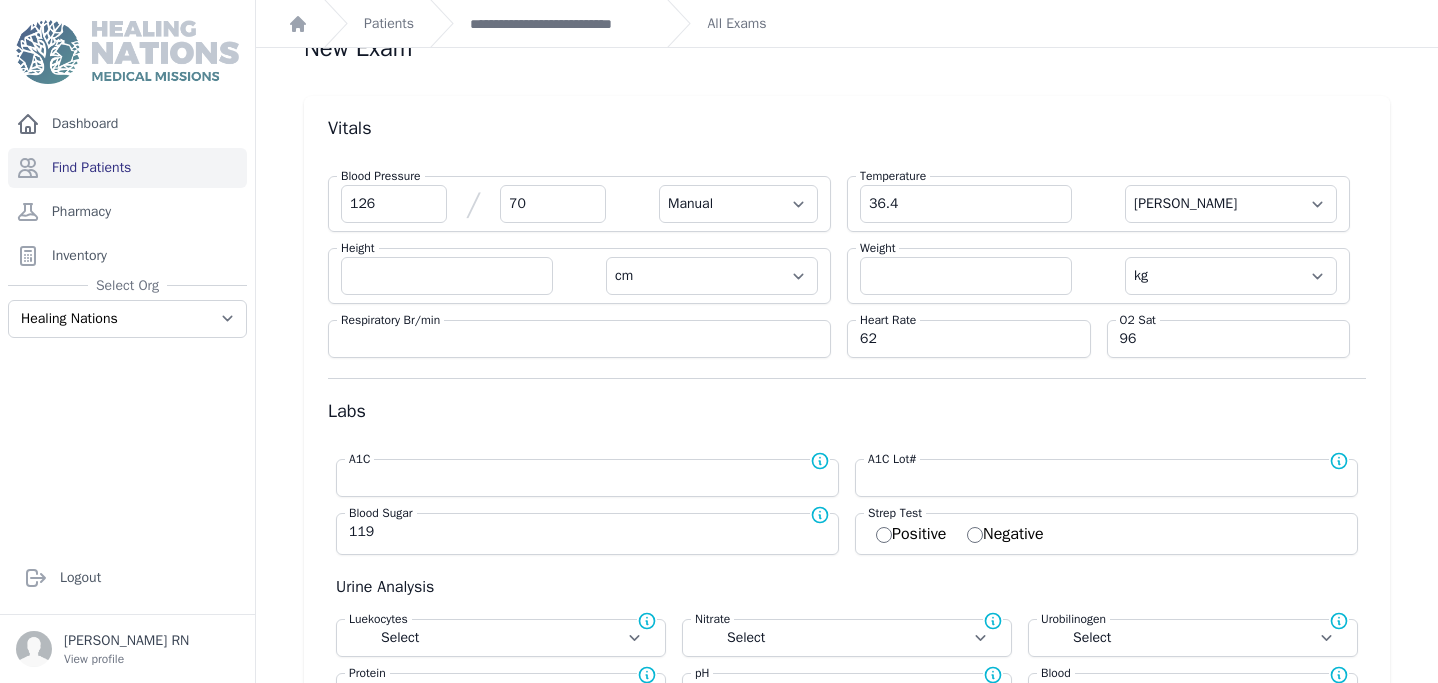 scroll, scrollTop: 0, scrollLeft: 0, axis: both 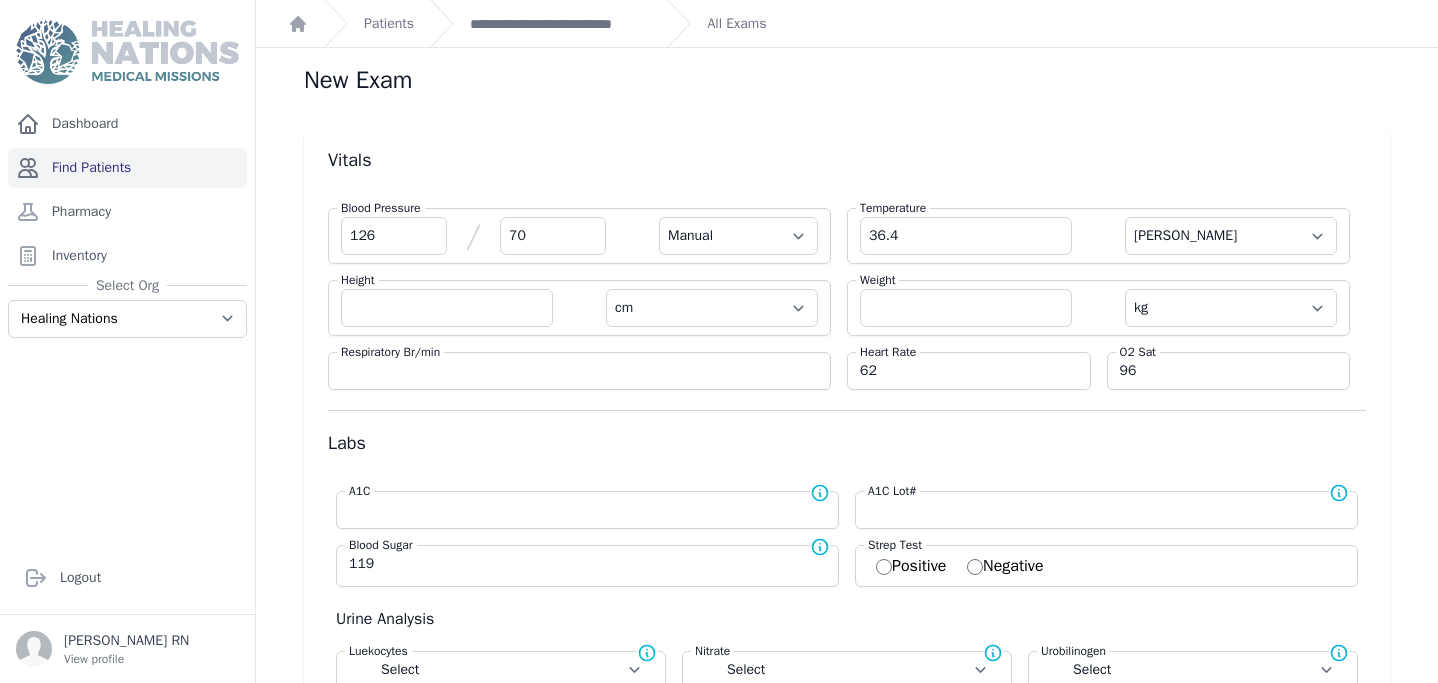 click on "Find Patients" at bounding box center [127, 168] 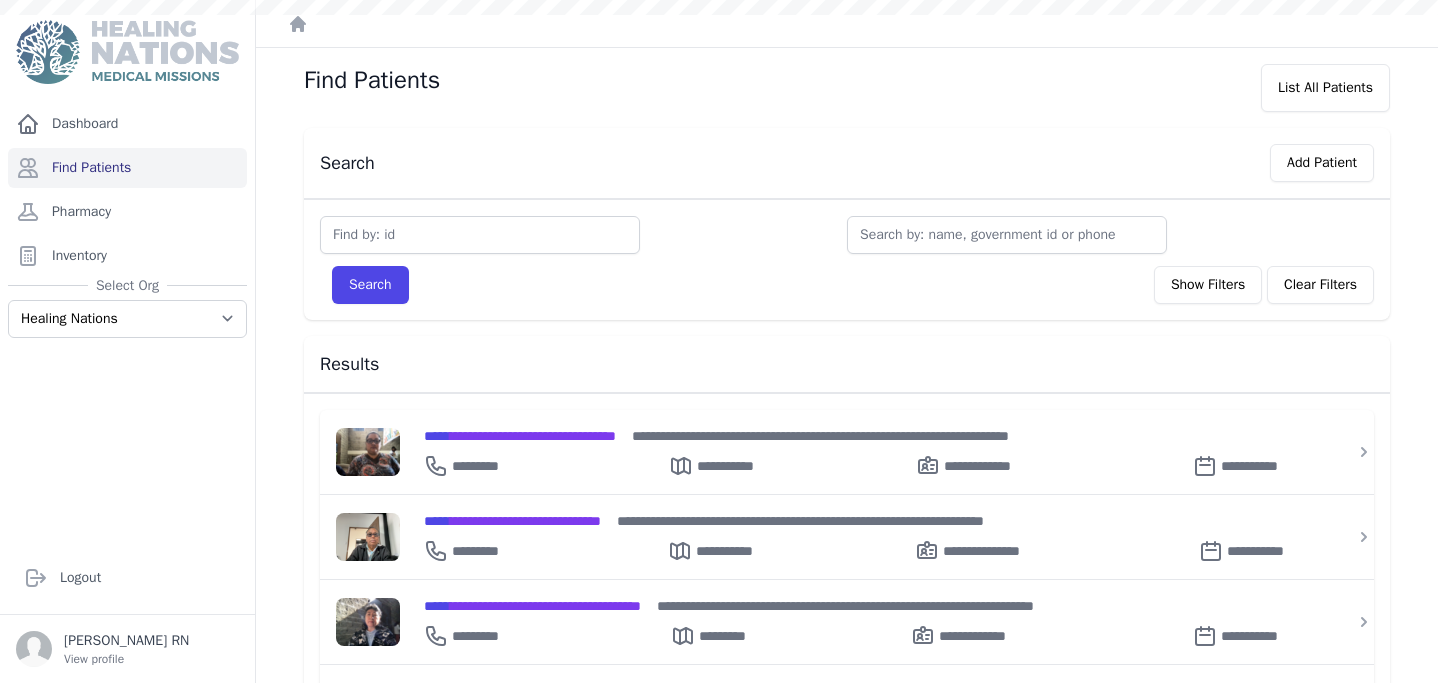 scroll, scrollTop: 0, scrollLeft: 0, axis: both 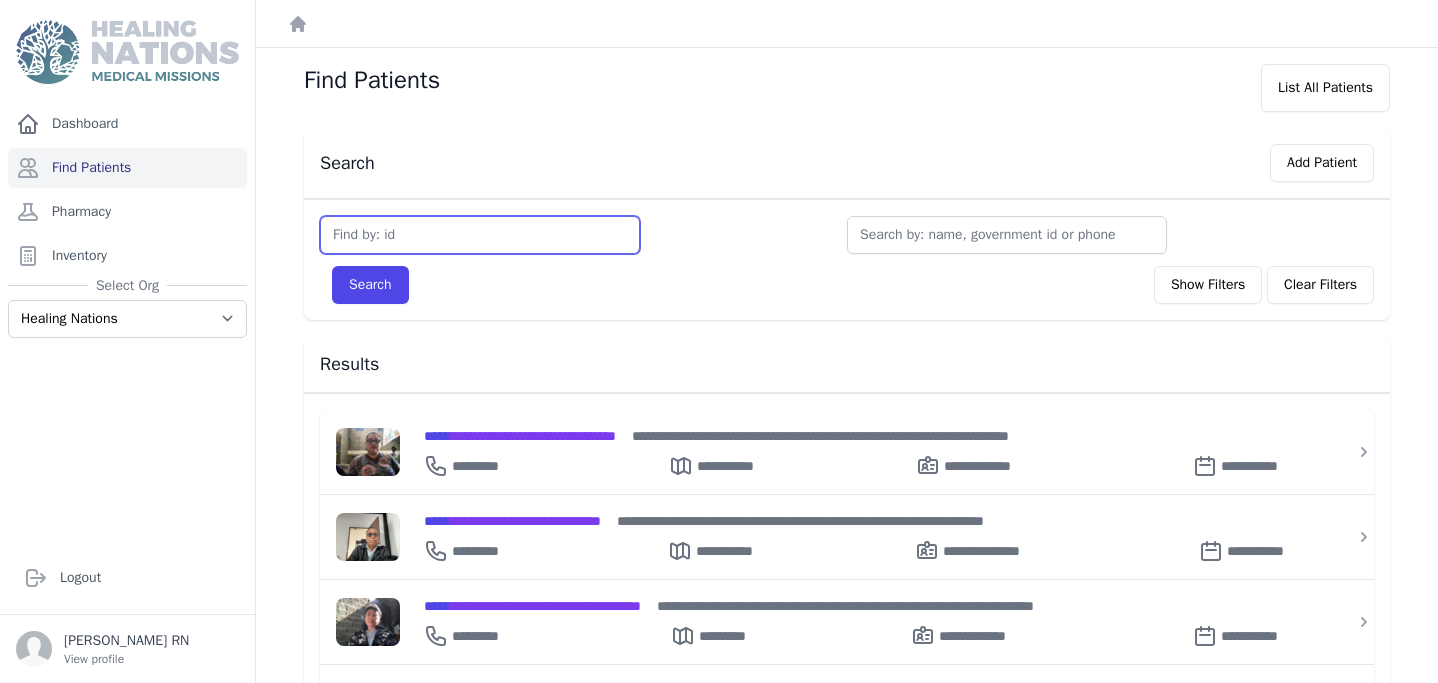 click at bounding box center (480, 235) 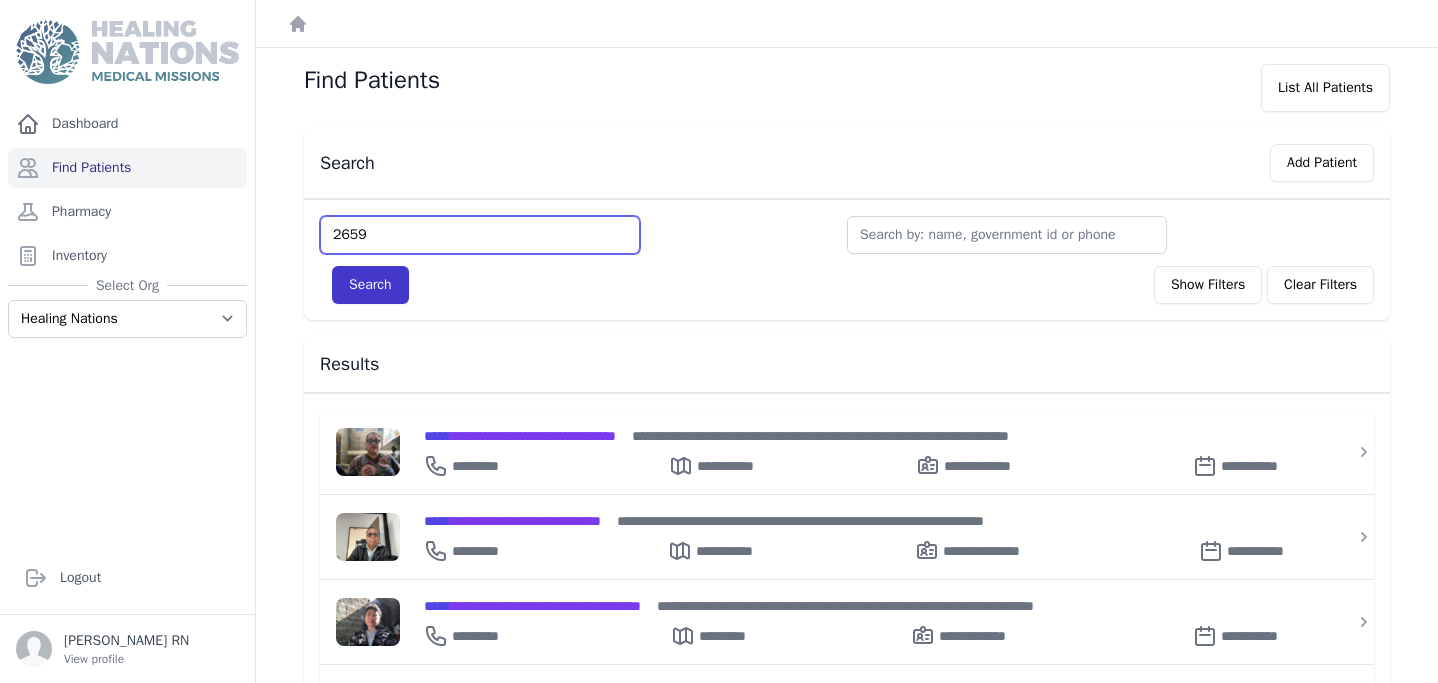 type on "2659" 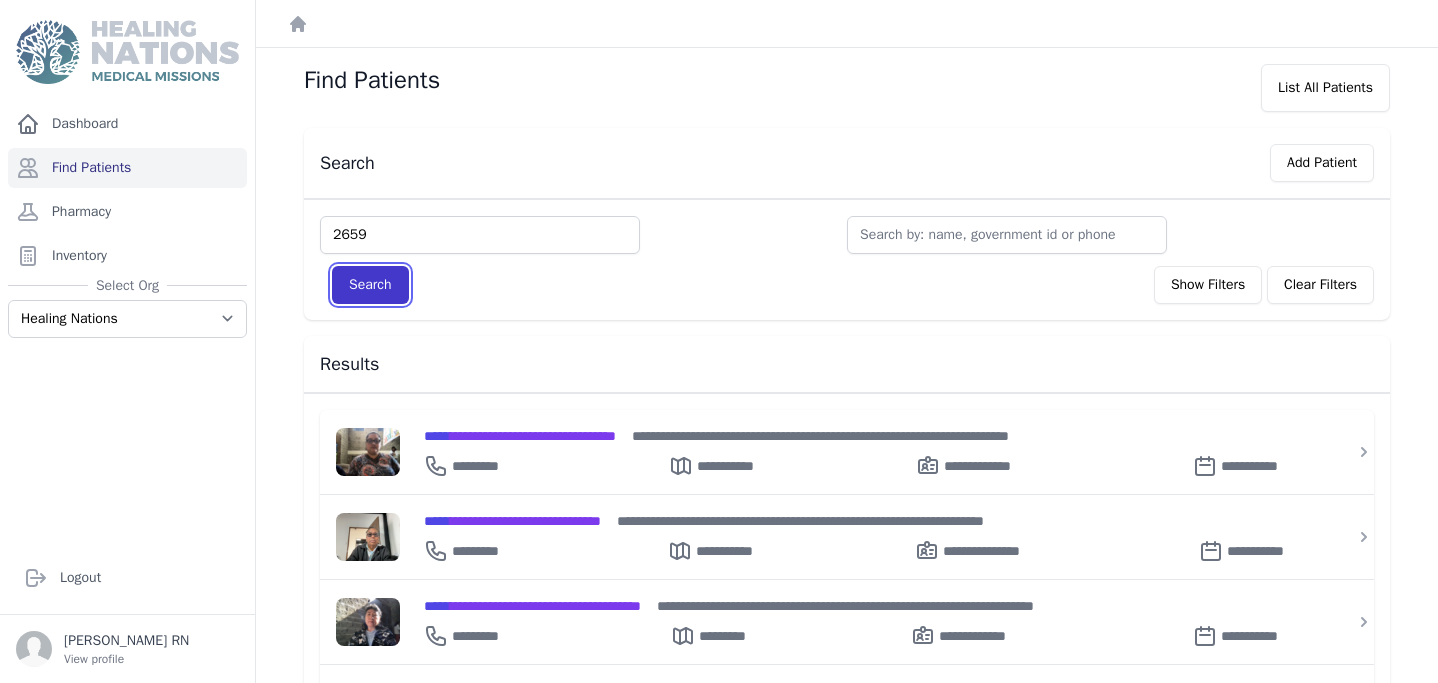 click on "Search" at bounding box center [370, 285] 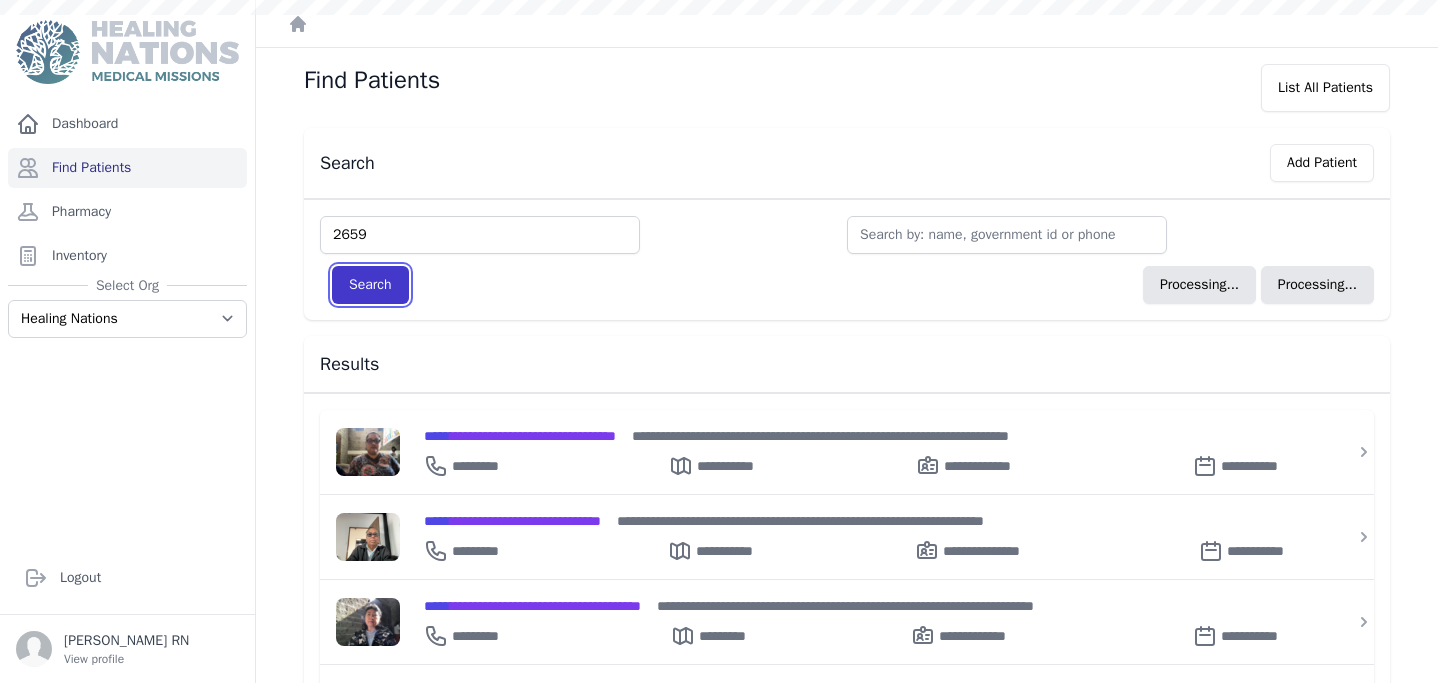 type 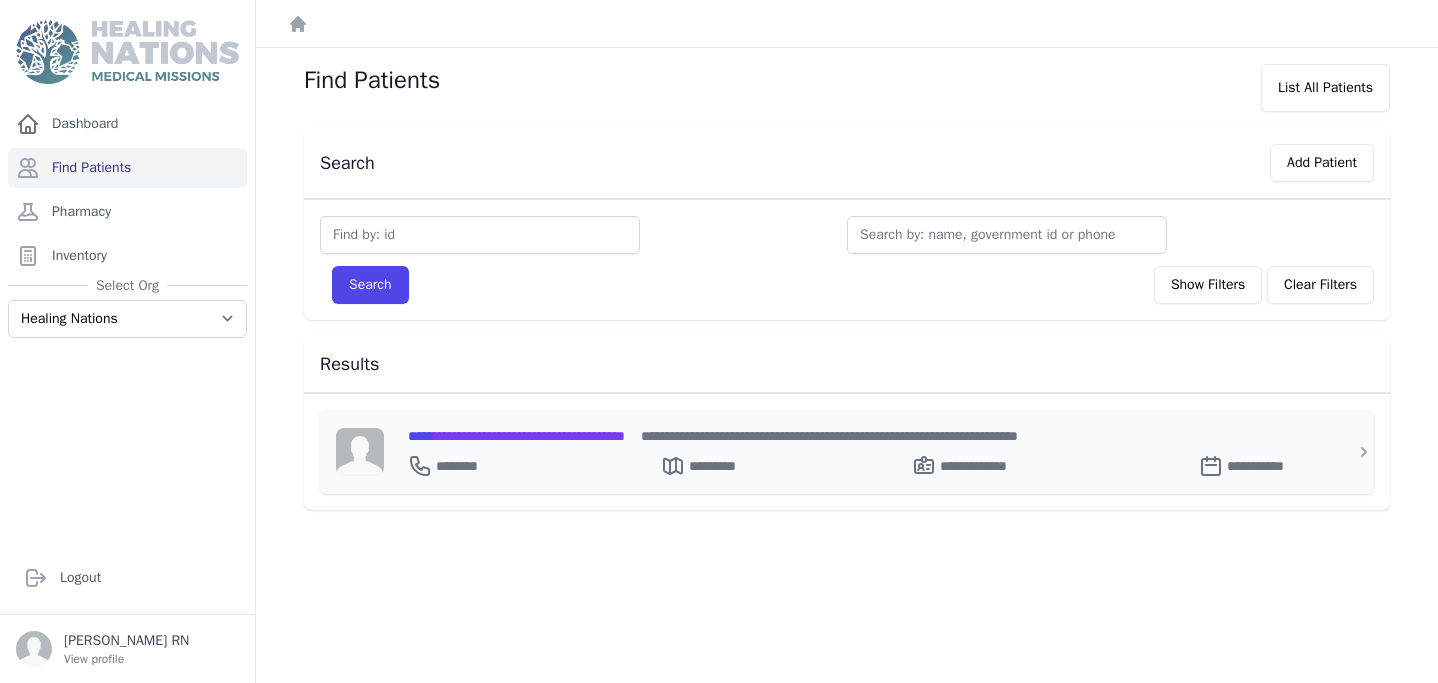 click on "**********" at bounding box center [859, 436] 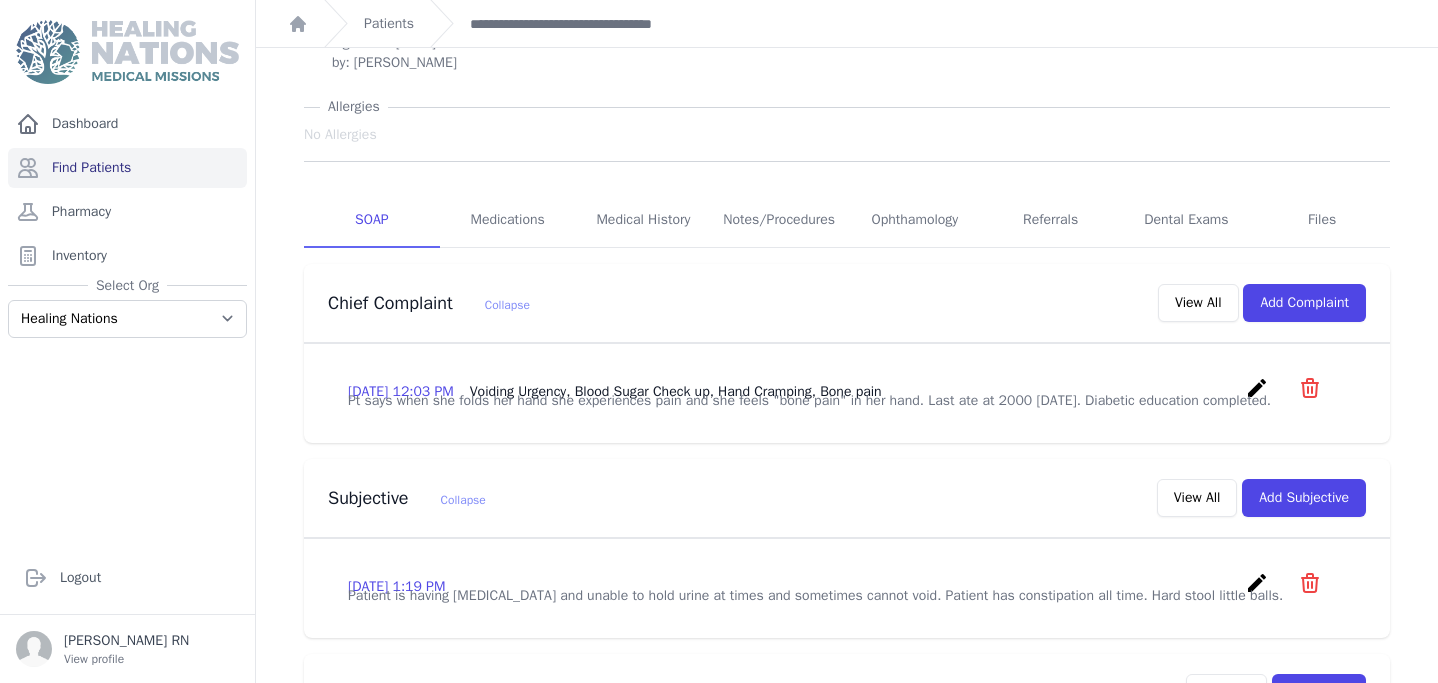 scroll, scrollTop: 226, scrollLeft: 0, axis: vertical 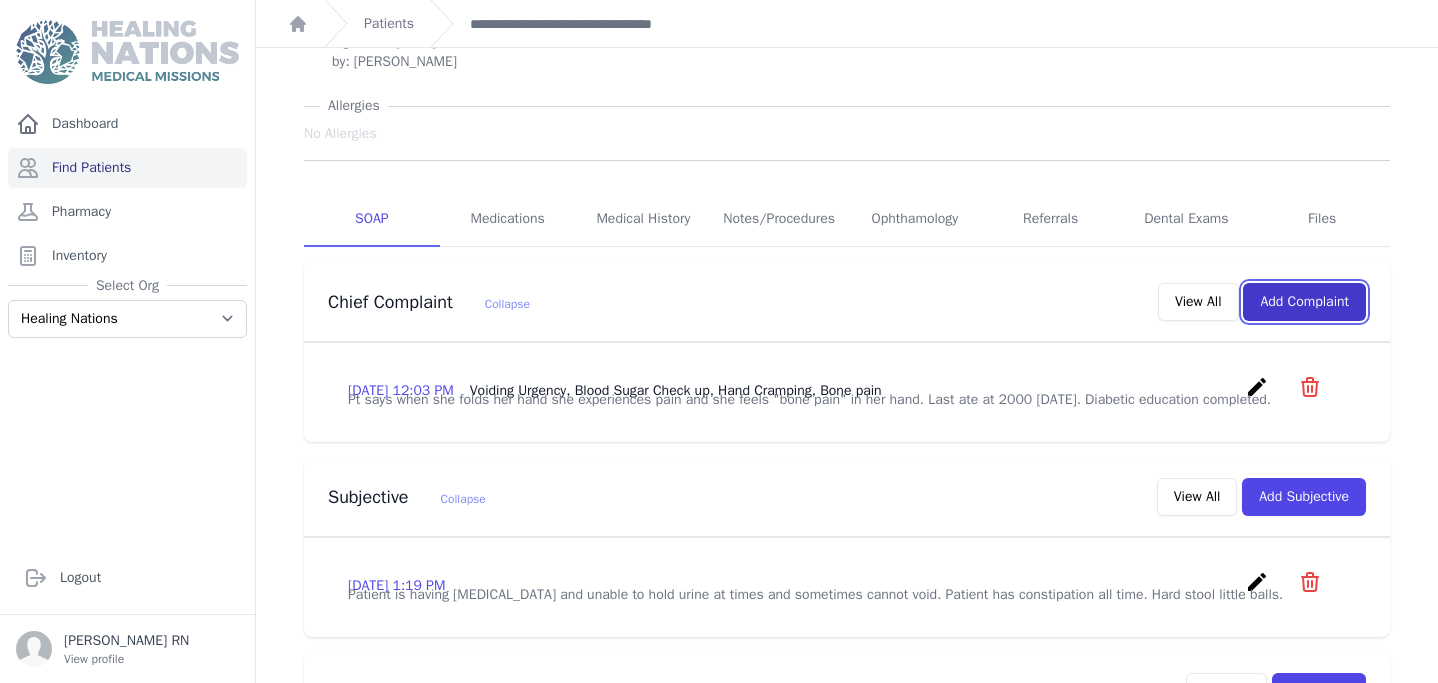 click on "Add Complaint" at bounding box center (1304, 302) 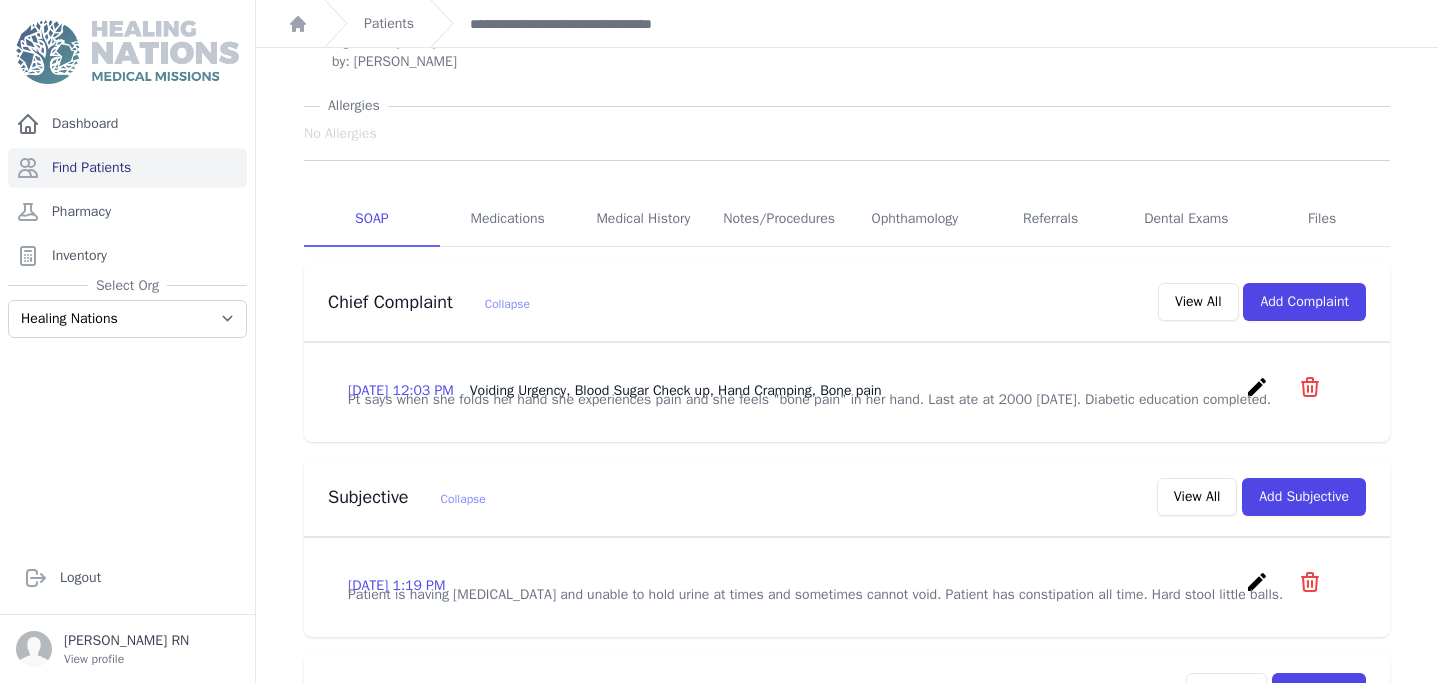 scroll, scrollTop: 0, scrollLeft: 0, axis: both 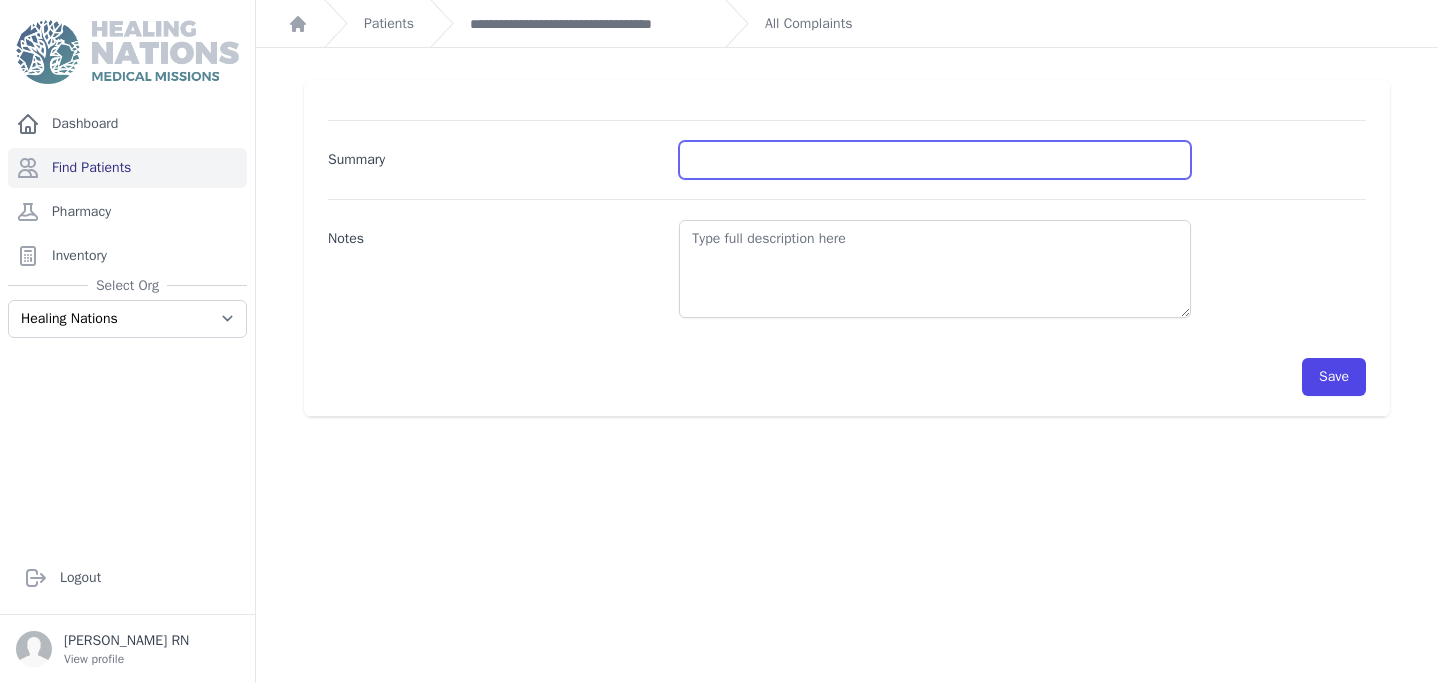 click on "Summary" at bounding box center [935, 160] 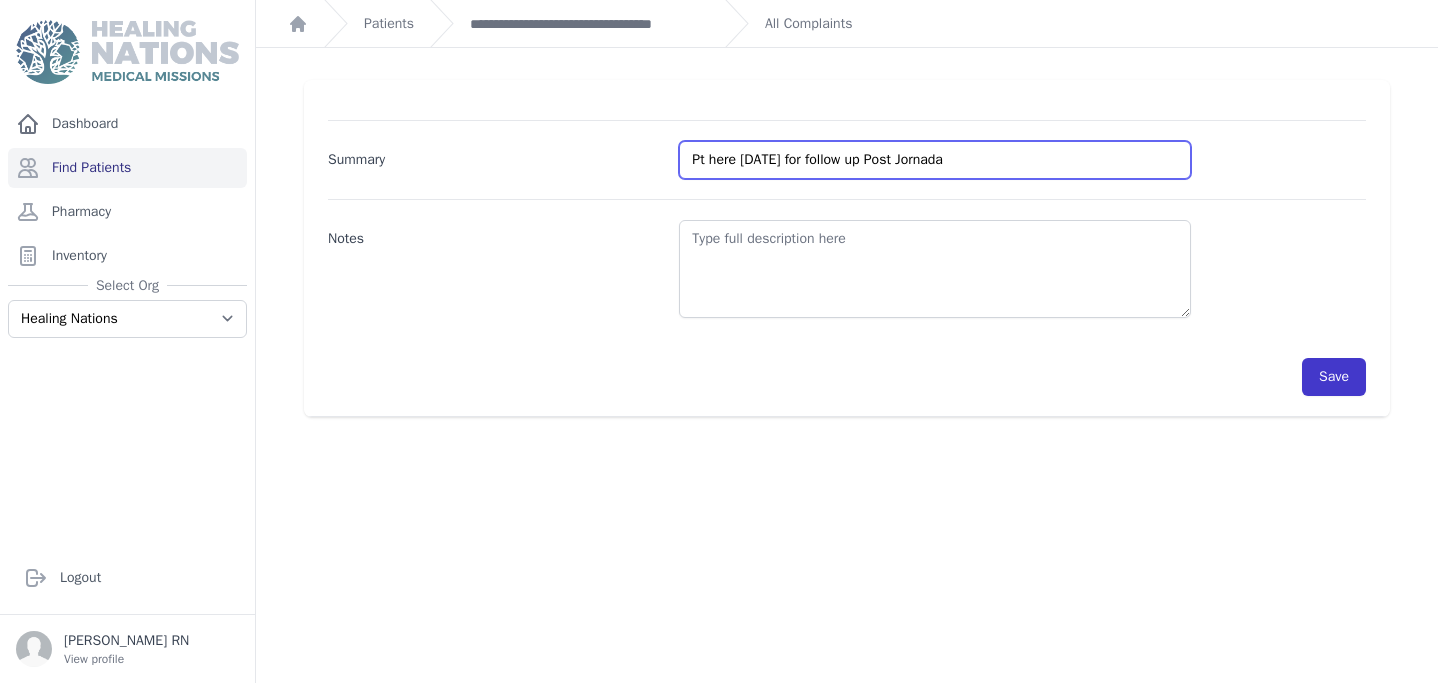 type on "Pt here [DATE] for follow up Post Jornada" 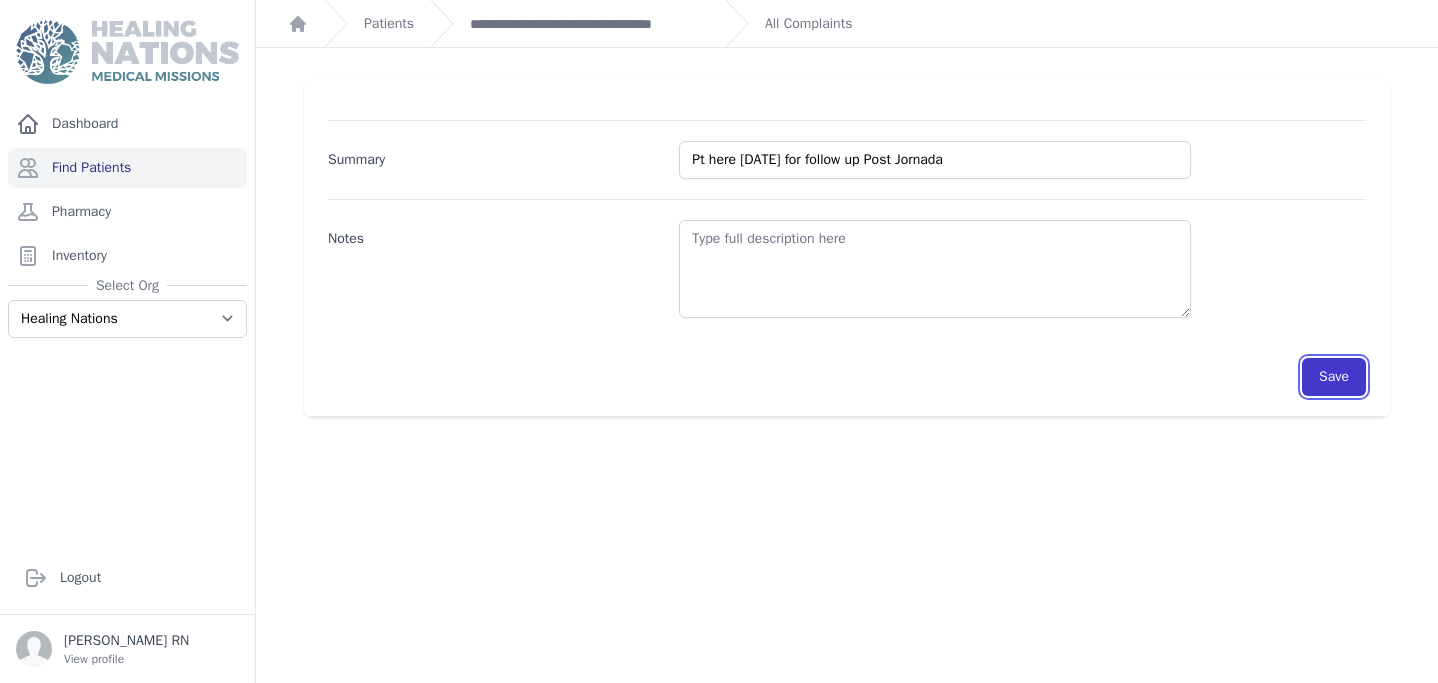 click on "Save" at bounding box center (1334, 377) 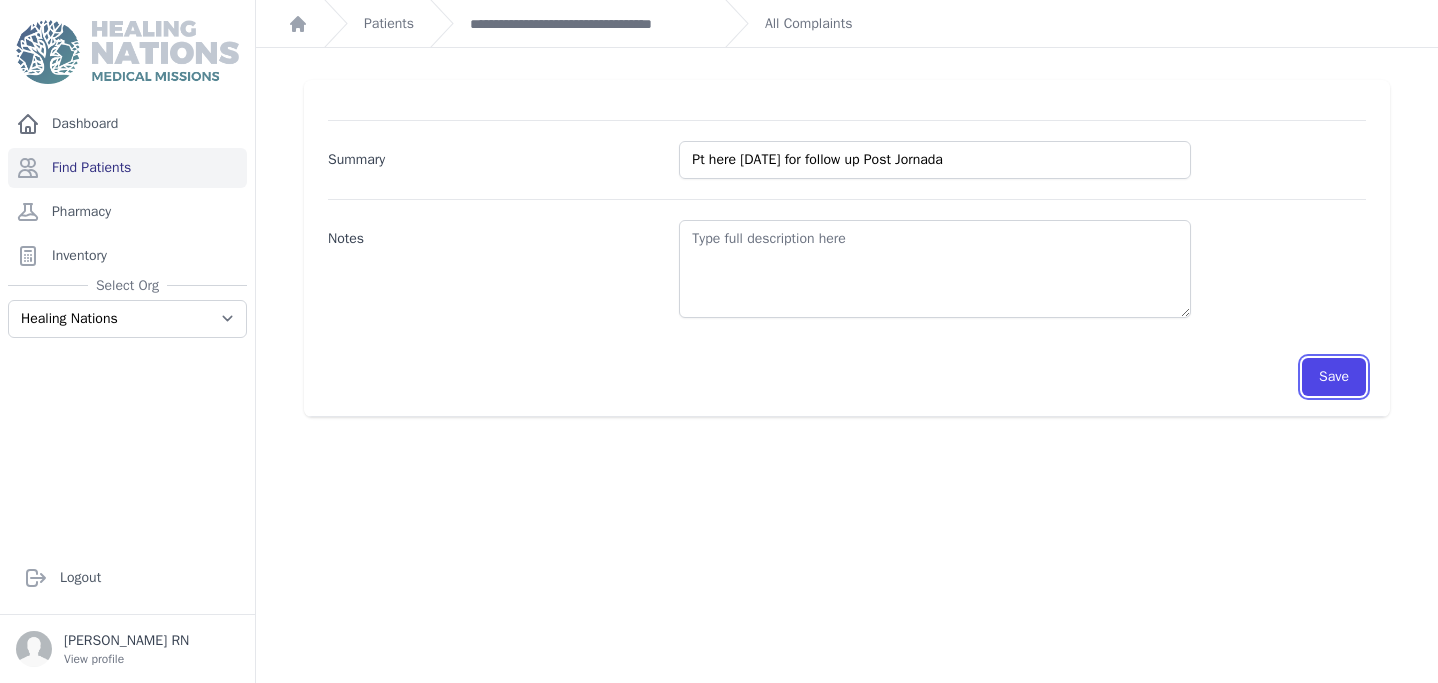 scroll, scrollTop: 0, scrollLeft: 0, axis: both 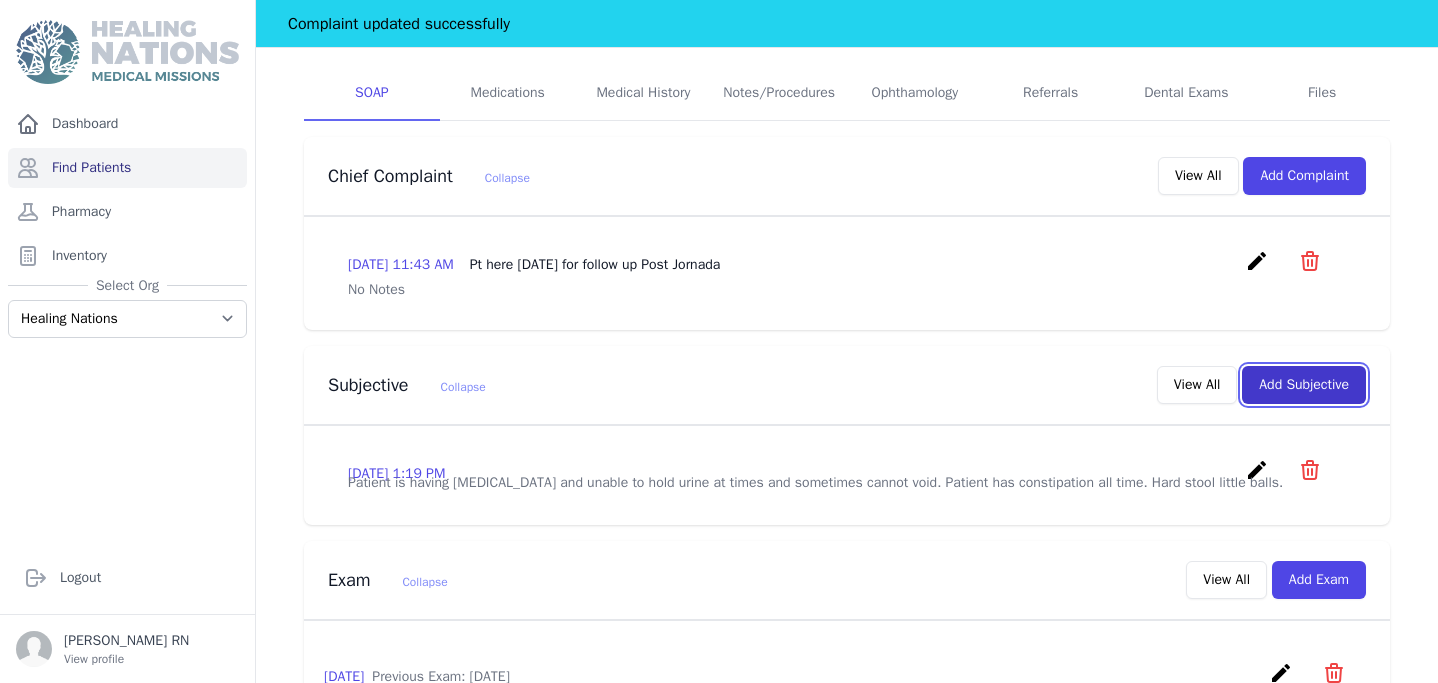 click on "Add Subjective" at bounding box center (1304, 385) 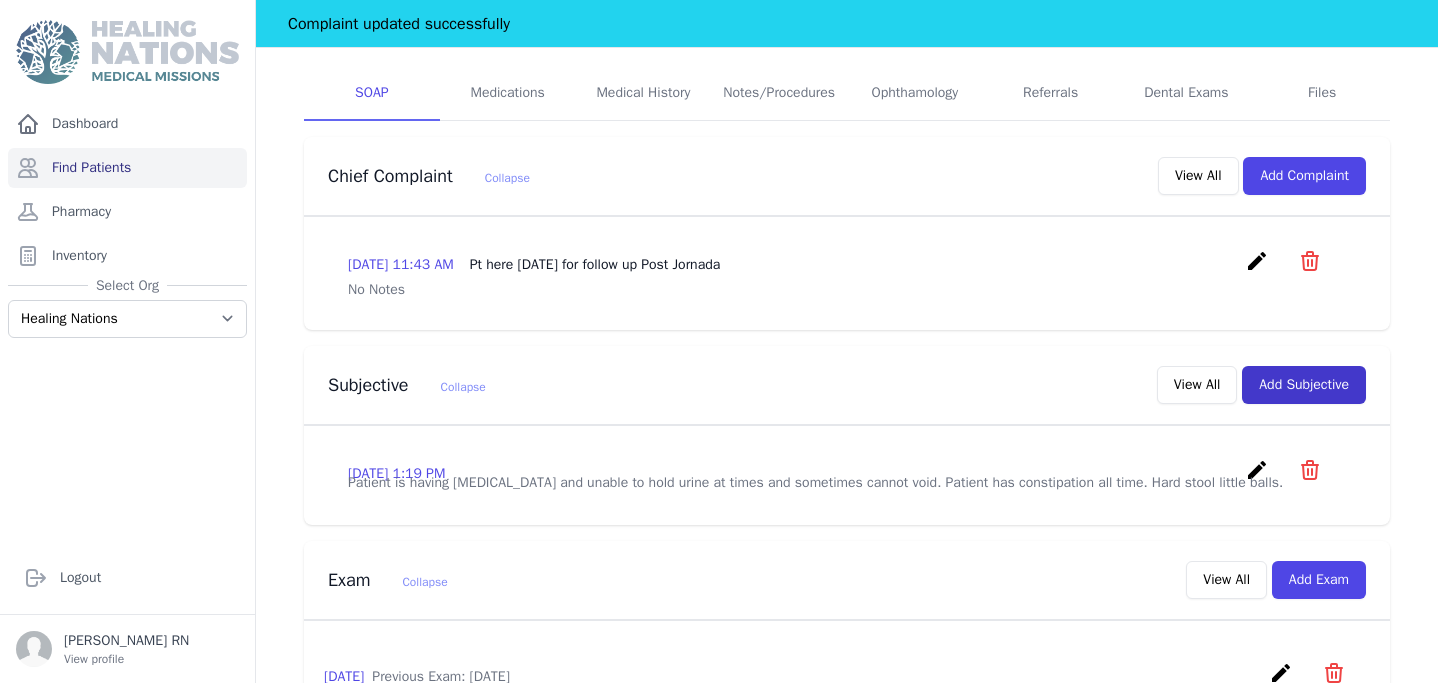 click on "# 2659
[PERSON_NAME] [PERSON_NAME]
[DEMOGRAPHIC_DATA]
[DEMOGRAPHIC_DATA]
DOB: [DEMOGRAPHIC_DATA]
Region: [GEOGRAPHIC_DATA][PERSON_NAME]
Phone#: [PHONE_NUMBER]
Gov ID: 2621193740101
Counseling Notes
0
Growth Charts
Edit
Consent
by: [PERSON_NAME]" at bounding box center (847, 1382) 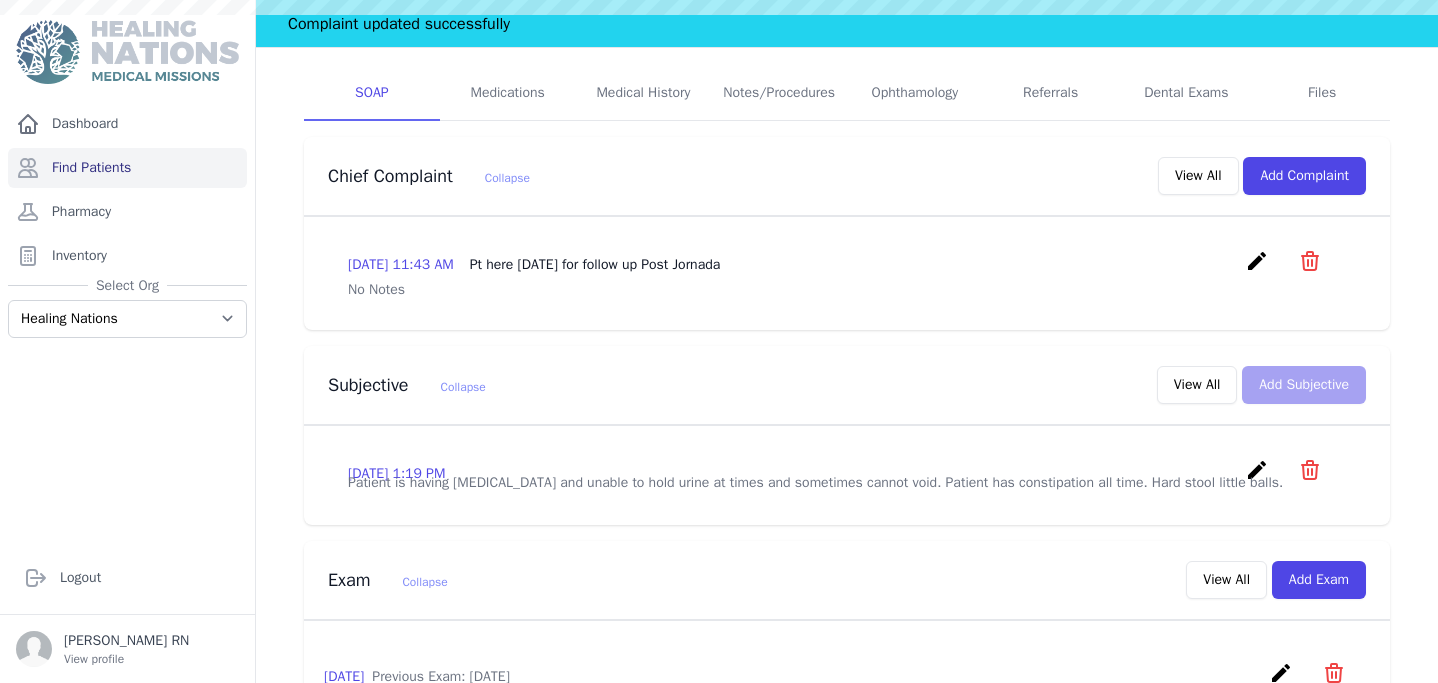 scroll, scrollTop: 0, scrollLeft: 0, axis: both 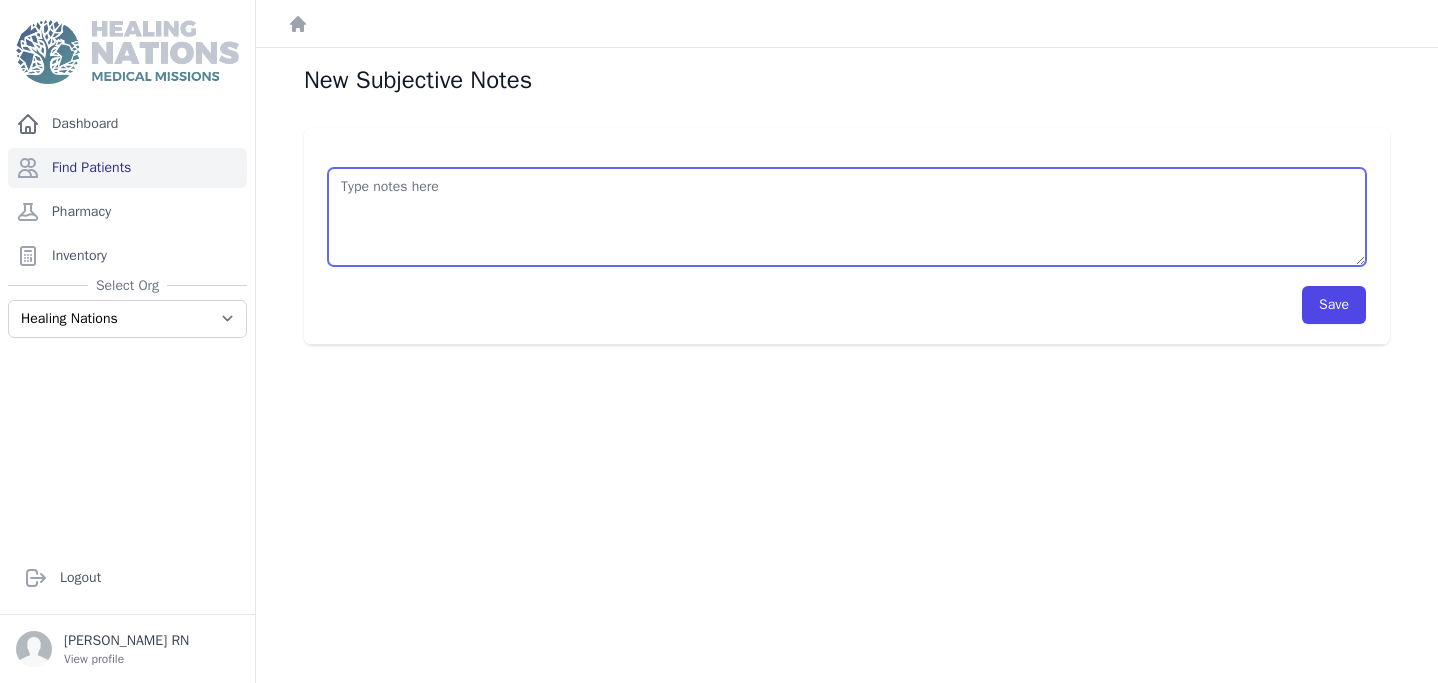 click at bounding box center (847, 217) 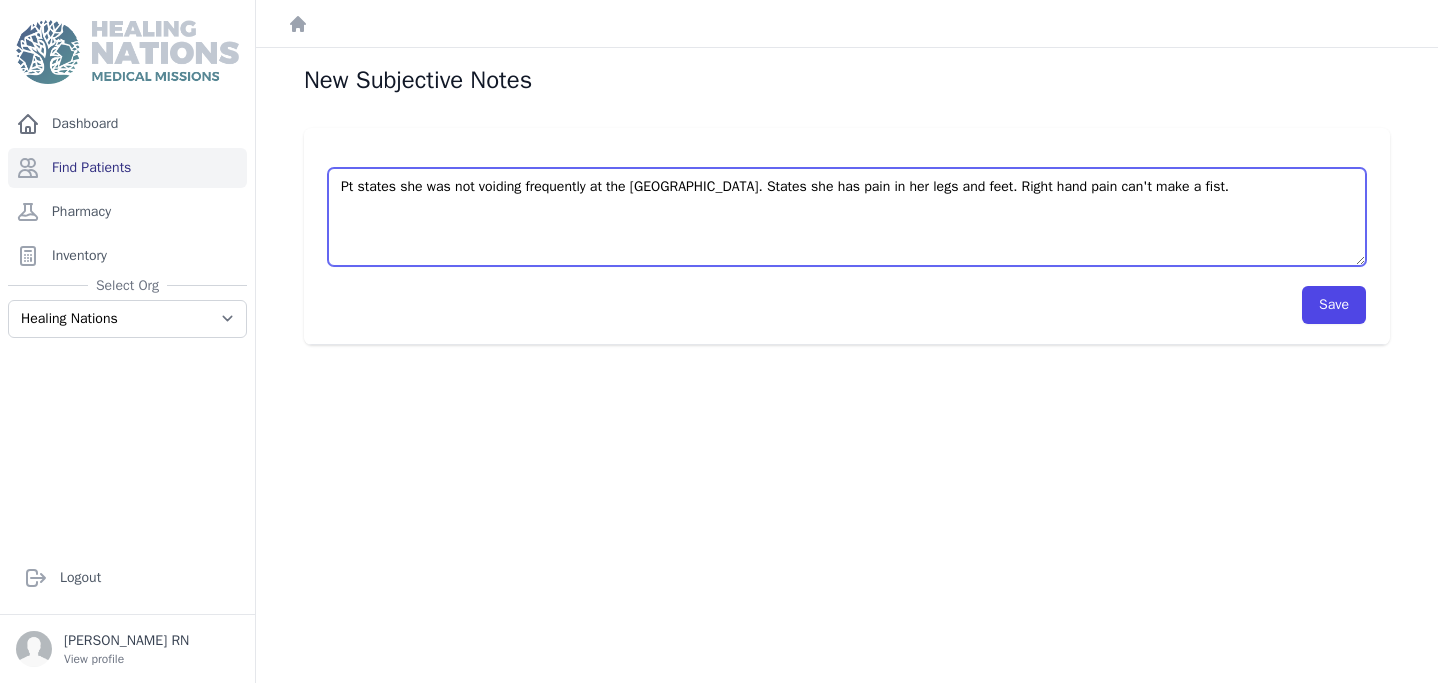 click on "Pt states she was not voiding frequently at the [GEOGRAPHIC_DATA]. States she has pain in her legs and feet. Right hand pain can't make a fist." at bounding box center (847, 217) 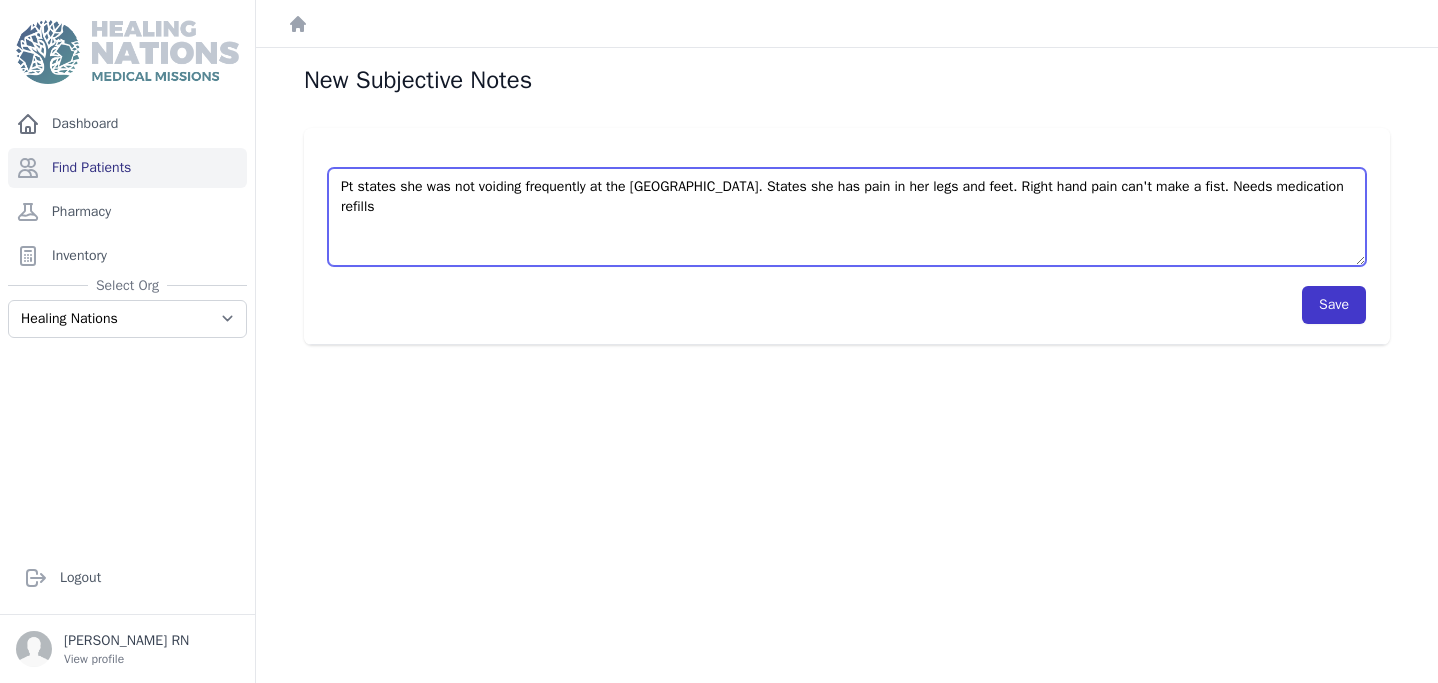 type on "Pt states she was not voiding frequently at the [GEOGRAPHIC_DATA]. States she has pain in her legs and feet. Right hand pain can't make a fist. Needs medication refills" 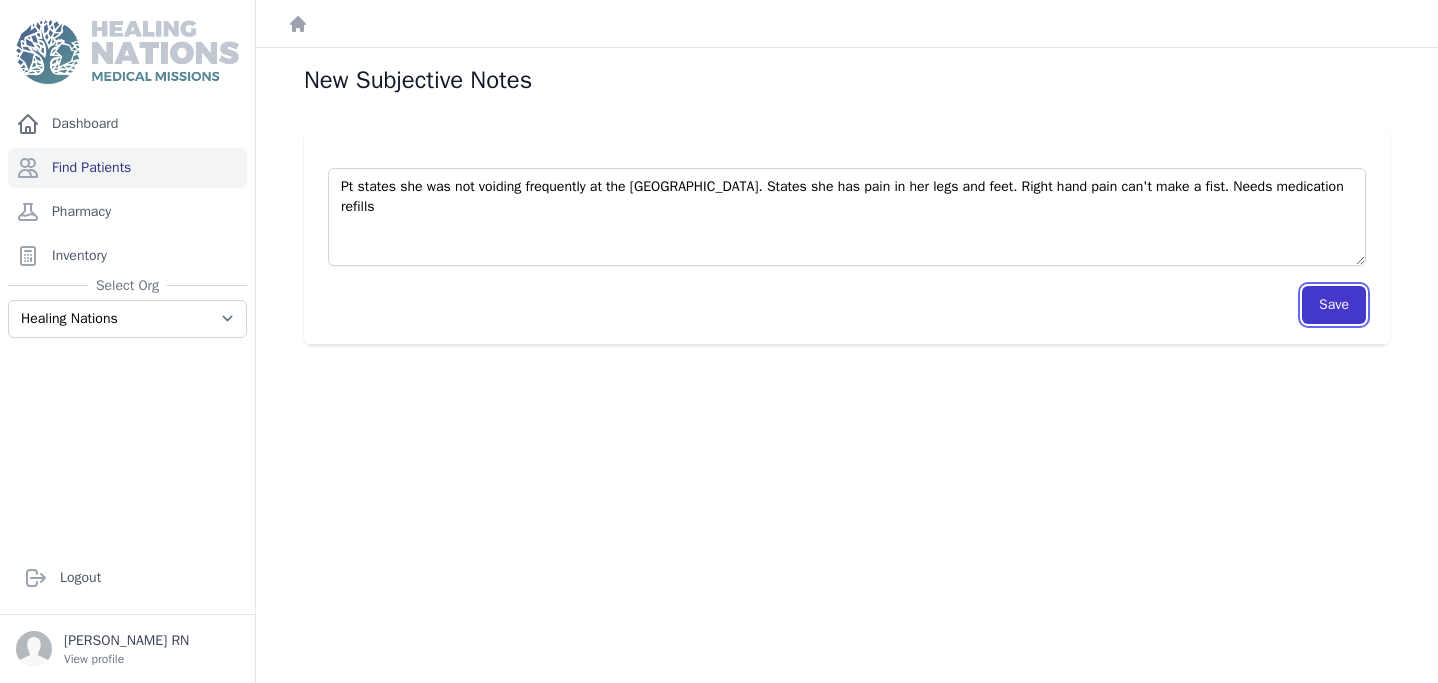click on "Save" at bounding box center [1334, 305] 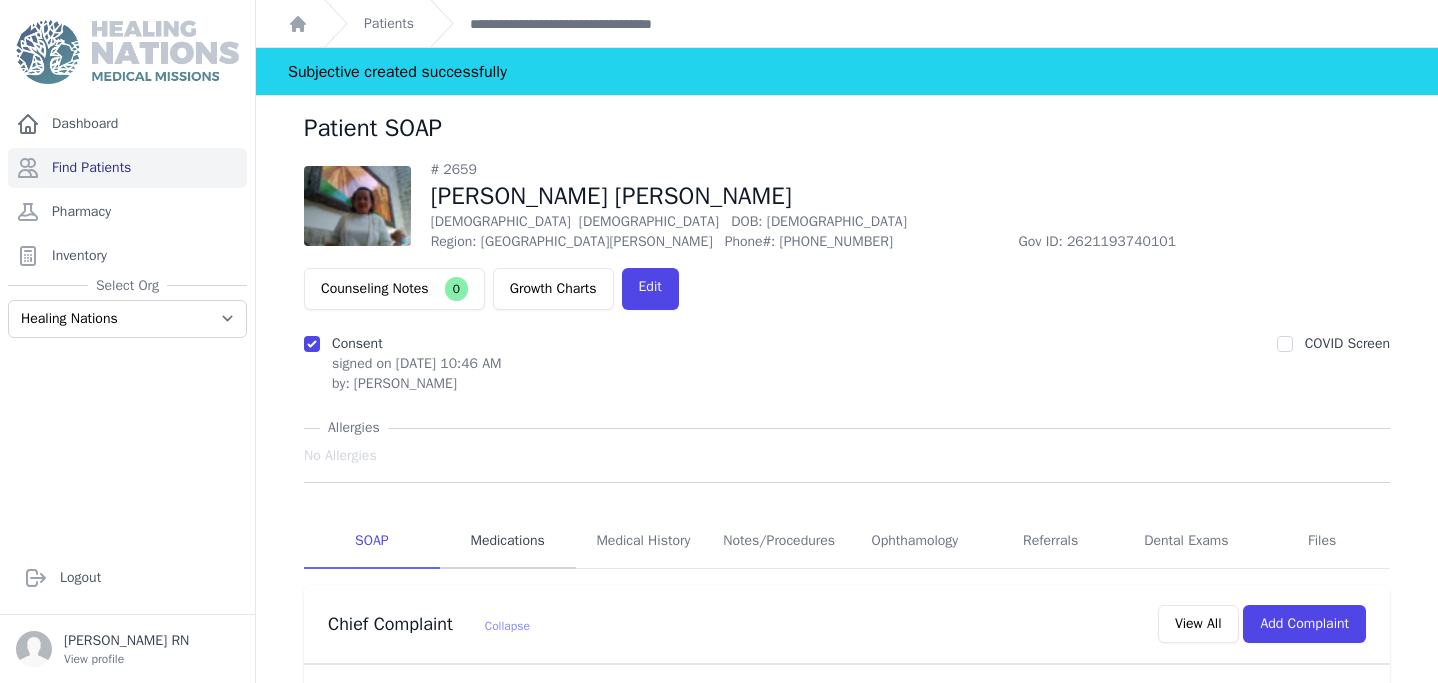 click on "Medications" at bounding box center (508, 542) 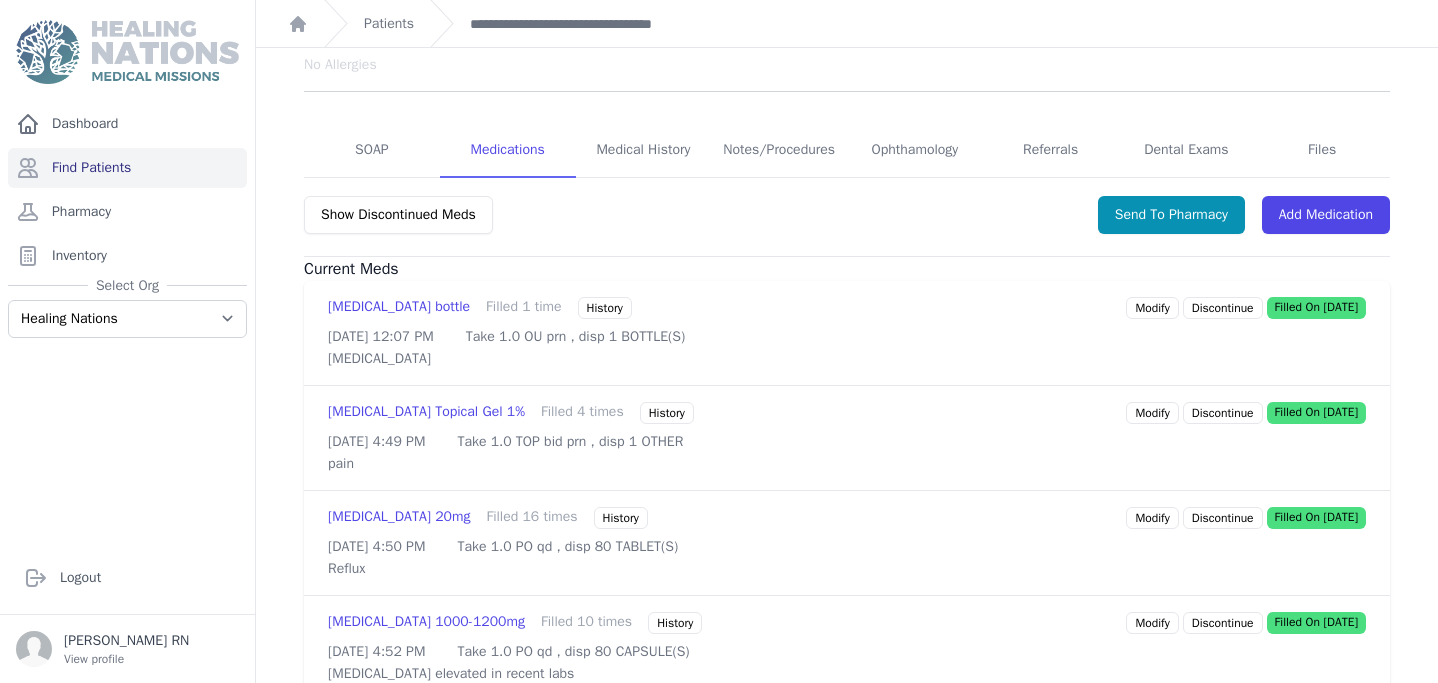 scroll, scrollTop: 344, scrollLeft: 0, axis: vertical 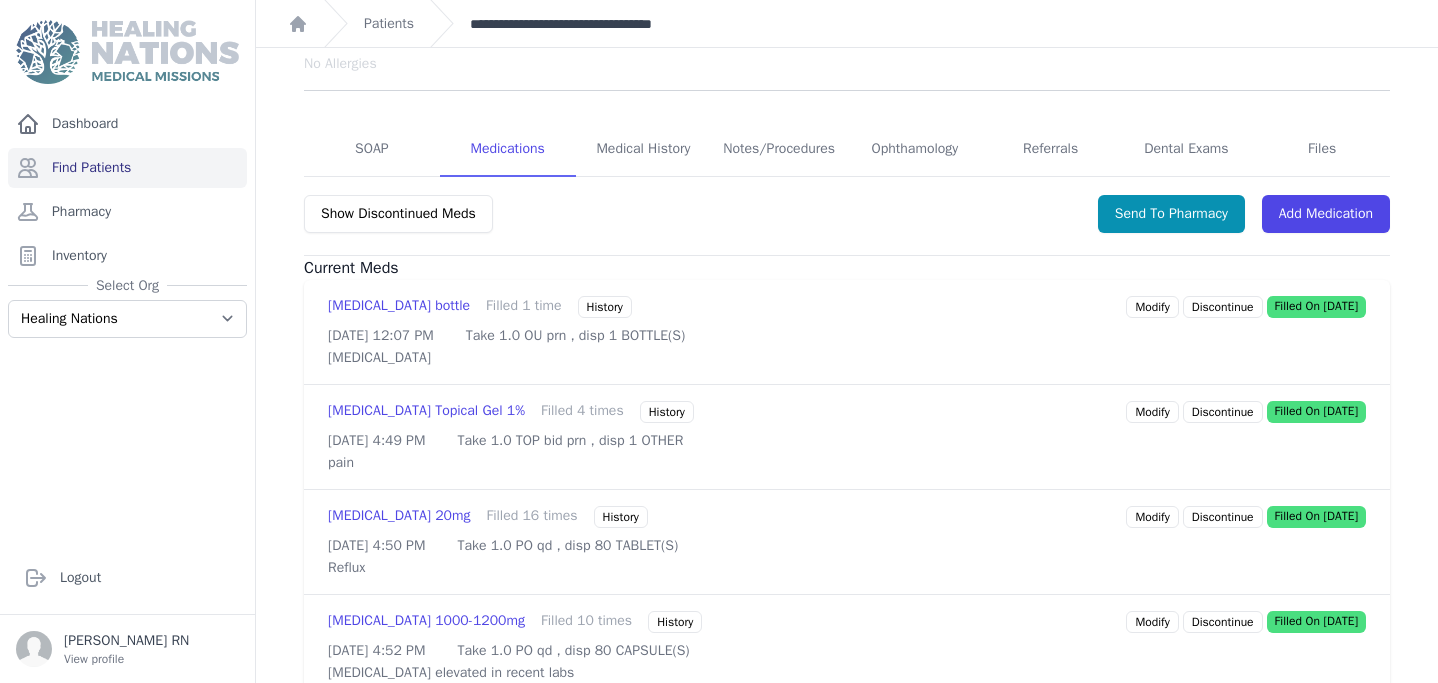 click on "**********" at bounding box center [589, 24] 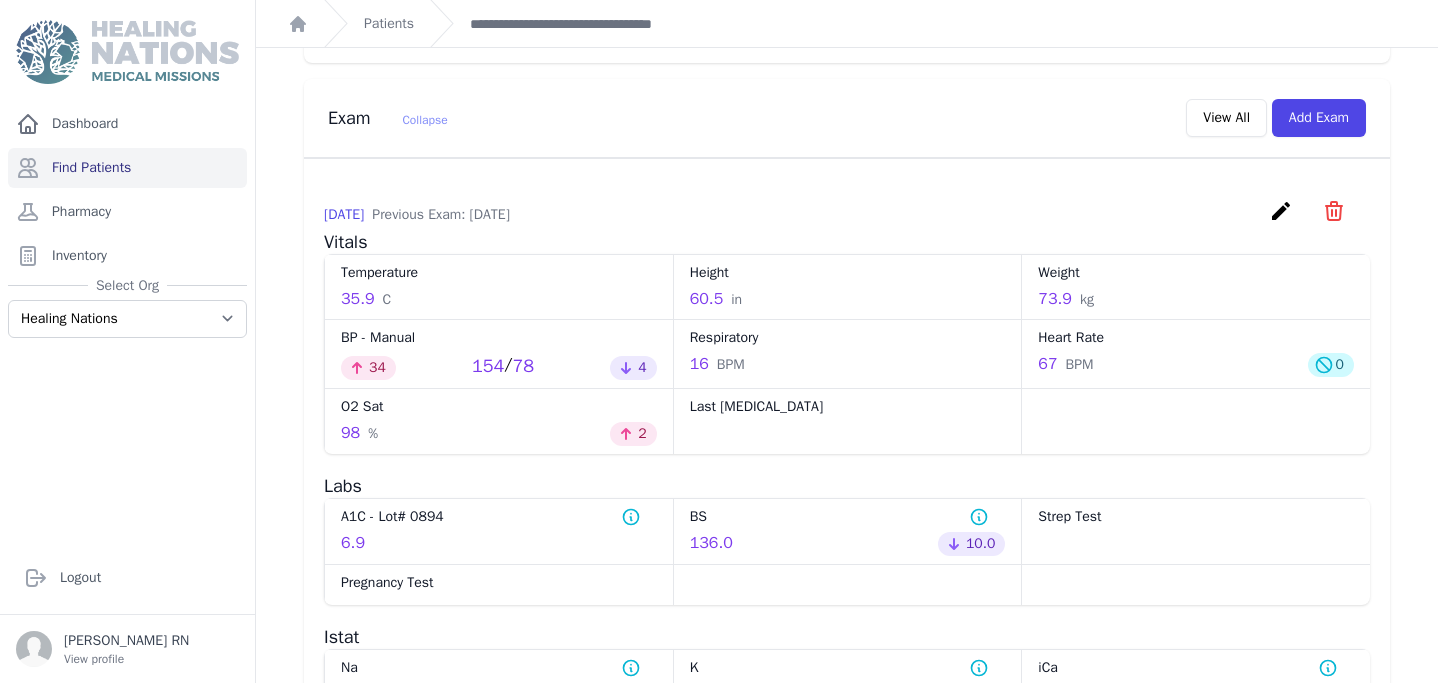 scroll, scrollTop: 834, scrollLeft: 0, axis: vertical 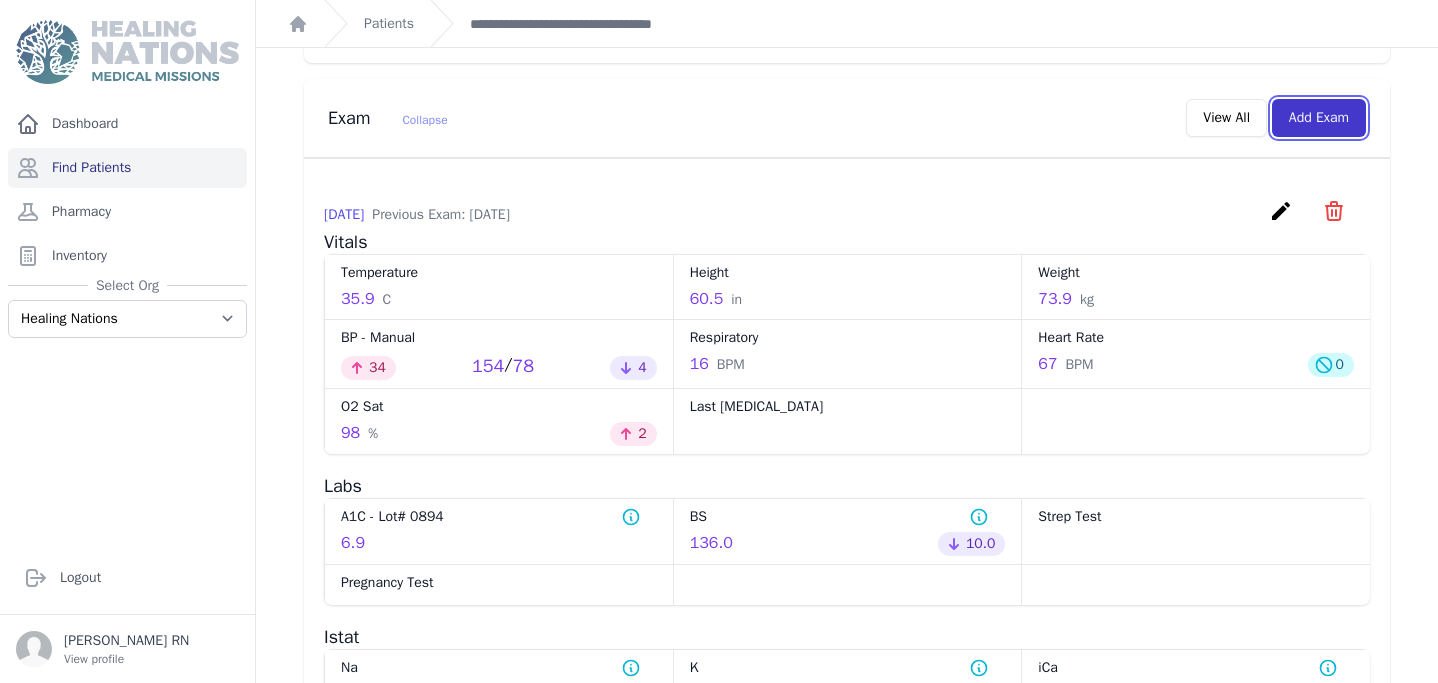click on "Add Exam" at bounding box center [1319, 118] 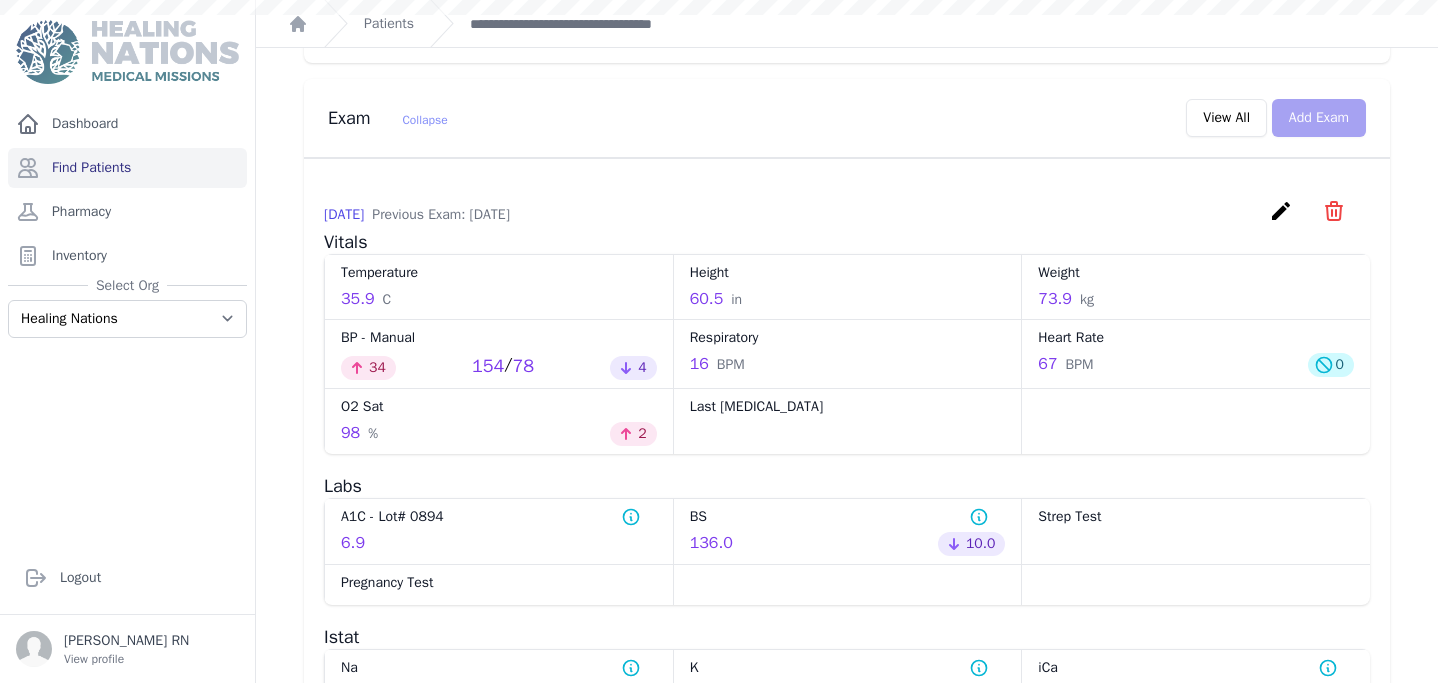 scroll, scrollTop: 0, scrollLeft: 0, axis: both 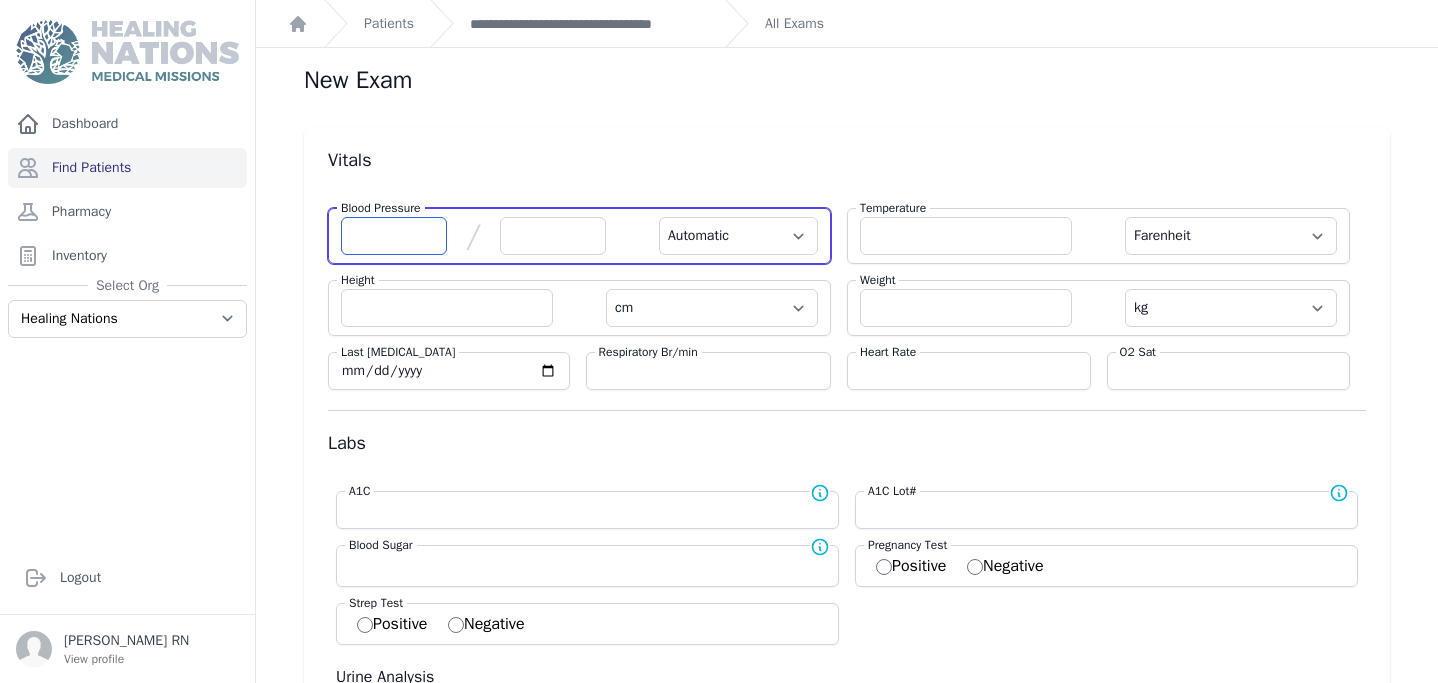 click at bounding box center (394, 236) 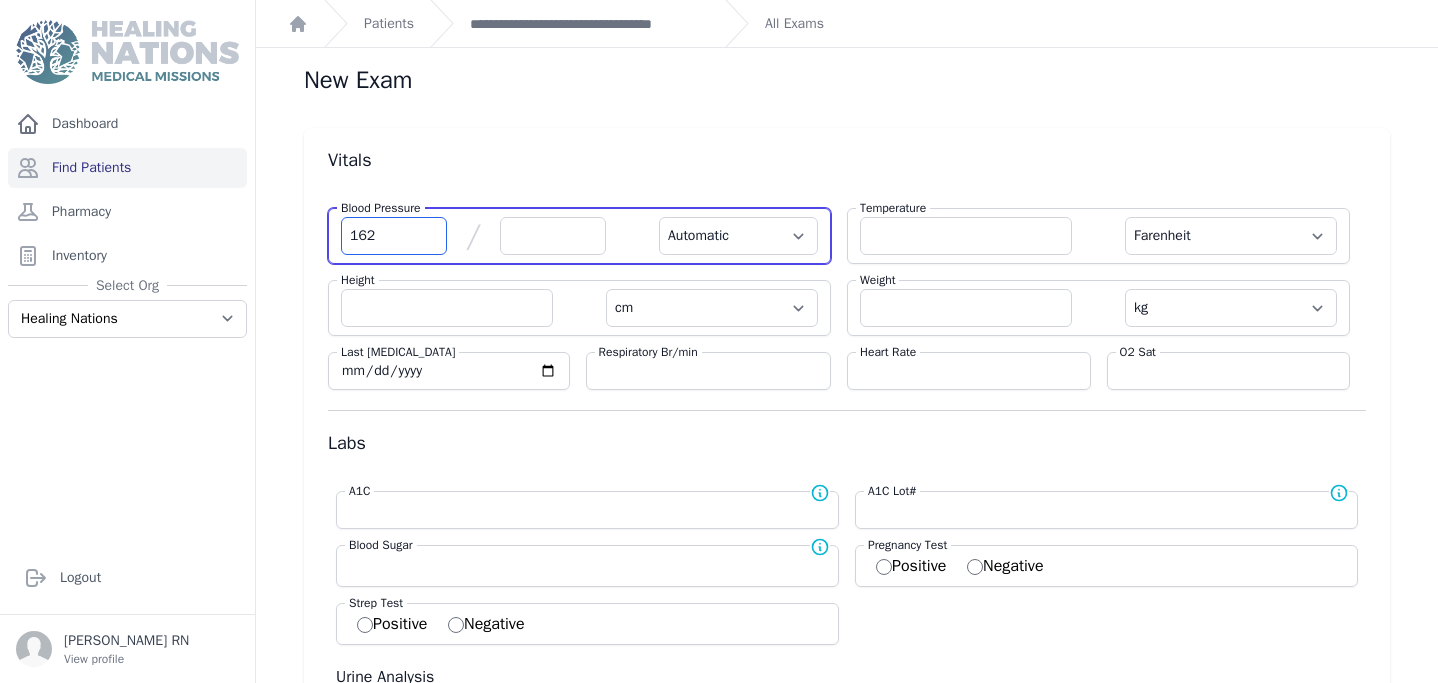 type on "162" 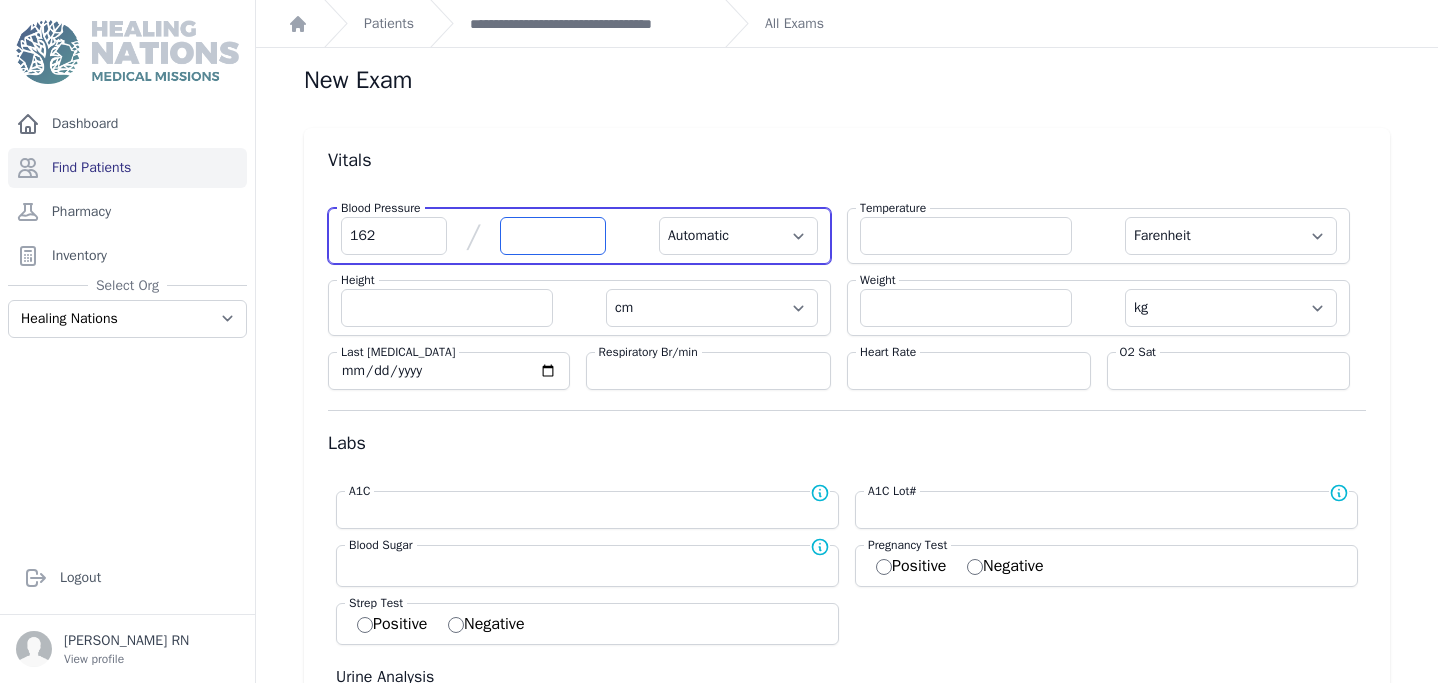select on "Automatic" 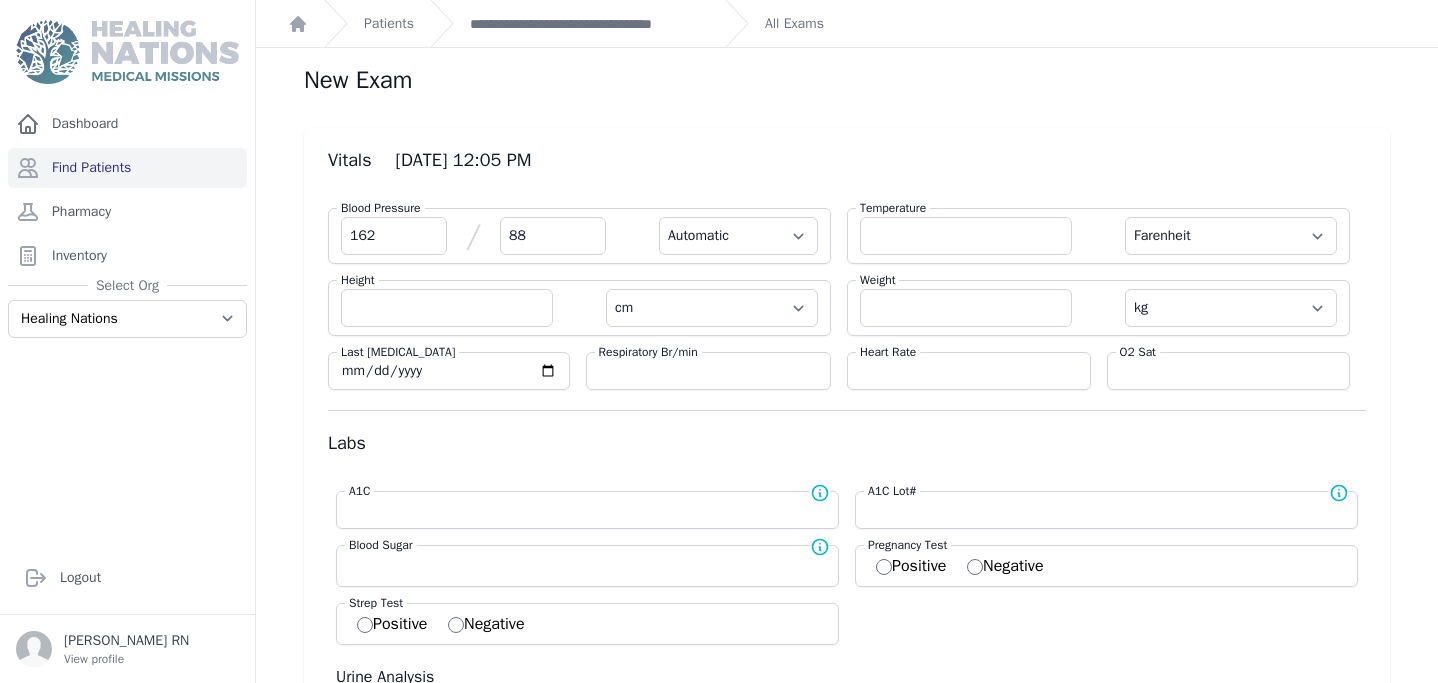 type on "88" 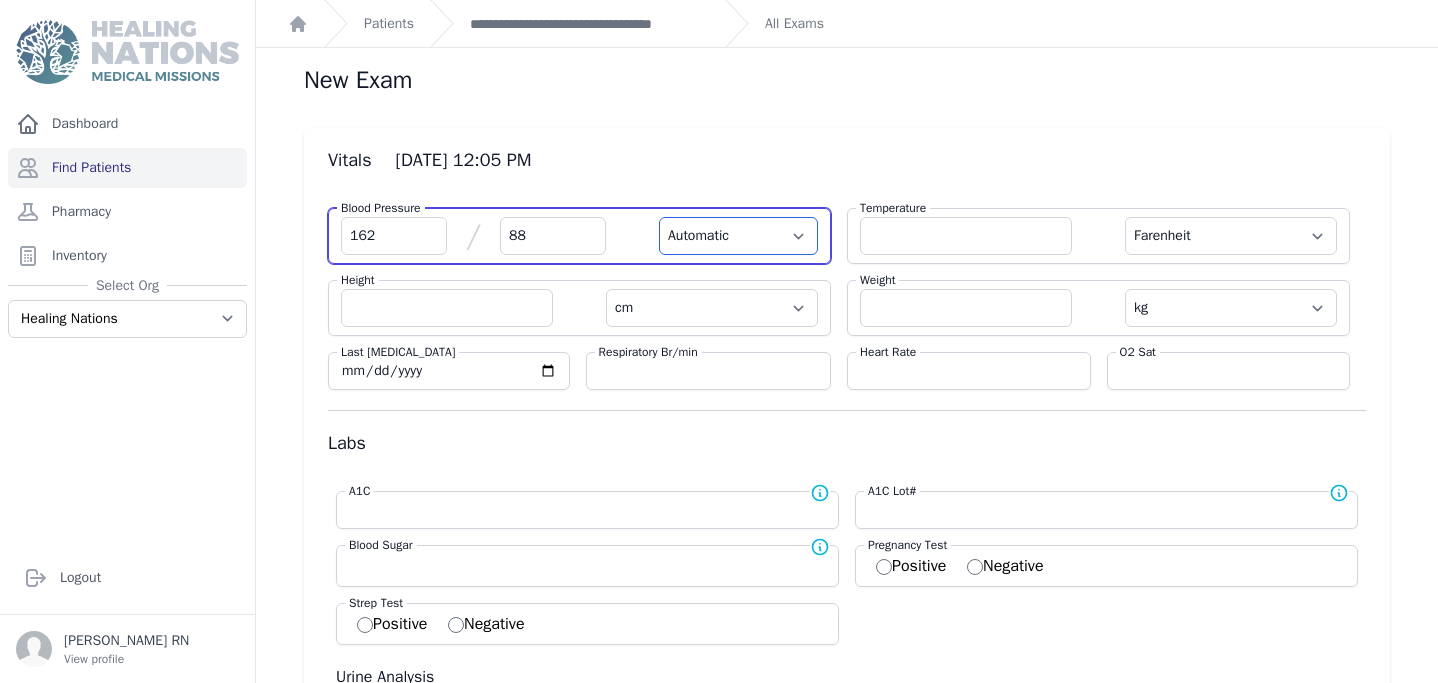 click on "Automatic Manual" at bounding box center (738, 236) 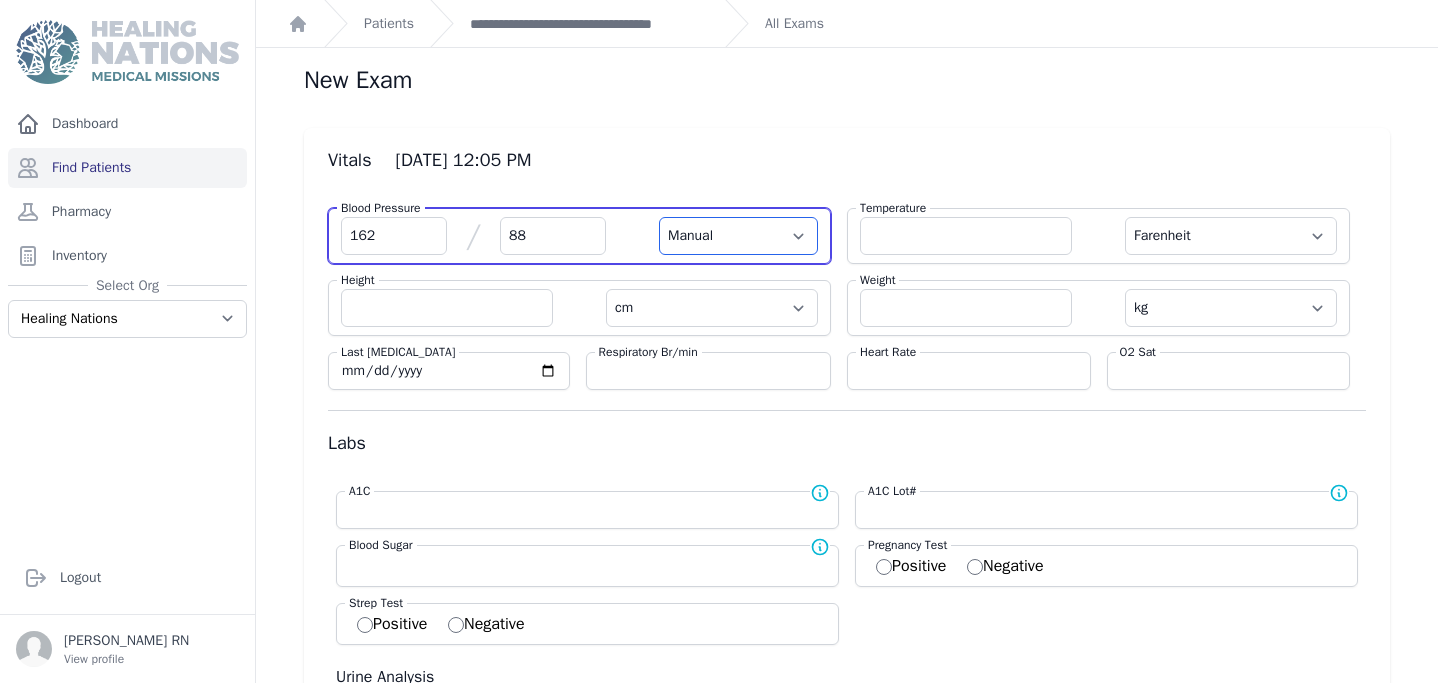 select on "F" 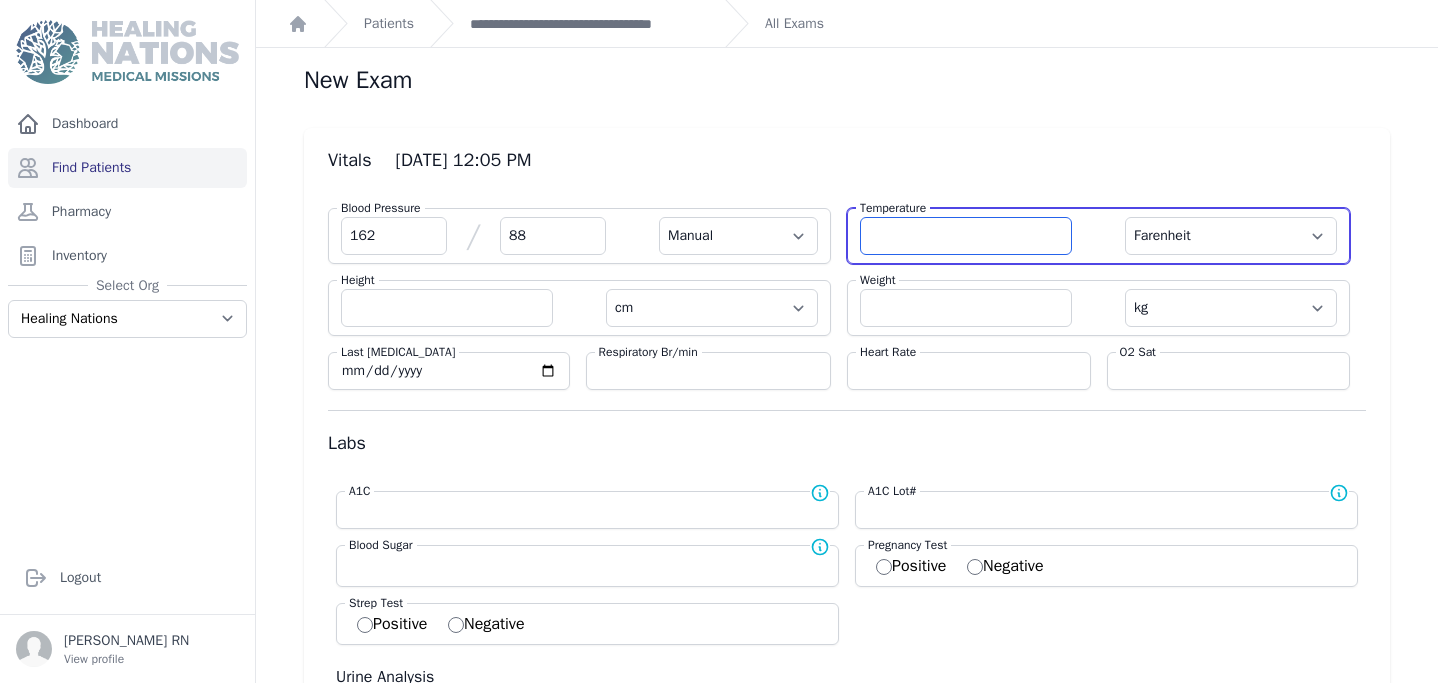 click at bounding box center (966, 236) 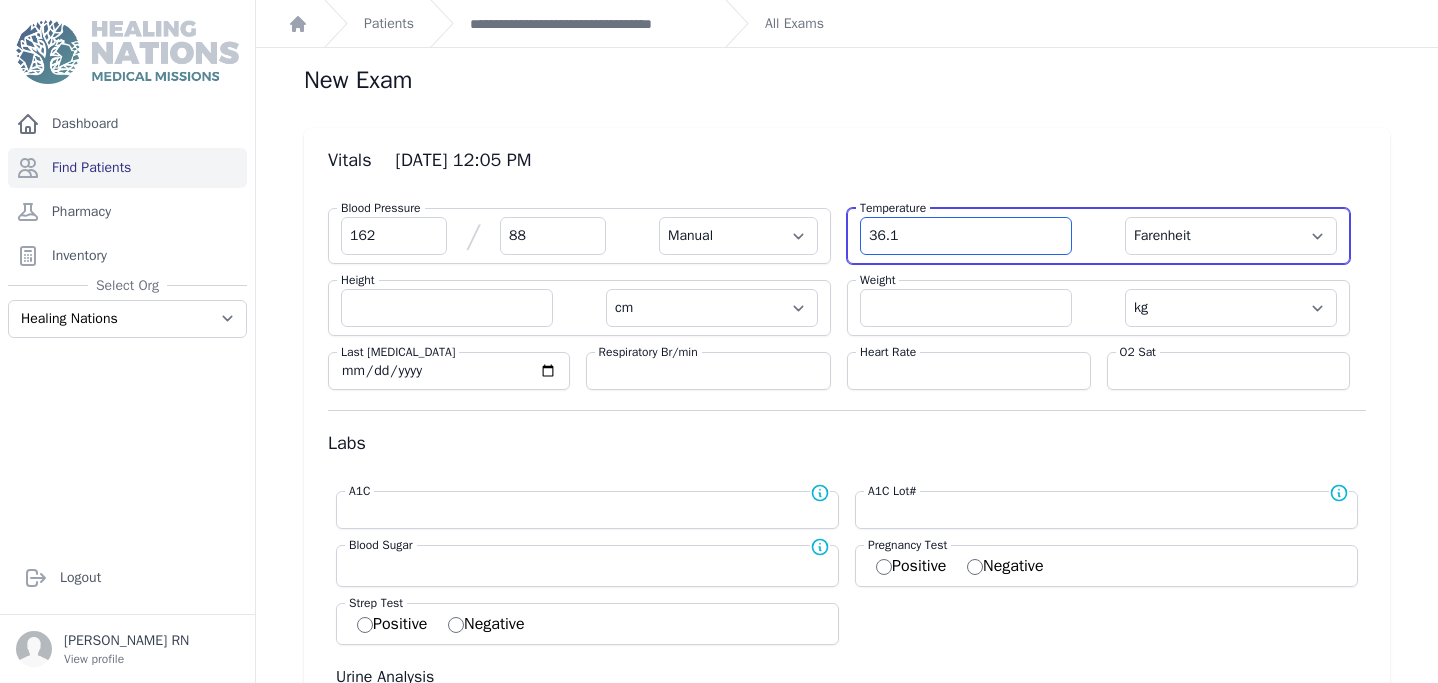 type on "36.1" 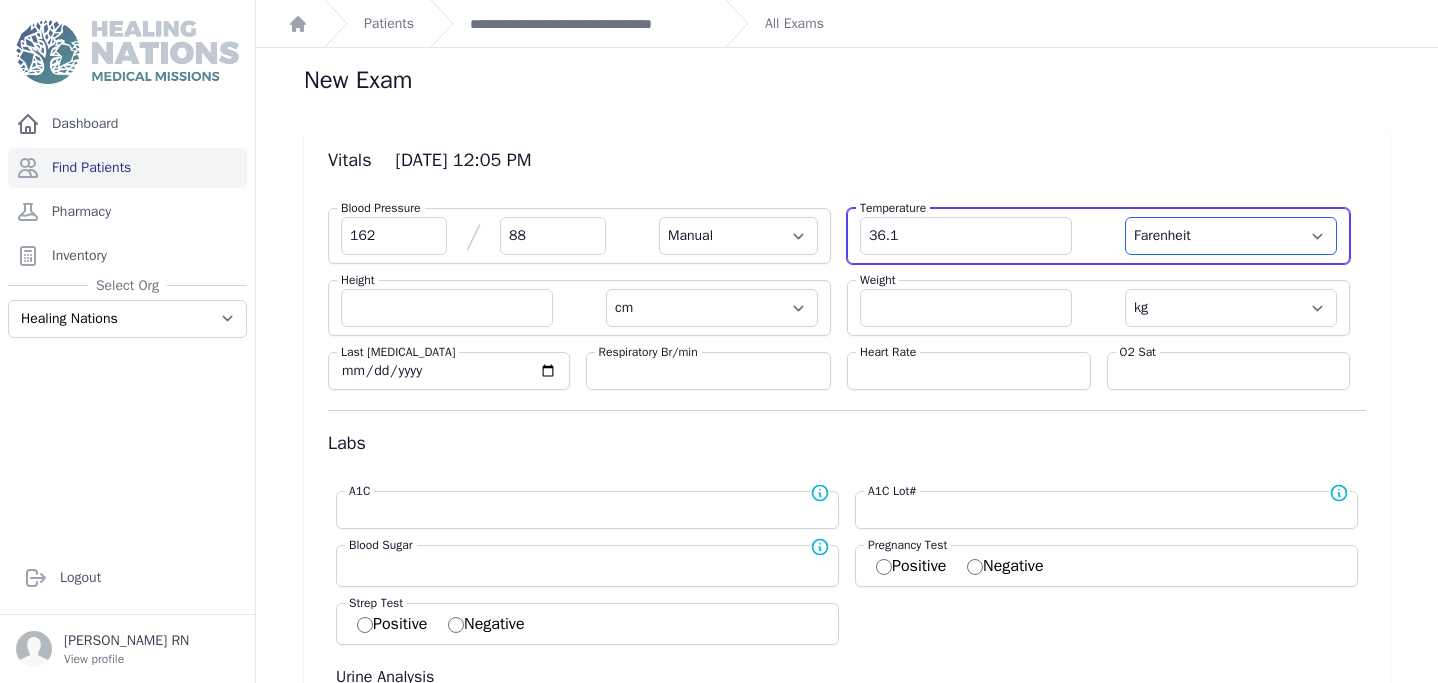 click on "Farenheit Celcius" at bounding box center [1231, 236] 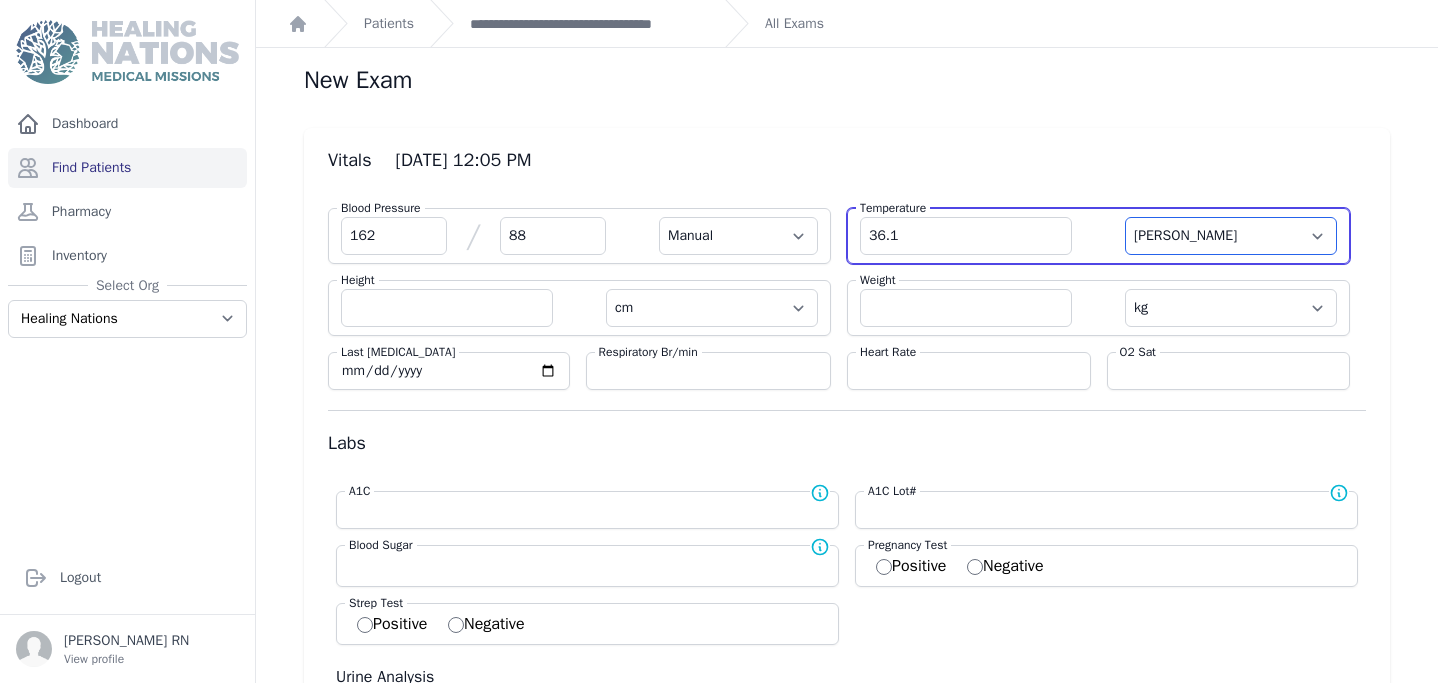 select on "Manual" 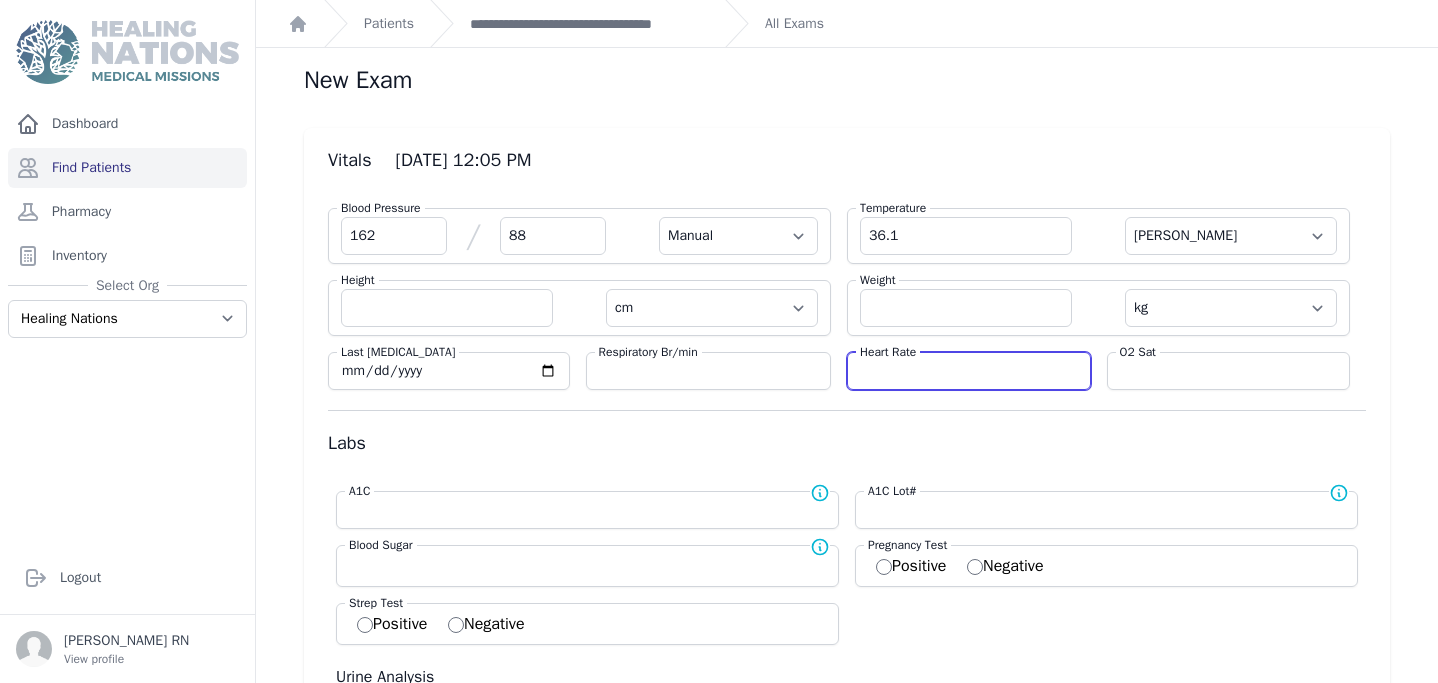 click at bounding box center [969, 371] 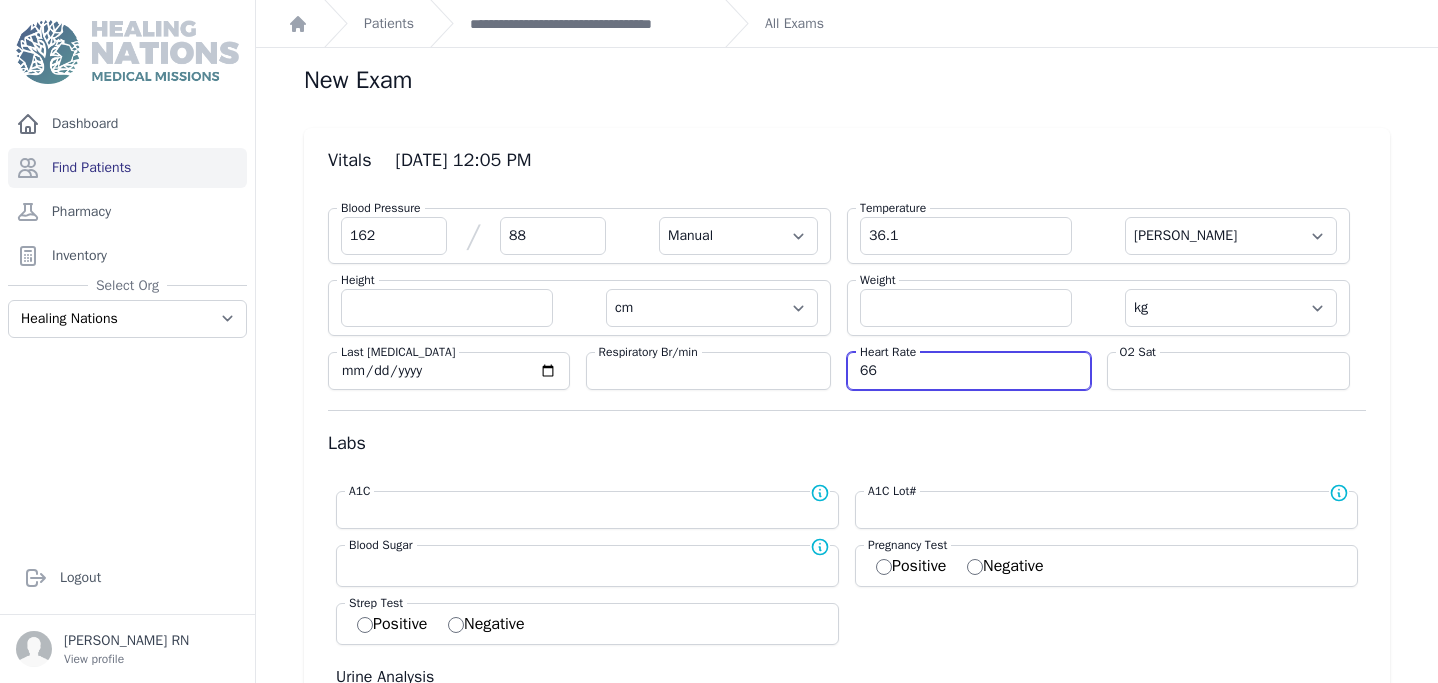 type on "66" 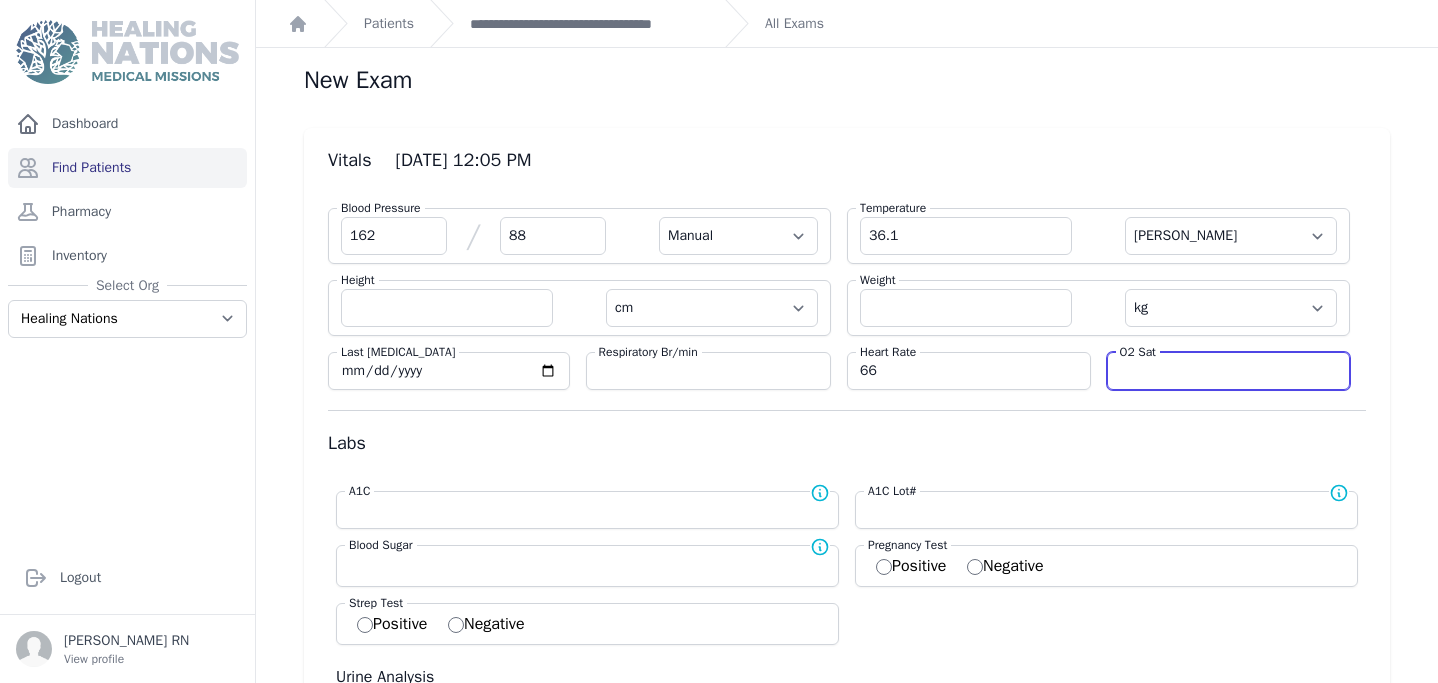 click at bounding box center (1229, 371) 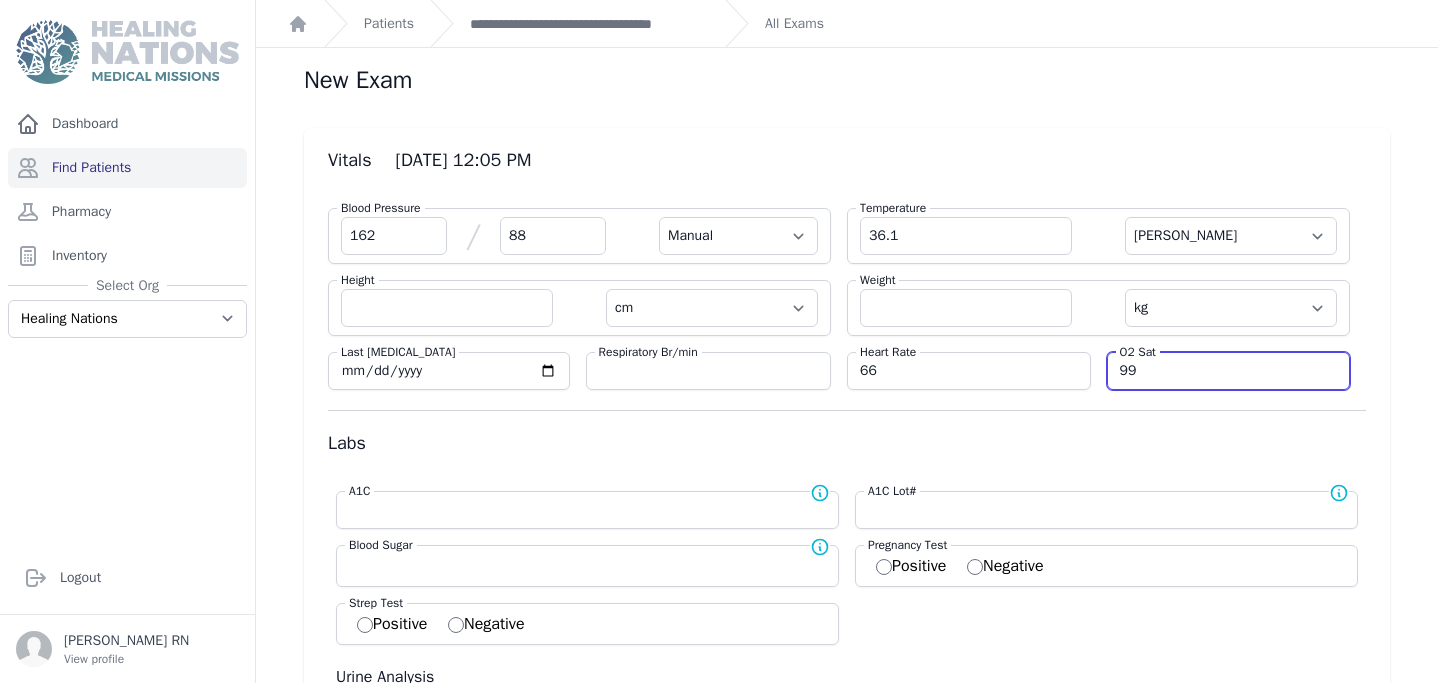 type on "99" 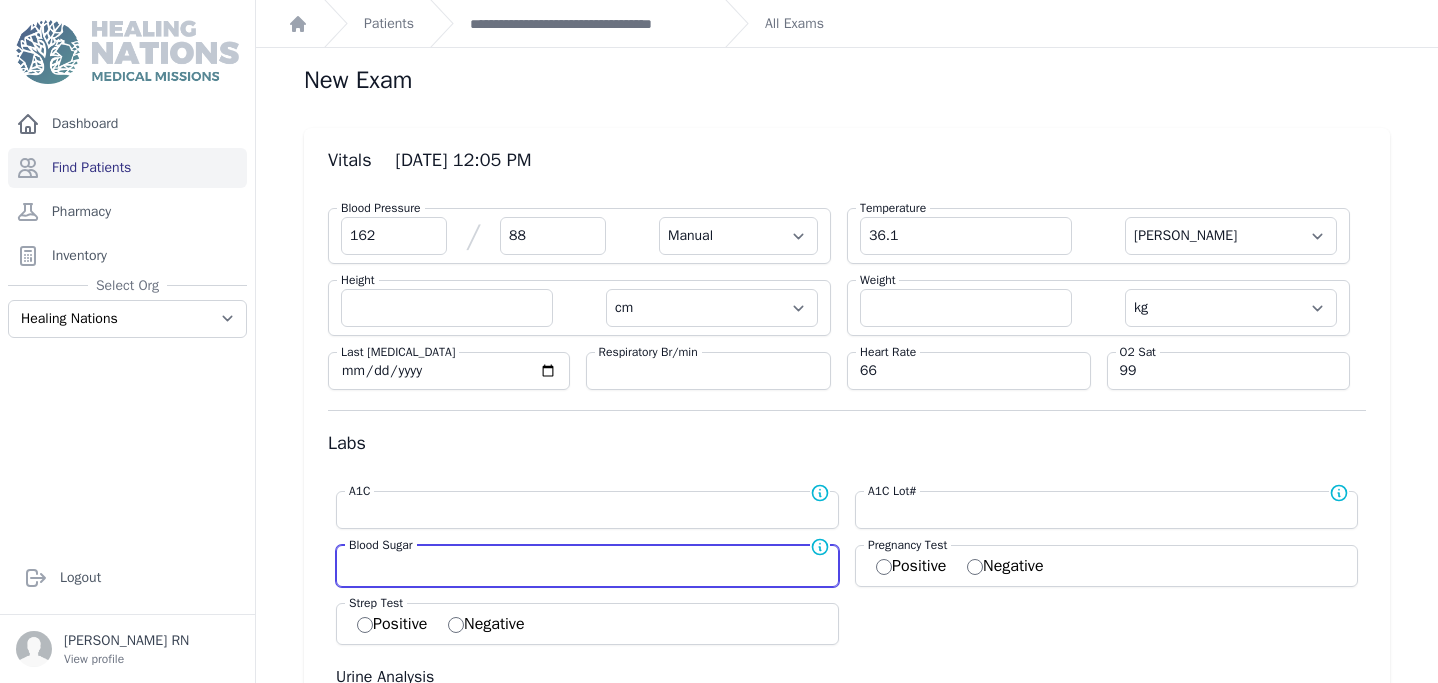 select on "Manual" 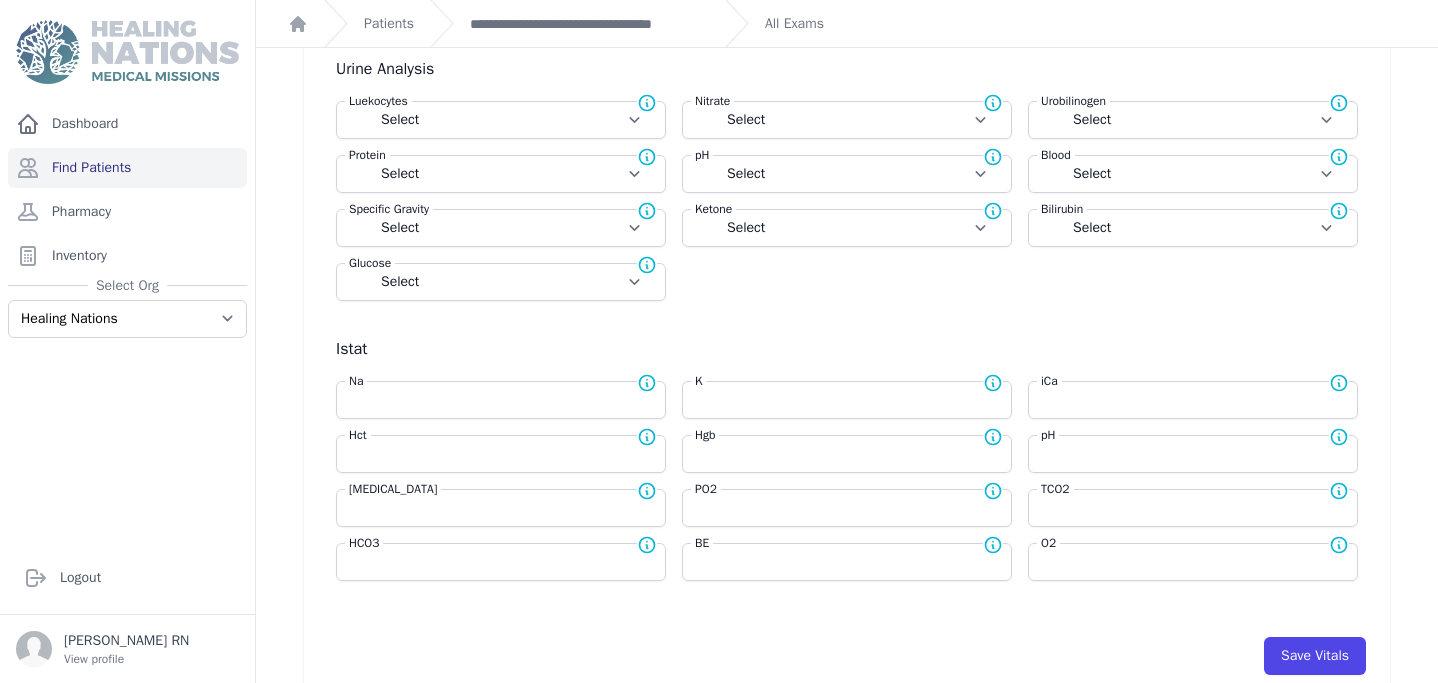 scroll, scrollTop: 656, scrollLeft: 0, axis: vertical 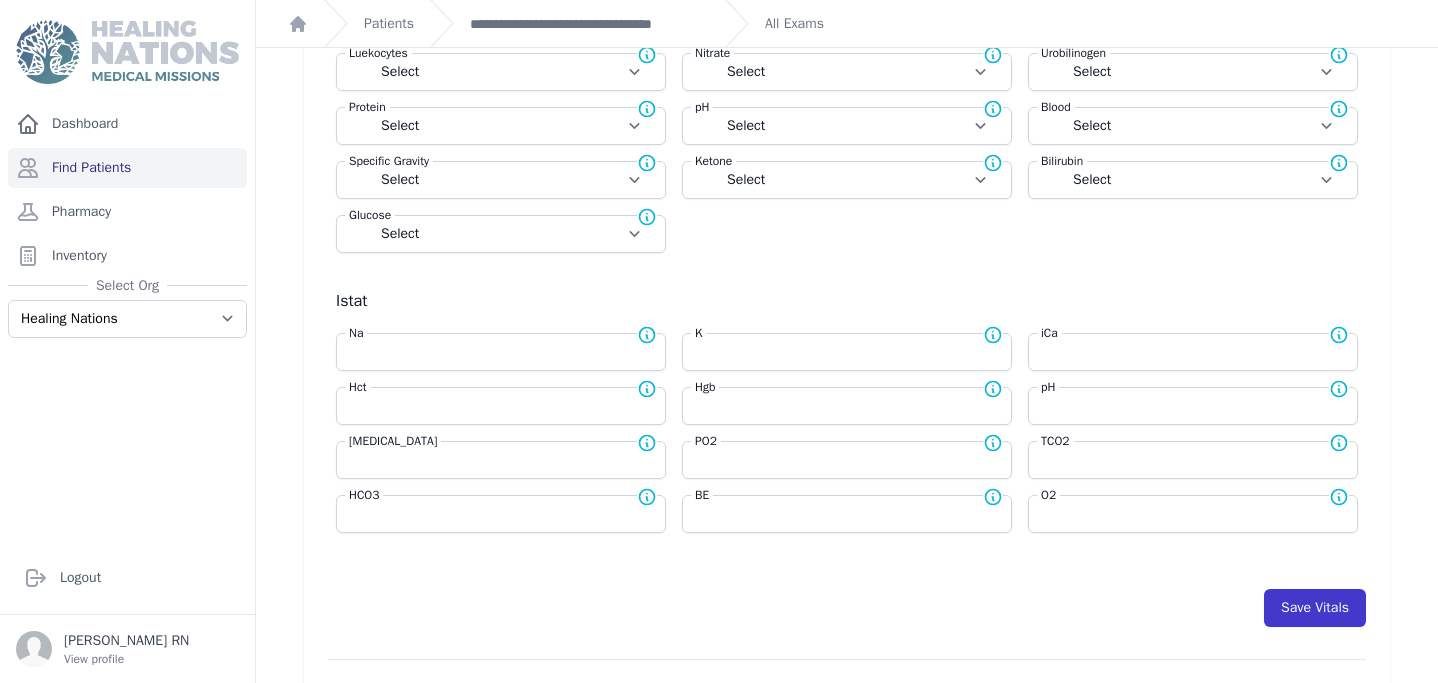 type on "95" 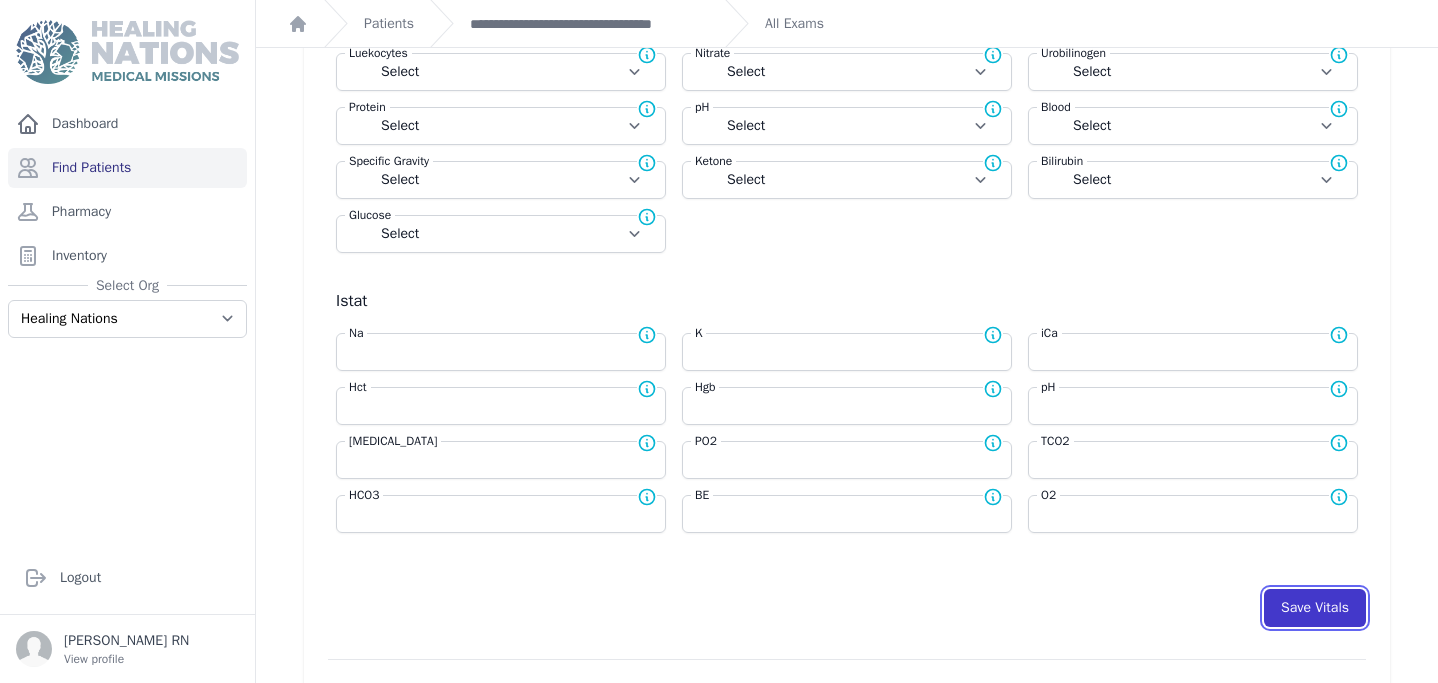 select on "Manual" 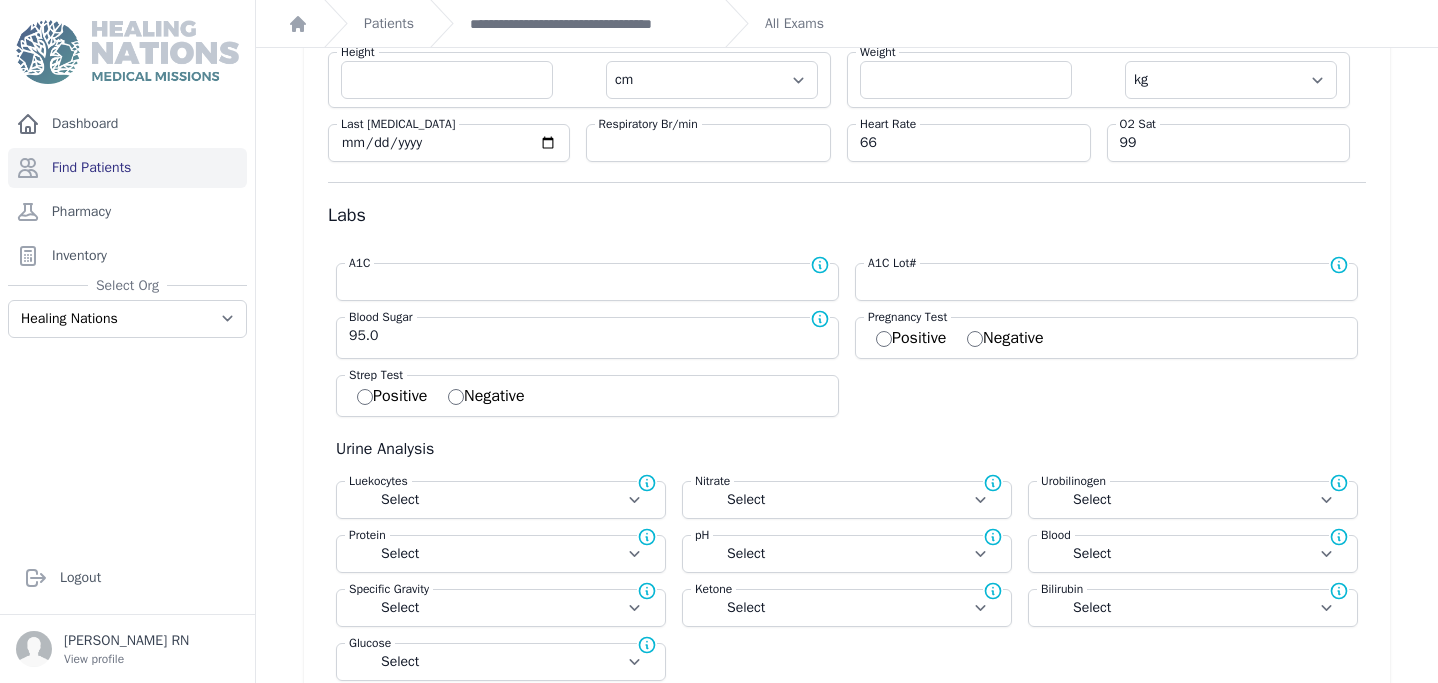 scroll, scrollTop: 0, scrollLeft: 0, axis: both 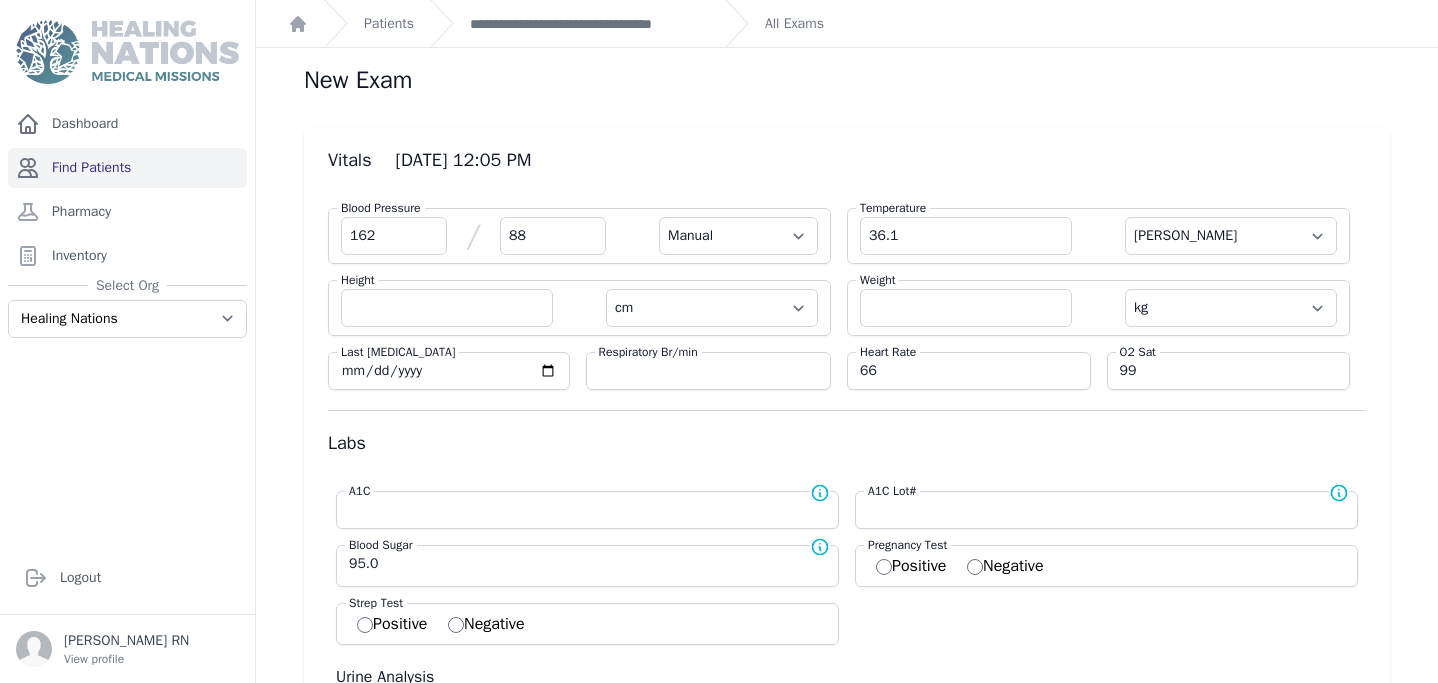 click on "Find Patients" at bounding box center [127, 168] 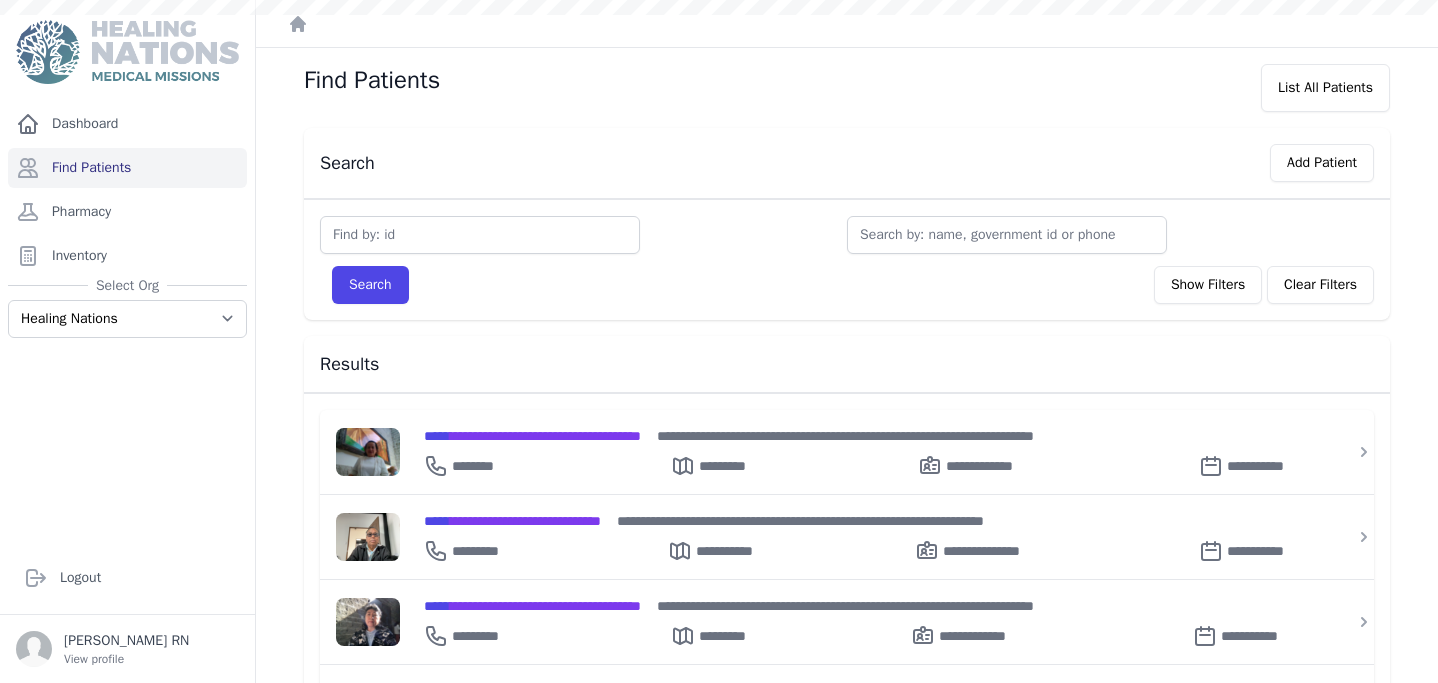 scroll, scrollTop: 0, scrollLeft: 0, axis: both 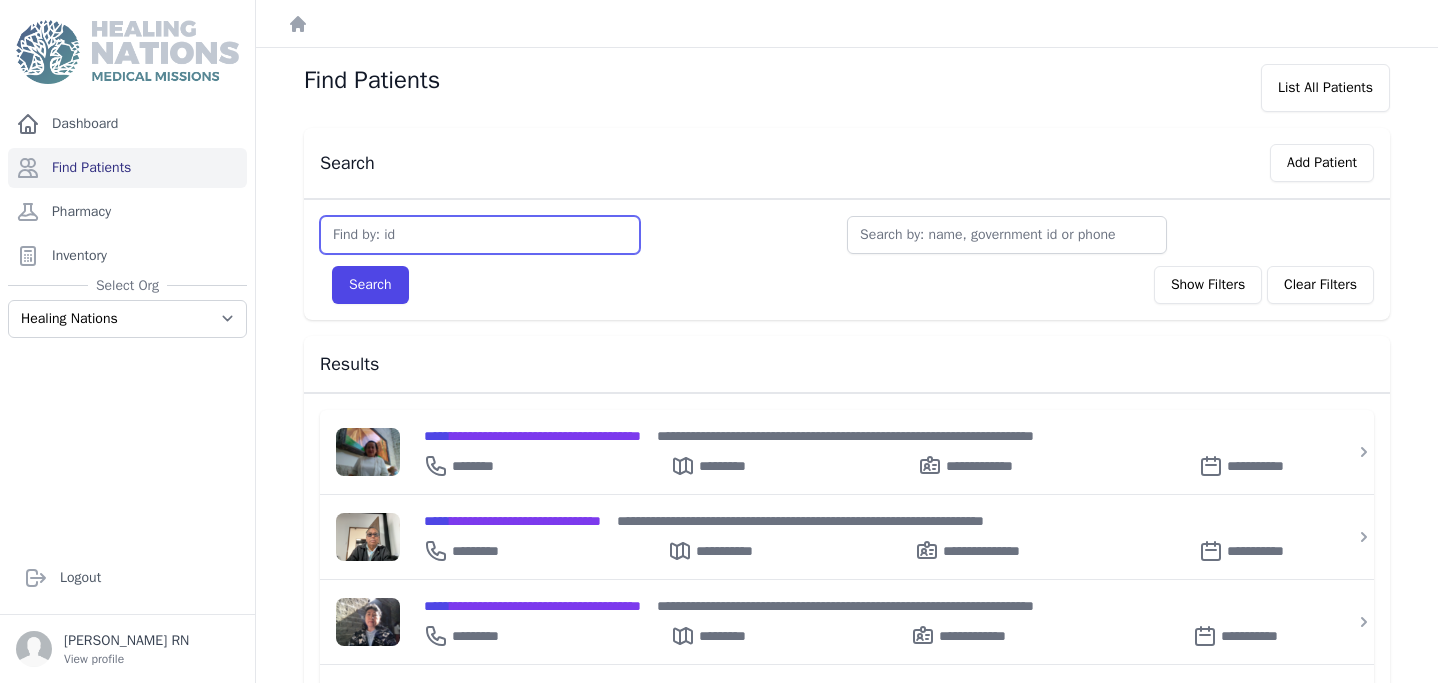 click at bounding box center (480, 235) 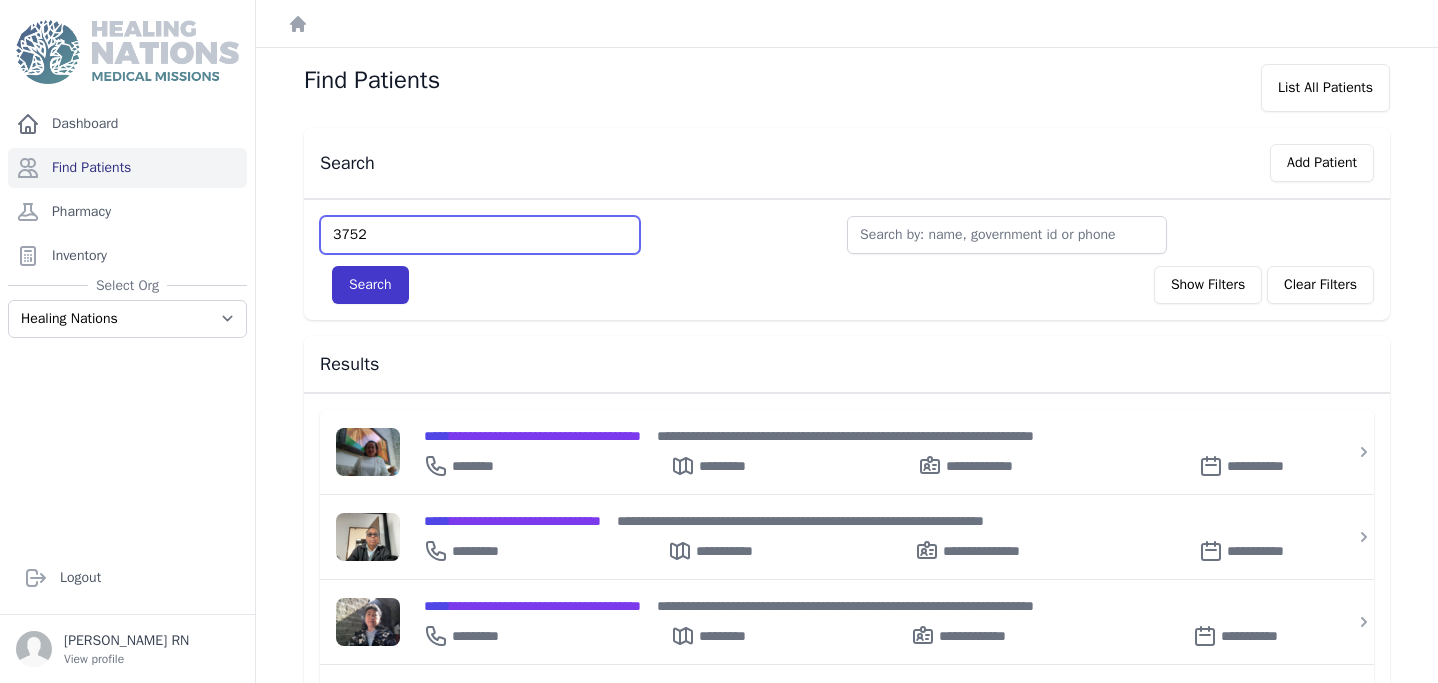 type on "3752" 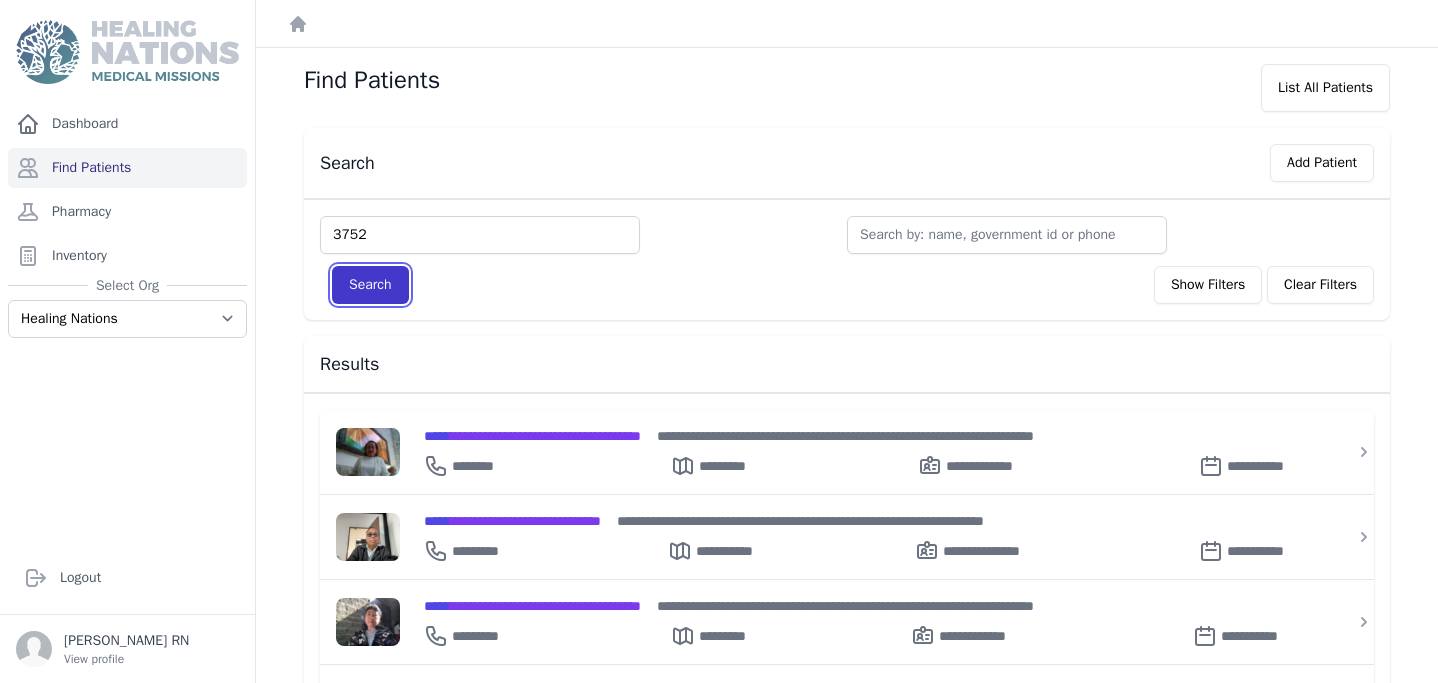 click on "Search" at bounding box center (370, 285) 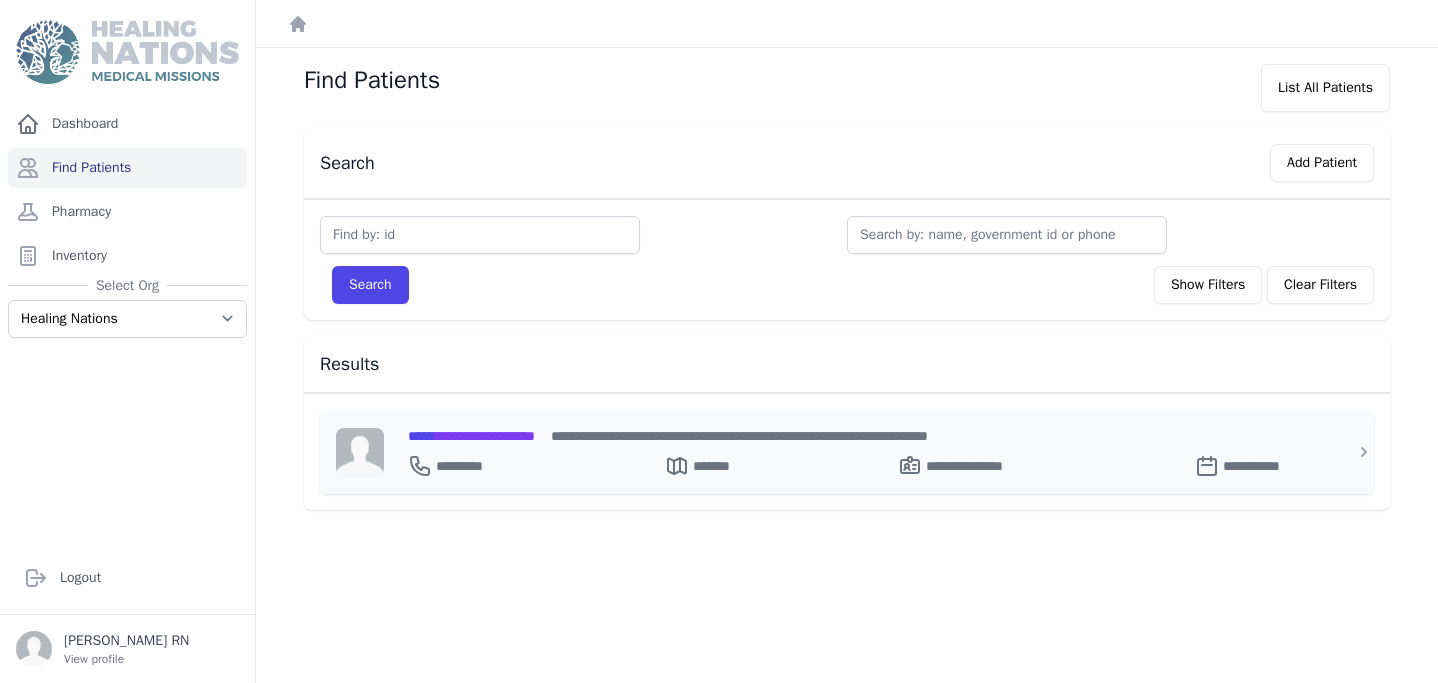 click on "**********" at bounding box center (471, 436) 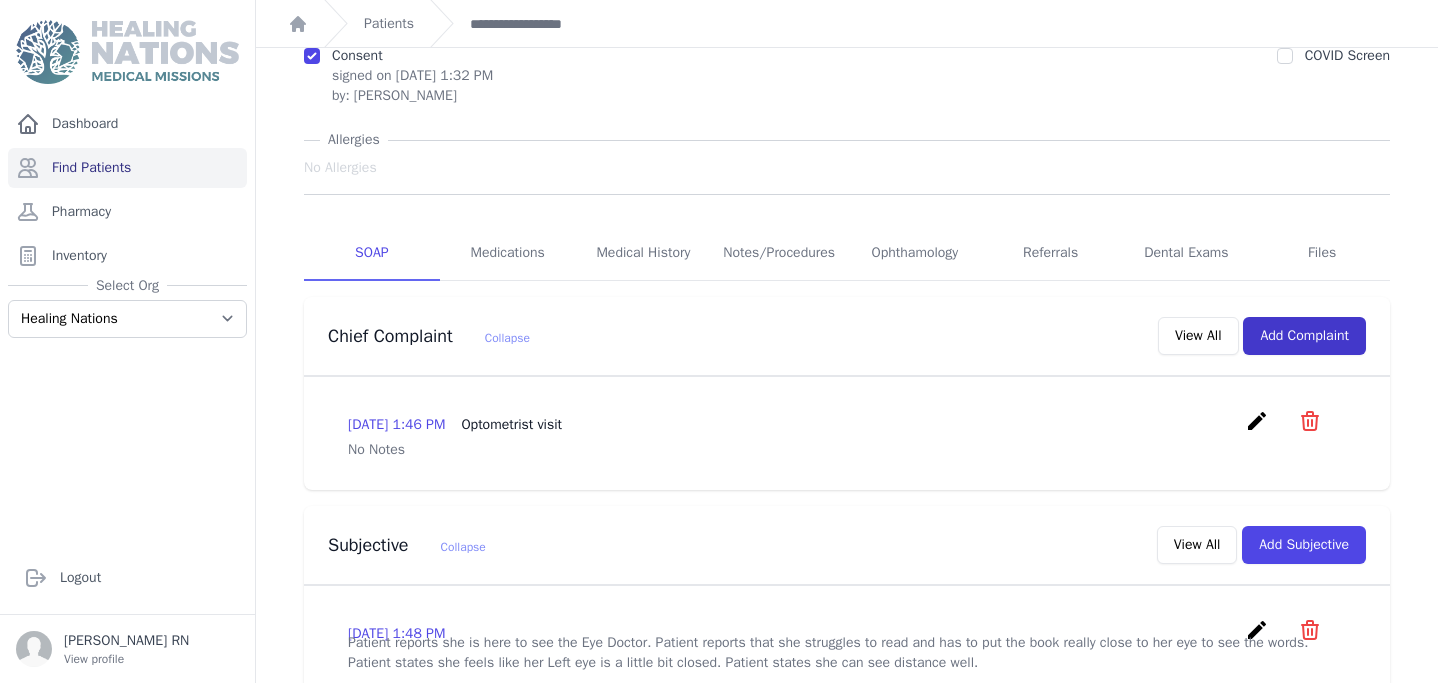 scroll, scrollTop: 195, scrollLeft: 0, axis: vertical 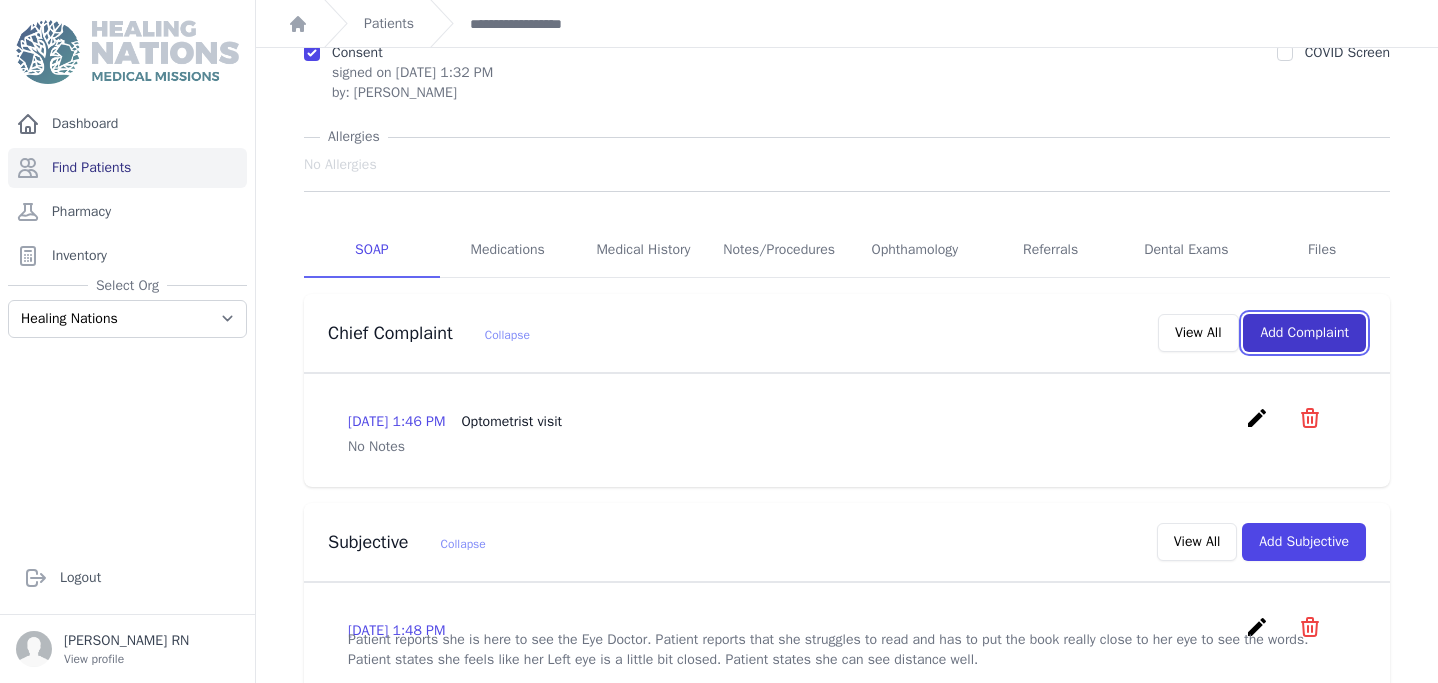 click on "Add Complaint" at bounding box center (1304, 333) 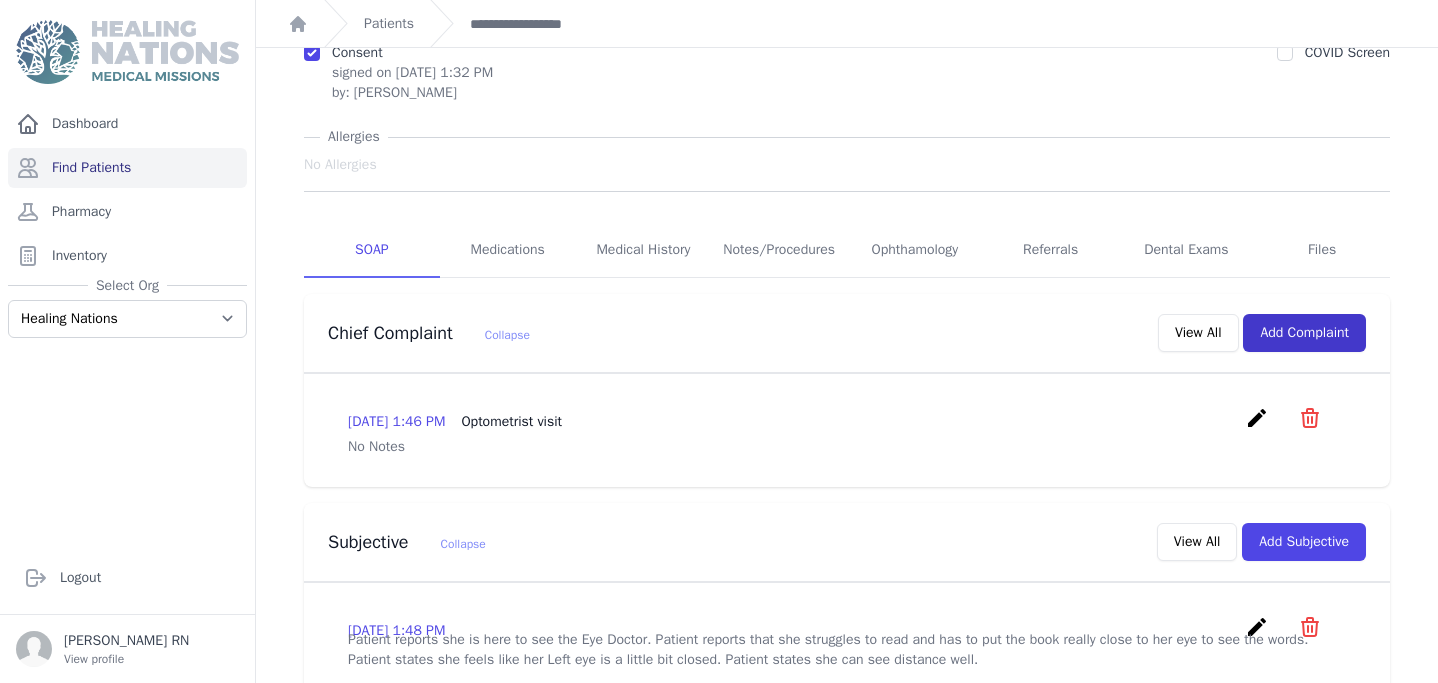 scroll, scrollTop: 0, scrollLeft: 0, axis: both 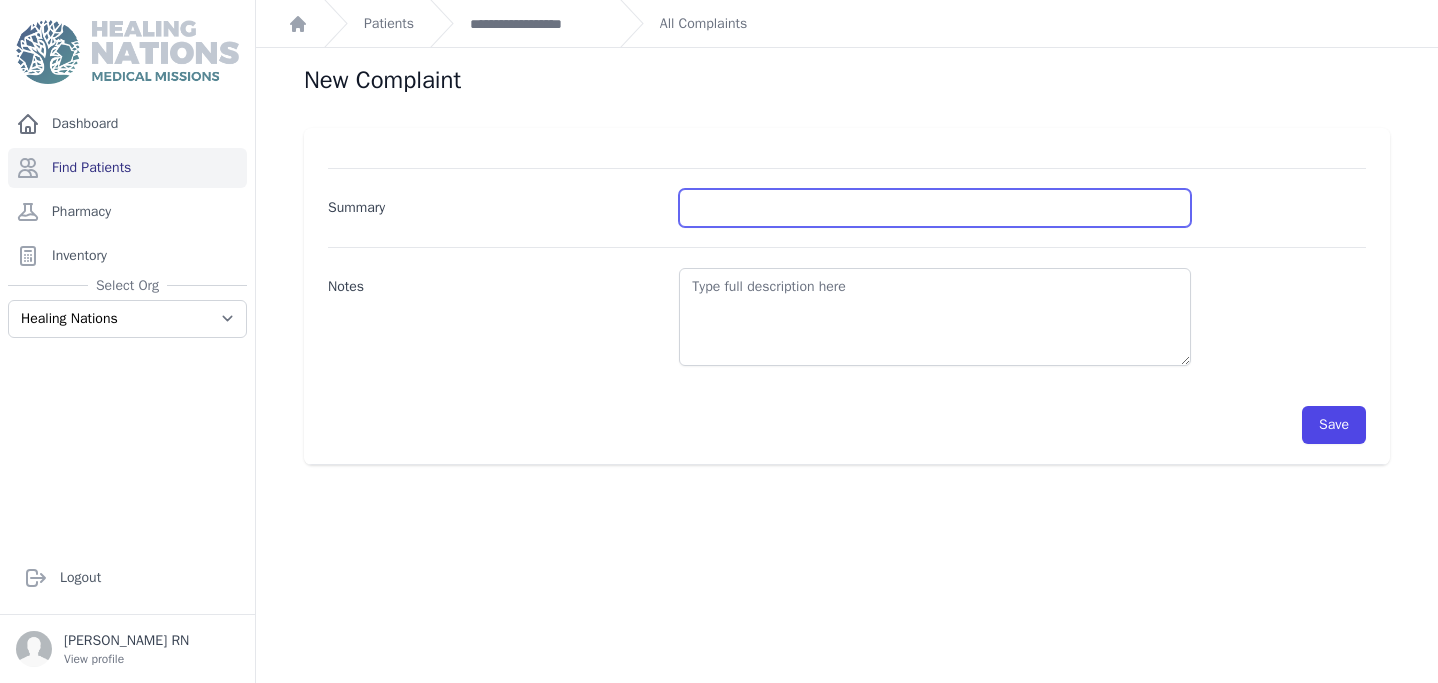 click on "Summary" at bounding box center (935, 208) 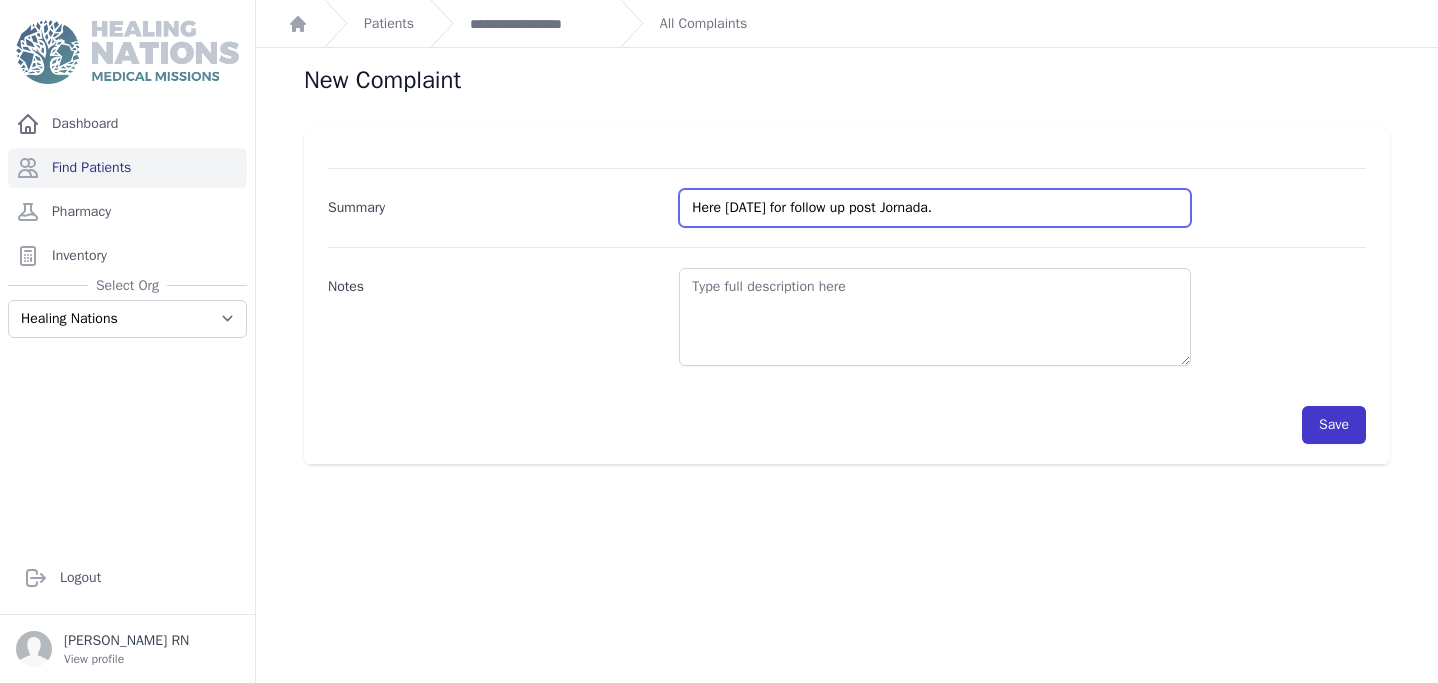 type on "Here today for follow up post Jornada." 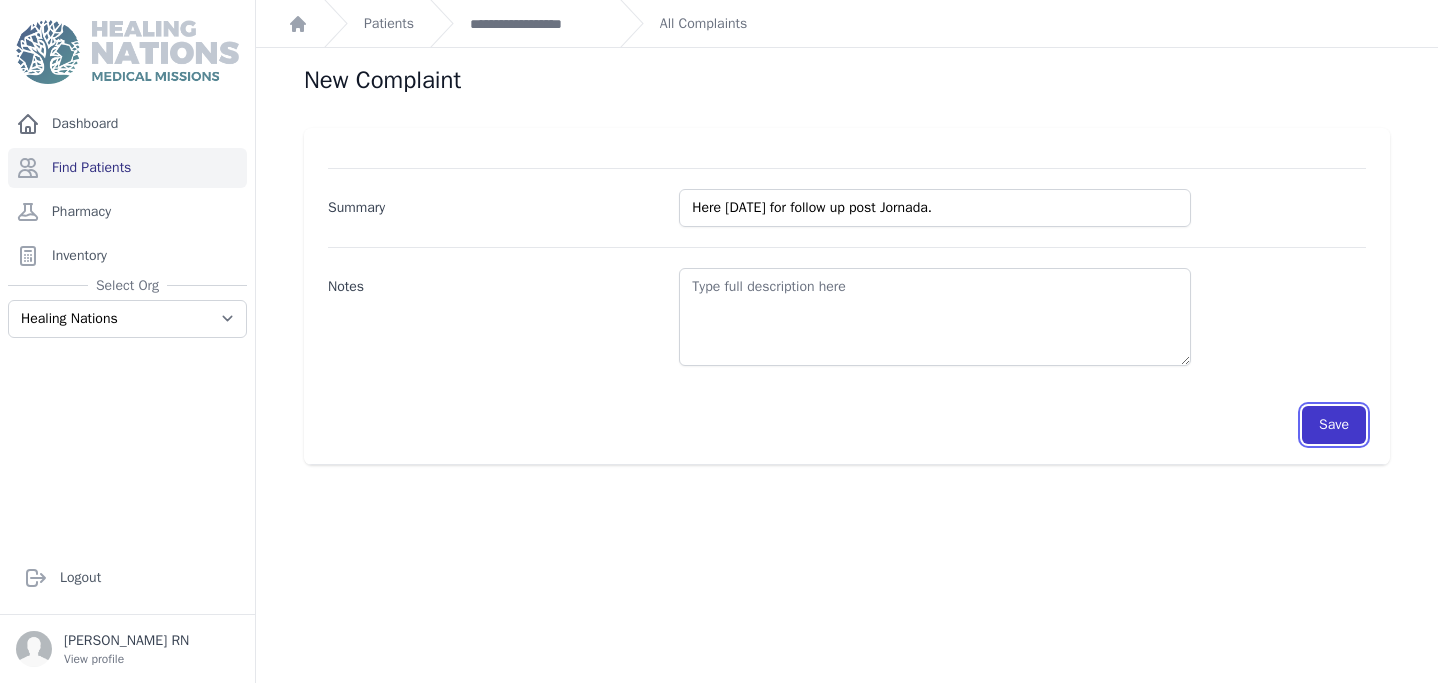 click on "Save" at bounding box center [1334, 425] 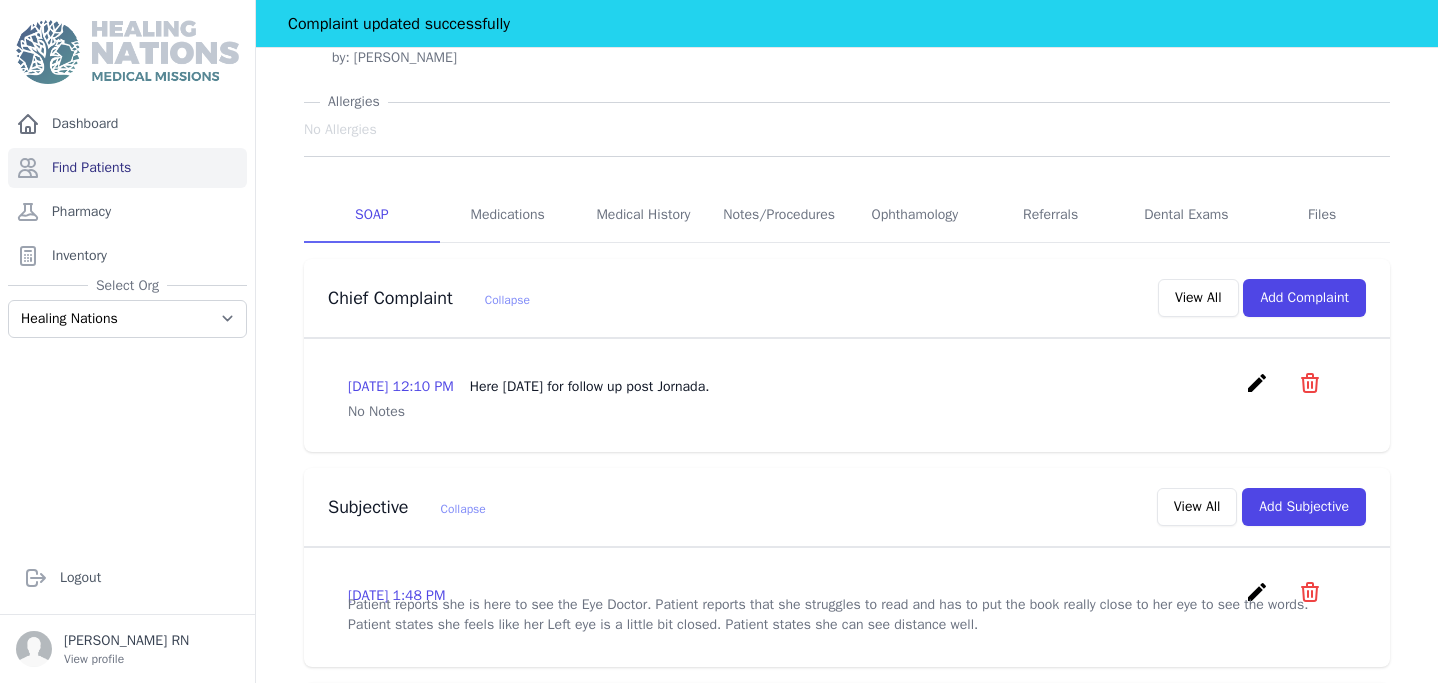 scroll, scrollTop: 383, scrollLeft: 0, axis: vertical 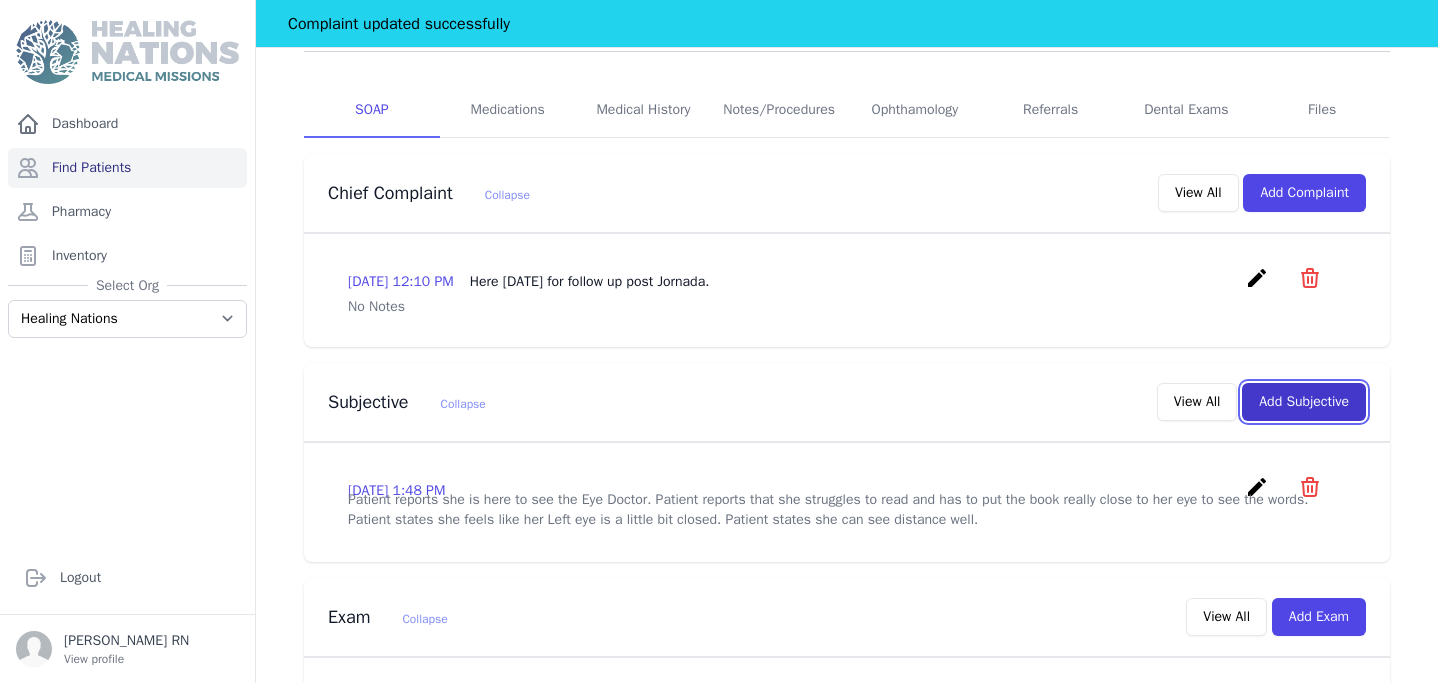 click on "Add Subjective" at bounding box center [1304, 402] 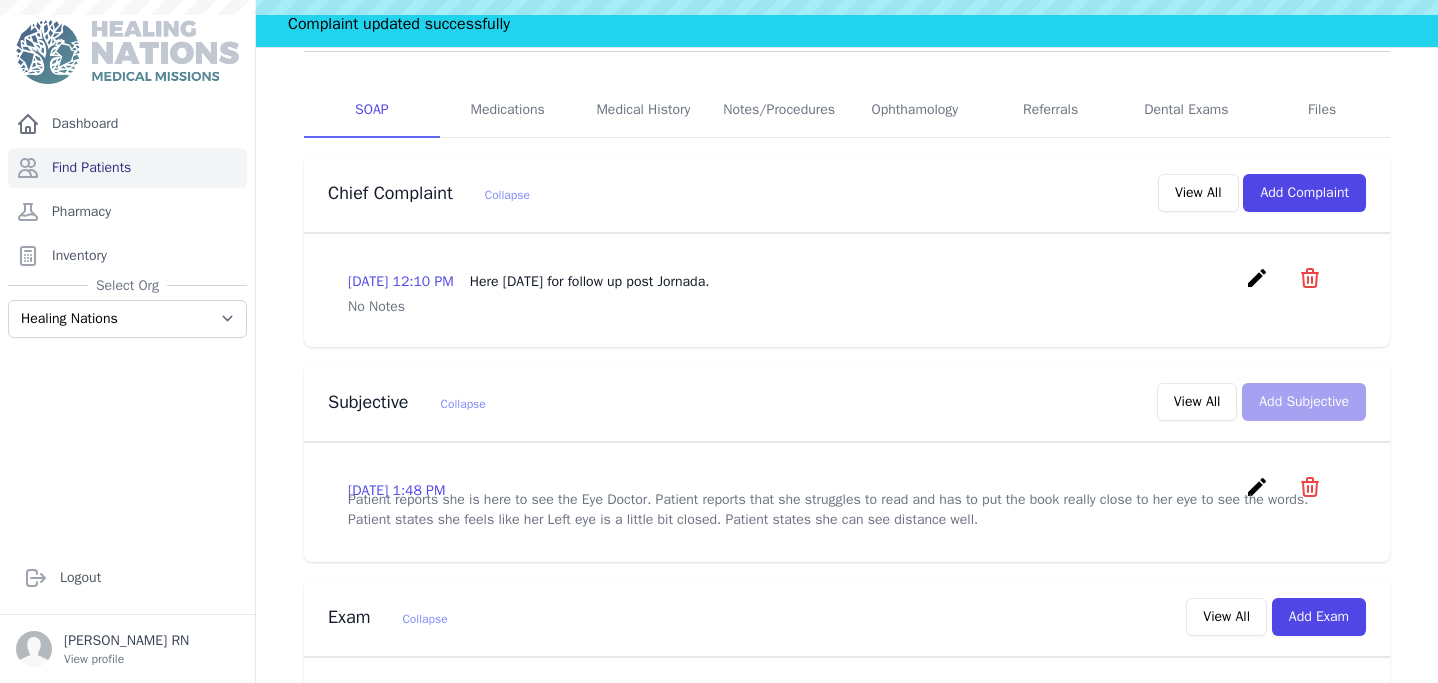 scroll, scrollTop: 0, scrollLeft: 0, axis: both 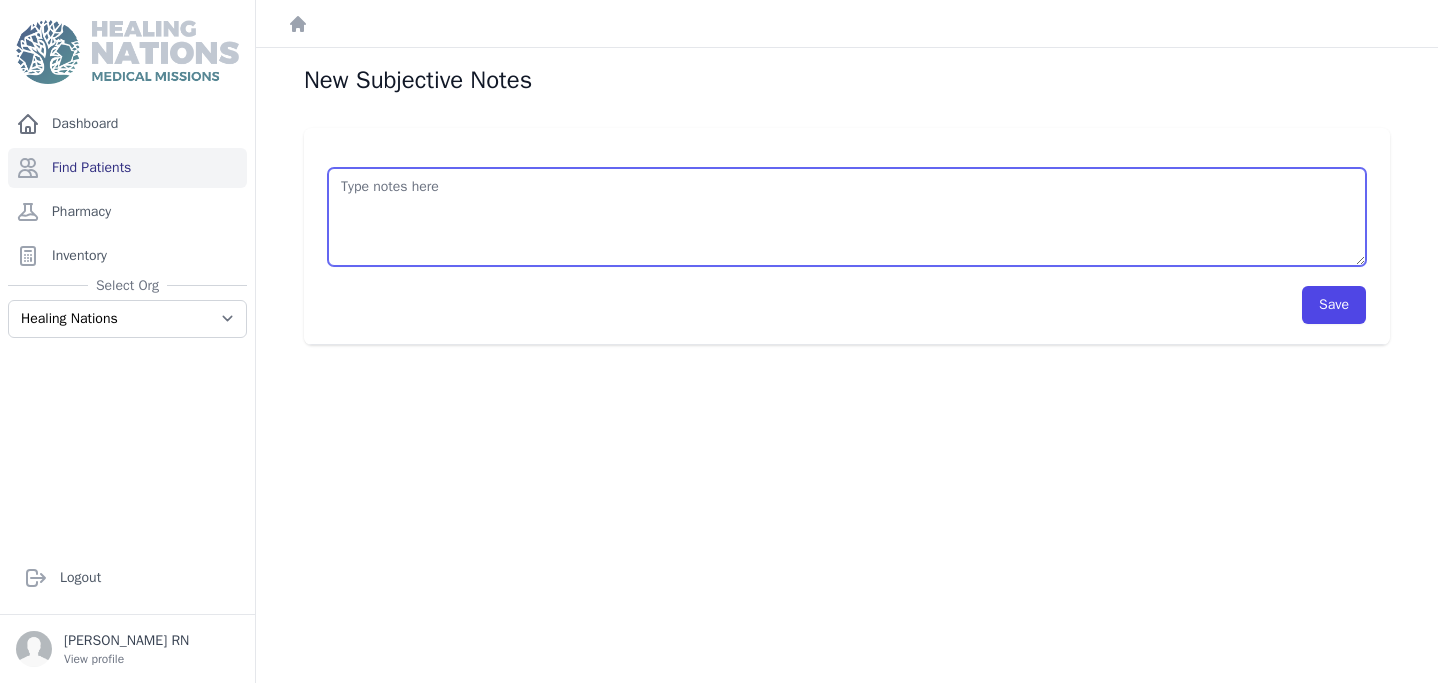 click at bounding box center (847, 217) 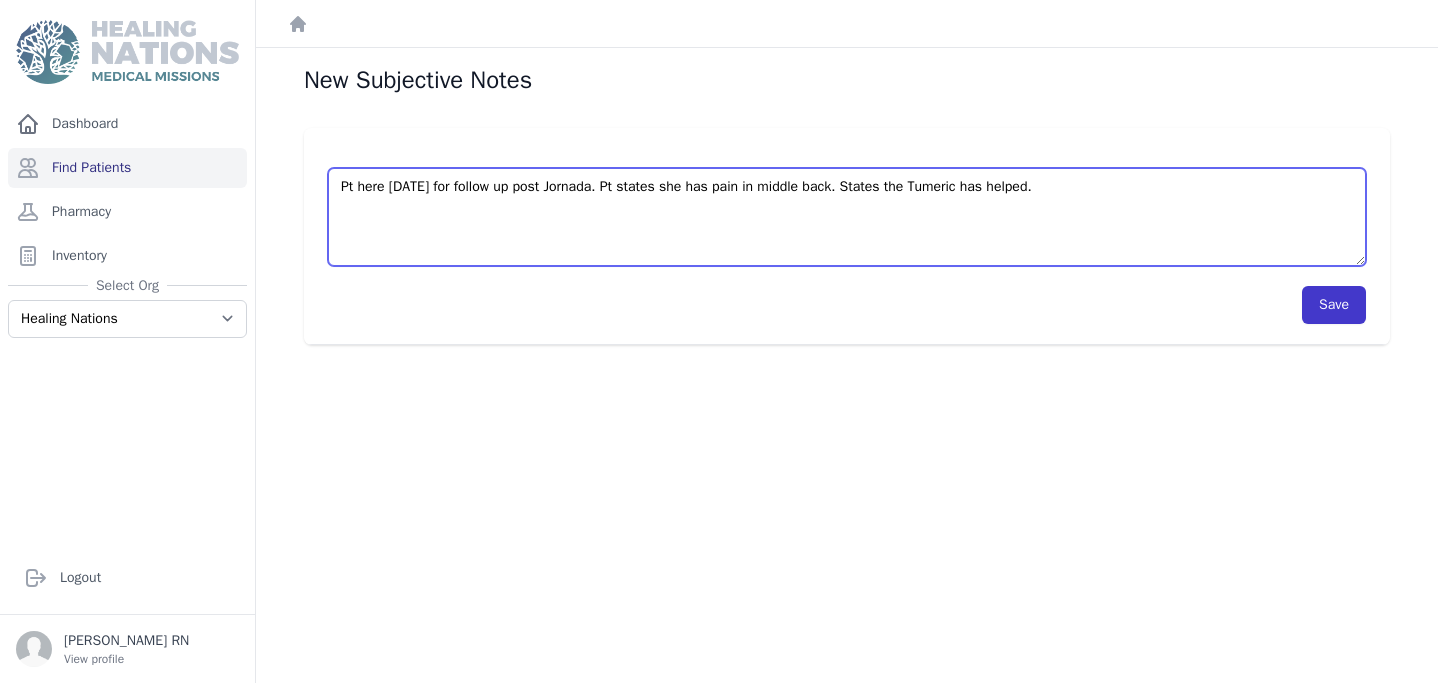 type on "Pt here today for follow up post Jornada. Pt states she has pain in middle back. States the Tumeric has helped." 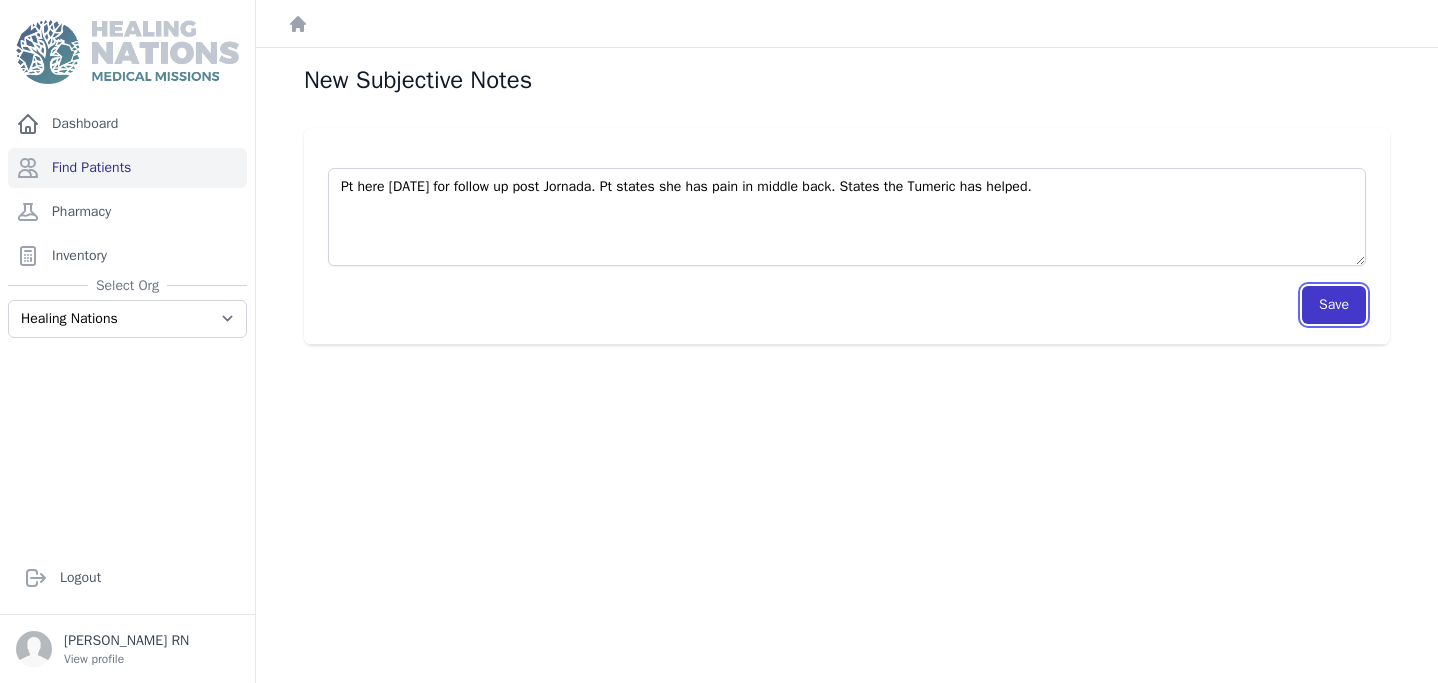 click on "Save" at bounding box center [1334, 305] 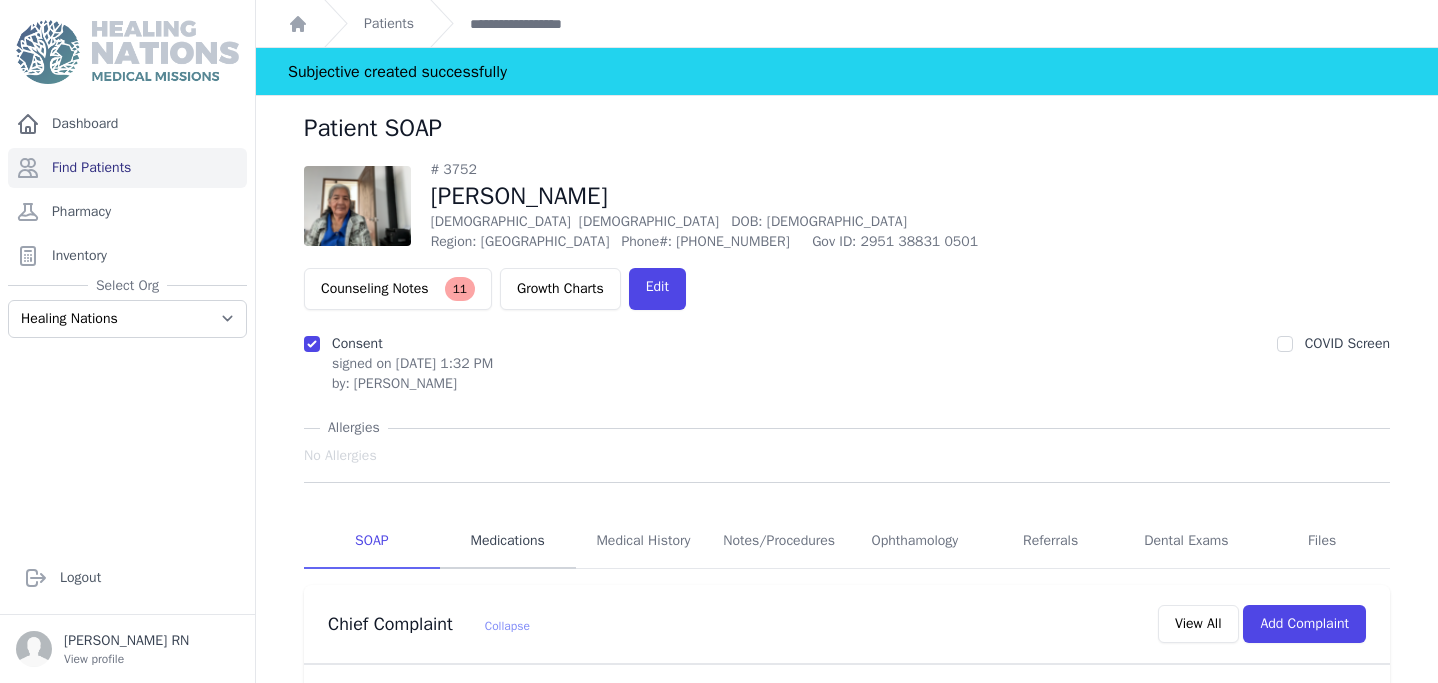 click on "Medications" at bounding box center [508, 542] 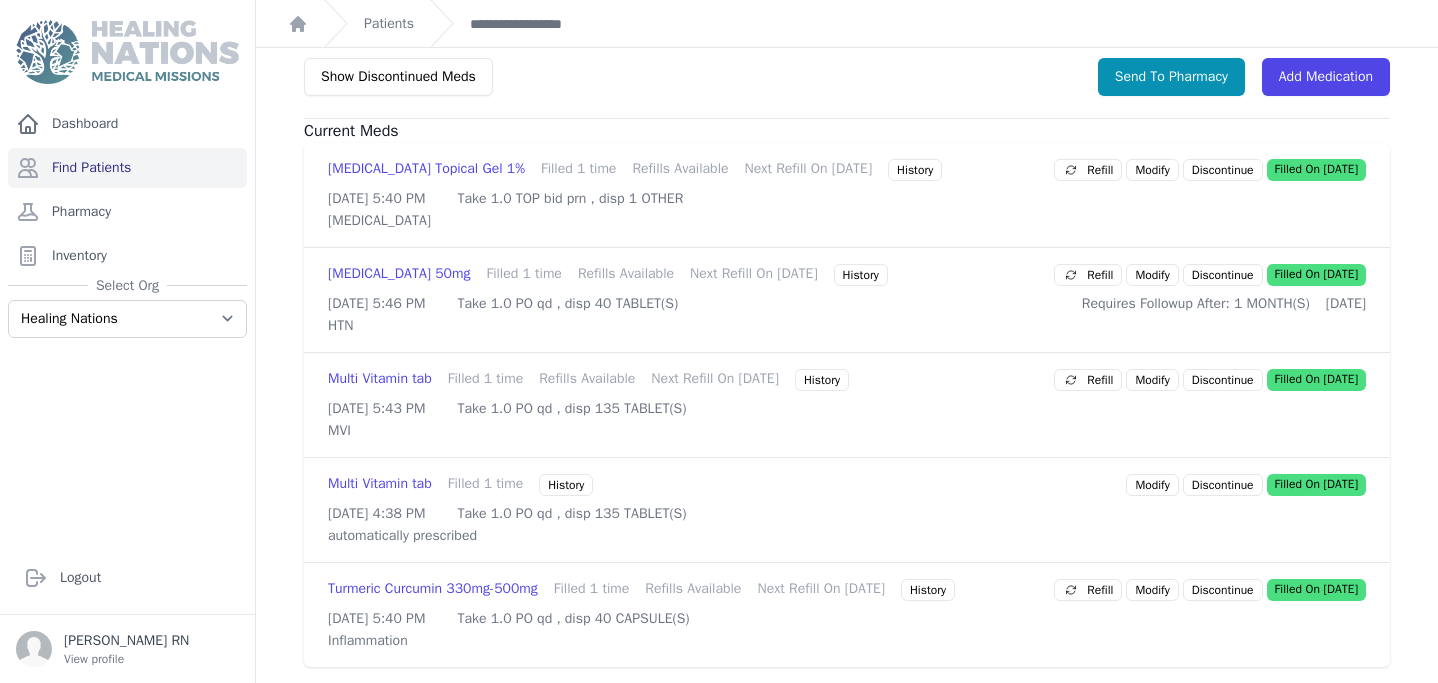 scroll, scrollTop: 567, scrollLeft: 0, axis: vertical 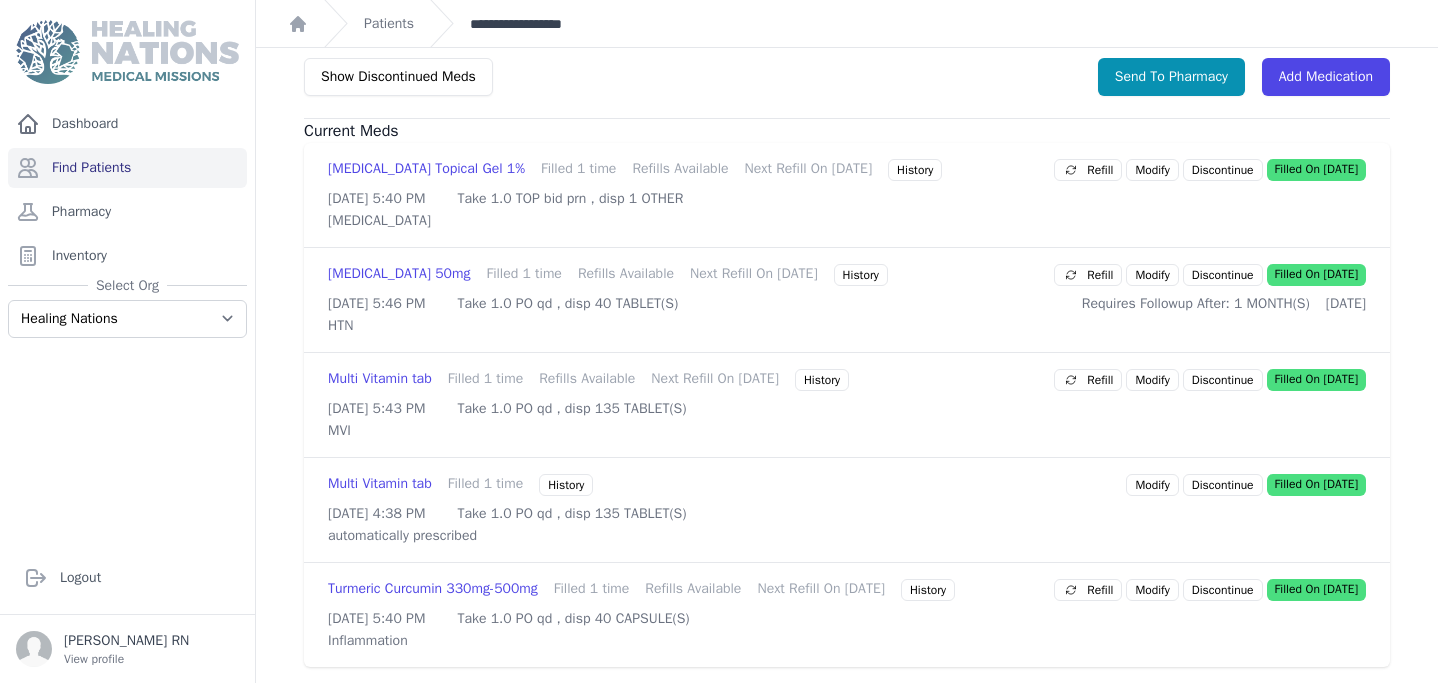 click on "**********" at bounding box center [537, 24] 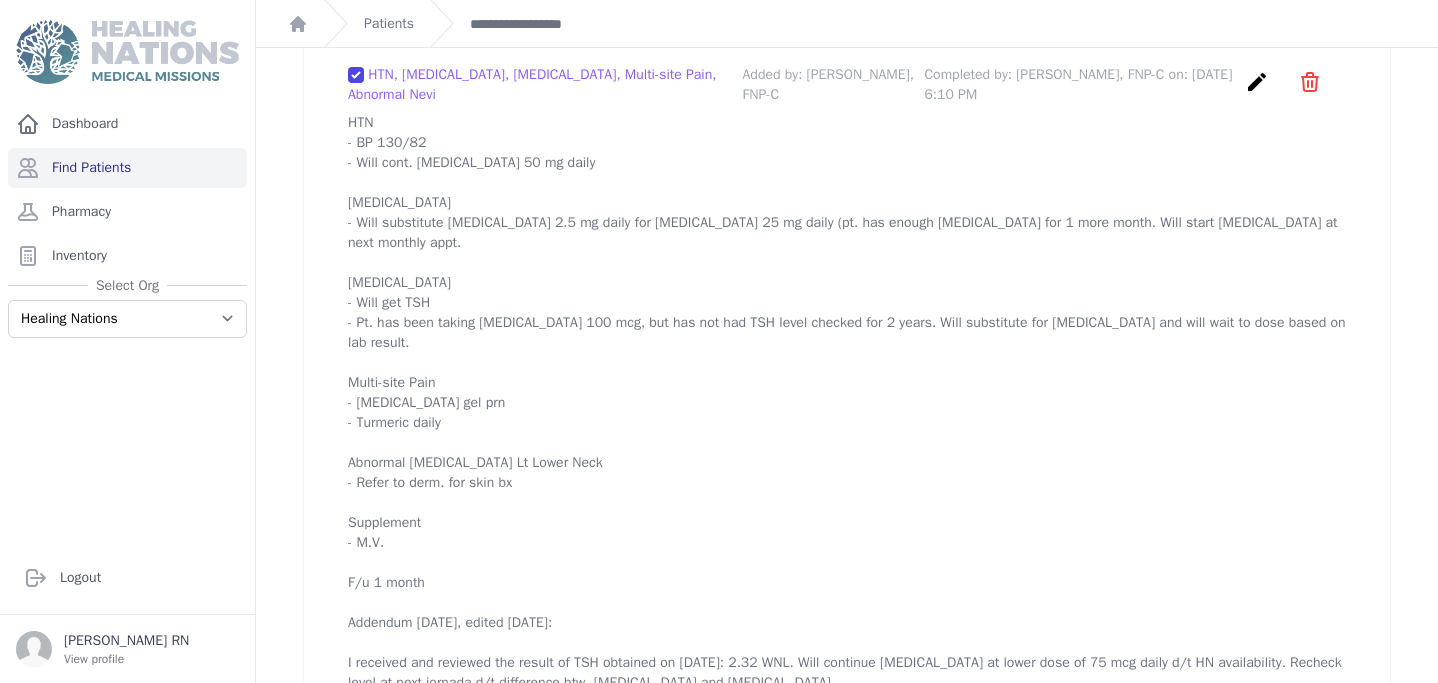 scroll, scrollTop: 2873, scrollLeft: 0, axis: vertical 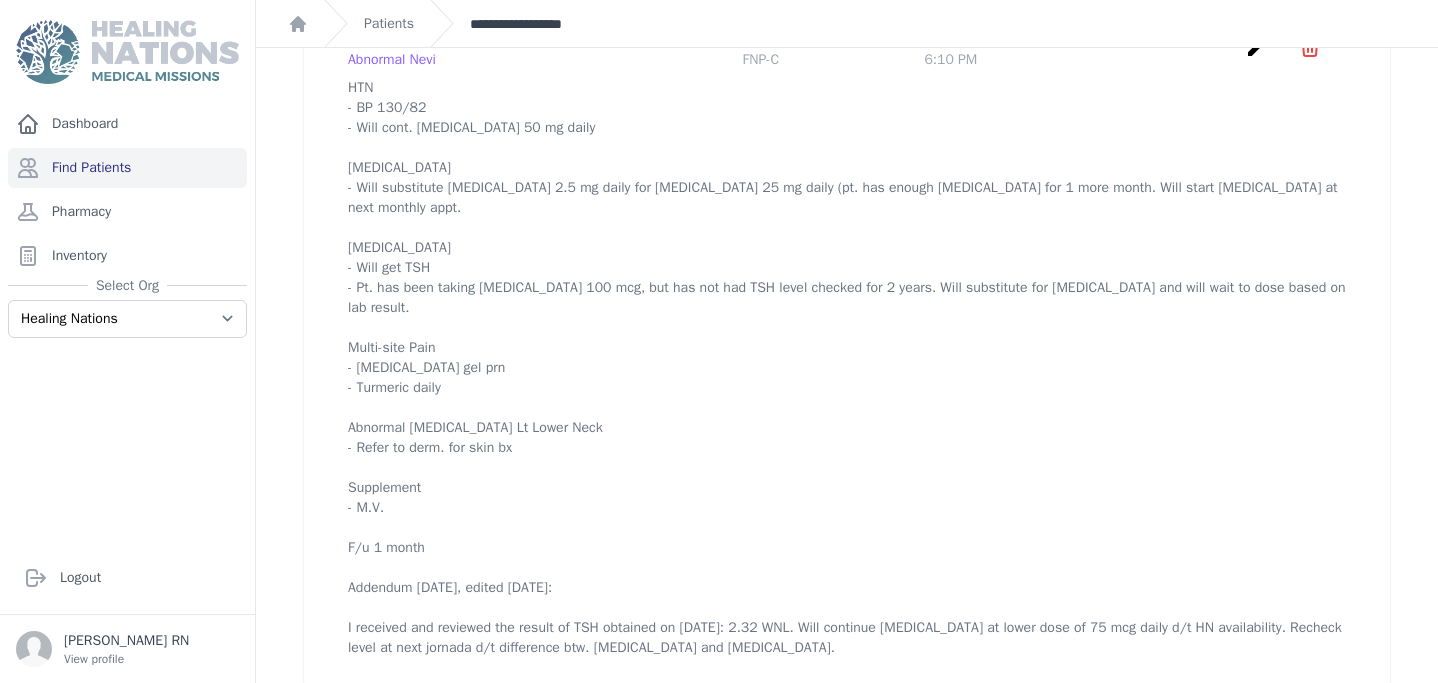 click on "**********" at bounding box center [537, 24] 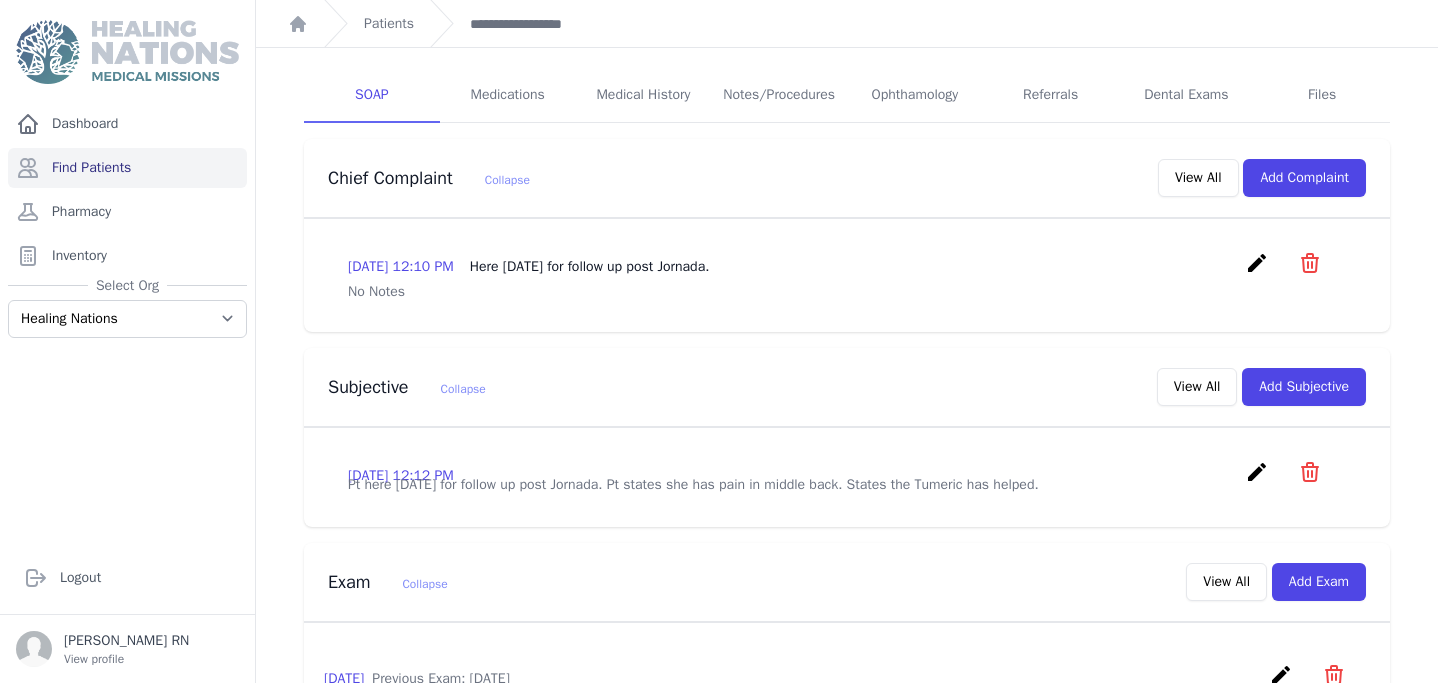 scroll, scrollTop: 341, scrollLeft: 0, axis: vertical 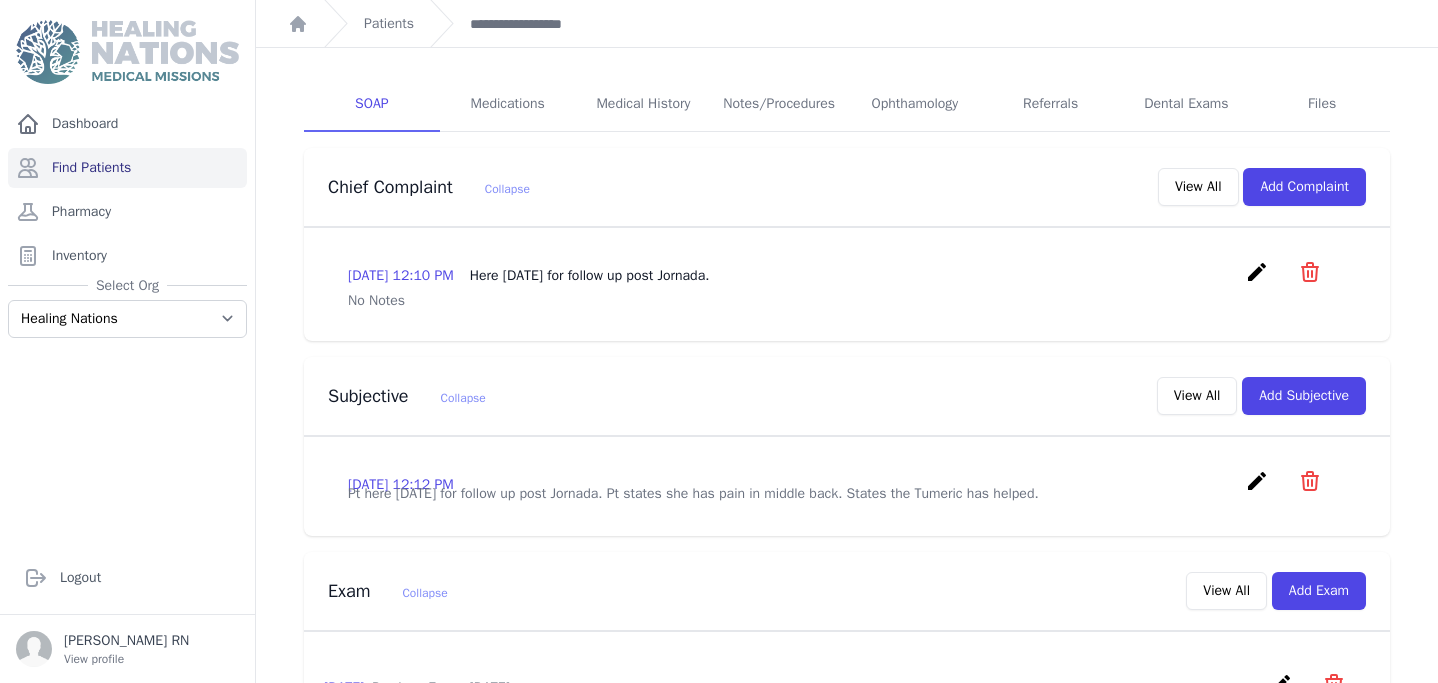 click on "create" at bounding box center (1257, 481) 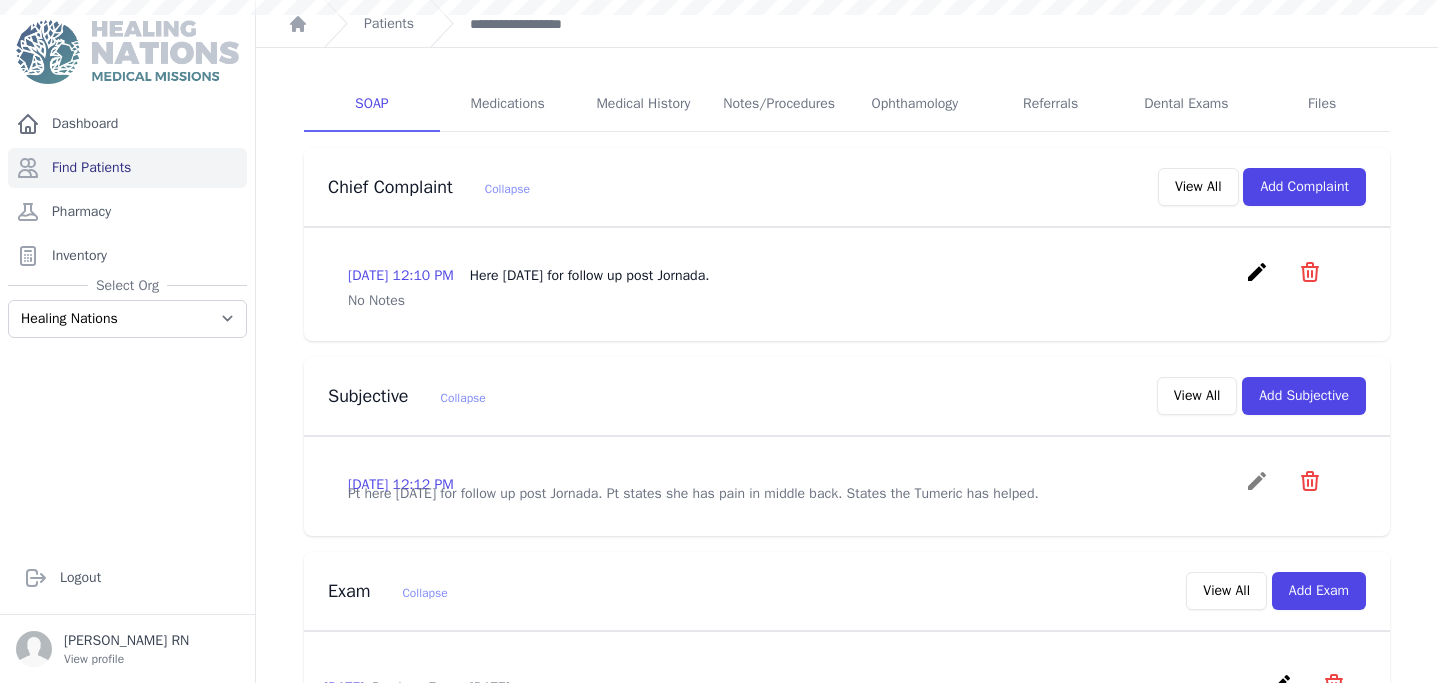 scroll, scrollTop: 0, scrollLeft: 0, axis: both 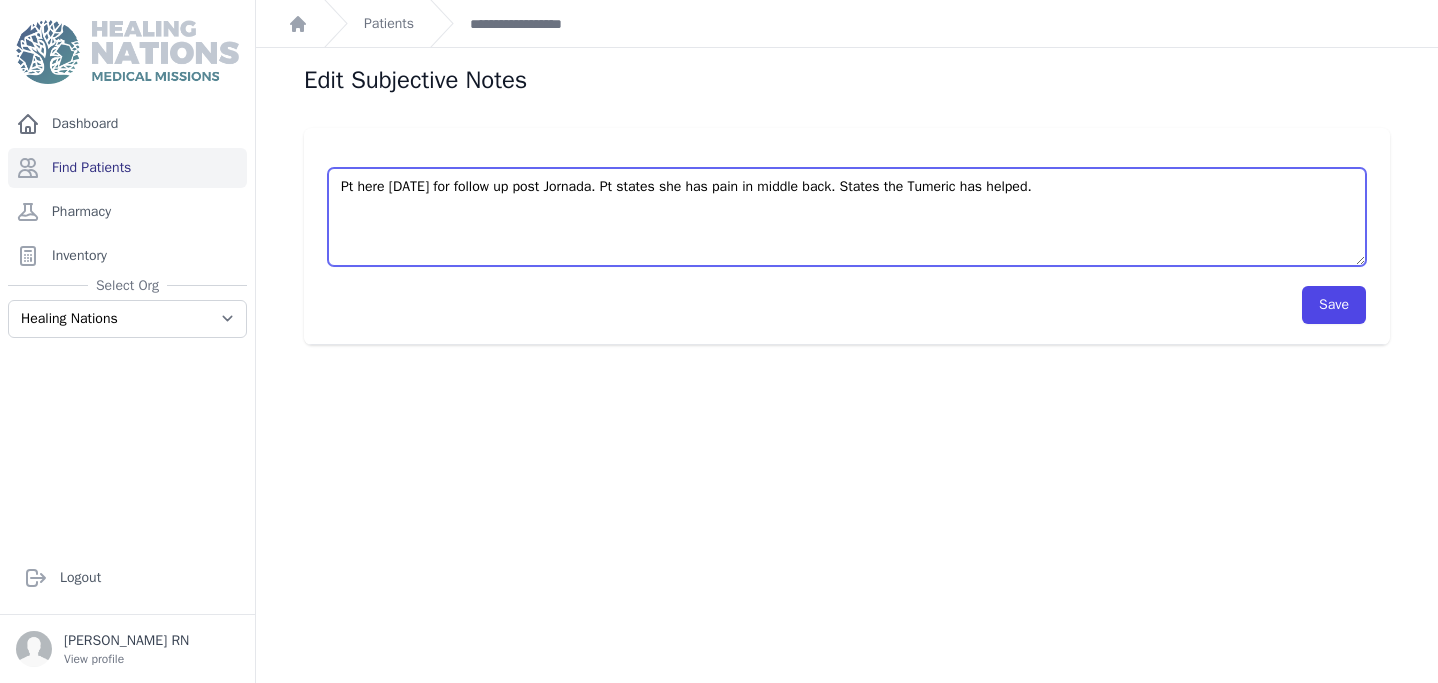 click on "Pt here today for follow up post Jornada. Pt states she has pain in middle back. States the Tumeric has helped." at bounding box center (847, 217) 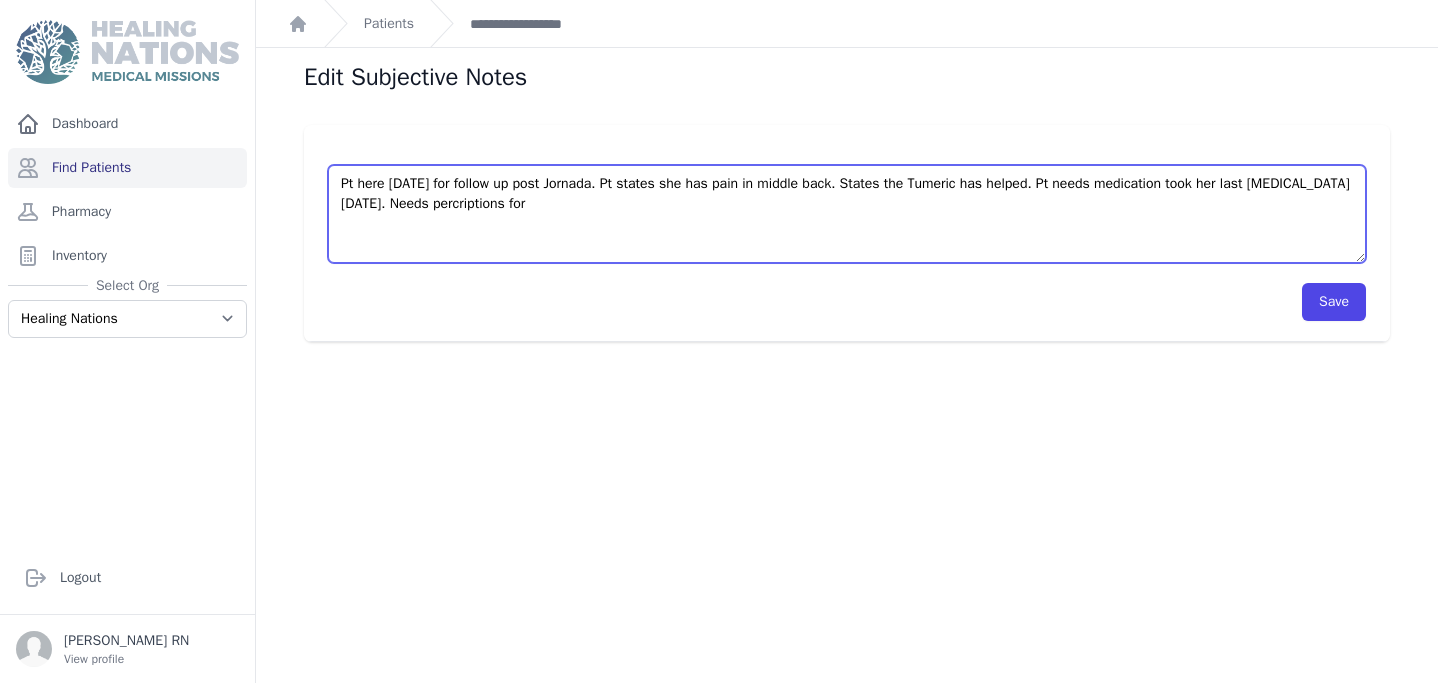 scroll, scrollTop: 4, scrollLeft: 0, axis: vertical 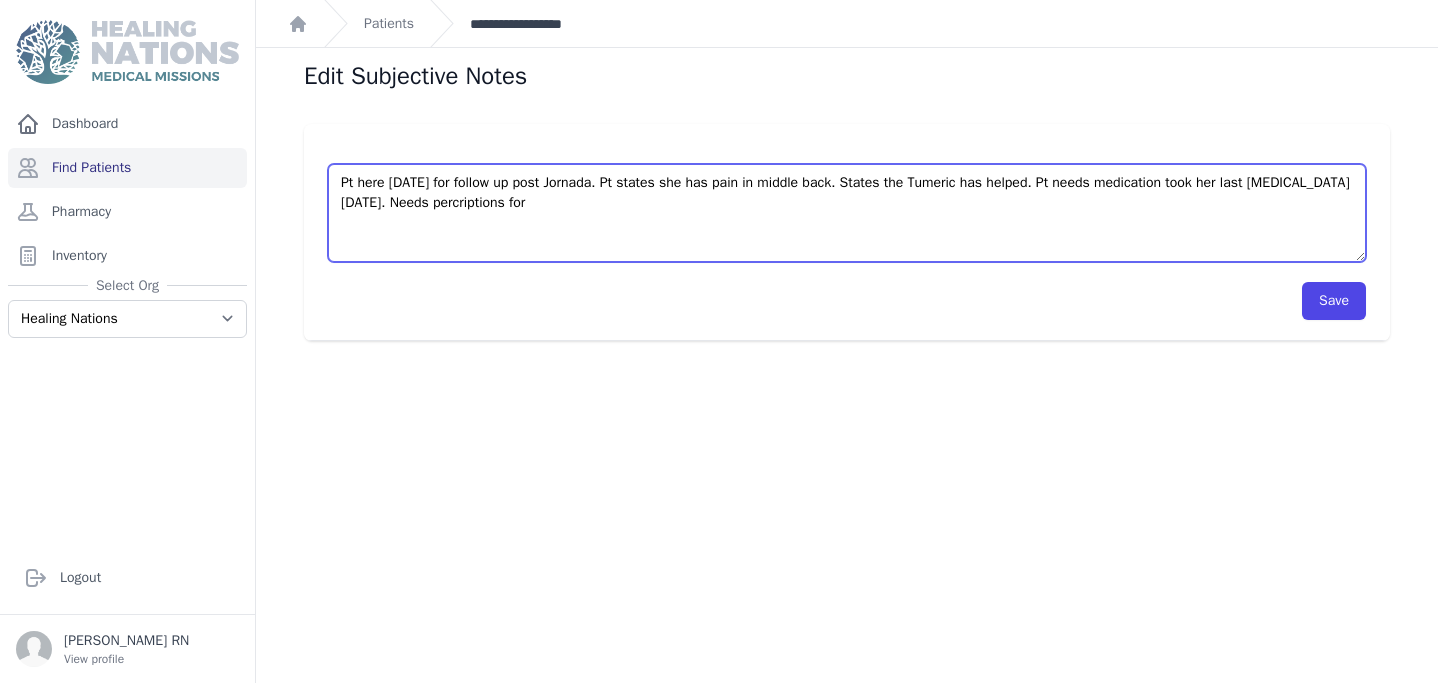 type on "Pt here today for follow up post Jornada. Pt states she has pain in middle back. States the Tumeric has helped. Pt needs medication took her last Losartan today. Needs percriptions for" 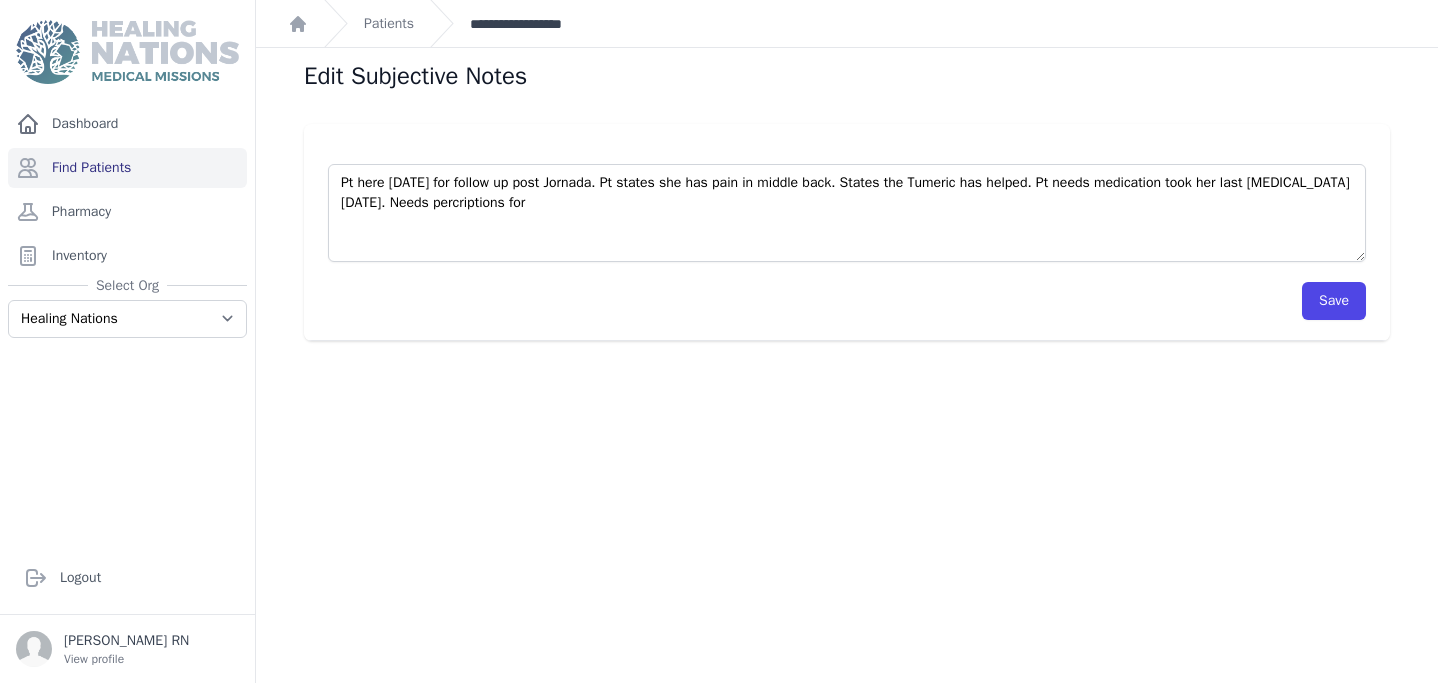 click on "**********" at bounding box center (537, 24) 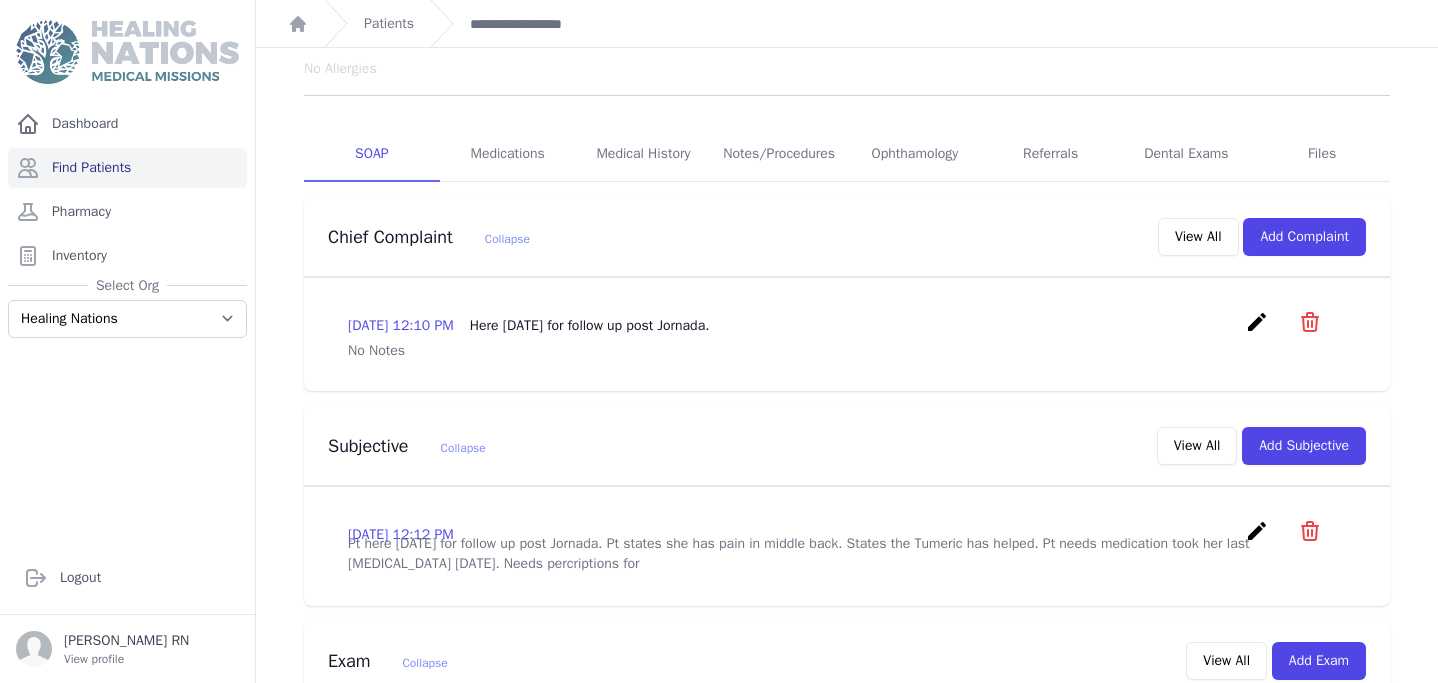 scroll, scrollTop: 316, scrollLeft: 0, axis: vertical 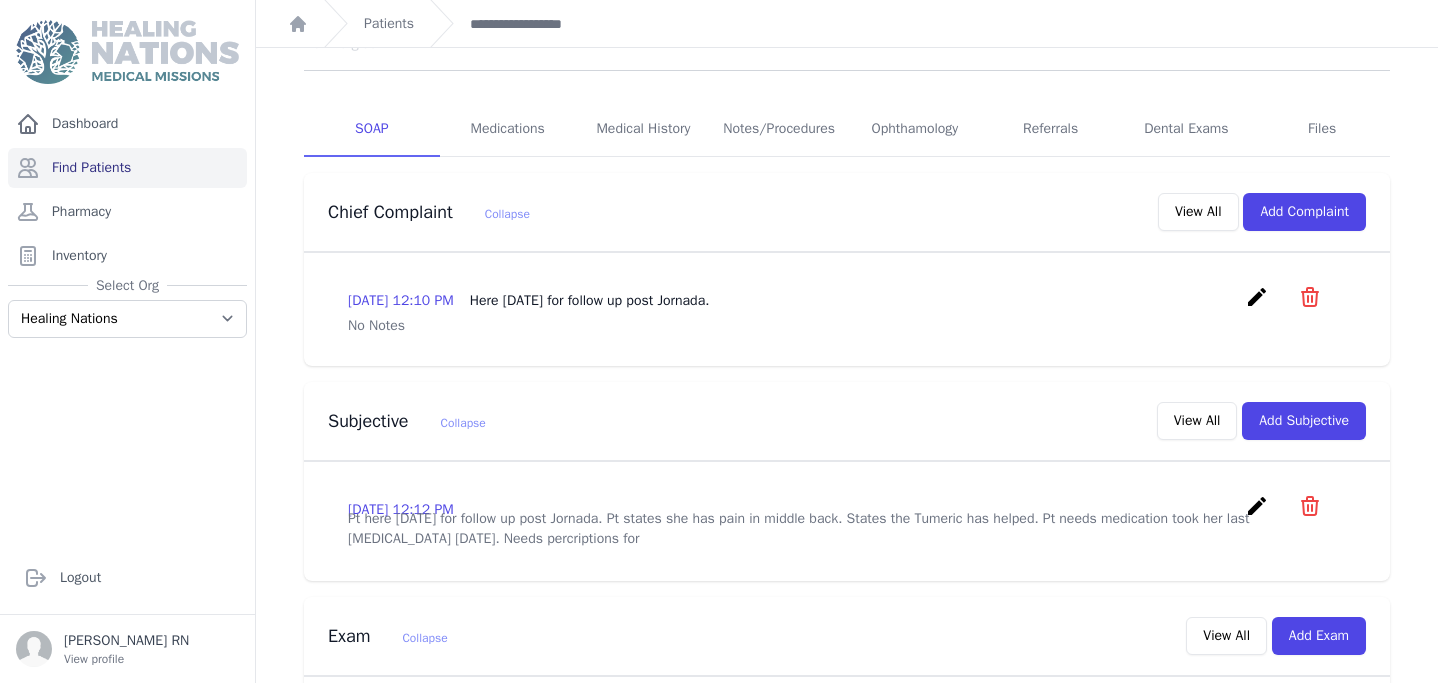 click on "create" at bounding box center (1257, 506) 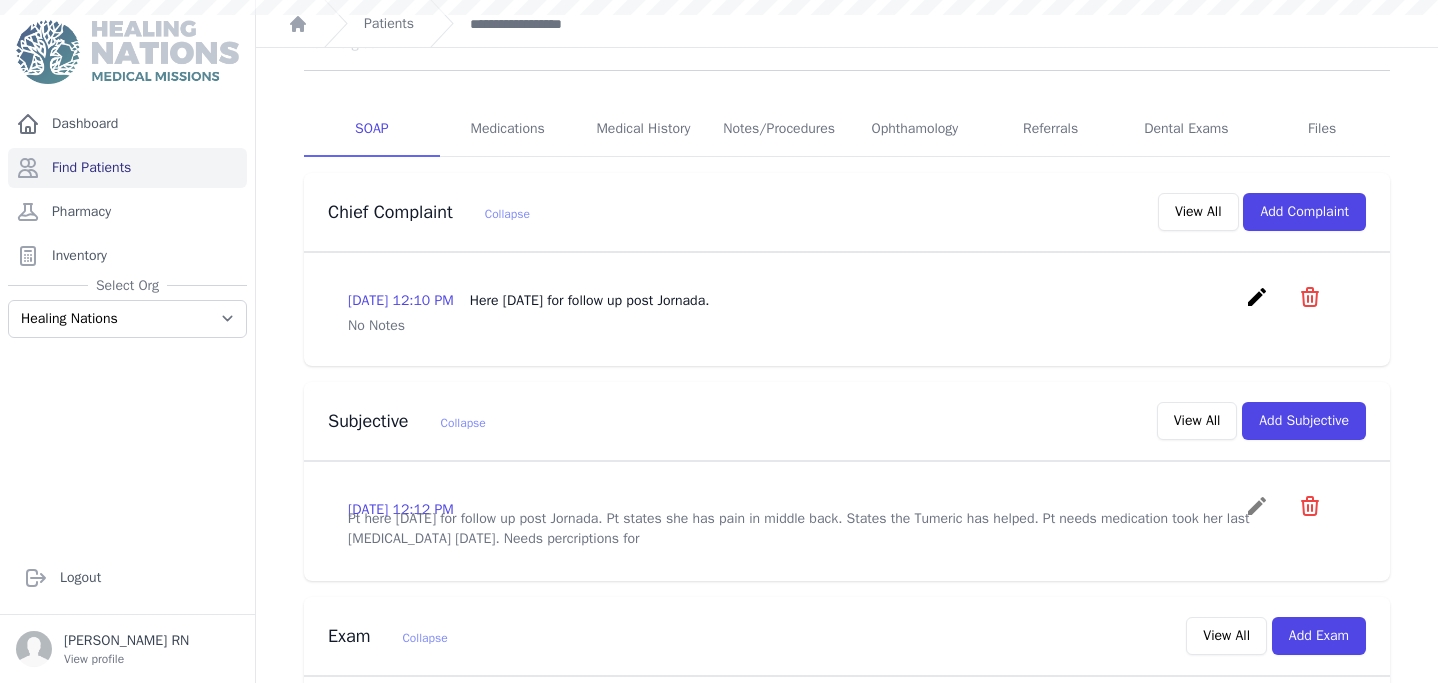 scroll, scrollTop: 0, scrollLeft: 0, axis: both 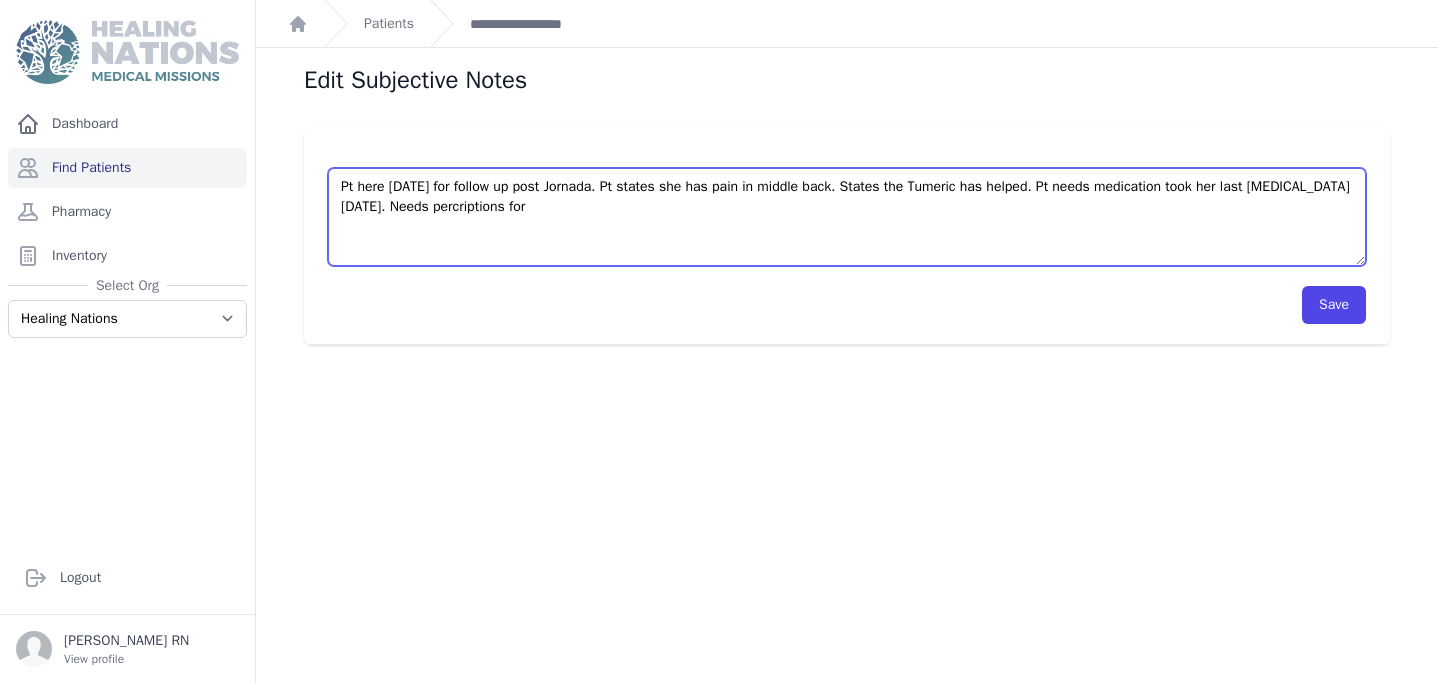 click on "Pt here today for follow up post Jornada. Pt states she has pain in middle back. States the Tumeric has helped. Pt needs medication took her last Losartan today. Needs percriptions for" at bounding box center [847, 217] 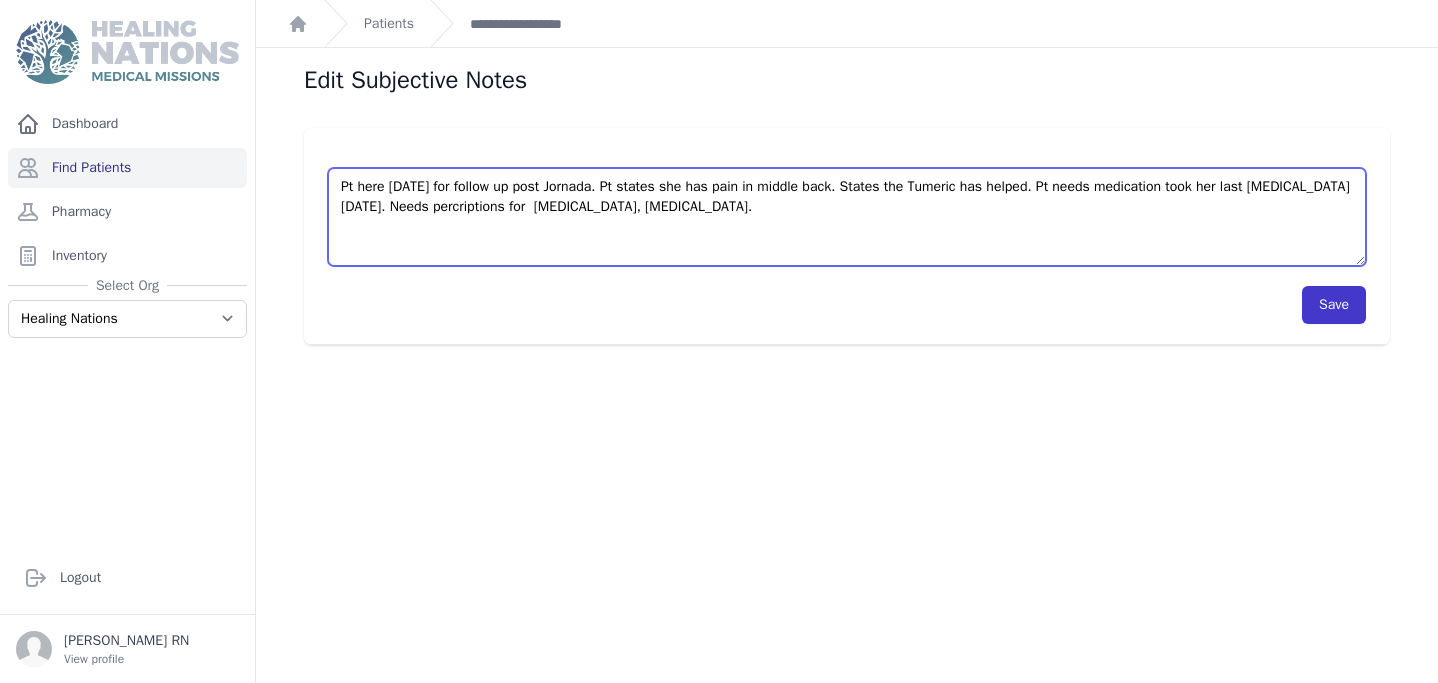 type on "Pt here today for follow up post Jornada. Pt states she has pain in middle back. States the Tumeric has helped. Pt needs medication took her last Losartan today. Needs percriptions for  Atenolol, Levothyroxine." 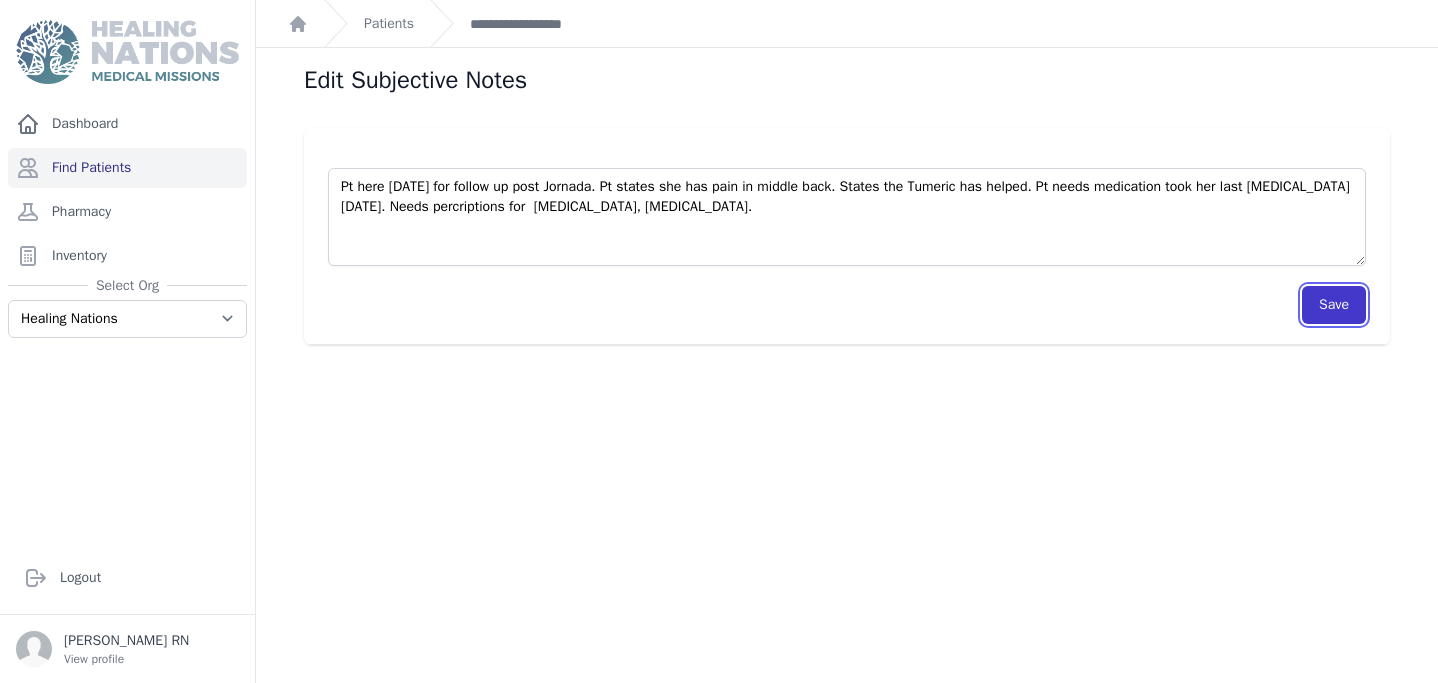 click on "Save" at bounding box center [1334, 305] 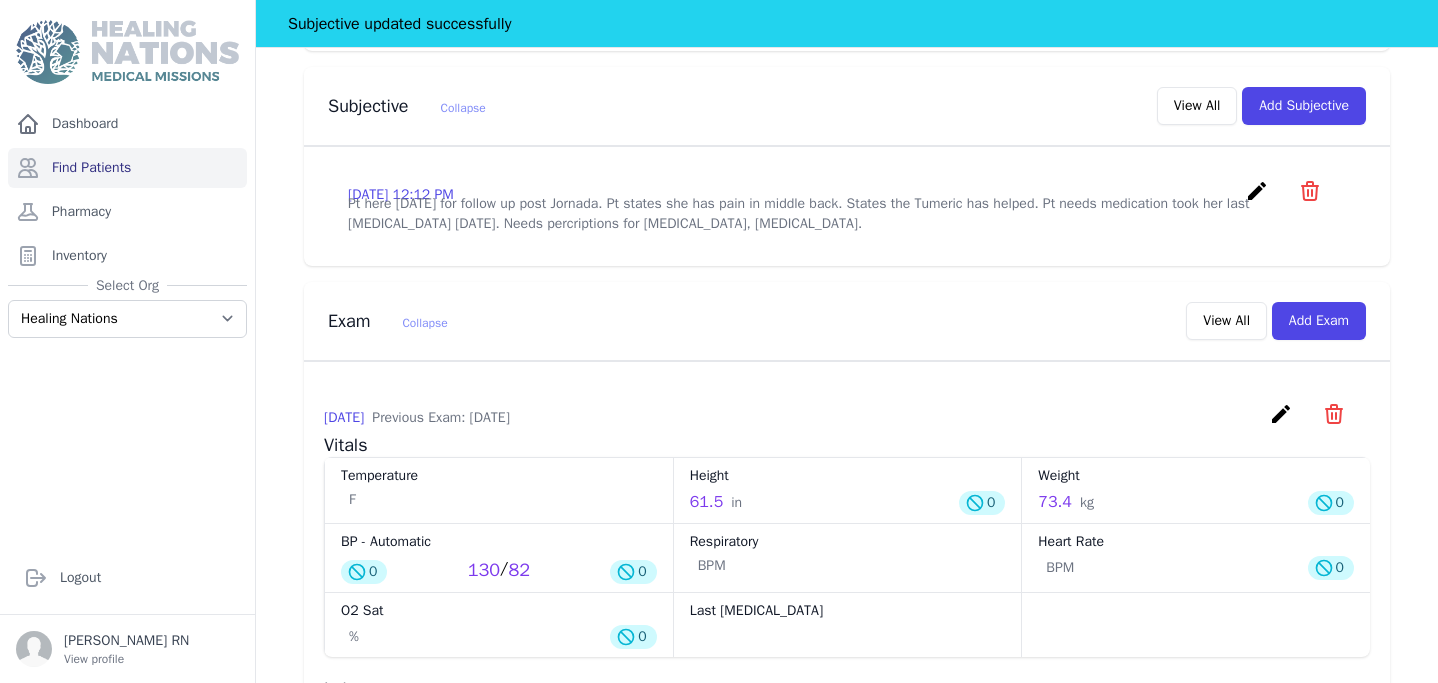 scroll, scrollTop: 730, scrollLeft: 0, axis: vertical 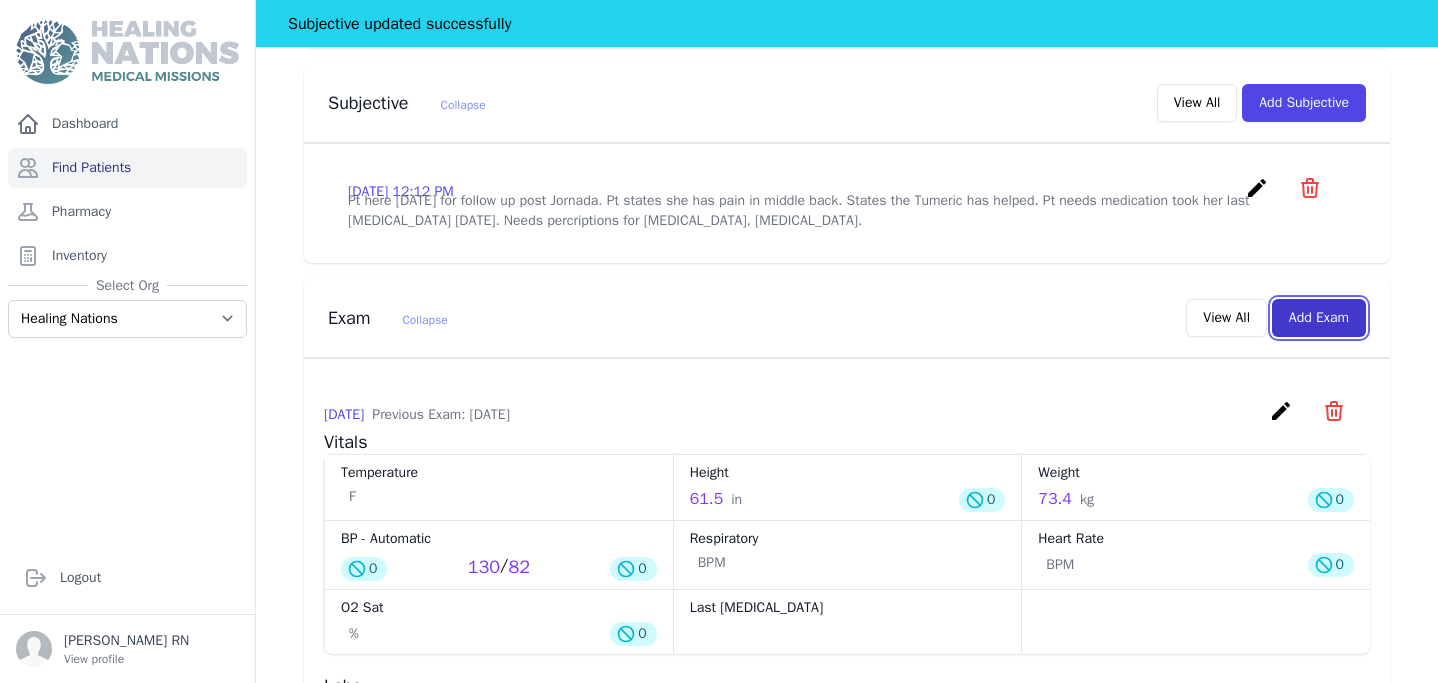click on "Add Exam" at bounding box center [1319, 318] 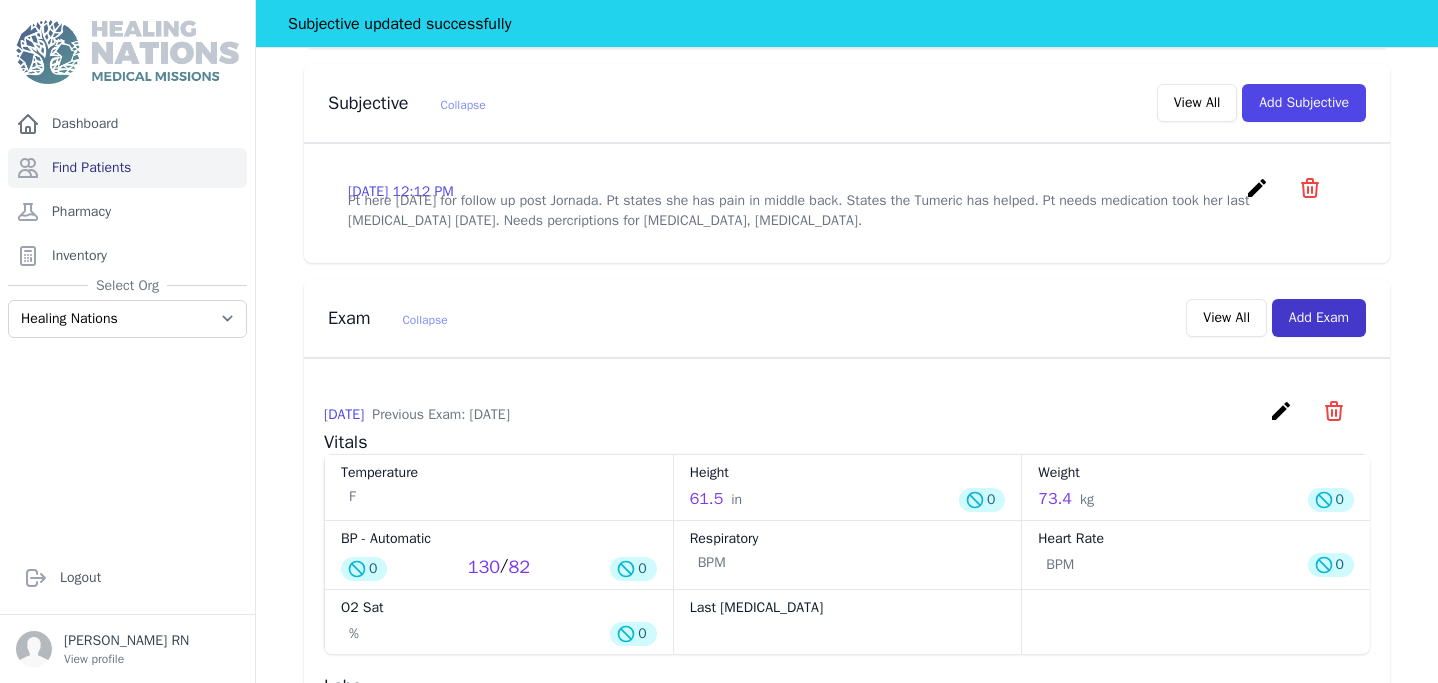 scroll, scrollTop: 0, scrollLeft: 0, axis: both 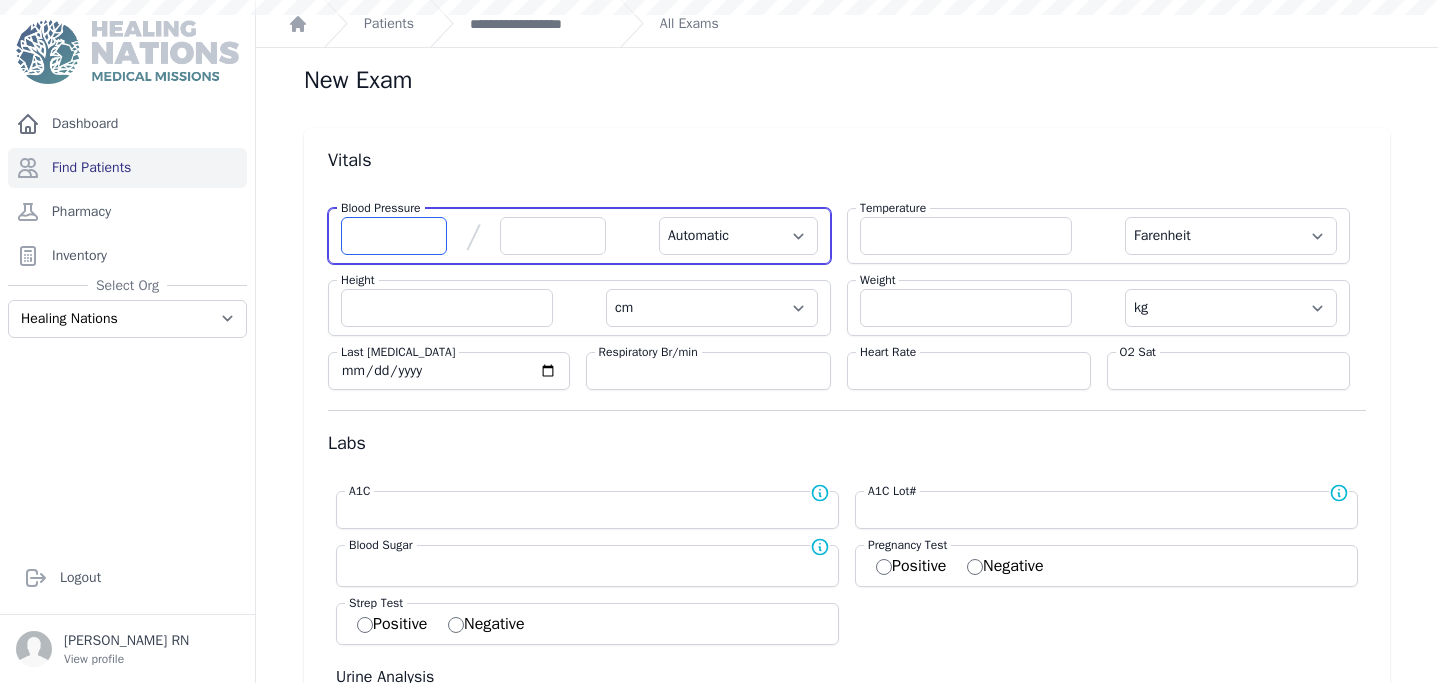 click at bounding box center (394, 236) 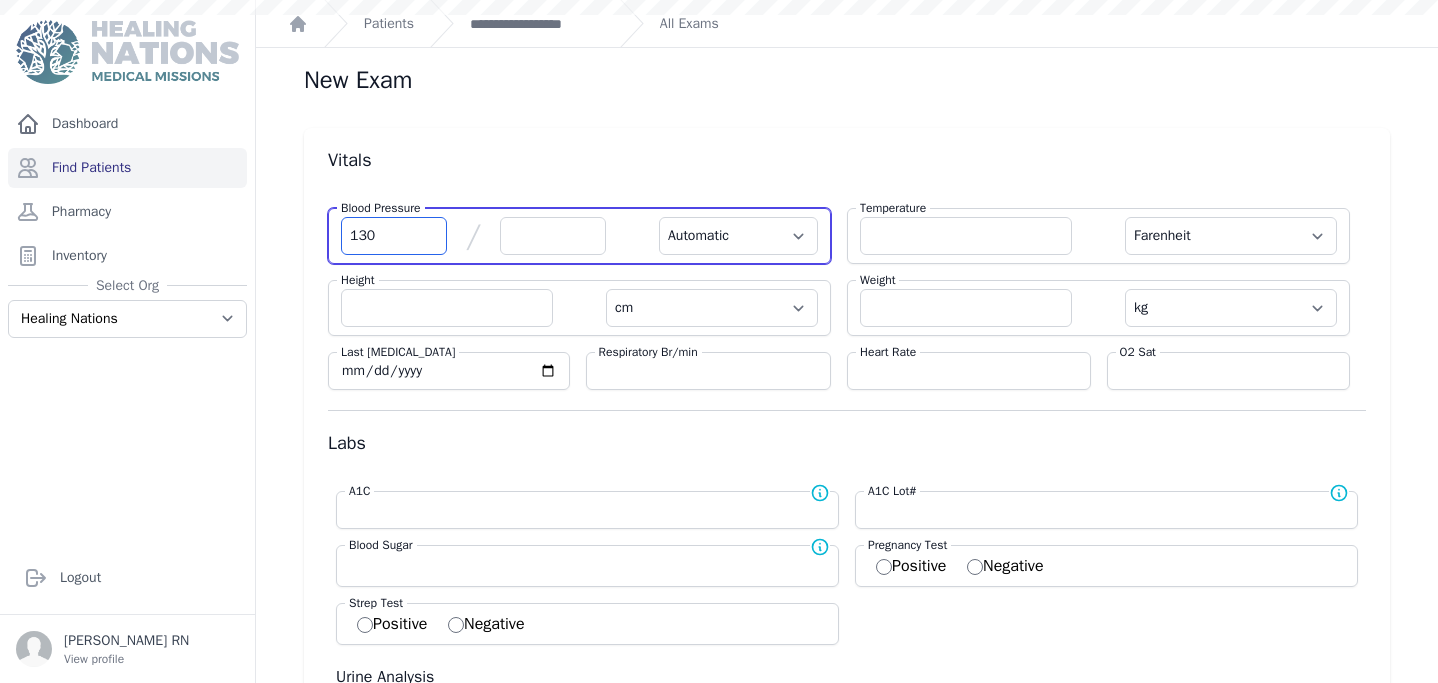 type on "130" 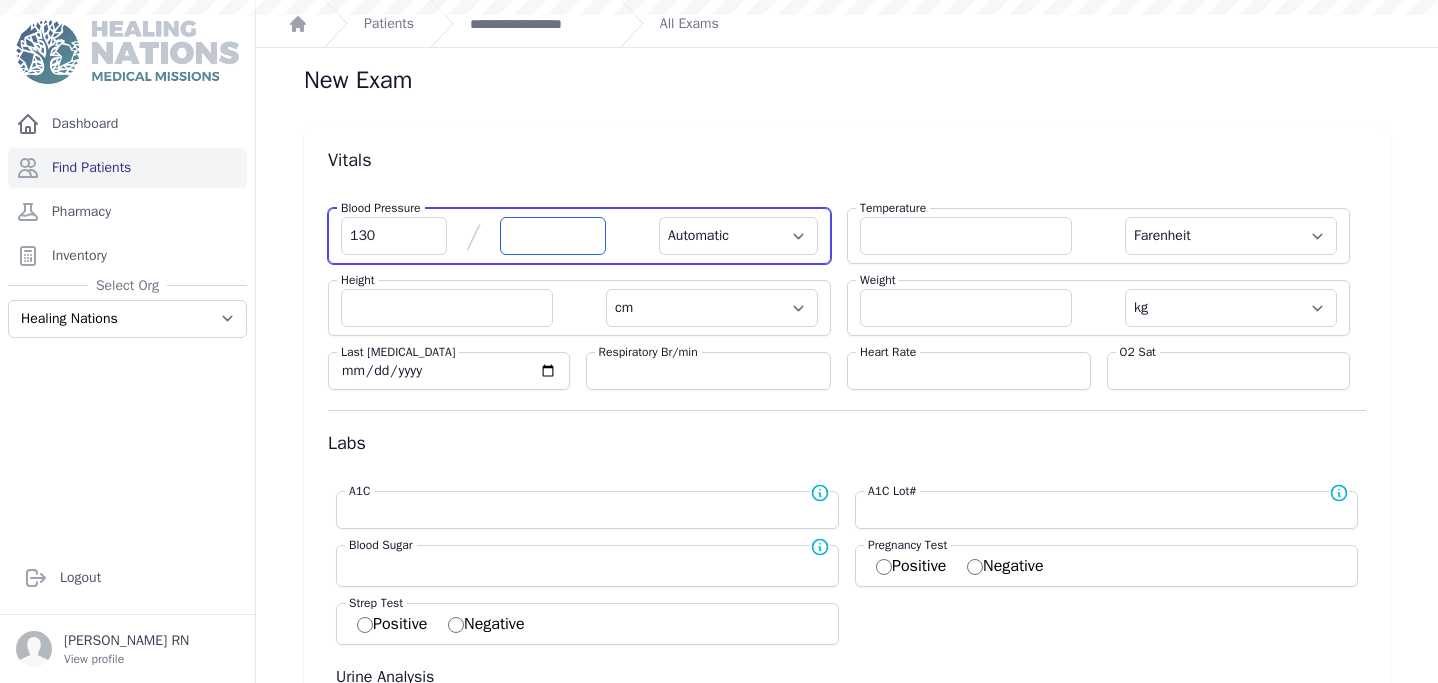 click at bounding box center (553, 236) 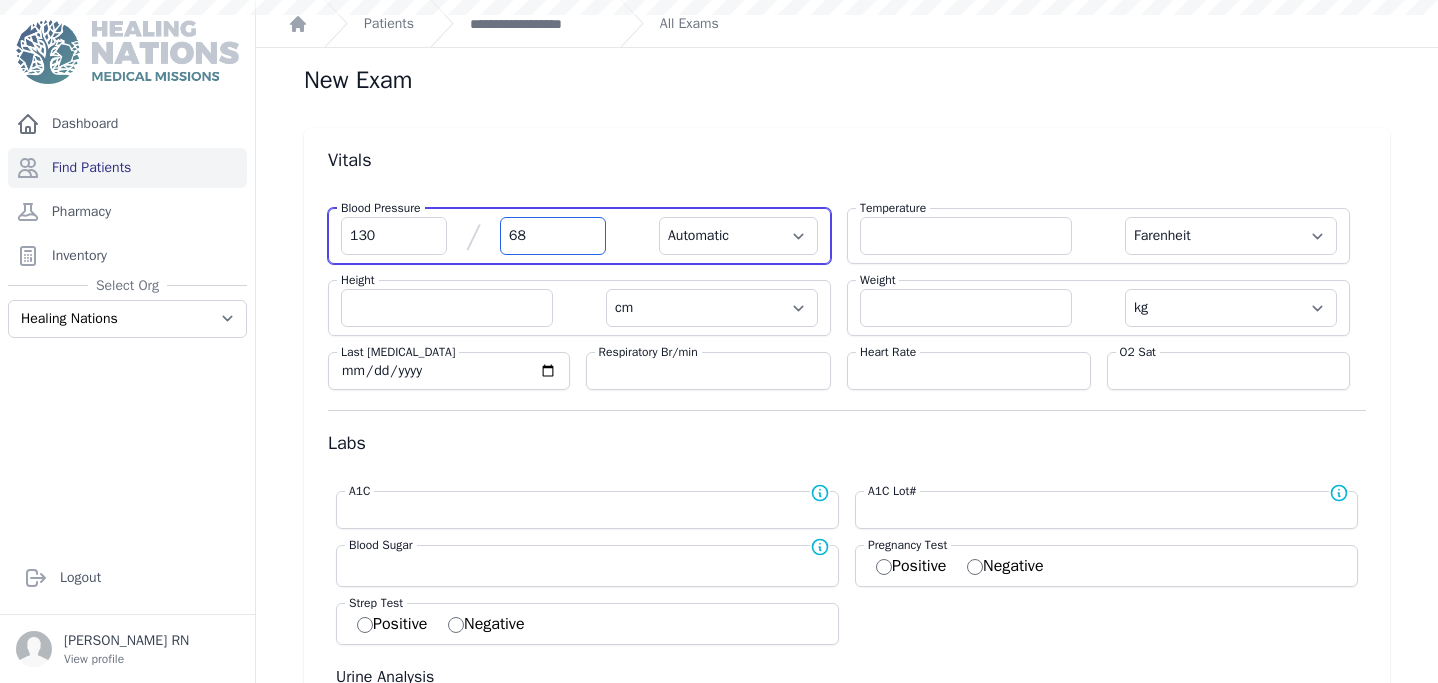 type on "68" 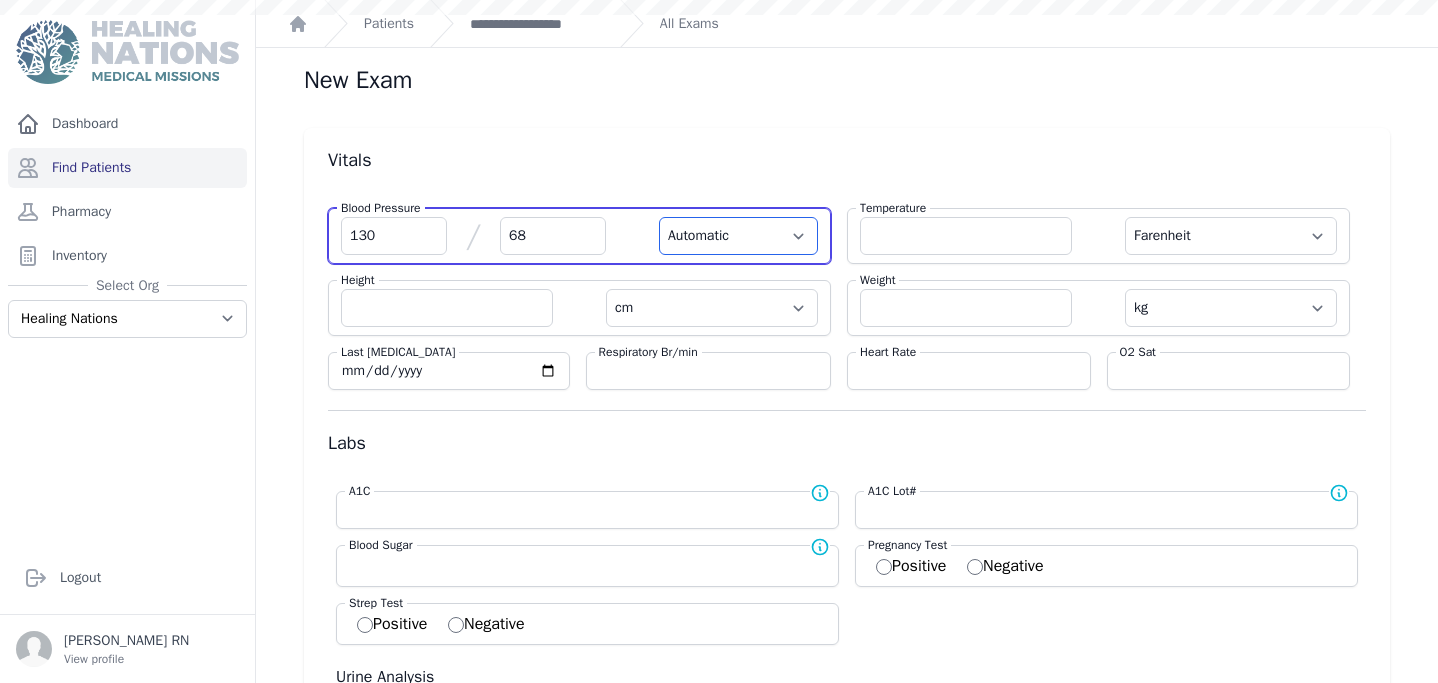 click on "Automatic Manual" at bounding box center (738, 236) 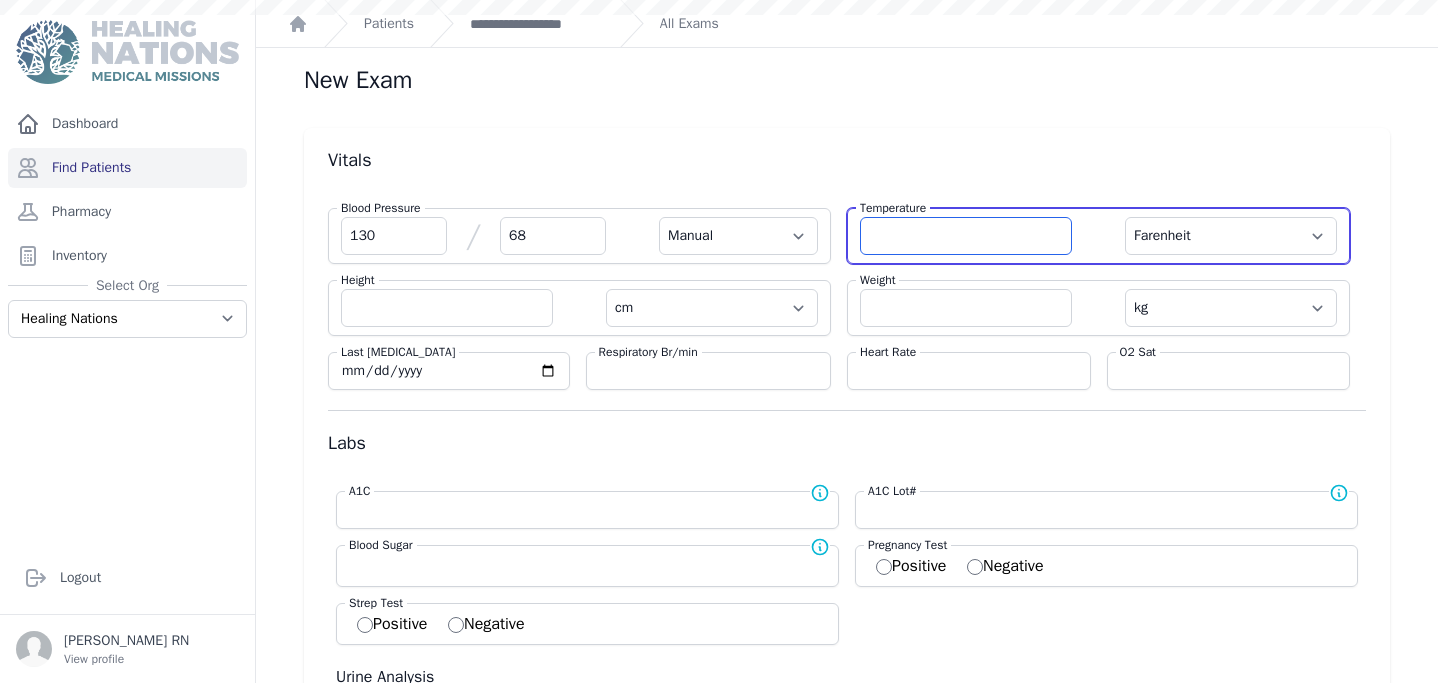 click at bounding box center [966, 236] 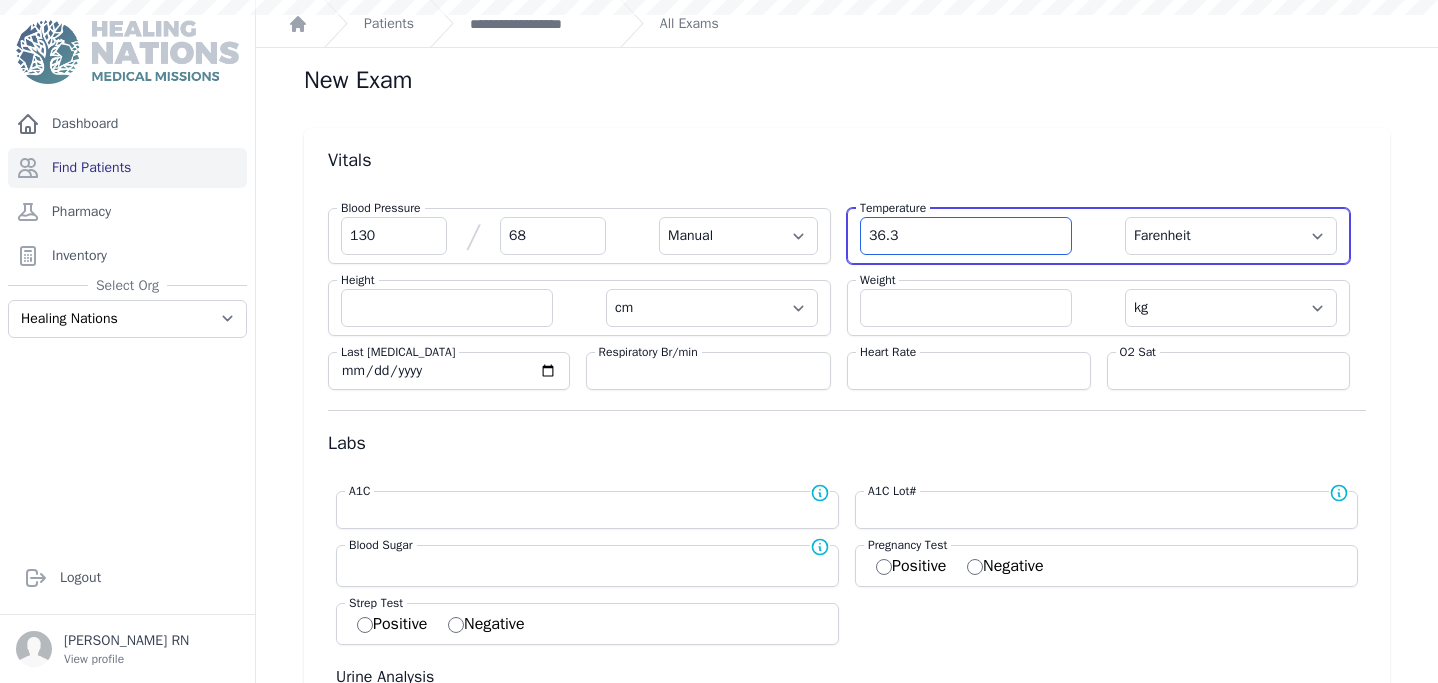 type on "36.3" 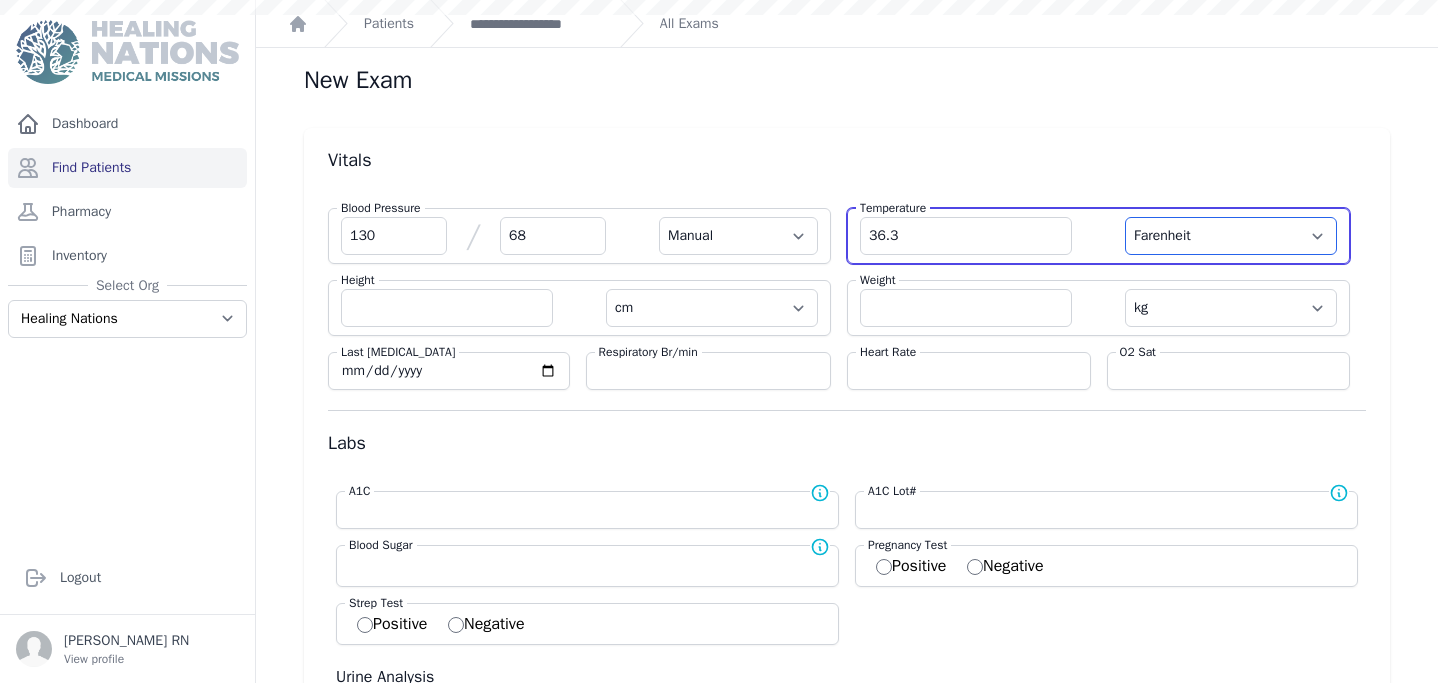 click on "Farenheit Celcius" at bounding box center (1231, 236) 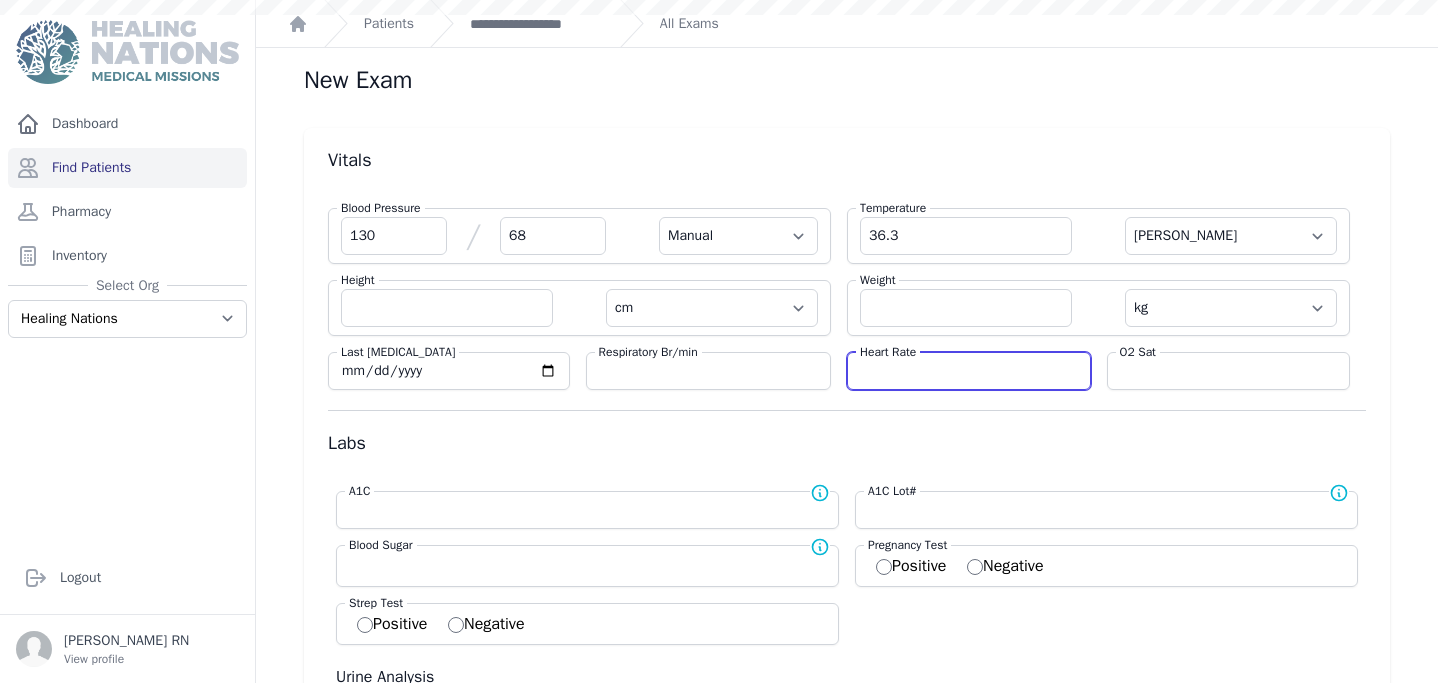 click at bounding box center [969, 371] 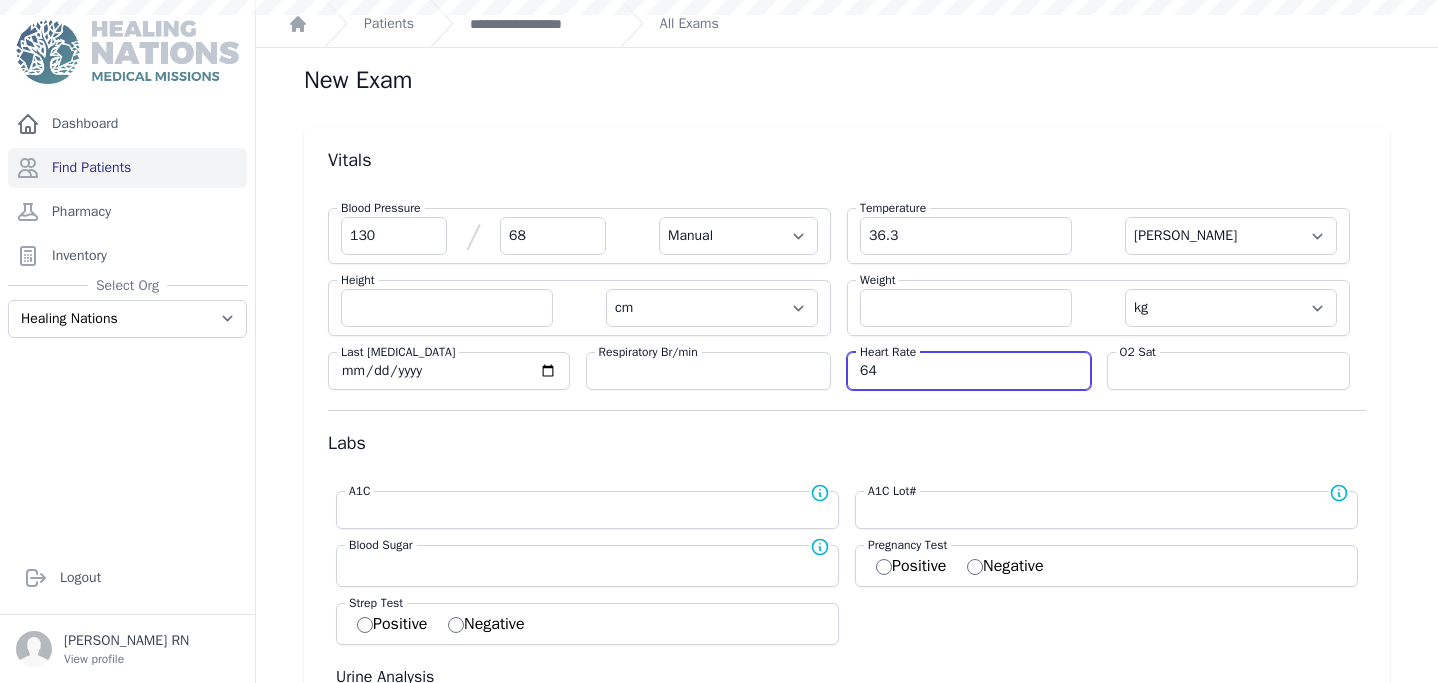 type on "64" 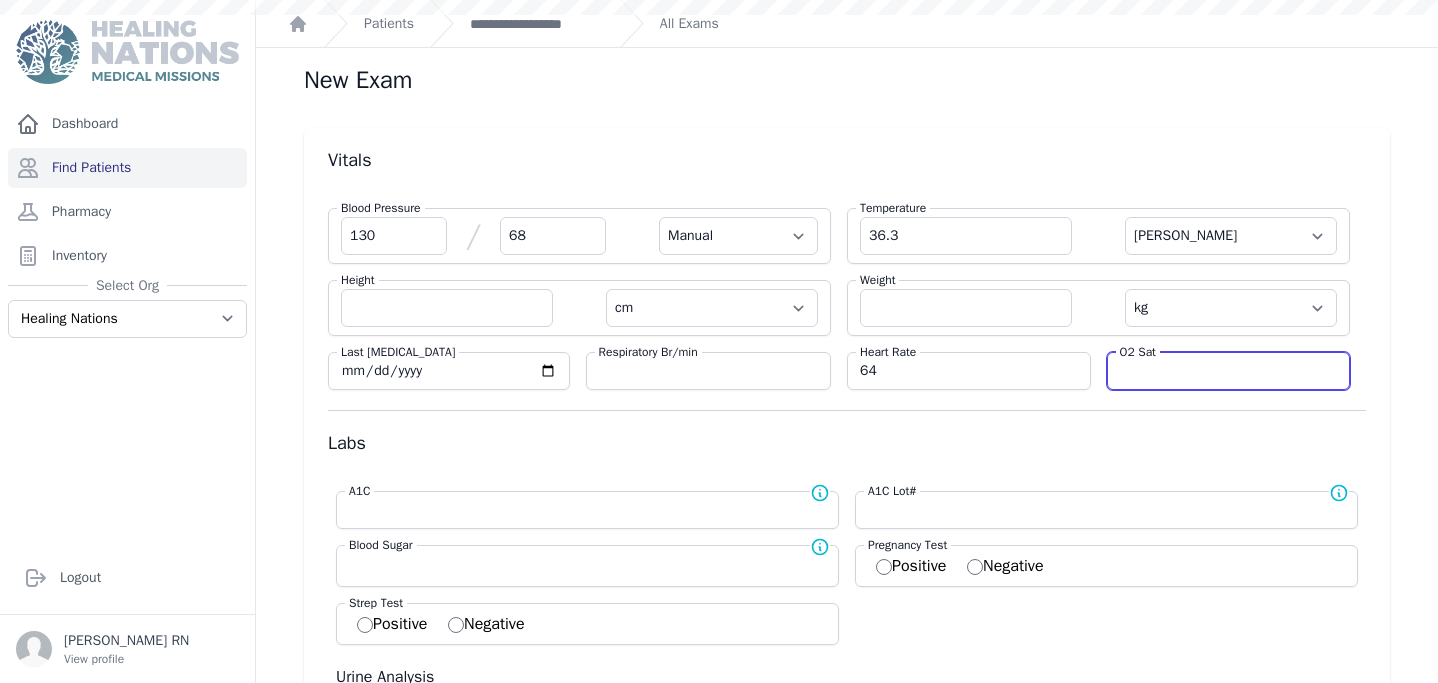 click at bounding box center [1229, 371] 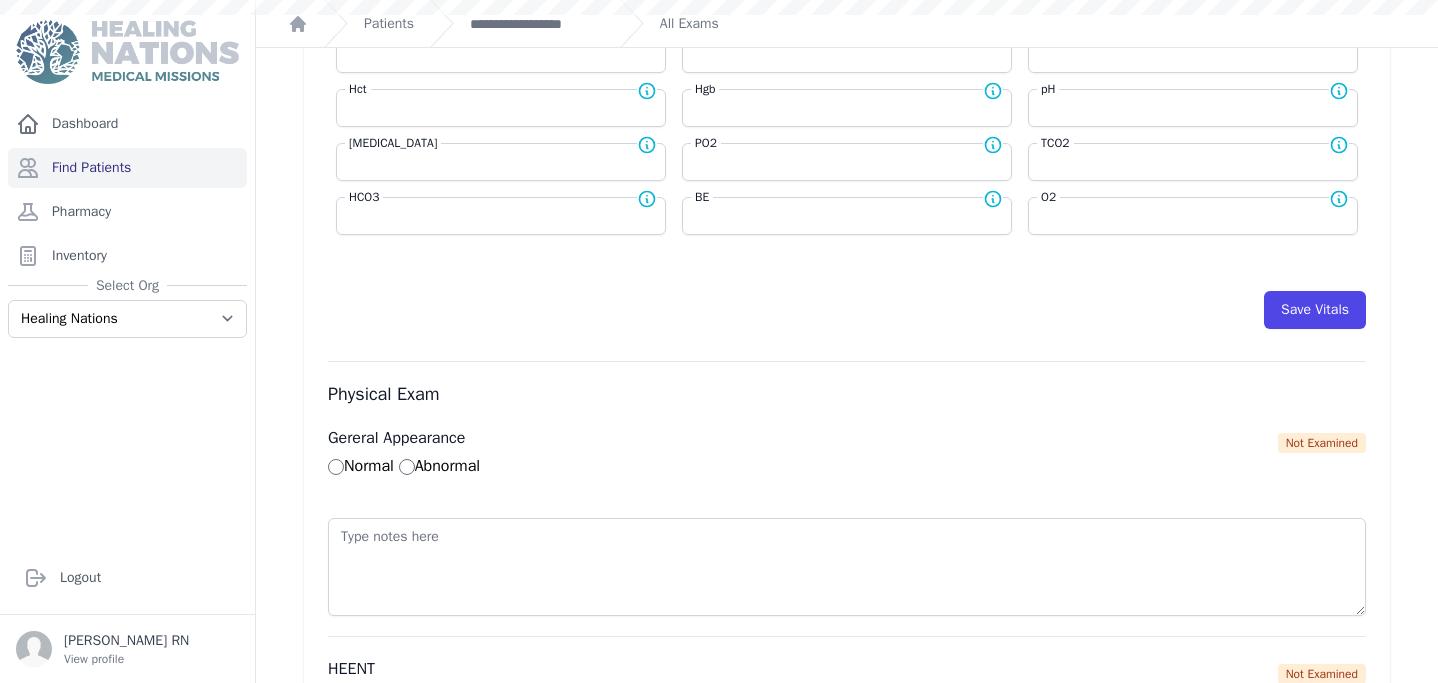 scroll, scrollTop: 958, scrollLeft: 0, axis: vertical 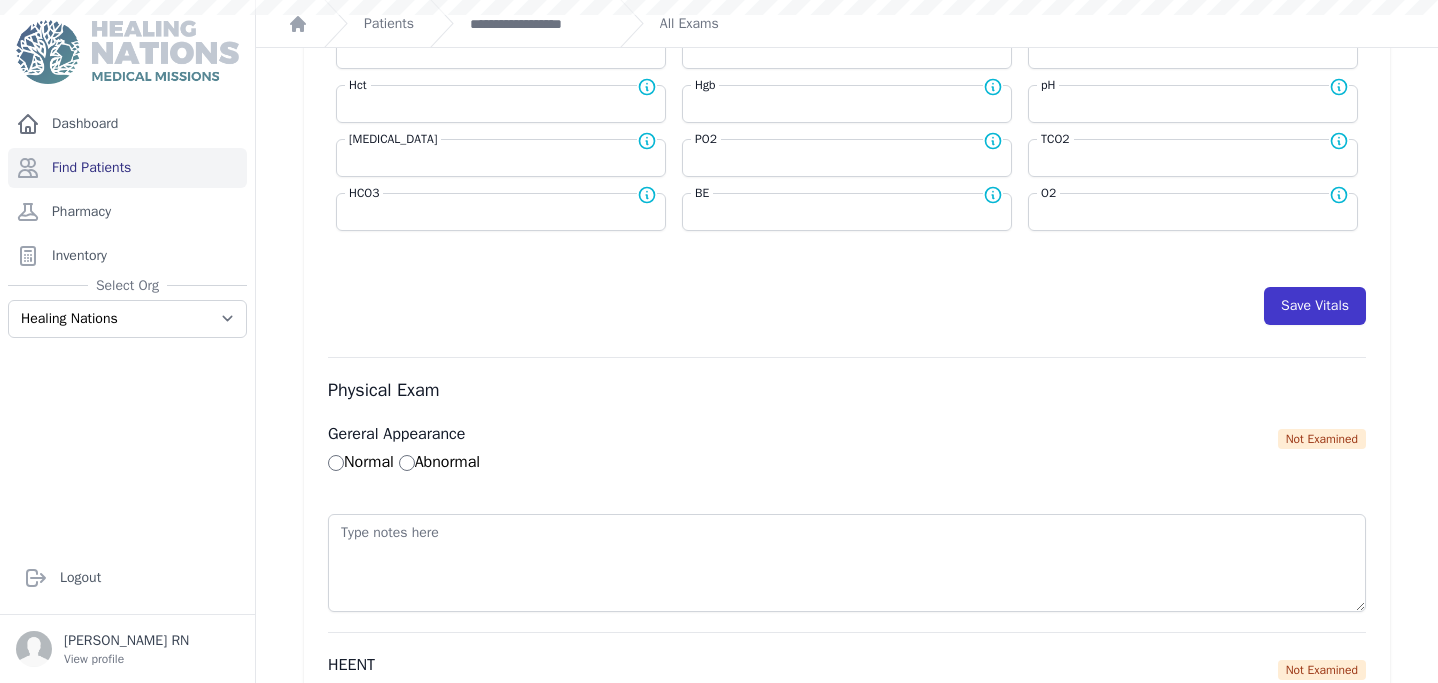 type on "97" 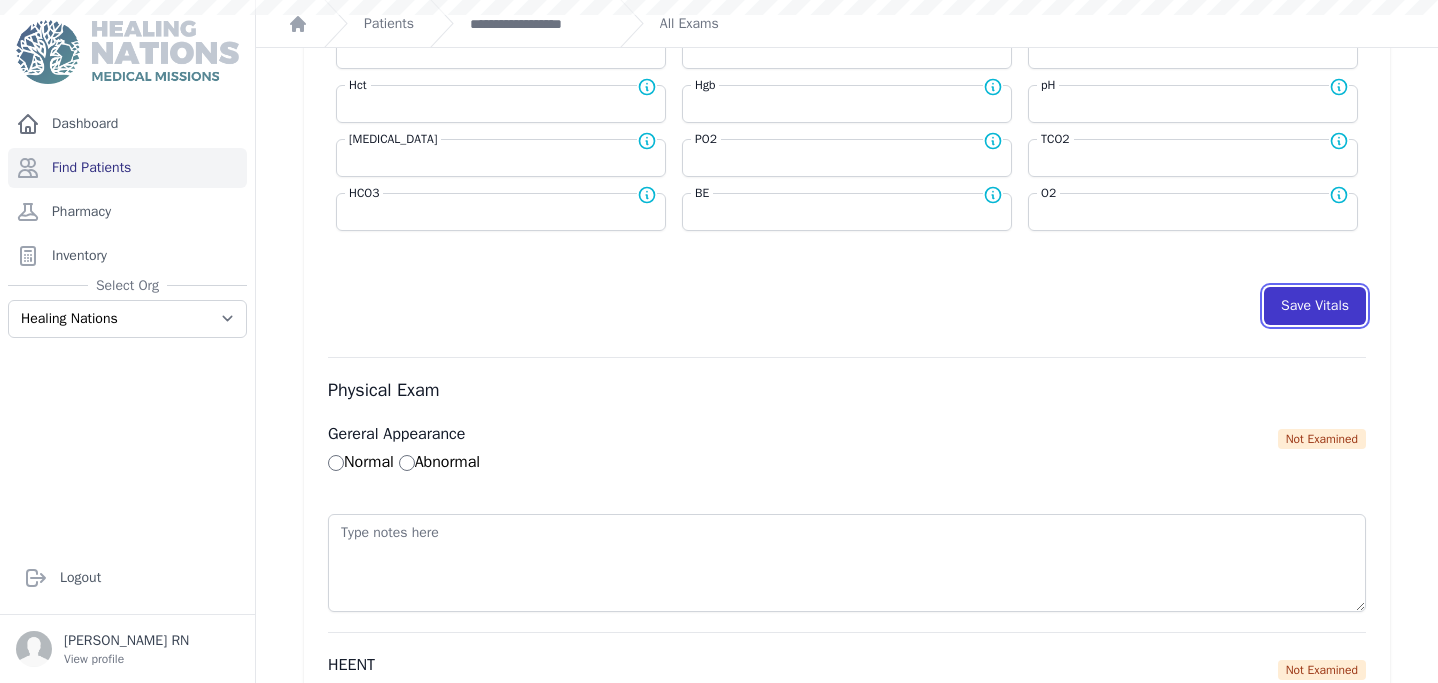 click on "Save Vitals" 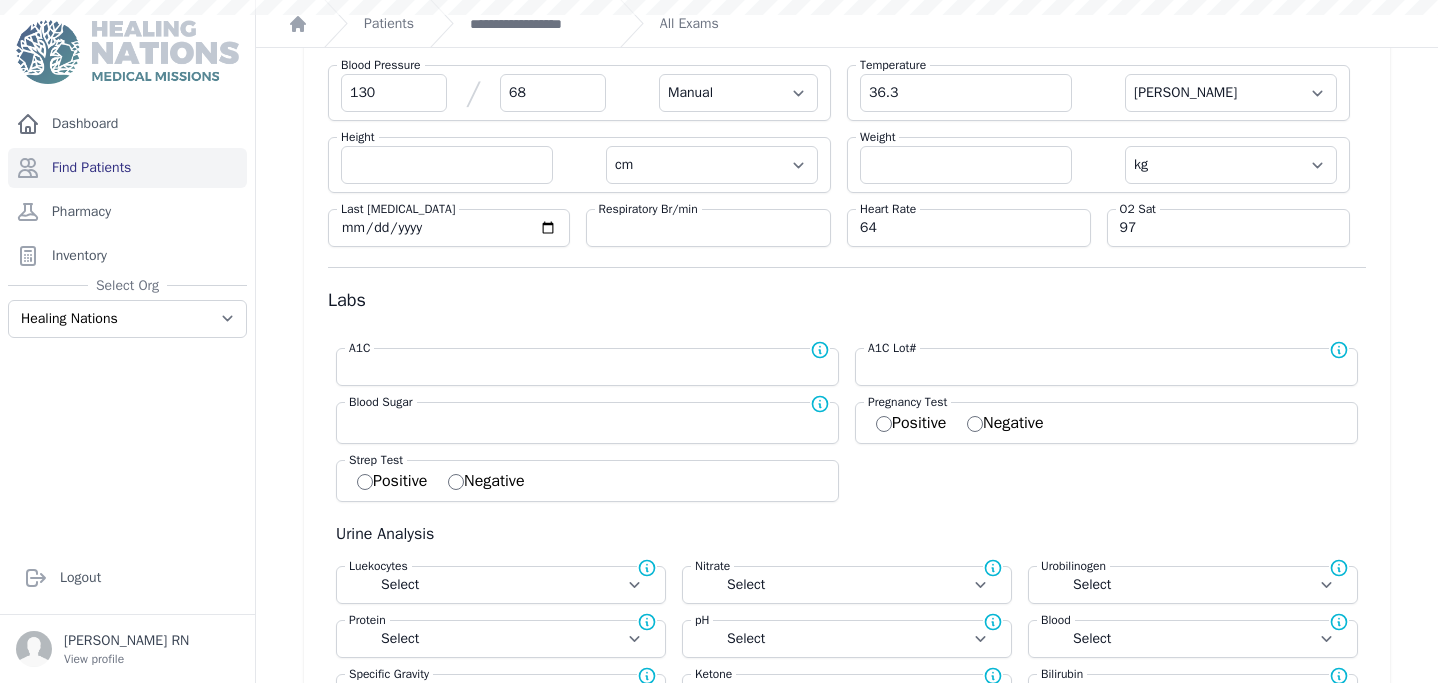 scroll, scrollTop: 0, scrollLeft: 0, axis: both 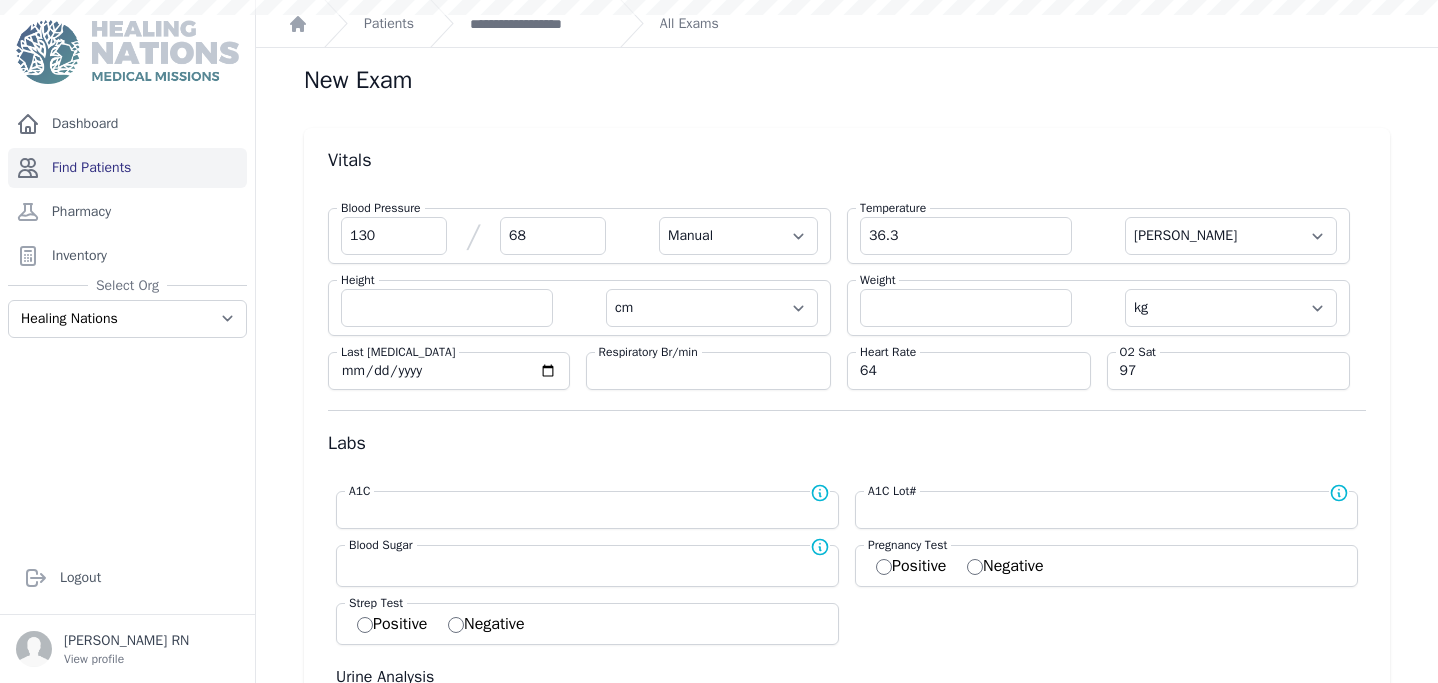 click on "Find Patients" 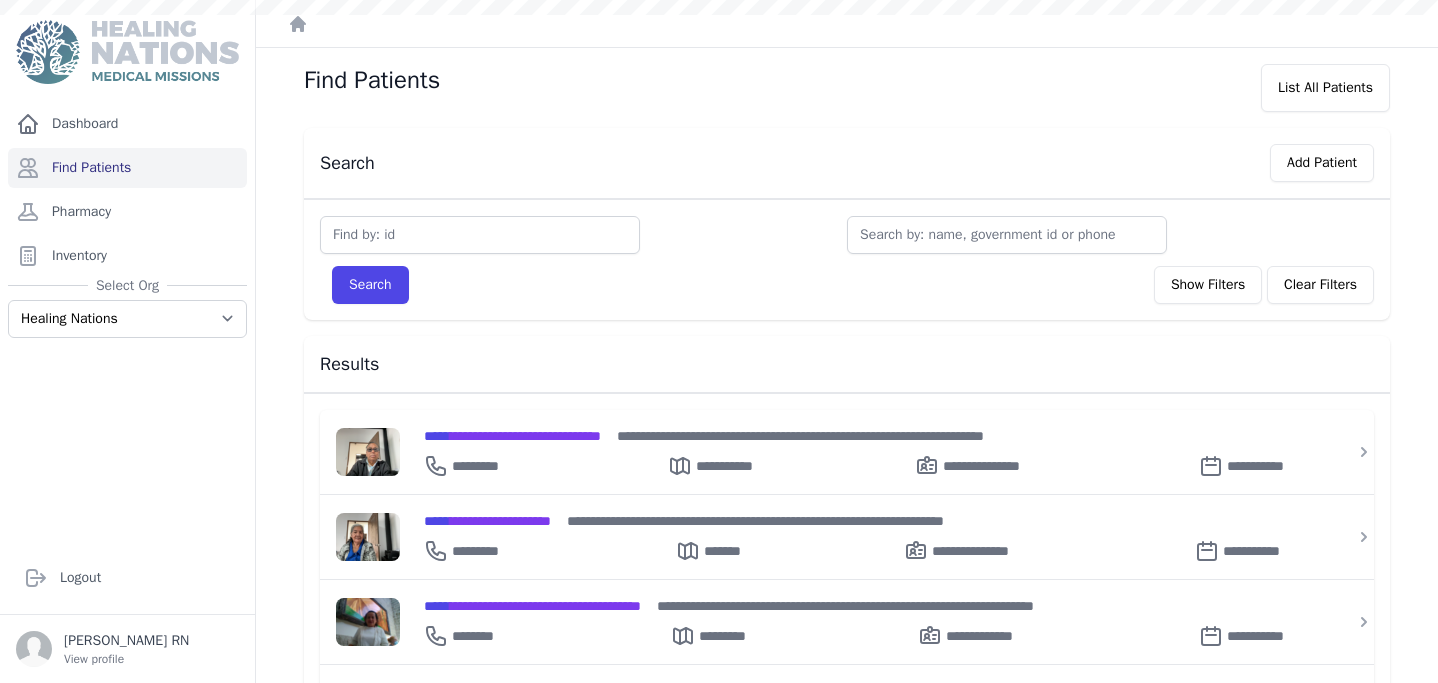 scroll, scrollTop: 0, scrollLeft: 0, axis: both 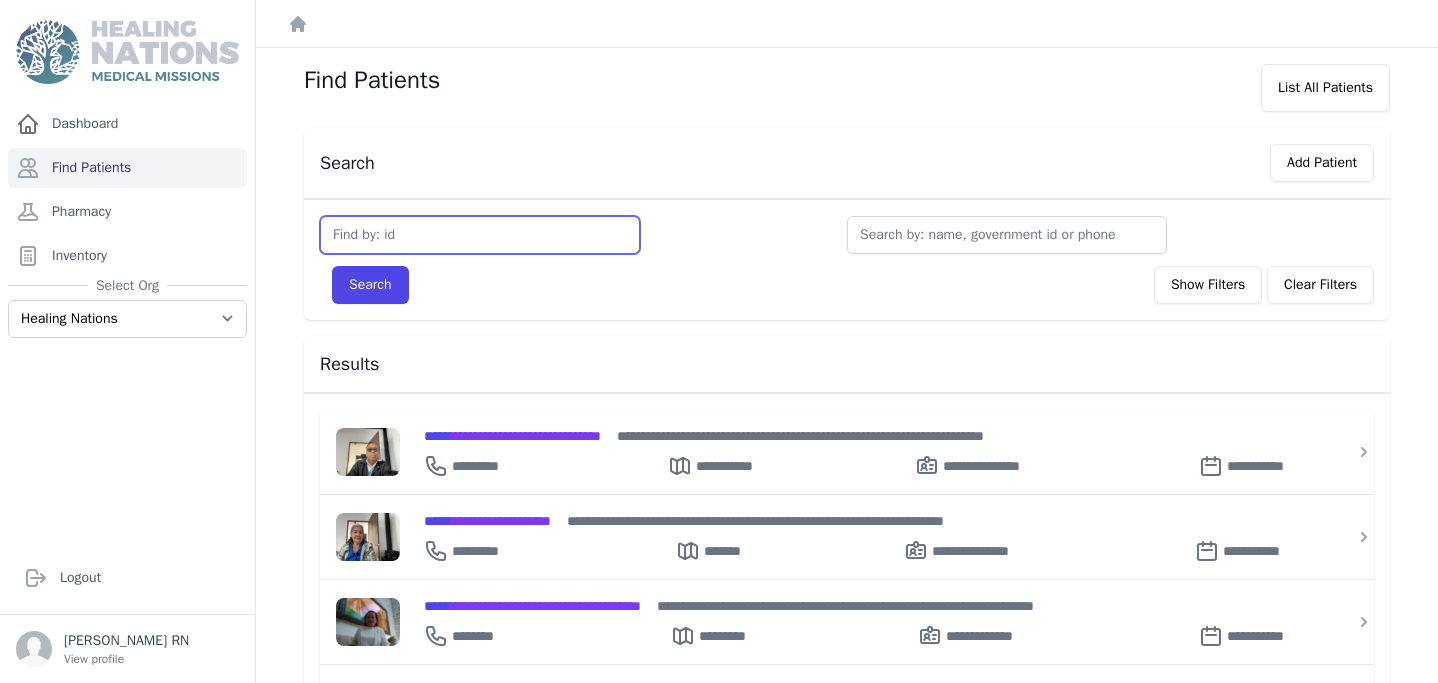 click at bounding box center (480, 235) 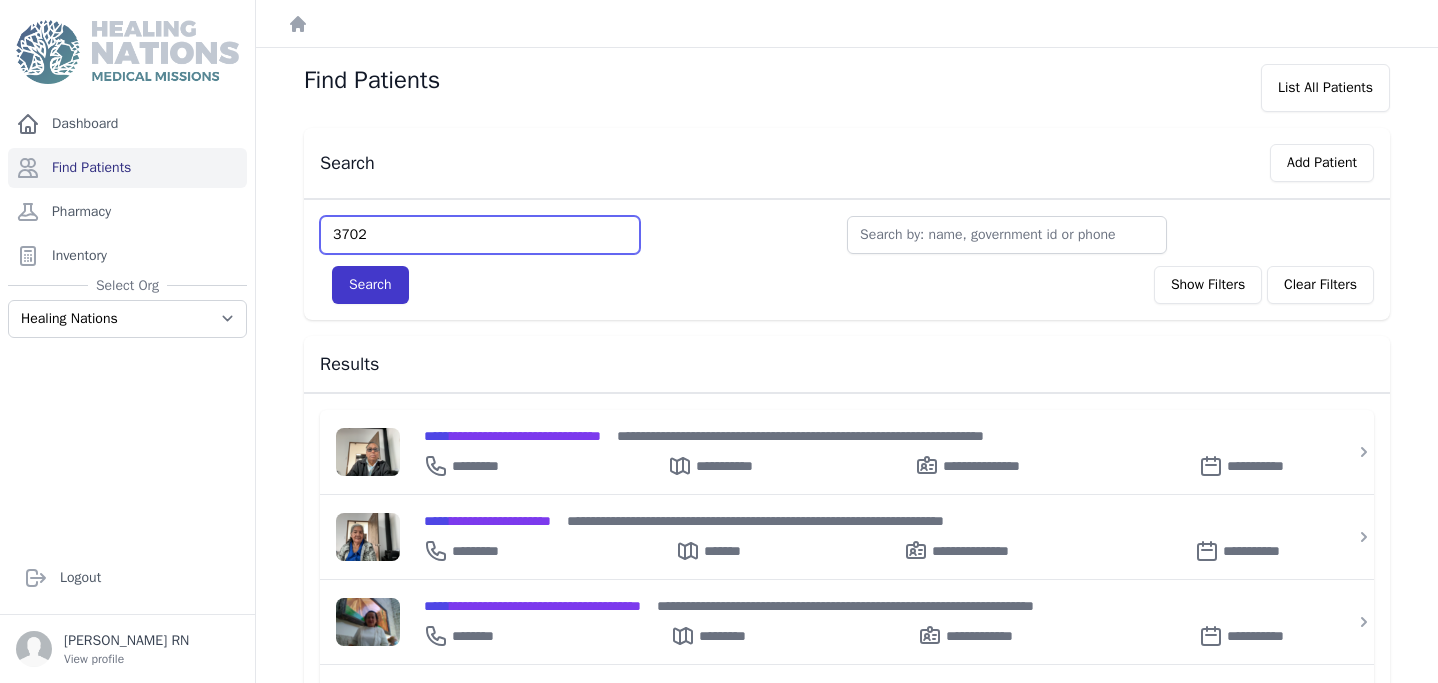 type on "3702" 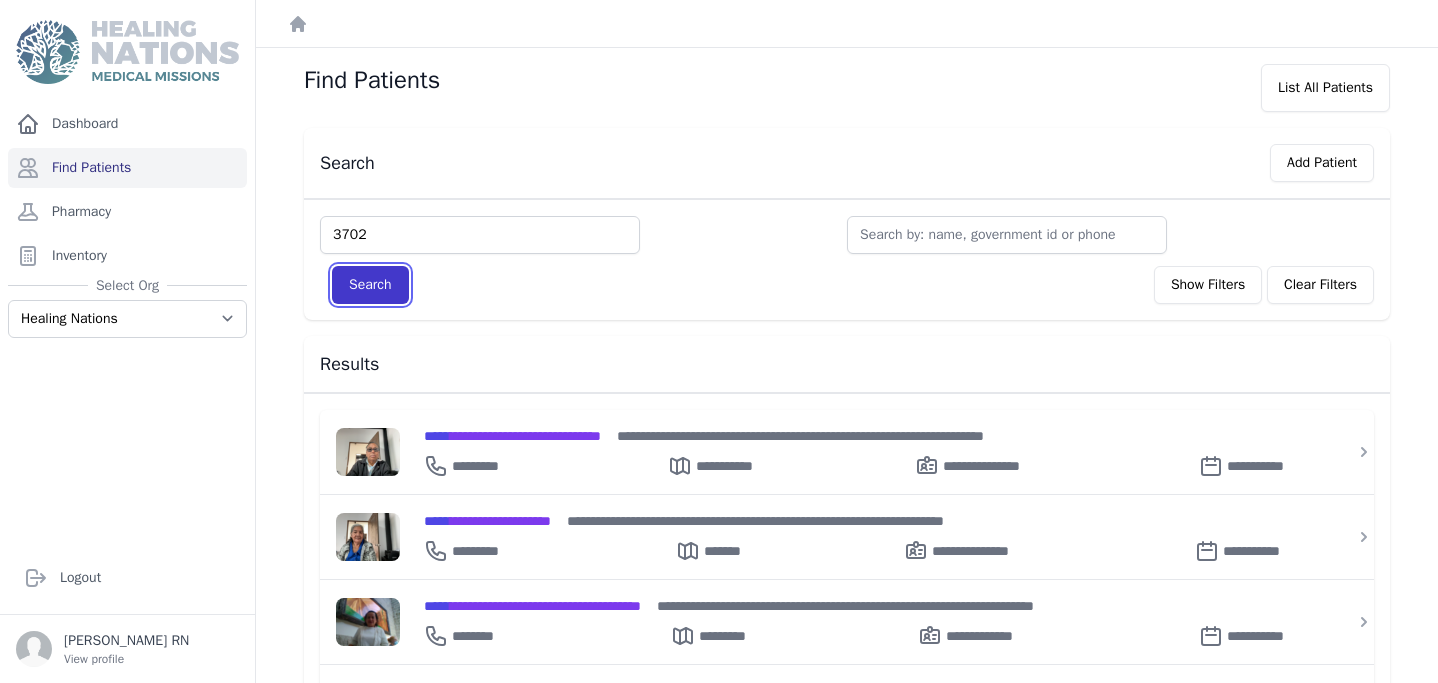 click on "Search" at bounding box center [370, 285] 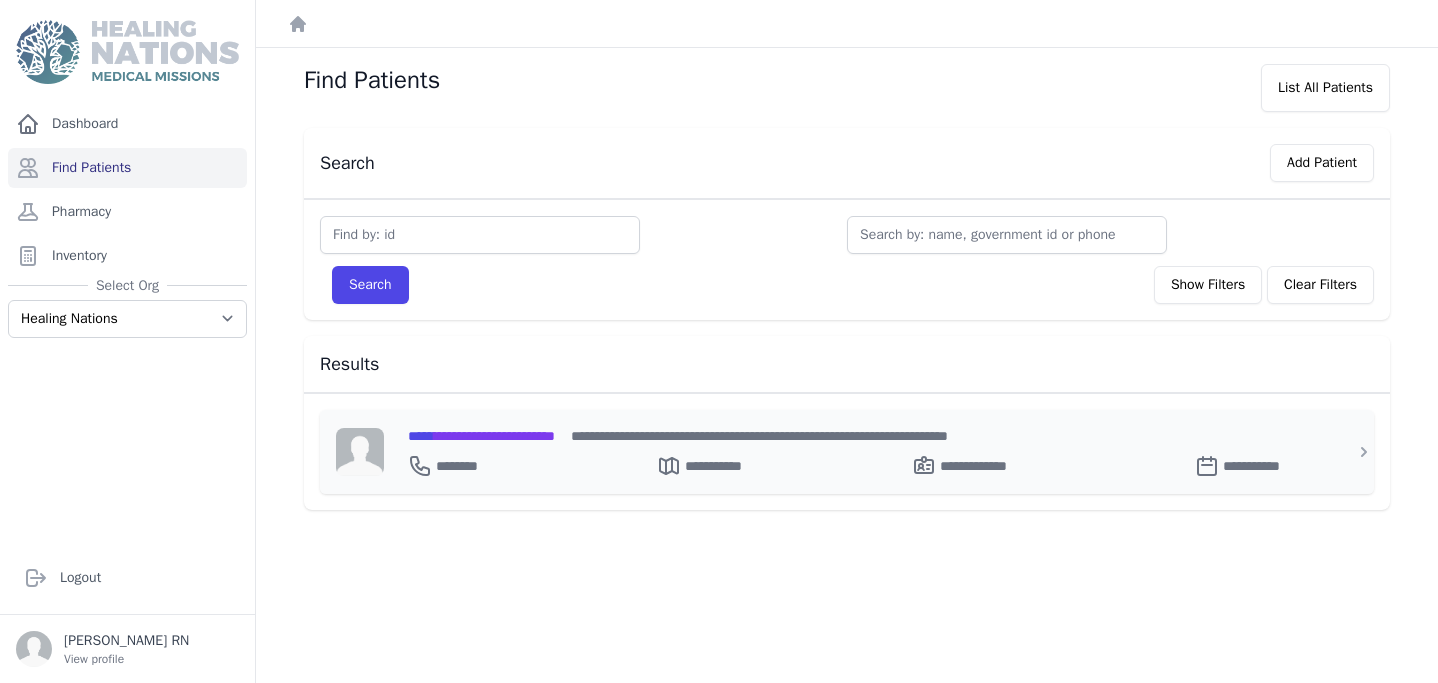 click on "**********" at bounding box center [481, 436] 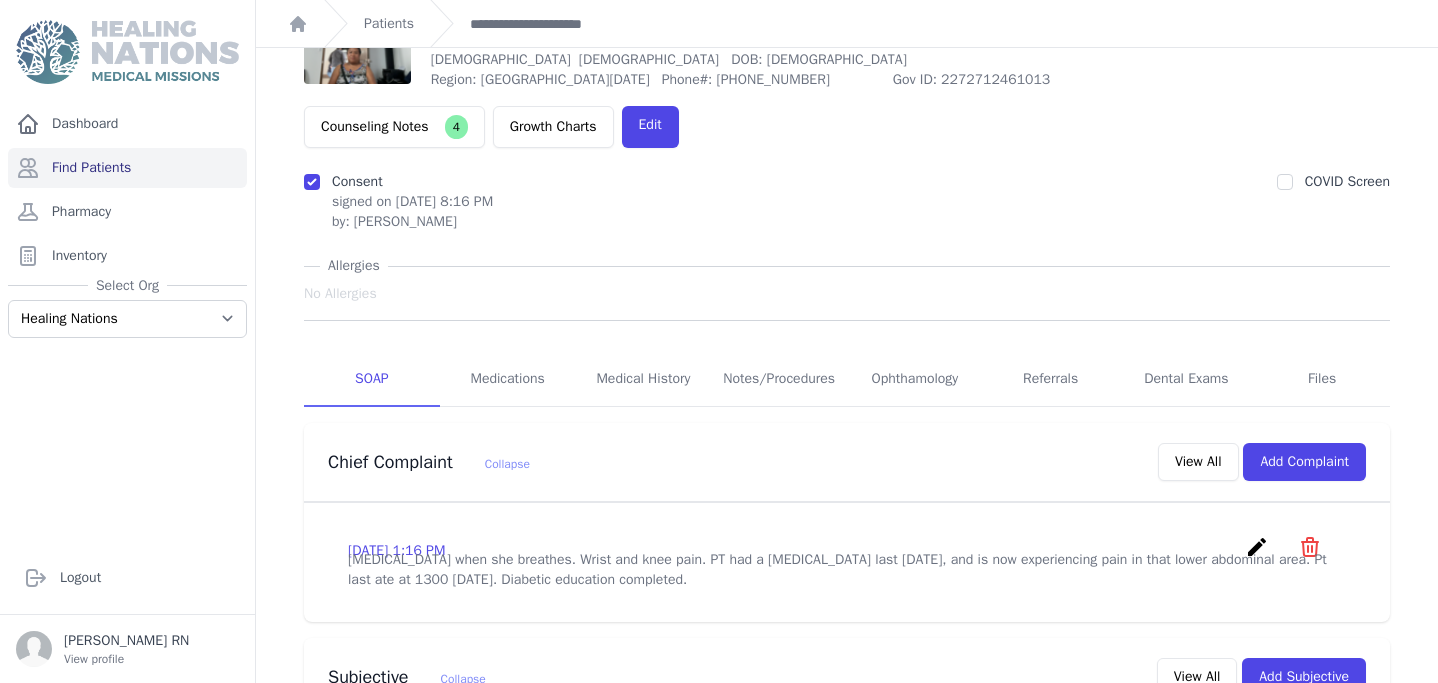 scroll, scrollTop: 153, scrollLeft: 0, axis: vertical 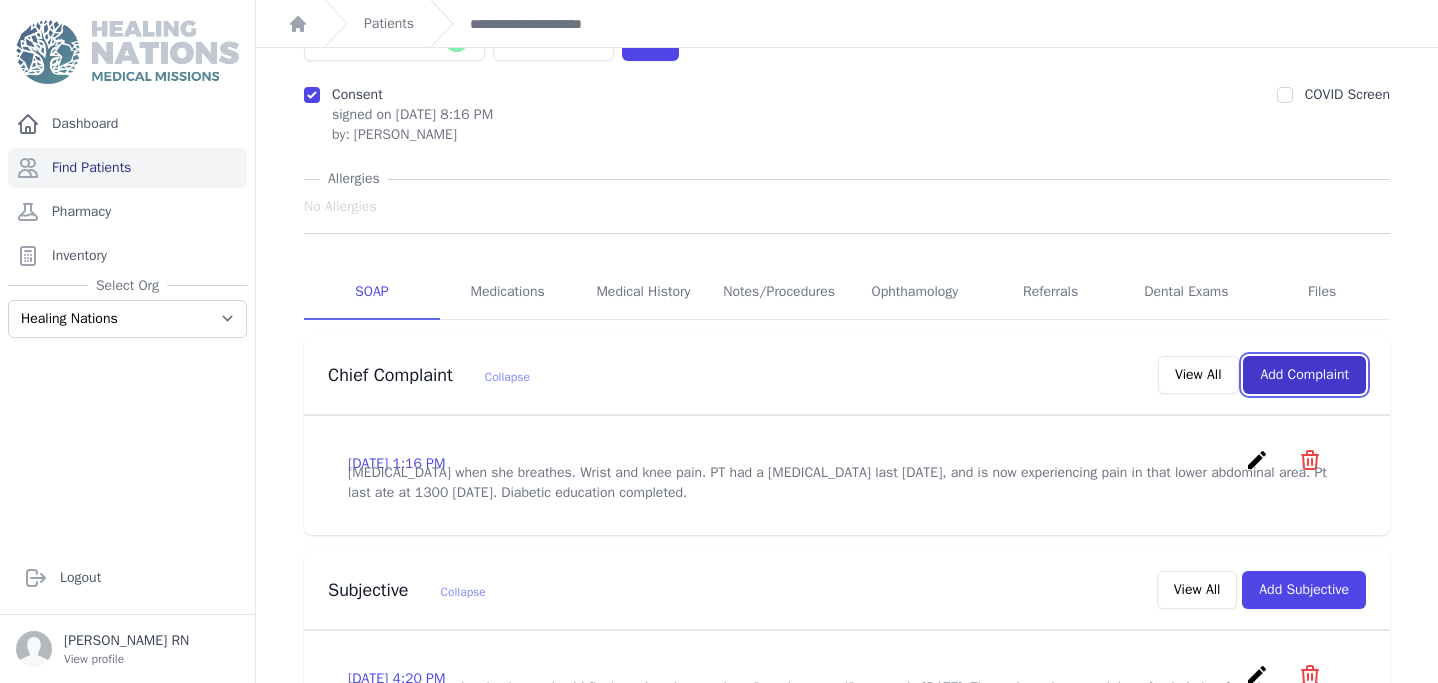 click on "Add Complaint" at bounding box center (1304, 375) 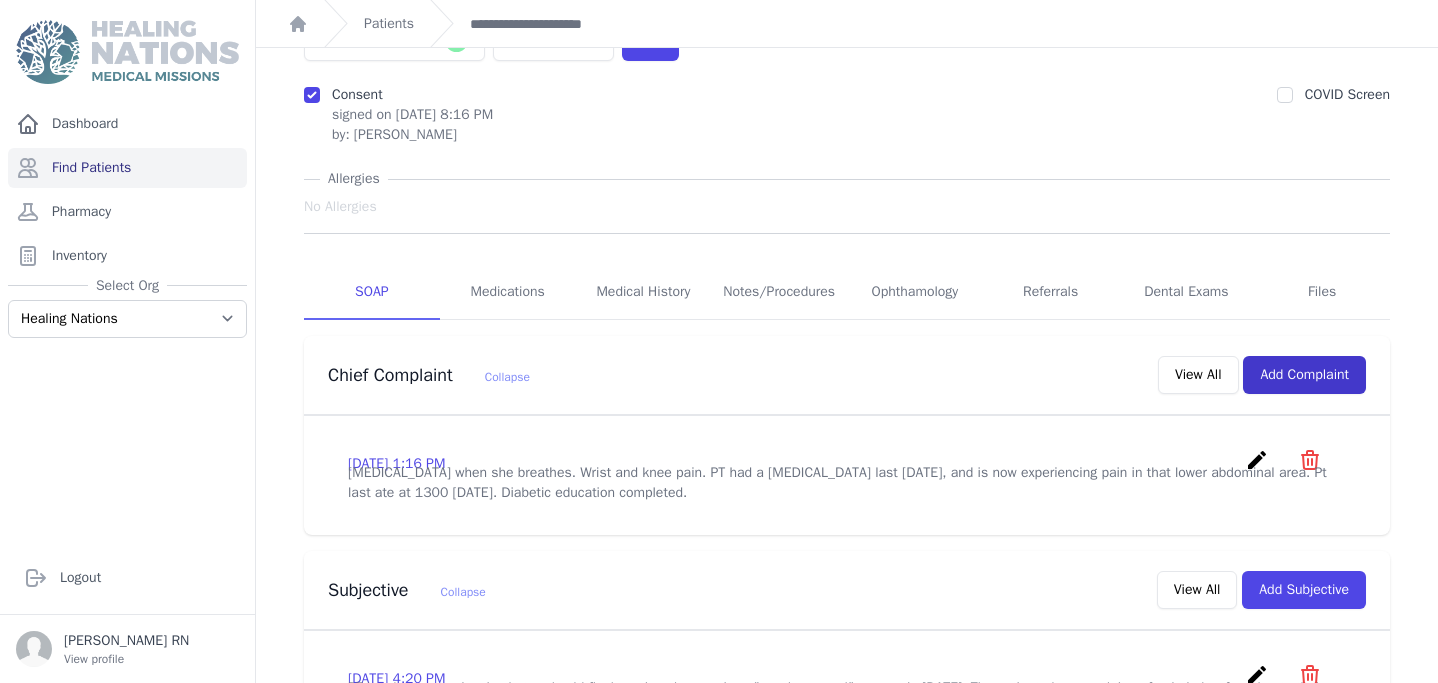 scroll, scrollTop: 0, scrollLeft: 0, axis: both 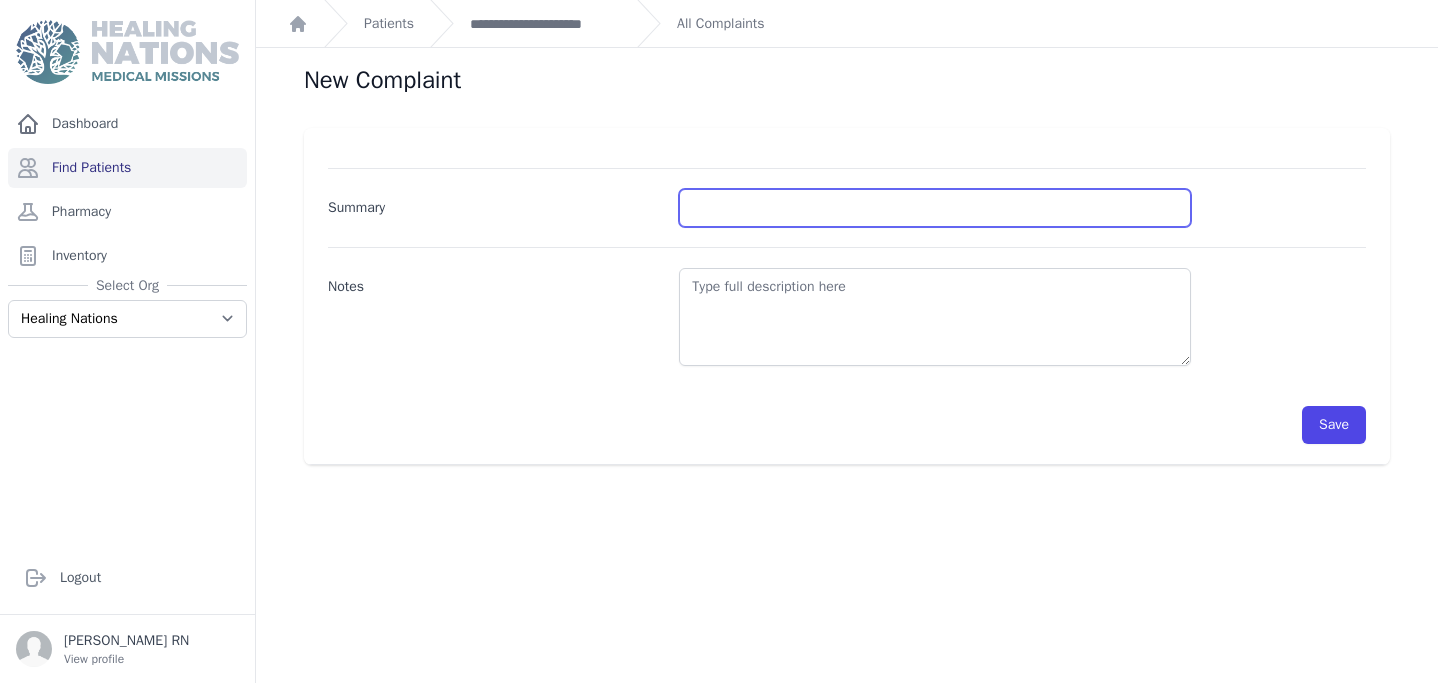 click on "Summary" at bounding box center [935, 208] 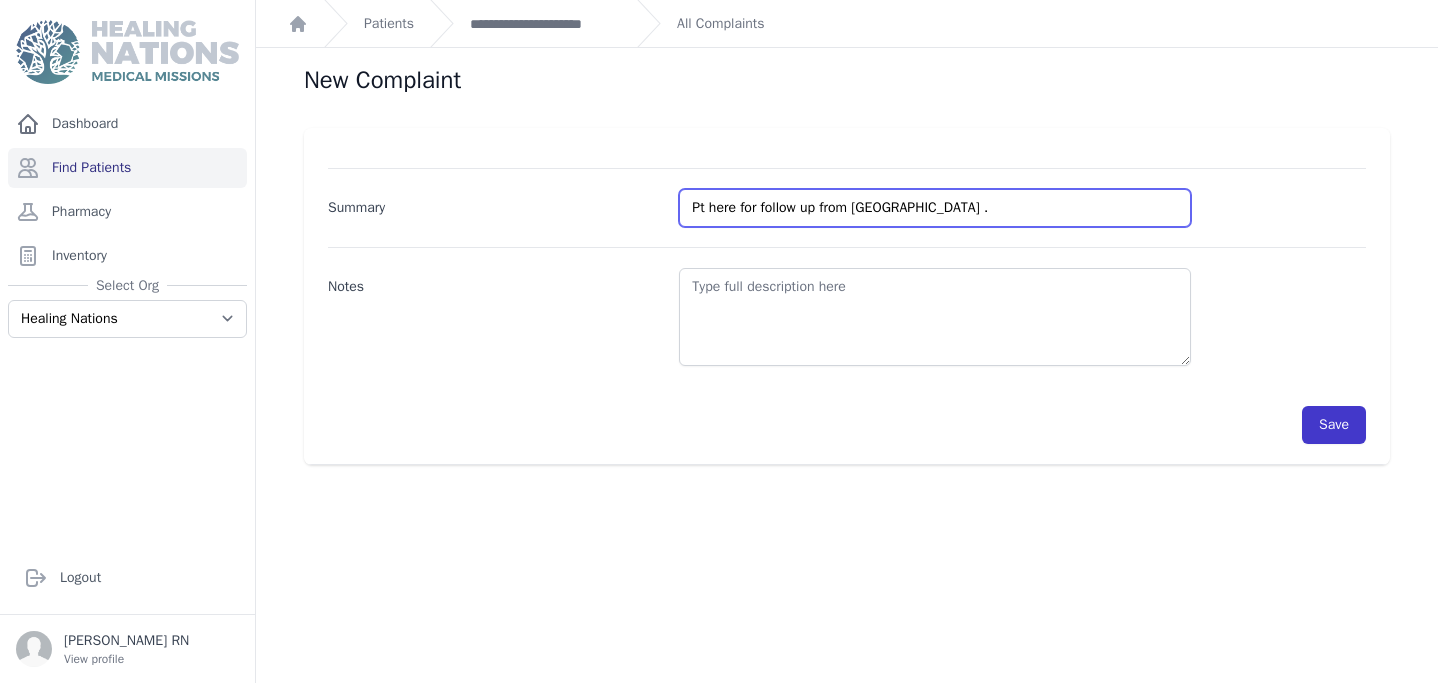 type on "Pt here for follow up from Jornada ." 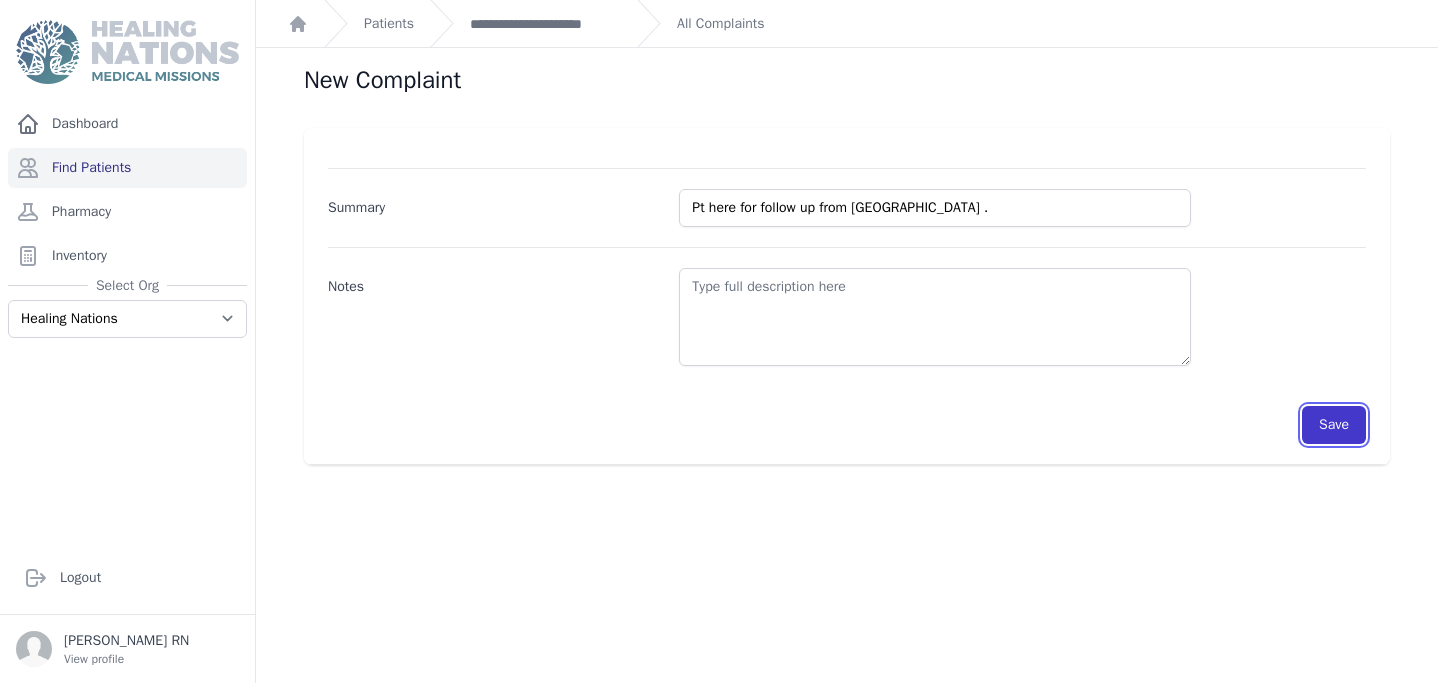 click on "Save" at bounding box center [1334, 425] 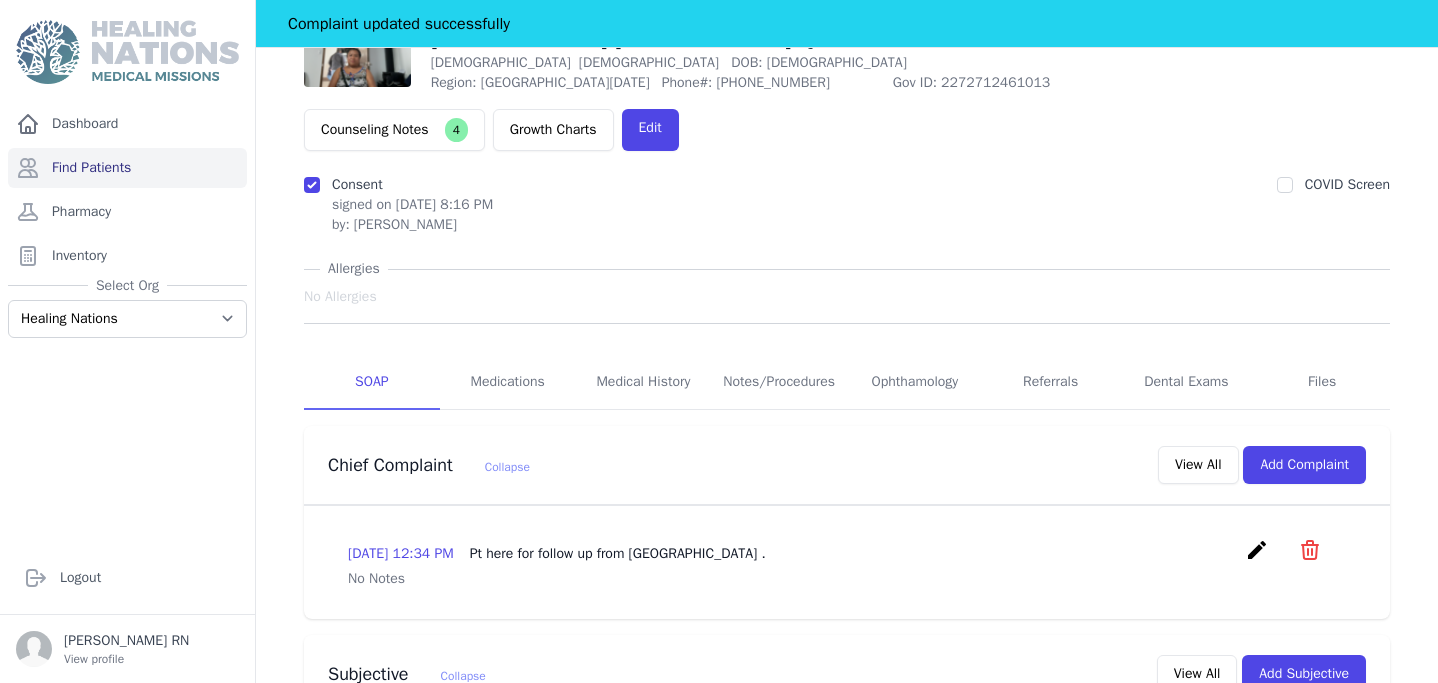 scroll, scrollTop: 330, scrollLeft: 0, axis: vertical 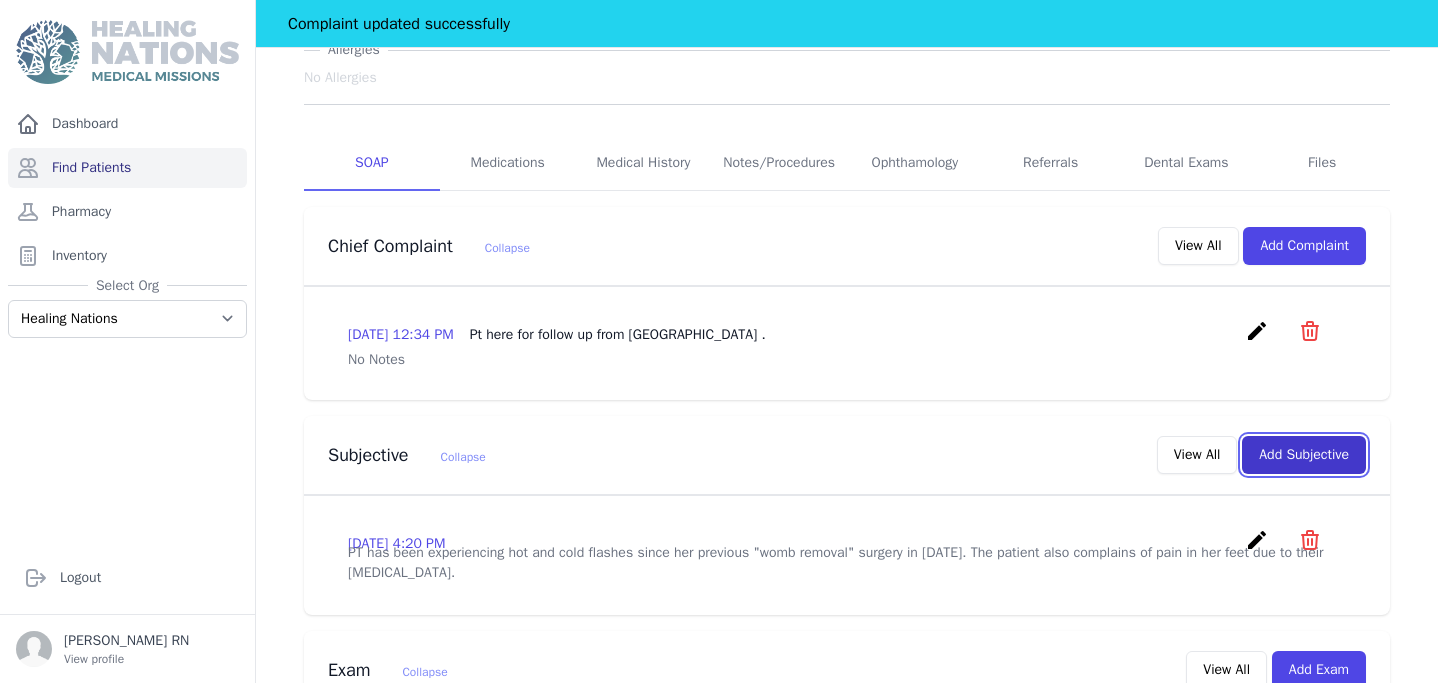 click on "Add Subjective" at bounding box center [1304, 455] 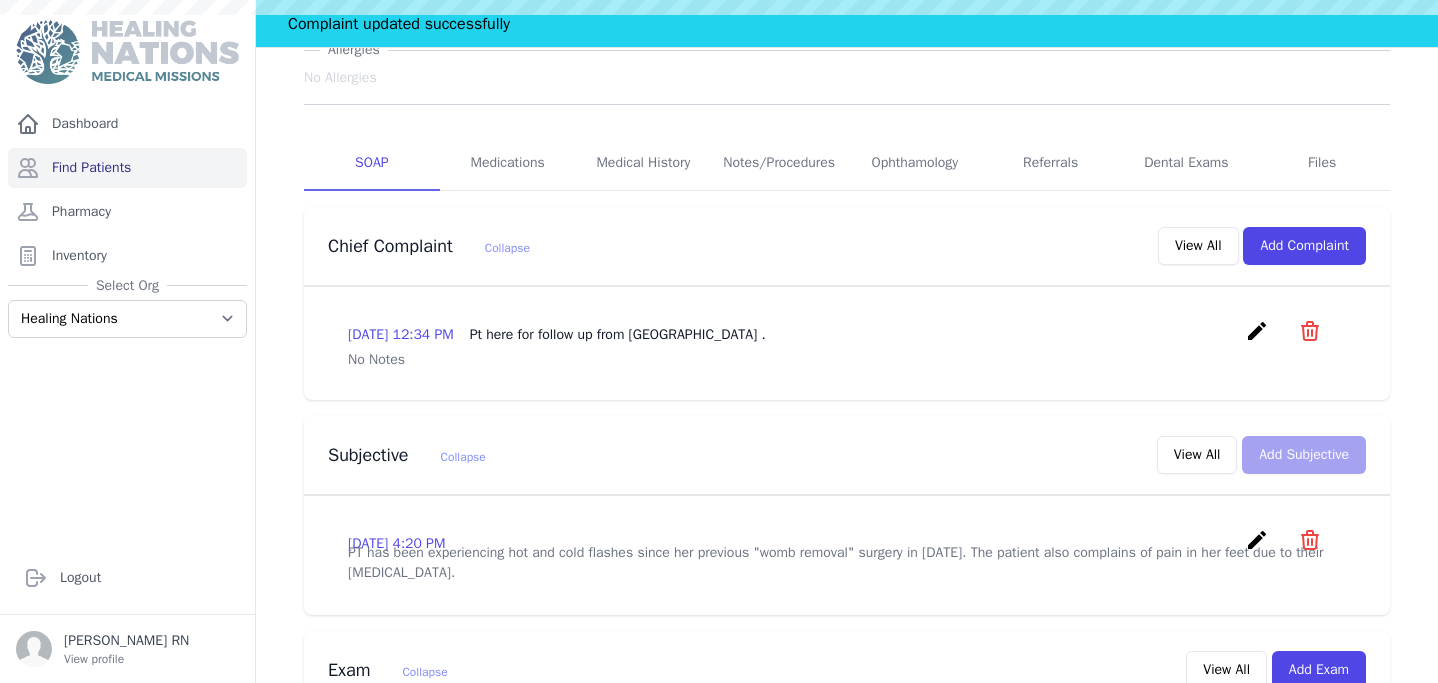 scroll, scrollTop: 0, scrollLeft: 0, axis: both 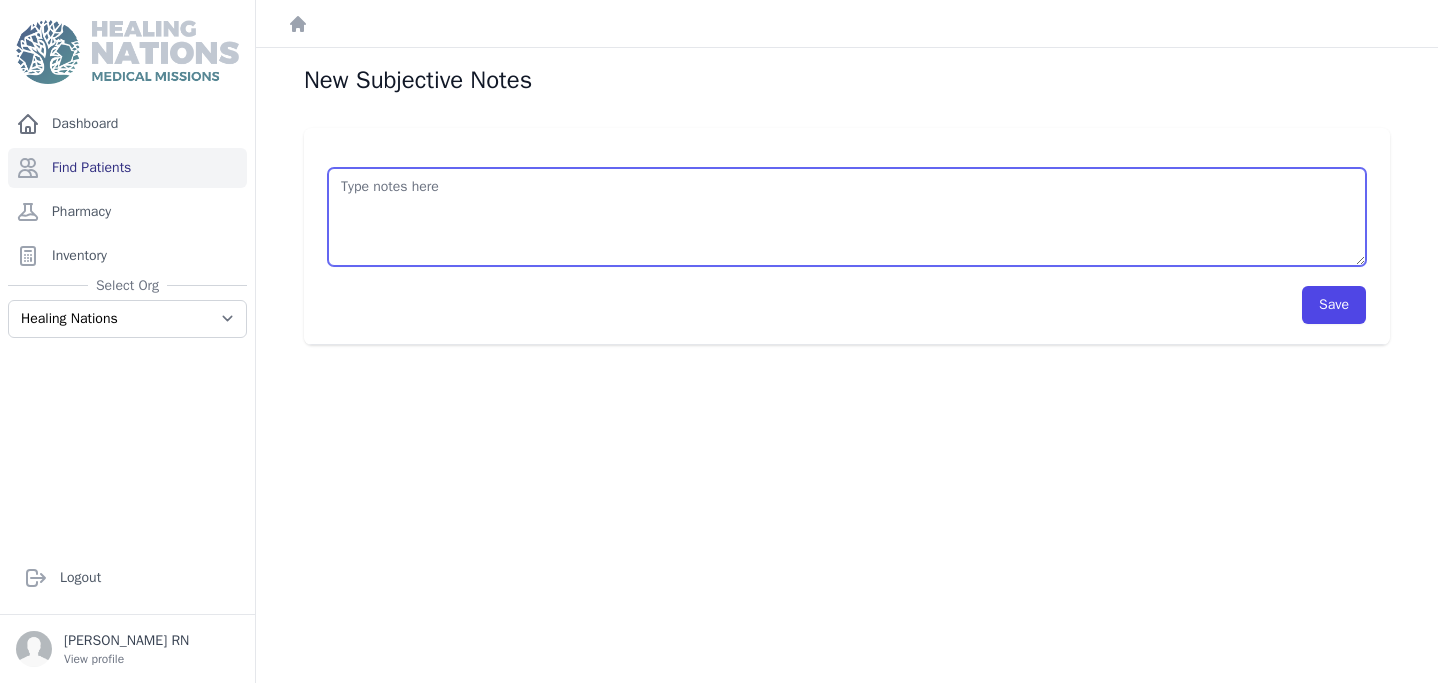 click at bounding box center [847, 217] 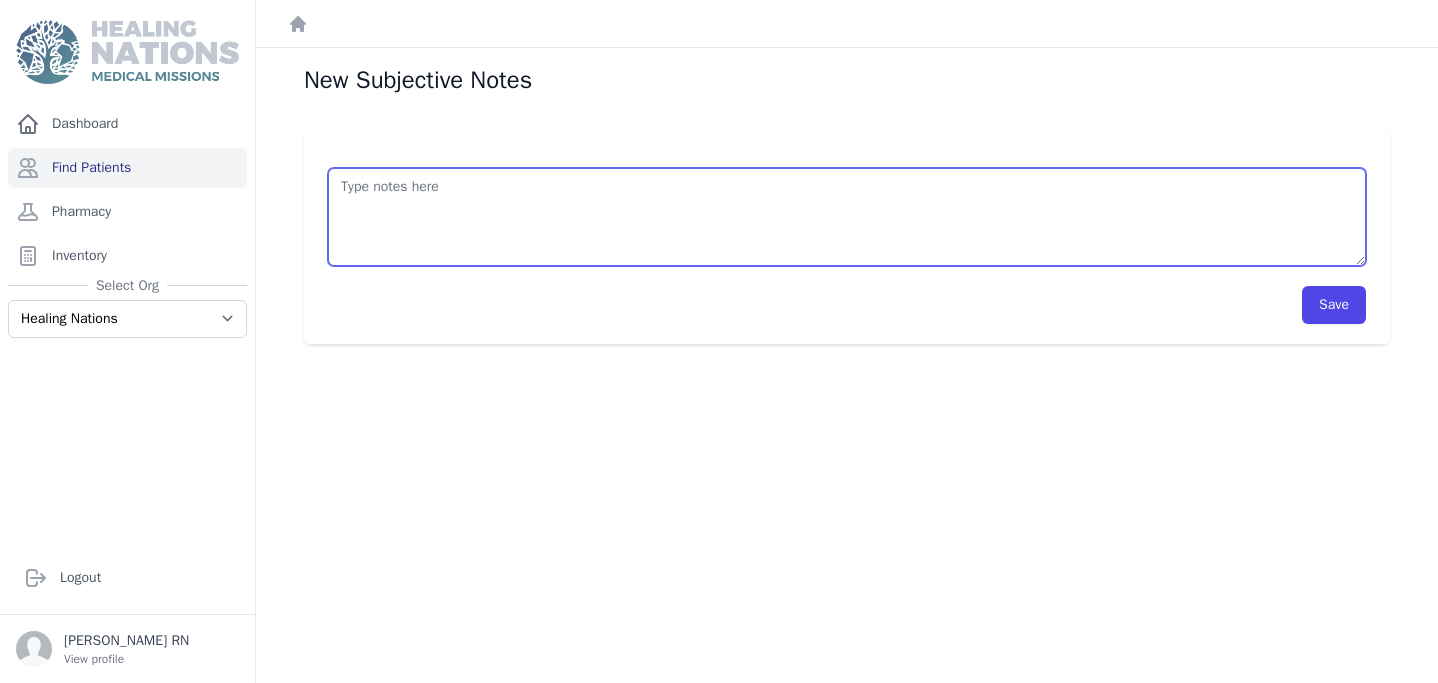 type on "O" 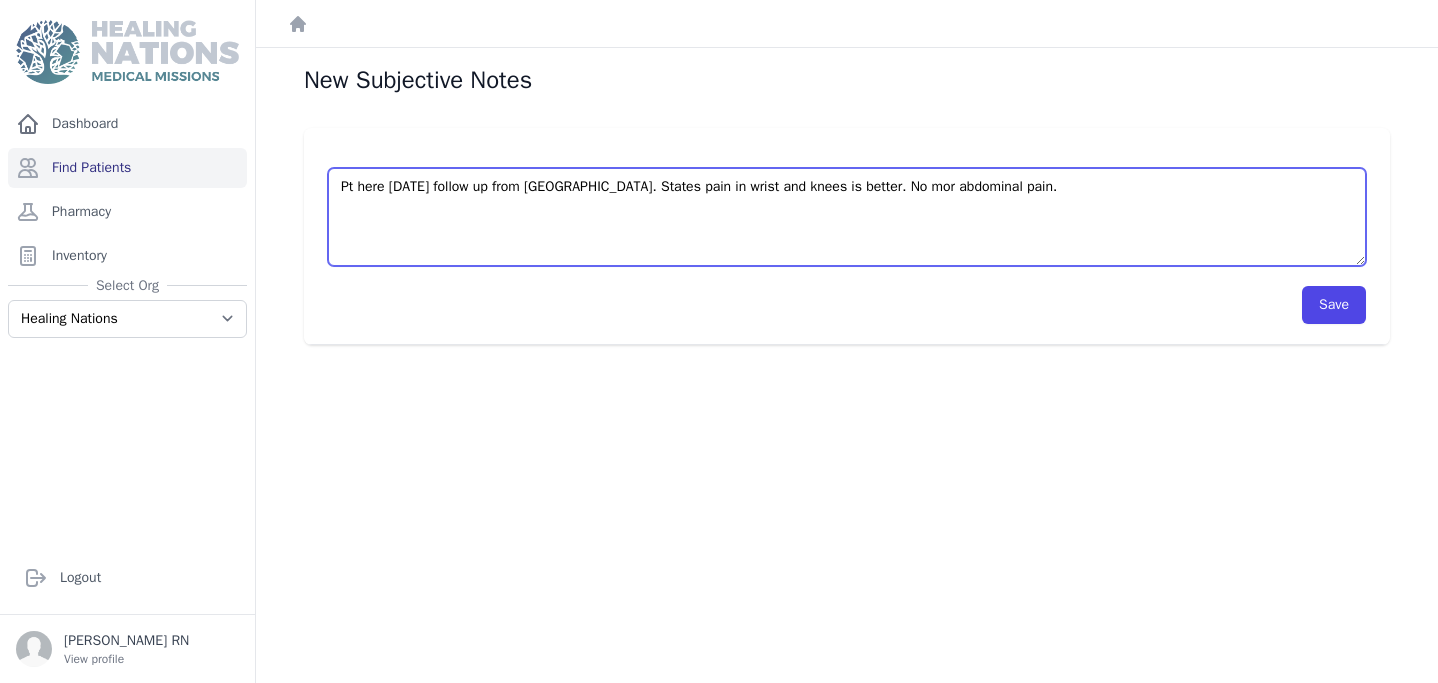 click on "Pt here today follow up from Jornada. States pain in wrist and knees is better. No mor abdominal pain." at bounding box center [847, 217] 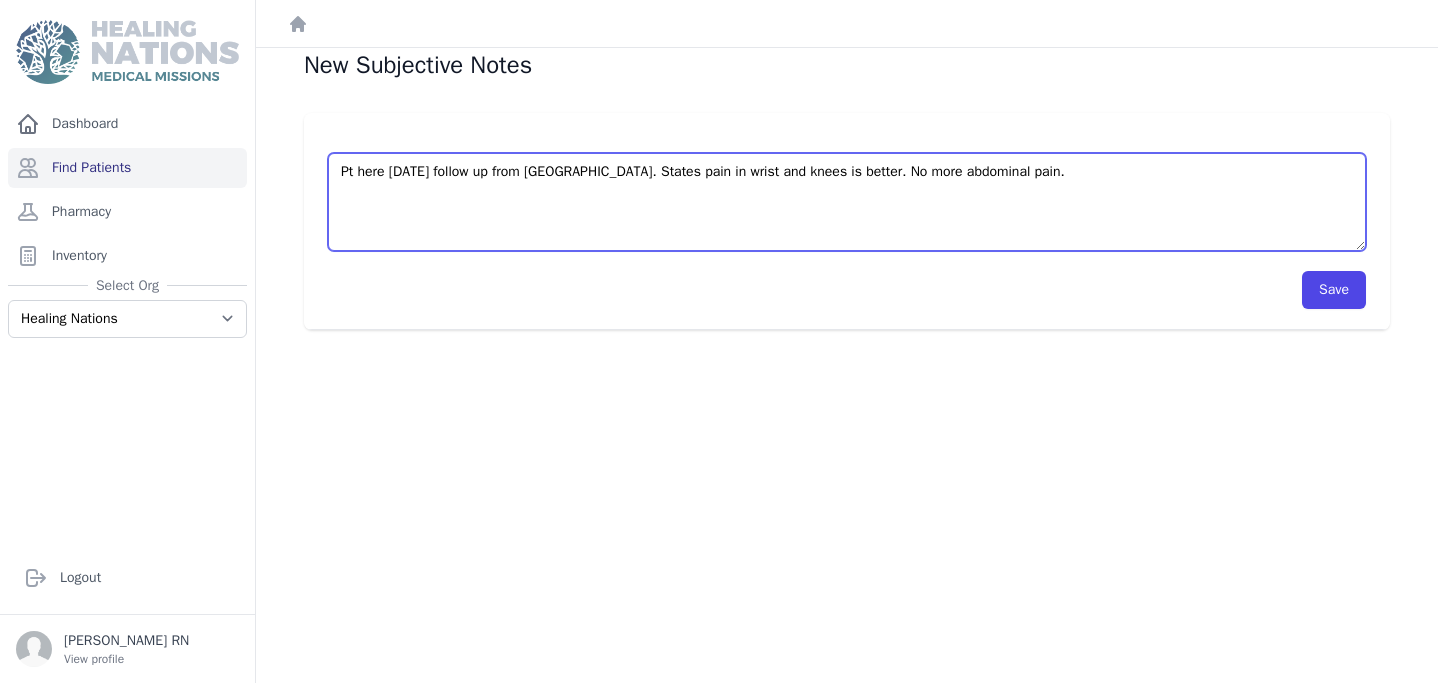 scroll, scrollTop: 0, scrollLeft: 0, axis: both 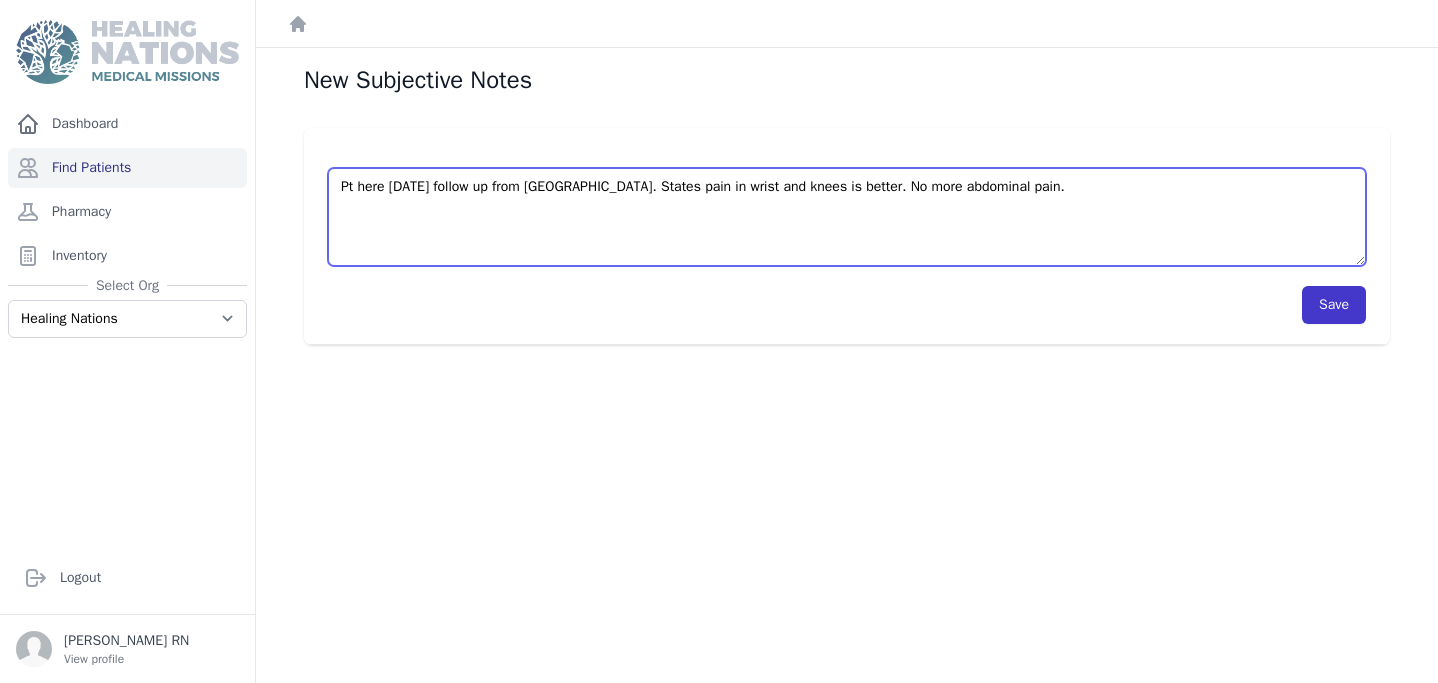 type on "Pt here today follow up from Jornada. States pain in wrist and knees is better. No more abdominal pain." 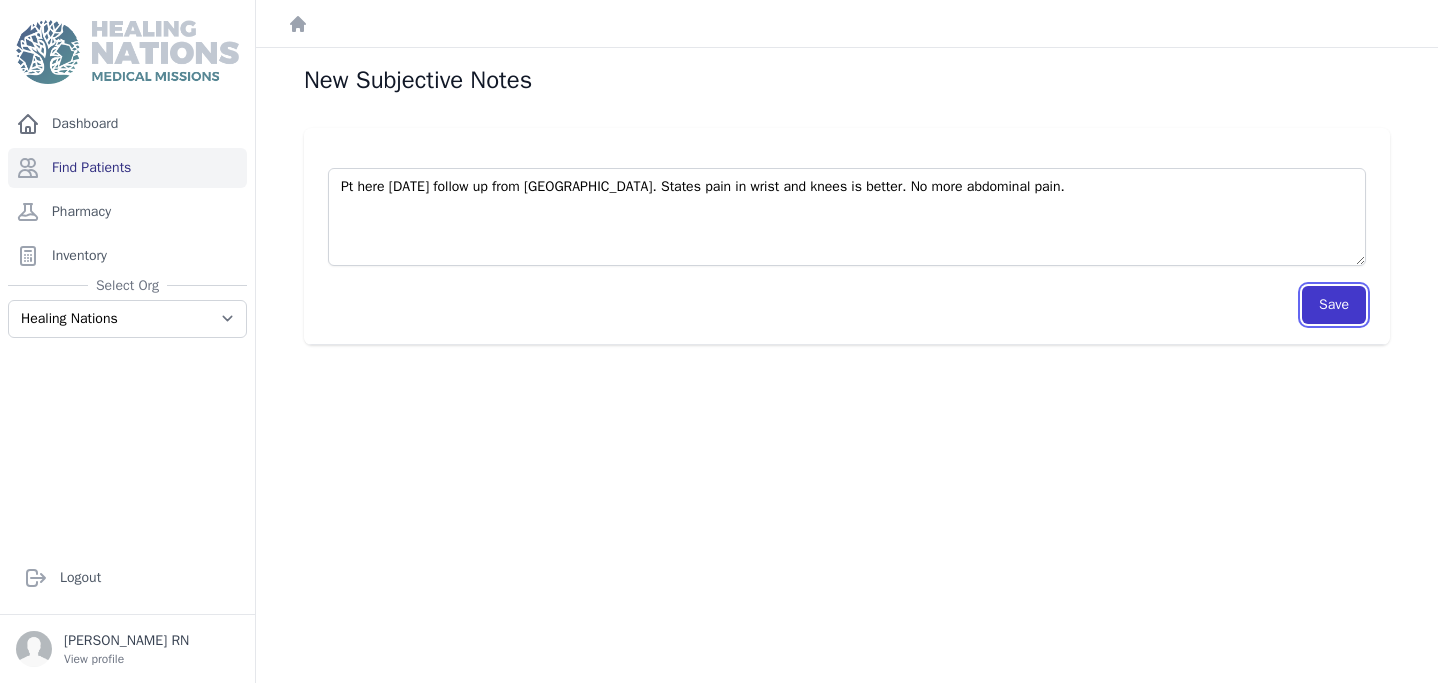 click on "Save" at bounding box center (1334, 305) 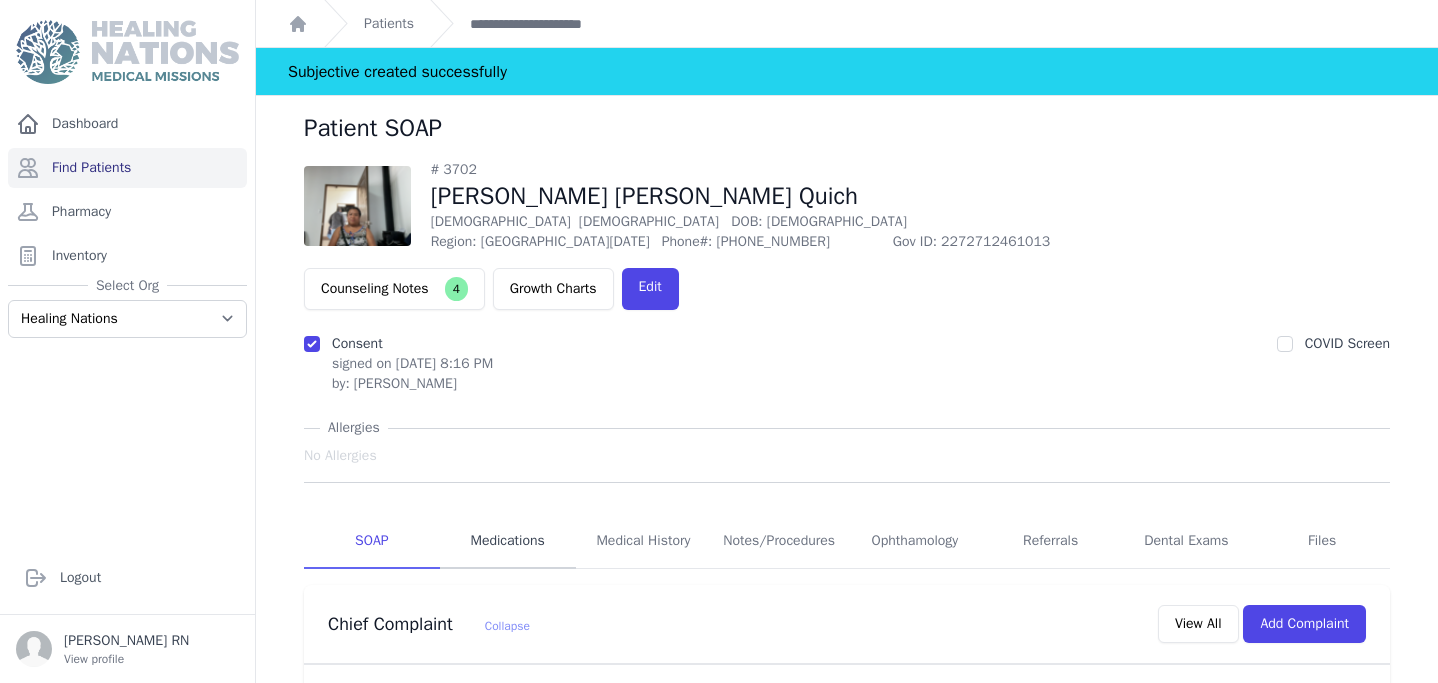 click on "Medications" at bounding box center (508, 542) 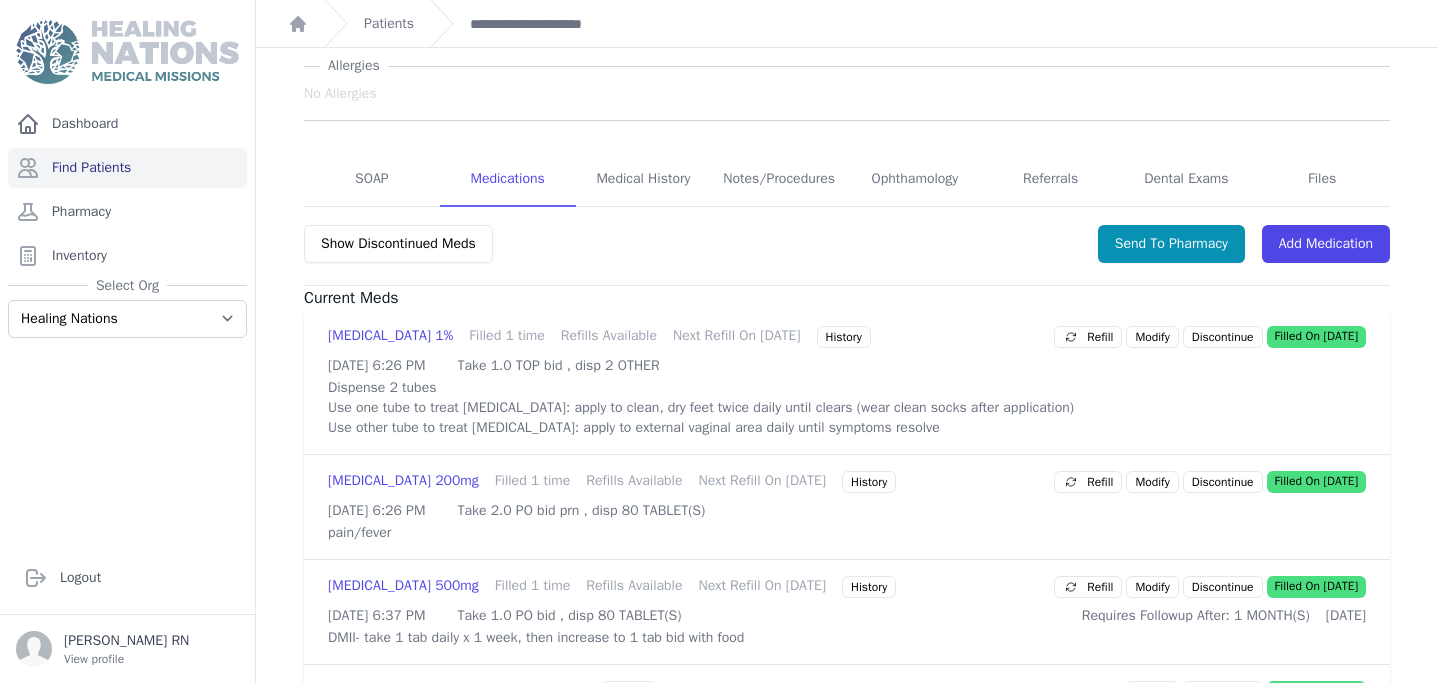 scroll, scrollTop: 438, scrollLeft: 0, axis: vertical 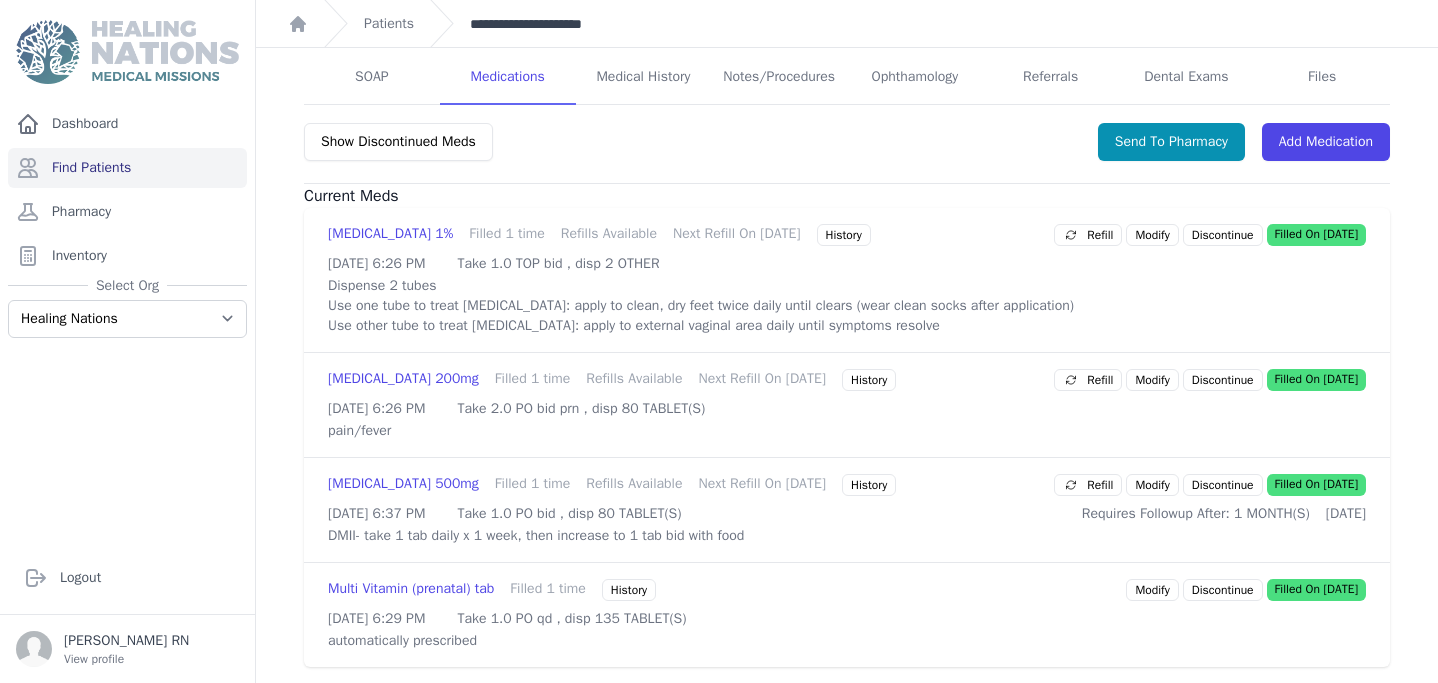 click on "**********" at bounding box center [545, 24] 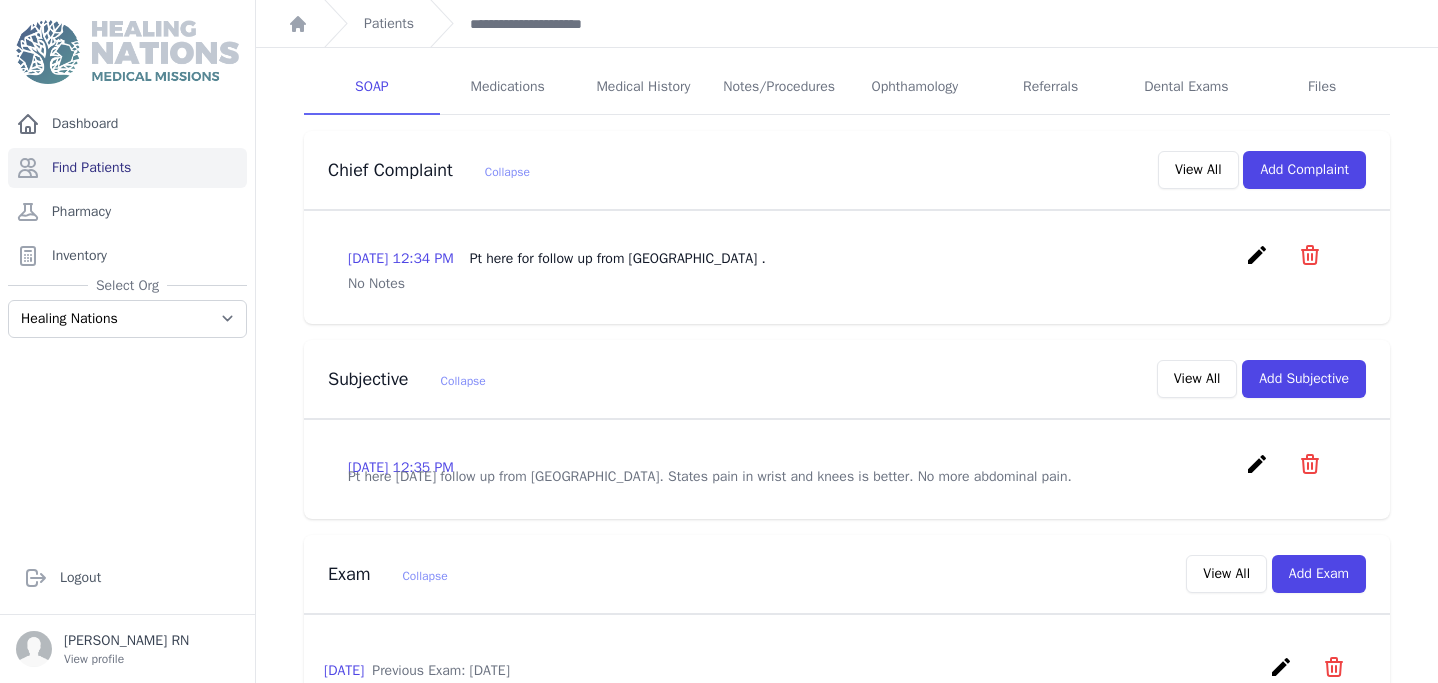 scroll, scrollTop: 360, scrollLeft: 0, axis: vertical 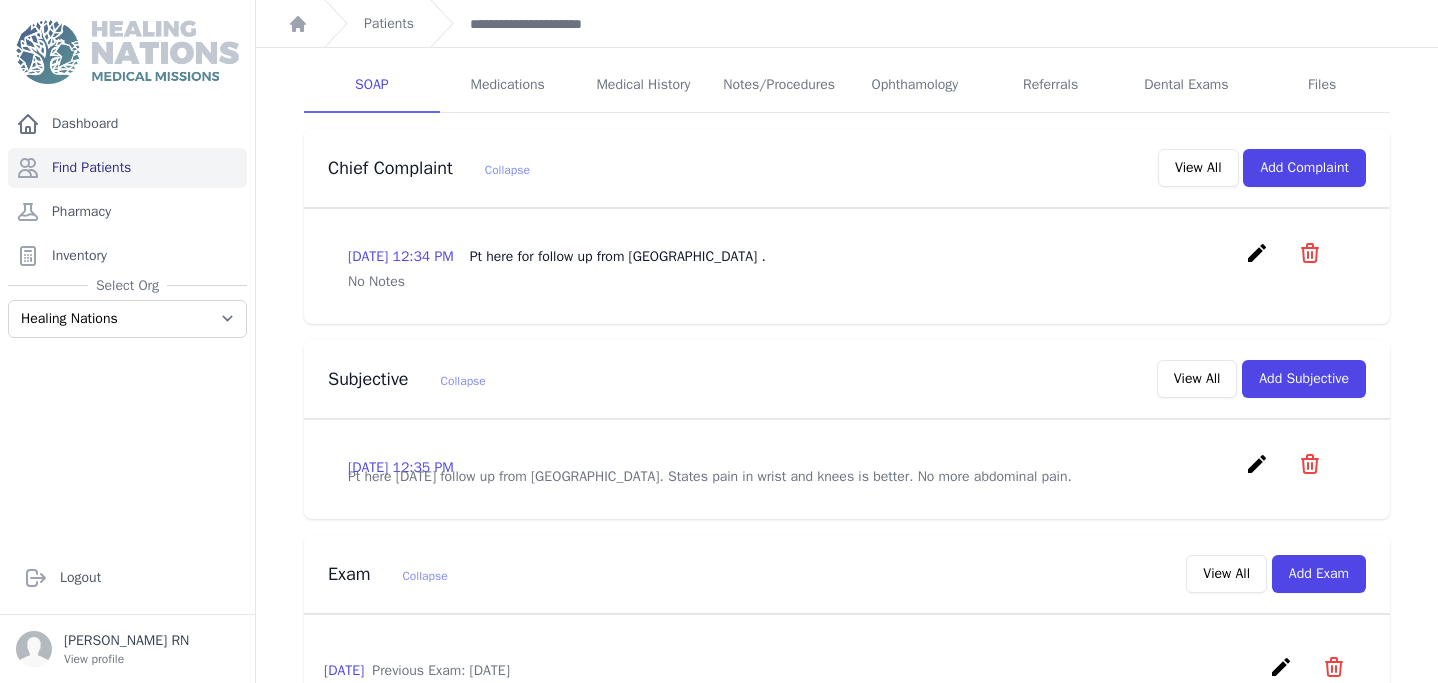 click on "create" at bounding box center (1257, 464) 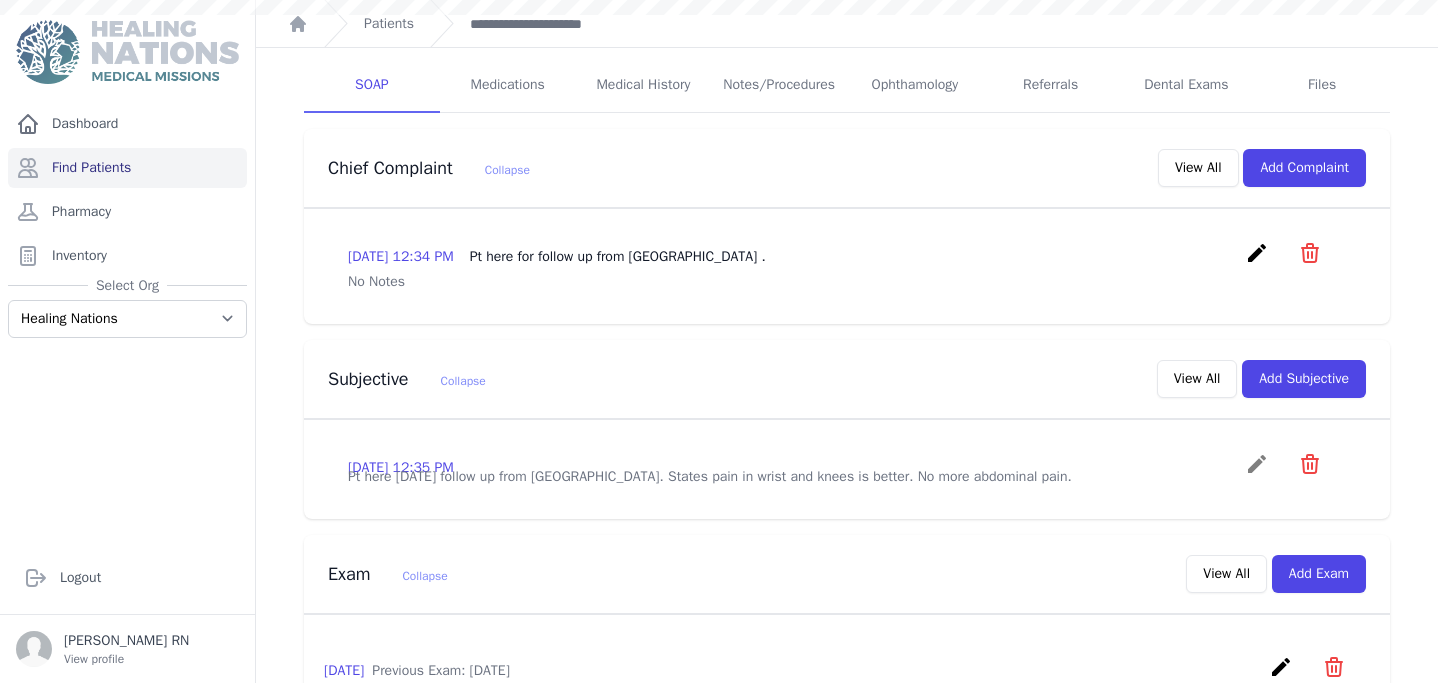 scroll, scrollTop: 0, scrollLeft: 0, axis: both 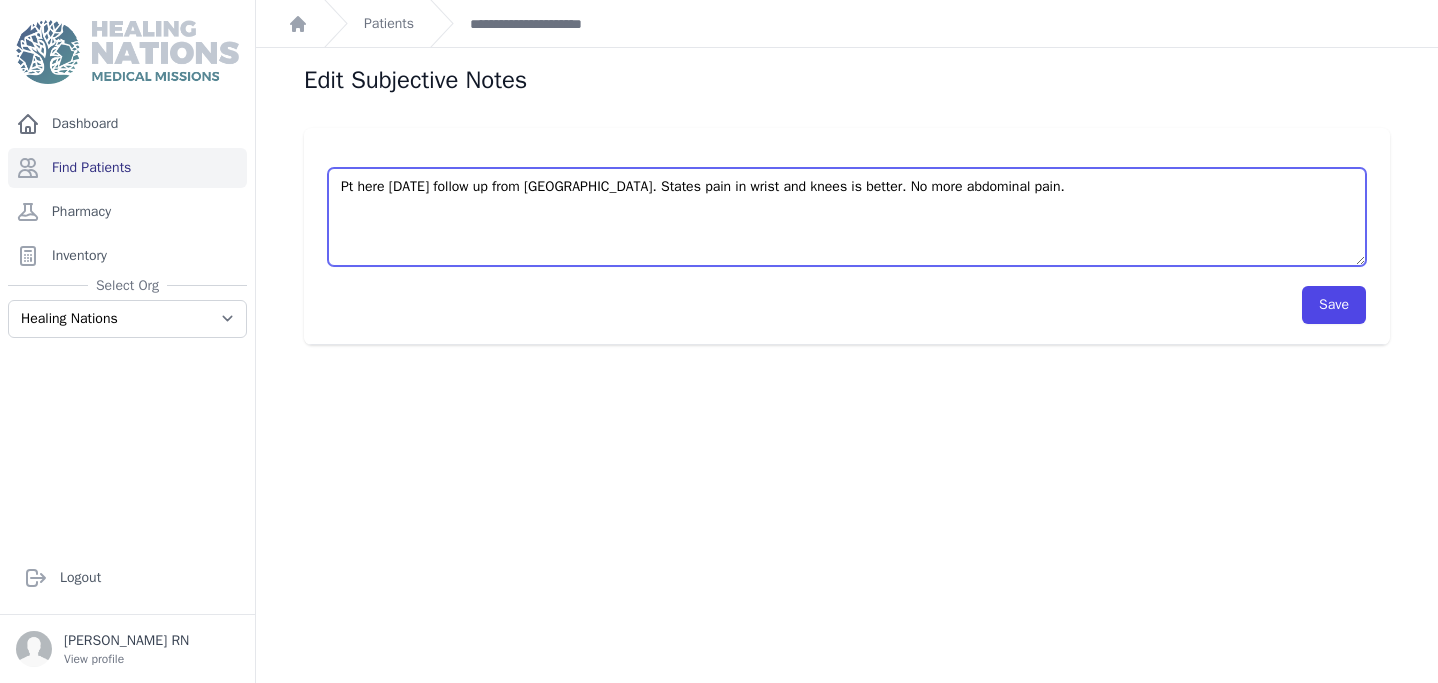 click on "Pt here today follow up from Jornada. States pain in wrist and knees is better. No more abdominal pain." at bounding box center (847, 217) 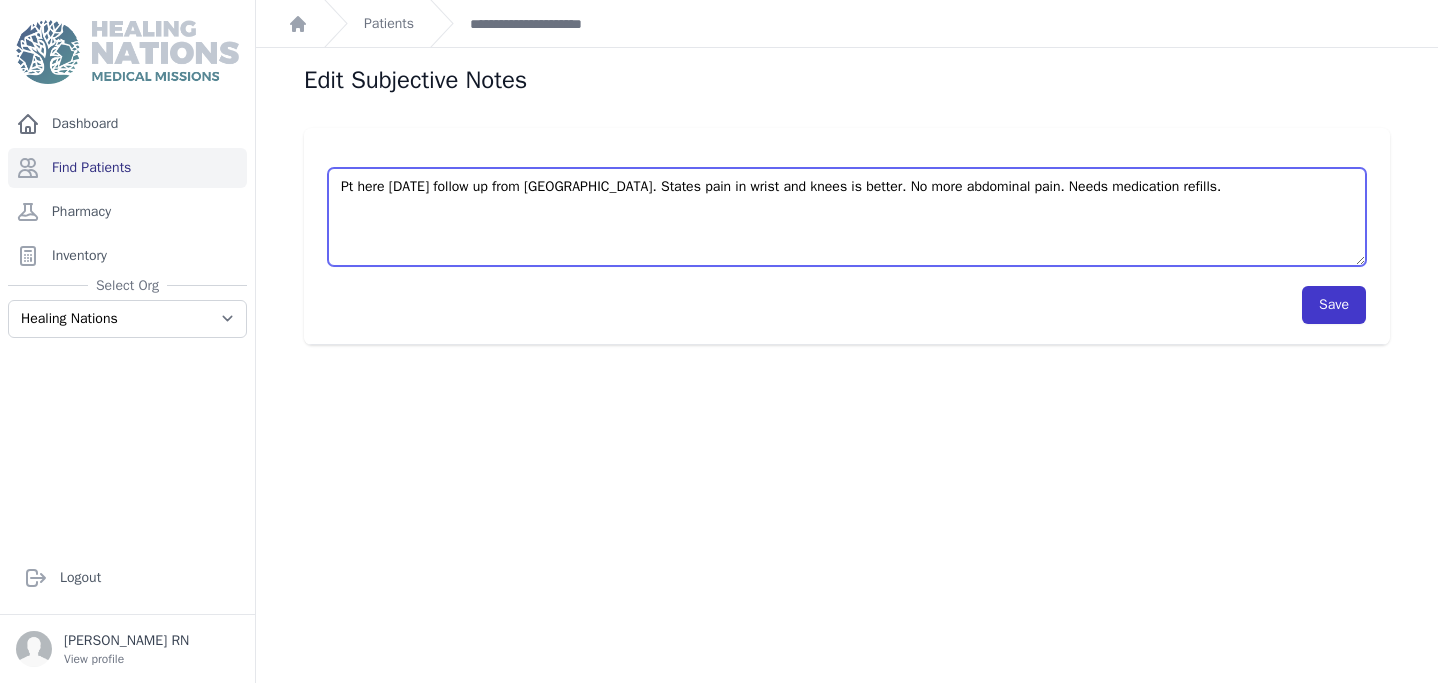 type on "Pt here today follow up from Jornada. States pain in wrist and knees is better. No more abdominal pain. Needs medication refills." 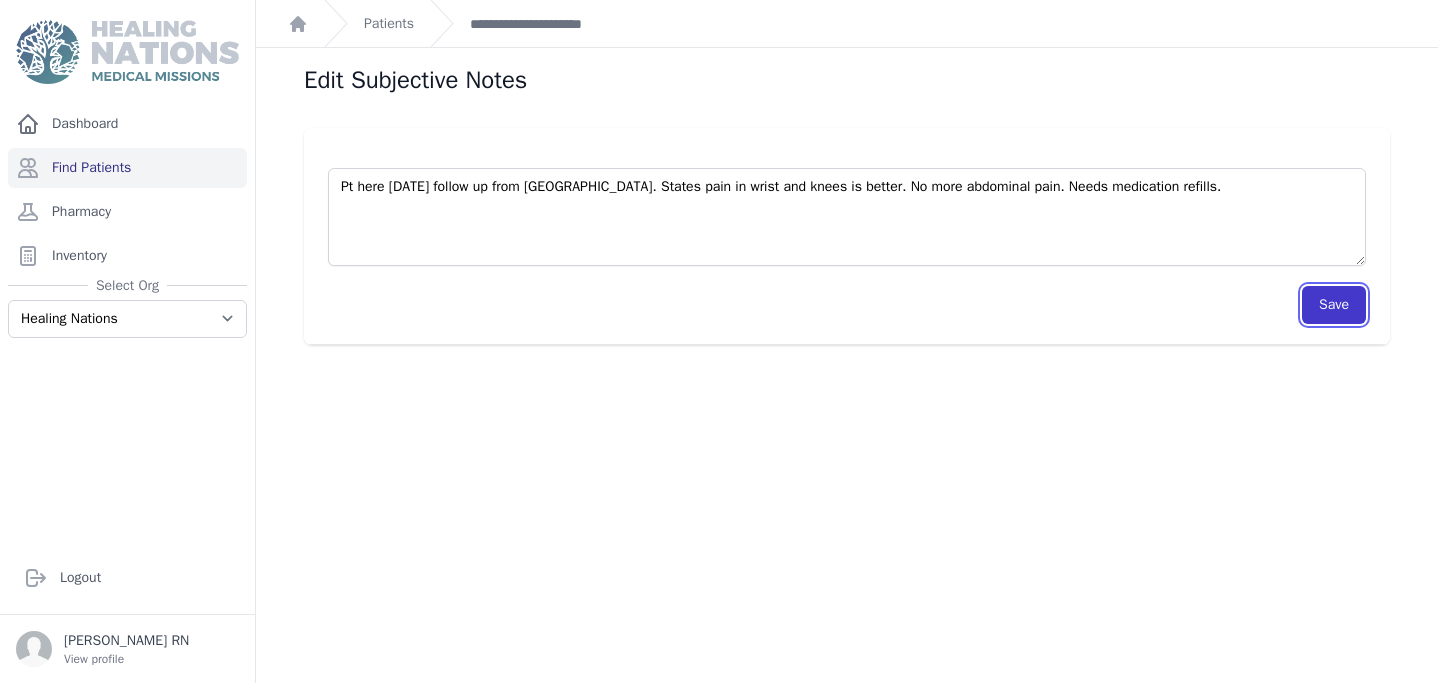 click on "Save" at bounding box center [1334, 305] 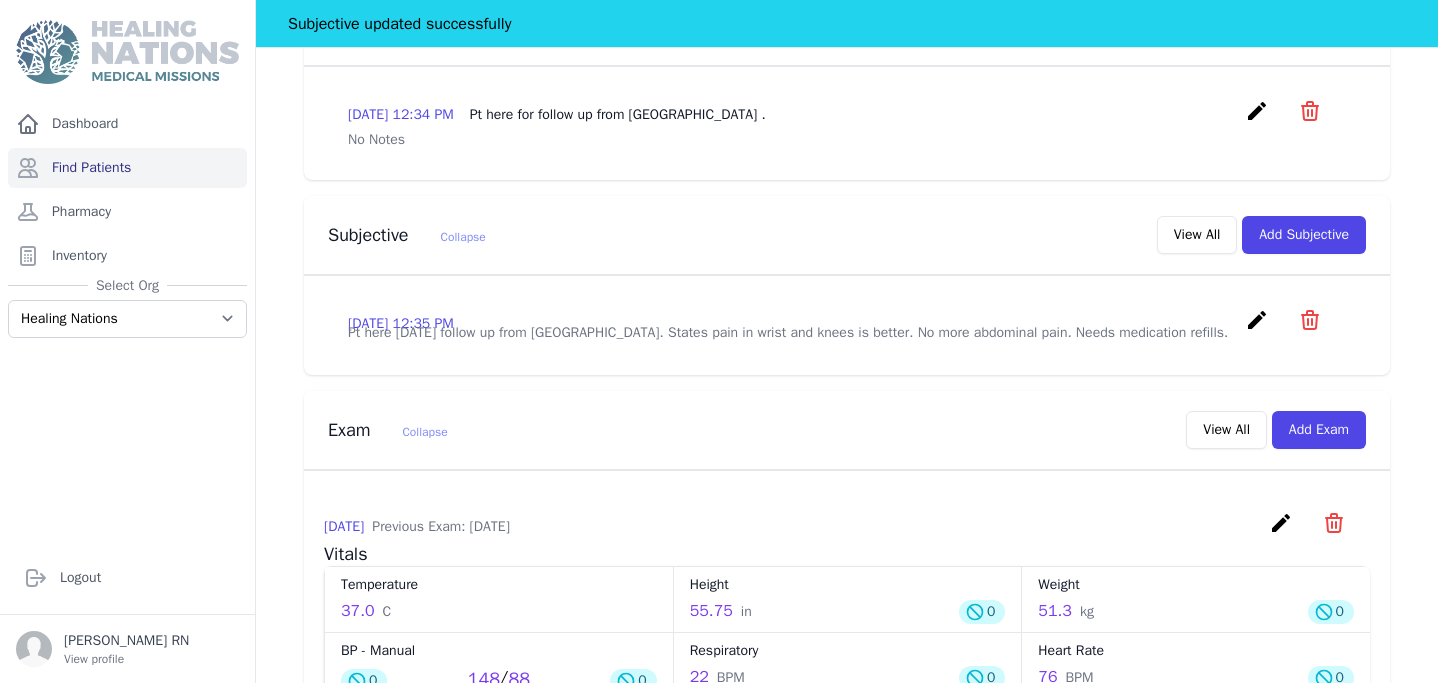 scroll, scrollTop: 764, scrollLeft: 0, axis: vertical 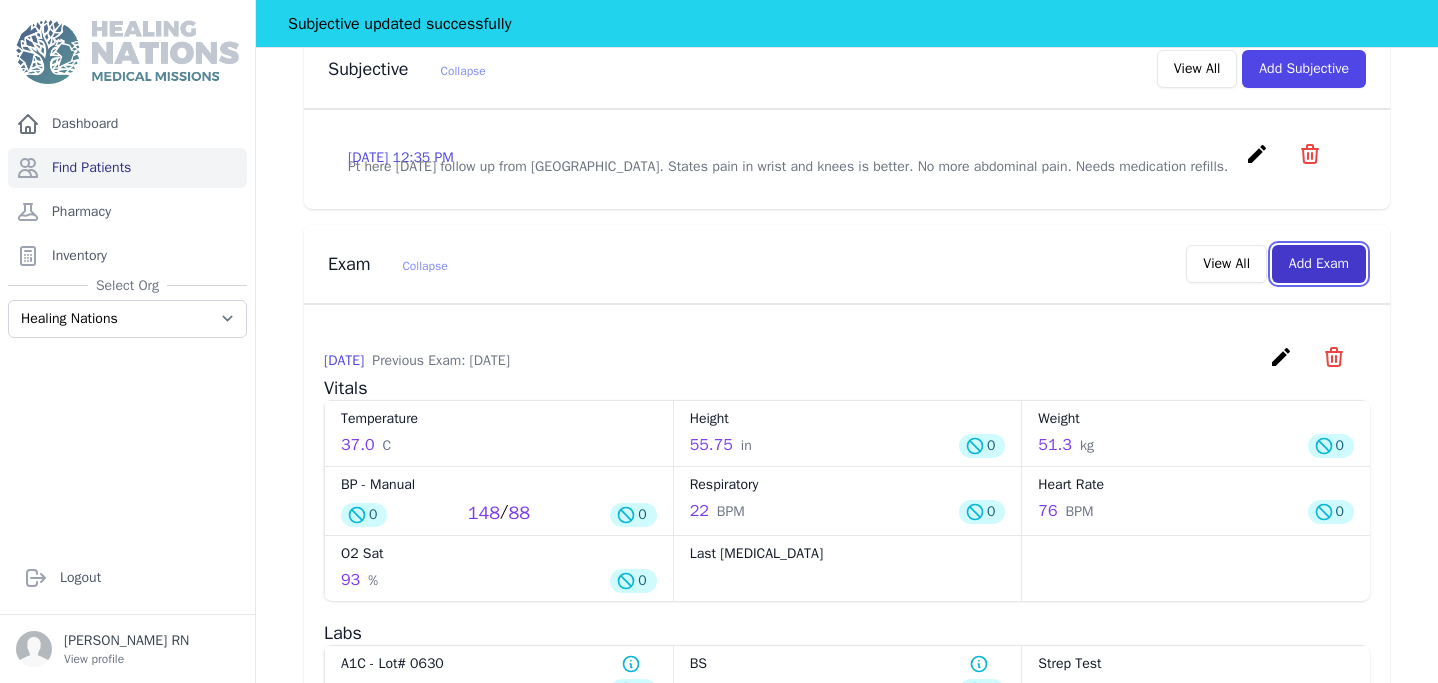 click on "Add Exam" at bounding box center (1319, 264) 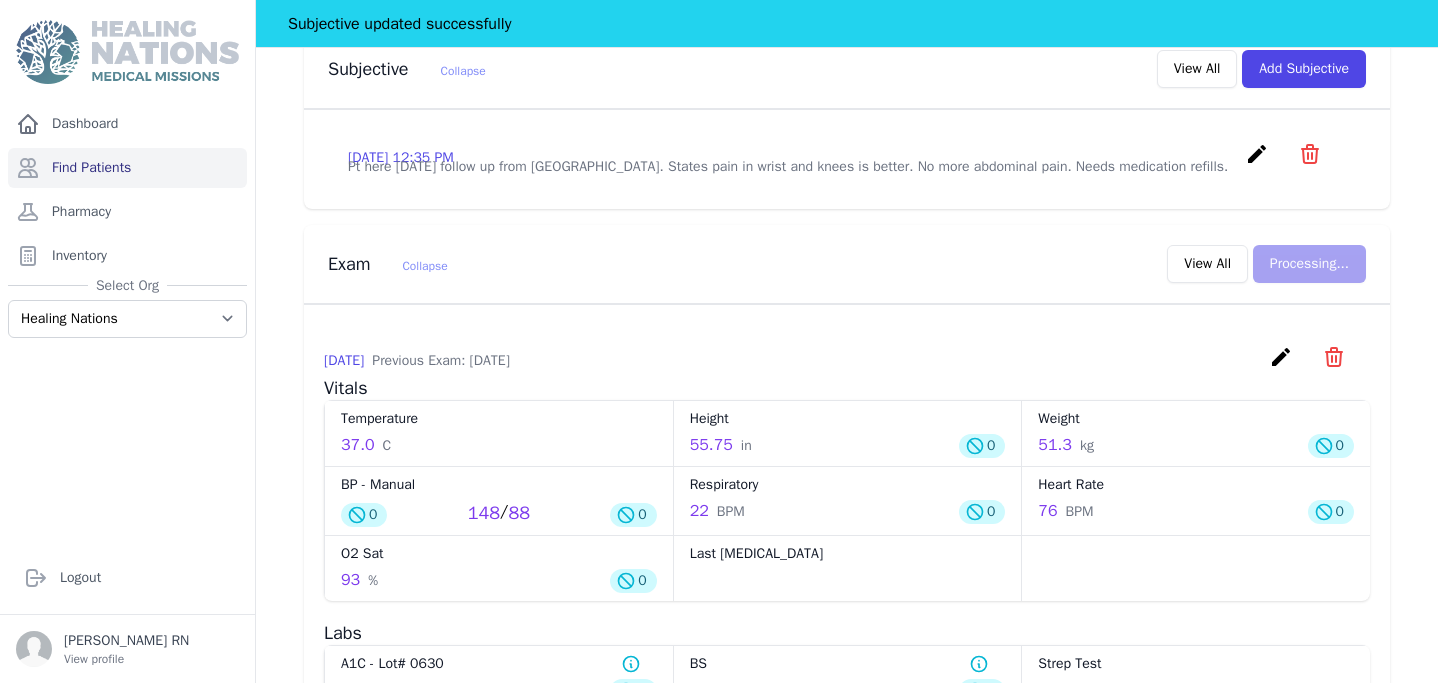 scroll, scrollTop: 0, scrollLeft: 0, axis: both 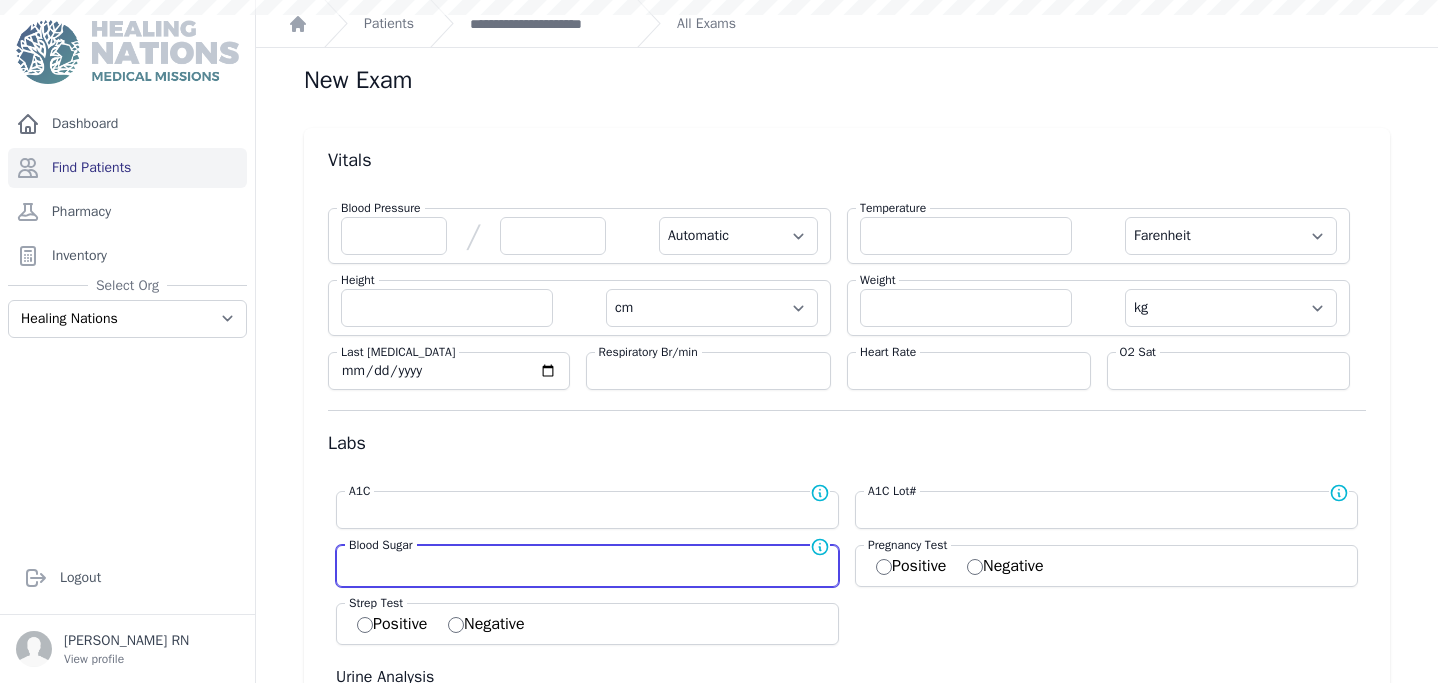 click at bounding box center (587, 564) 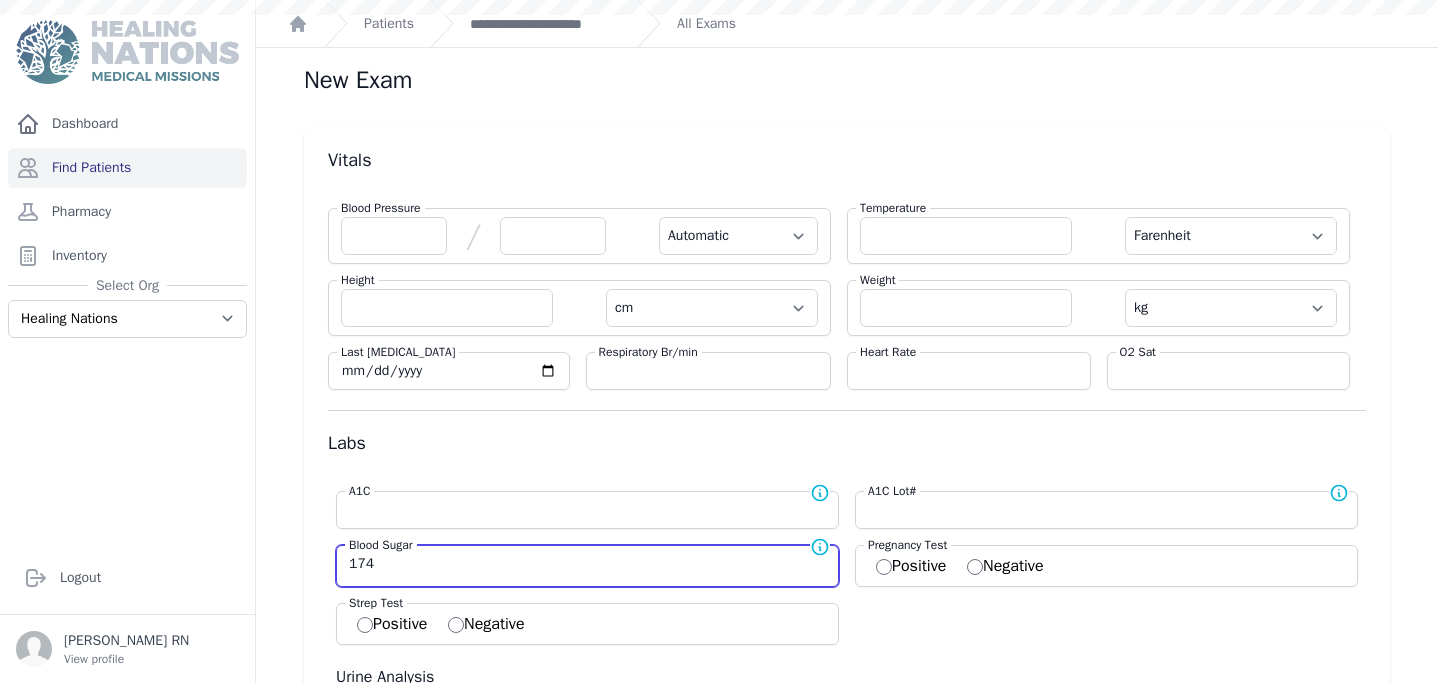 type on "174" 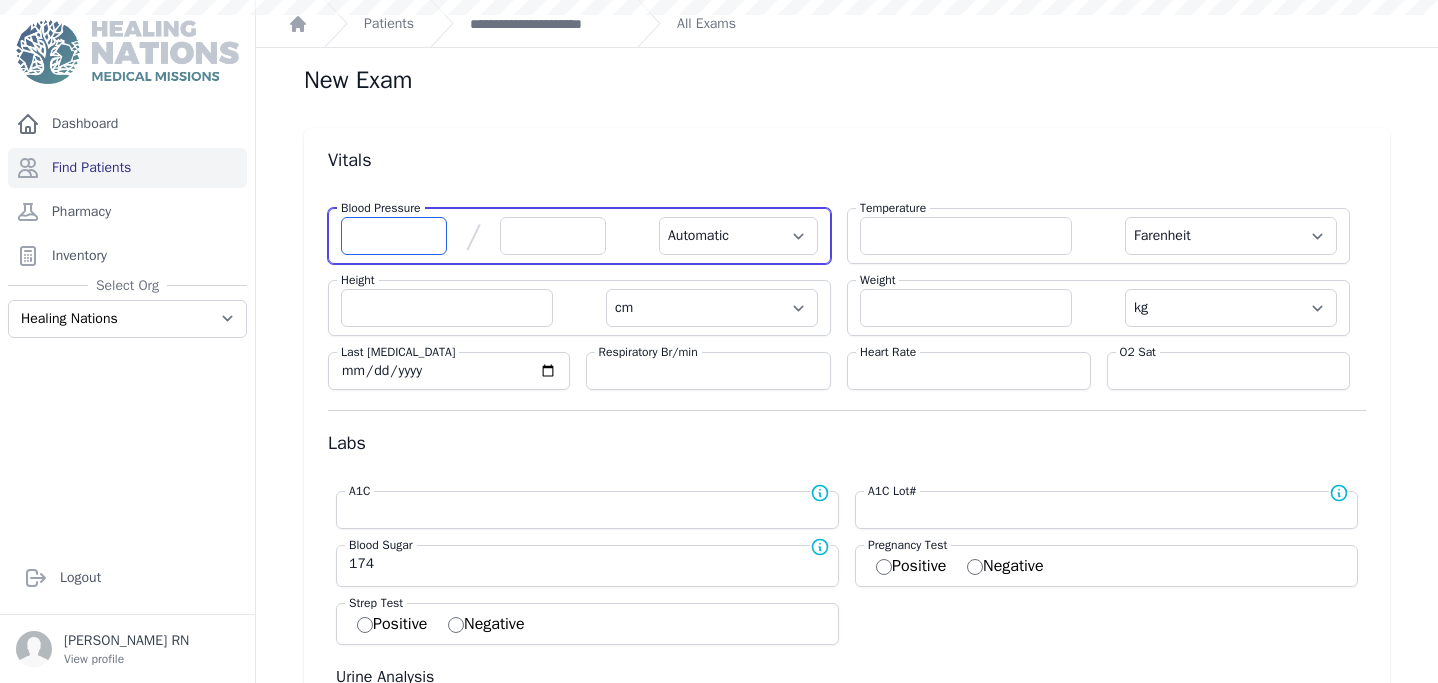 click at bounding box center (394, 236) 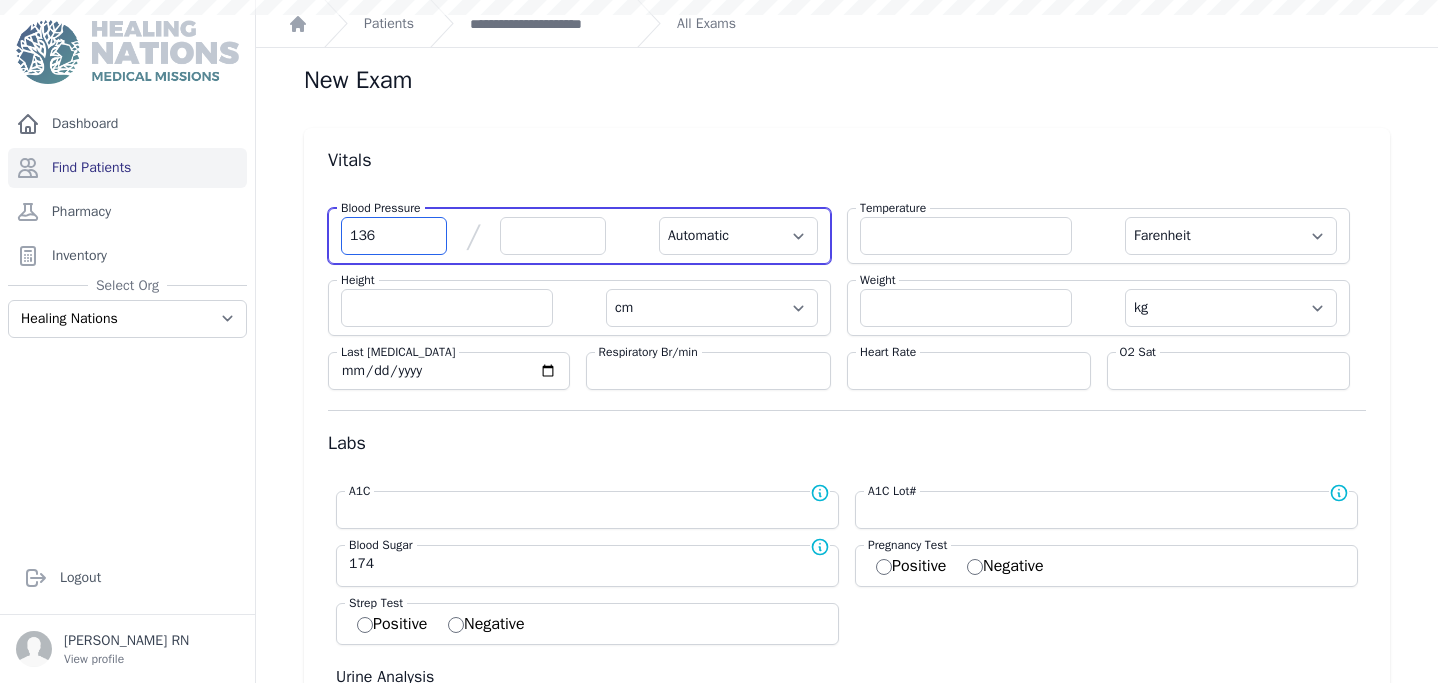 type on "136" 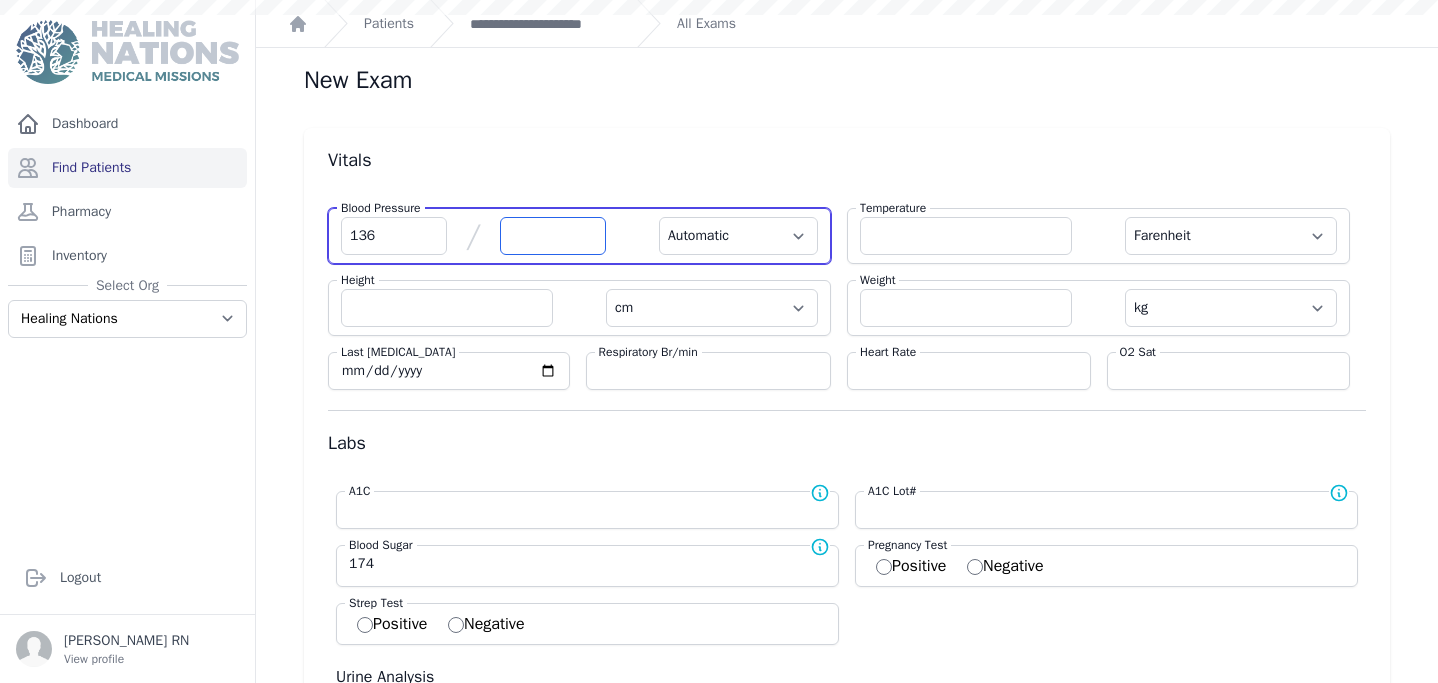 click at bounding box center (553, 236) 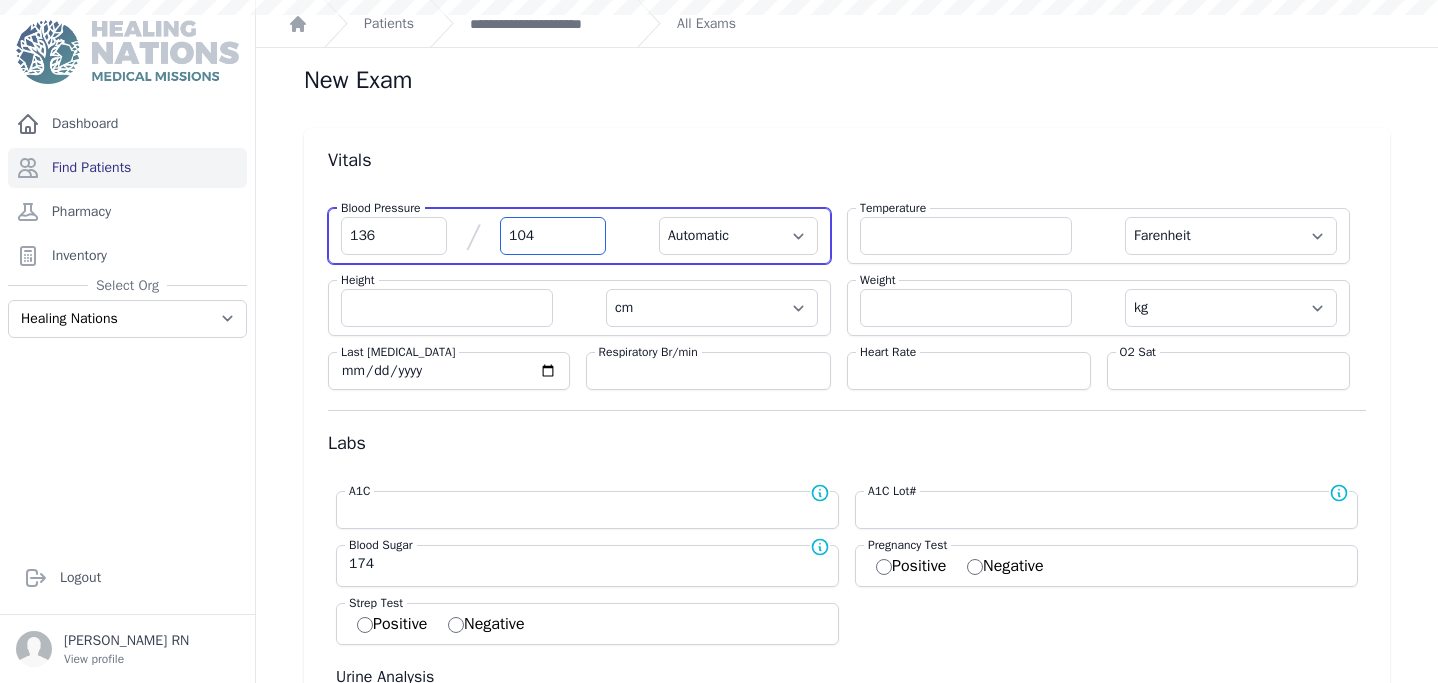 type on "104" 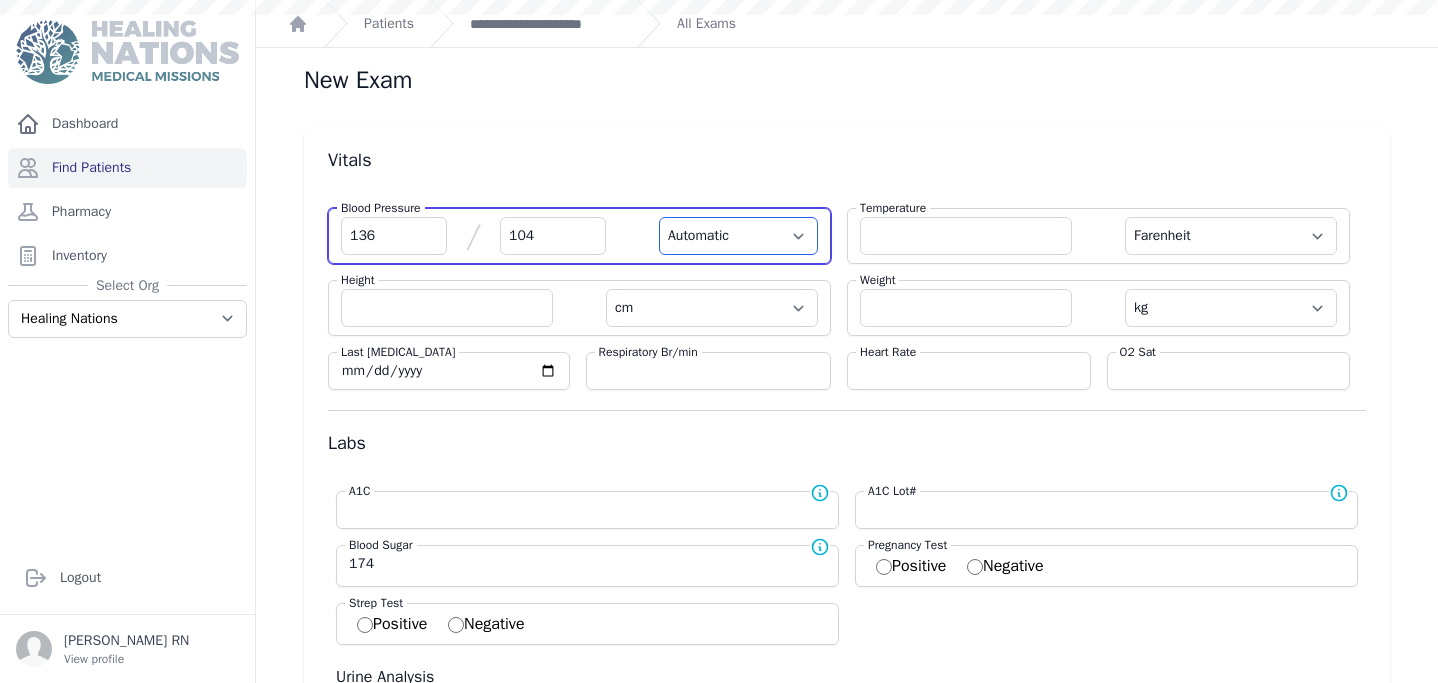 click on "Automatic Manual" at bounding box center [738, 236] 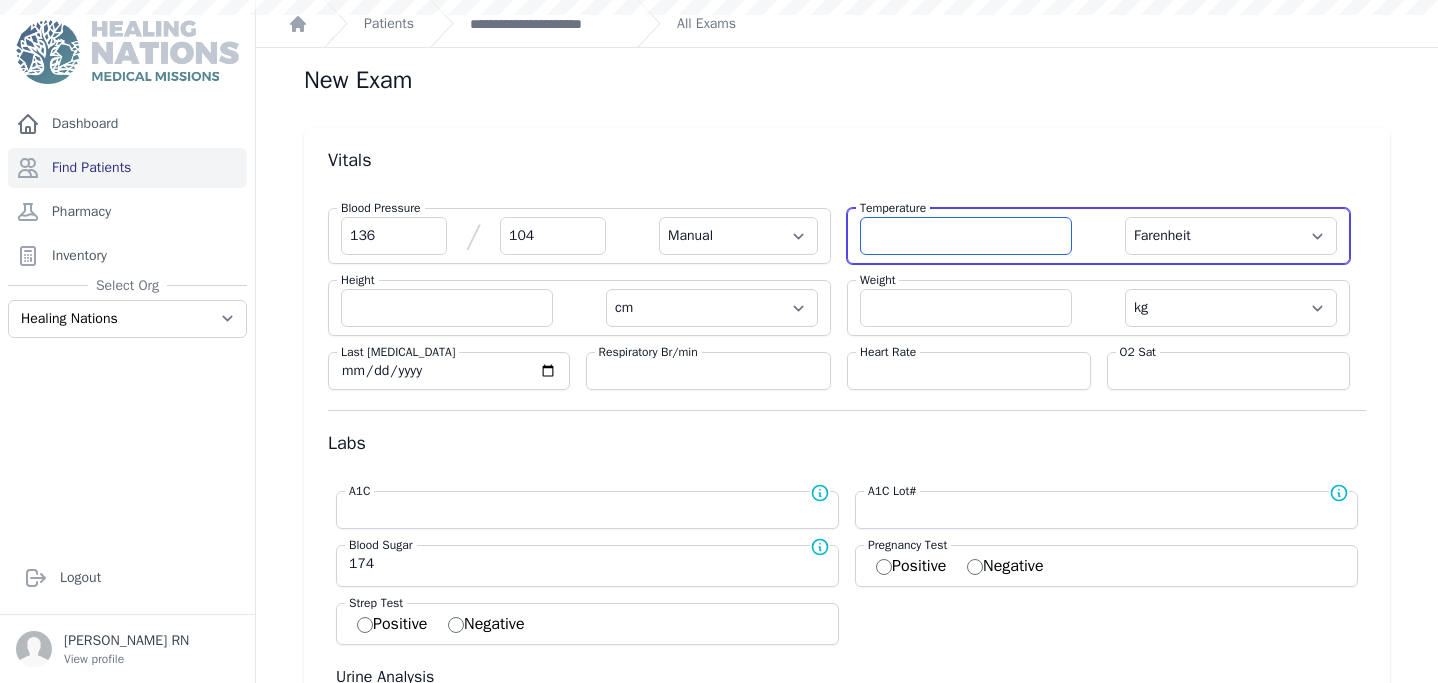 click at bounding box center (966, 236) 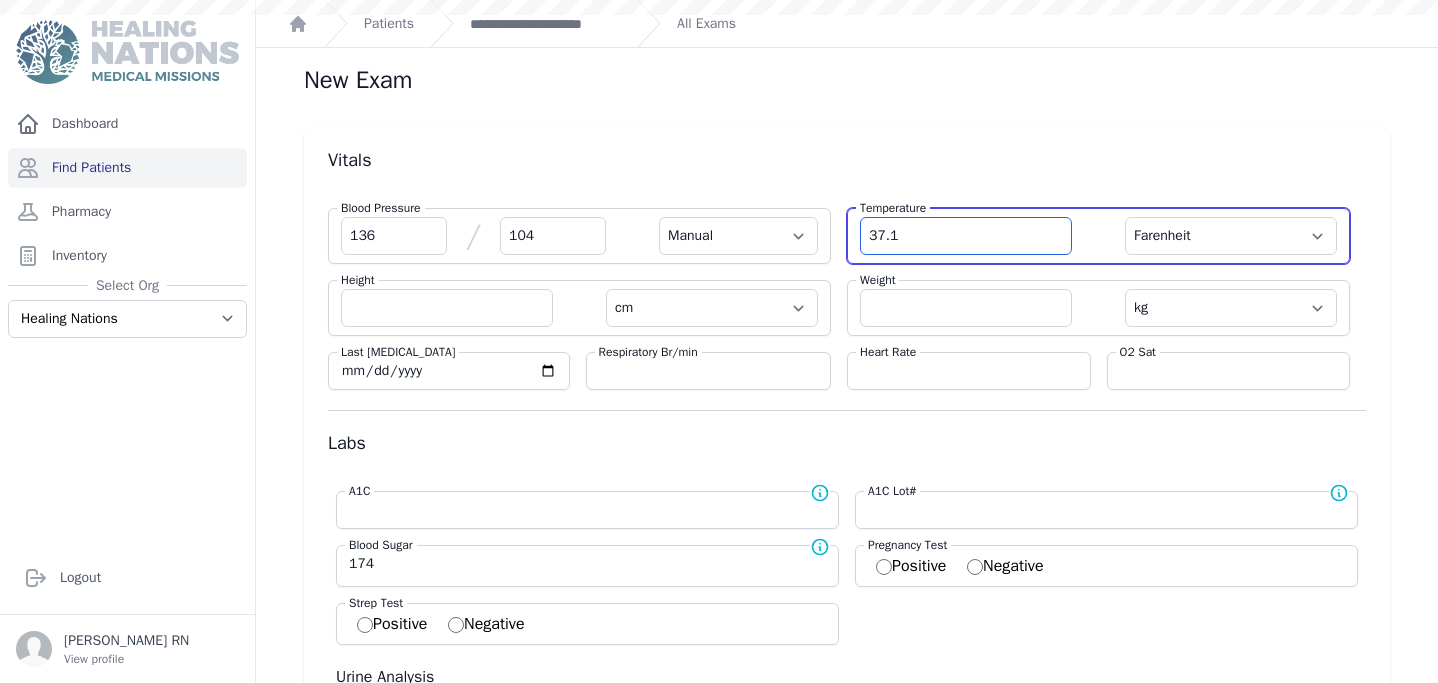 type on "37.1" 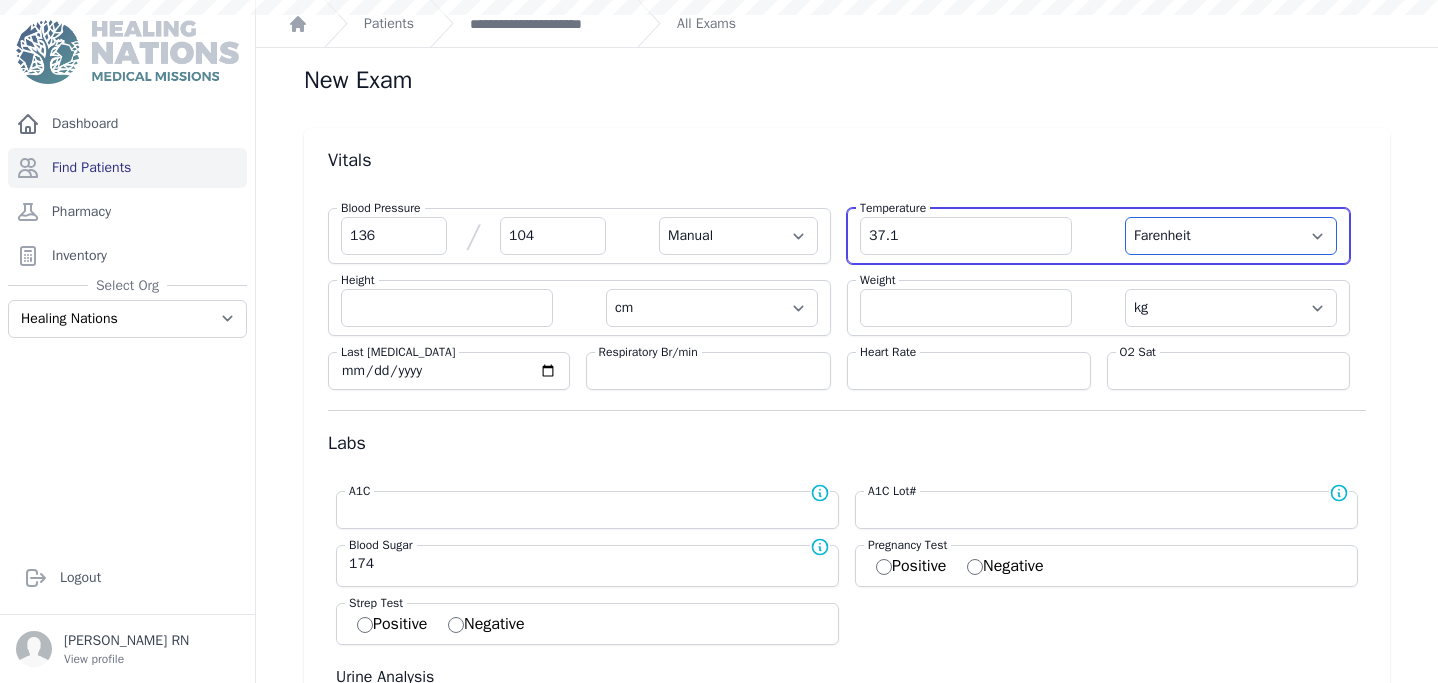 click on "Farenheit [PERSON_NAME]" at bounding box center [1231, 236] 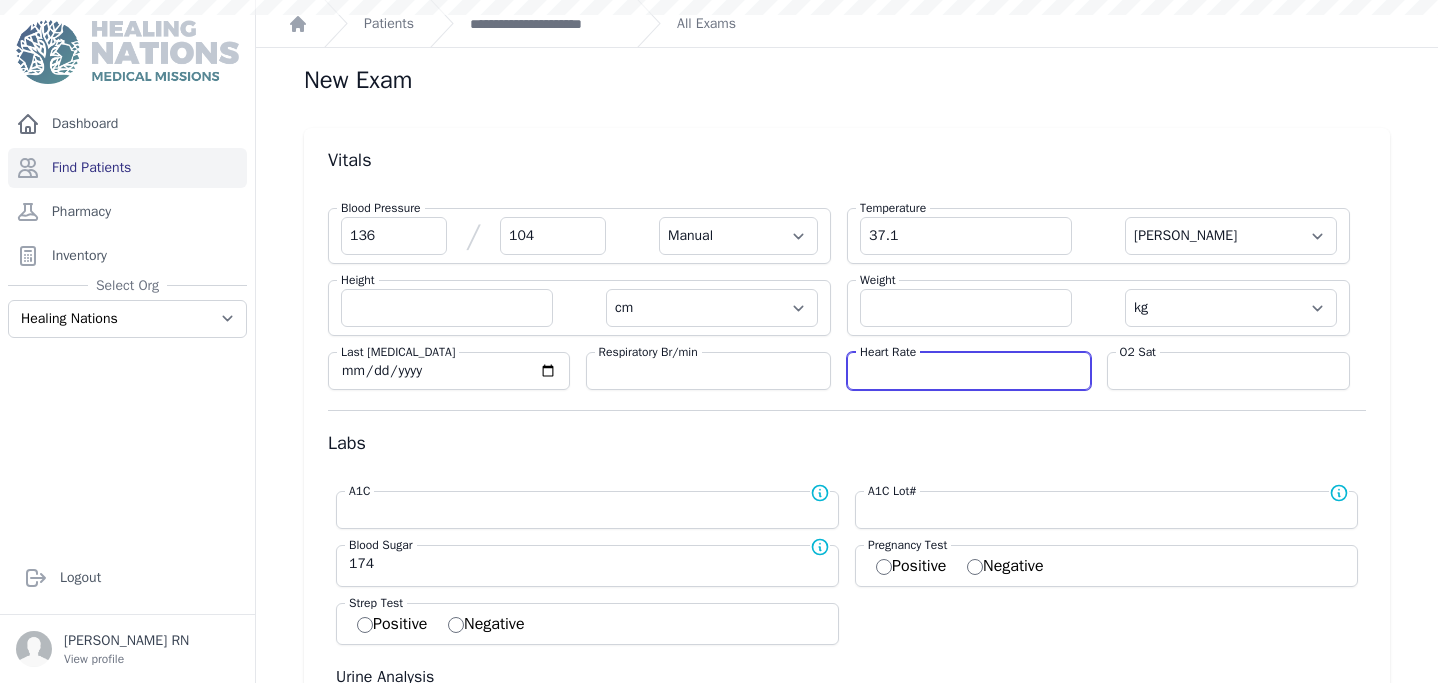 click at bounding box center [969, 371] 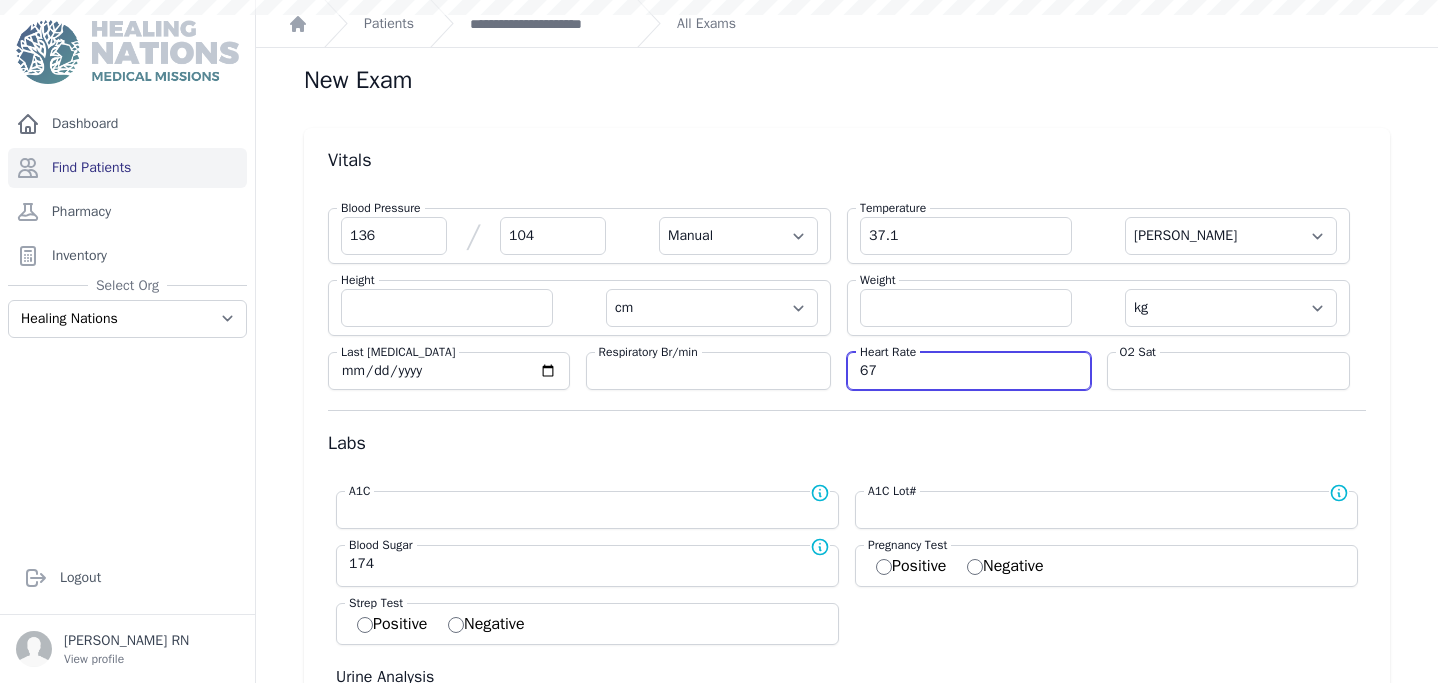 type on "67" 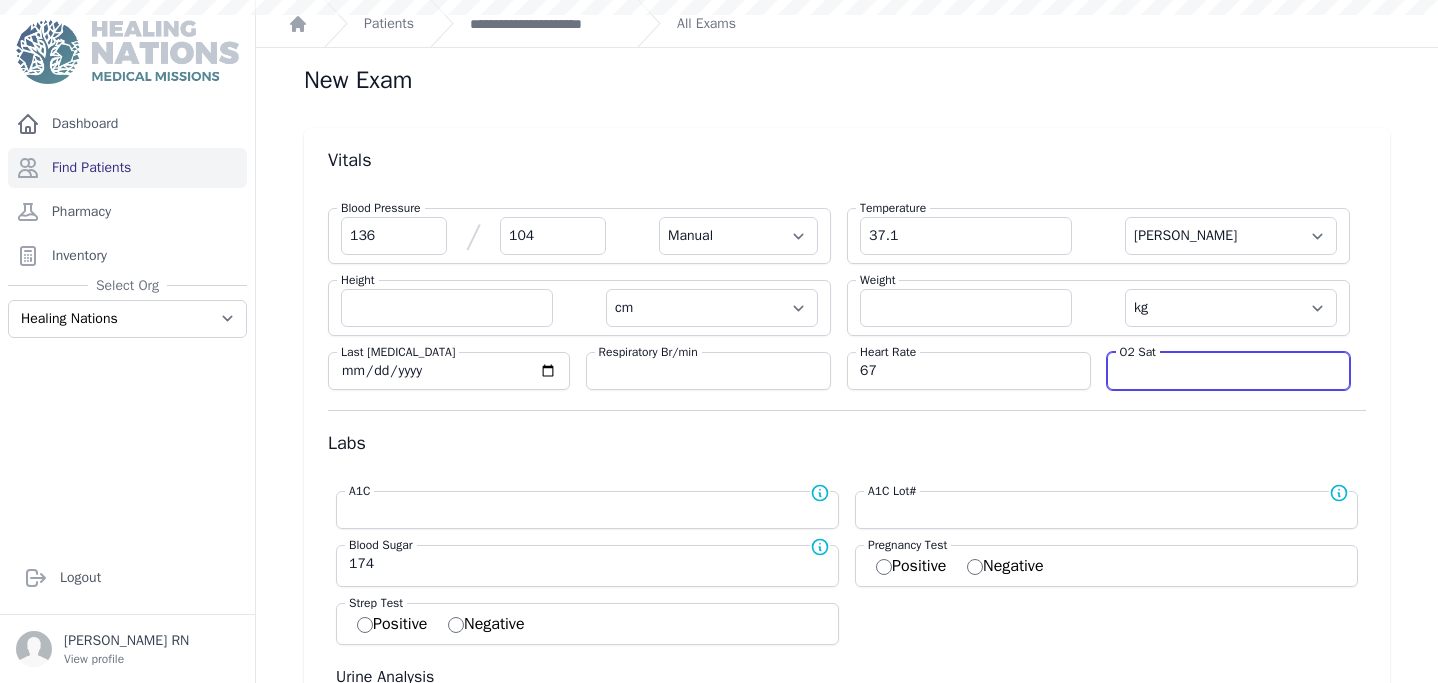 click at bounding box center (1229, 371) 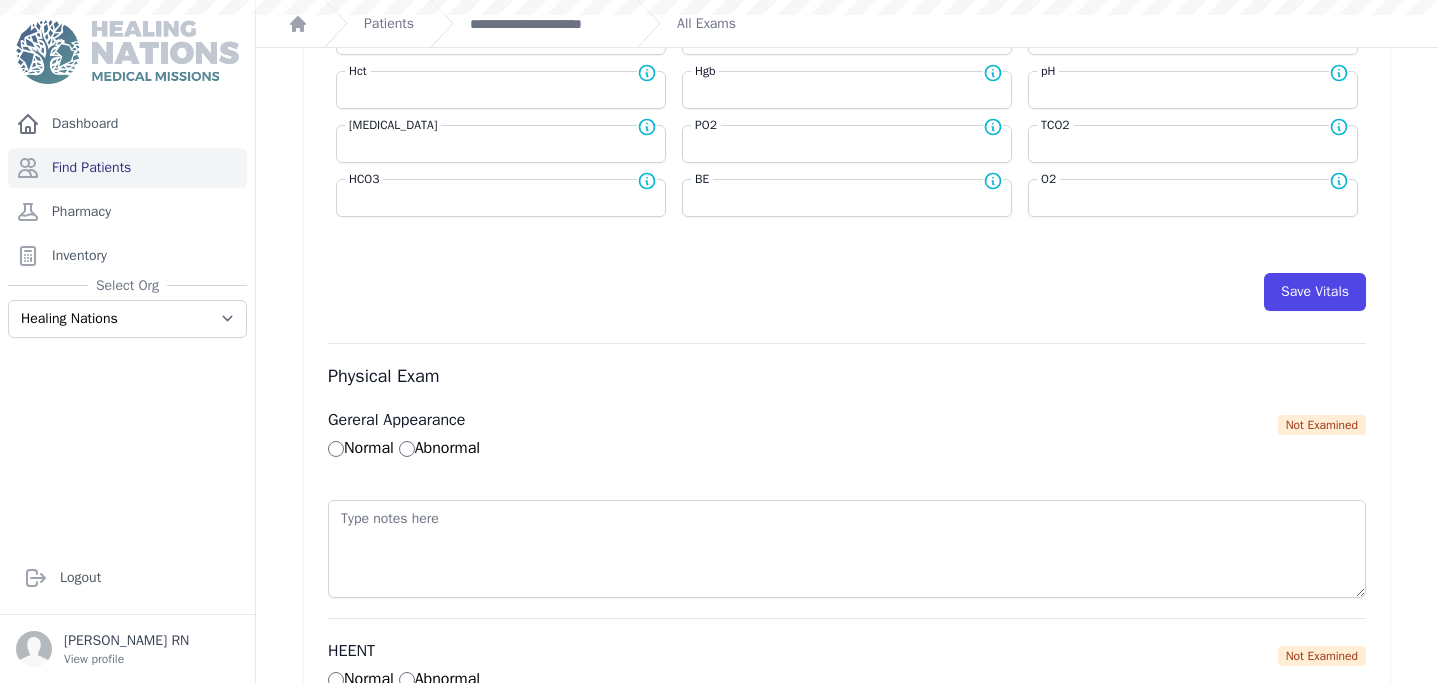 scroll, scrollTop: 972, scrollLeft: 0, axis: vertical 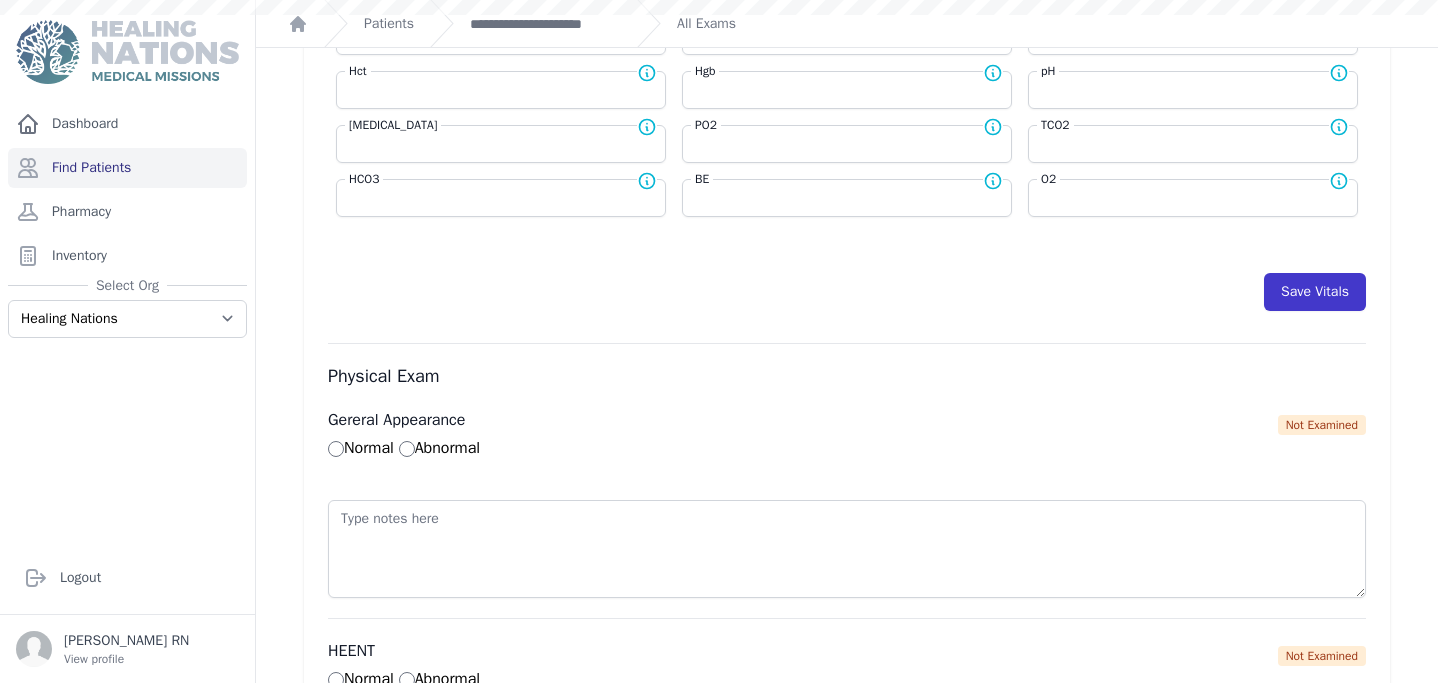 type on "98" 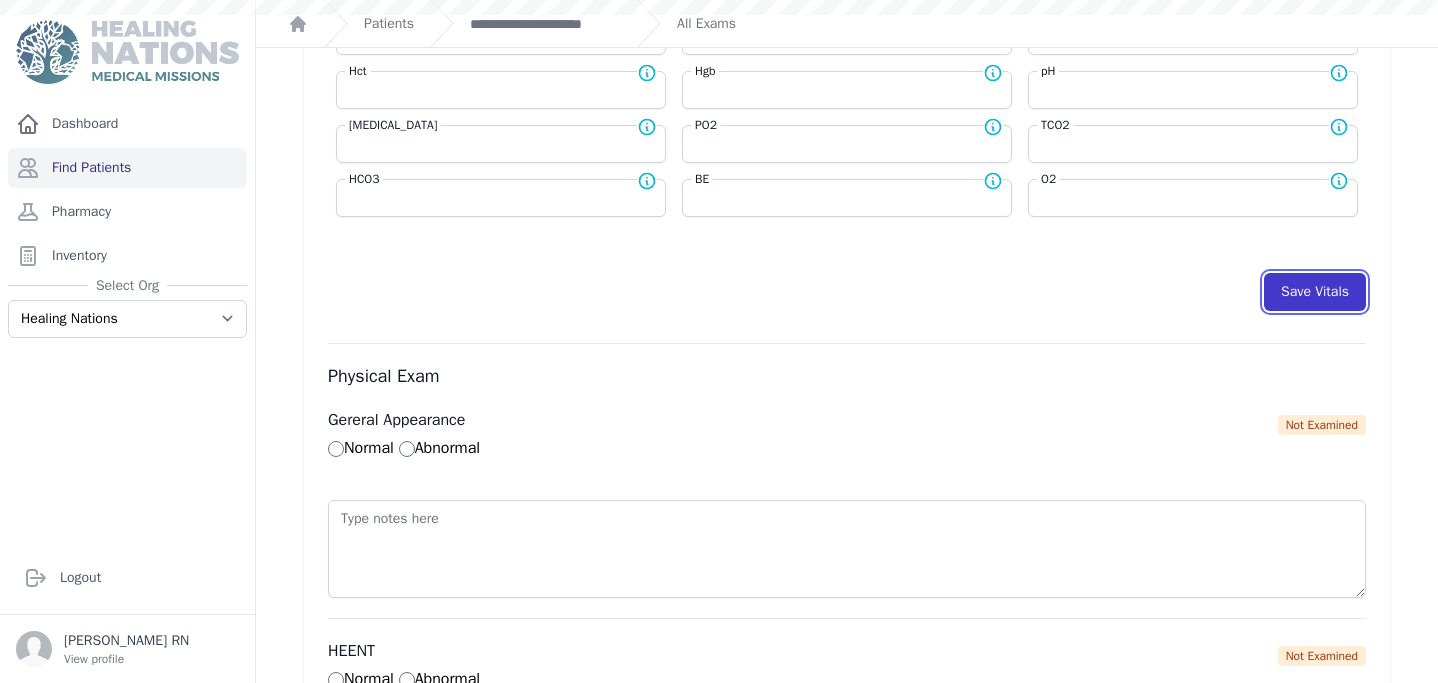 click on "Save Vitals" at bounding box center [1315, 292] 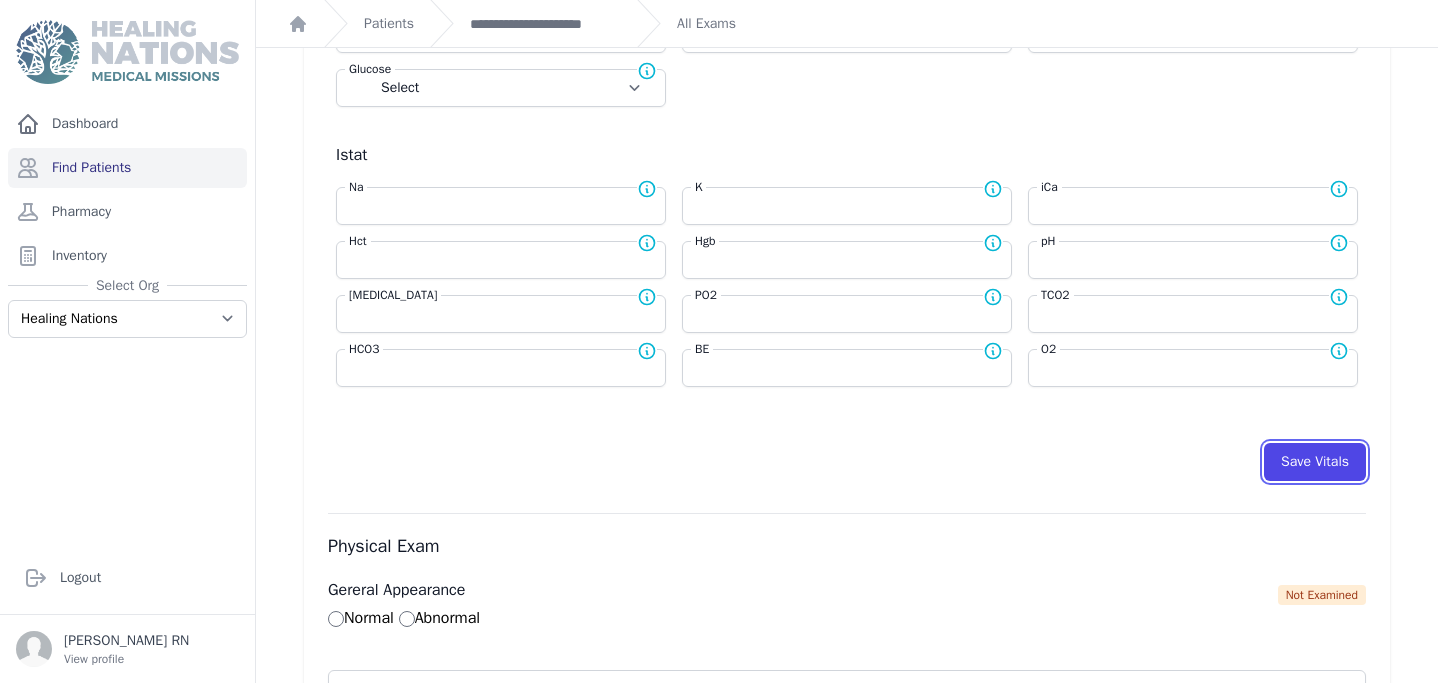 scroll, scrollTop: 210, scrollLeft: 0, axis: vertical 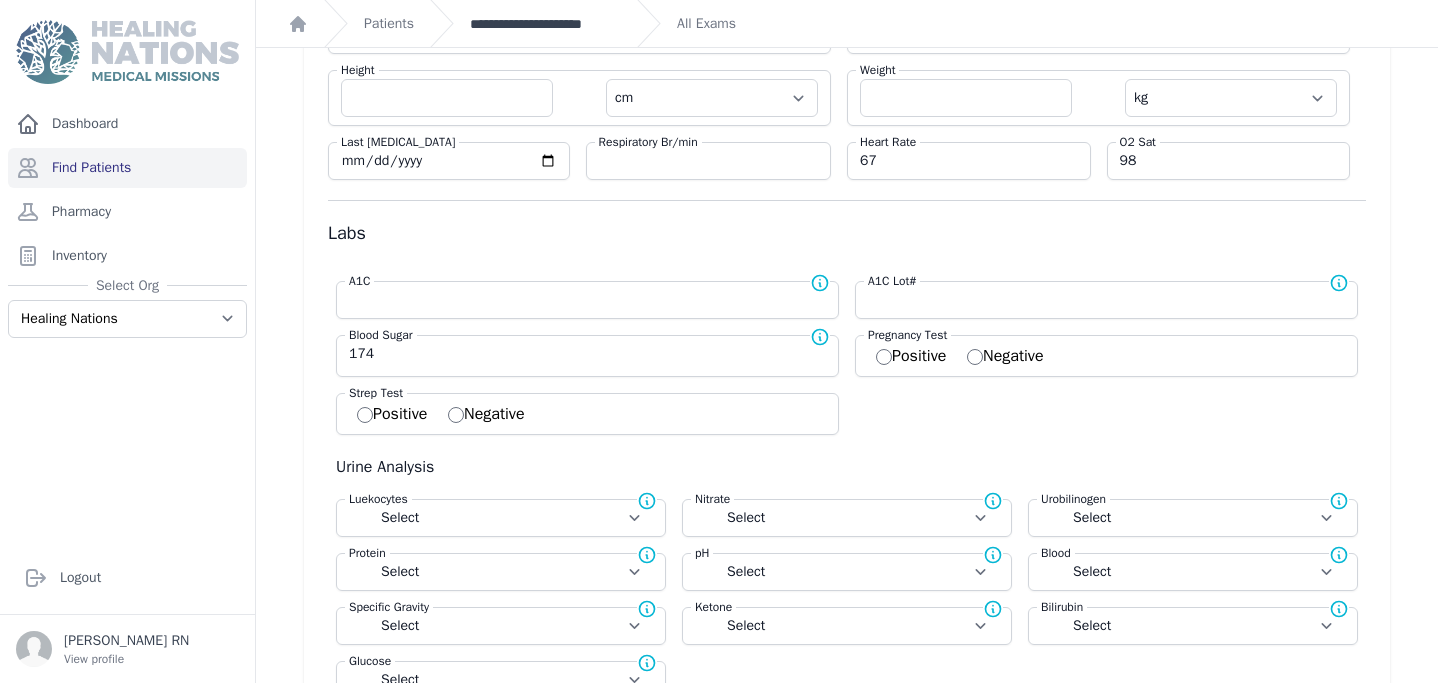 click on "**********" at bounding box center (545, 24) 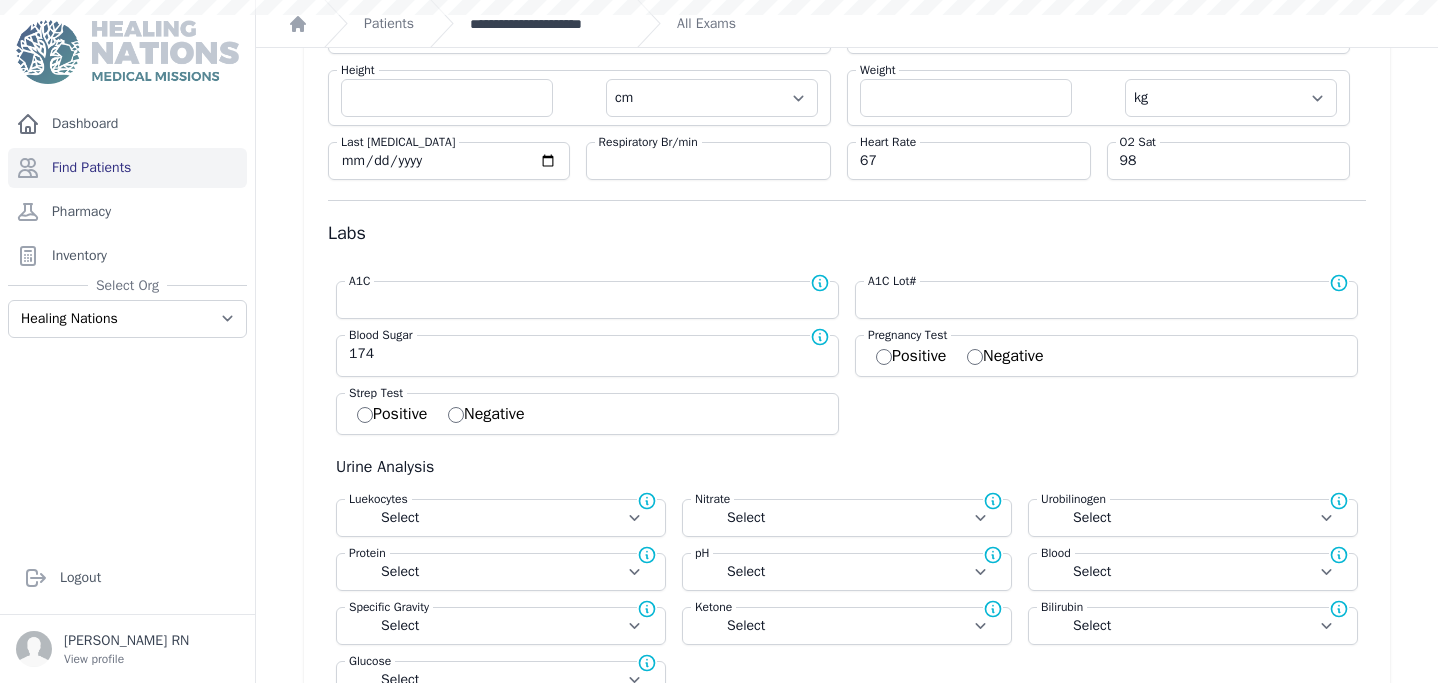 scroll, scrollTop: 0, scrollLeft: 0, axis: both 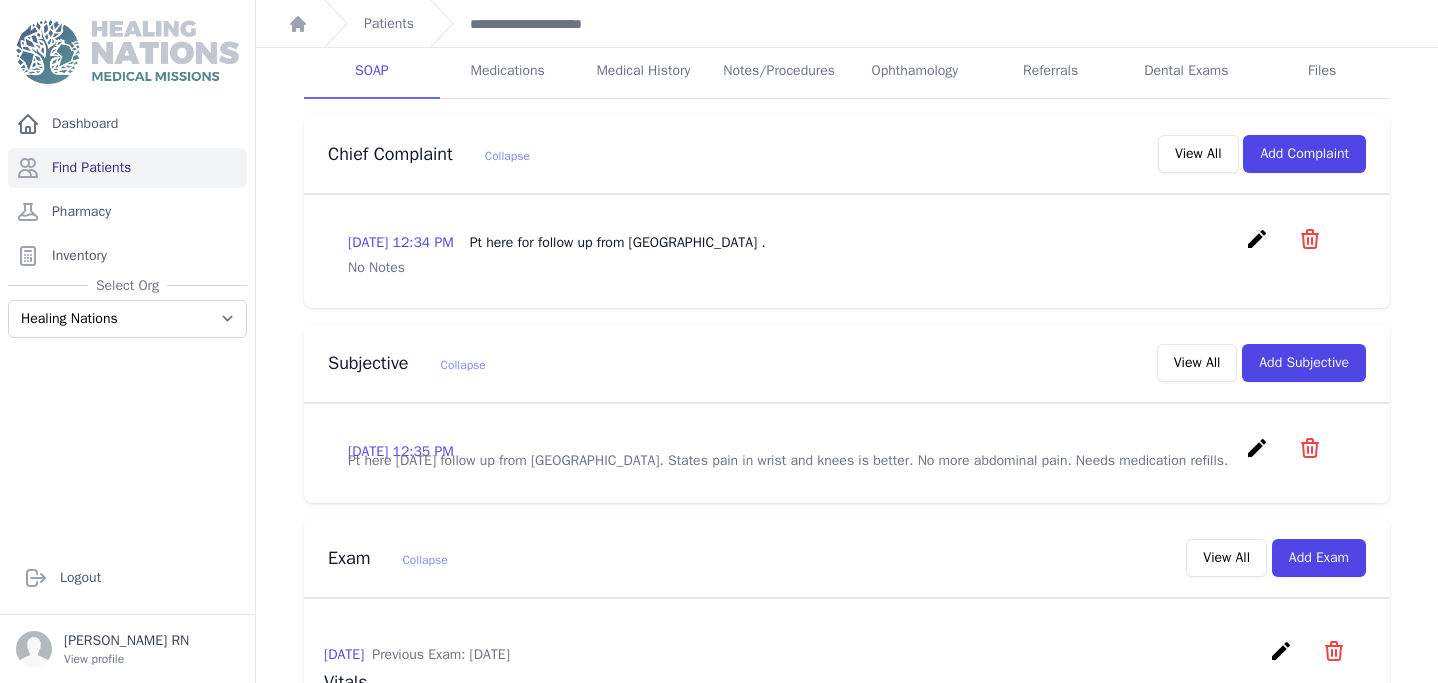 click on "create" at bounding box center (1257, 448) 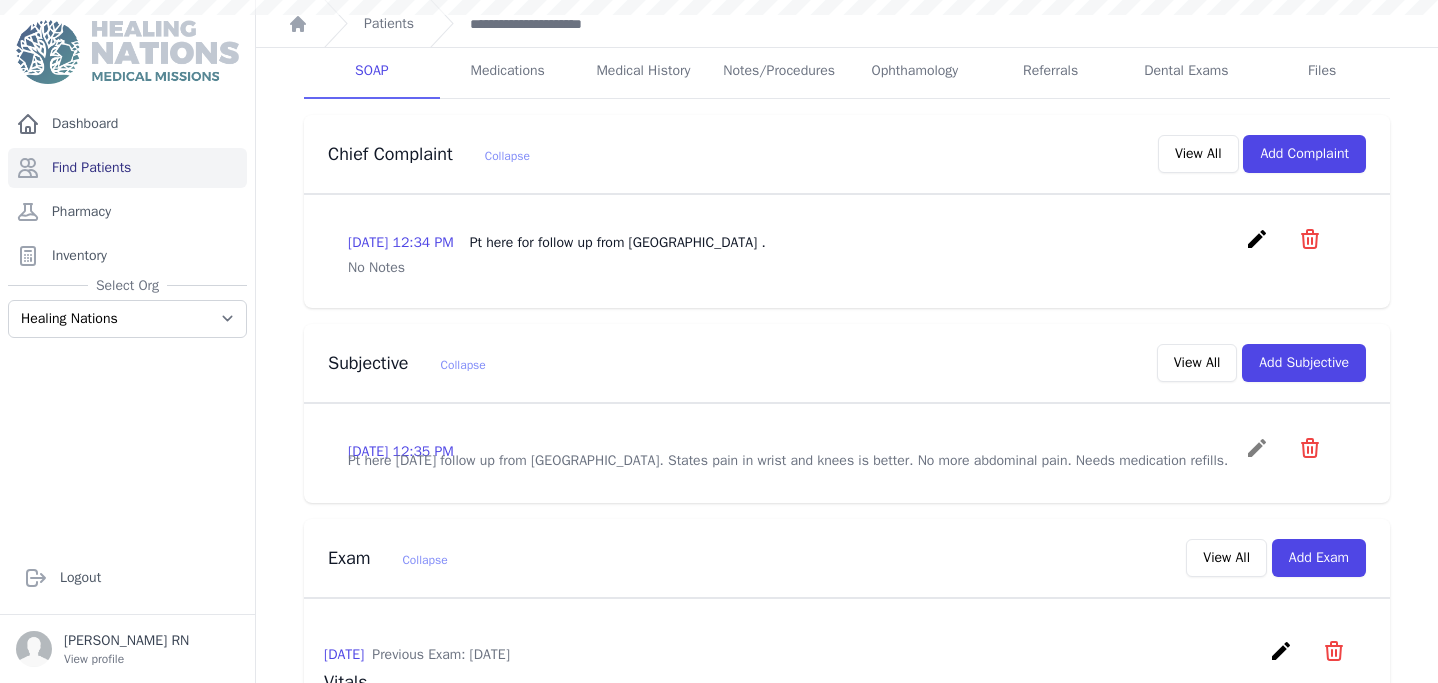 scroll, scrollTop: 0, scrollLeft: 0, axis: both 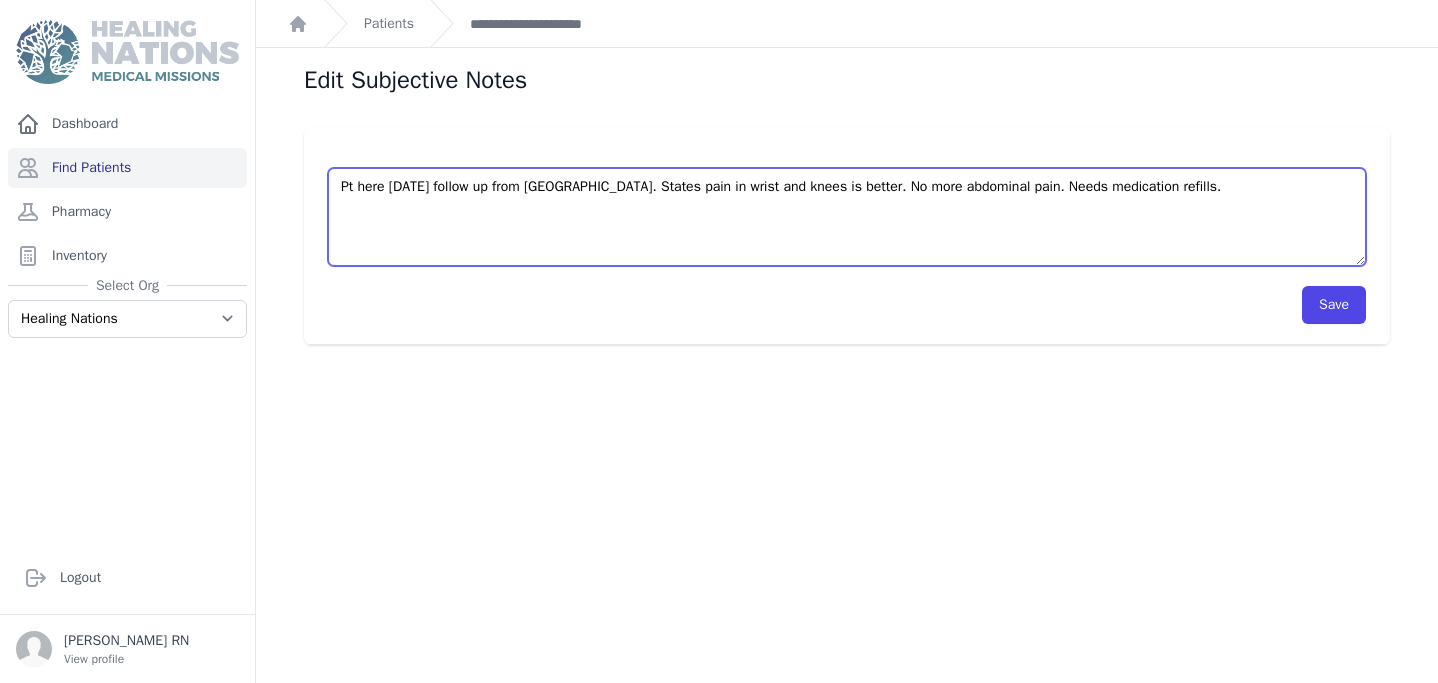click on "Pt here today follow up from Jornada. States pain in wrist and knees is better. No more abdominal pain. Needs medication refills." at bounding box center [847, 217] 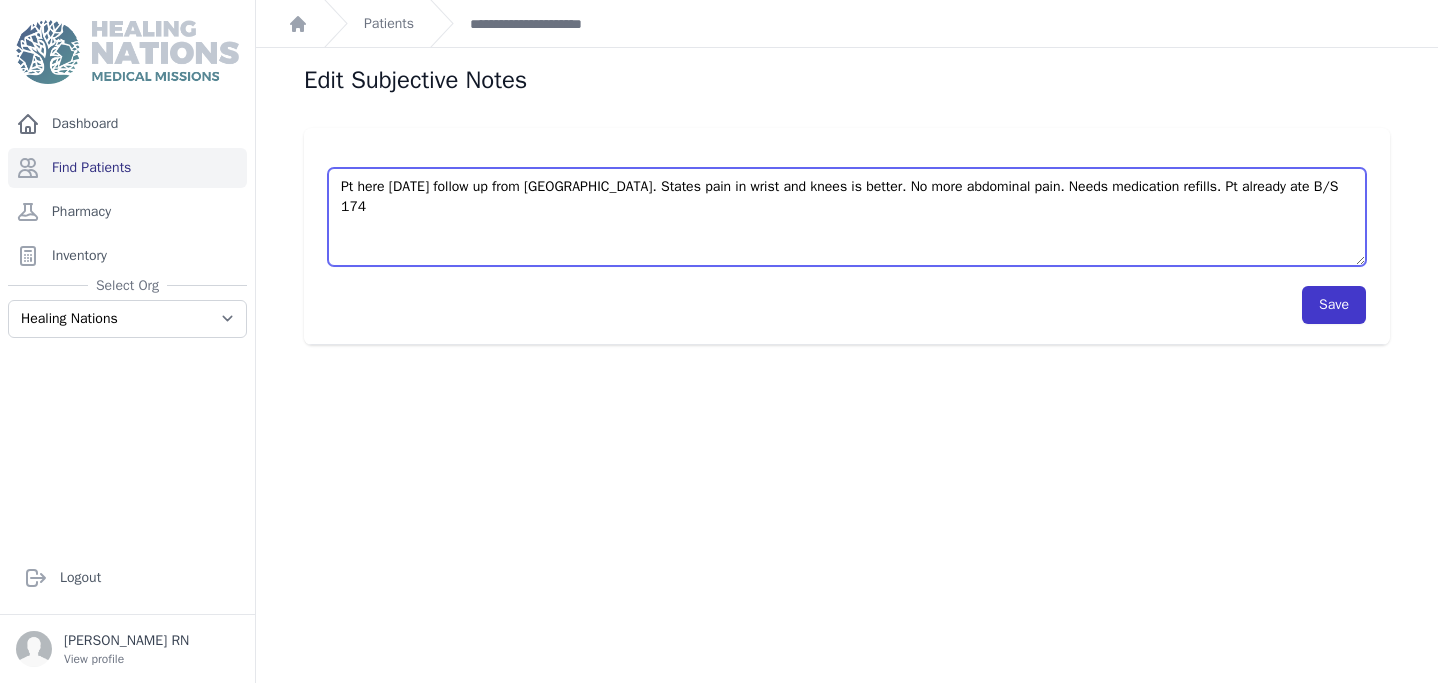 type on "Pt here today follow up from Jornada. States pain in wrist and knees is better. No more abdominal pain. Needs medication refills. Pt already ate B/S 174" 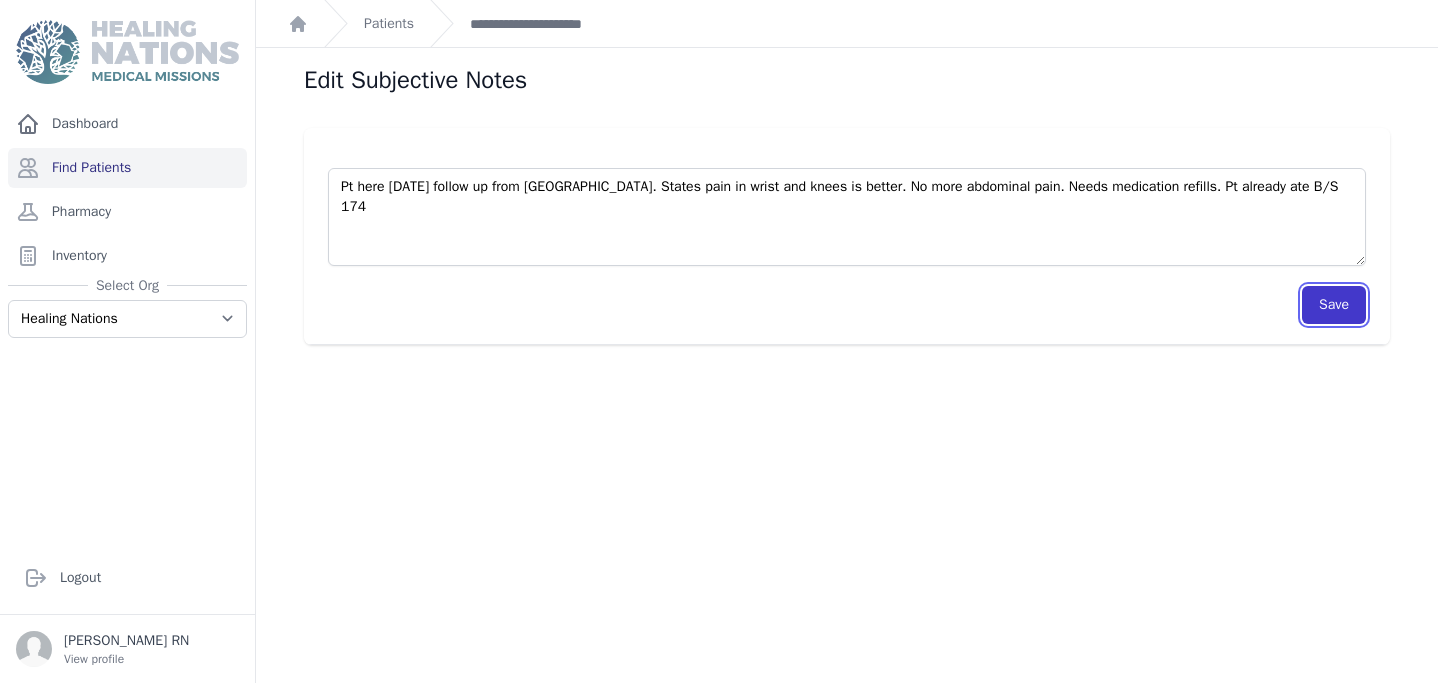 click on "Save" at bounding box center [1334, 305] 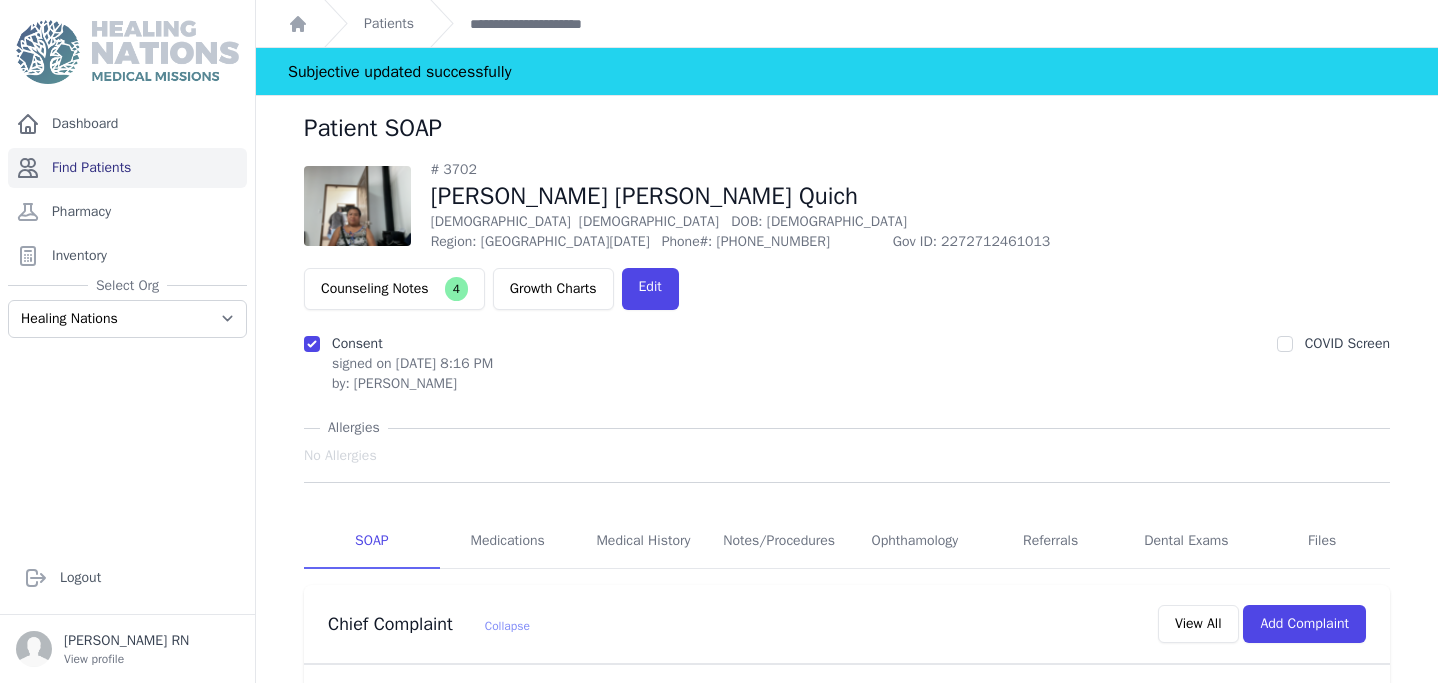 click on "Find Patients" at bounding box center [127, 168] 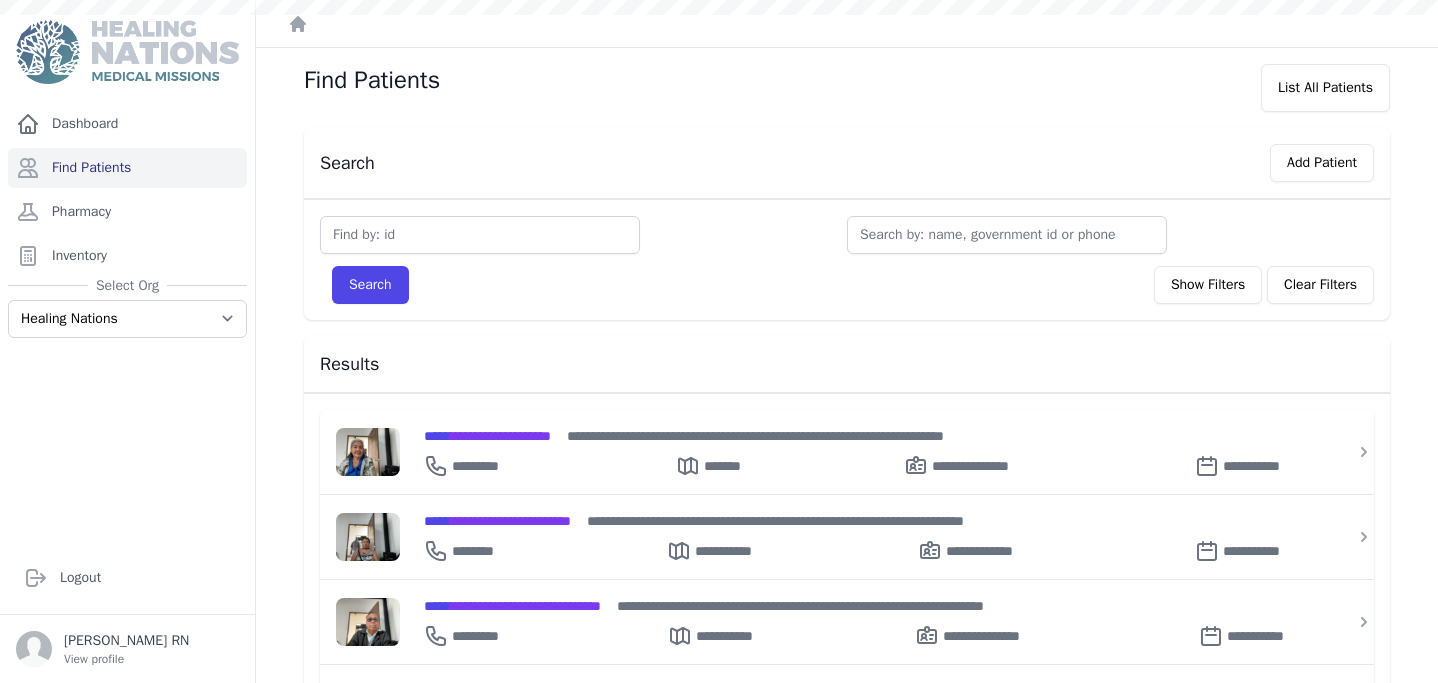 scroll, scrollTop: 0, scrollLeft: 0, axis: both 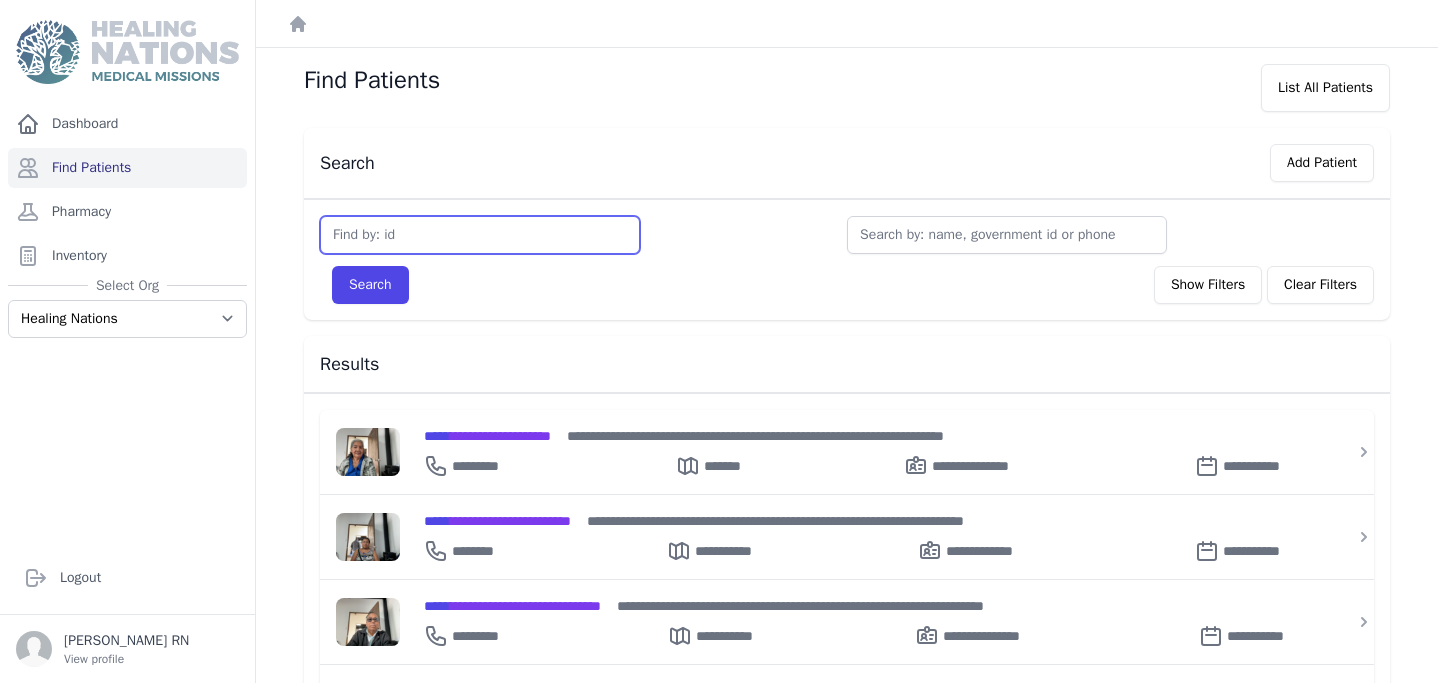 click at bounding box center [480, 235] 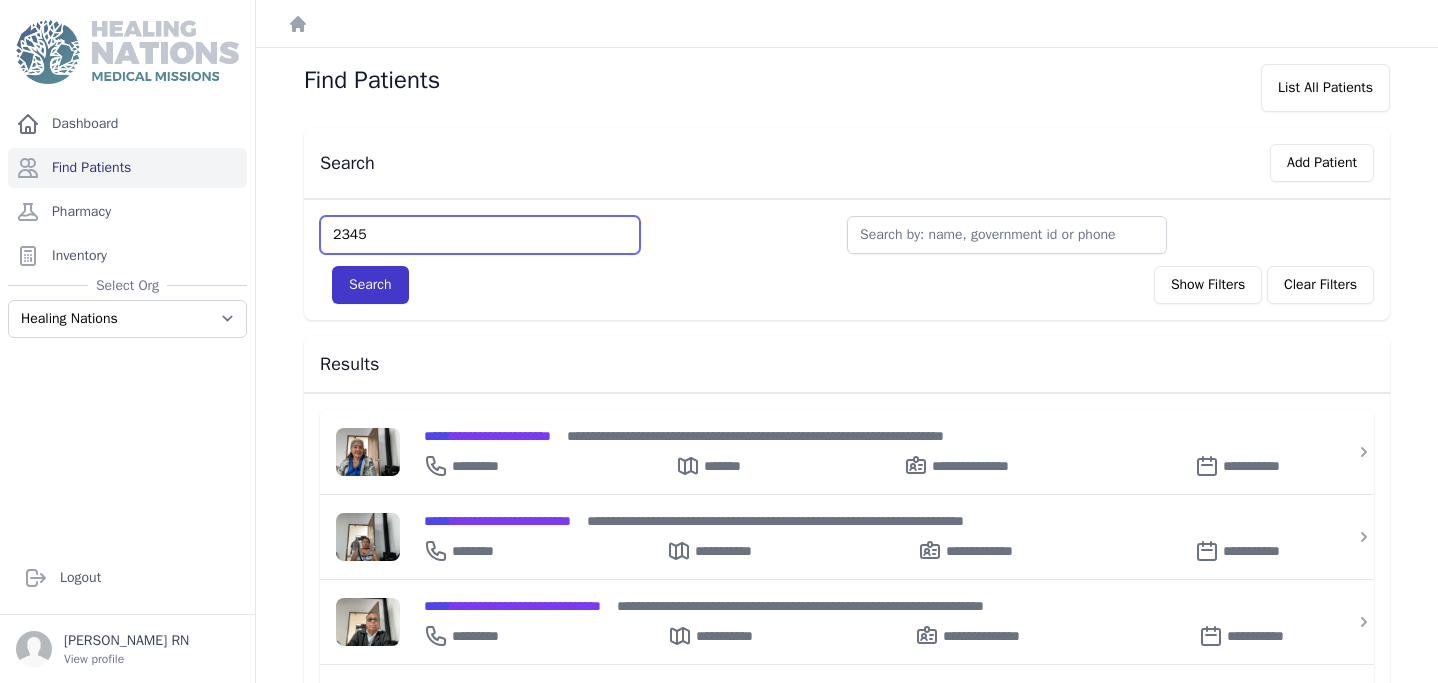 type on "2345" 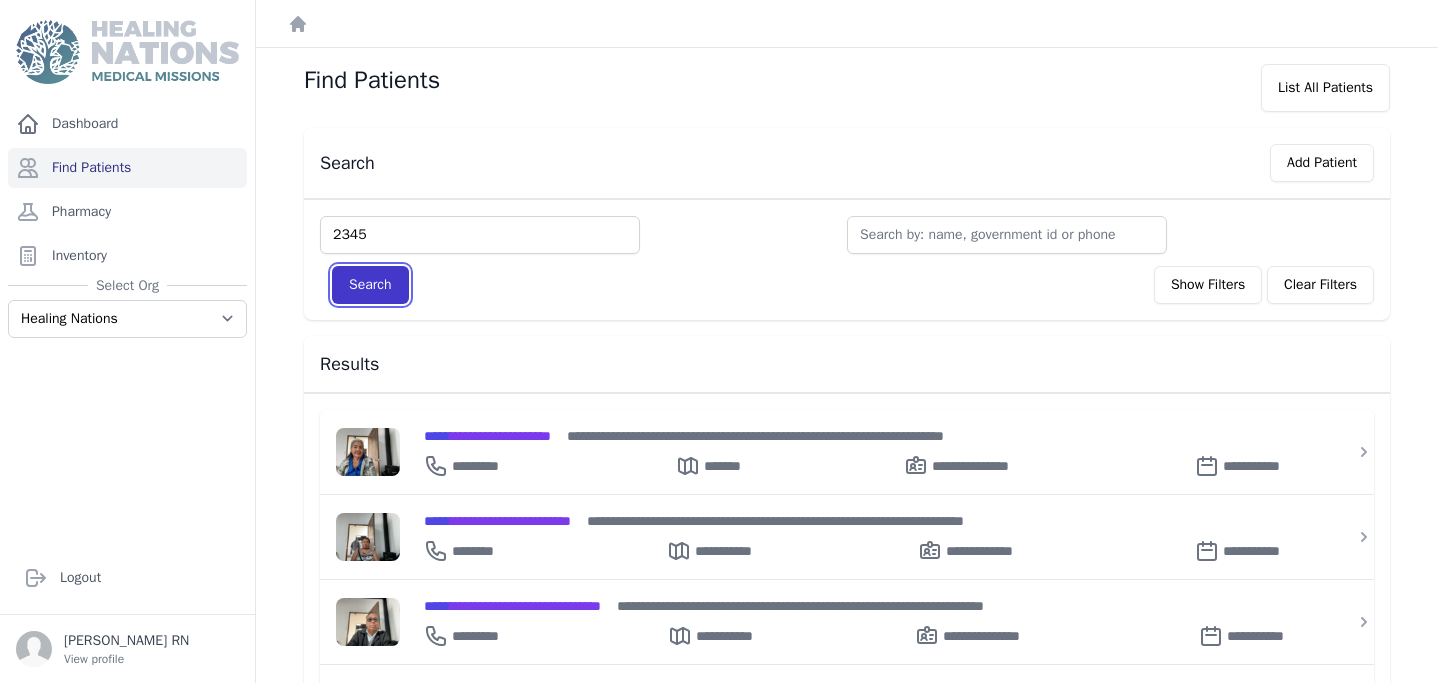 click on "Search" at bounding box center (370, 285) 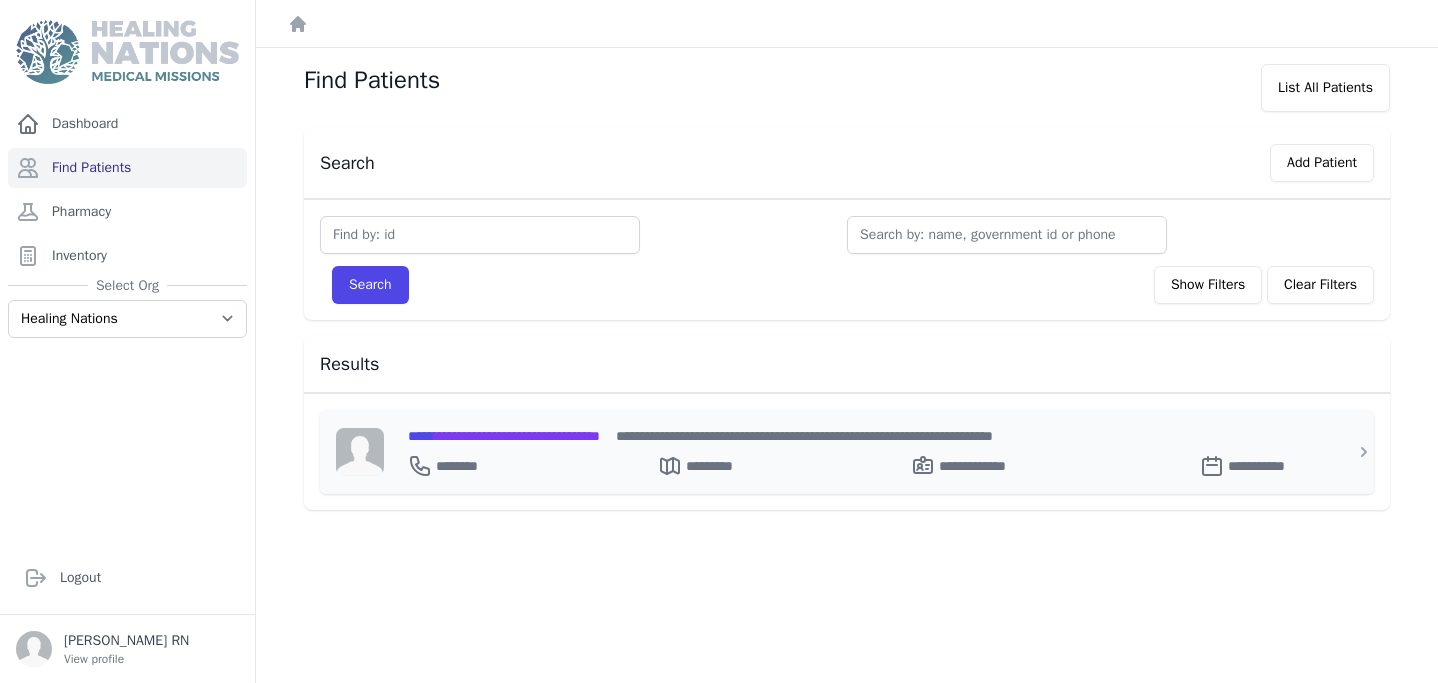 click on "**********" at bounding box center [504, 436] 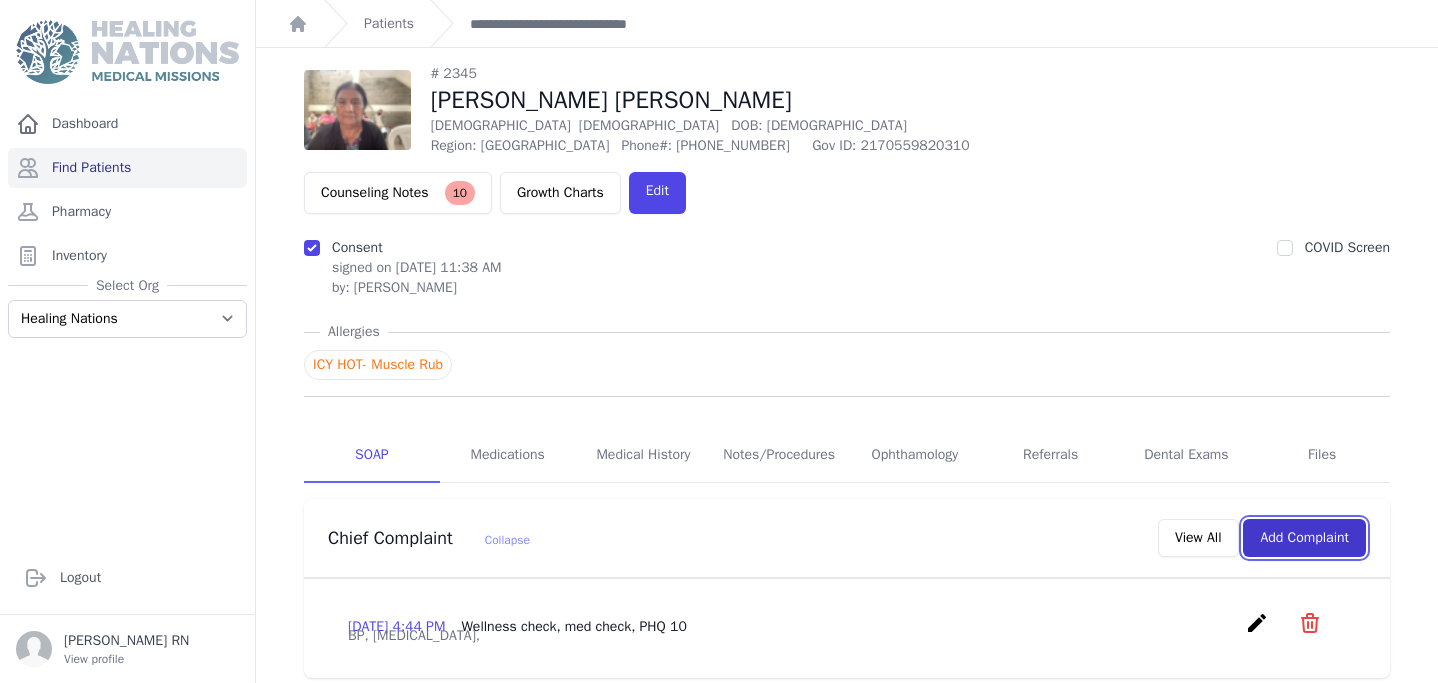 click on "Add Complaint" at bounding box center [1304, 538] 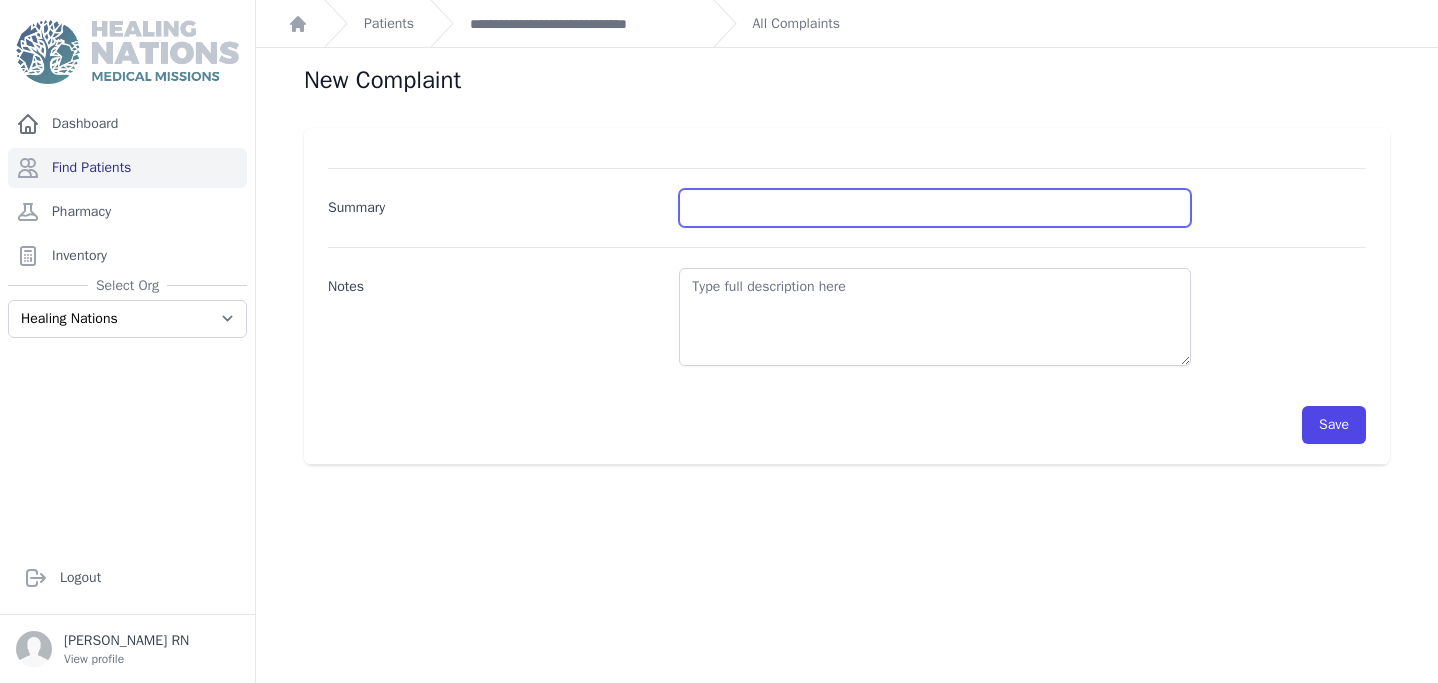 click on "Summary" at bounding box center (935, 208) 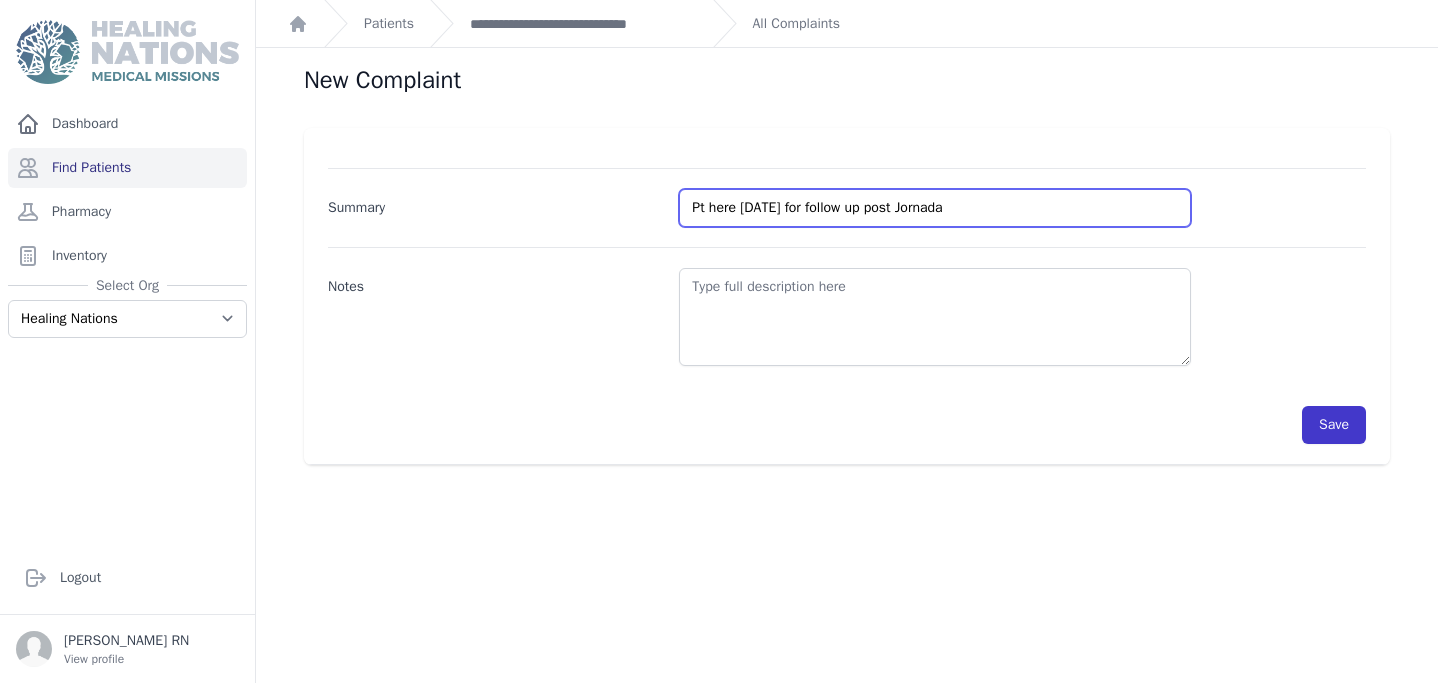type on "Pt here [DATE] for follow up post Jornada" 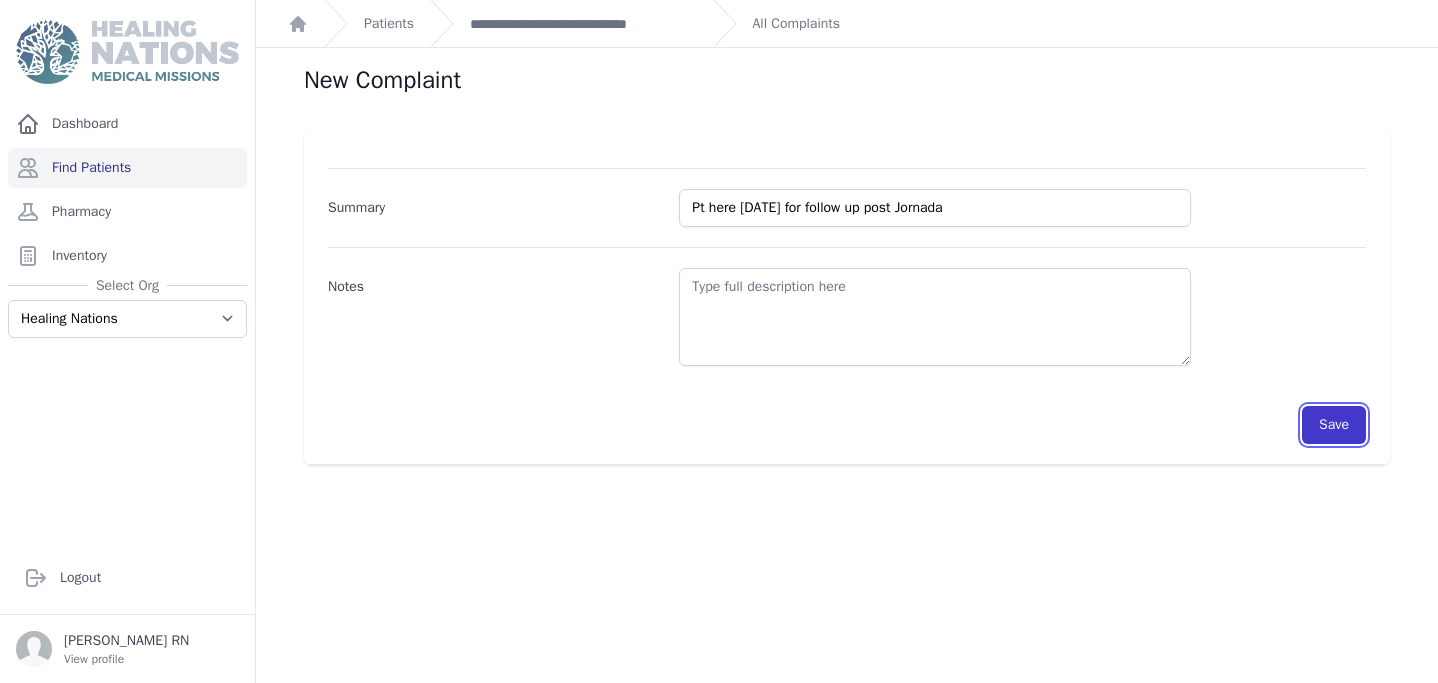 click on "Save" at bounding box center (1334, 425) 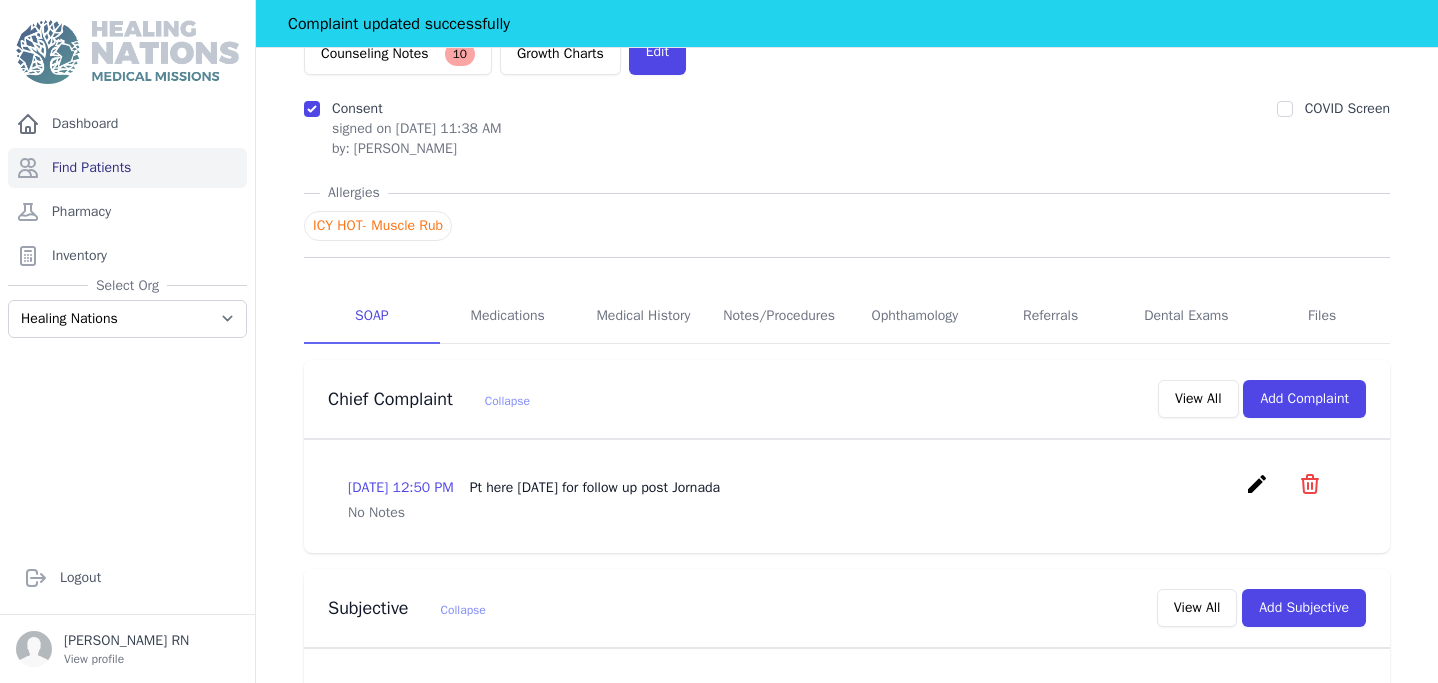 scroll, scrollTop: 192, scrollLeft: 0, axis: vertical 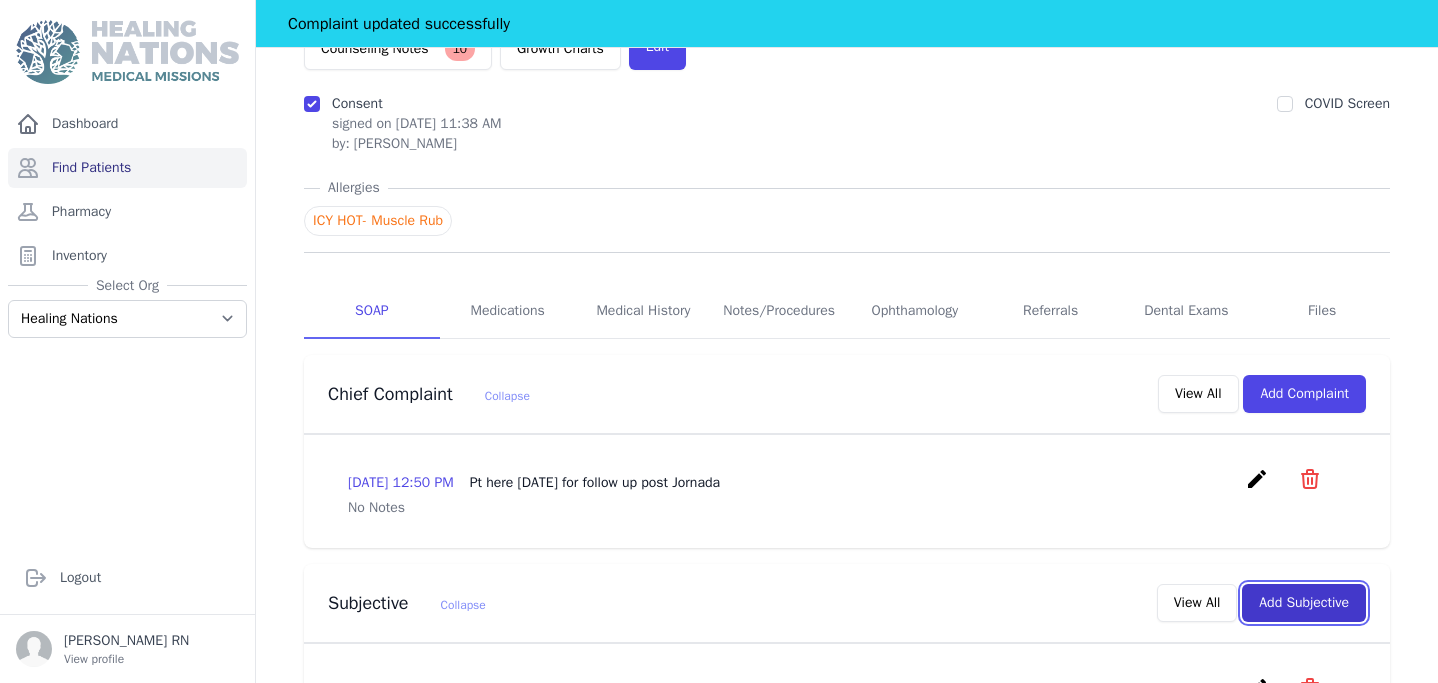 click on "Add Subjective" at bounding box center [1304, 603] 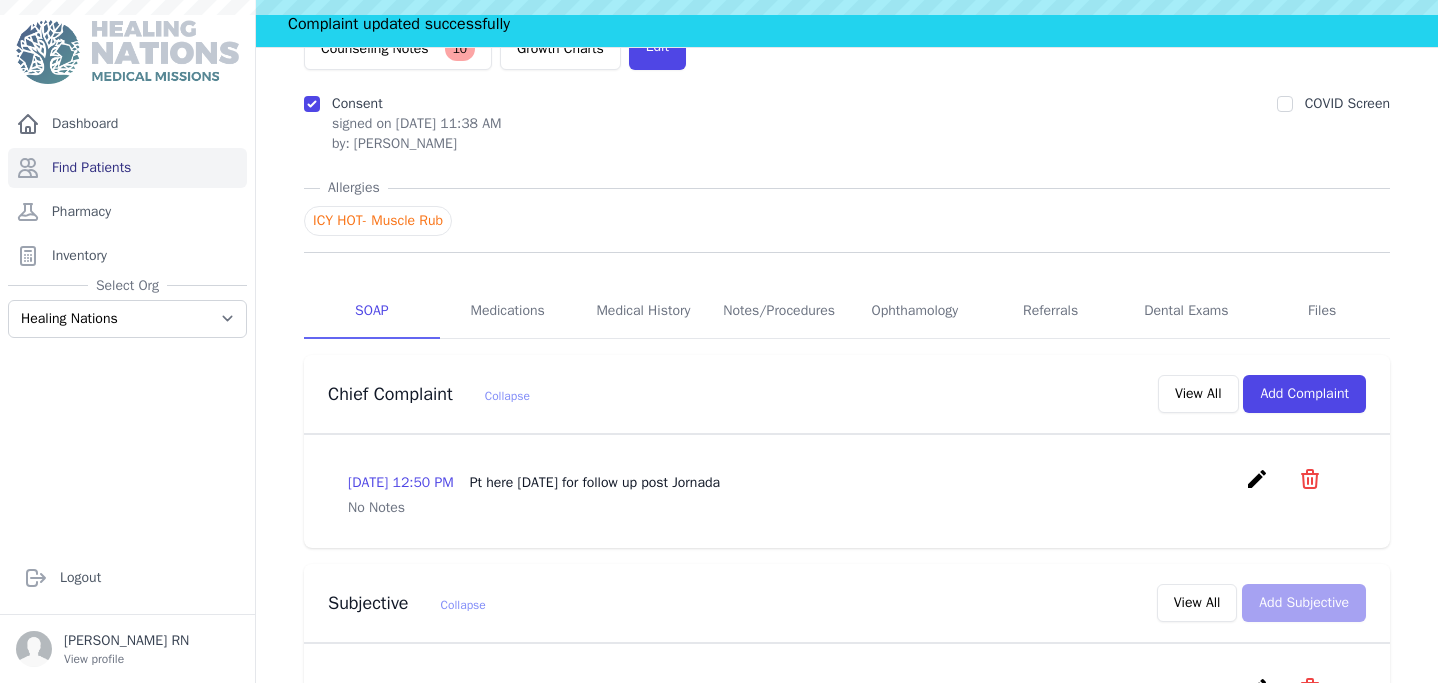 scroll, scrollTop: 0, scrollLeft: 0, axis: both 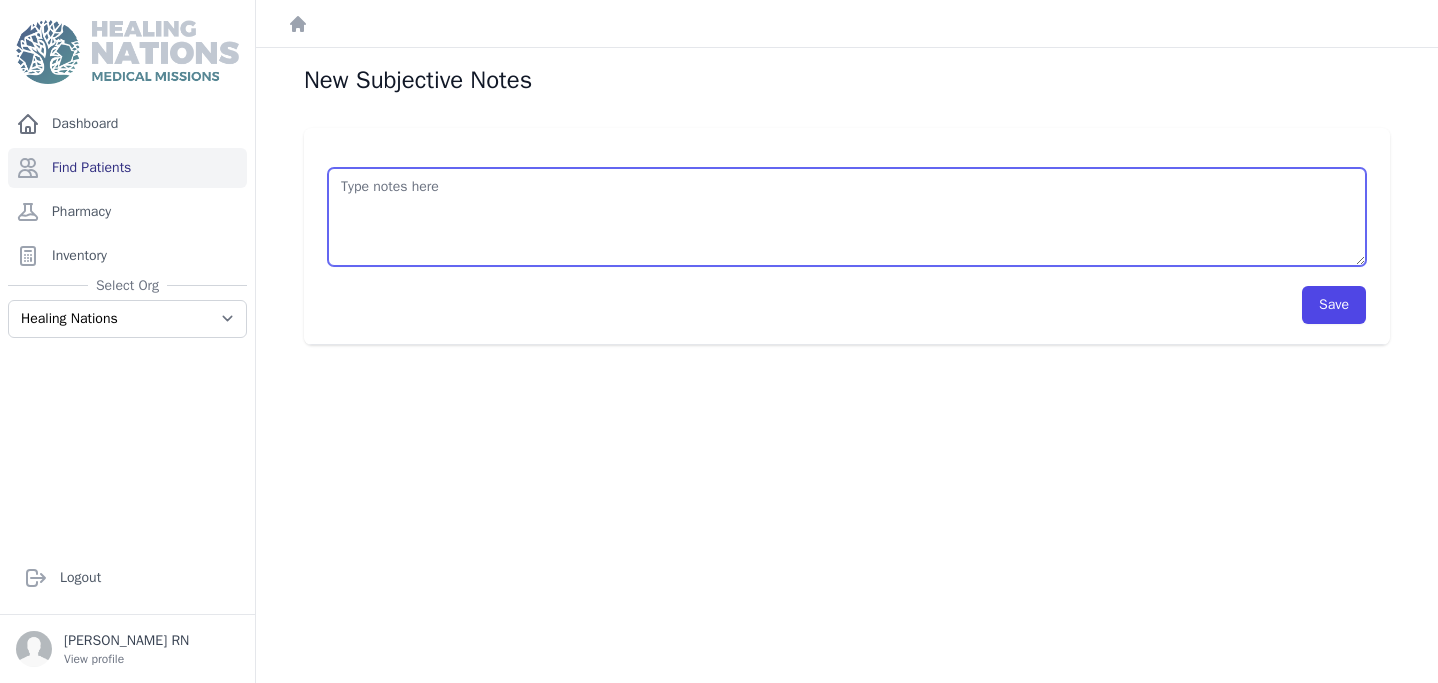click at bounding box center [847, 217] 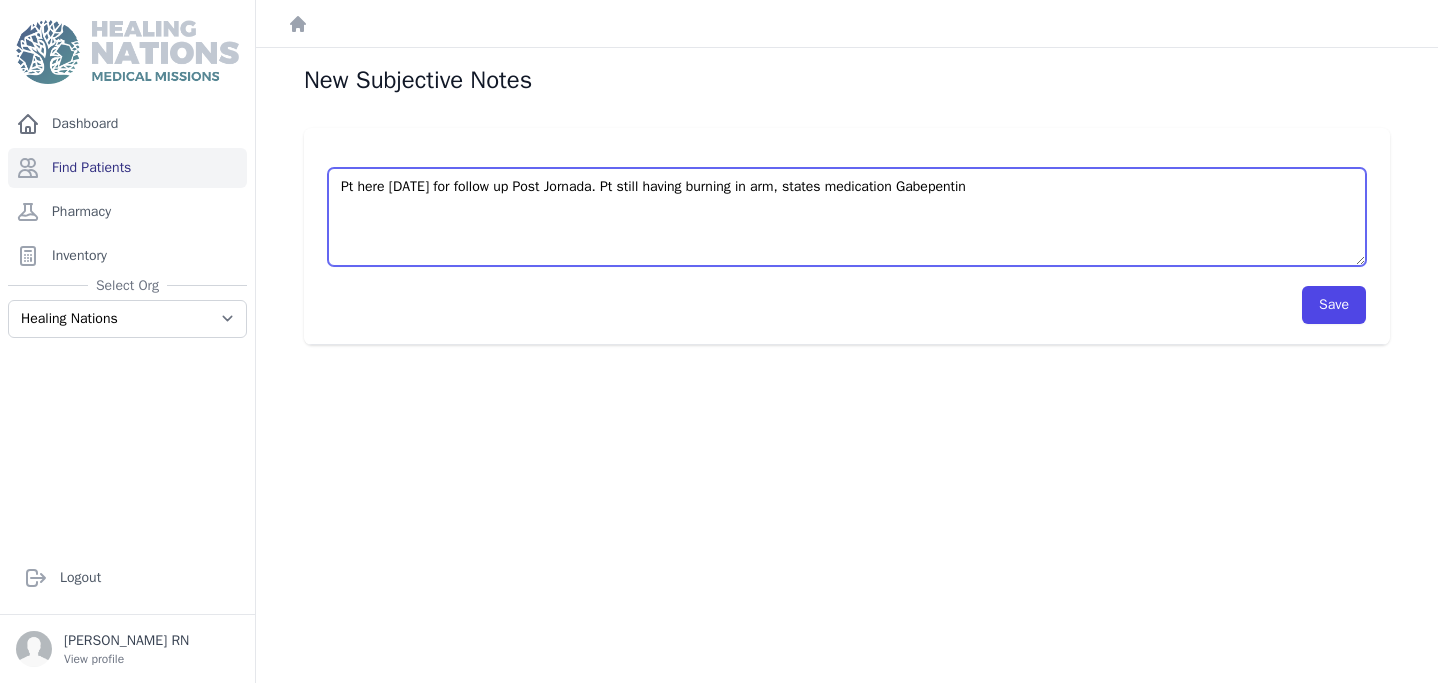 click on "Pt here [DATE] for follow up Post Jornada. Pt still having burning in arm, states medication Gabepentin" at bounding box center [847, 217] 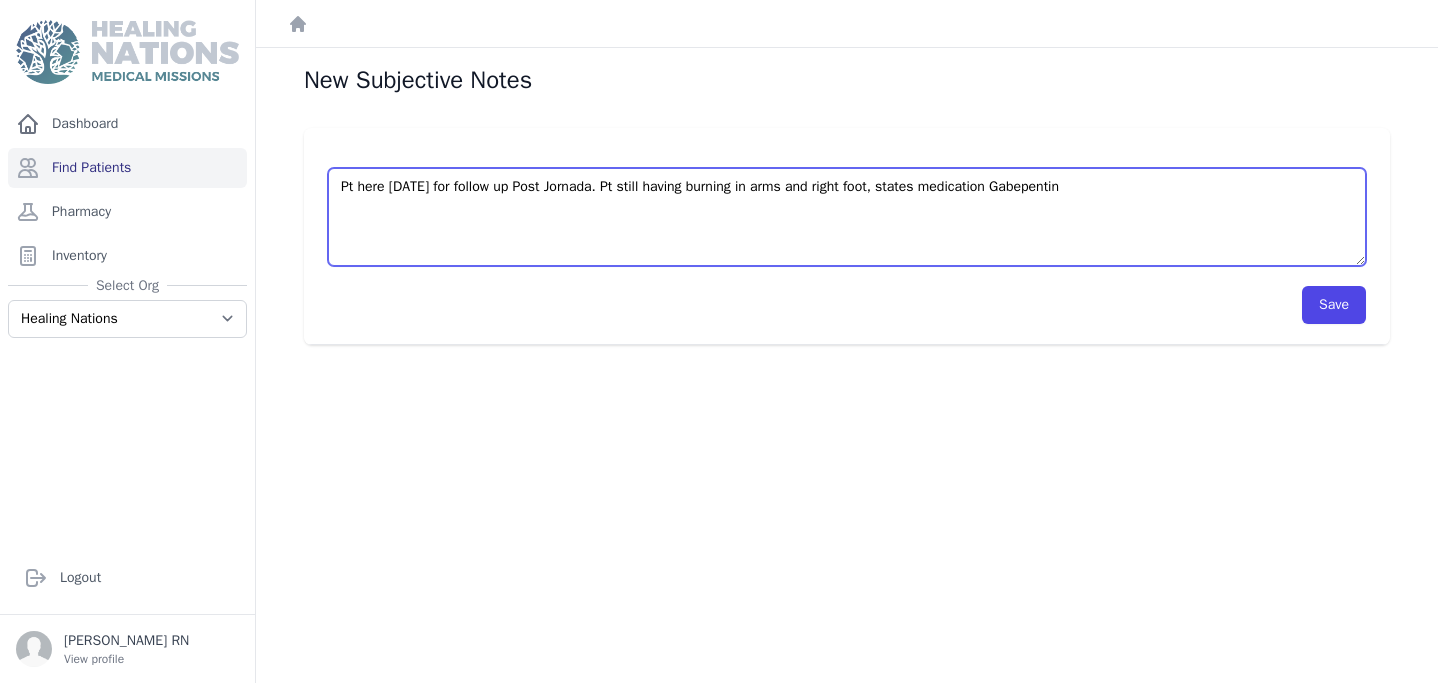click on "Pt here [DATE] for follow up Post Jornada. Pt still having burning in arms and right foot, states medication Gabepentin" at bounding box center [847, 217] 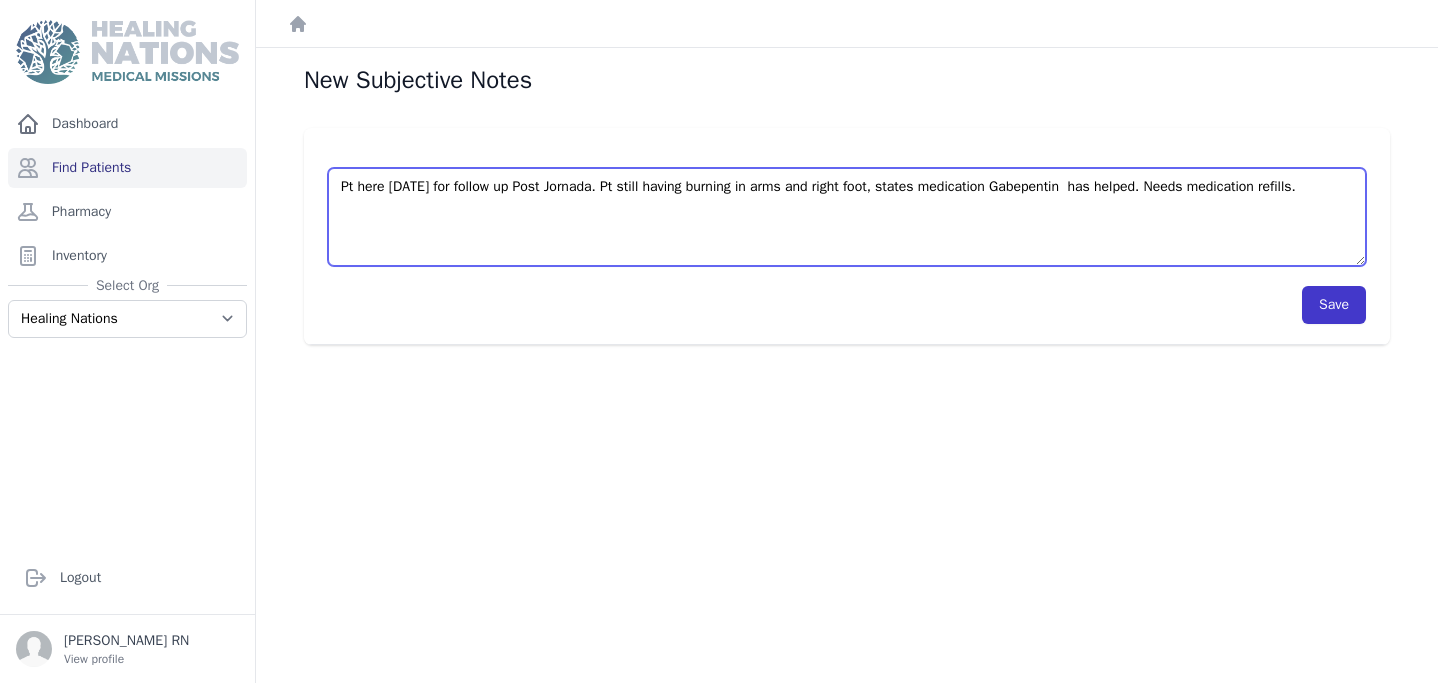 type on "Pt here [DATE] for follow up Post Jornada. Pt still having burning in arms and right foot, states medication Gabepentin  has helped. Needs medication refills." 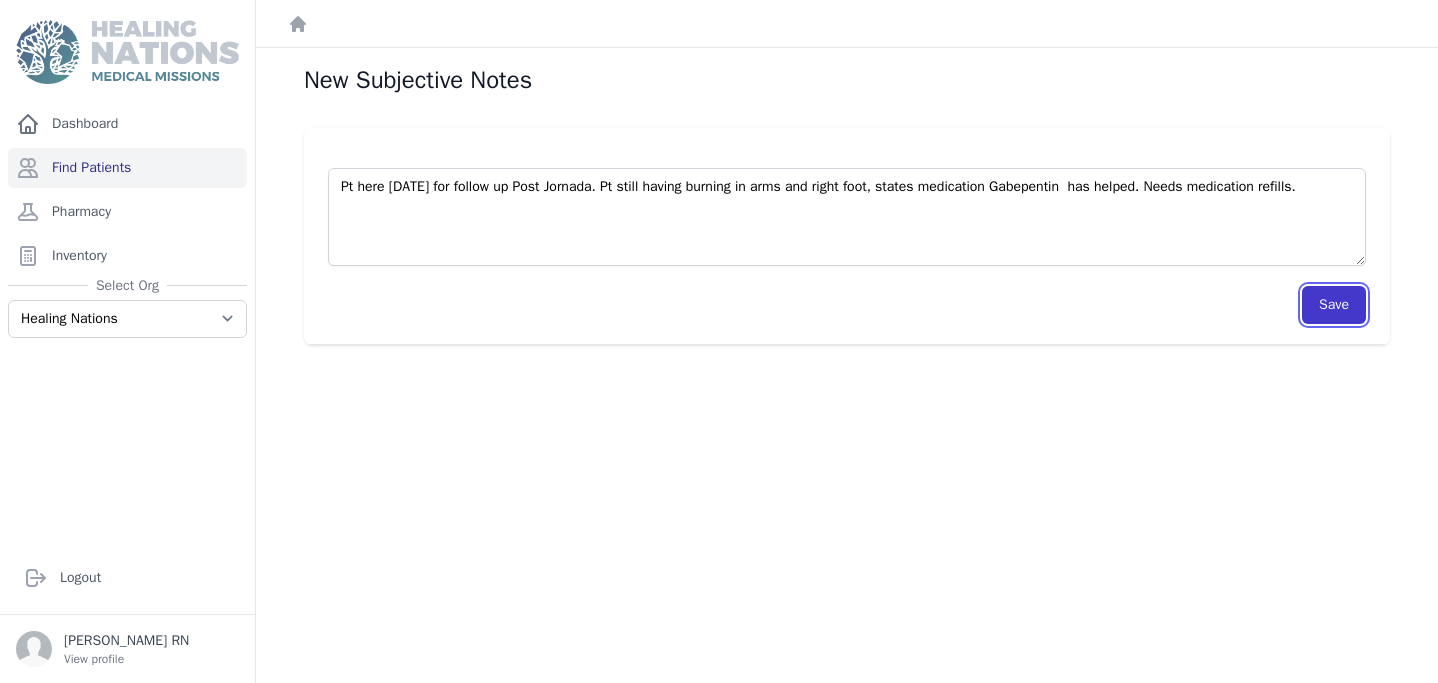 click on "Save" at bounding box center (1334, 305) 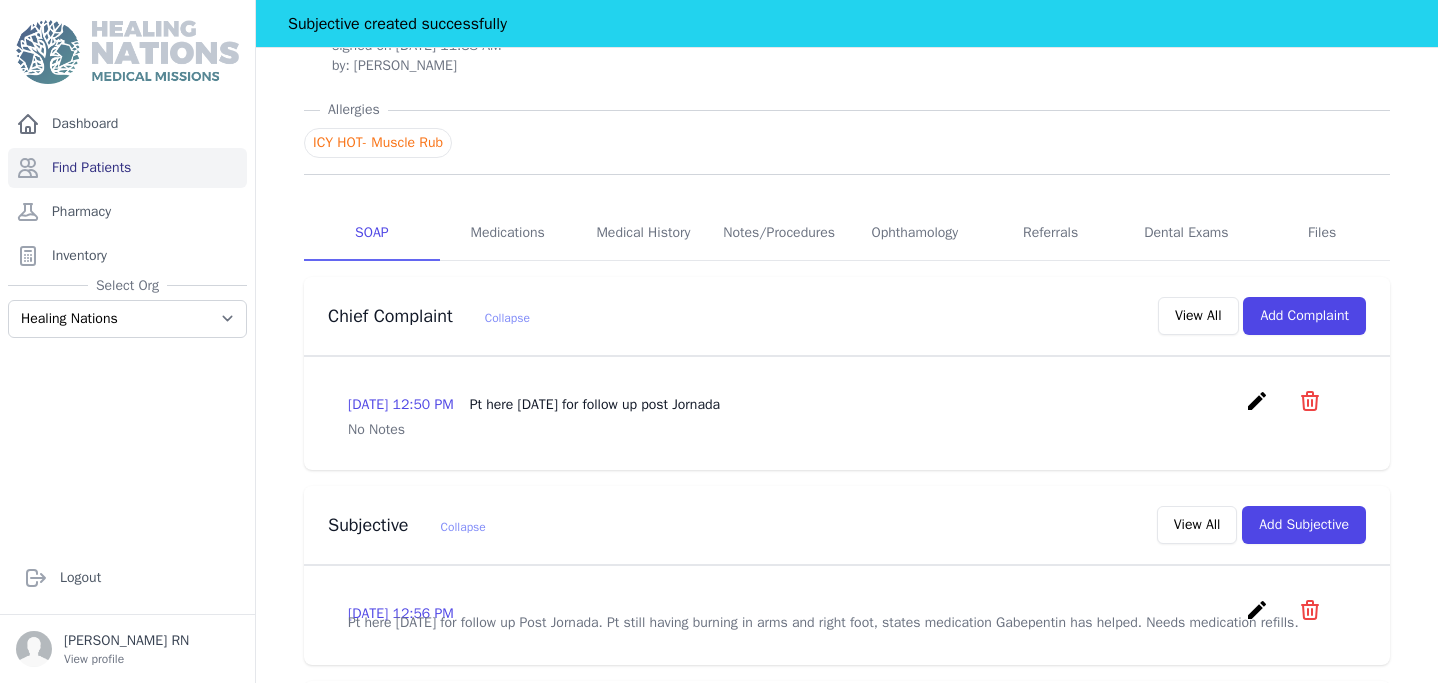 scroll, scrollTop: 323, scrollLeft: 0, axis: vertical 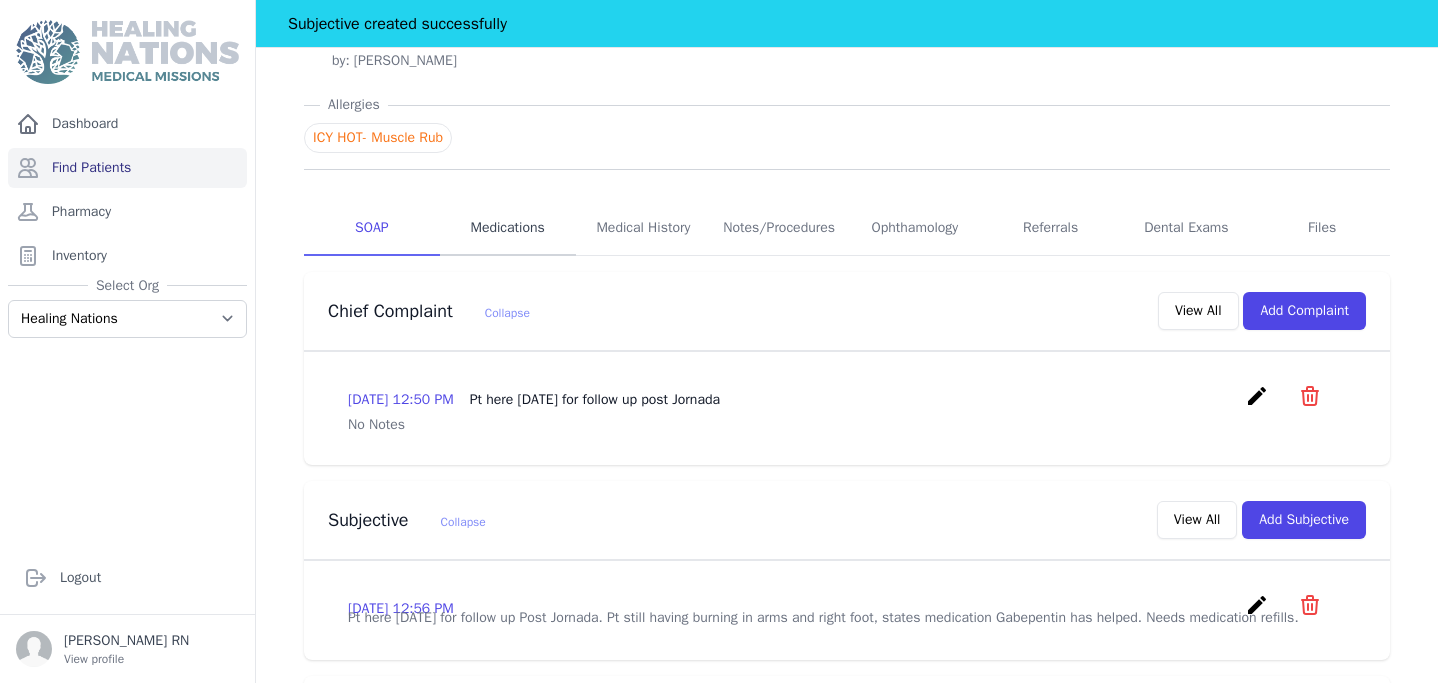 click on "Medications" at bounding box center [508, 229] 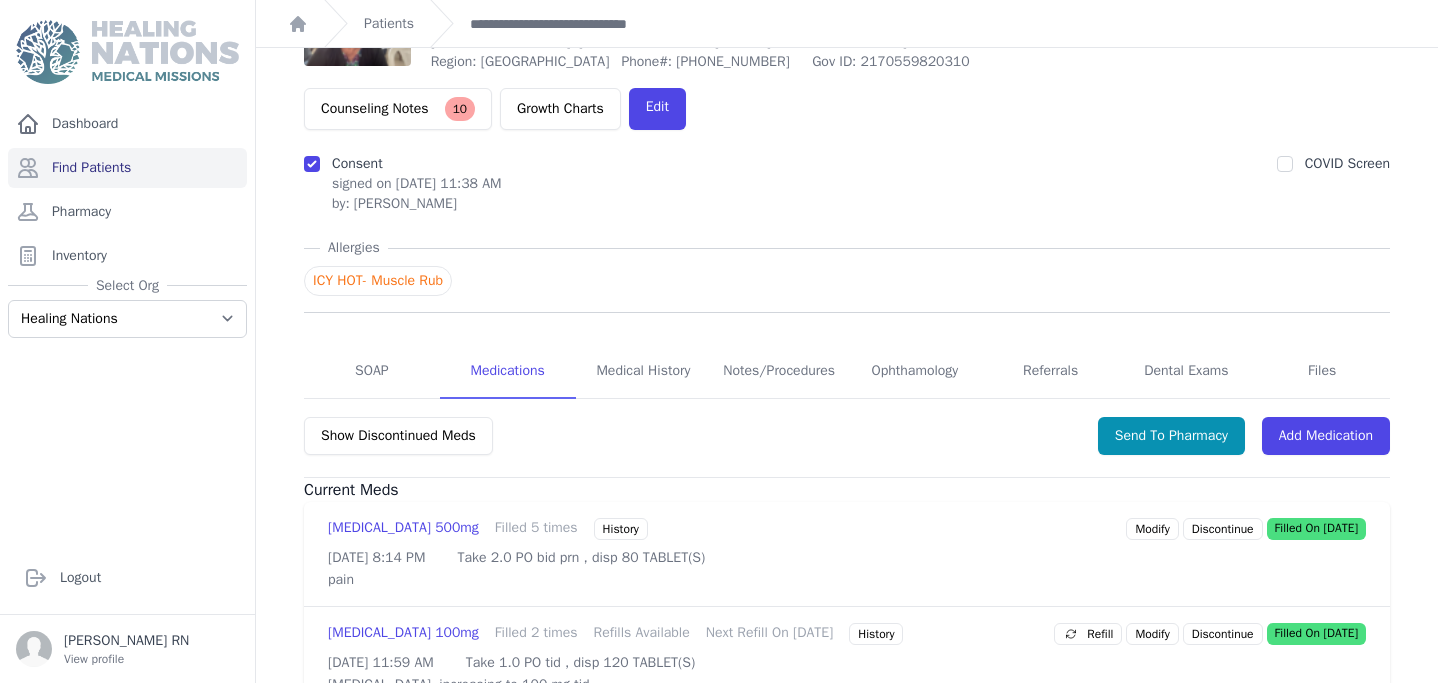 scroll, scrollTop: 0, scrollLeft: 0, axis: both 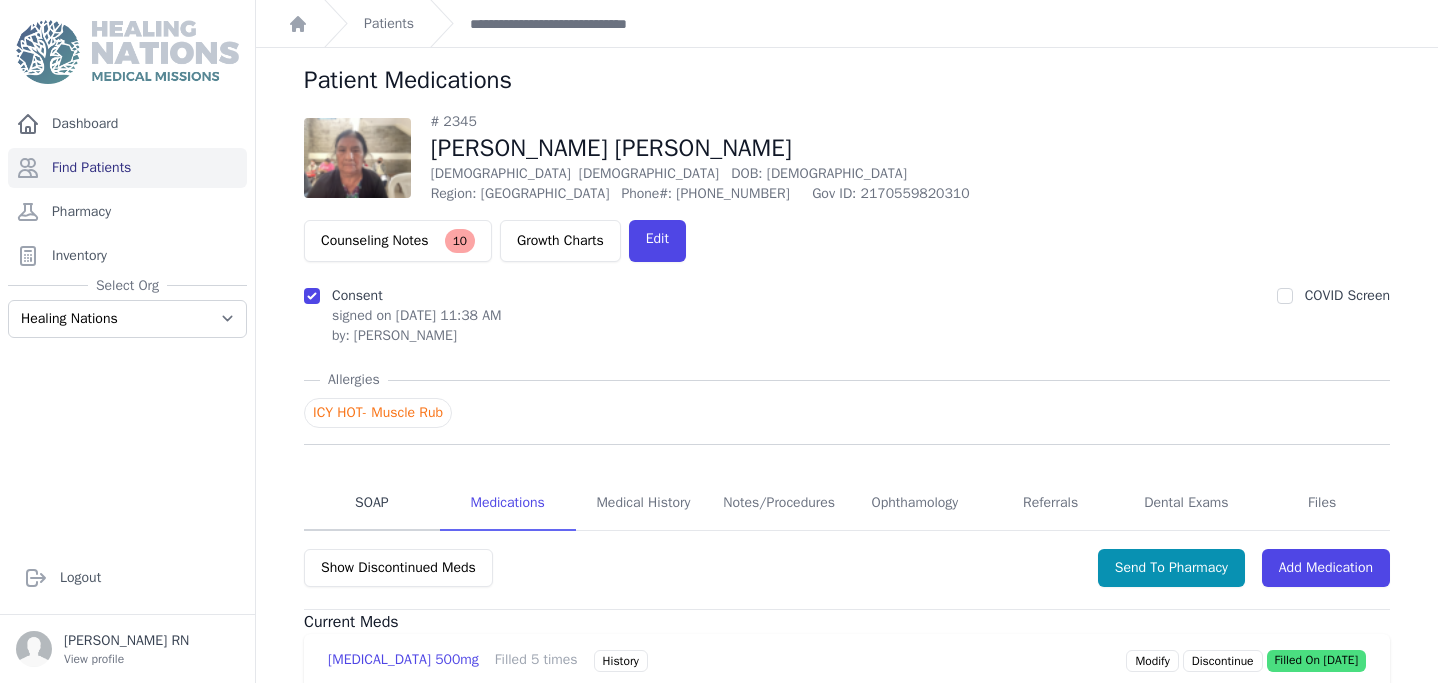 click on "SOAP" at bounding box center (372, 504) 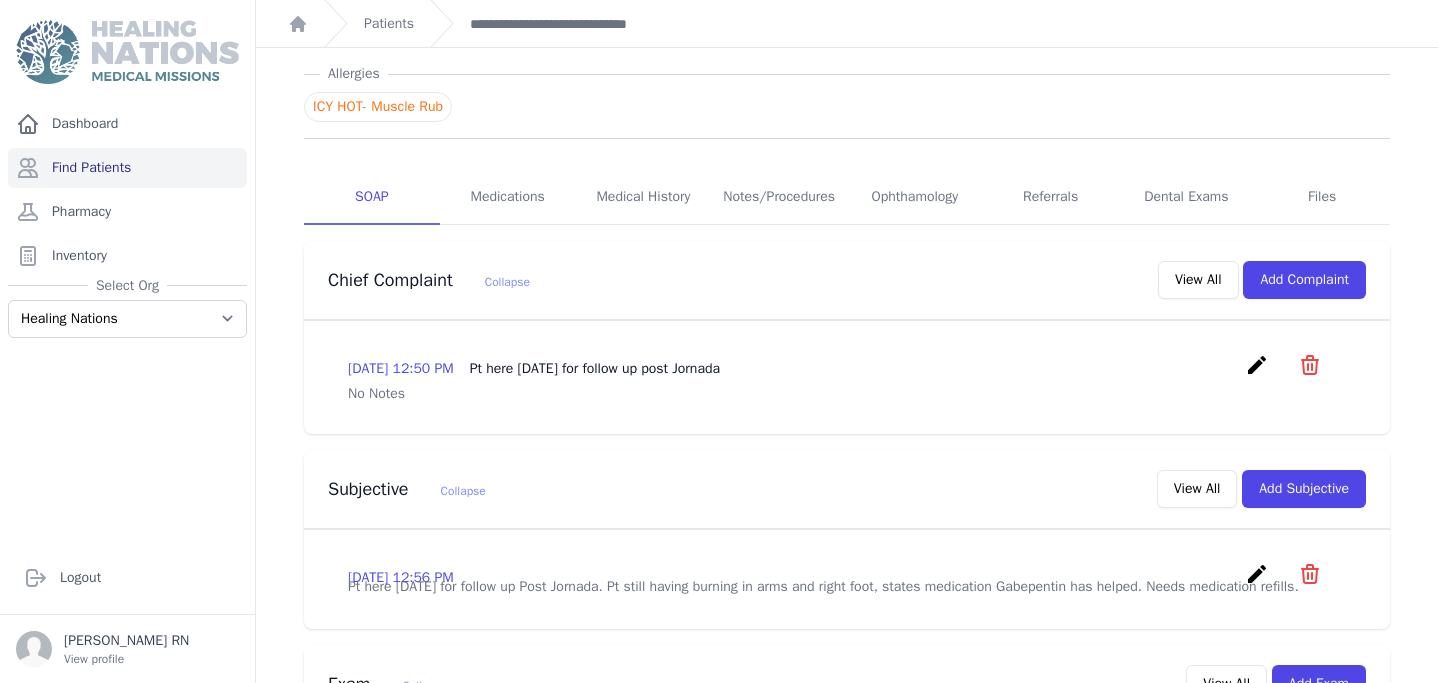 scroll, scrollTop: 328, scrollLeft: 0, axis: vertical 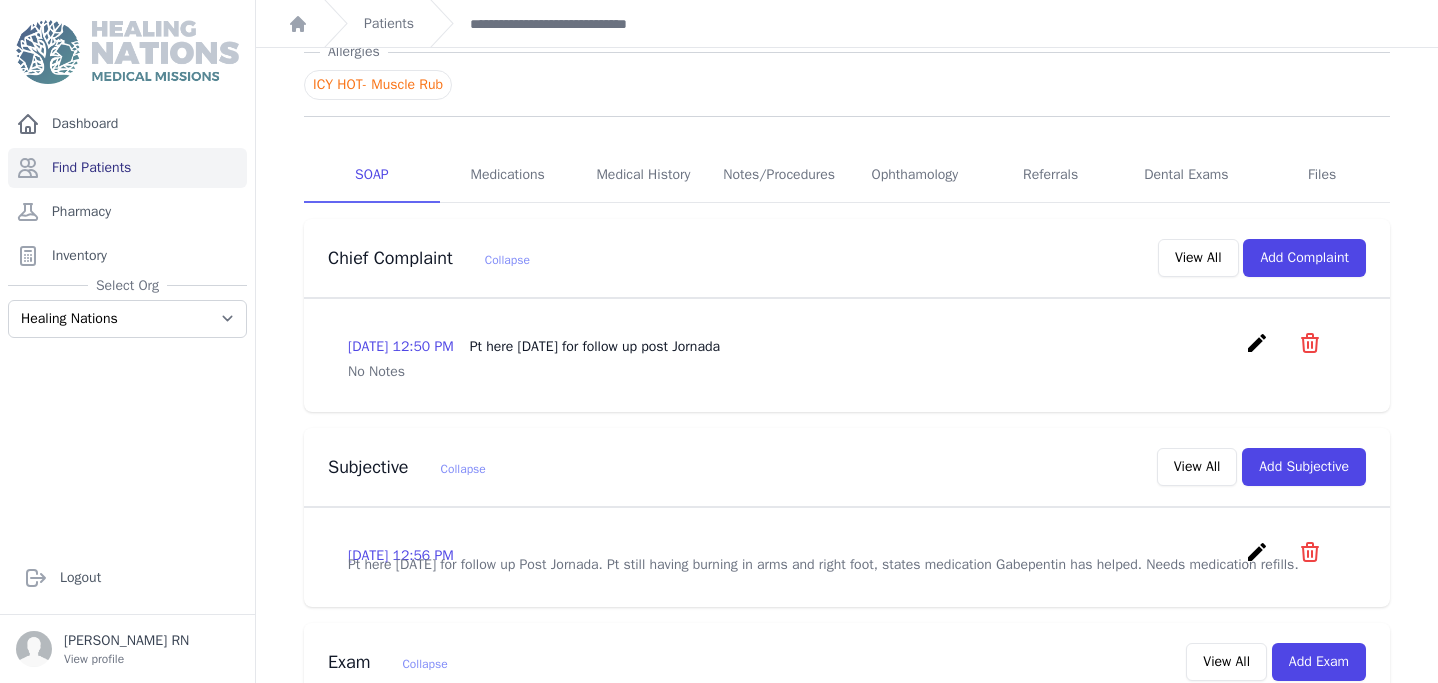 click on "create" at bounding box center (1257, 552) 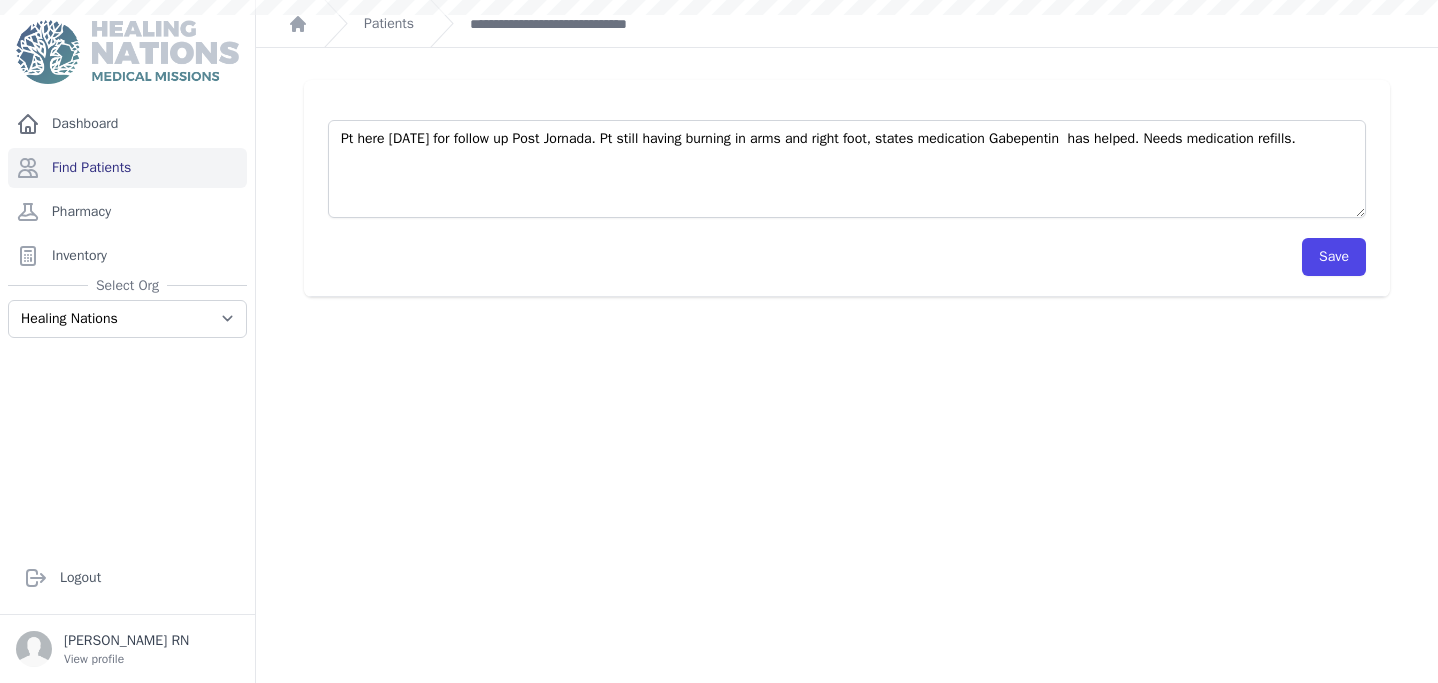 scroll, scrollTop: 0, scrollLeft: 0, axis: both 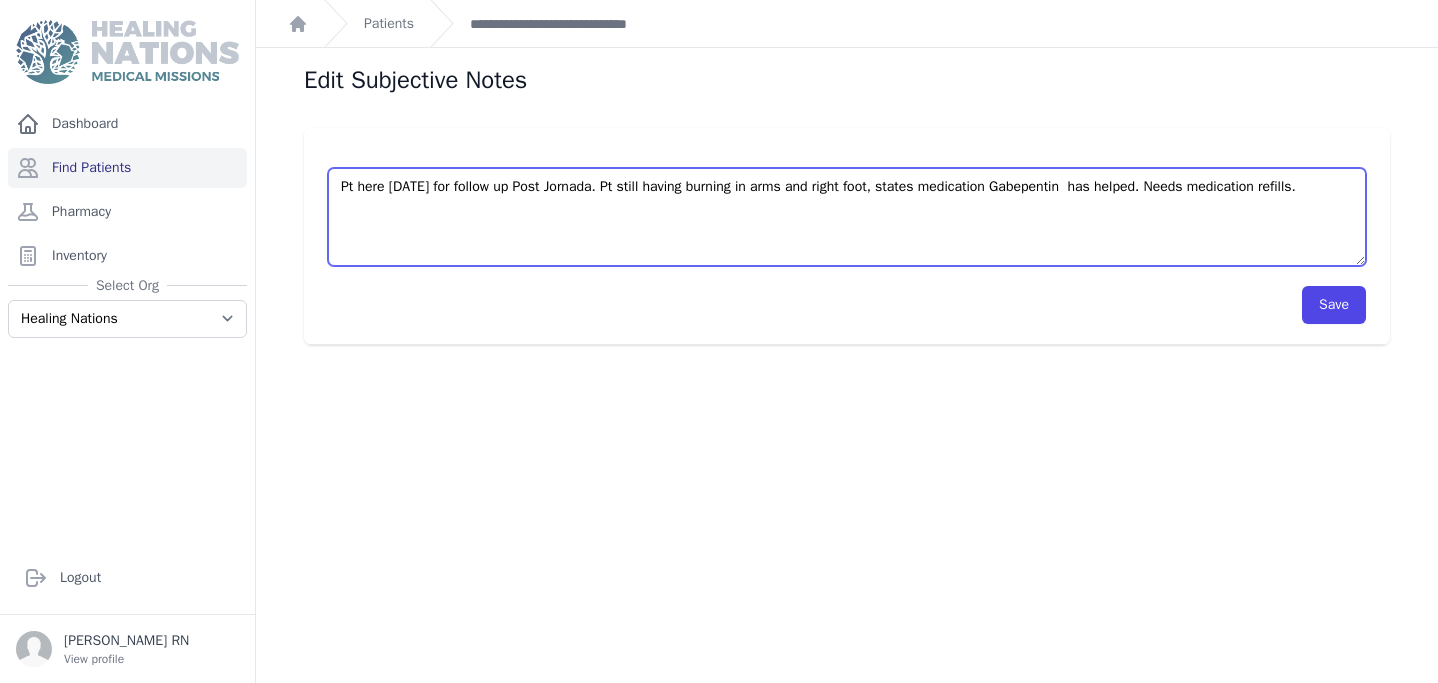 click on "Pt here [DATE] for follow up Post Jornada. Pt still having burning in arms and right foot, states medication Gabepentin  has helped. Needs medication refills." at bounding box center [847, 217] 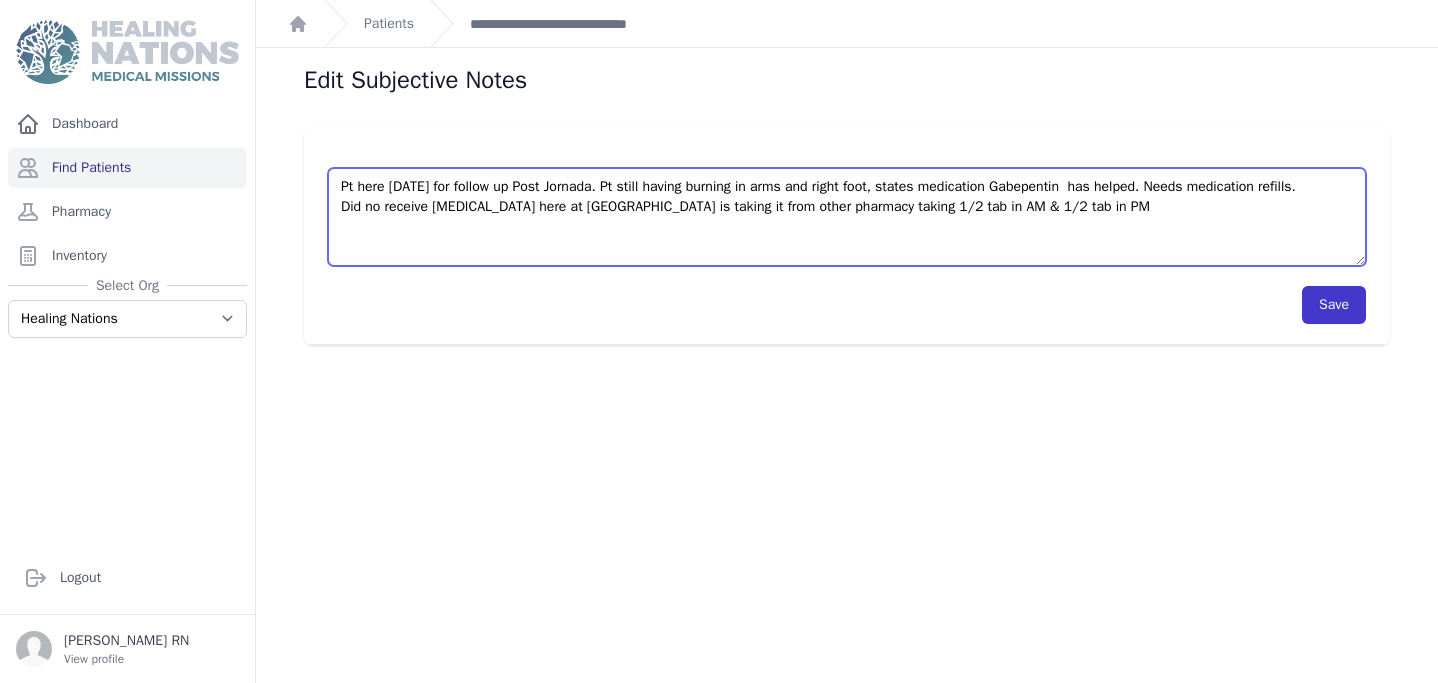 type on "Pt here [DATE] for follow up Post Jornada. Pt still having burning in arms and right foot, states medication Gabepentin  has helped. Needs medication refills.
Did no receive [MEDICAL_DATA] here at [GEOGRAPHIC_DATA] is taking it from other pharmacy taking 1/2 tab in AM & 1/2 tab in PM" 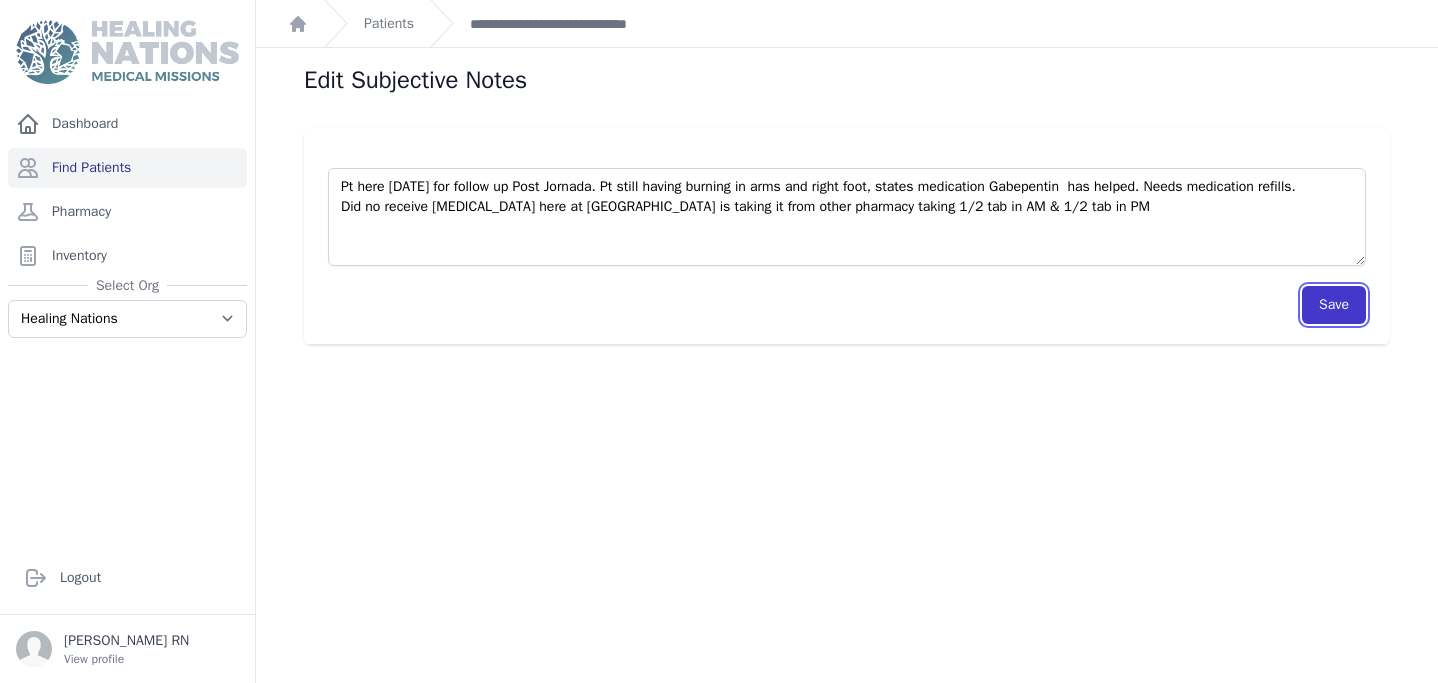 click on "Save" at bounding box center [1334, 305] 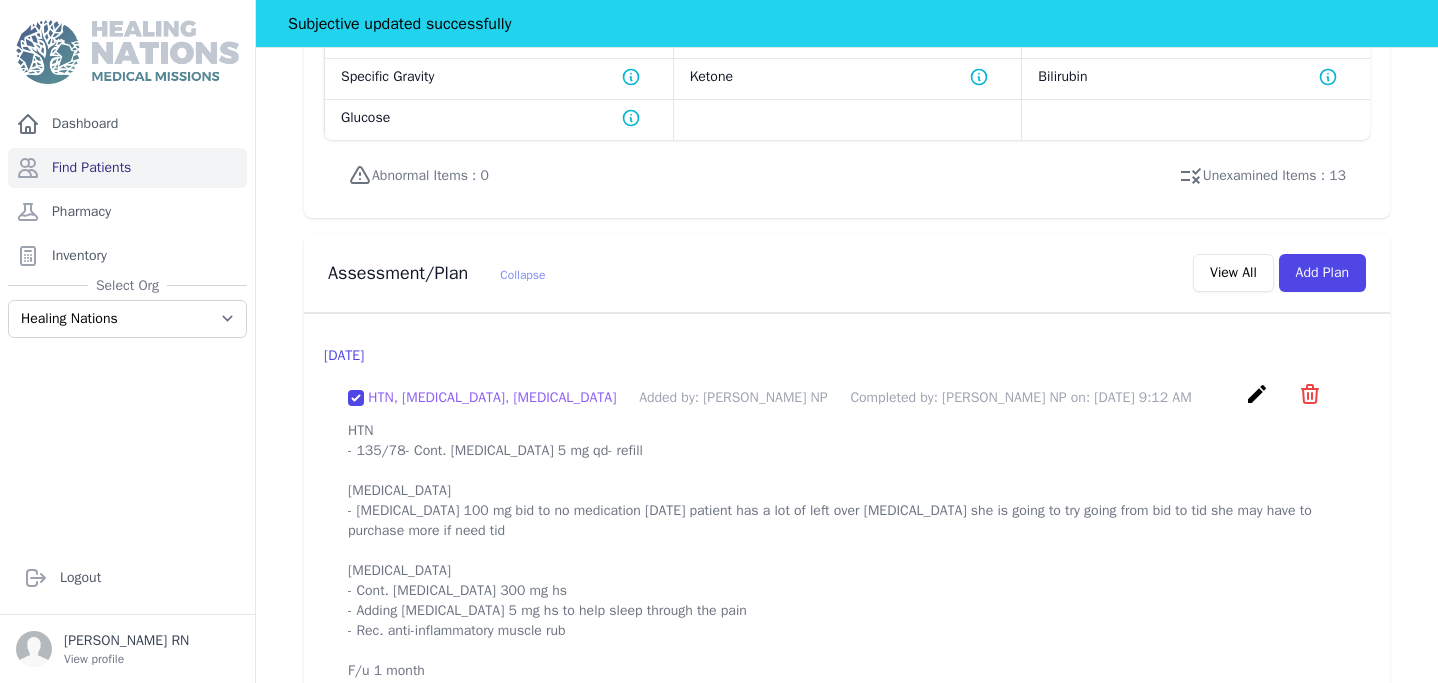 scroll, scrollTop: 1864, scrollLeft: 0, axis: vertical 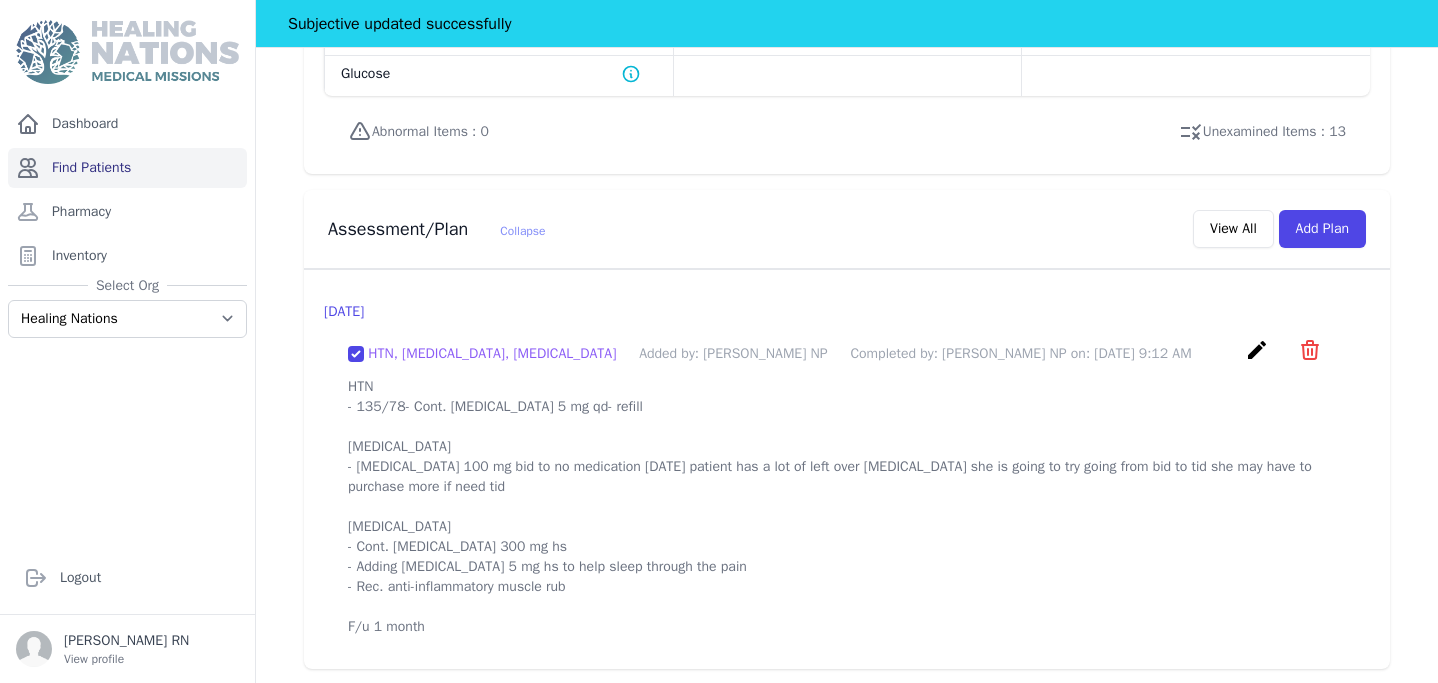 click on "Find Patients" at bounding box center (127, 168) 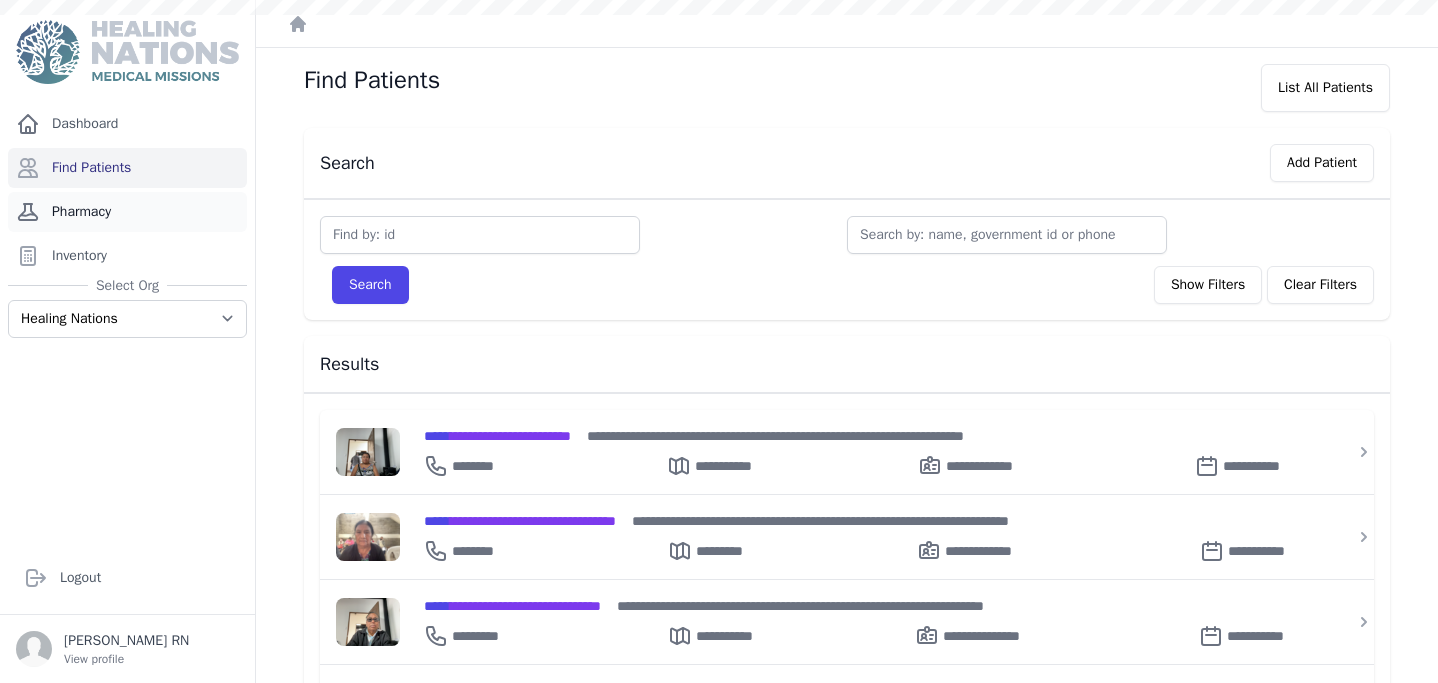 scroll, scrollTop: 0, scrollLeft: 0, axis: both 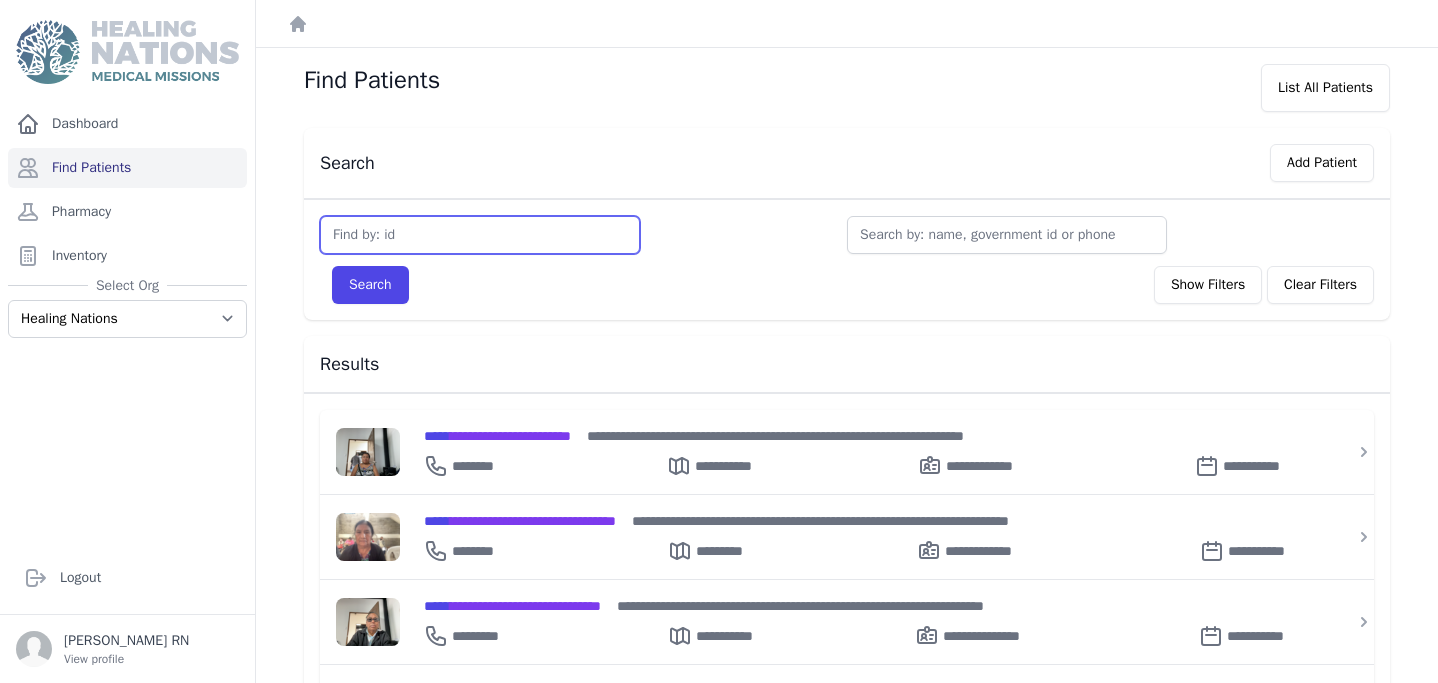 click at bounding box center [480, 235] 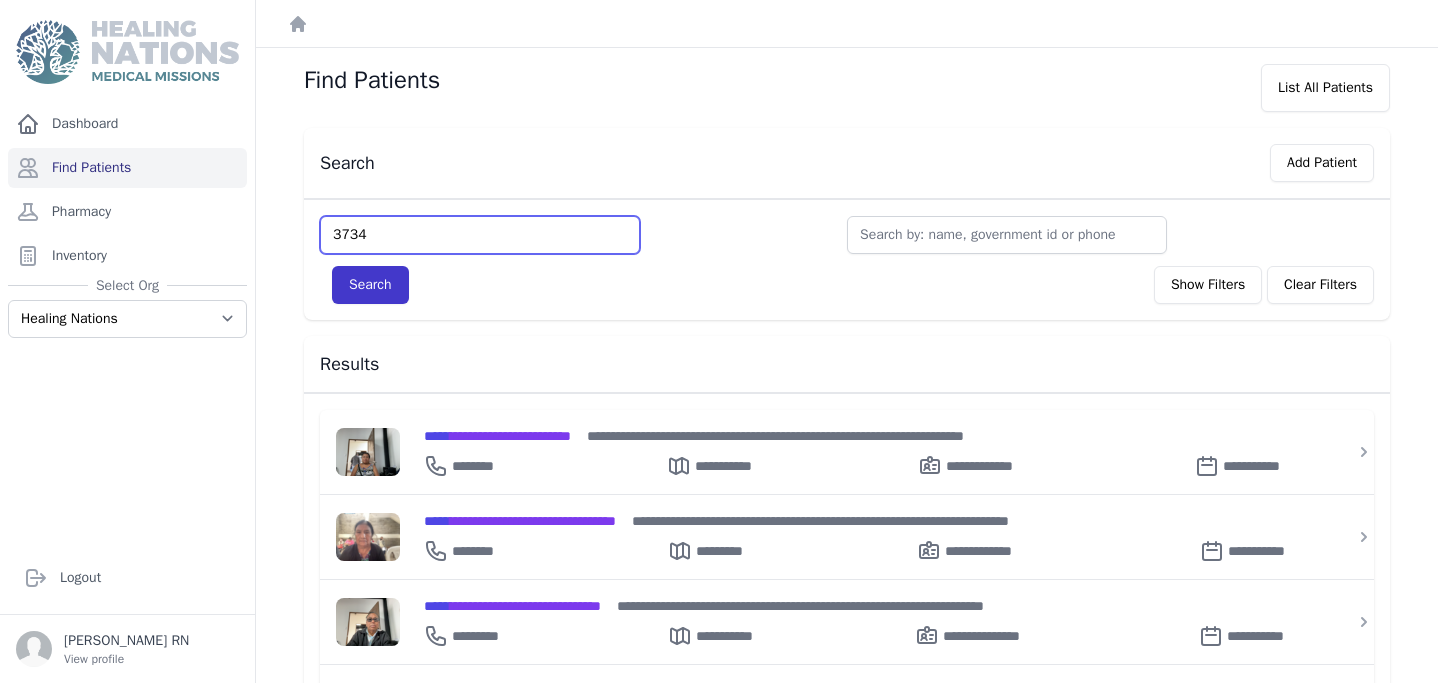 type on "3734" 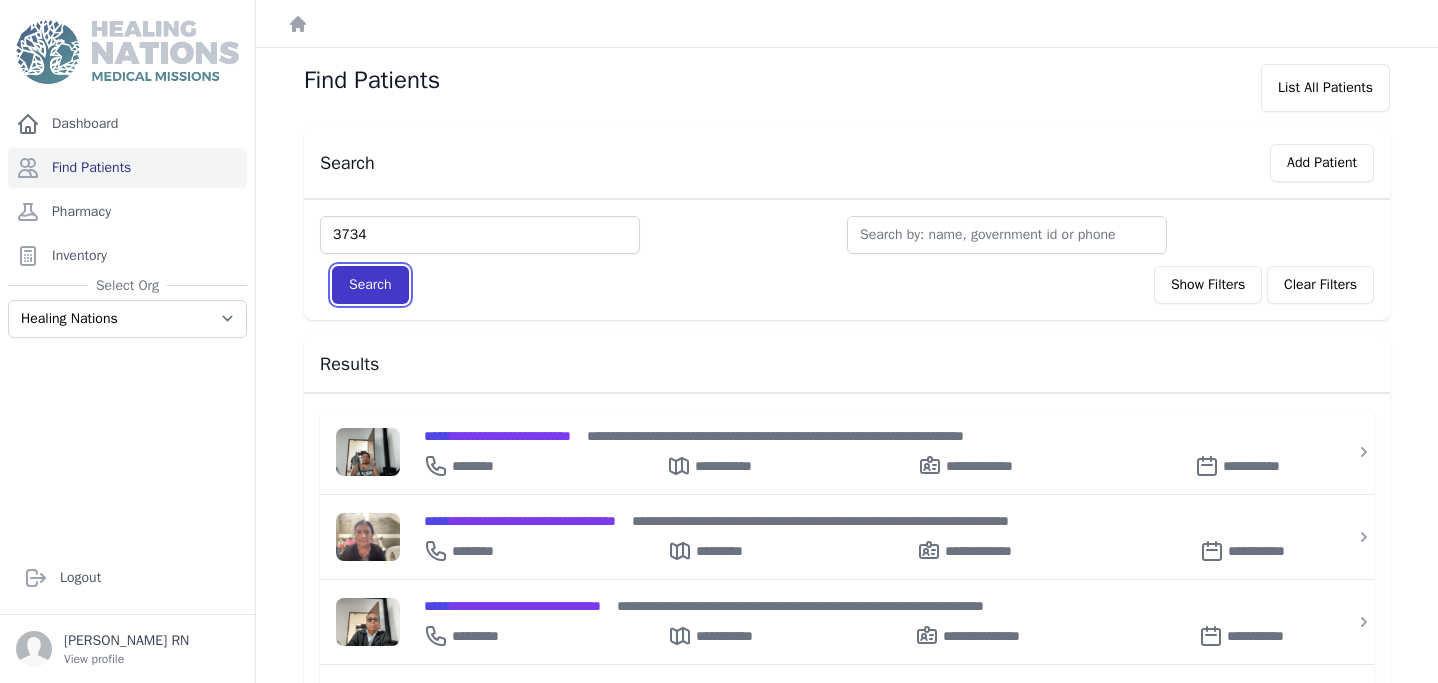 click on "Search" at bounding box center [370, 285] 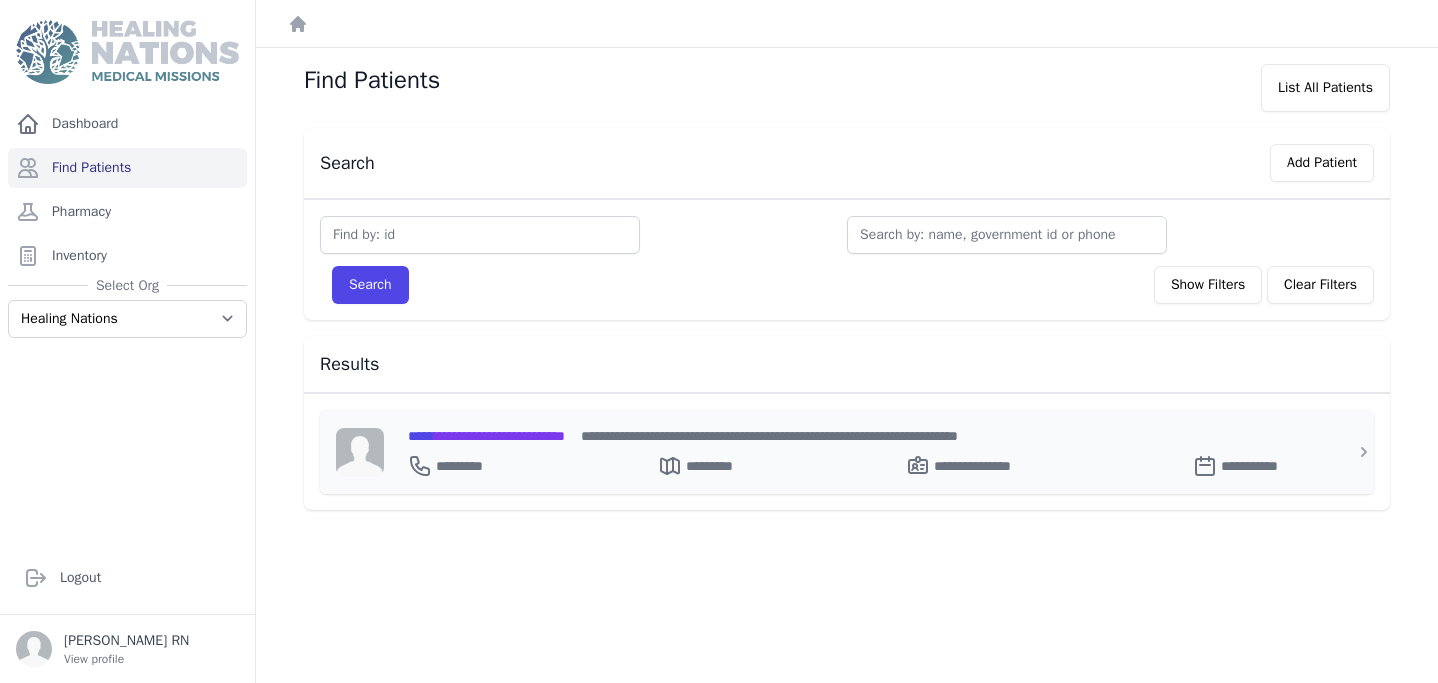click on "**********" at bounding box center (486, 436) 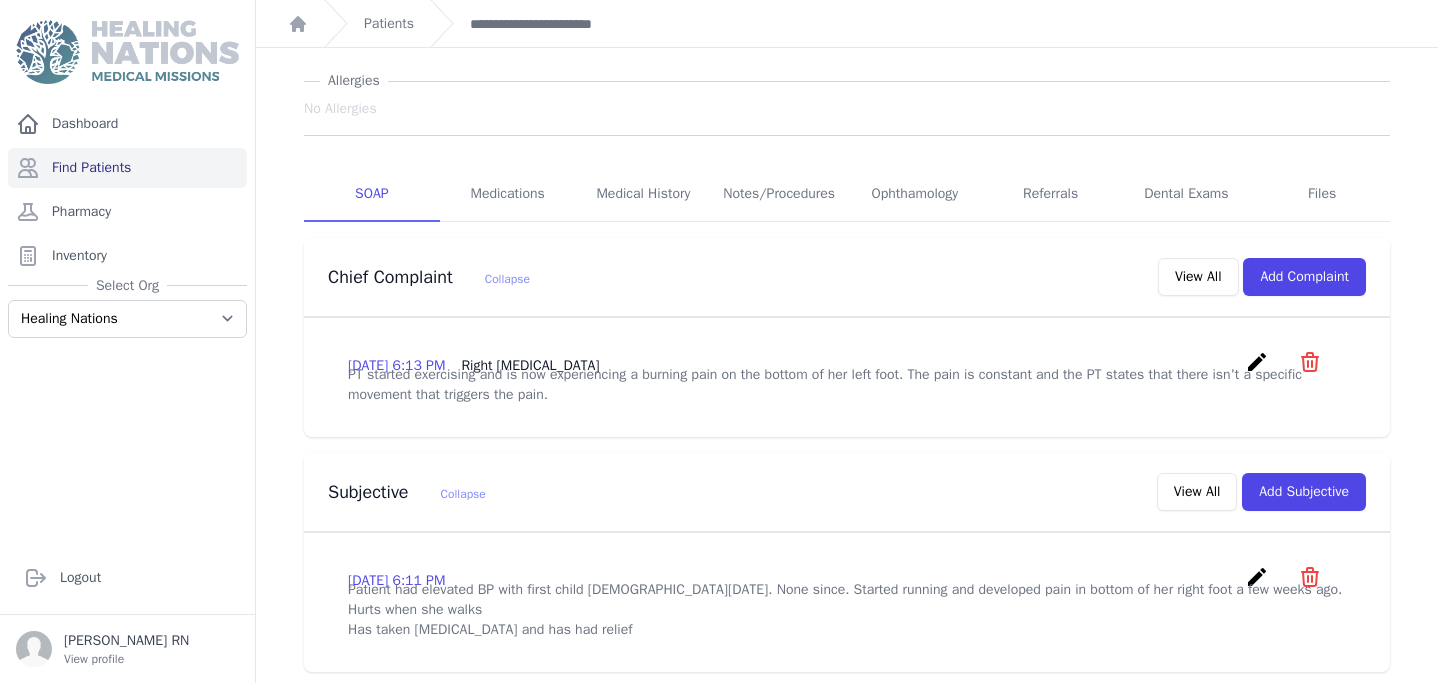 scroll, scrollTop: 216, scrollLeft: 0, axis: vertical 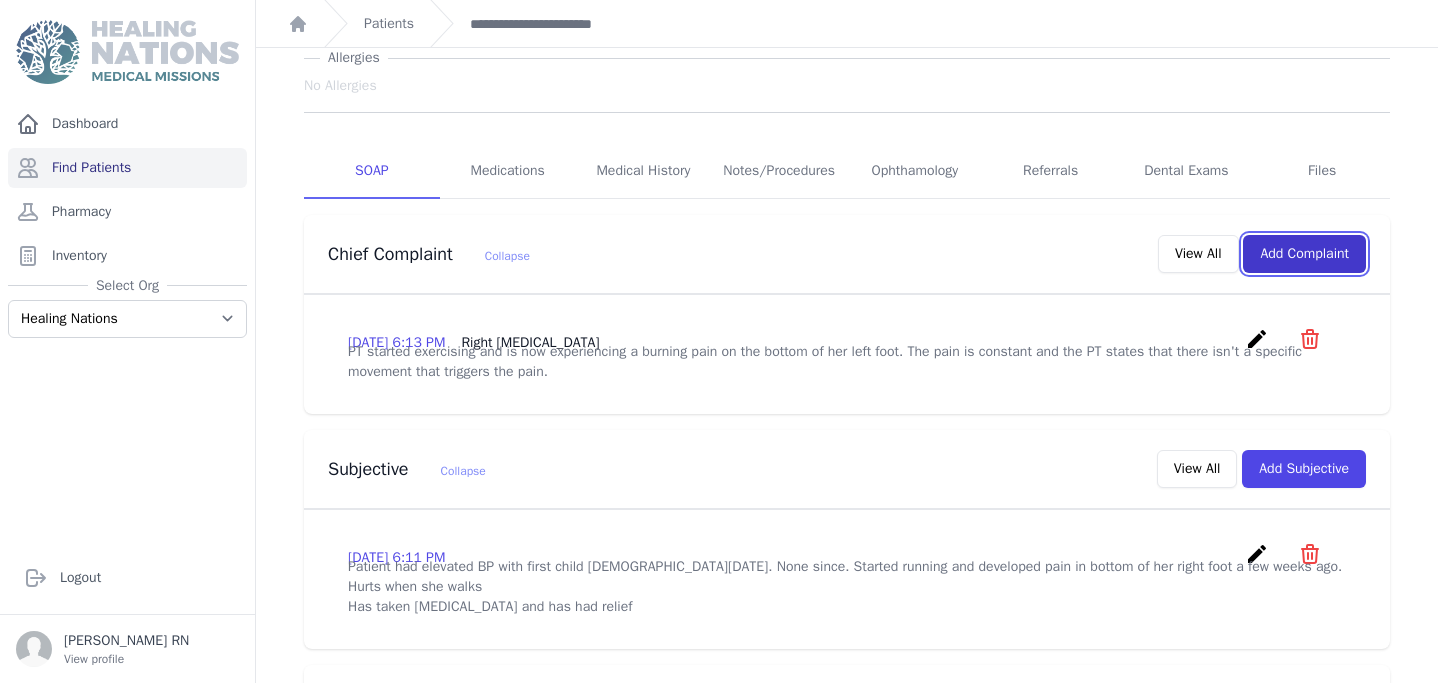 click on "Add Complaint" at bounding box center [1304, 254] 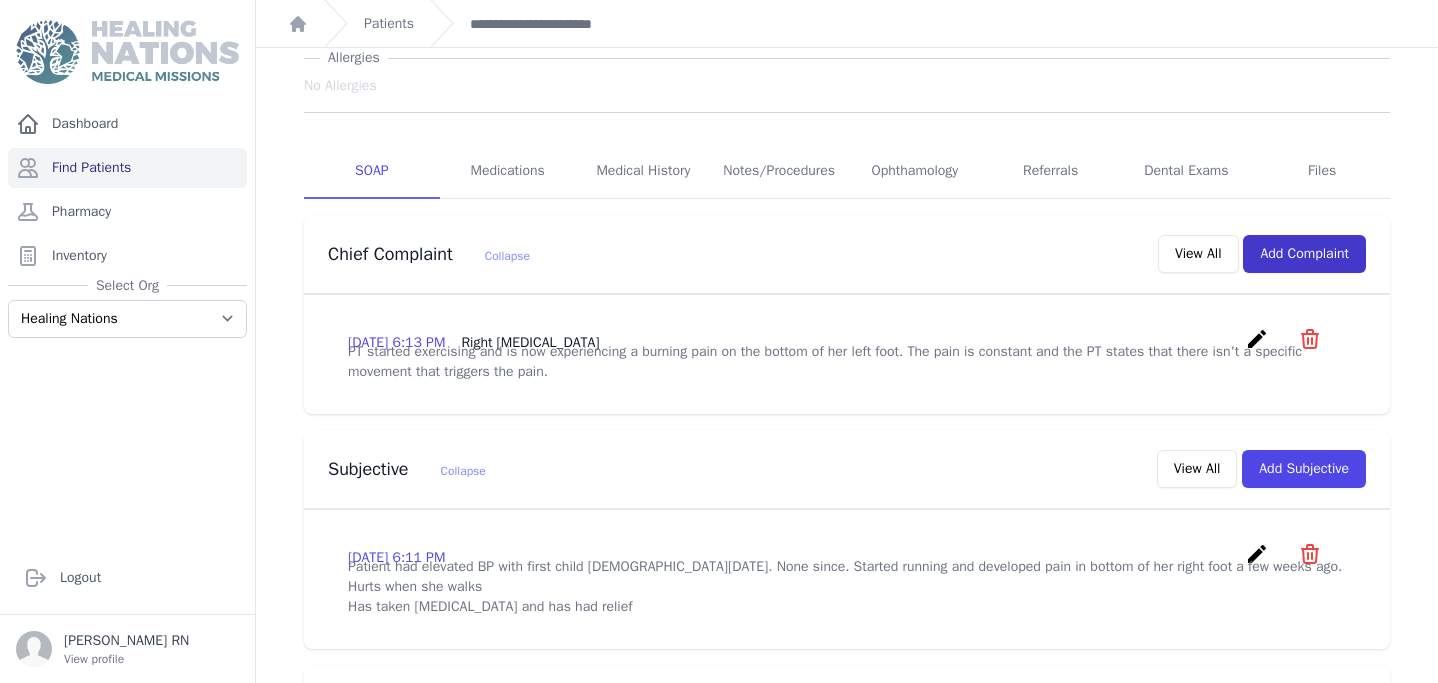 scroll, scrollTop: 0, scrollLeft: 0, axis: both 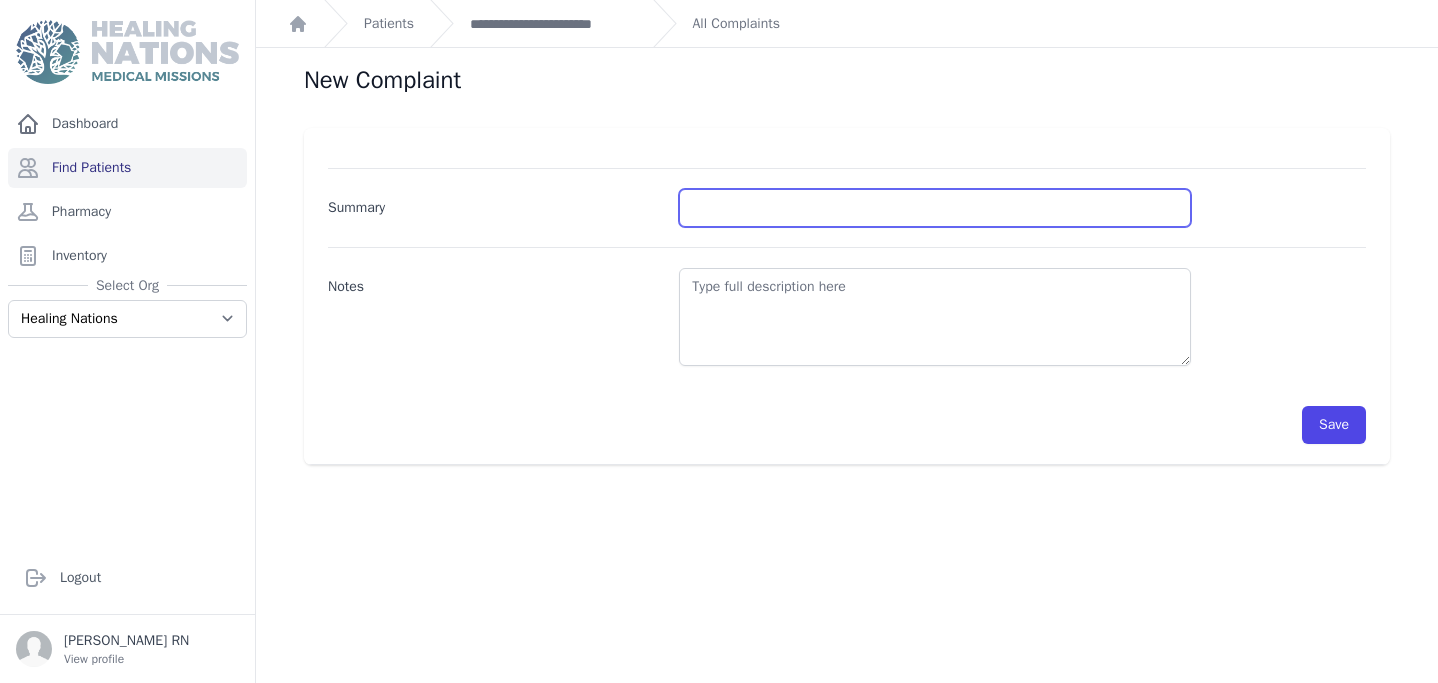 click on "Summary" at bounding box center (935, 208) 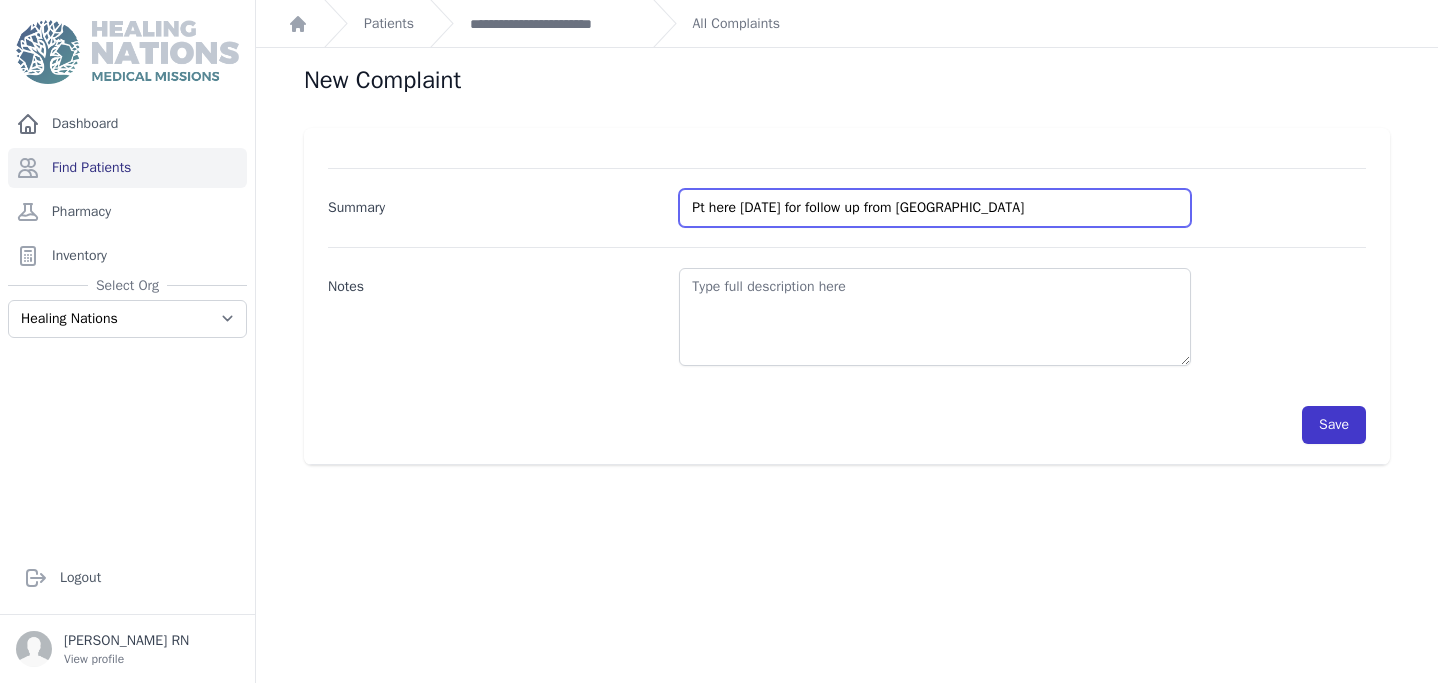 type on "Pt here [DATE] for follow up from [GEOGRAPHIC_DATA]" 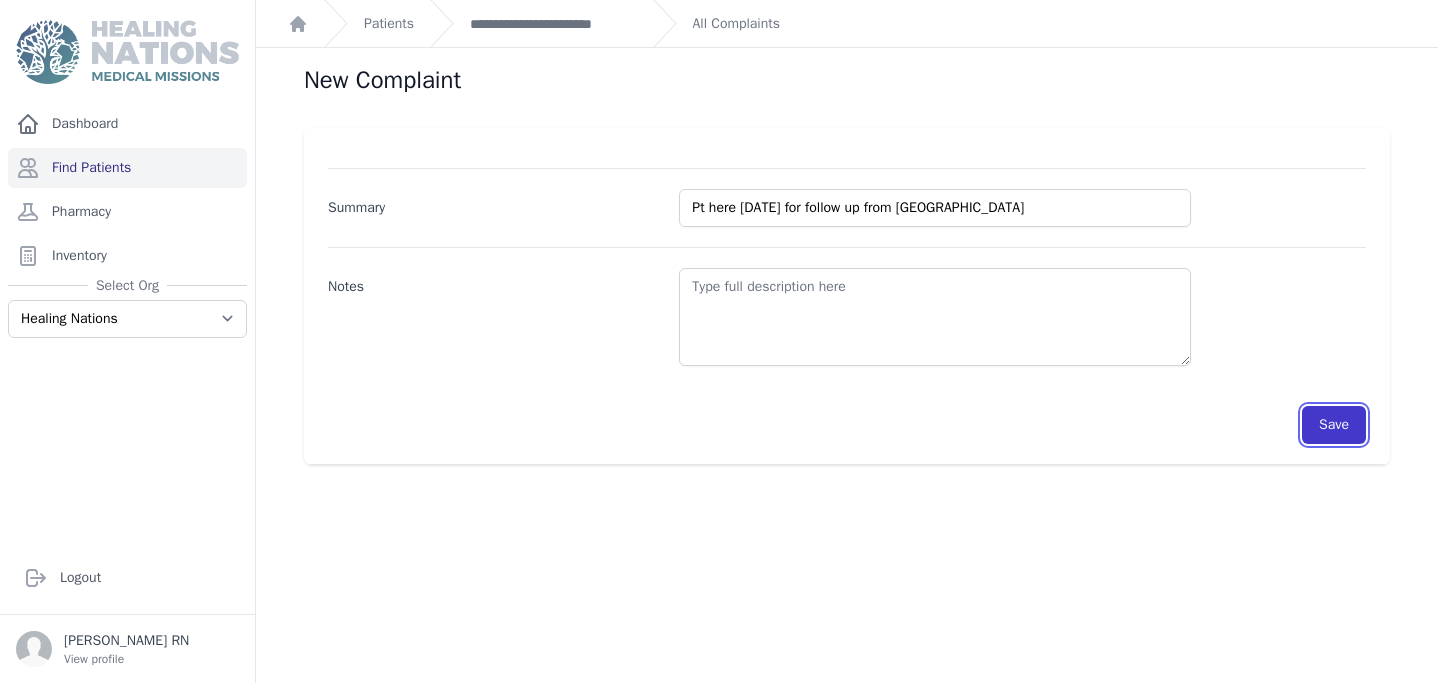 click on "Save" at bounding box center [1334, 425] 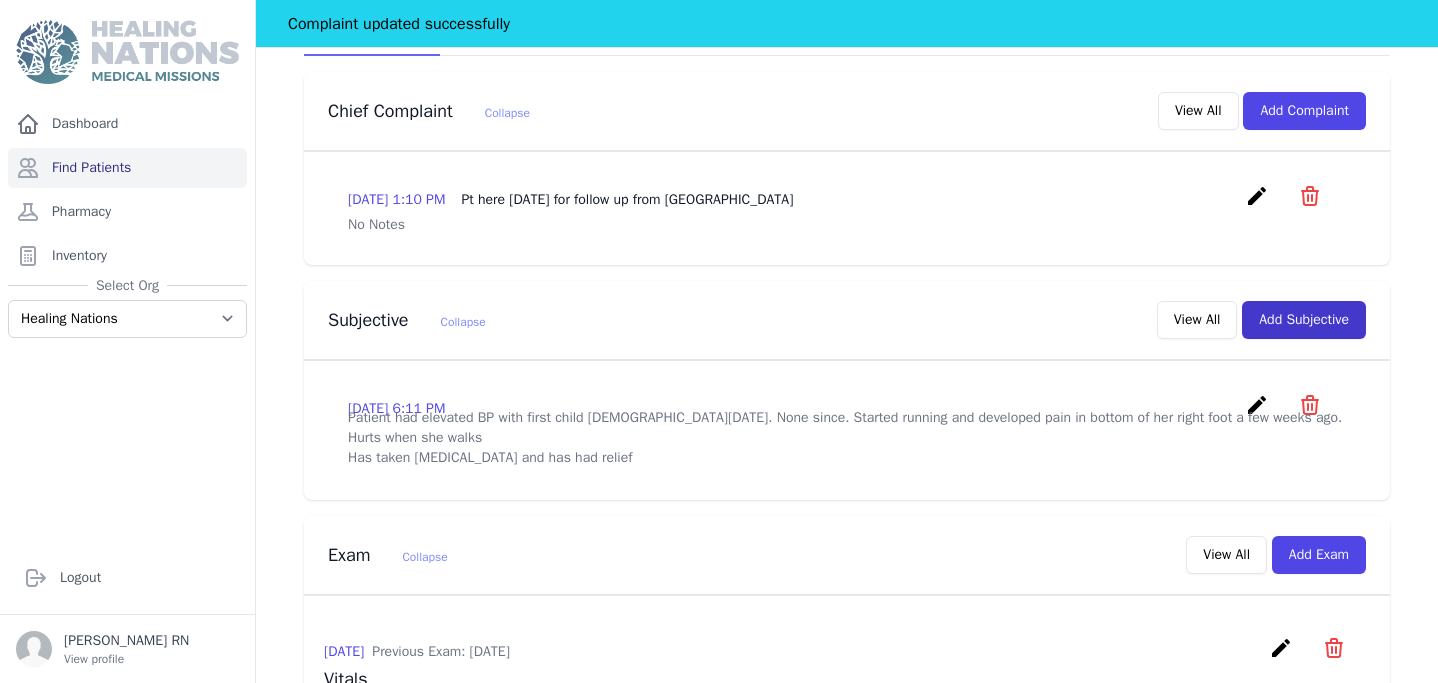 scroll, scrollTop: 407, scrollLeft: 0, axis: vertical 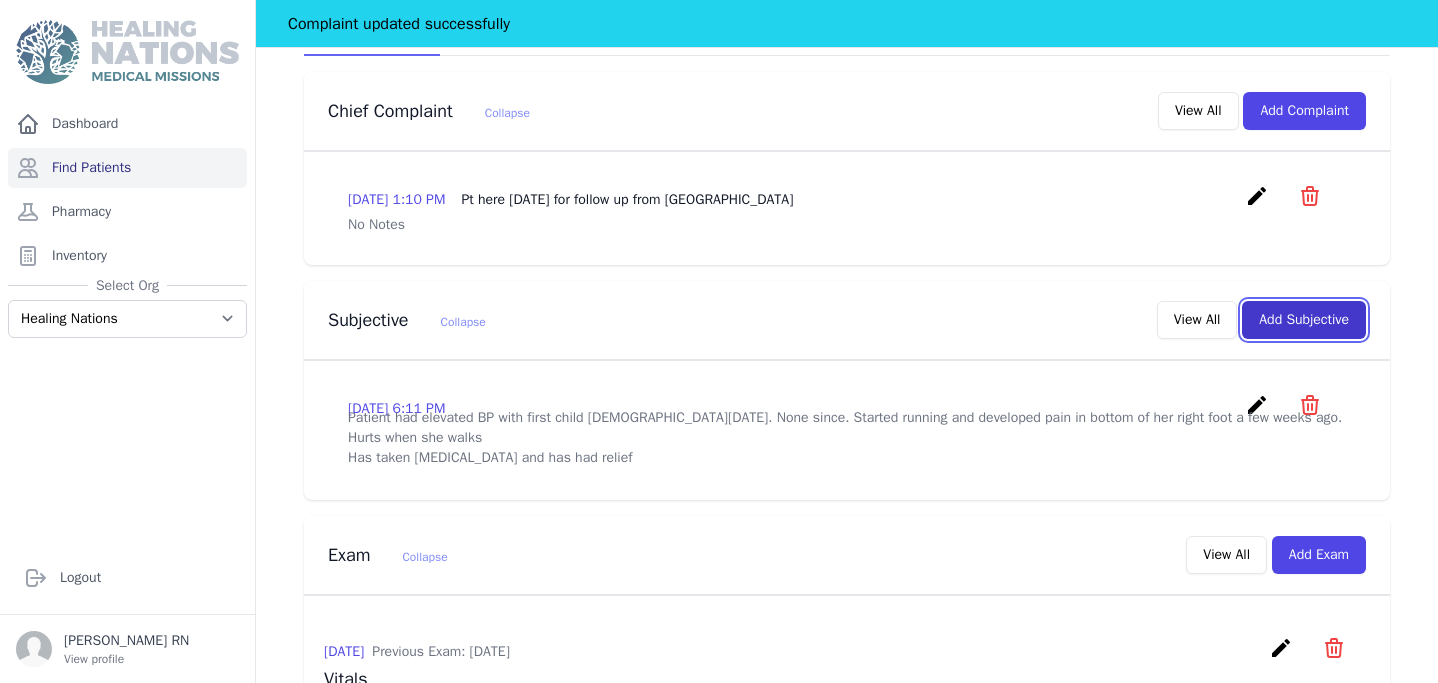 click on "Add Subjective" at bounding box center [1304, 320] 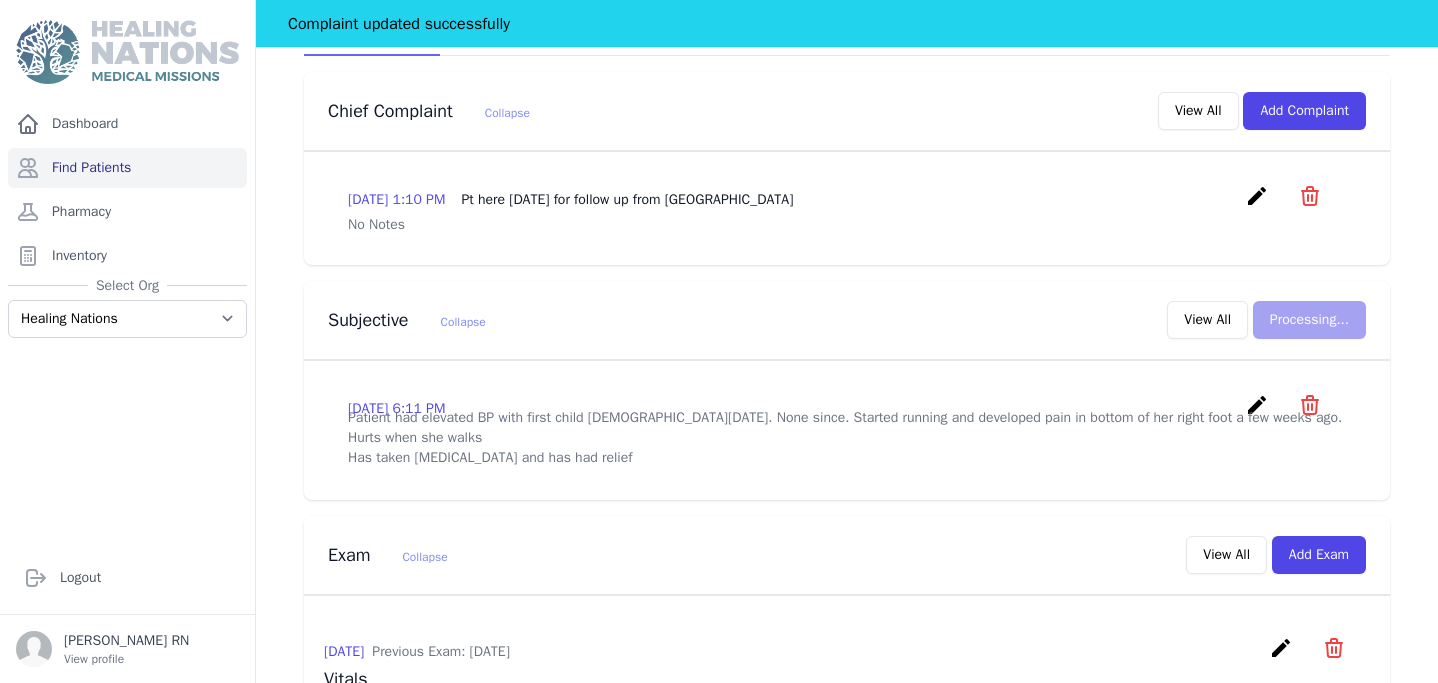 scroll, scrollTop: 0, scrollLeft: 0, axis: both 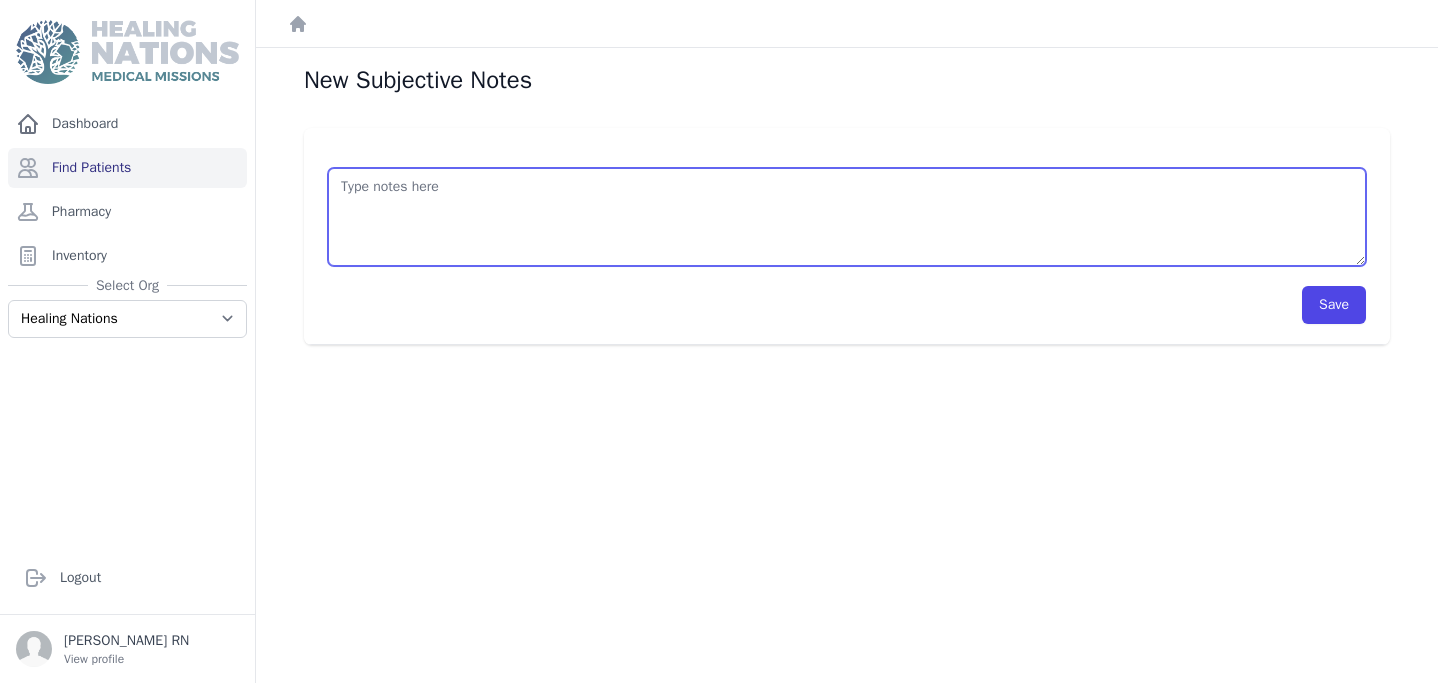 click at bounding box center (847, 217) 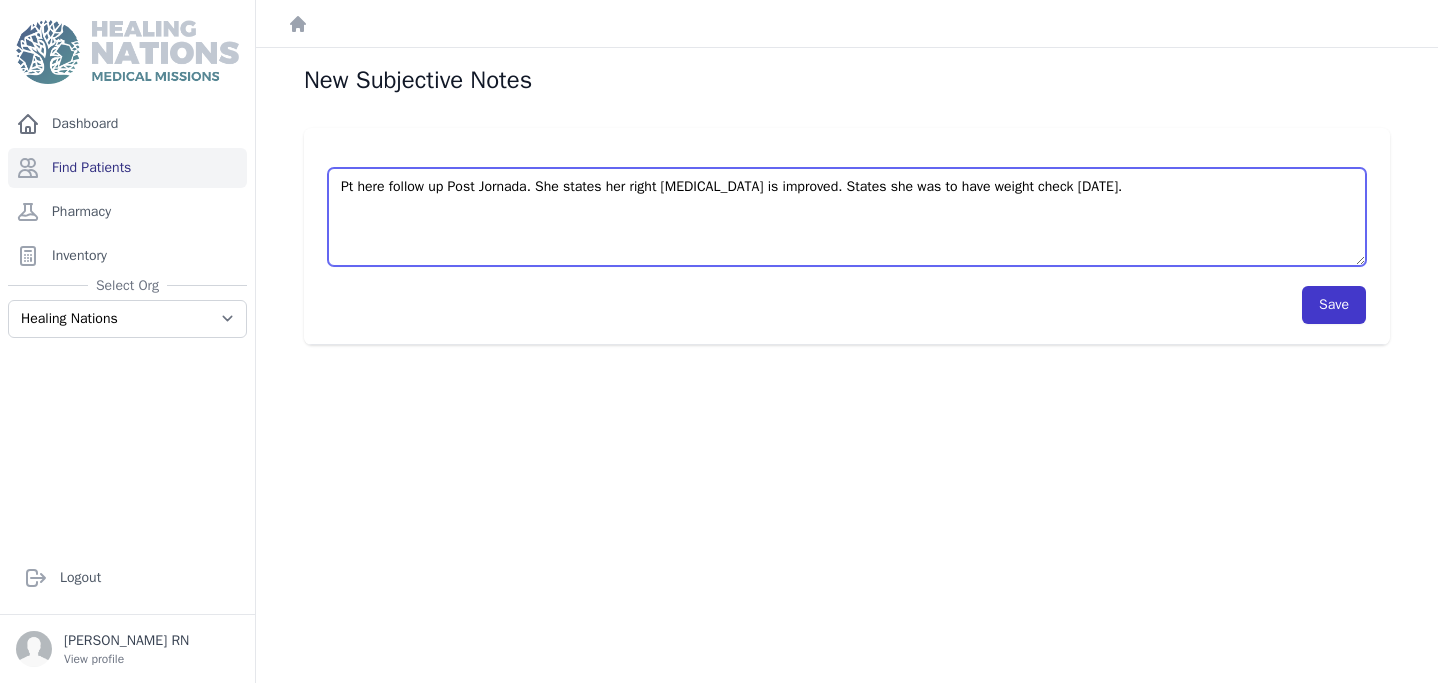 type on "Pt here follow up Post Jornada. She states her right [MEDICAL_DATA] is improved. States she was to have weight check [DATE]." 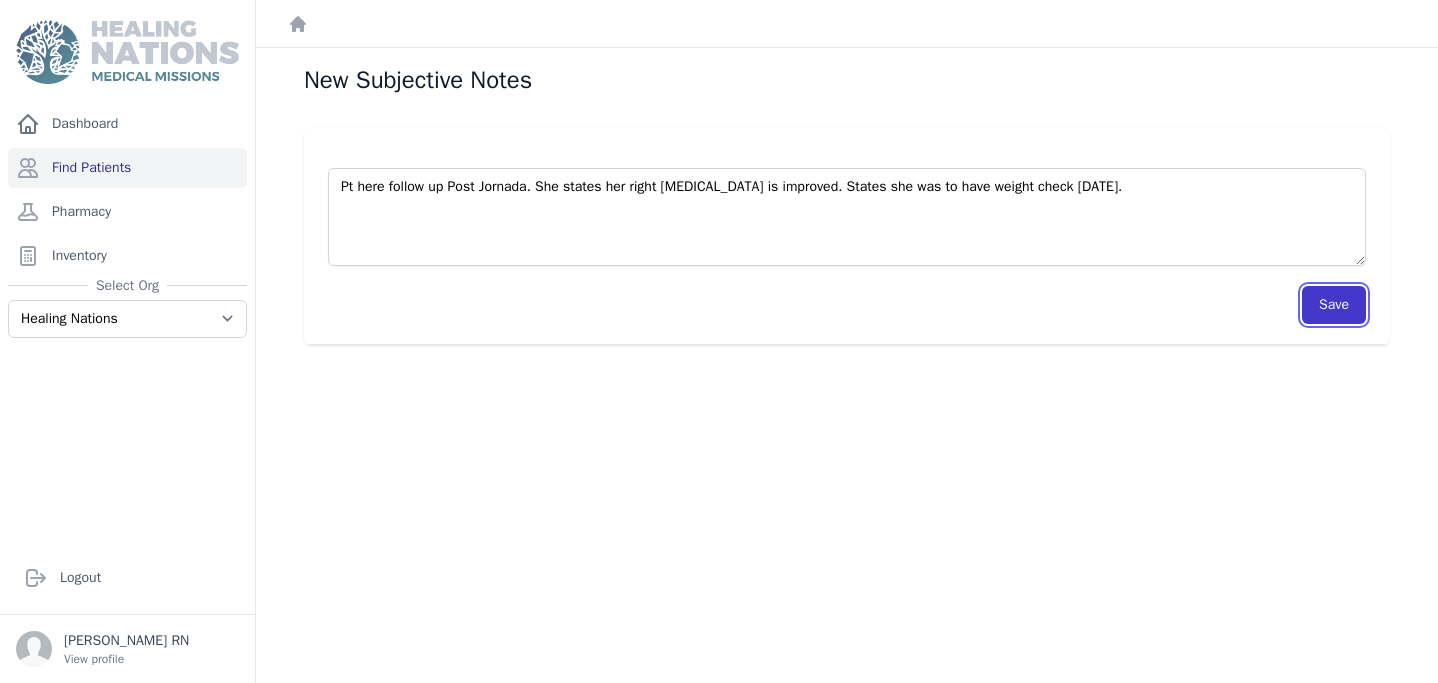 click on "Save" at bounding box center (1334, 305) 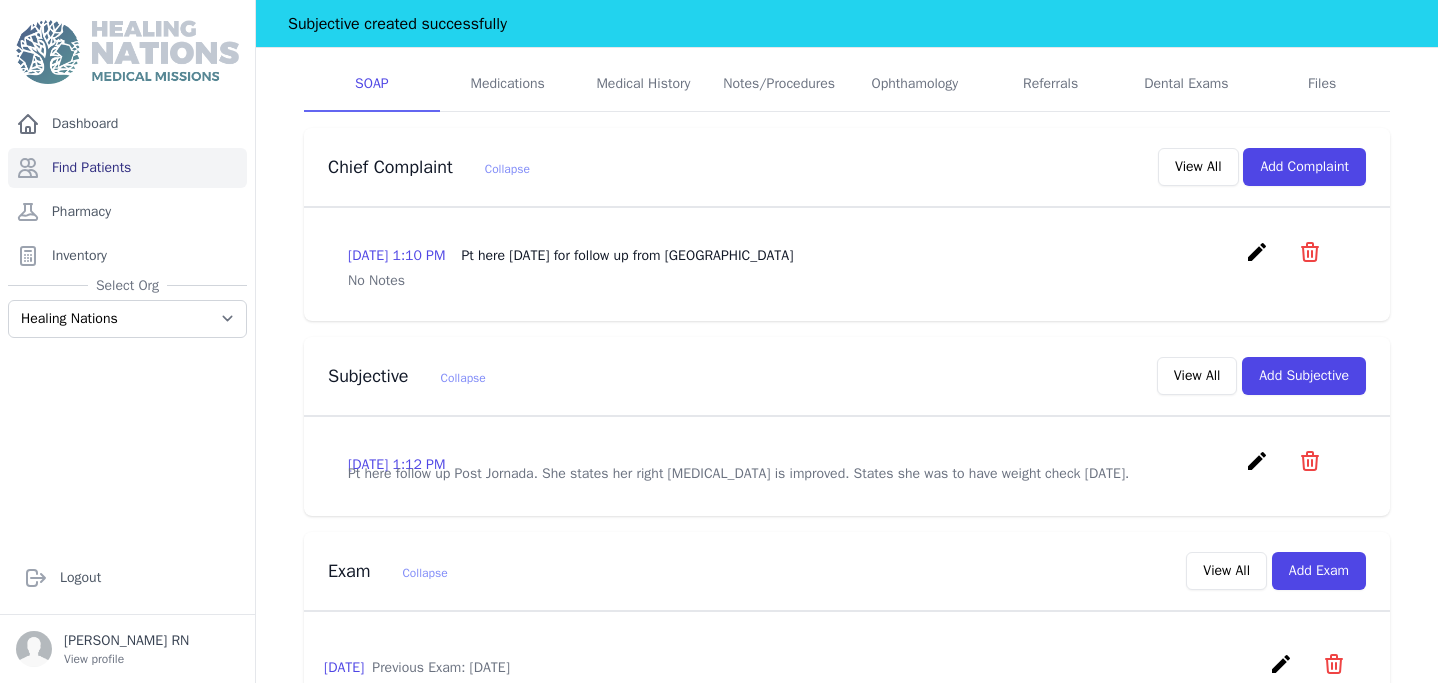 scroll, scrollTop: 666, scrollLeft: 0, axis: vertical 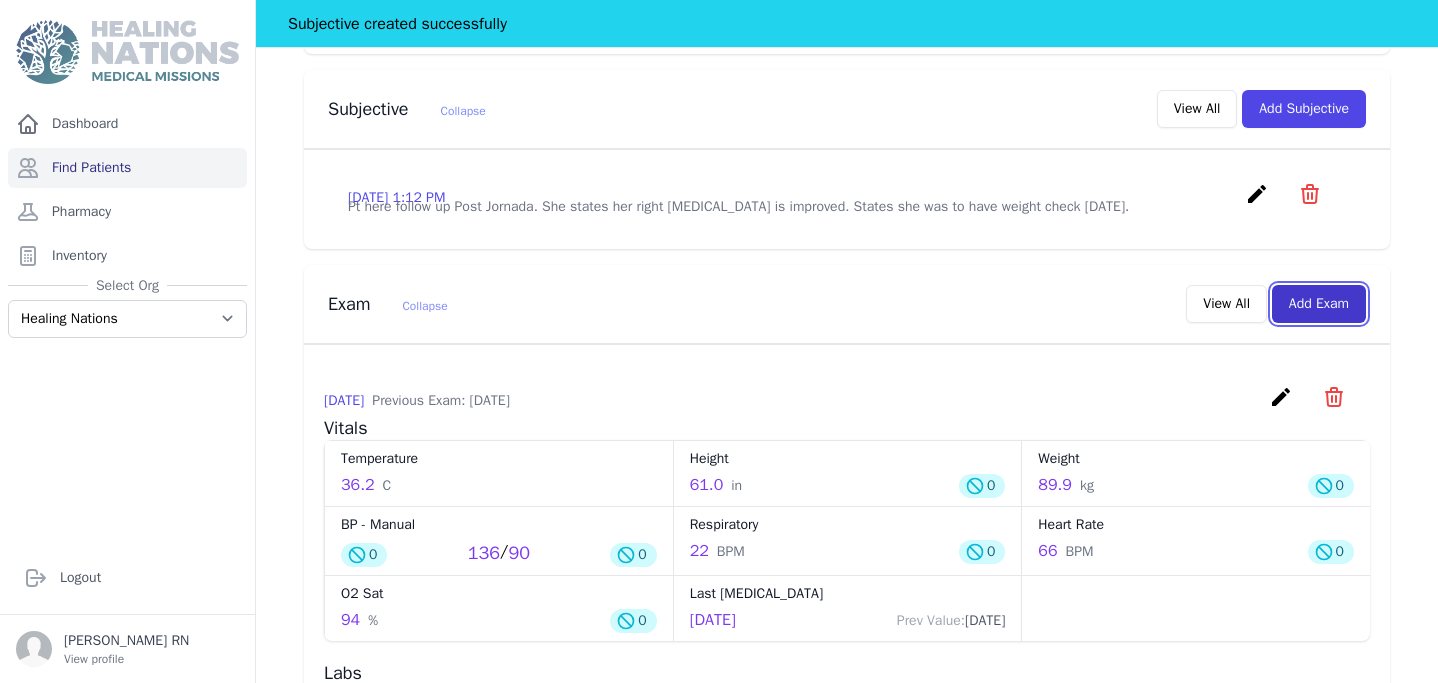 click on "Add Exam" at bounding box center [1319, 304] 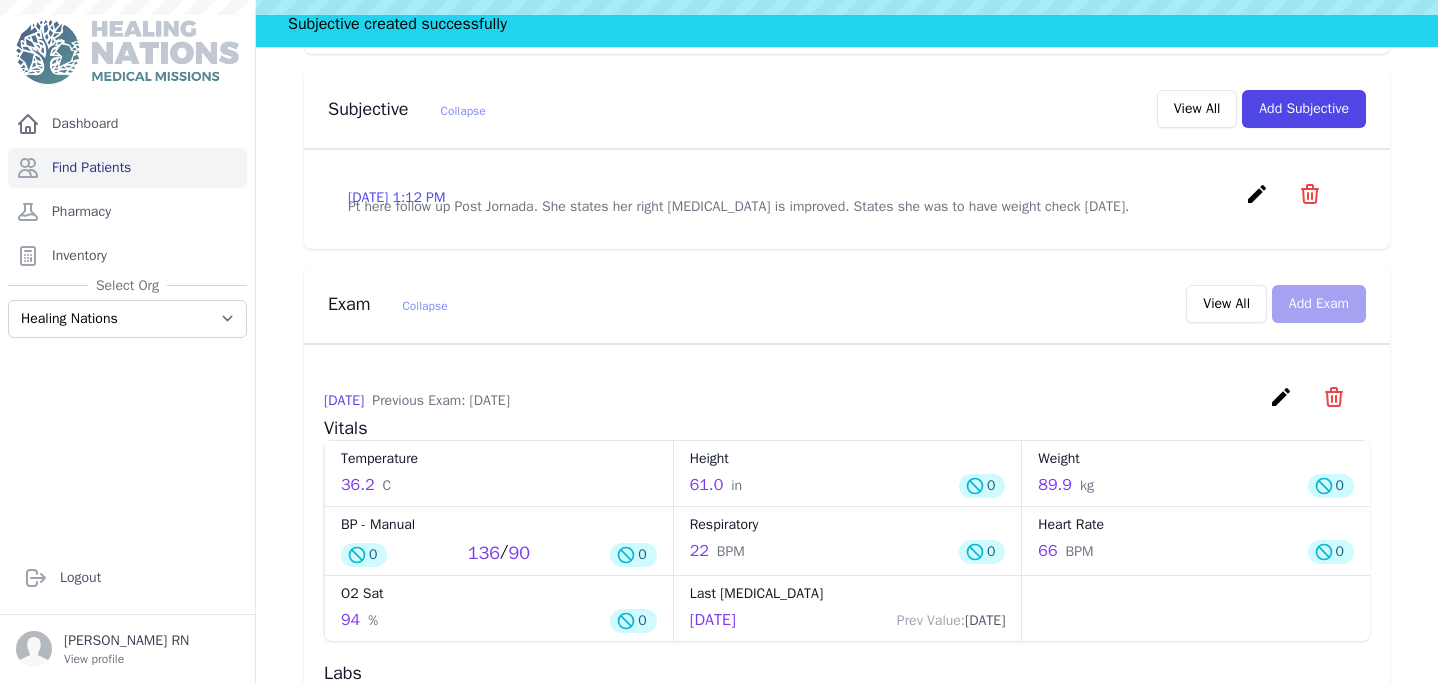 scroll, scrollTop: 0, scrollLeft: 0, axis: both 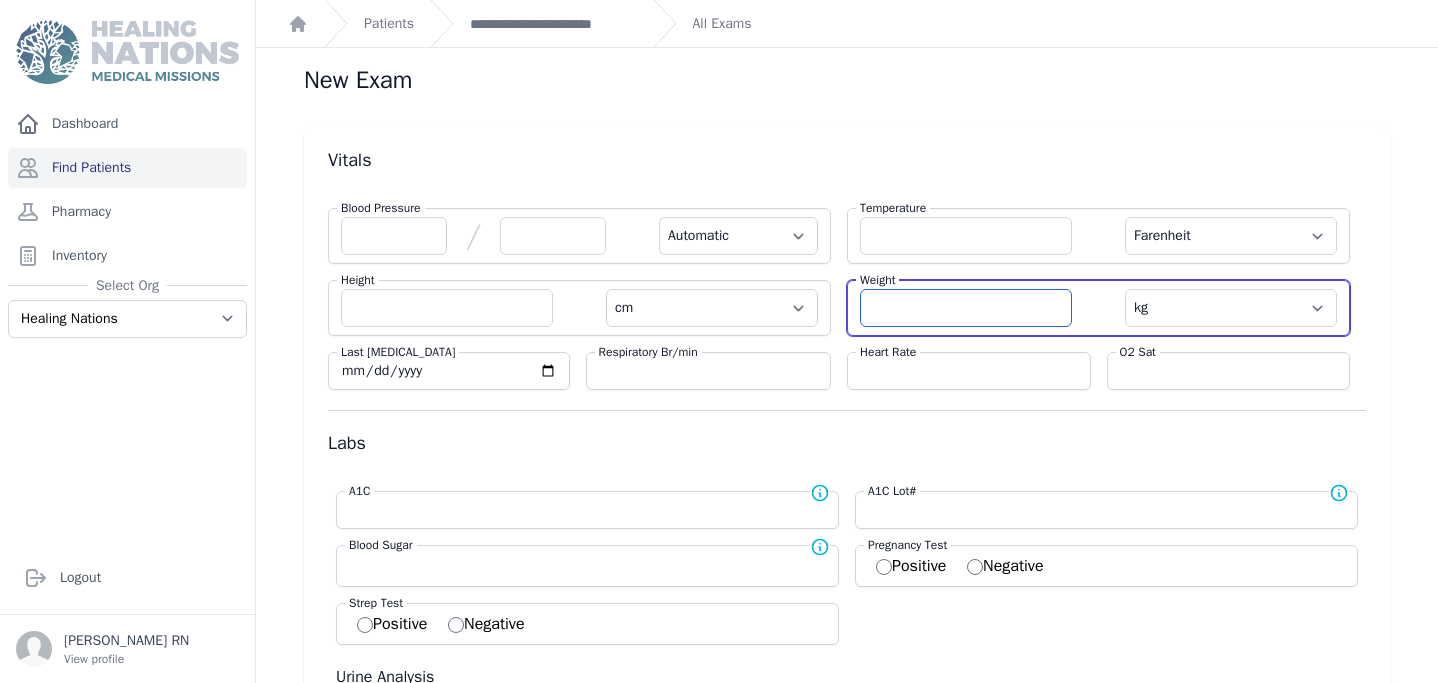 click at bounding box center [966, 308] 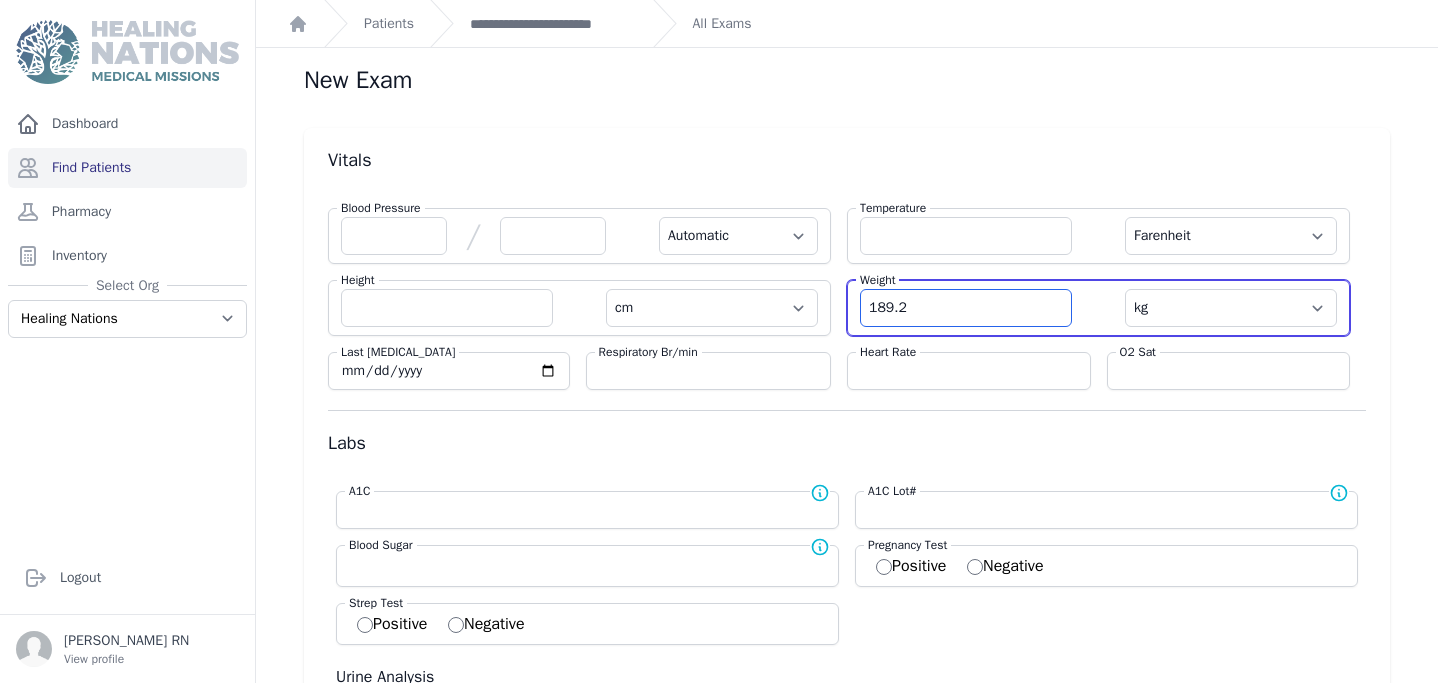 type on "189.2" 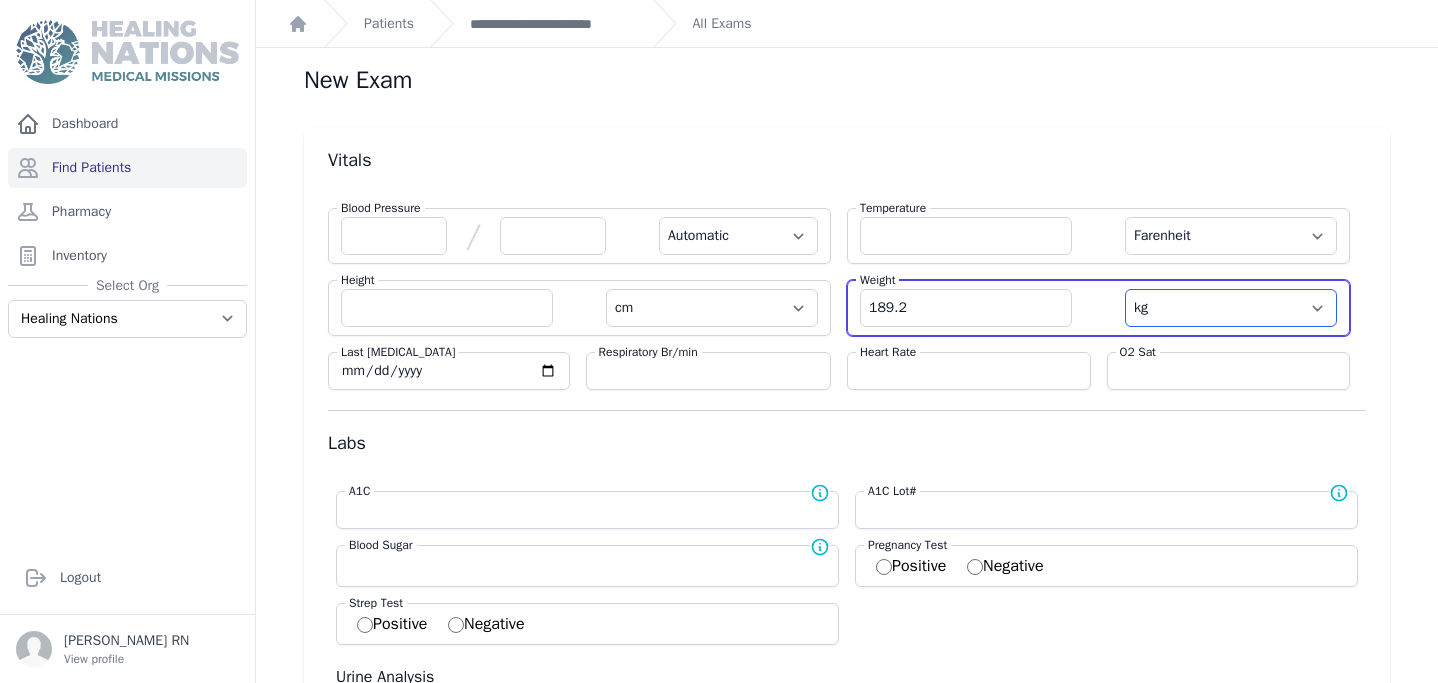 click on "kg lb" at bounding box center (1231, 308) 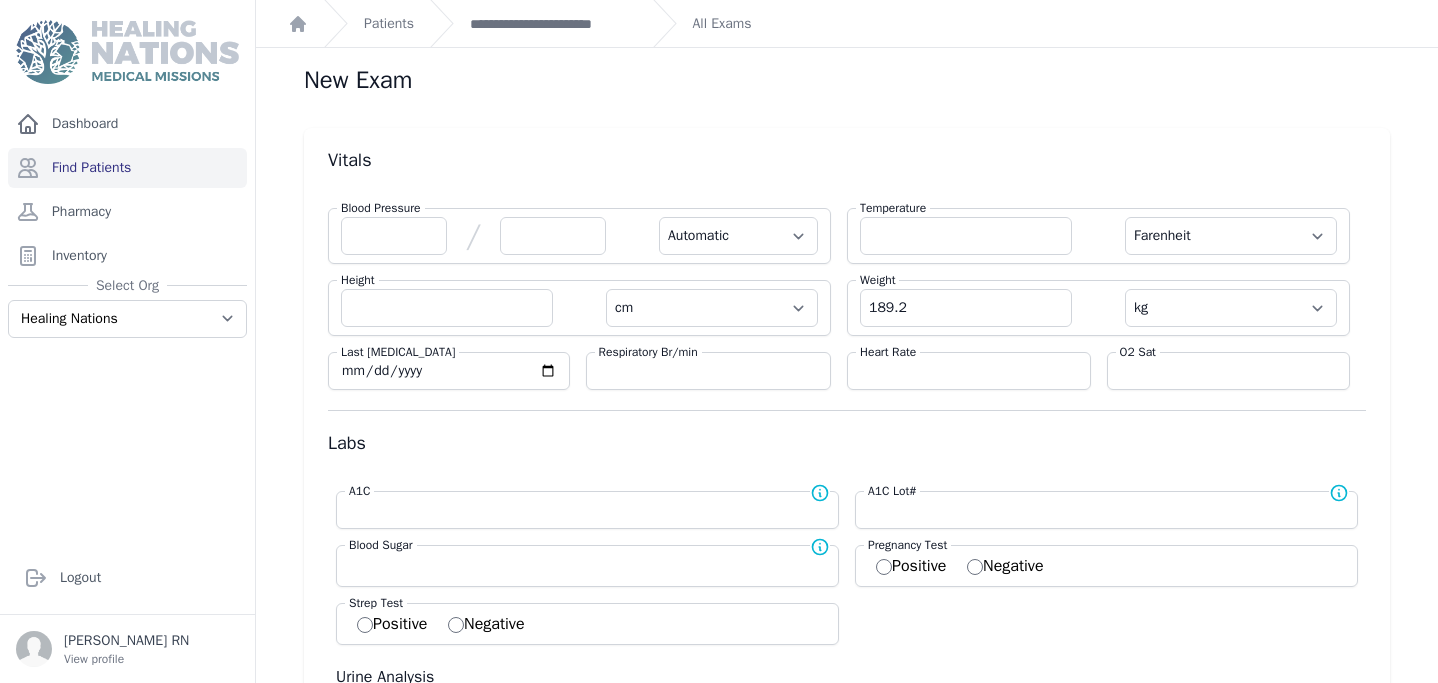 select on "Automatic" 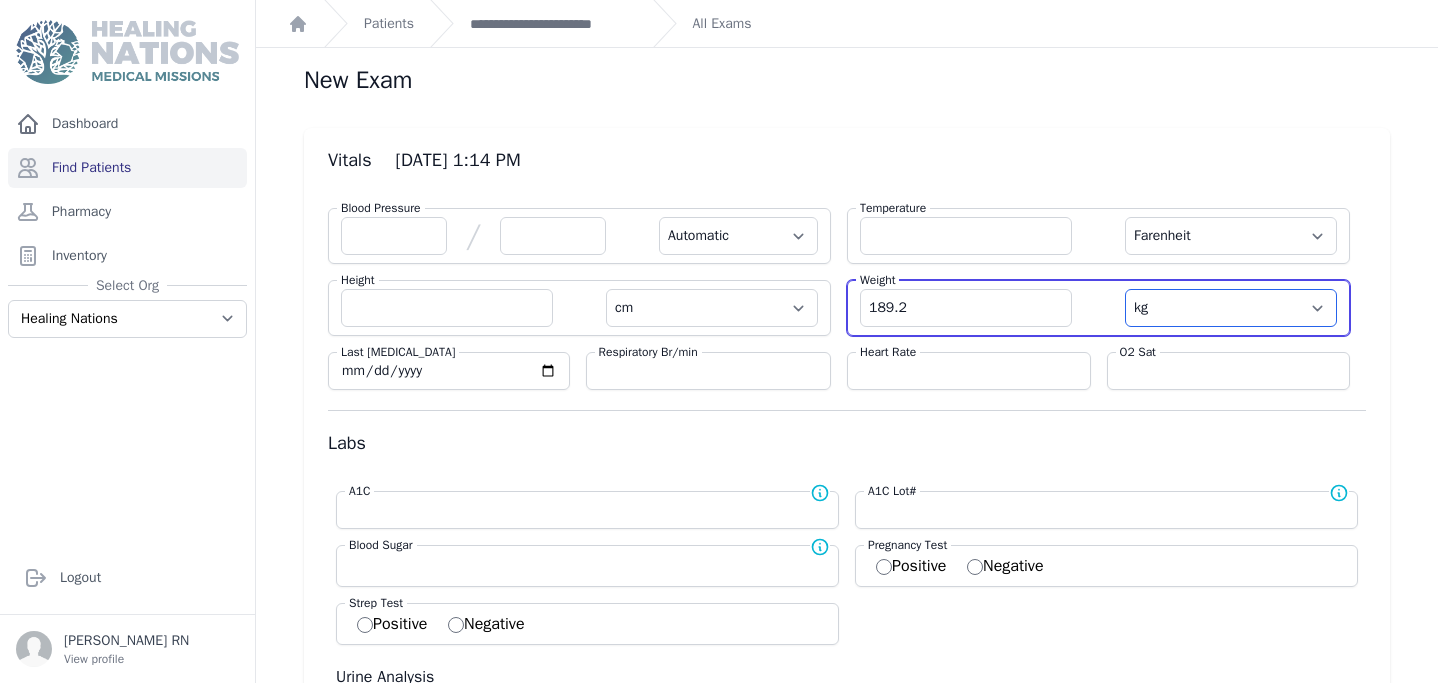 click on "kg lb" at bounding box center (1231, 308) 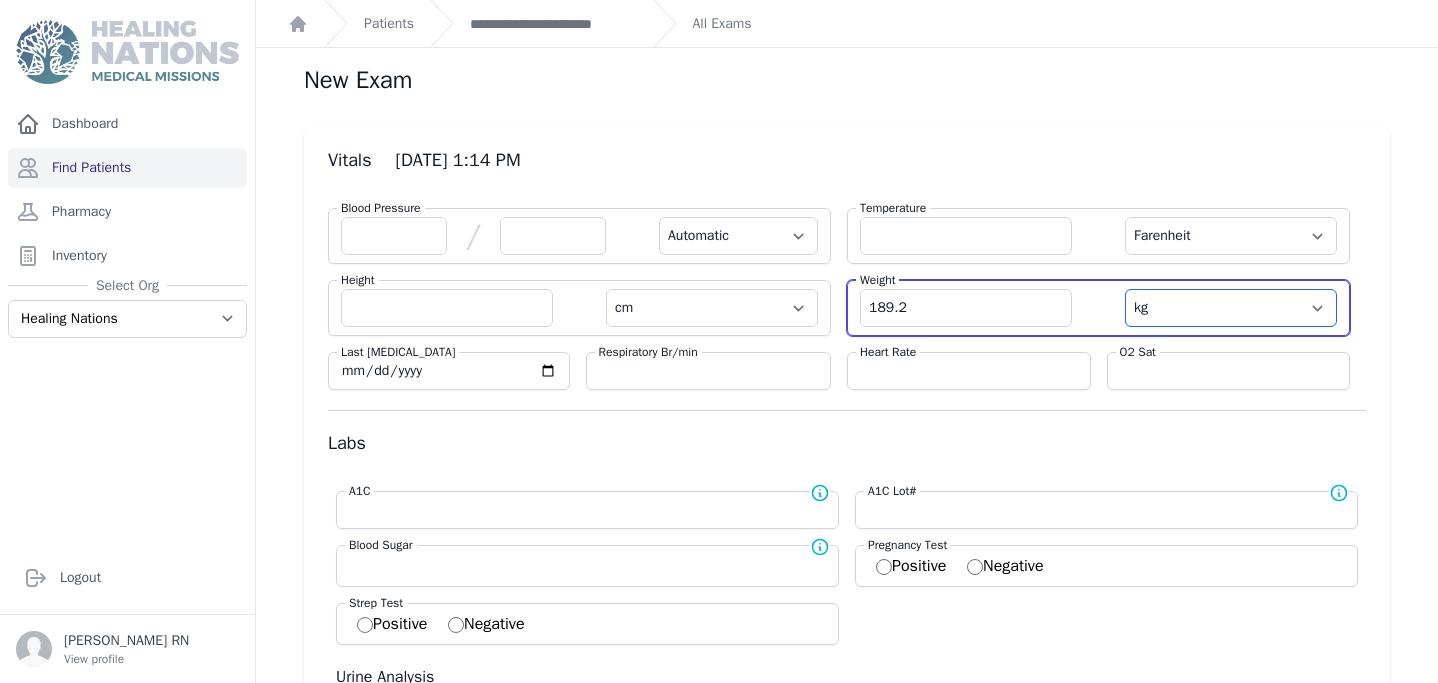 select on "lb" 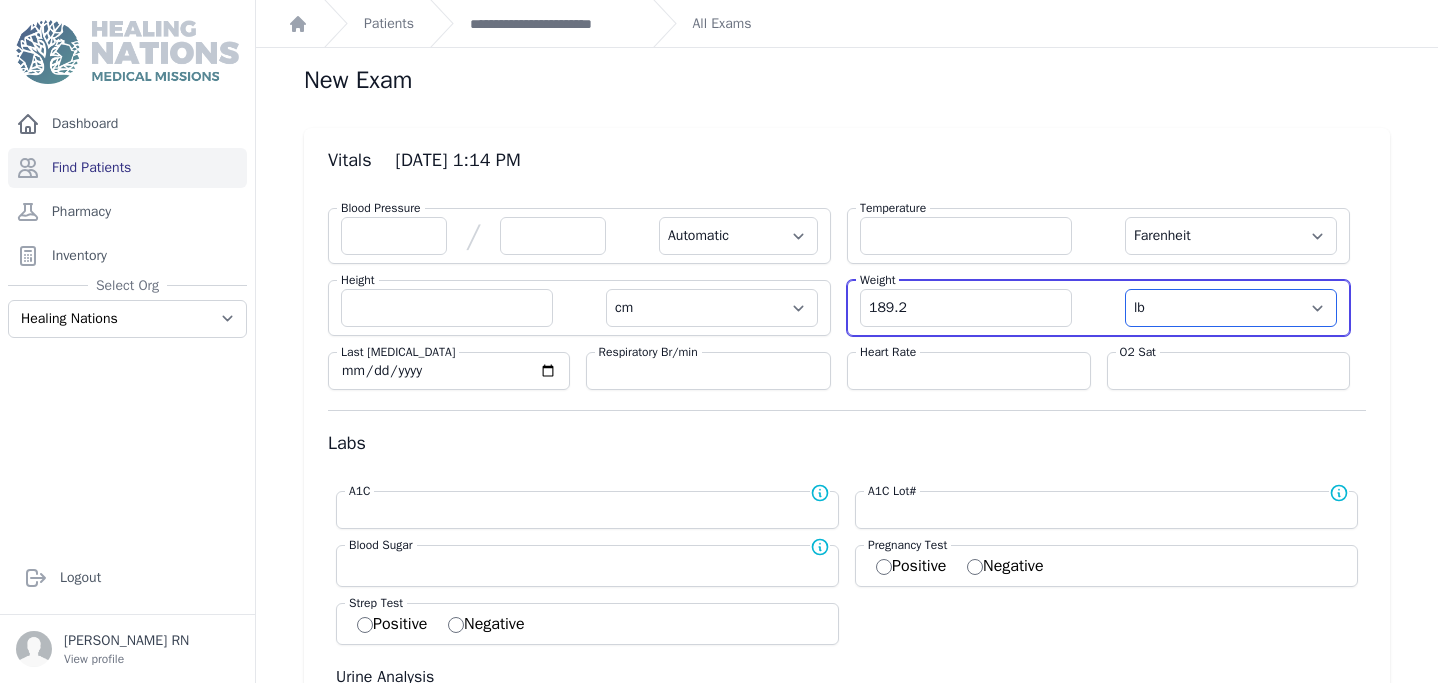 select on "Automatic" 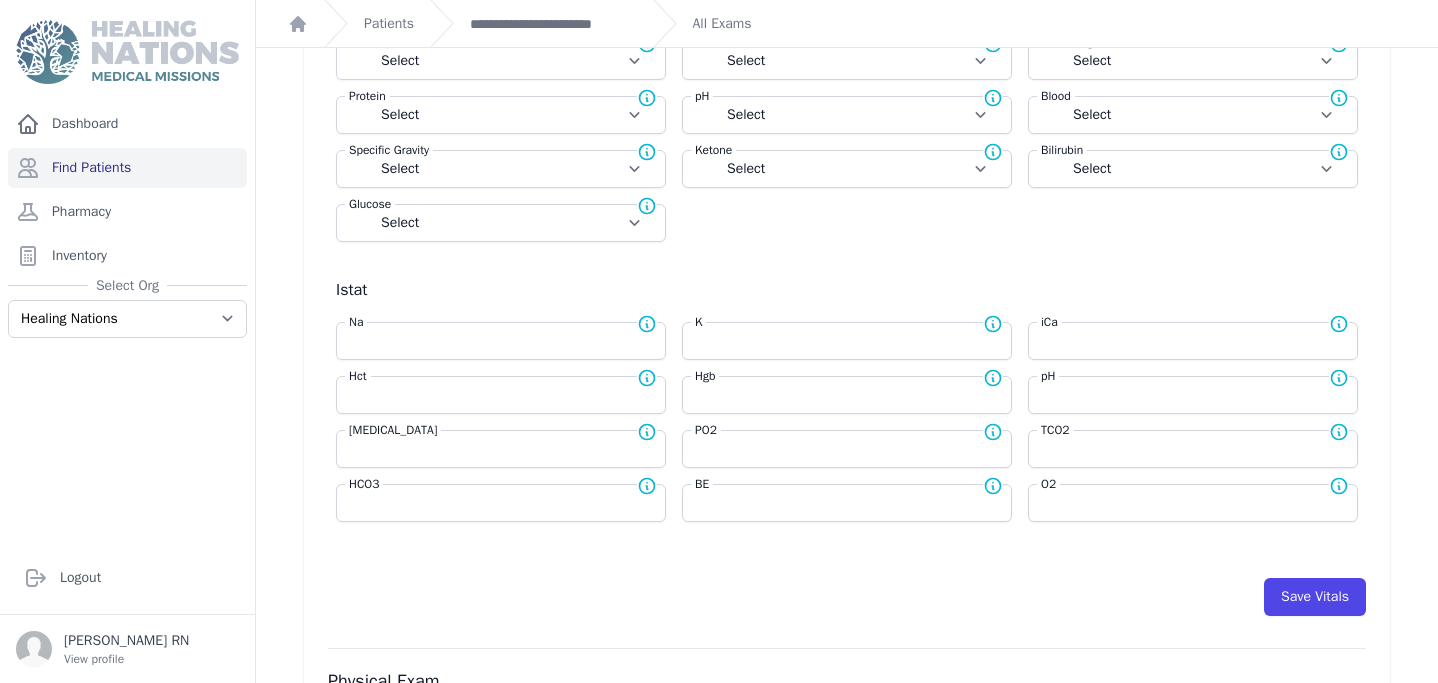 scroll, scrollTop: 775, scrollLeft: 0, axis: vertical 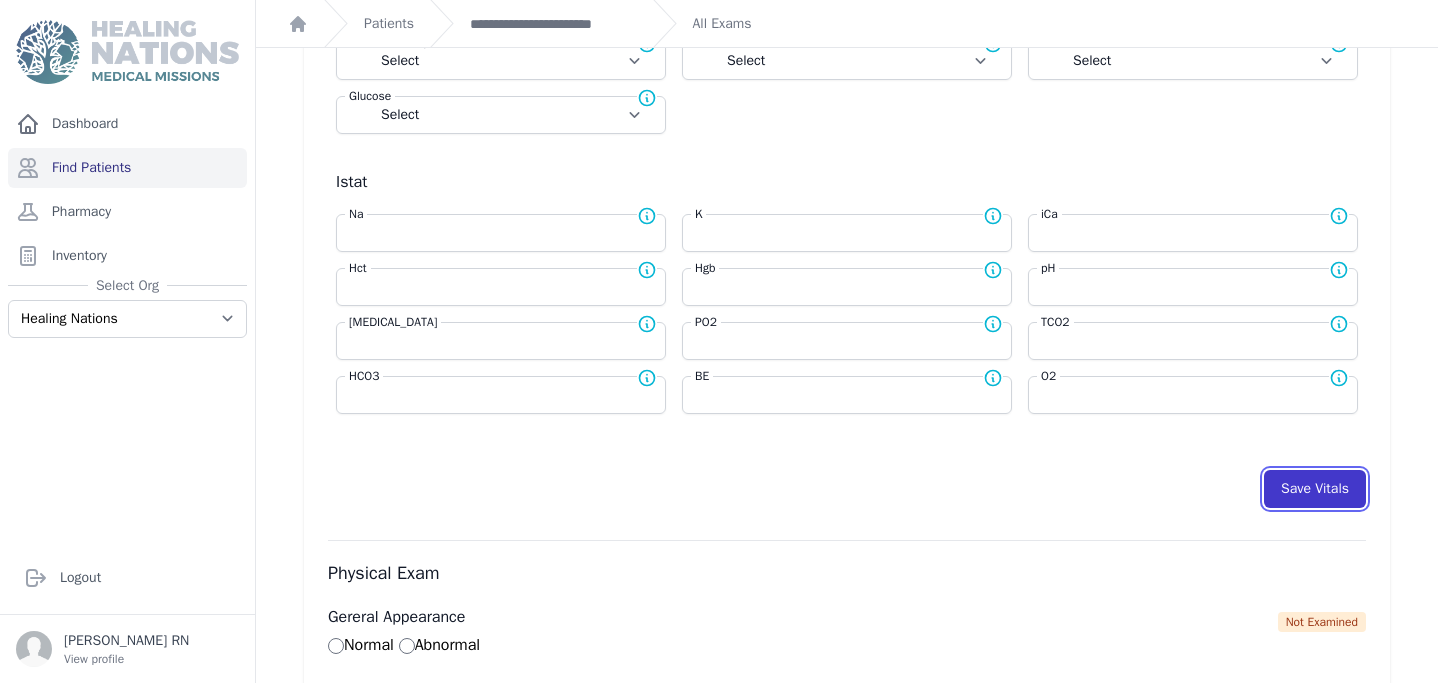 click on "Save Vitals" at bounding box center (1315, 489) 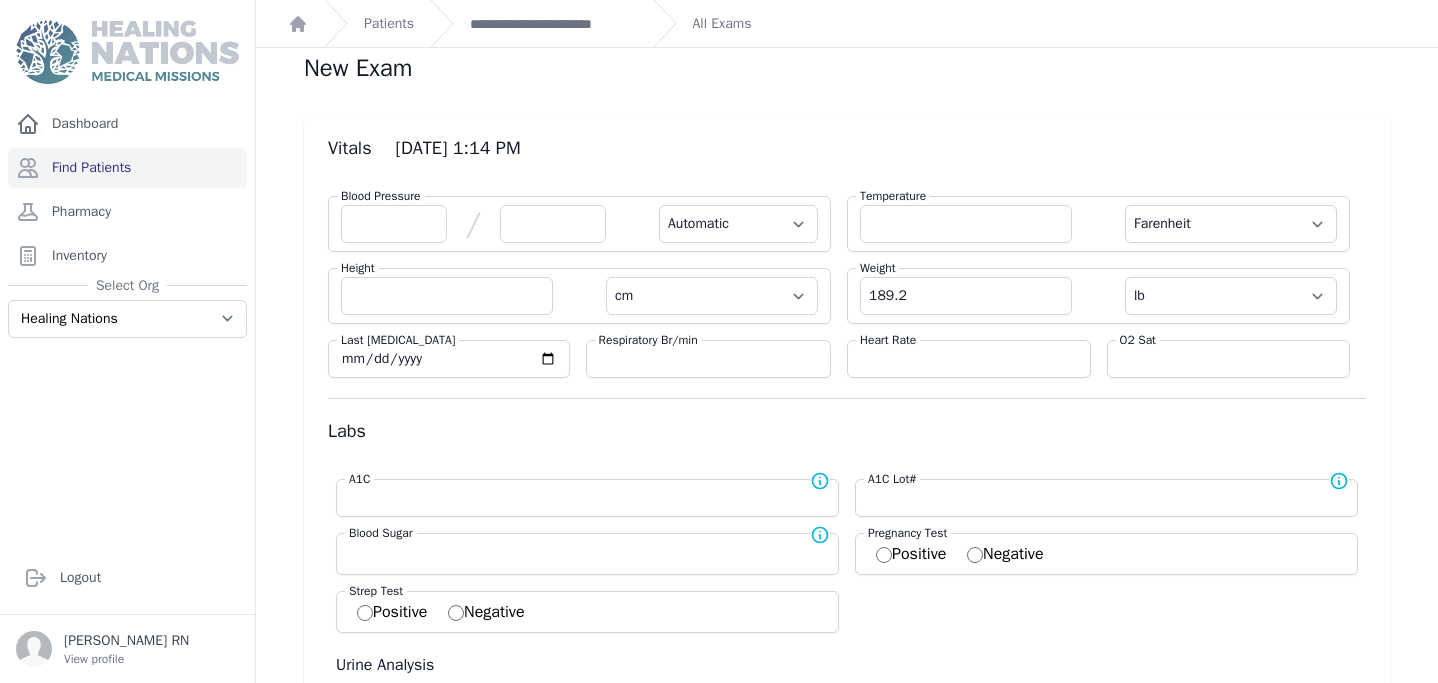 scroll, scrollTop: 13, scrollLeft: 0, axis: vertical 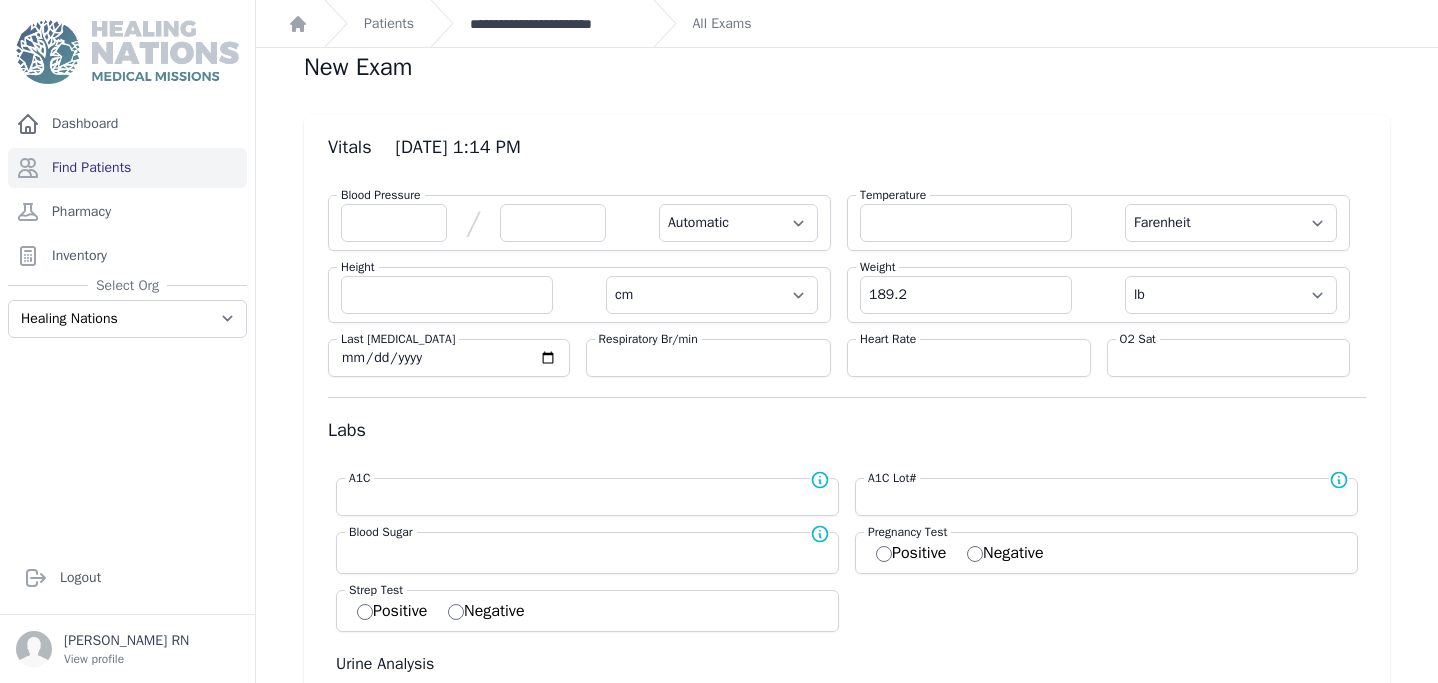click on "**********" at bounding box center [553, 24] 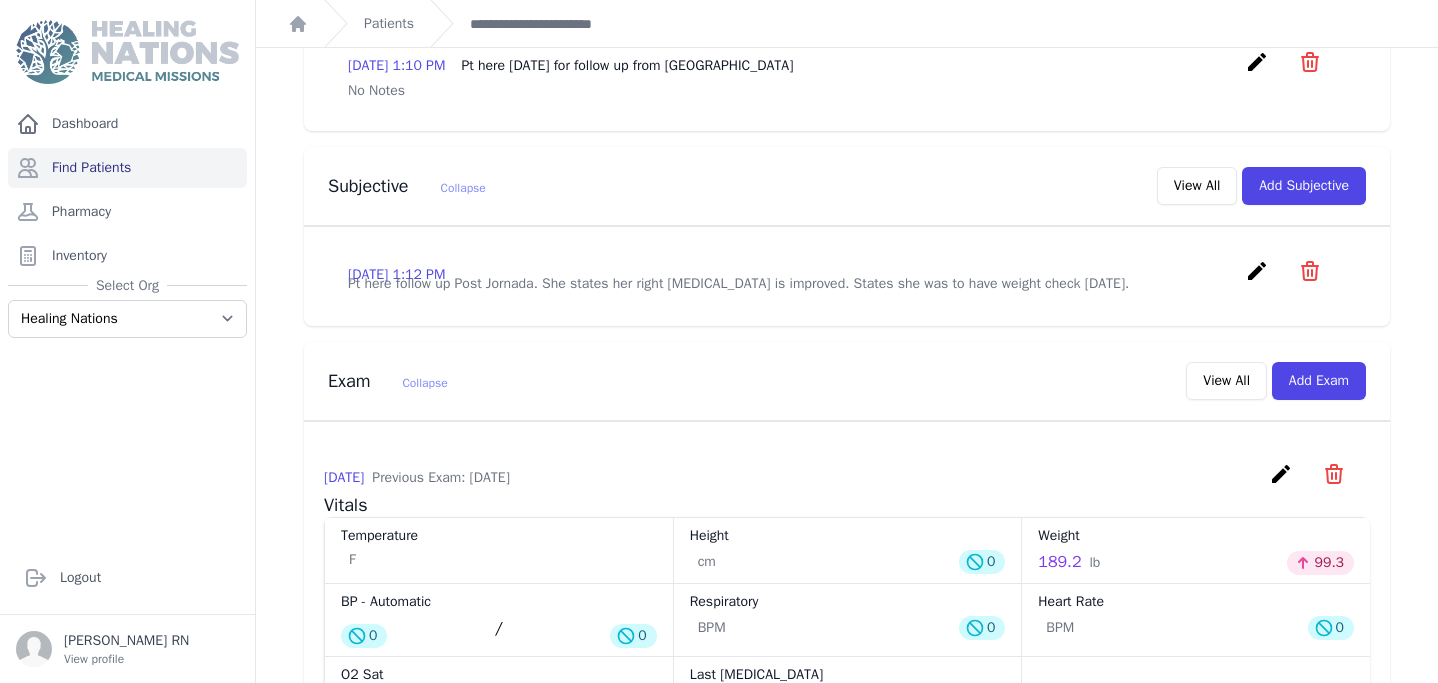 scroll, scrollTop: 513, scrollLeft: 0, axis: vertical 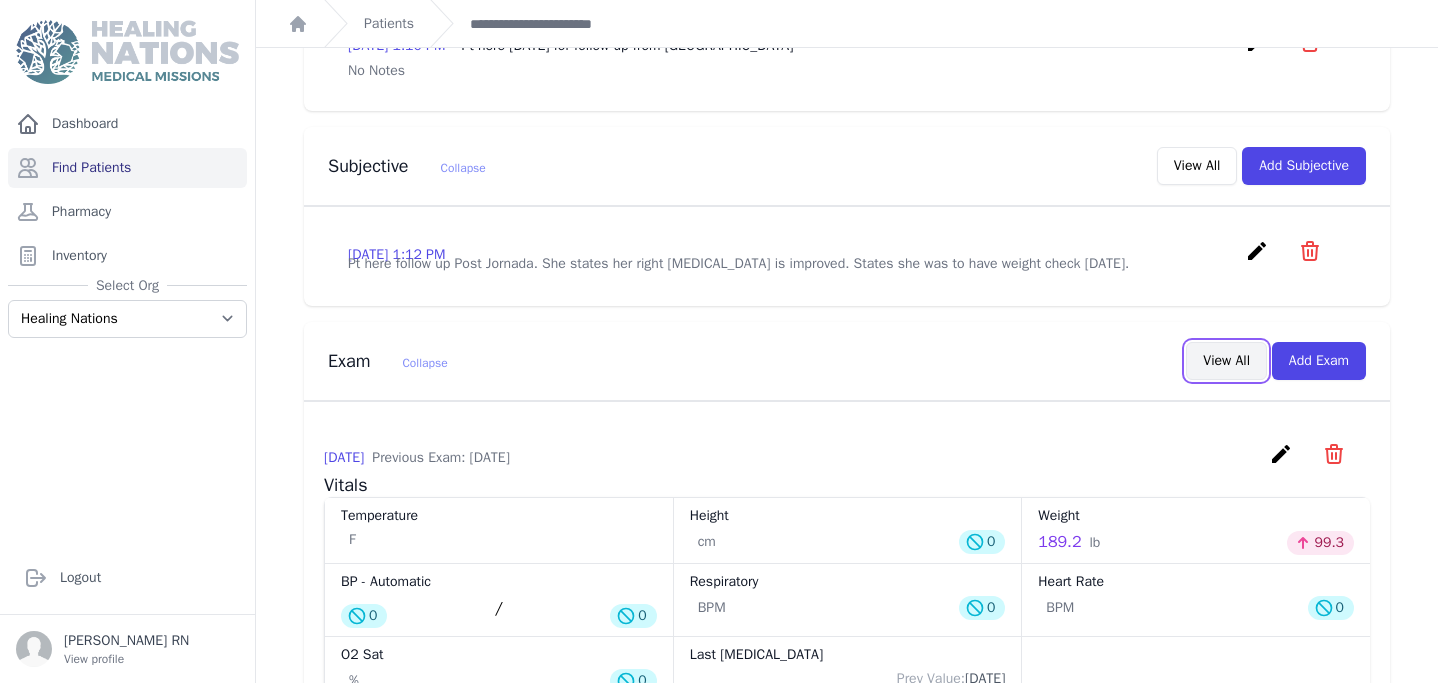 click on "View All" at bounding box center (1226, 361) 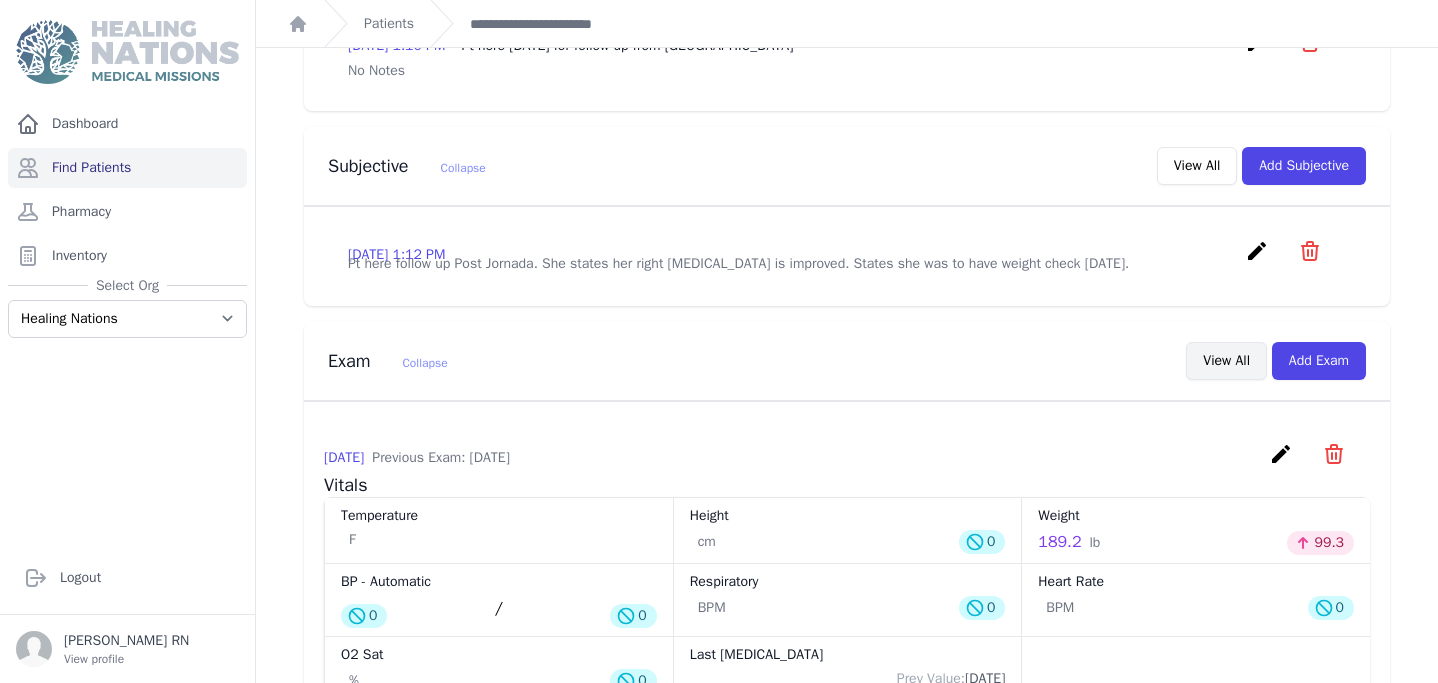 scroll, scrollTop: 0, scrollLeft: 0, axis: both 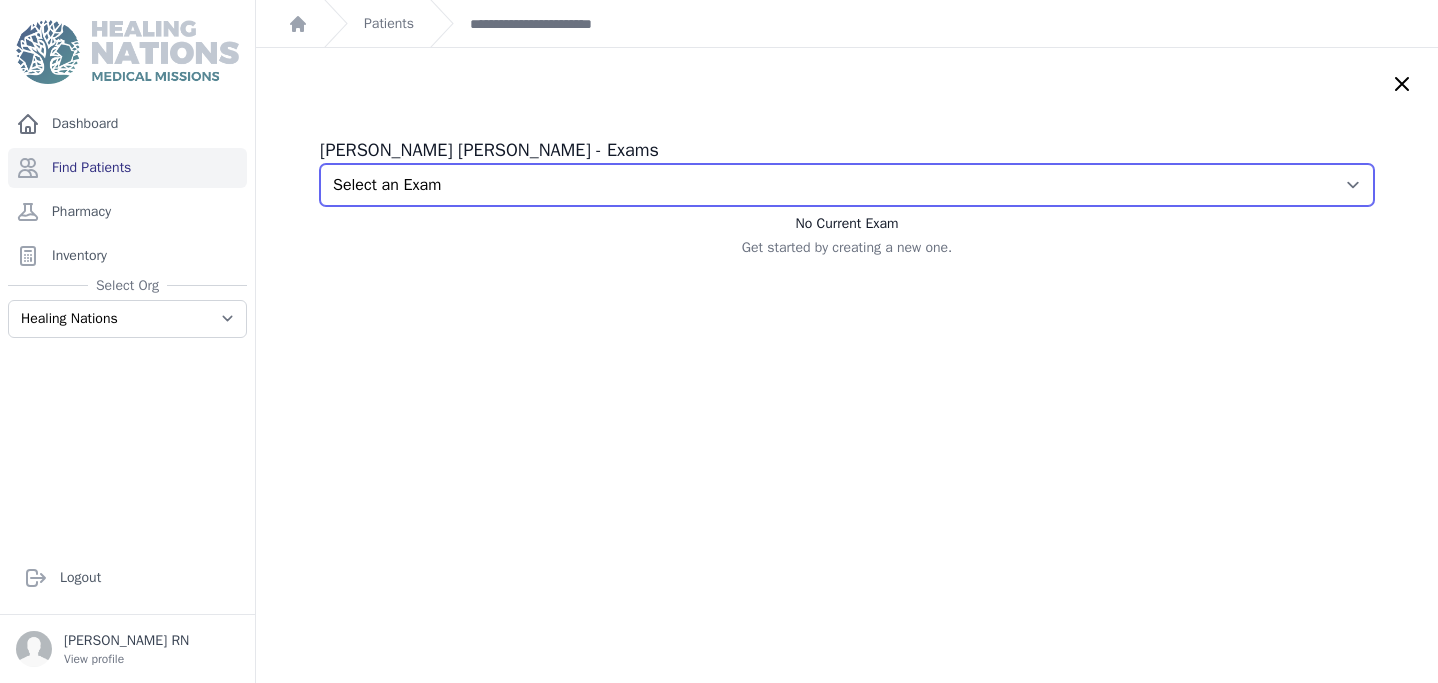 click on "Select an Exam
[DATE] 1:14 PM
[DATE] 4:28 PM" at bounding box center [847, 185] 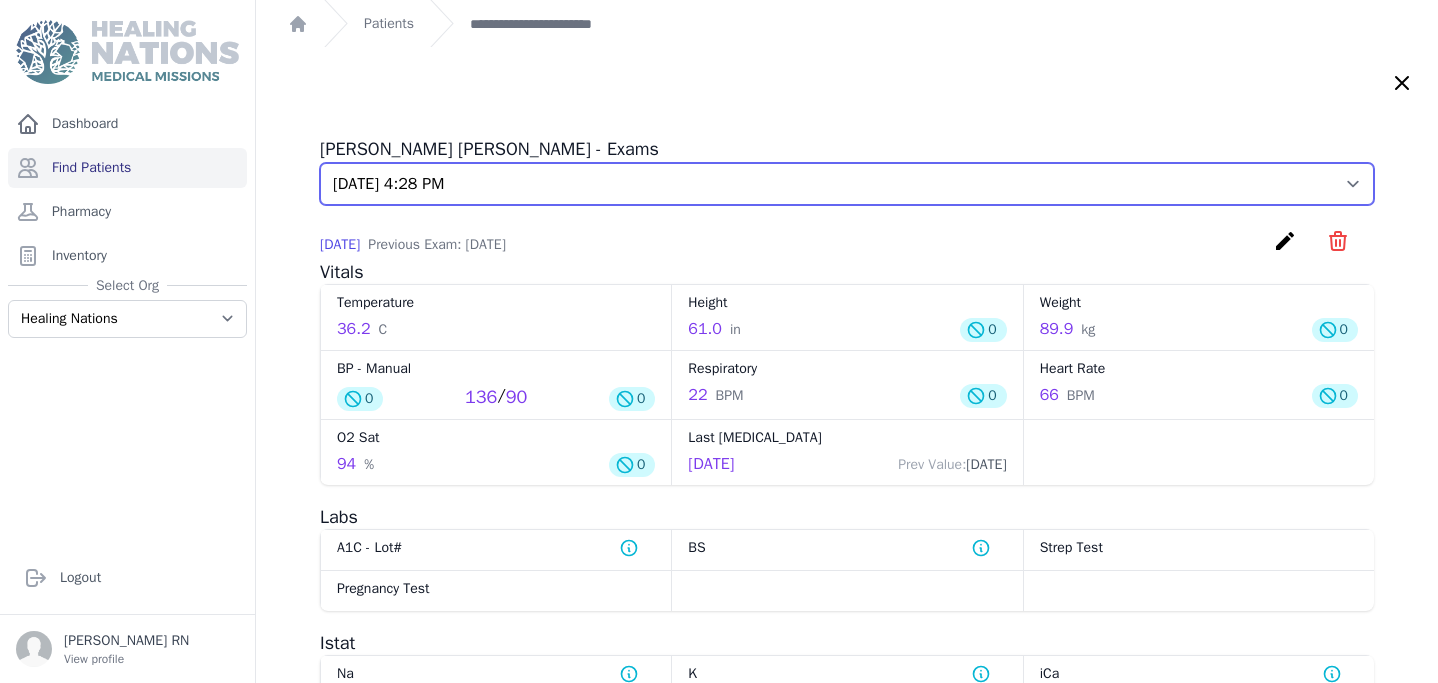 scroll, scrollTop: 0, scrollLeft: 0, axis: both 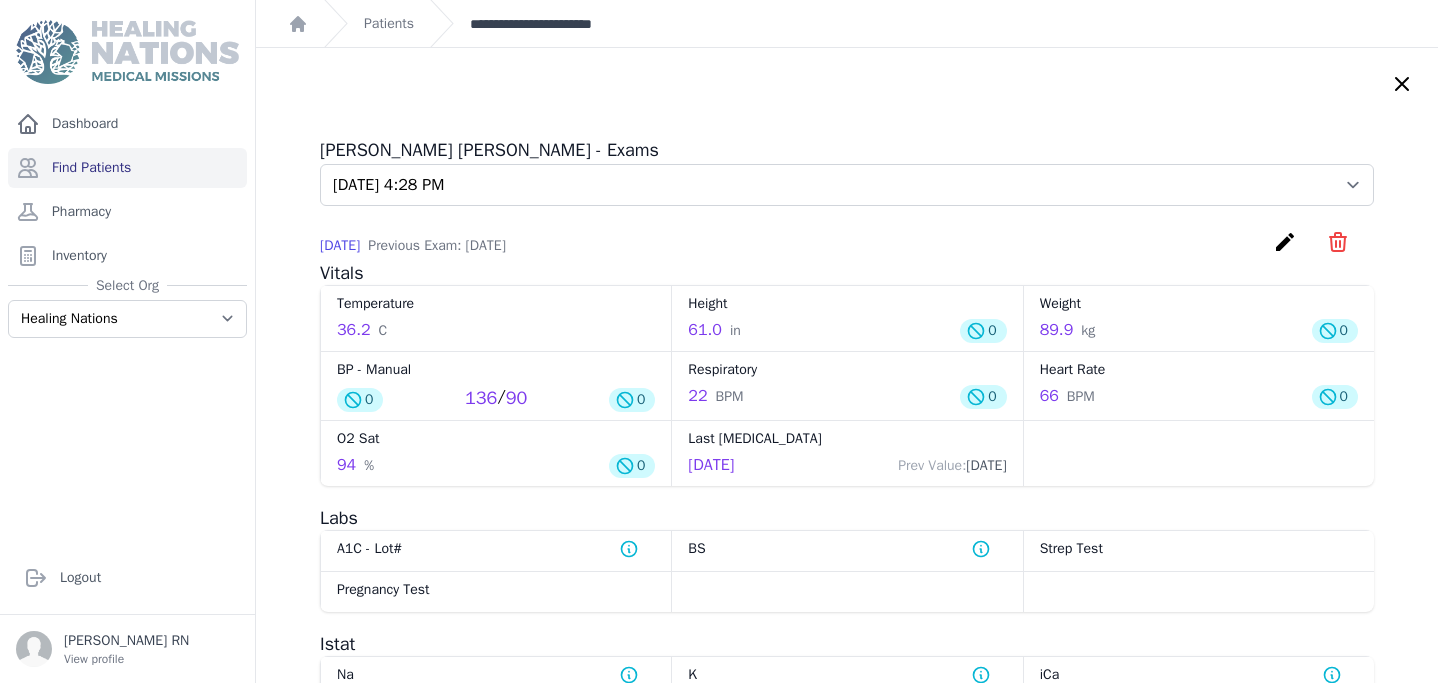 click on "**********" at bounding box center [553, 24] 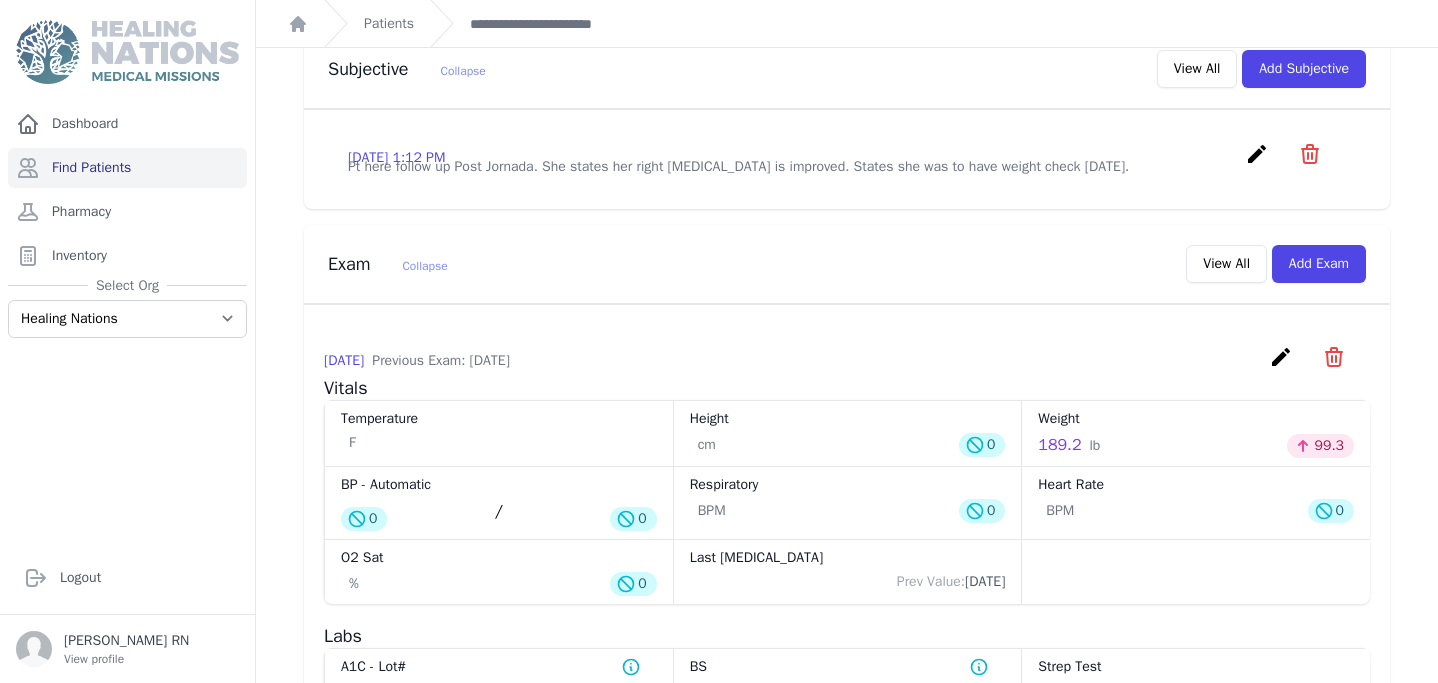 scroll, scrollTop: 611, scrollLeft: 0, axis: vertical 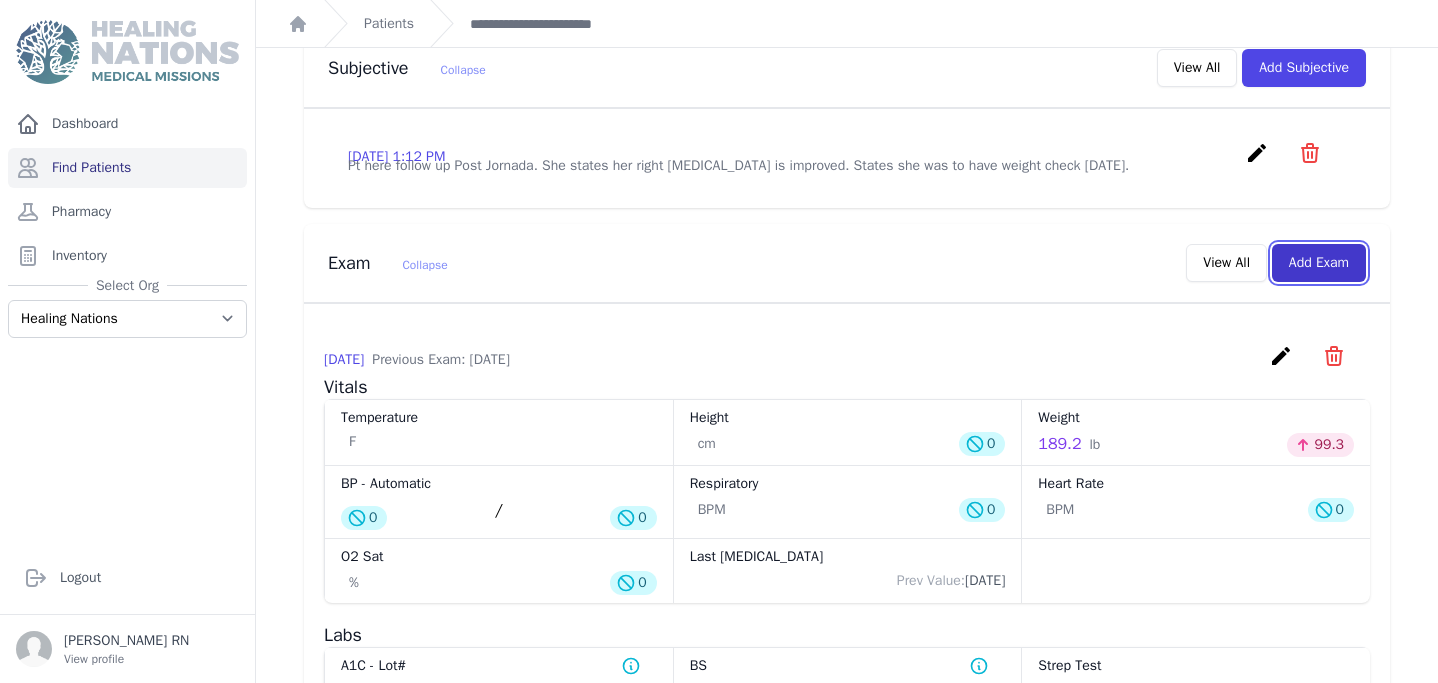 click on "Add Exam" at bounding box center [1319, 263] 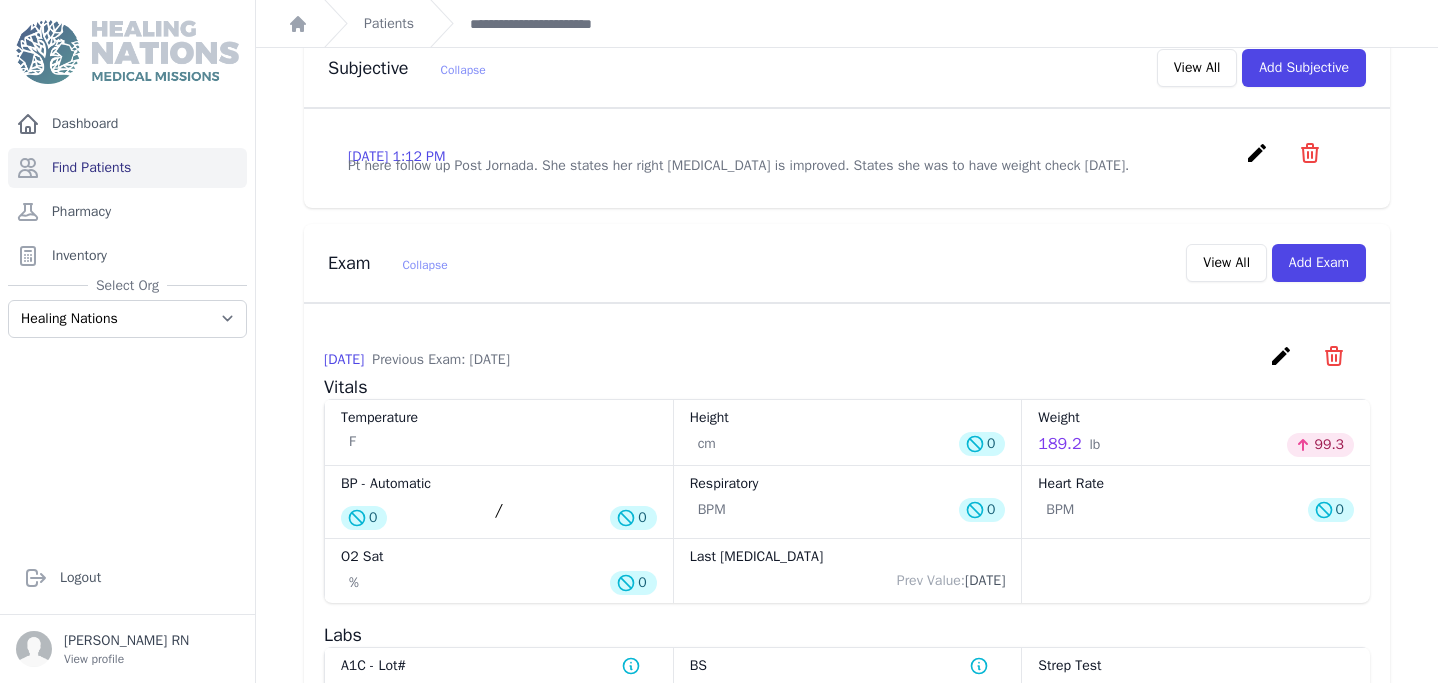 scroll, scrollTop: 0, scrollLeft: 0, axis: both 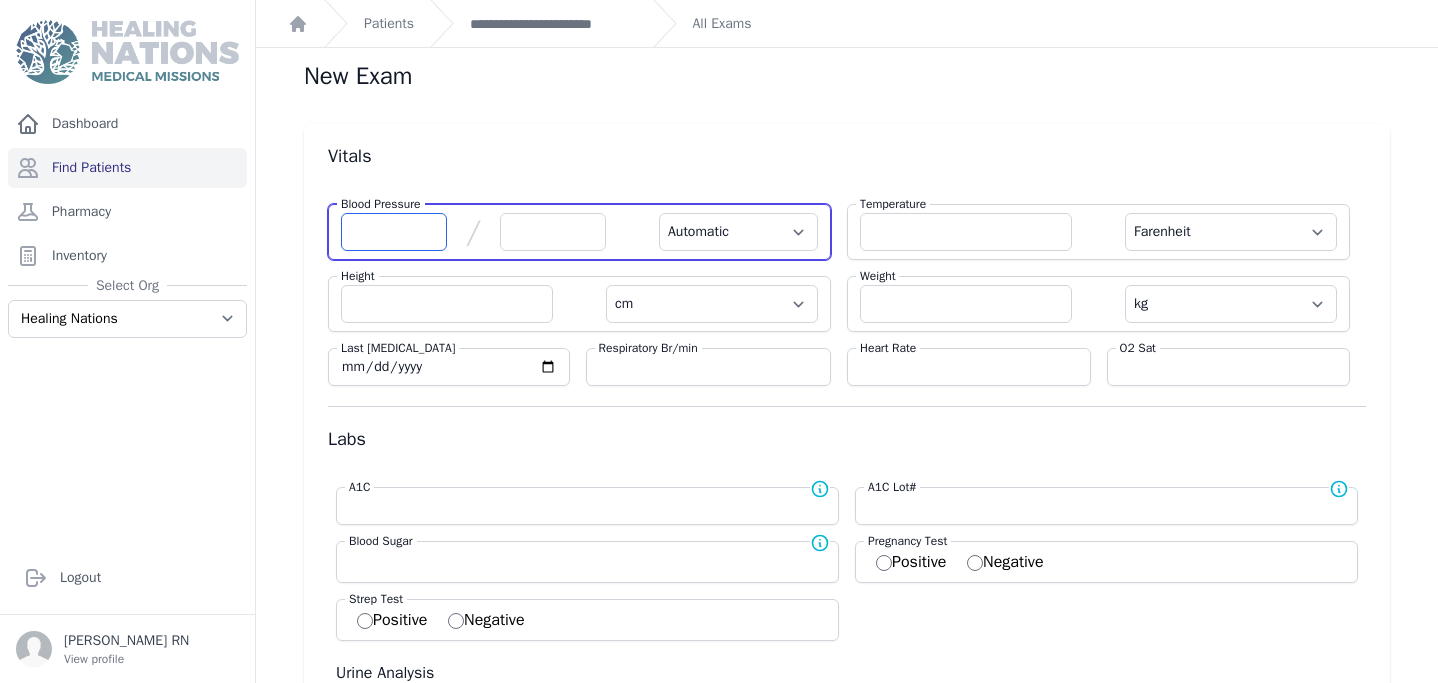 click at bounding box center [394, 232] 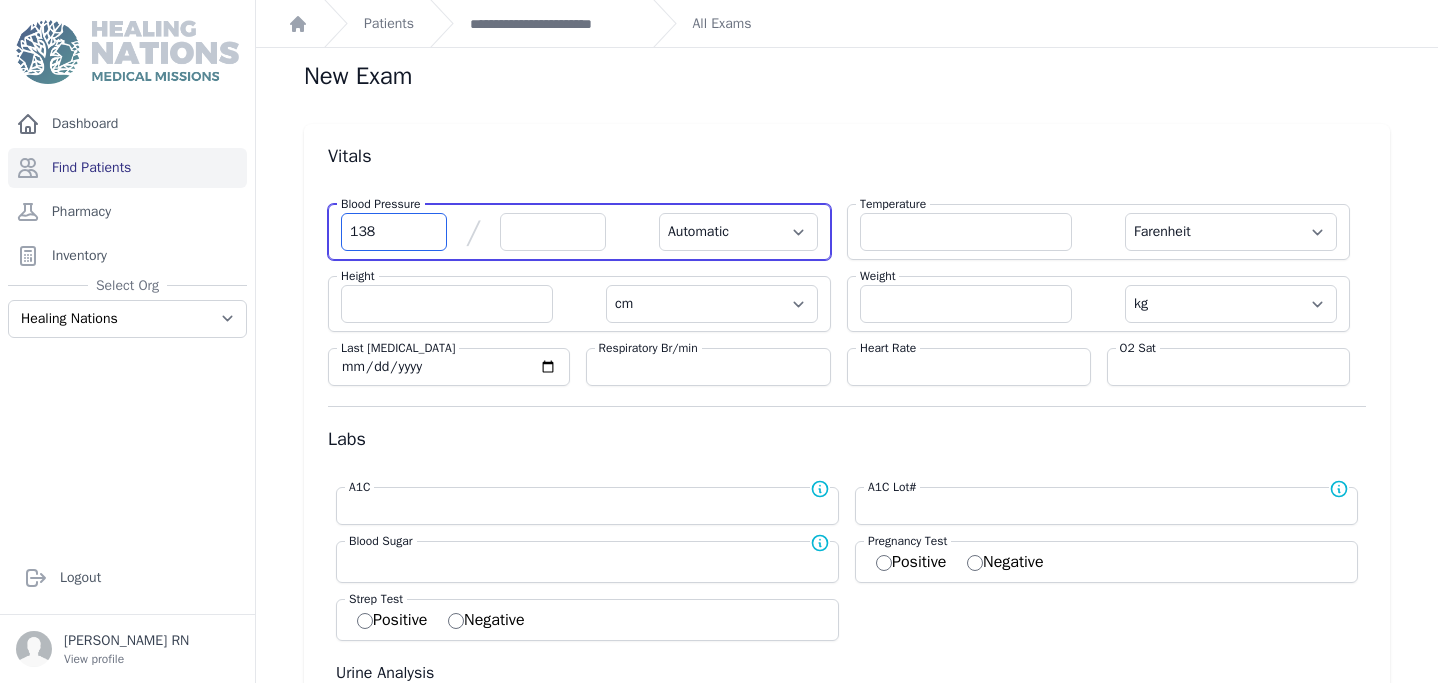 type on "138" 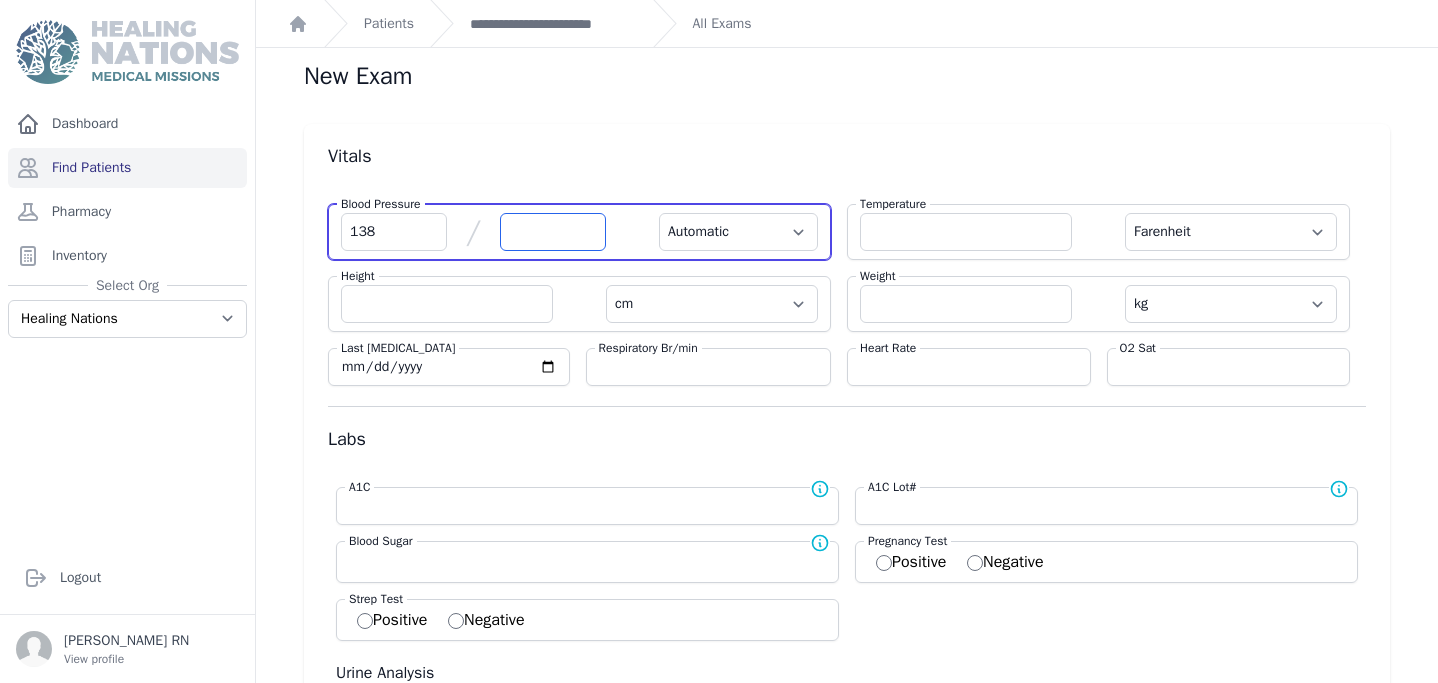 select on "Automatic" 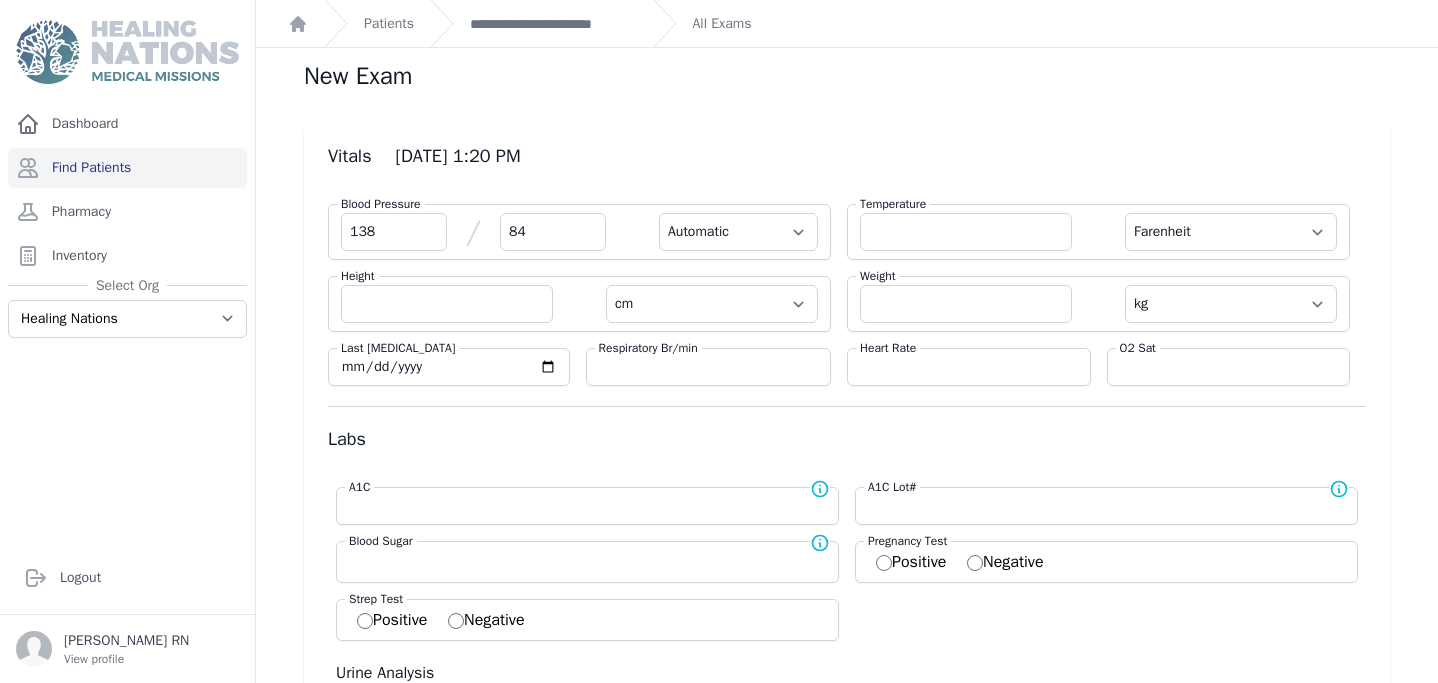 type on "84" 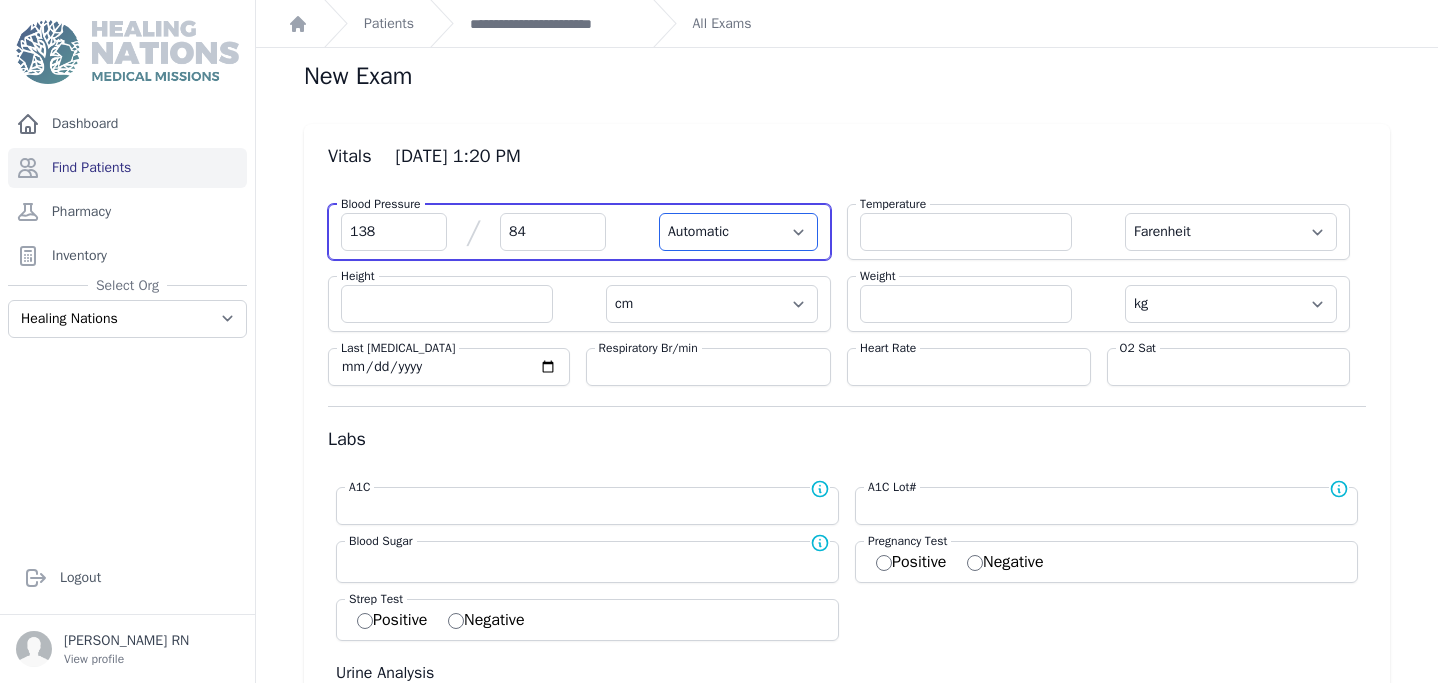 click on "Automatic Manual" at bounding box center [738, 232] 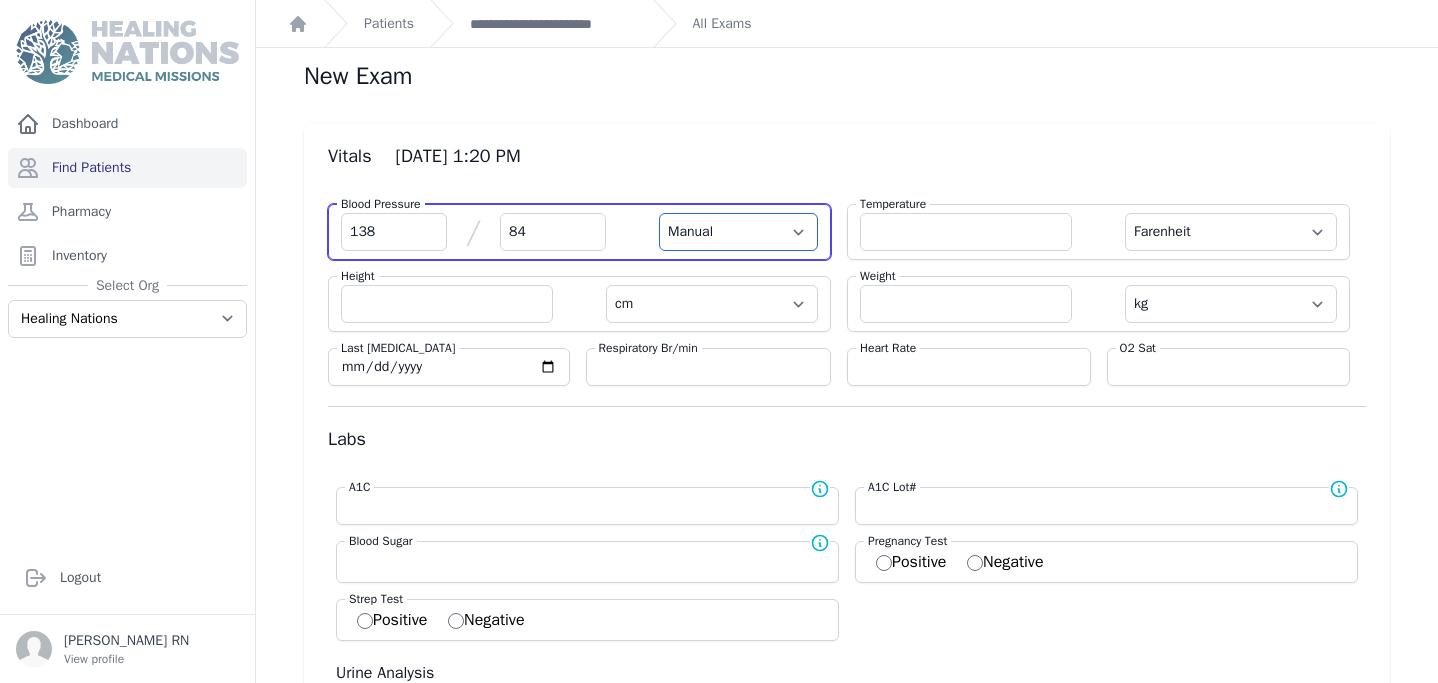 select on "F" 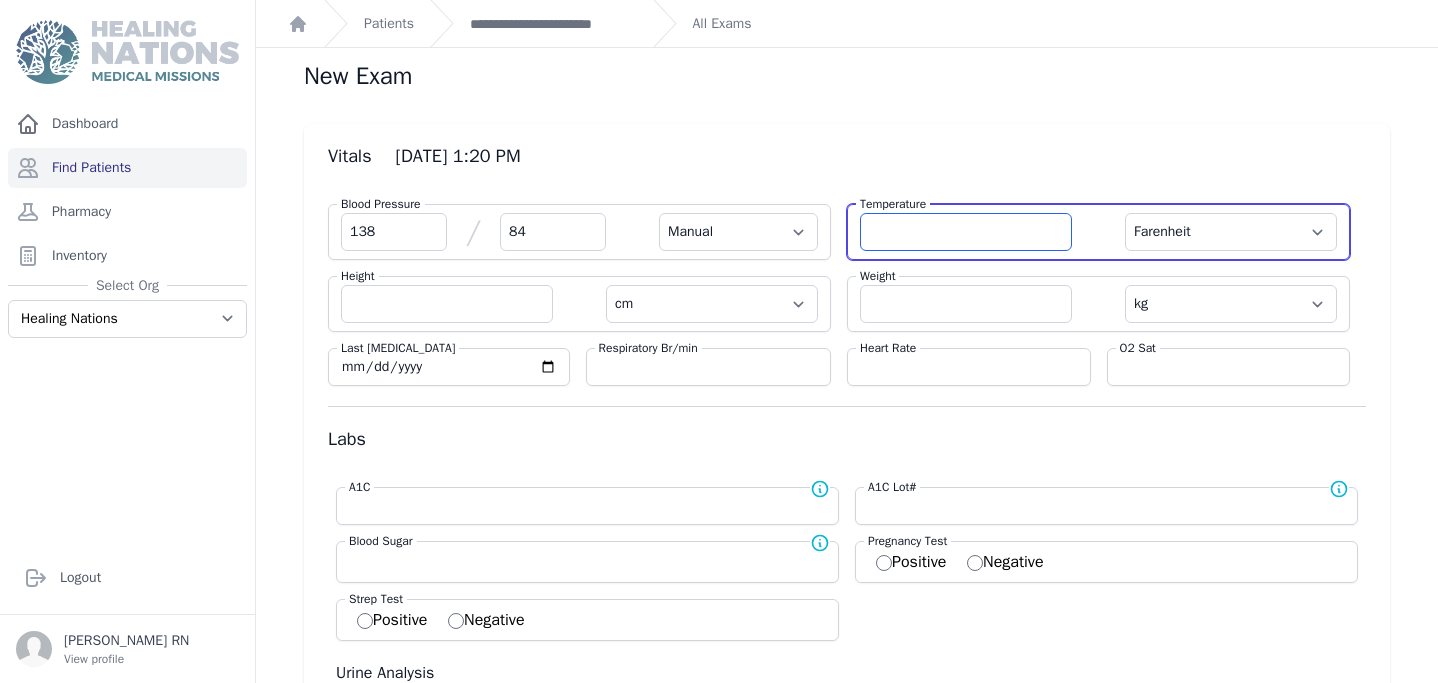 click at bounding box center (966, 232) 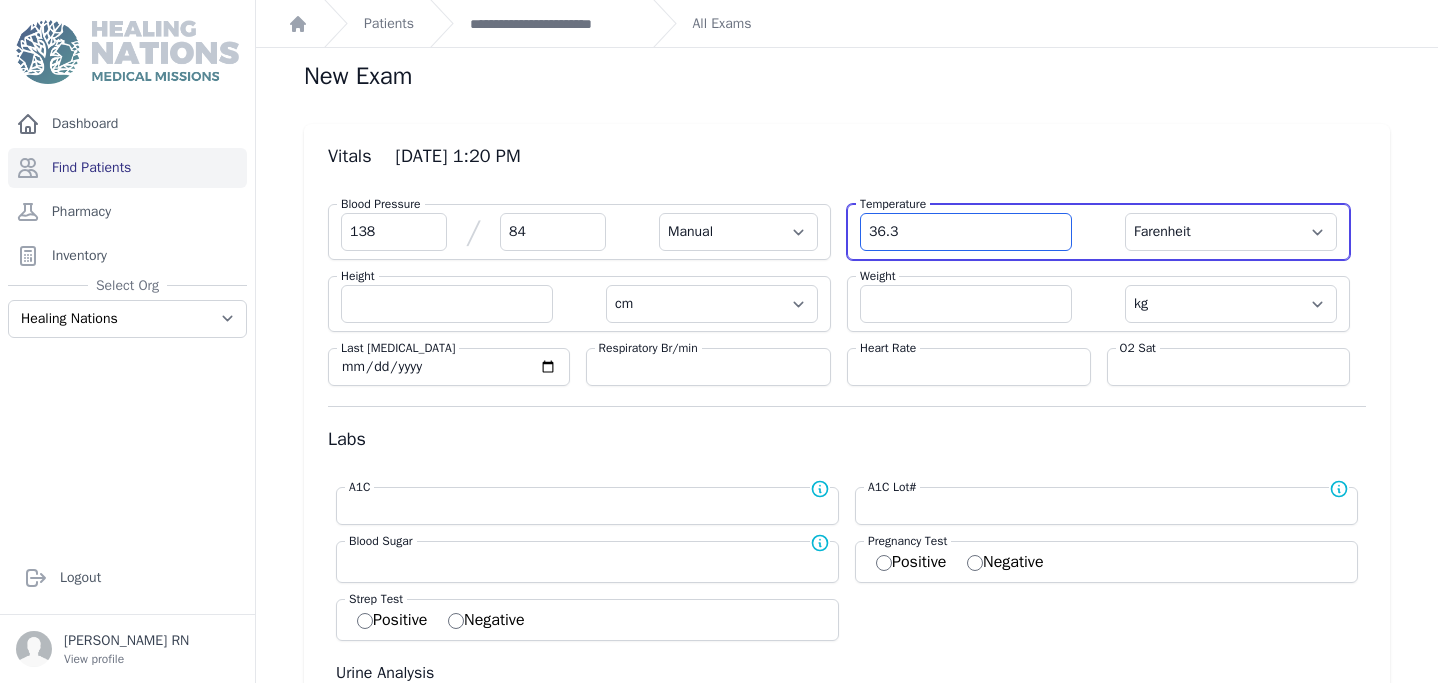 type on "36.3" 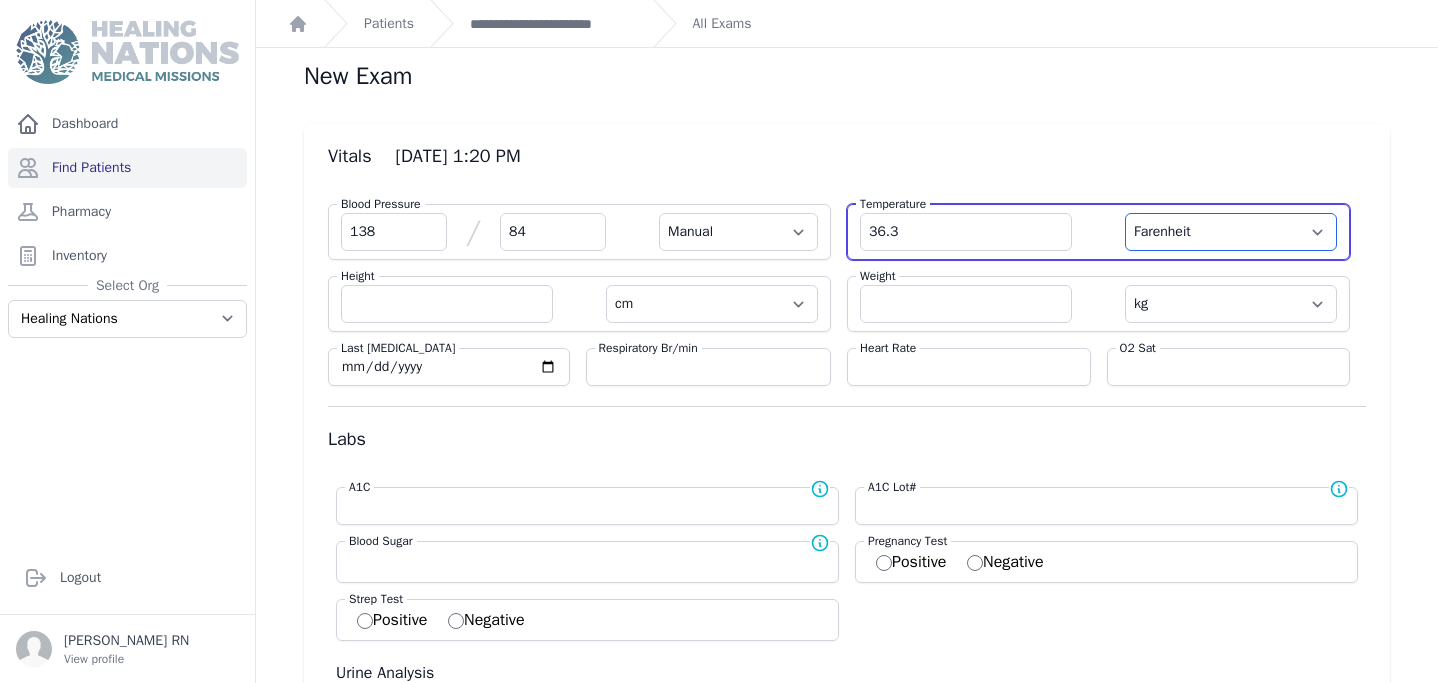 click on "Farenheit [PERSON_NAME]" at bounding box center [1231, 232] 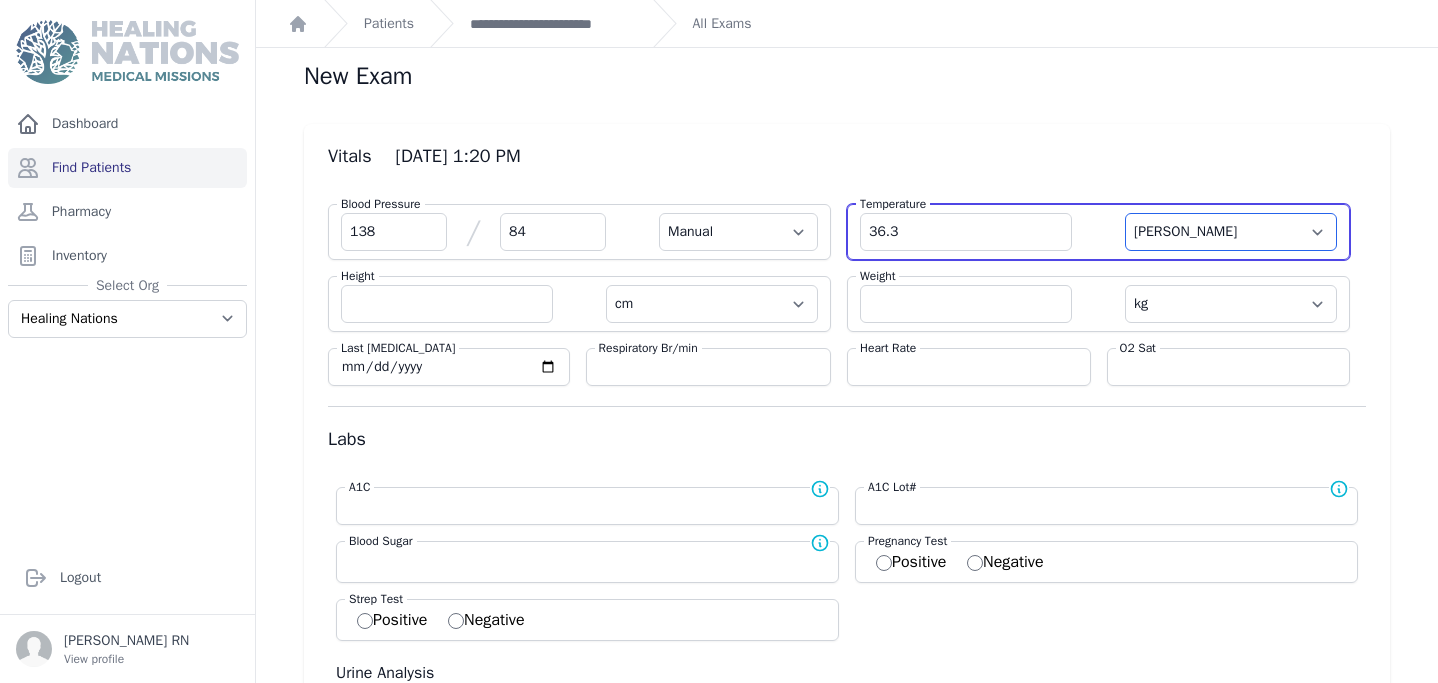 select on "Manual" 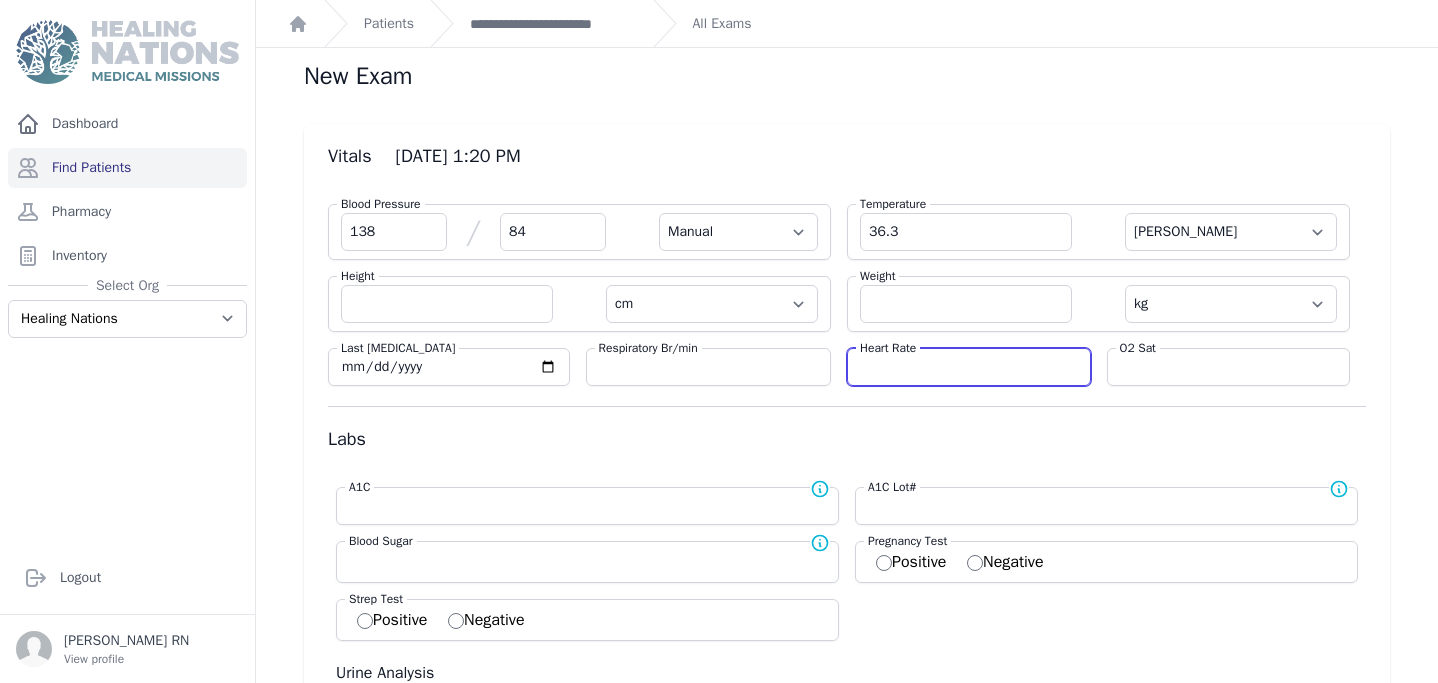click at bounding box center [969, 367] 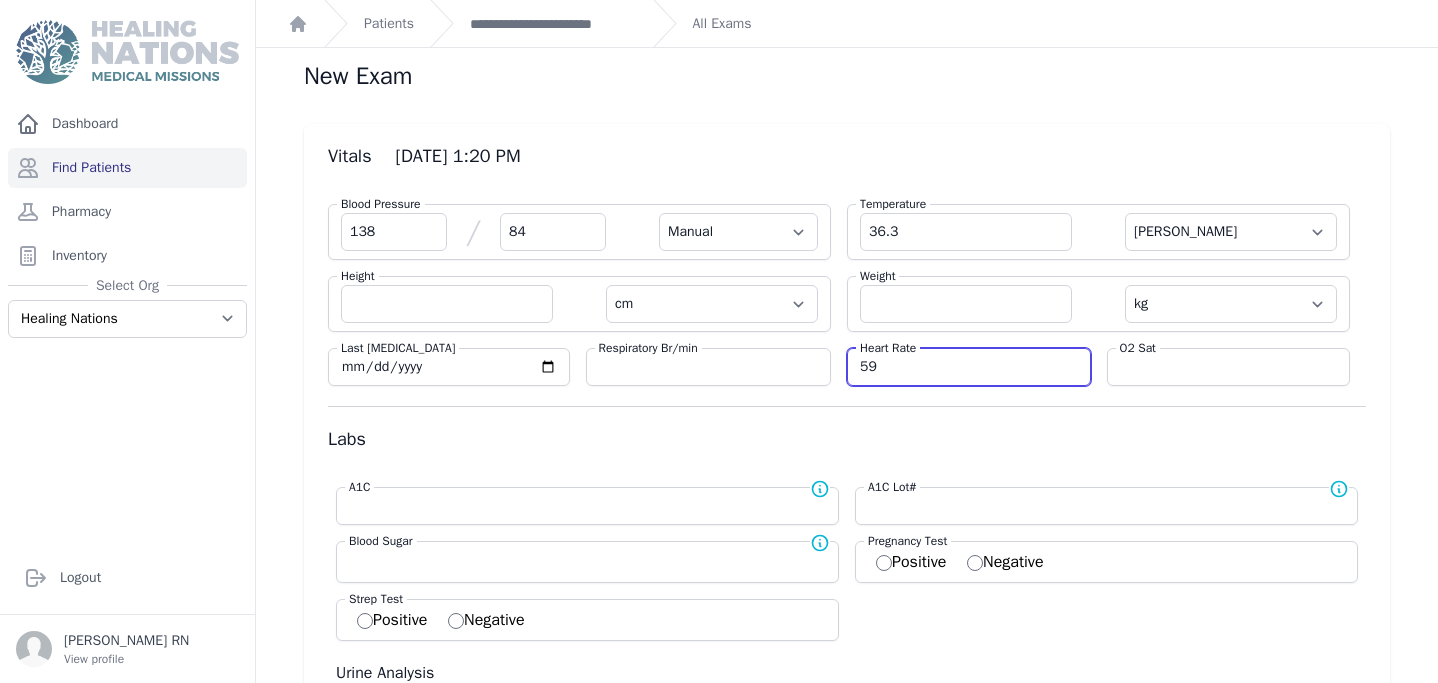 type on "59" 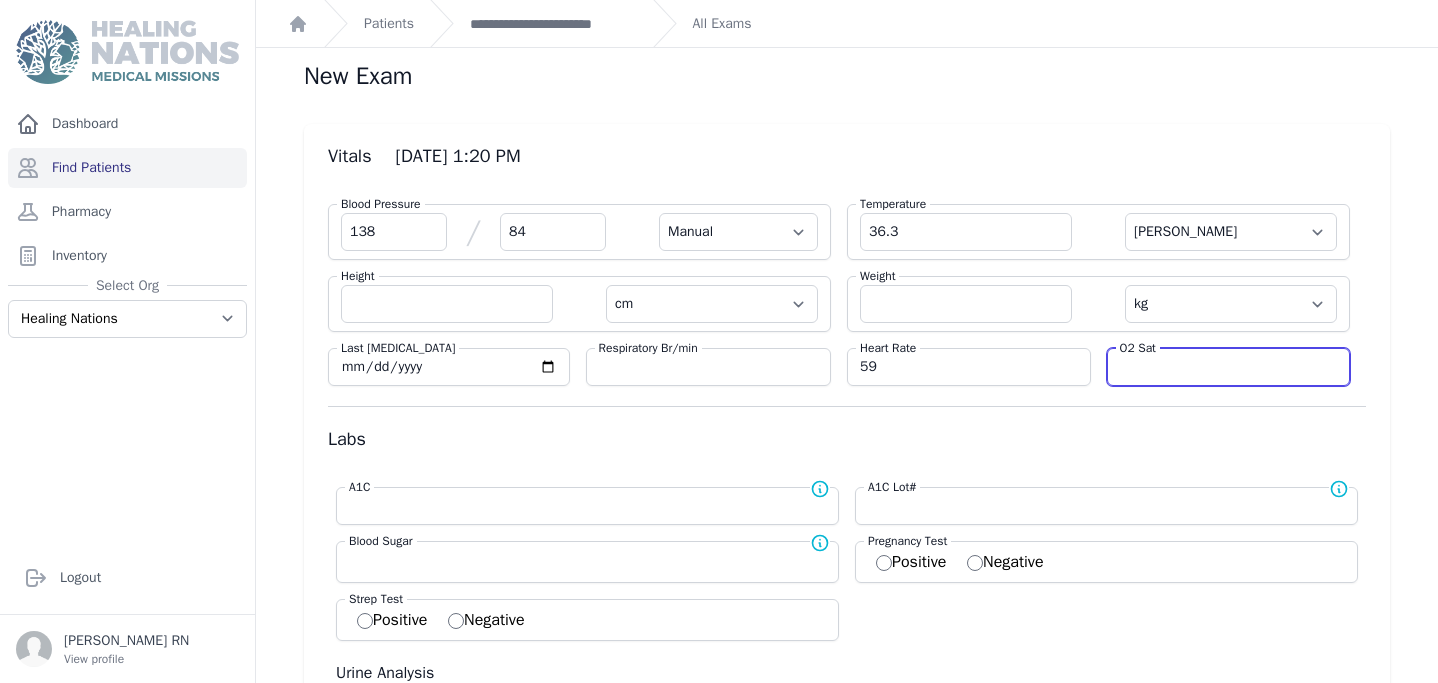 select on "Manual" 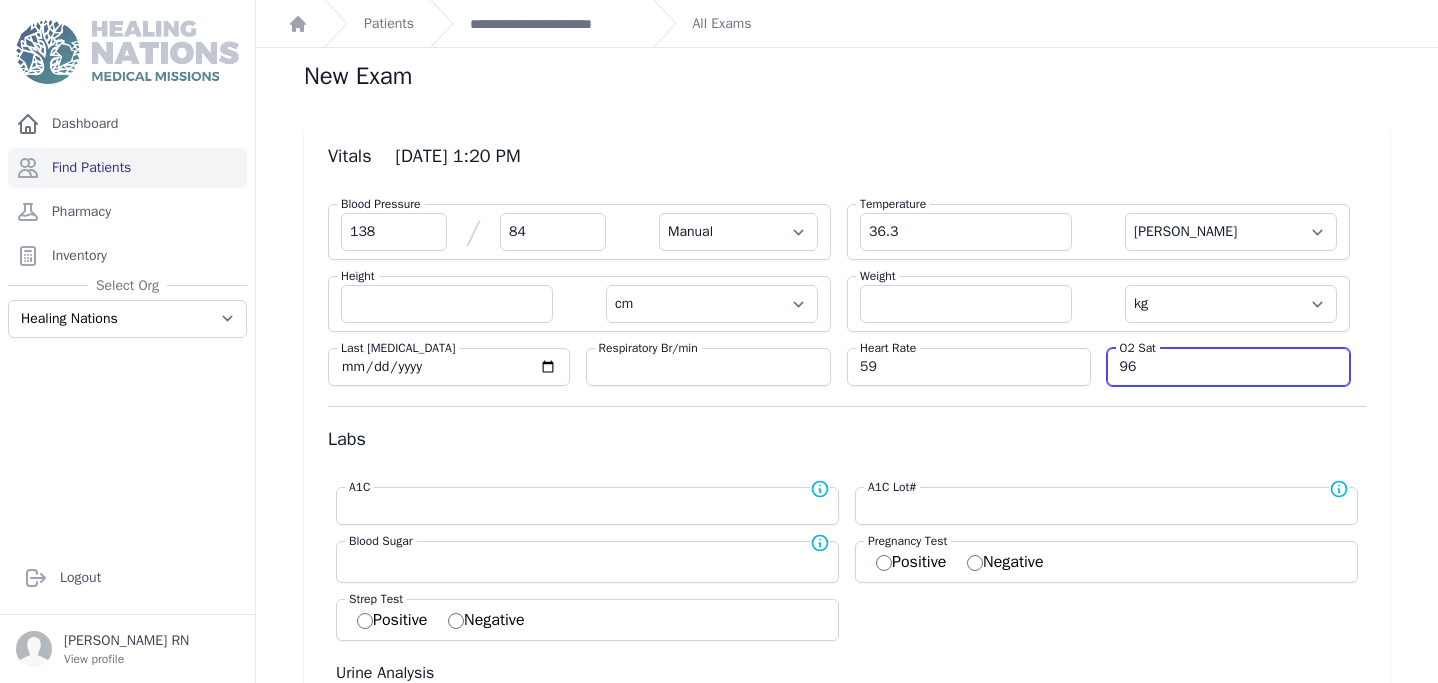 type on "96" 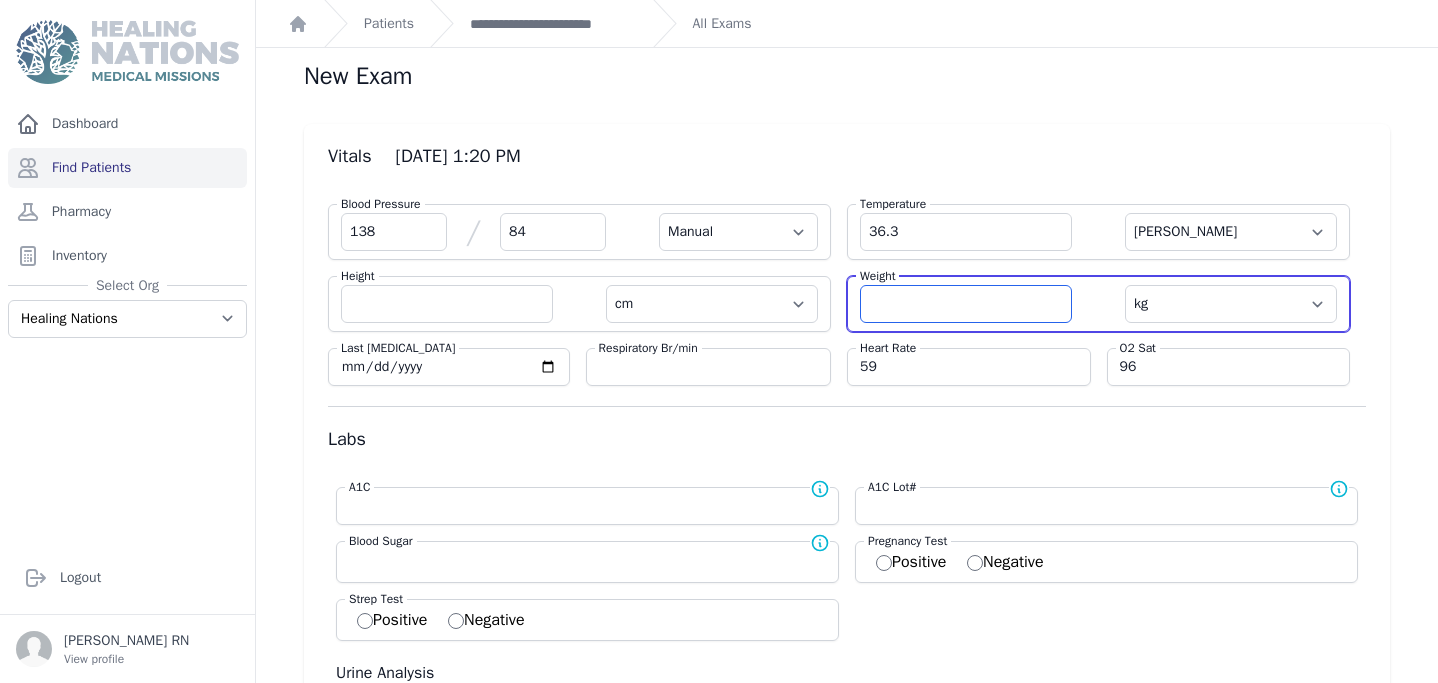 select on "Manual" 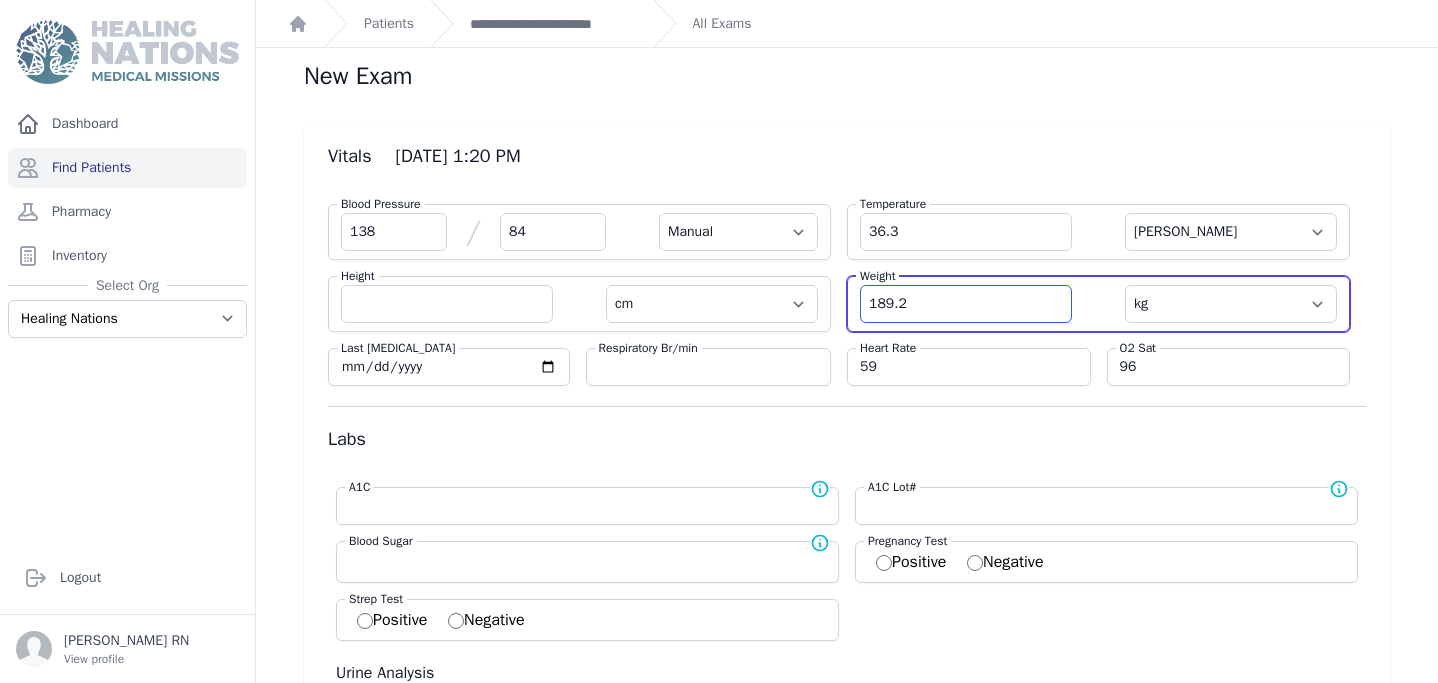 type on "189.2" 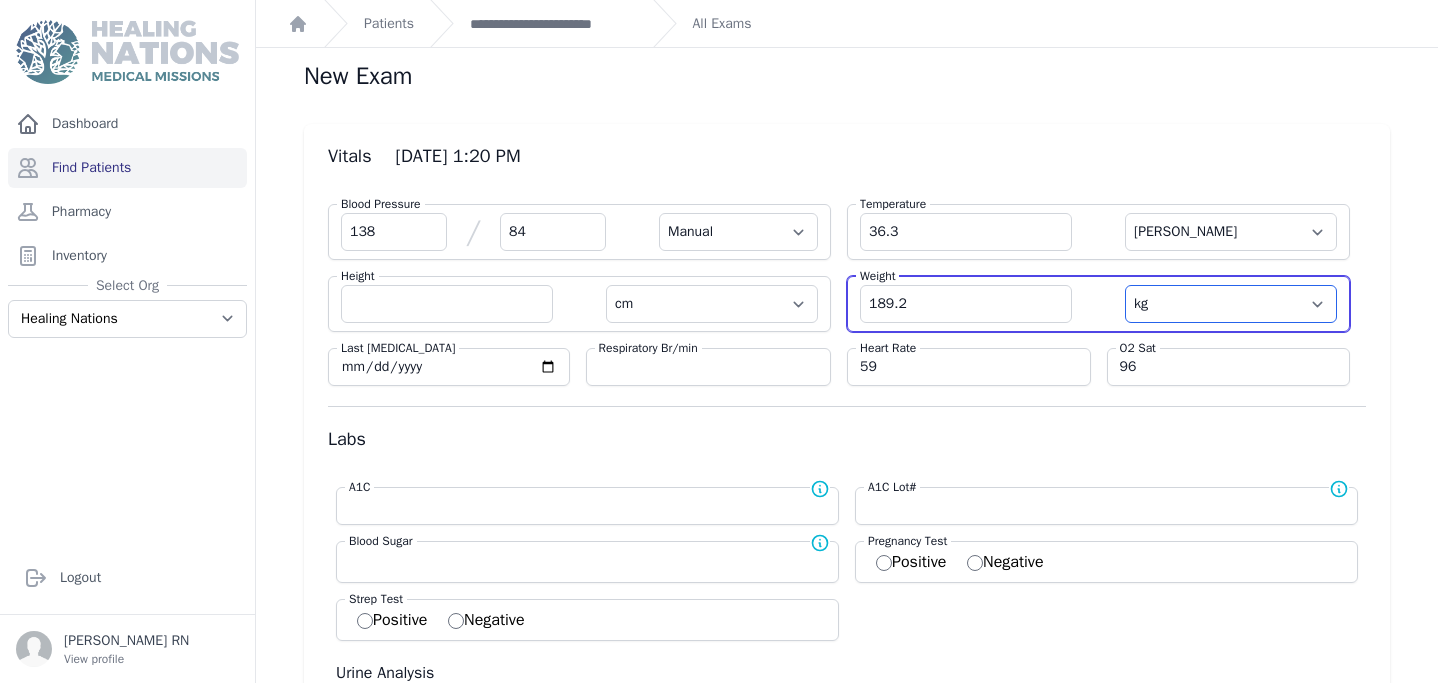 click on "kg lb" at bounding box center [1231, 304] 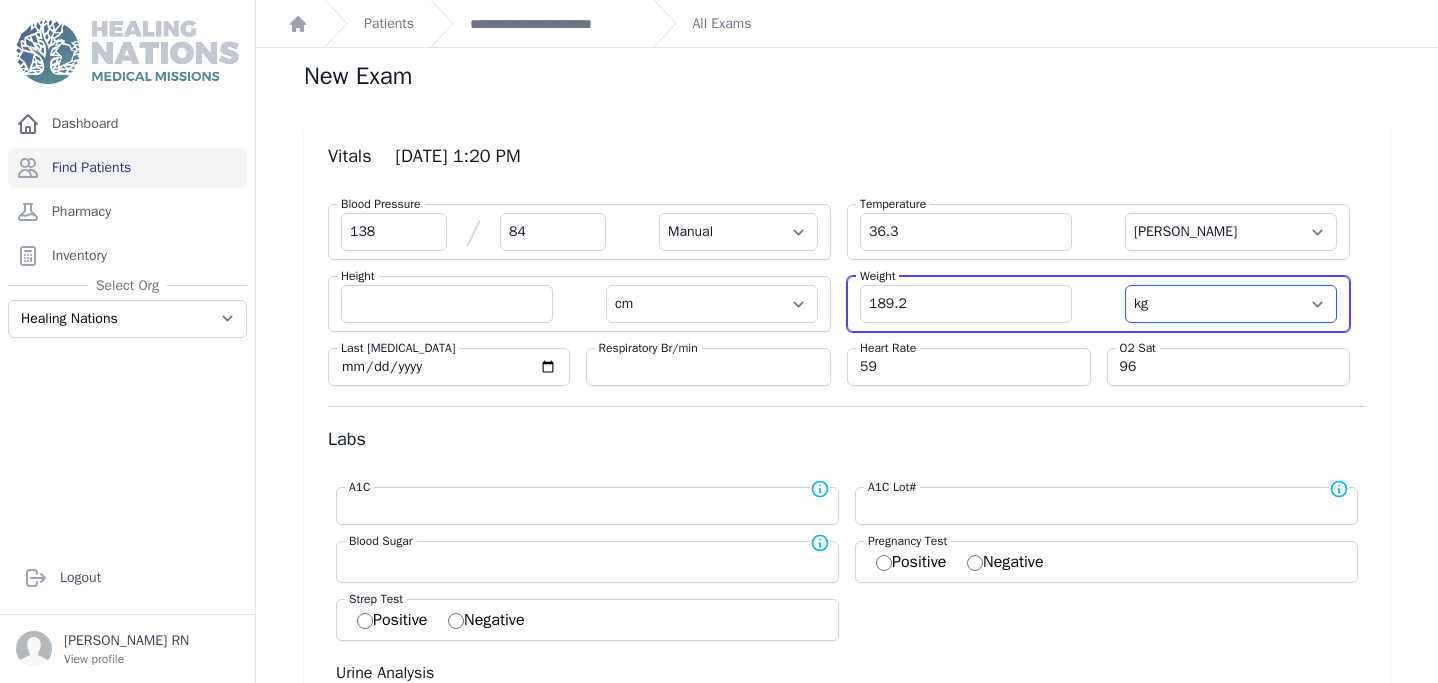 select on "lb" 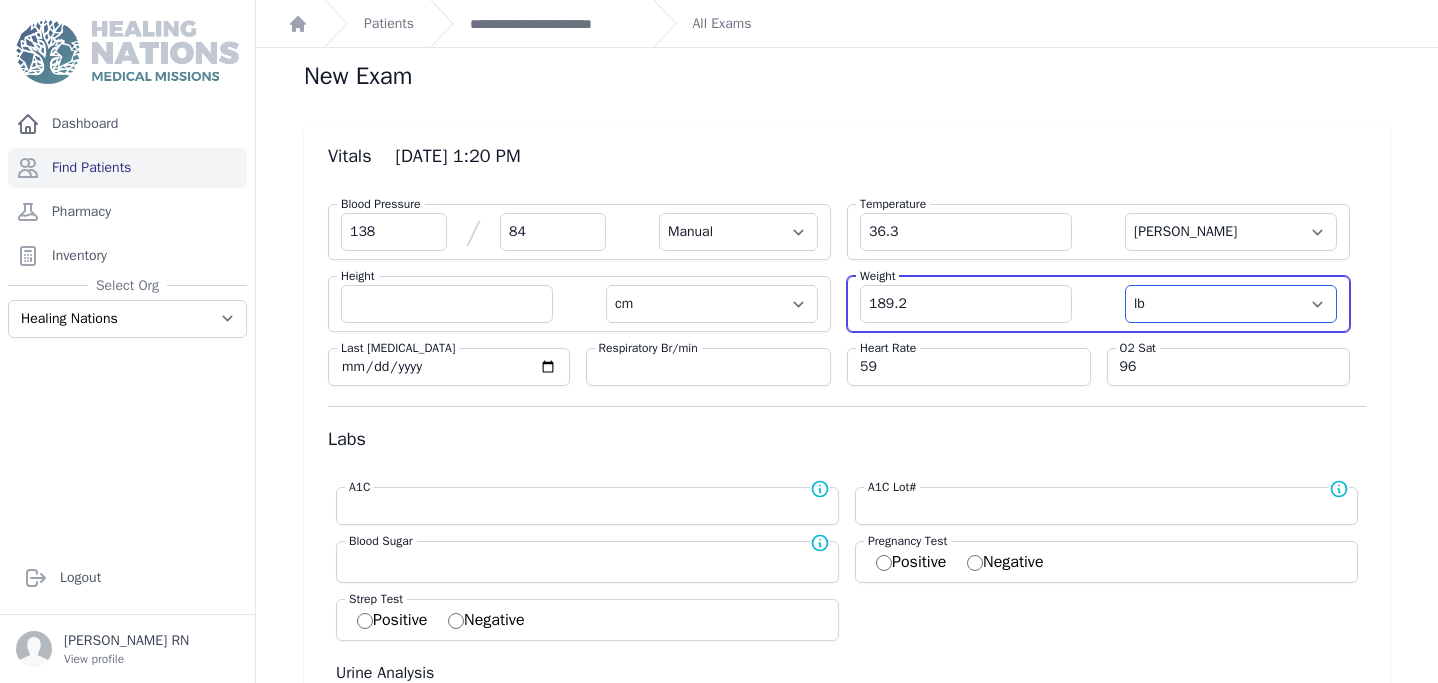select on "Manual" 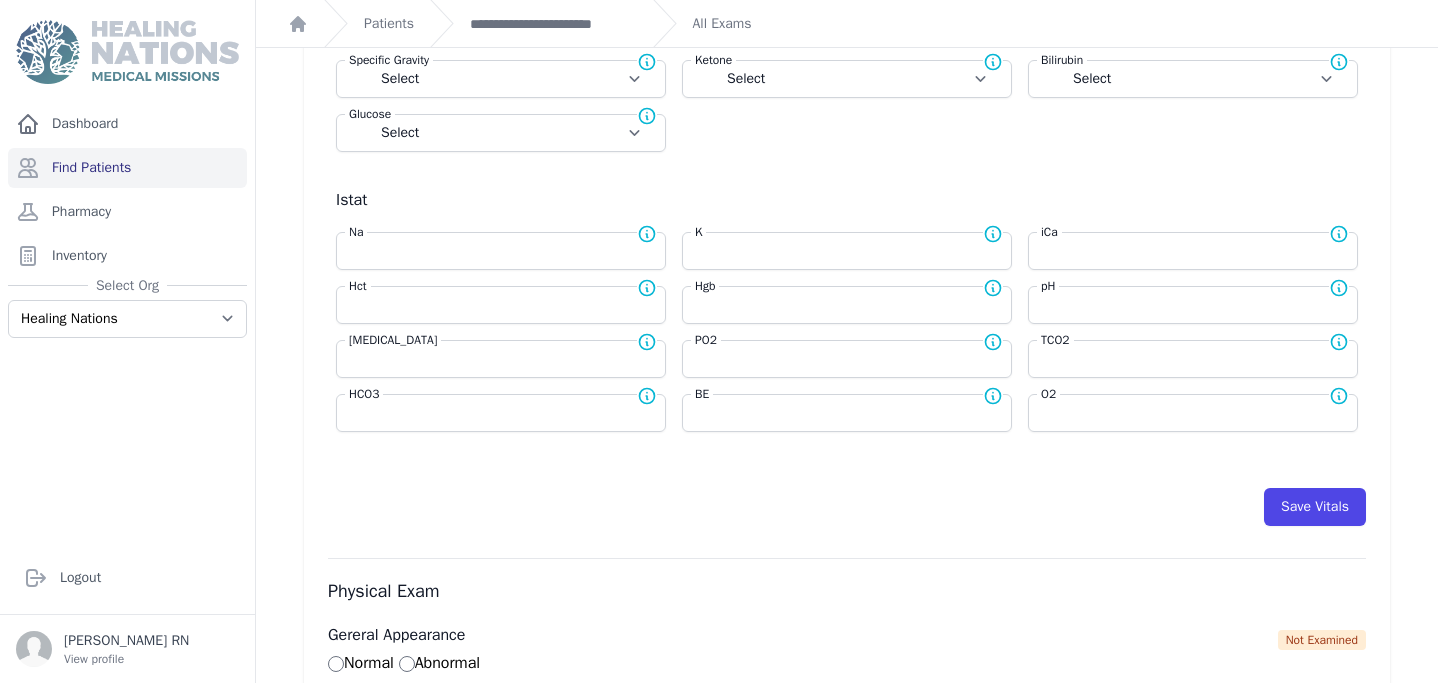 scroll, scrollTop: 838, scrollLeft: 0, axis: vertical 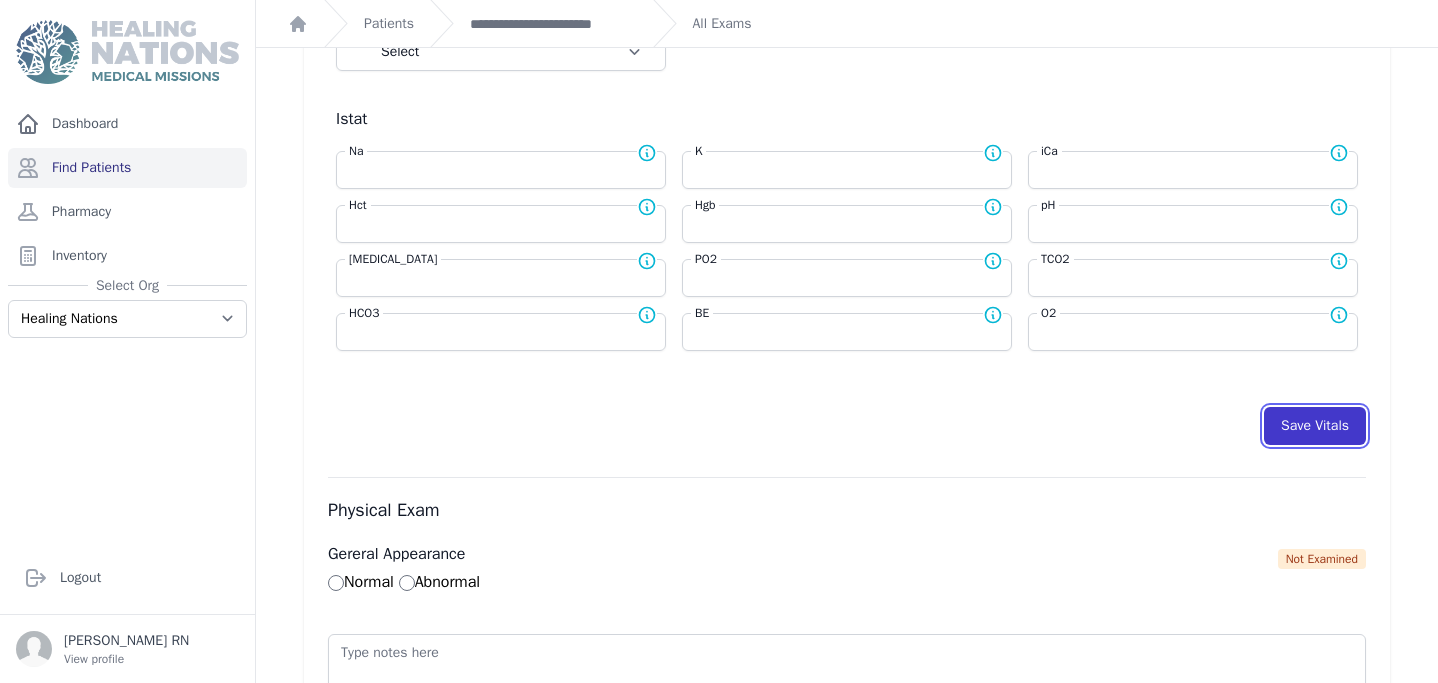 click on "Save Vitals" at bounding box center [1315, 426] 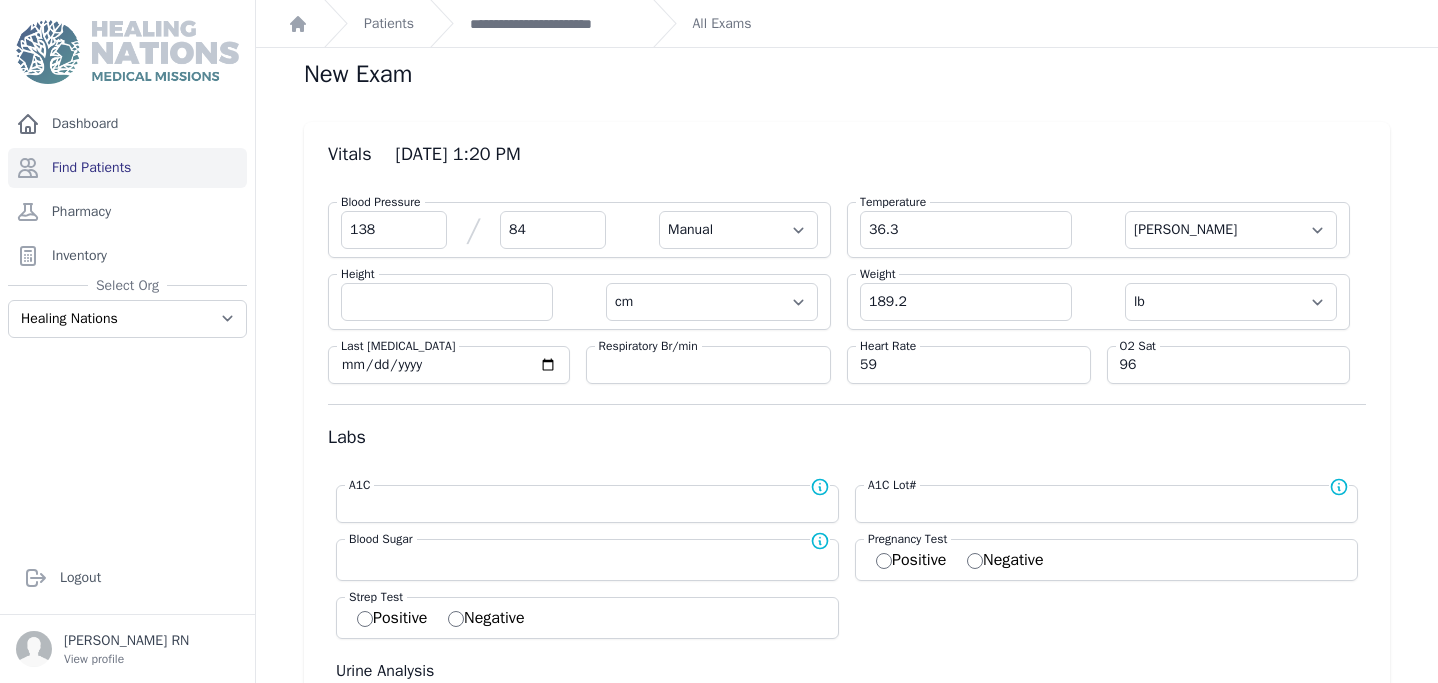 scroll, scrollTop: 17, scrollLeft: 0, axis: vertical 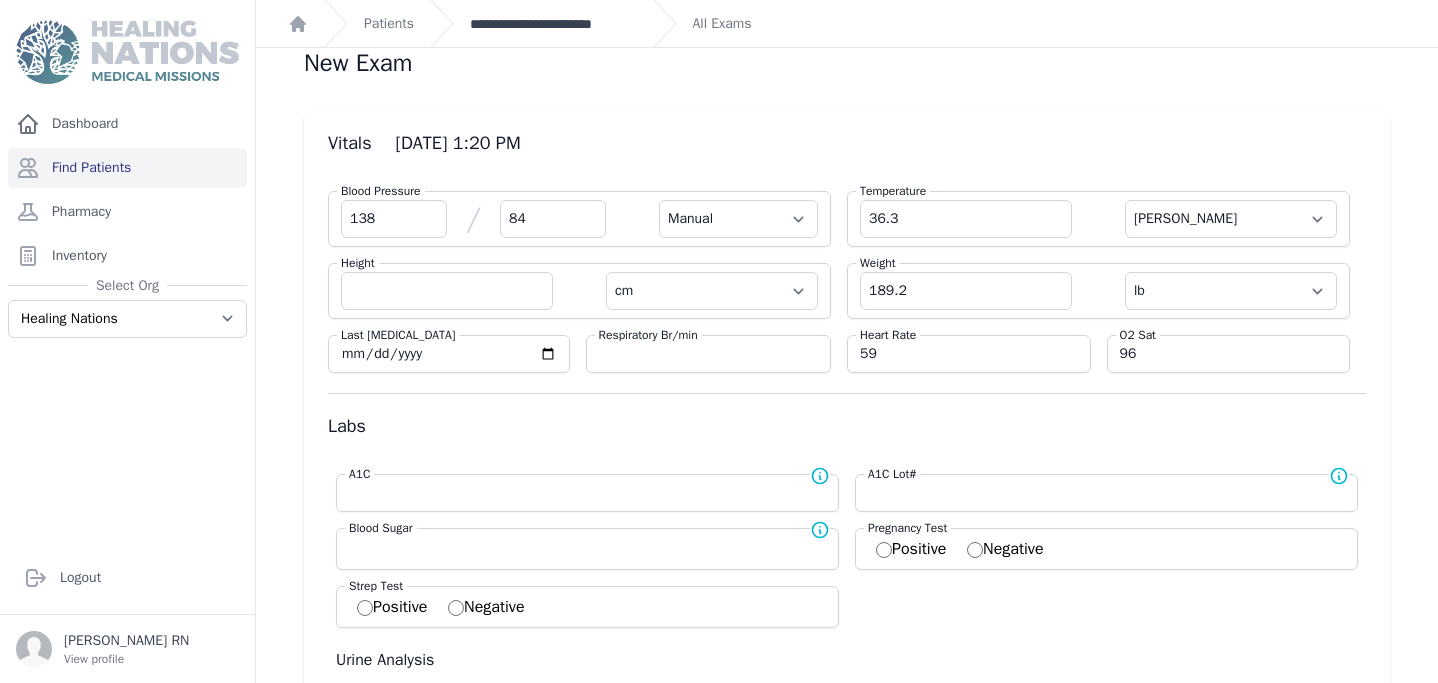 click on "**********" at bounding box center [553, 24] 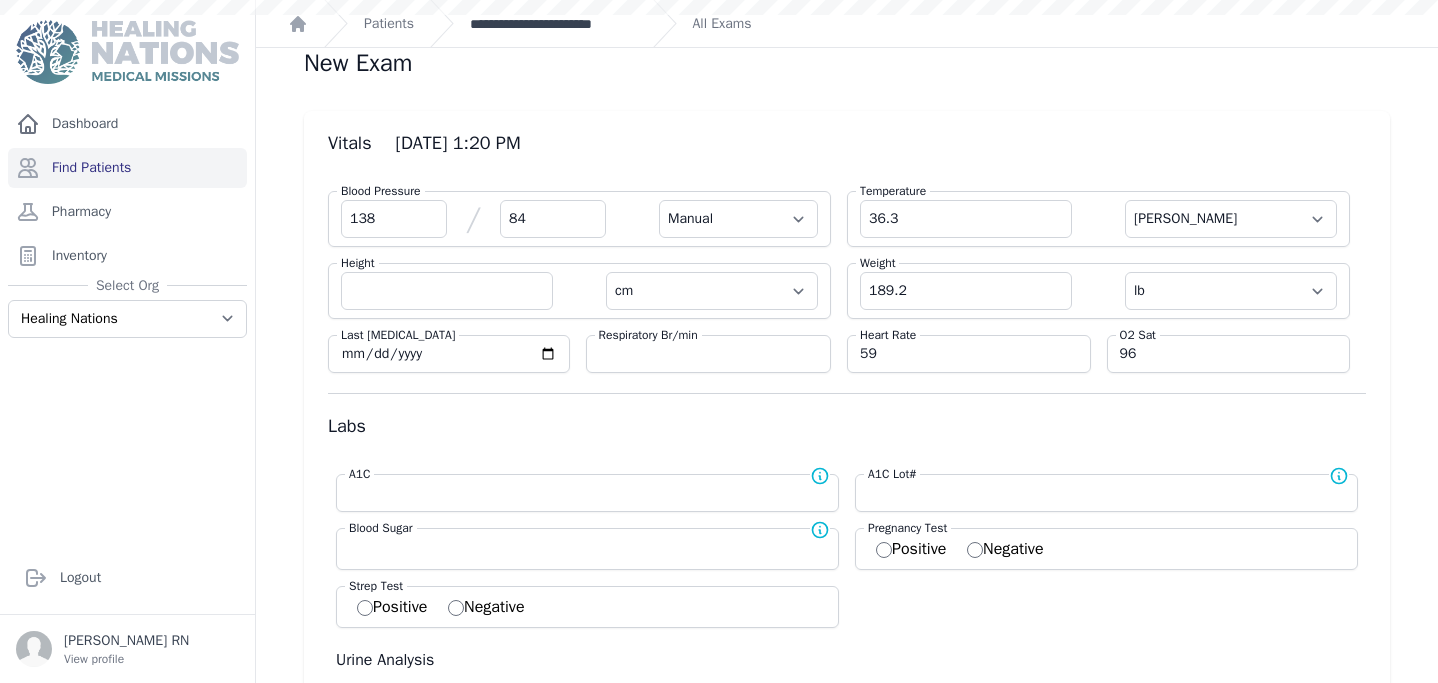 scroll, scrollTop: 0, scrollLeft: 0, axis: both 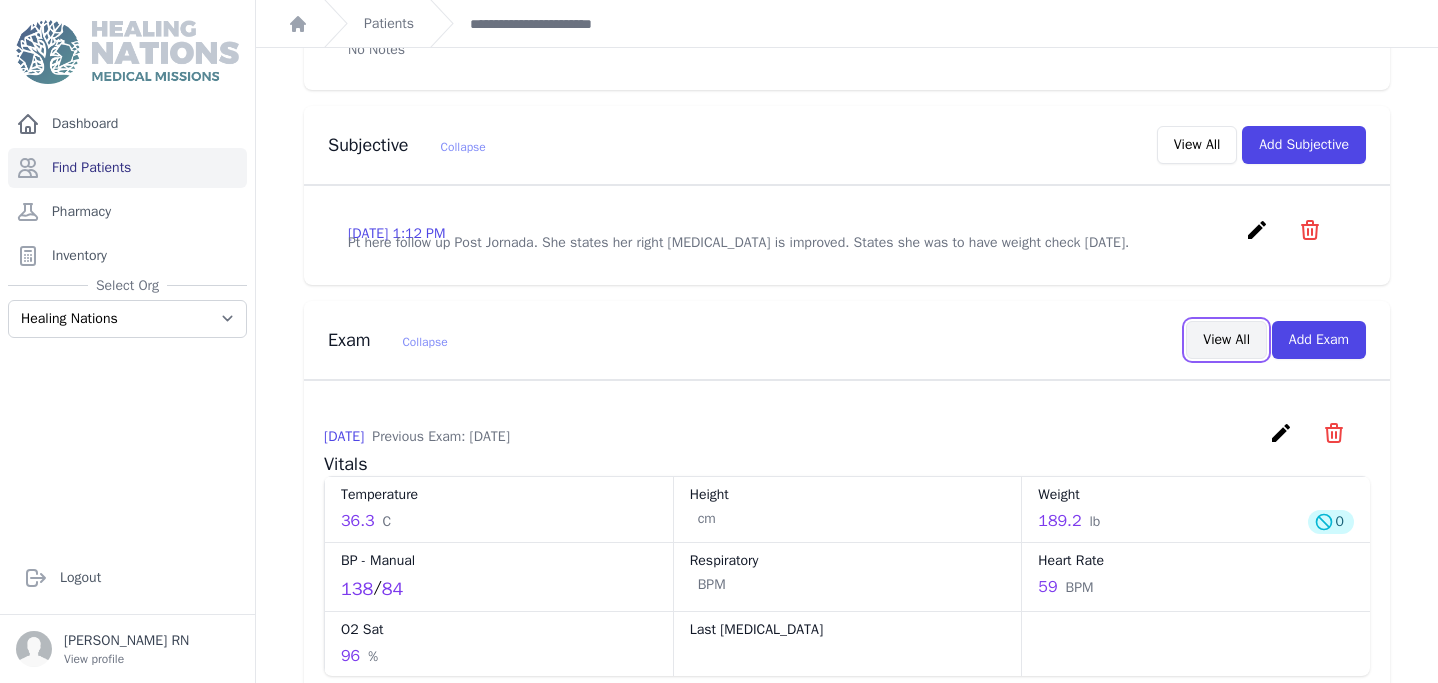 click on "View All" at bounding box center [1226, 340] 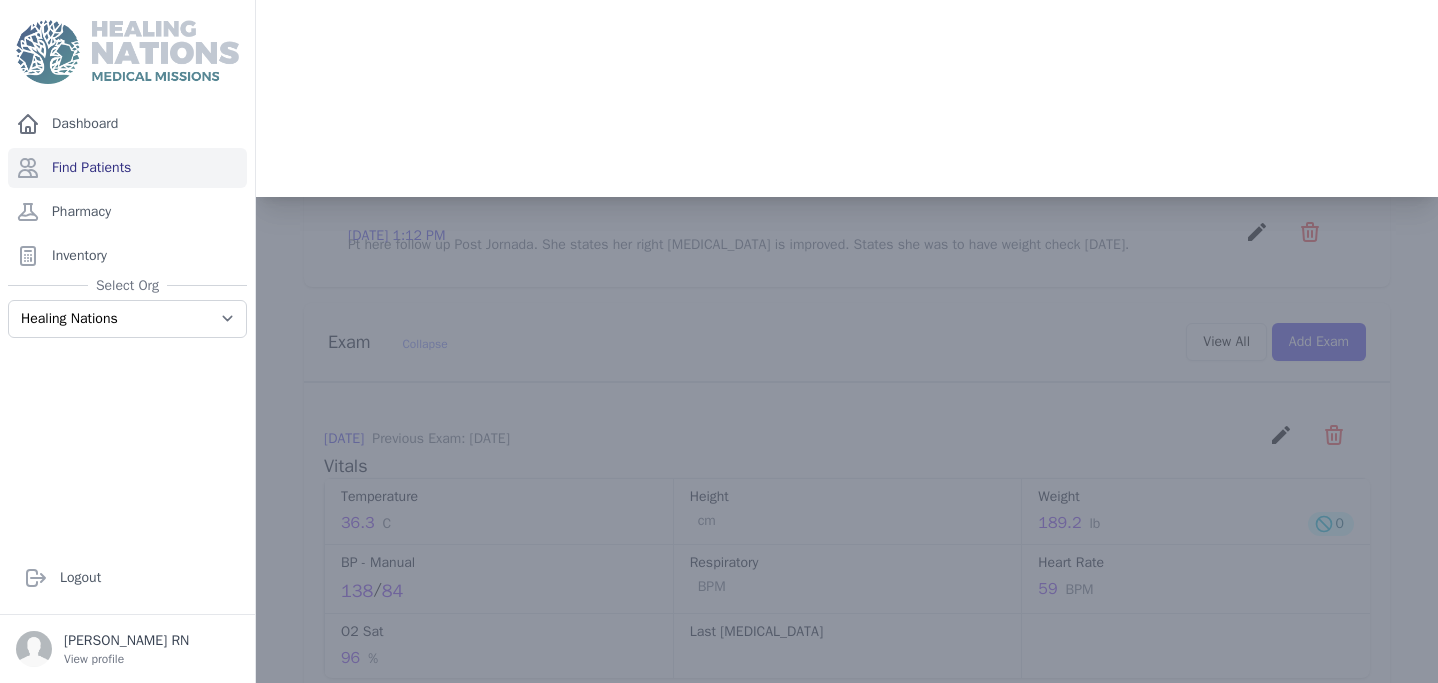 scroll, scrollTop: 0, scrollLeft: 0, axis: both 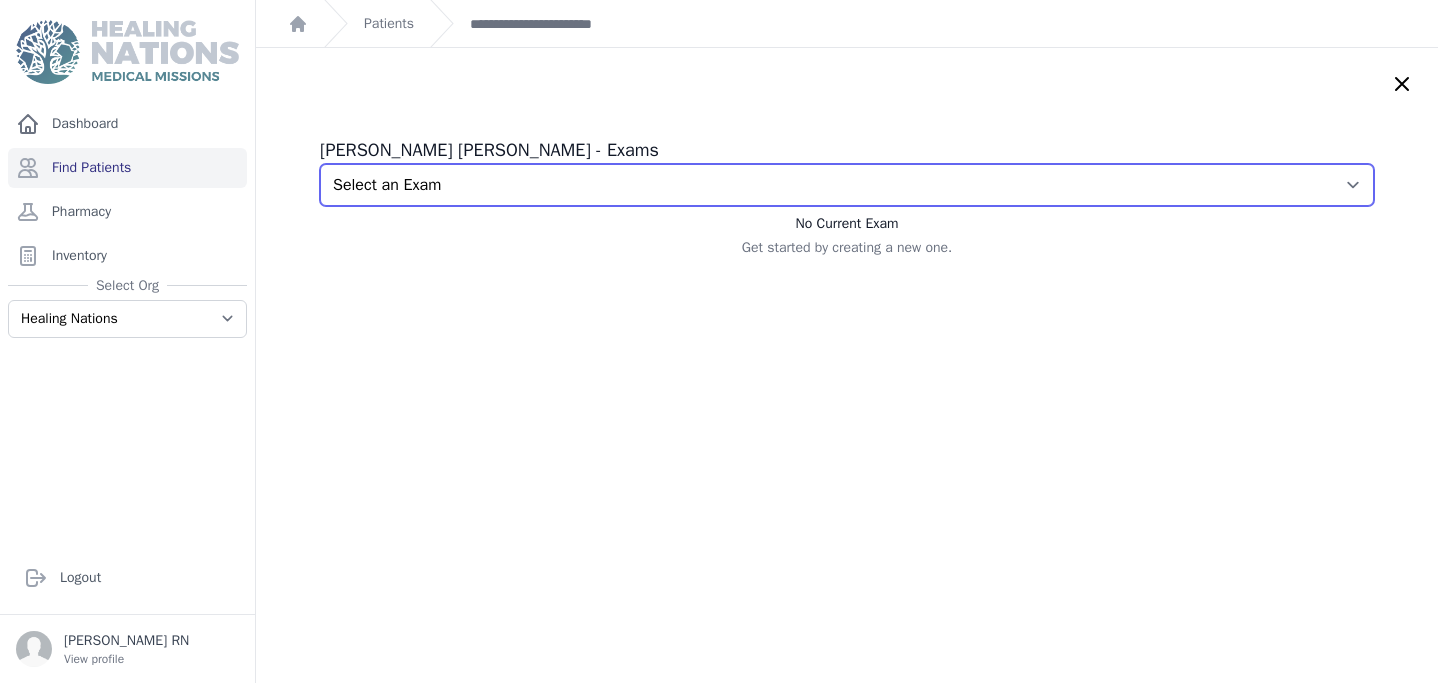 click on "Select an Exam
2025-Jul-24 1:20 PM
2025-Jul-24 1:14 PM
2025-Jun-20 4:28 PM" at bounding box center [847, 185] 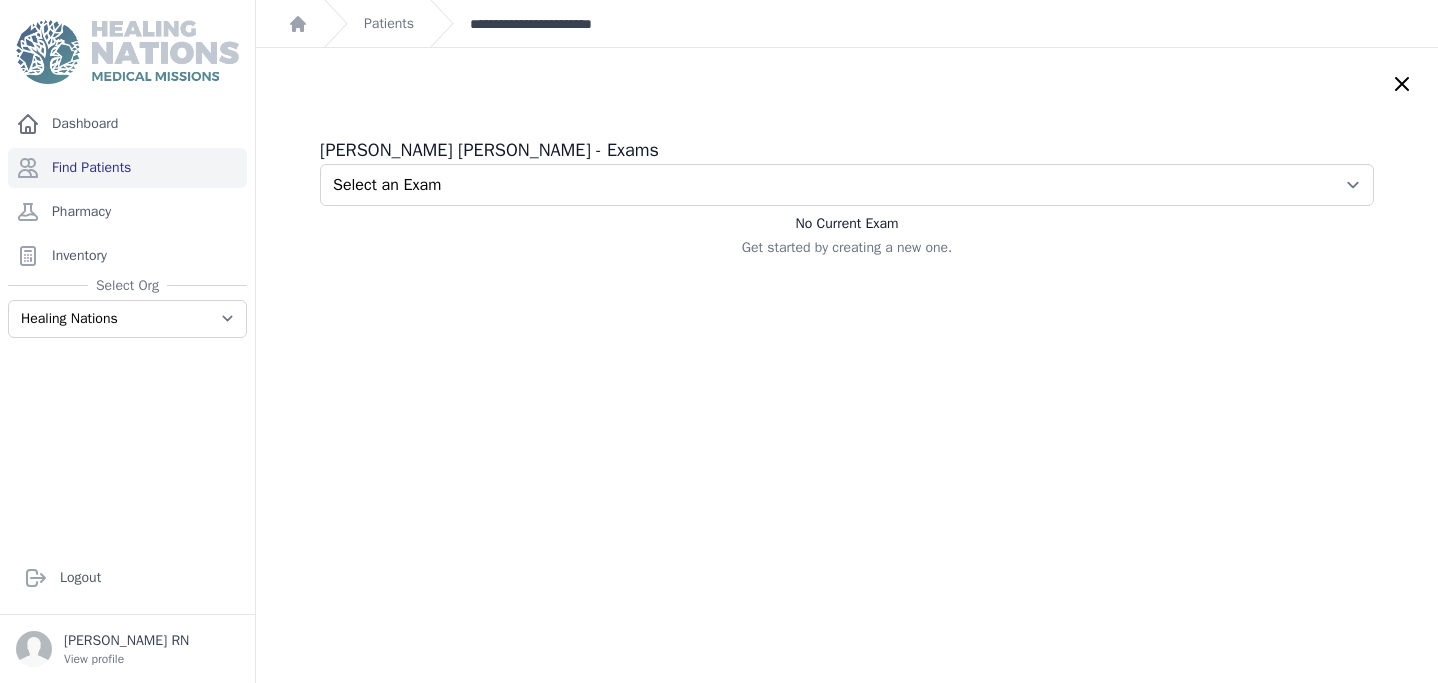 click on "**********" at bounding box center (553, 24) 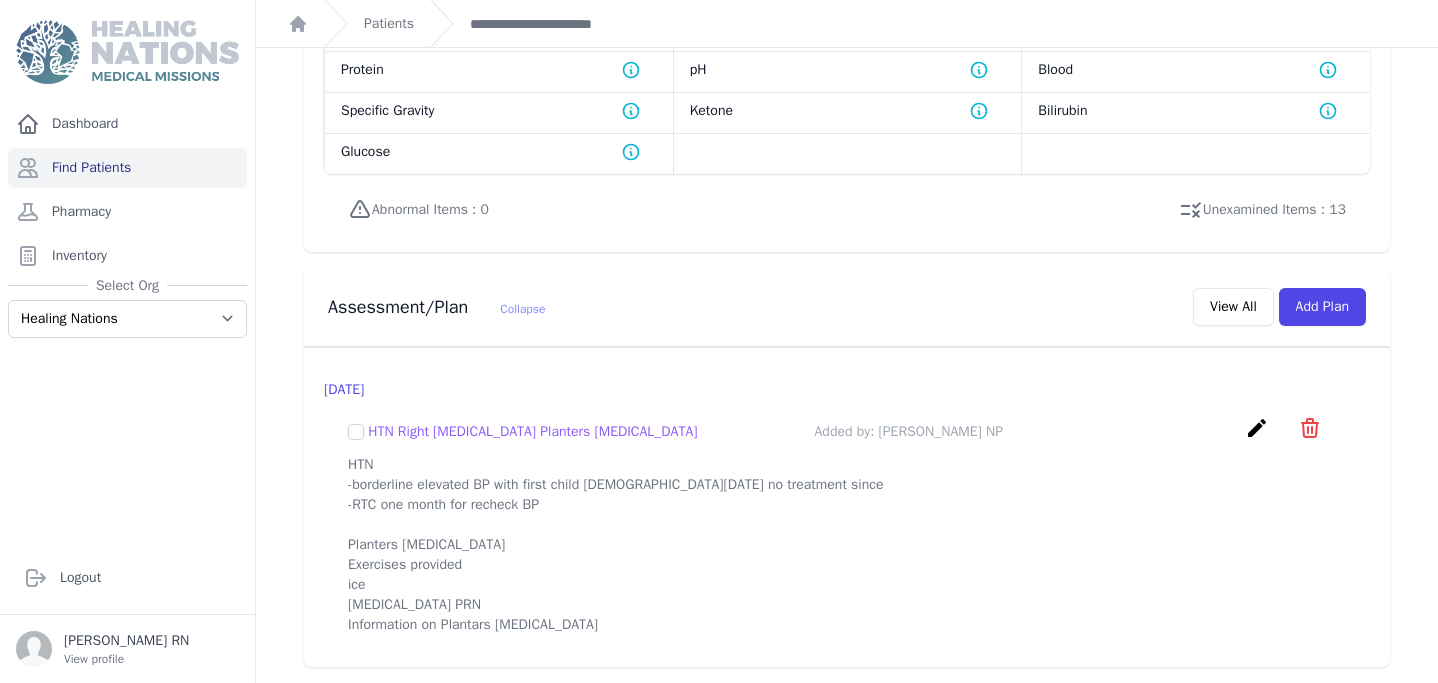 scroll, scrollTop: 1654, scrollLeft: 0, axis: vertical 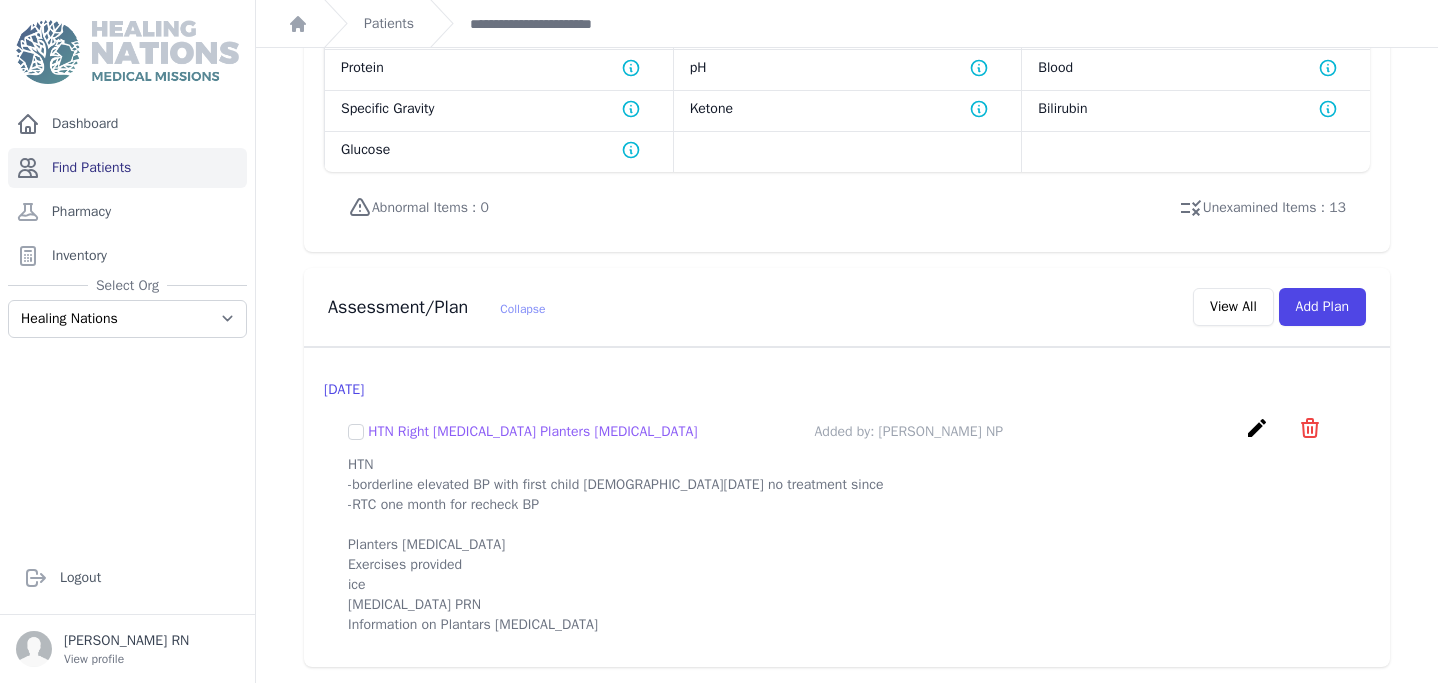 click on "Find Patients" at bounding box center (127, 168) 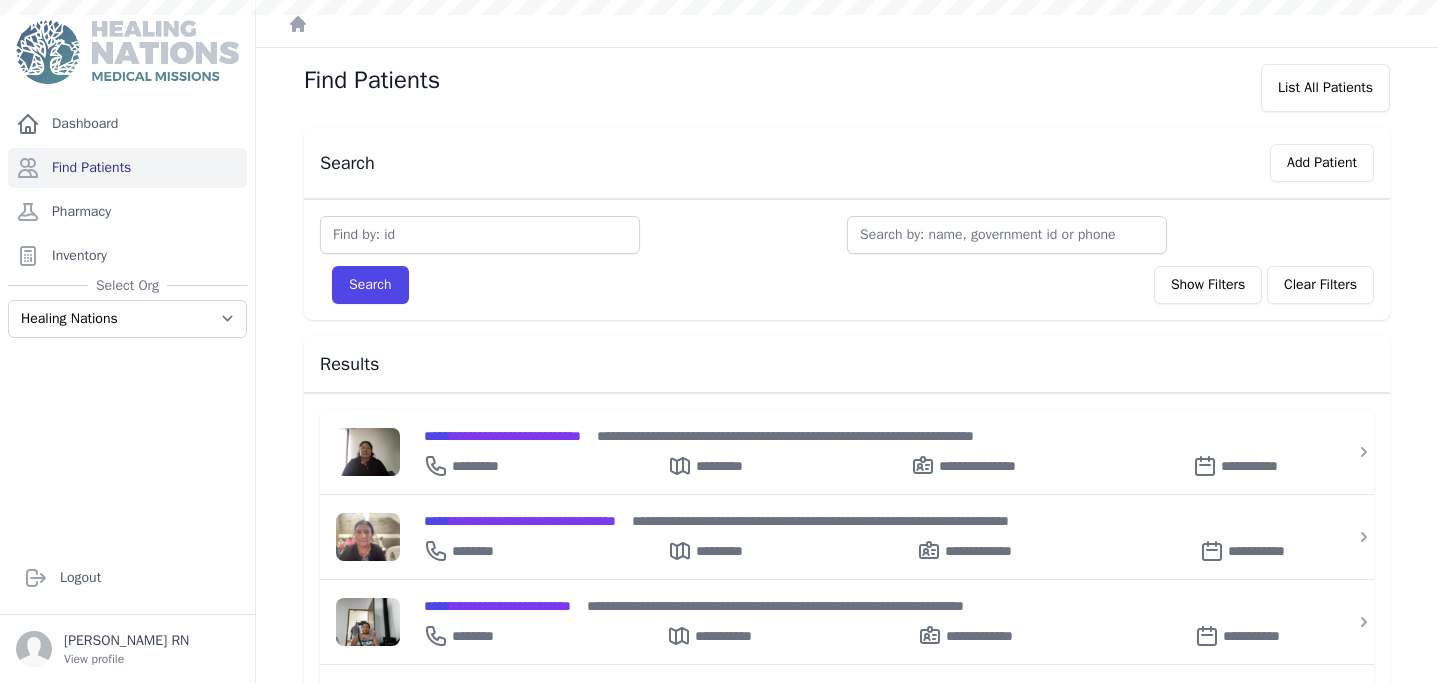 scroll, scrollTop: 0, scrollLeft: 0, axis: both 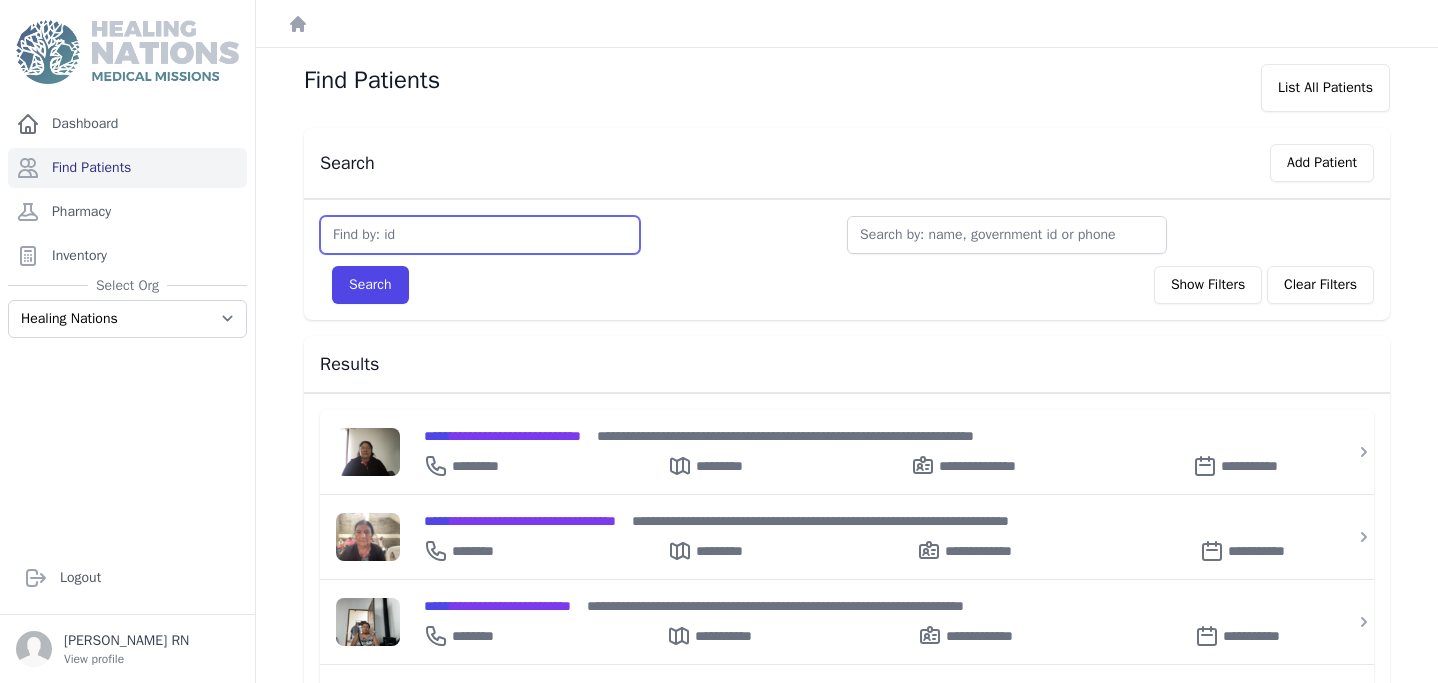 click at bounding box center (480, 235) 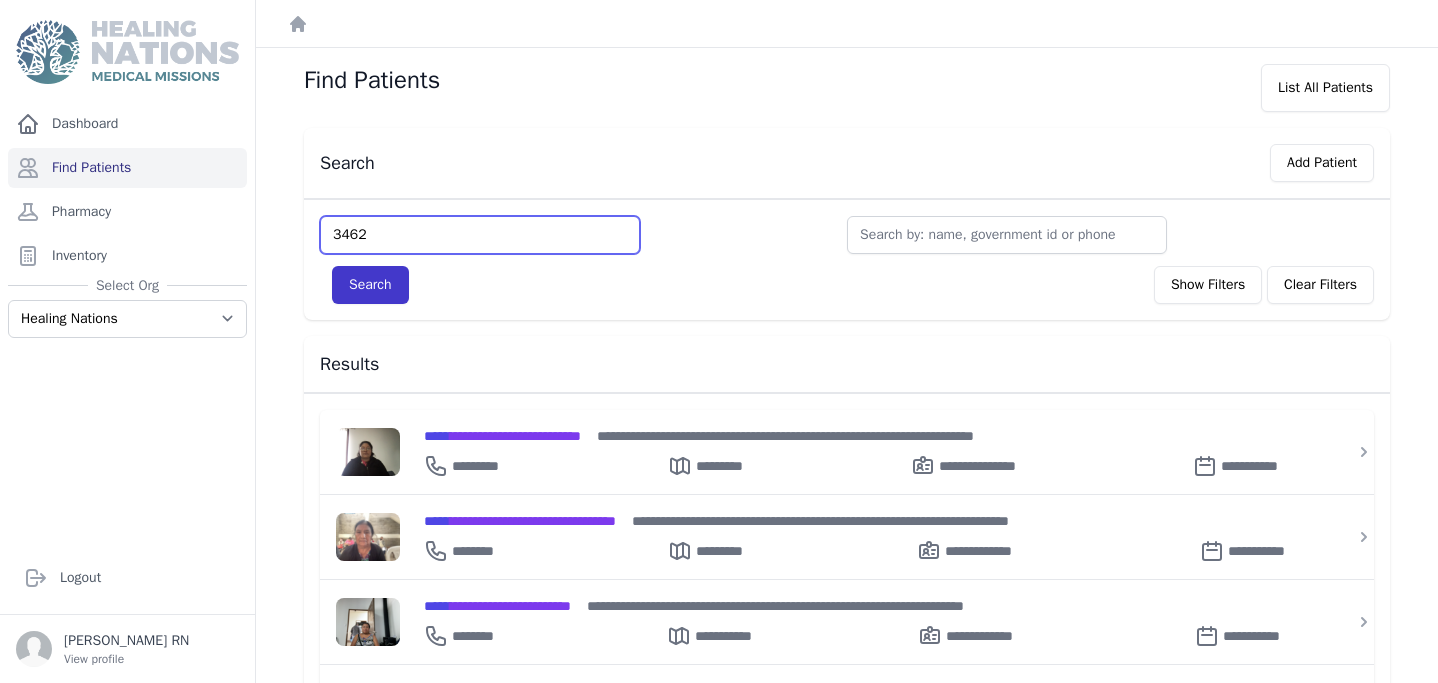 type on "3462" 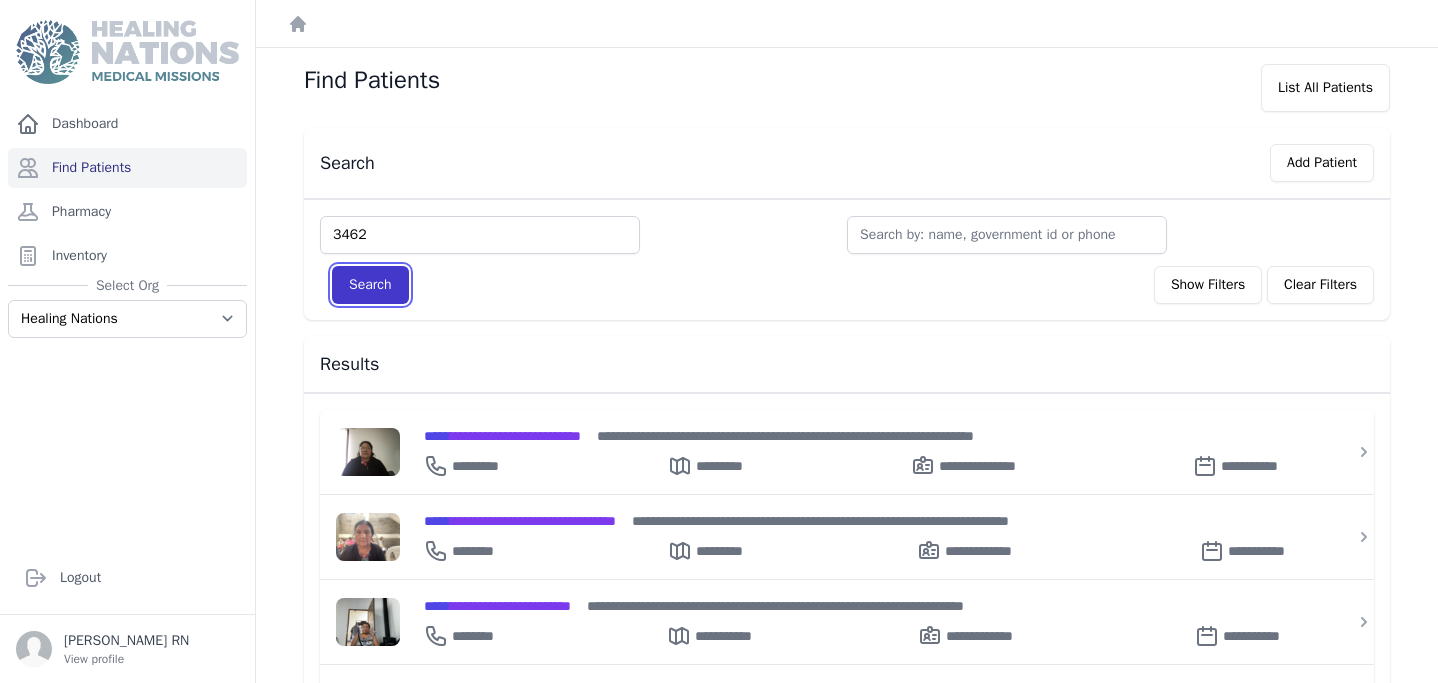 click on "Search" at bounding box center (370, 285) 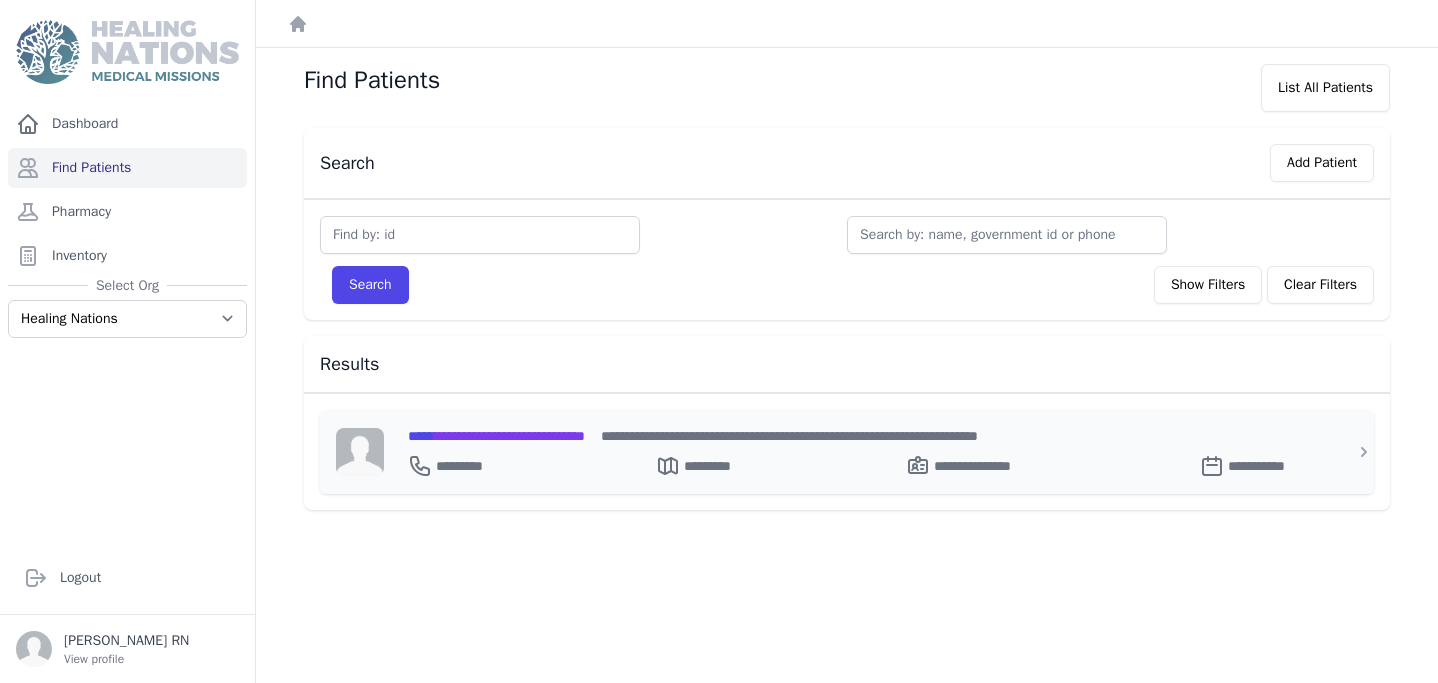 click on "**********" at bounding box center (496, 436) 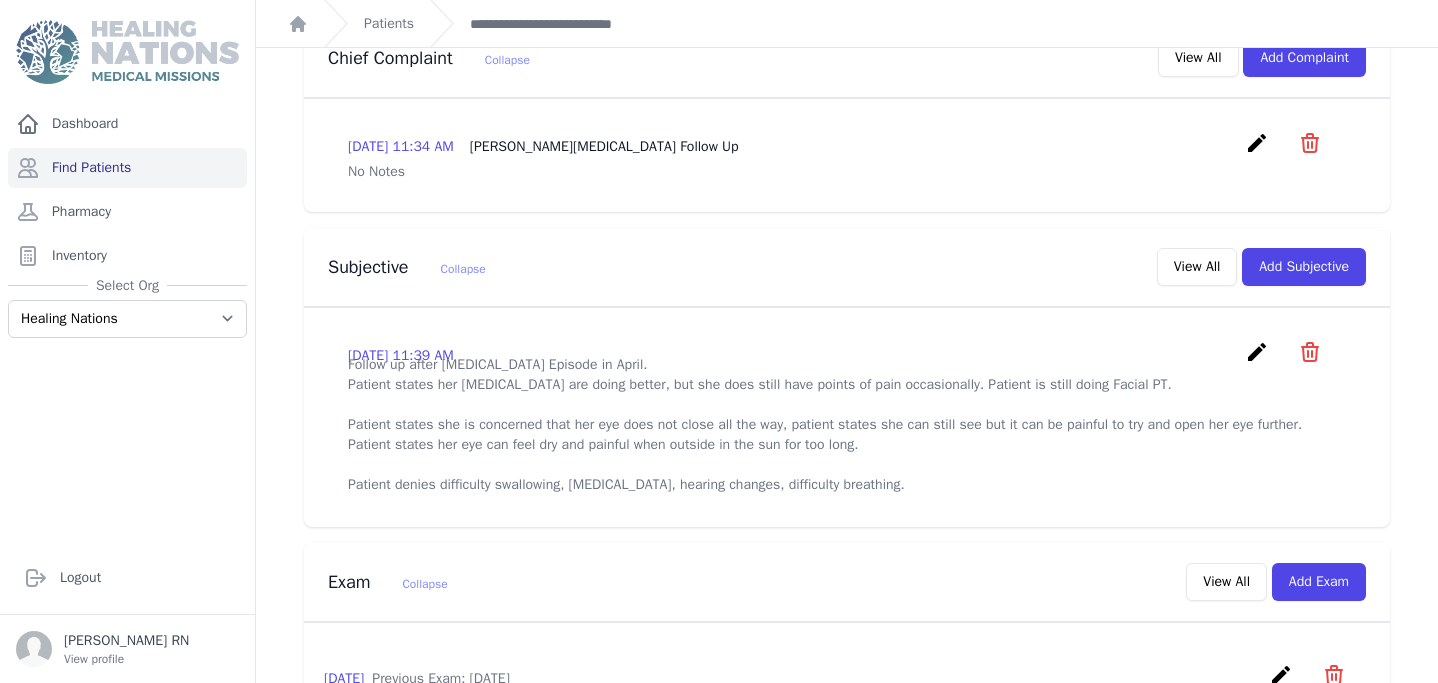 scroll, scrollTop: 475, scrollLeft: 0, axis: vertical 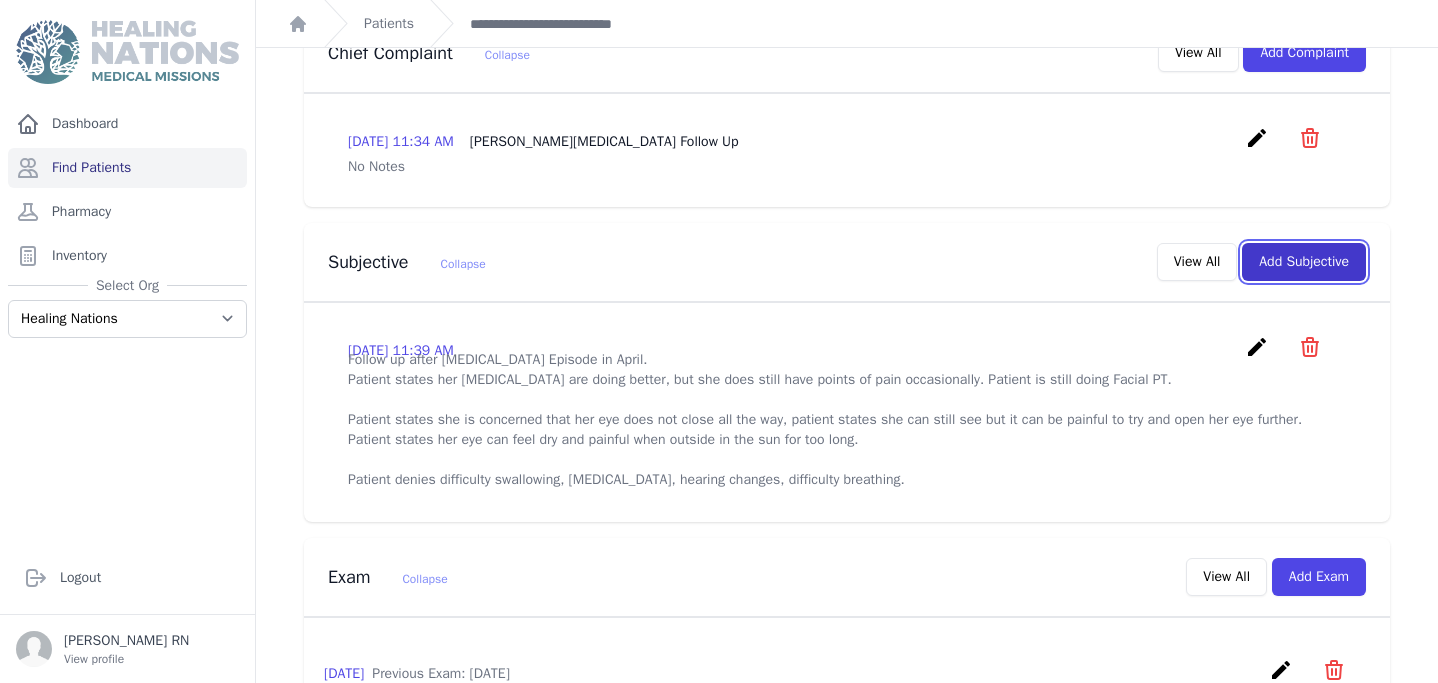 click on "Add Subjective" at bounding box center (1304, 262) 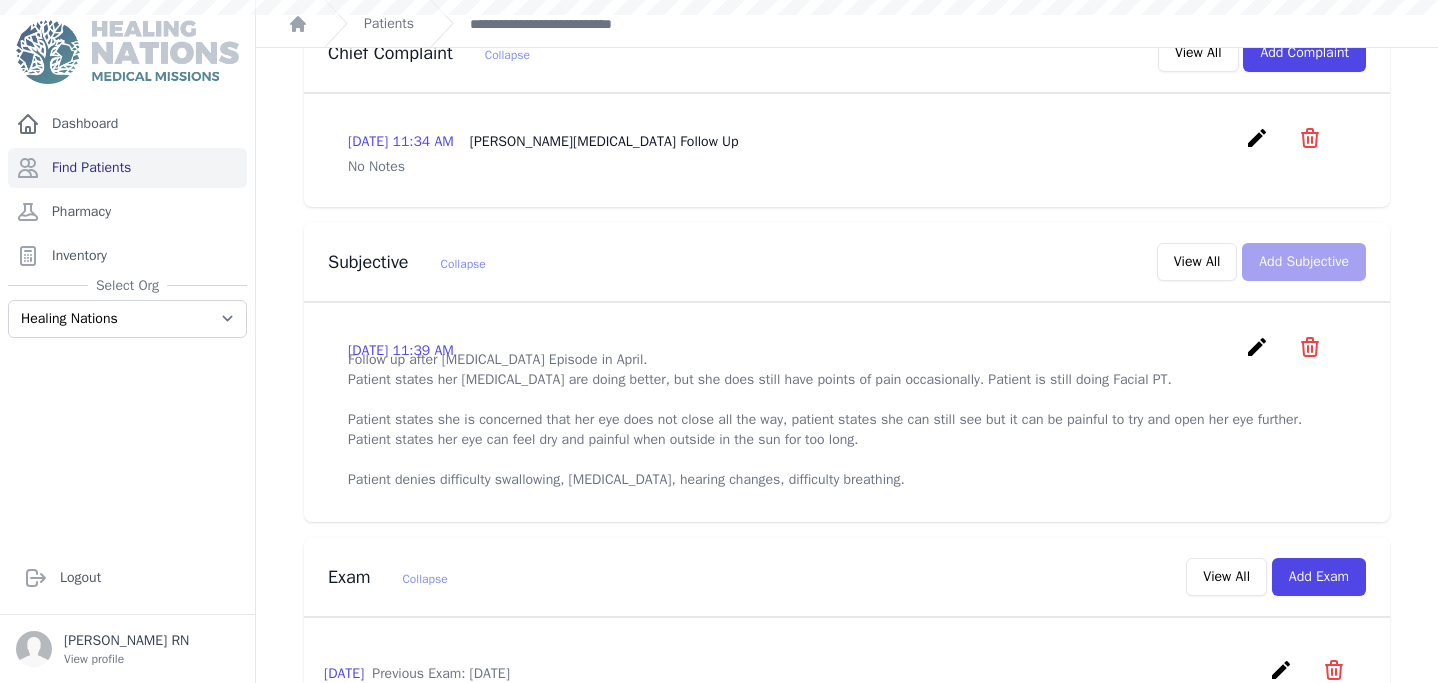 scroll, scrollTop: 0, scrollLeft: 0, axis: both 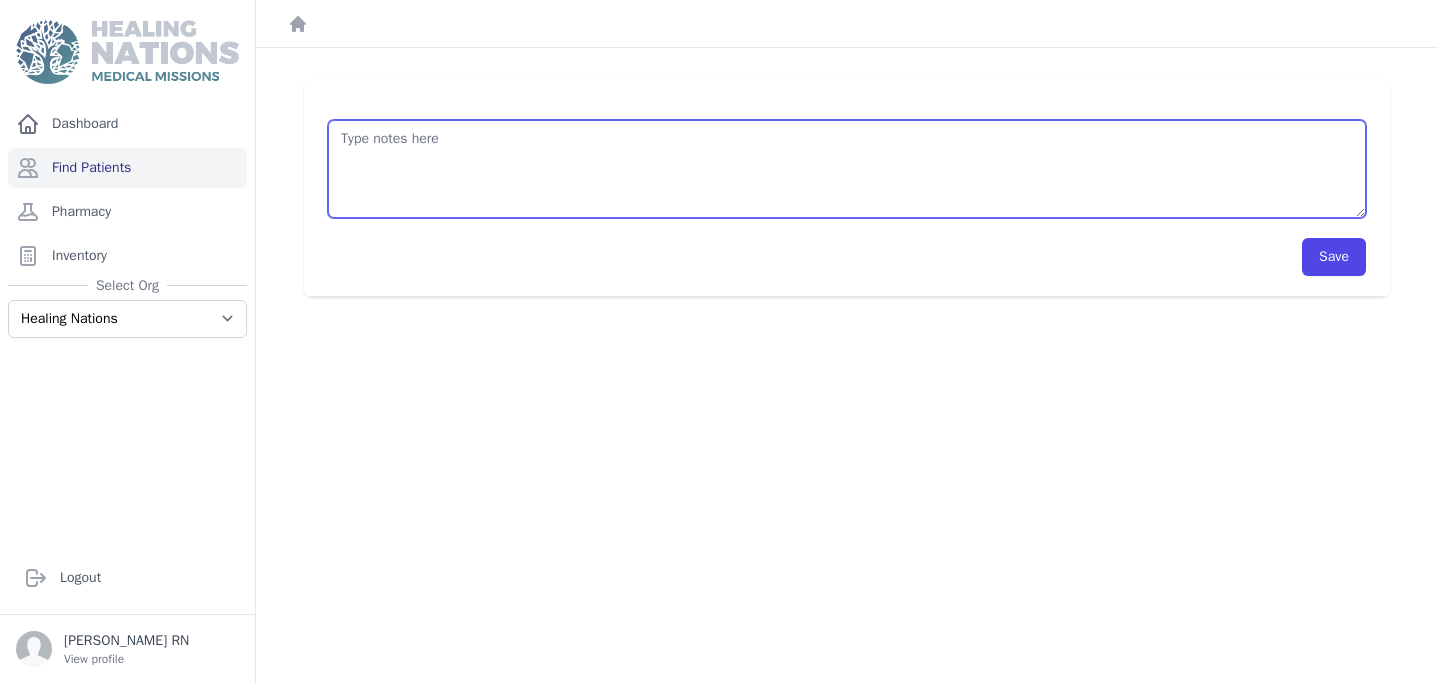 click at bounding box center [847, 169] 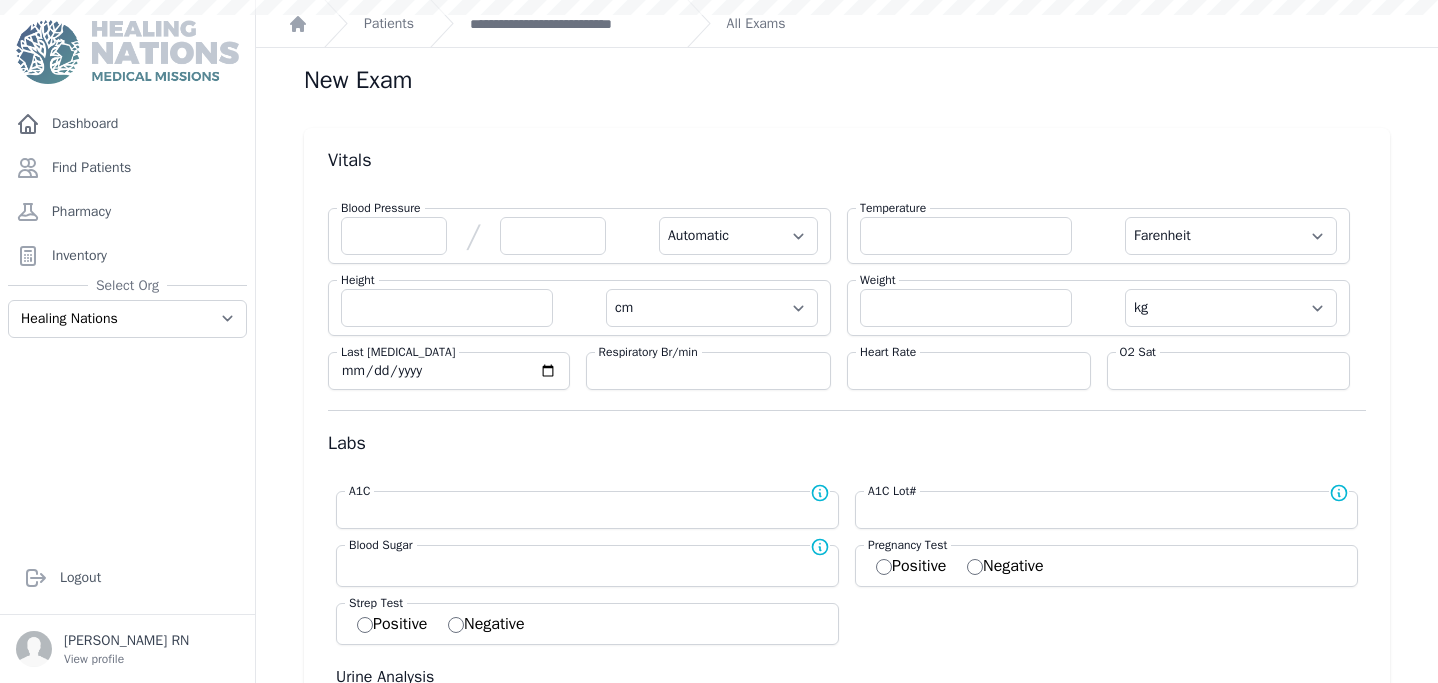 scroll, scrollTop: 0, scrollLeft: 0, axis: both 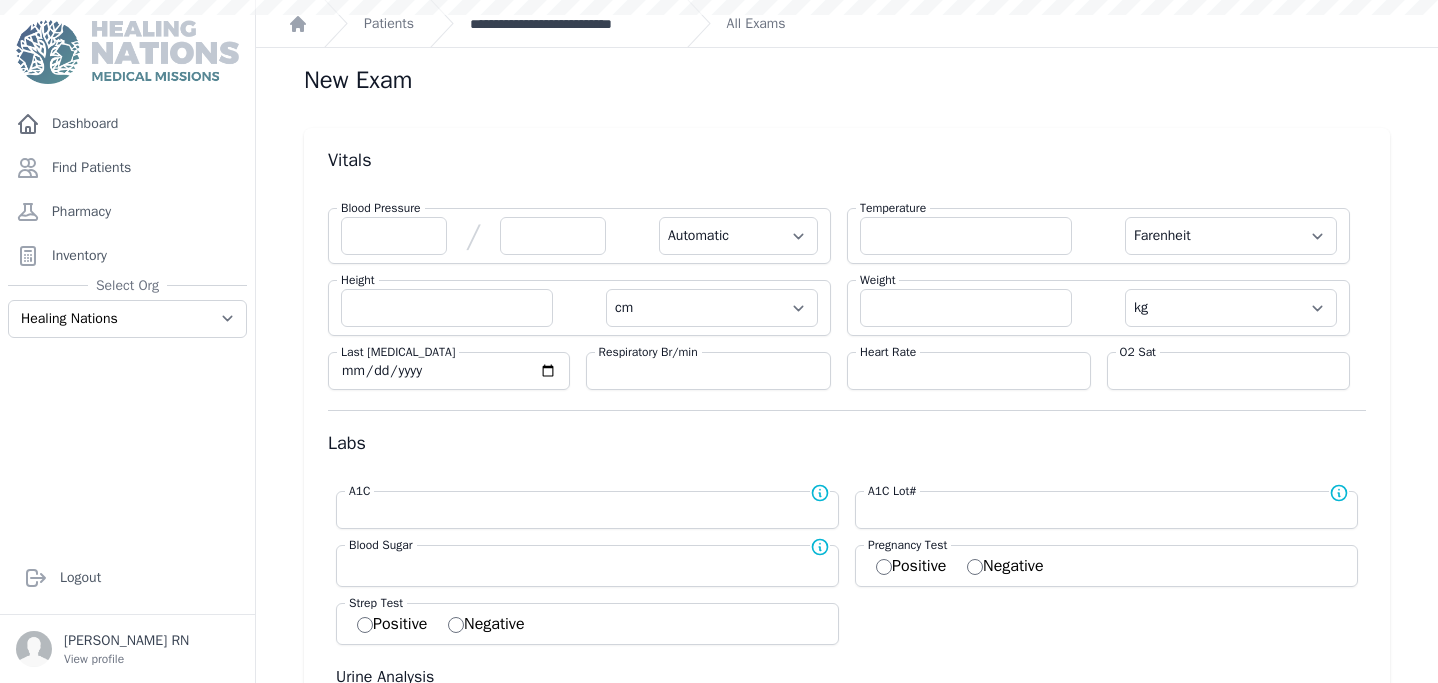 click on "**********" at bounding box center (570, 24) 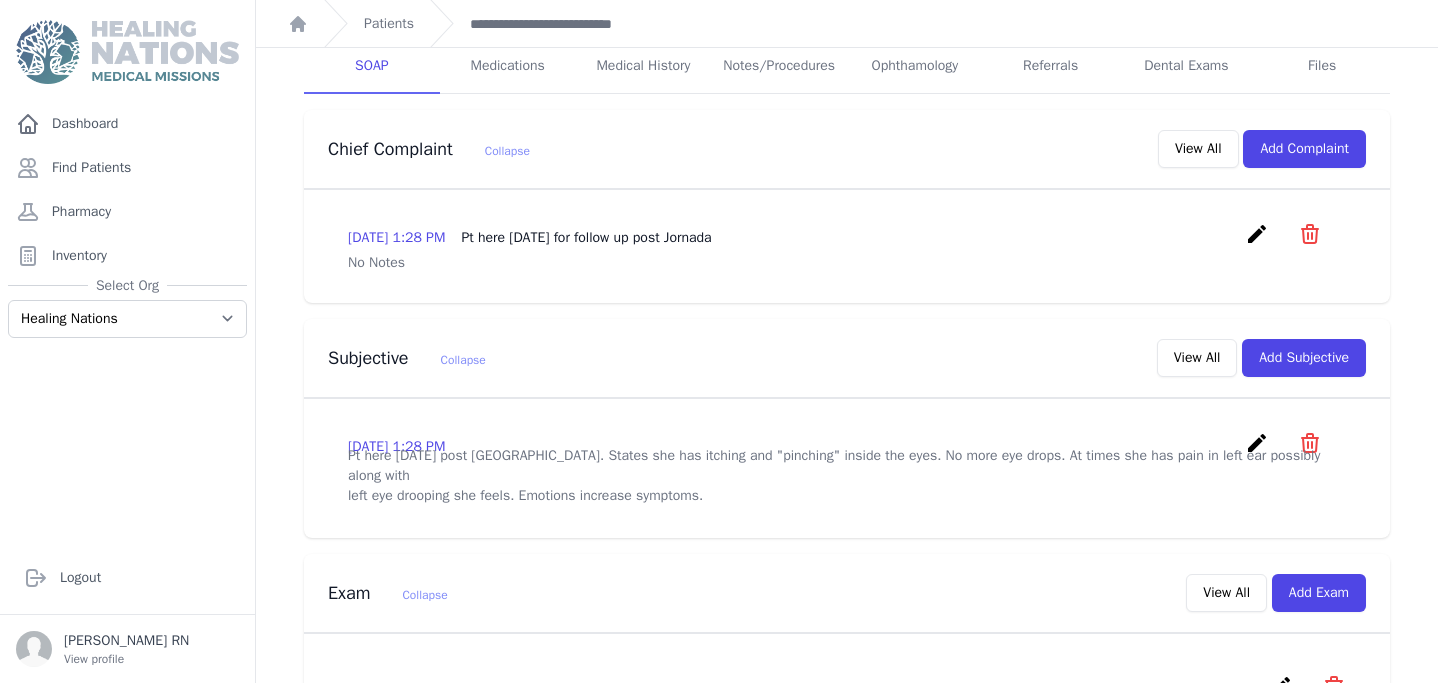 scroll, scrollTop: 587, scrollLeft: 0, axis: vertical 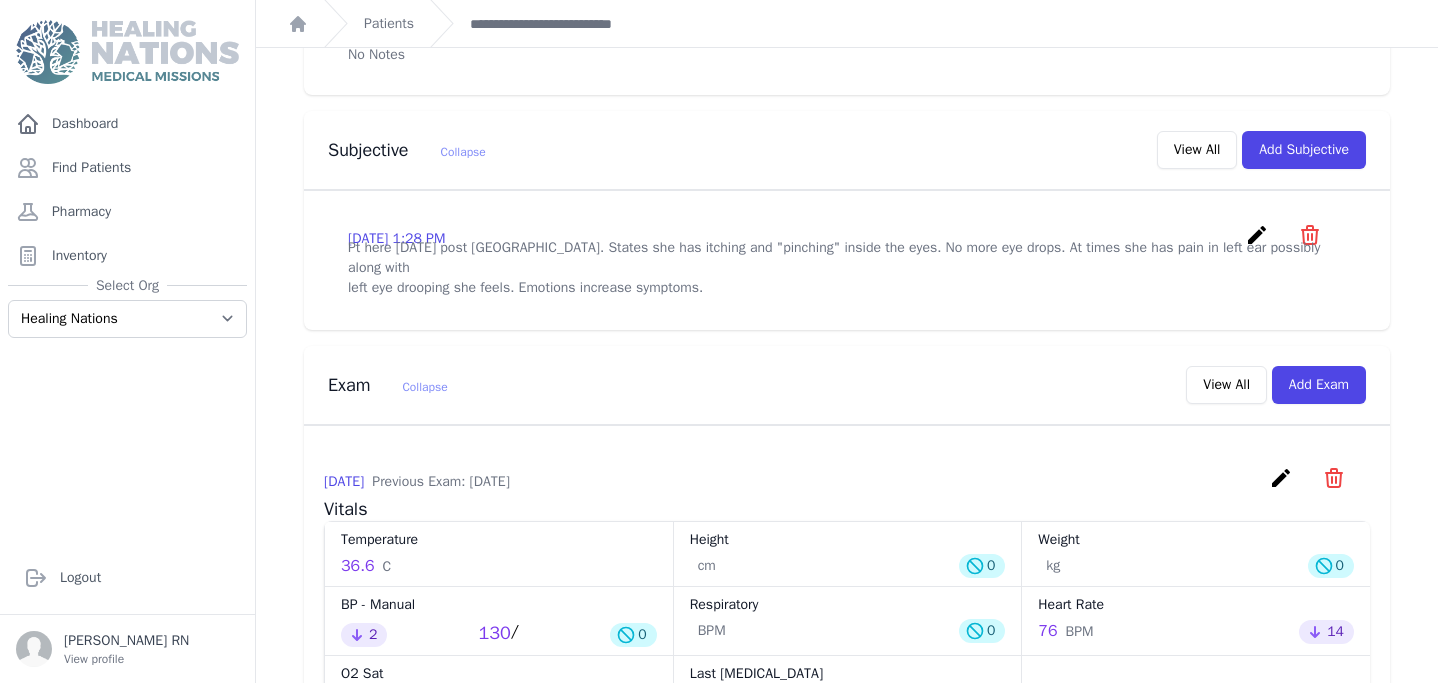 click on "create" at bounding box center (1257, 235) 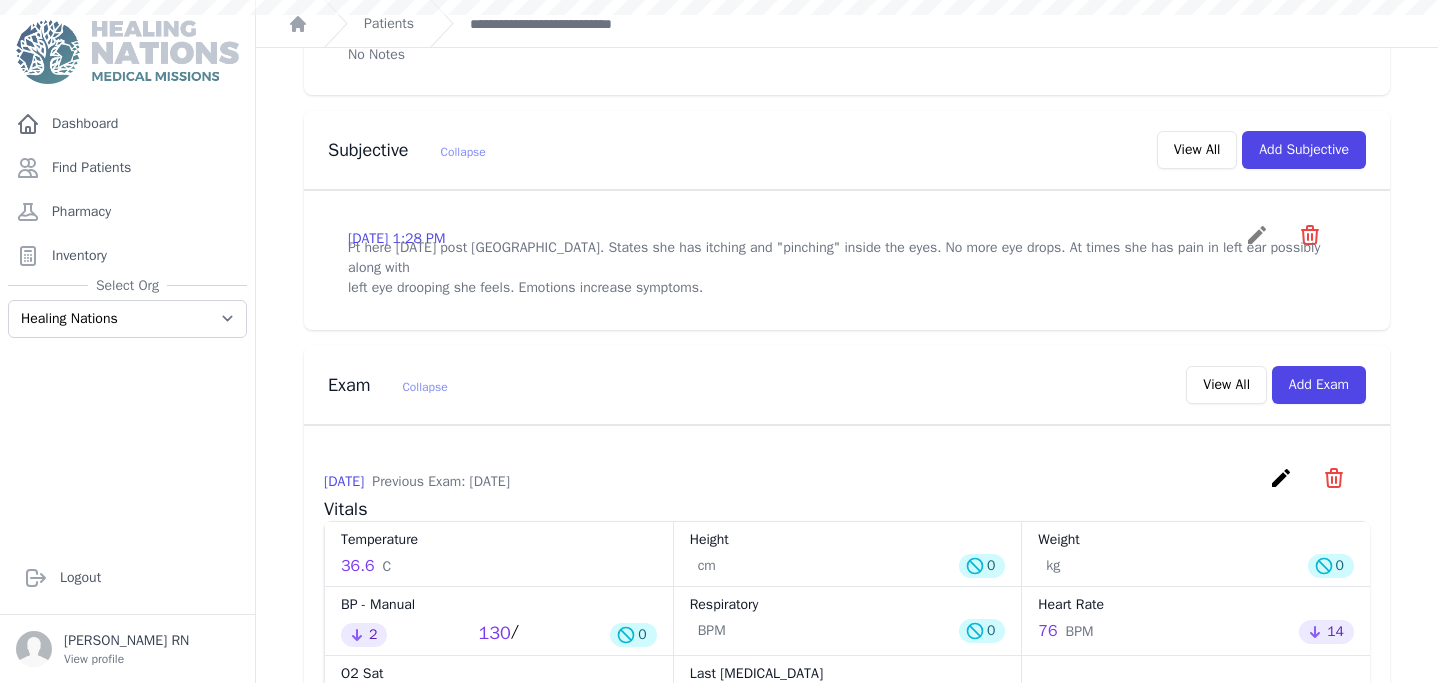 scroll, scrollTop: 0, scrollLeft: 0, axis: both 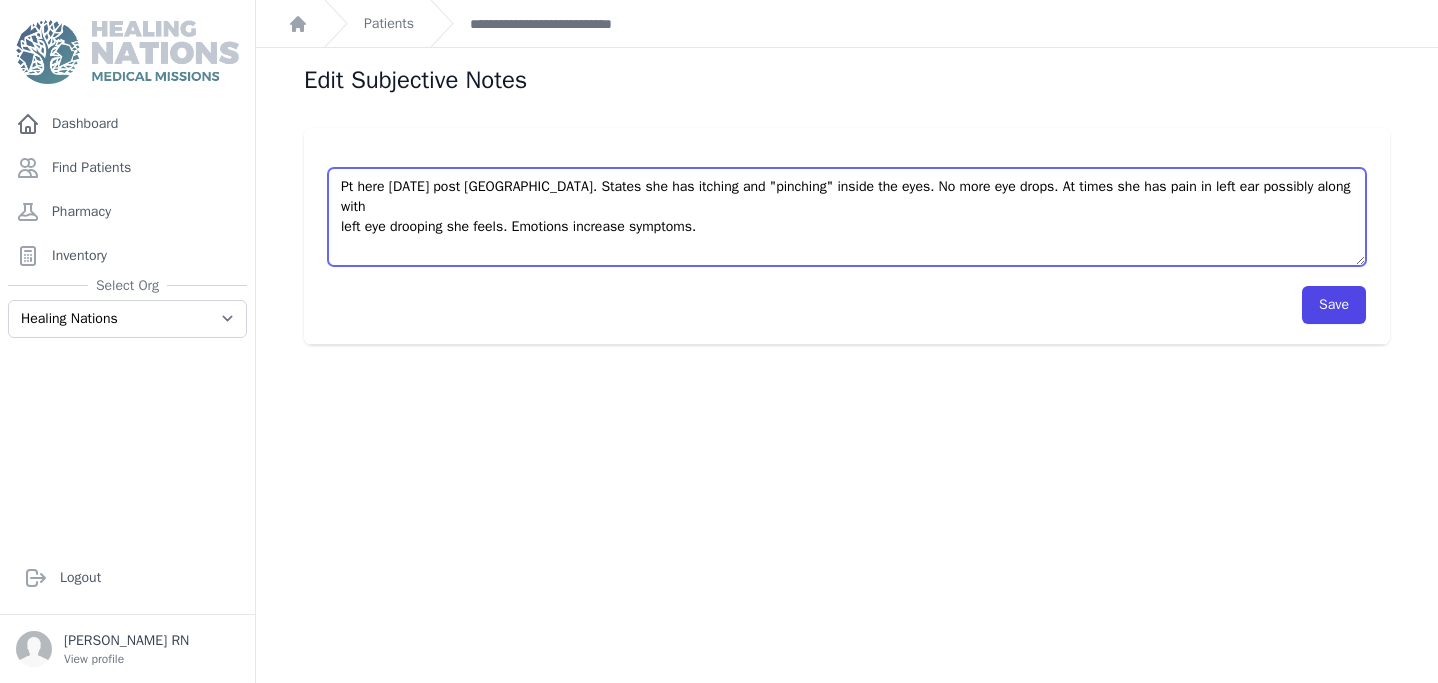 click on "Pt here today post Jornada. States she has itching and "pinching" inside the eyes. No more eye drops. At times she has pain in left ear possibly along with
left eye drooping she feels. Emotions increase symptoms." at bounding box center [847, 217] 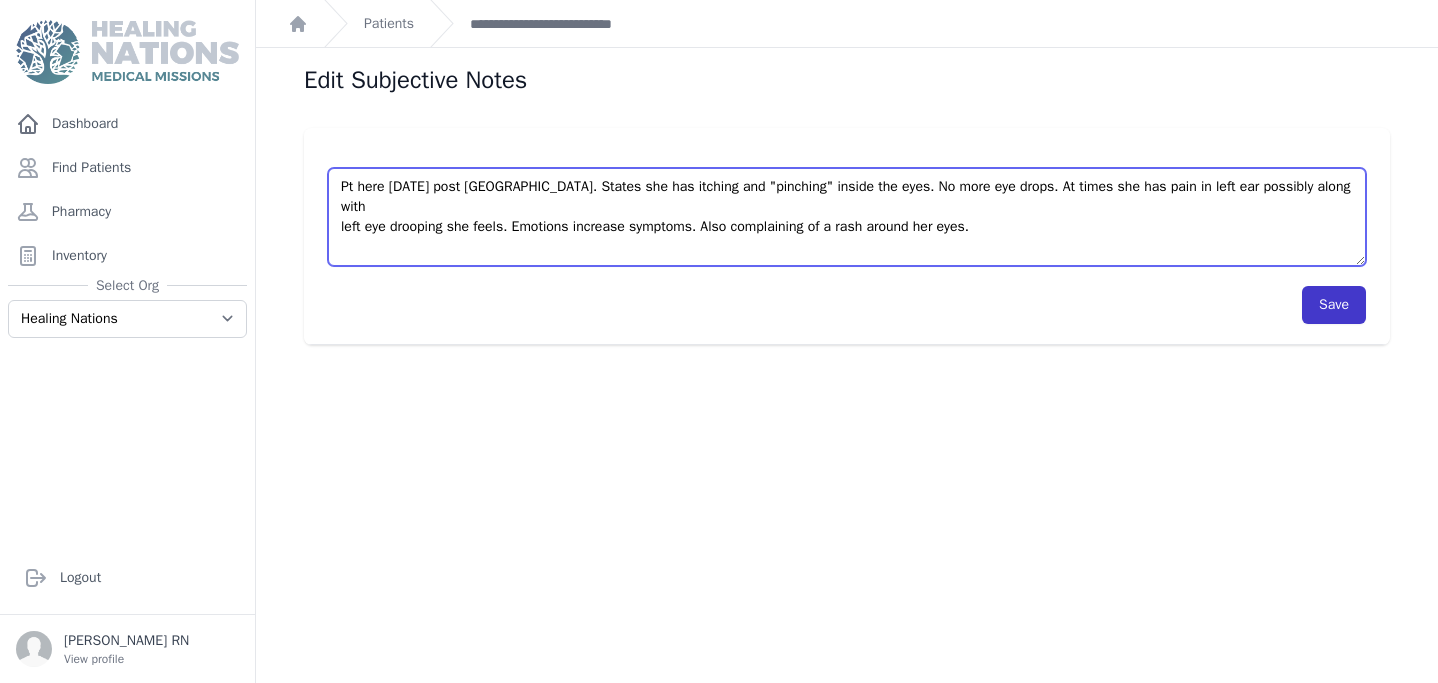 type on "Pt here today post Jornada. States she has itching and "pinching" inside the eyes. No more eye drops. At times she has pain in left ear possibly along with
left eye drooping she feels. Emotions increase symptoms. Also complaining of a rash around her eyes." 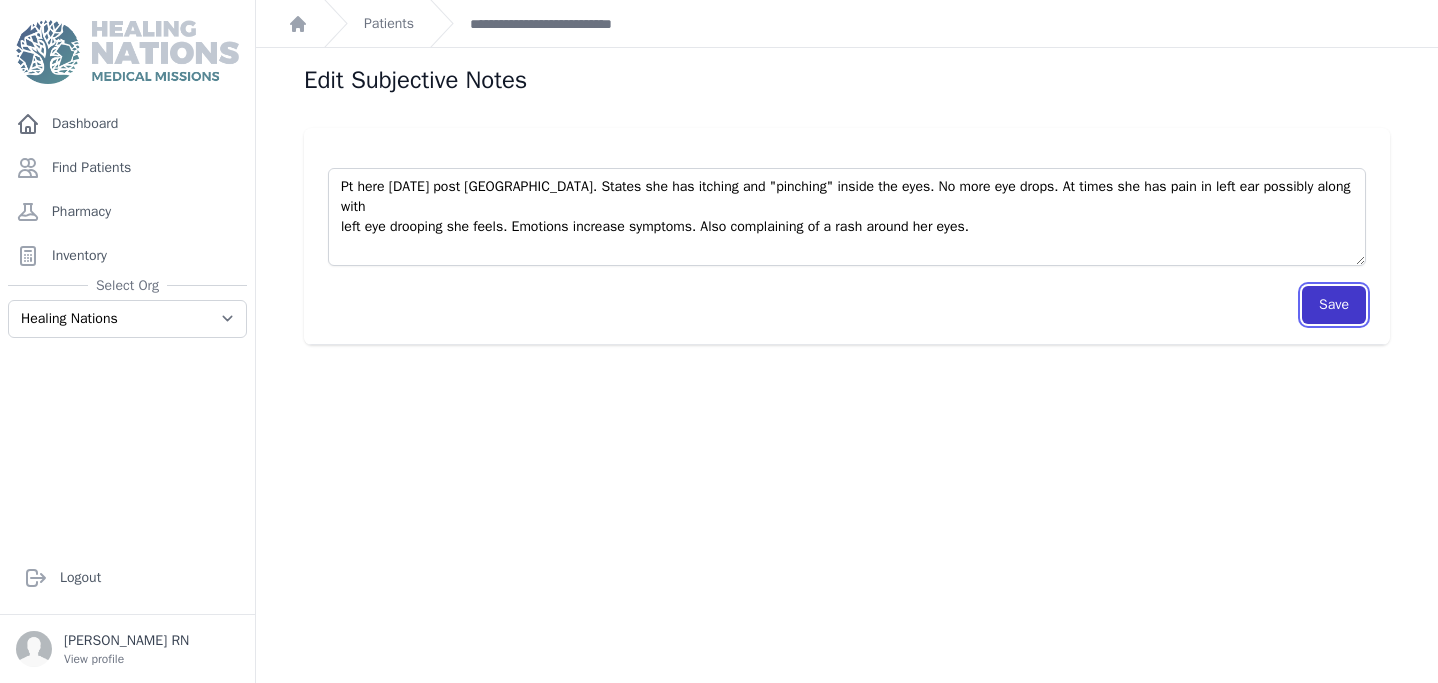 click on "Save" at bounding box center (1334, 305) 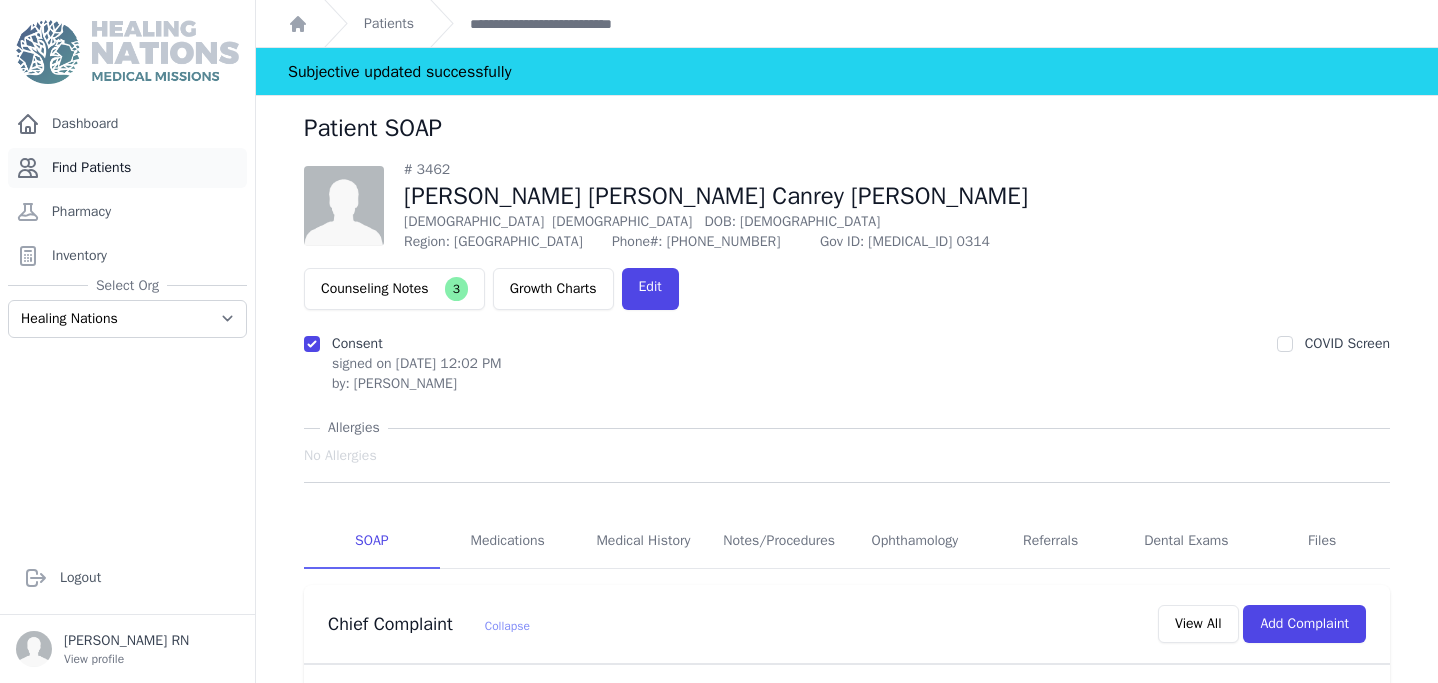 click on "Find Patients" at bounding box center [127, 168] 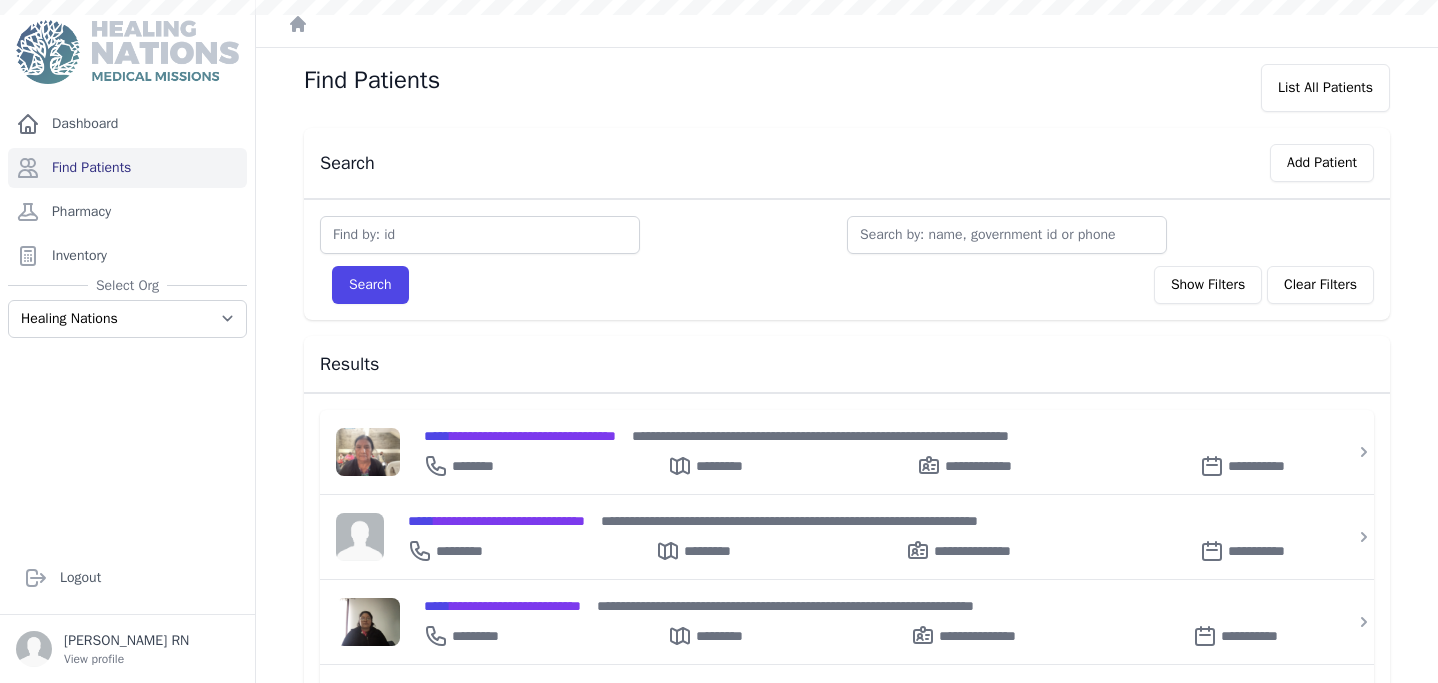 scroll, scrollTop: 0, scrollLeft: 0, axis: both 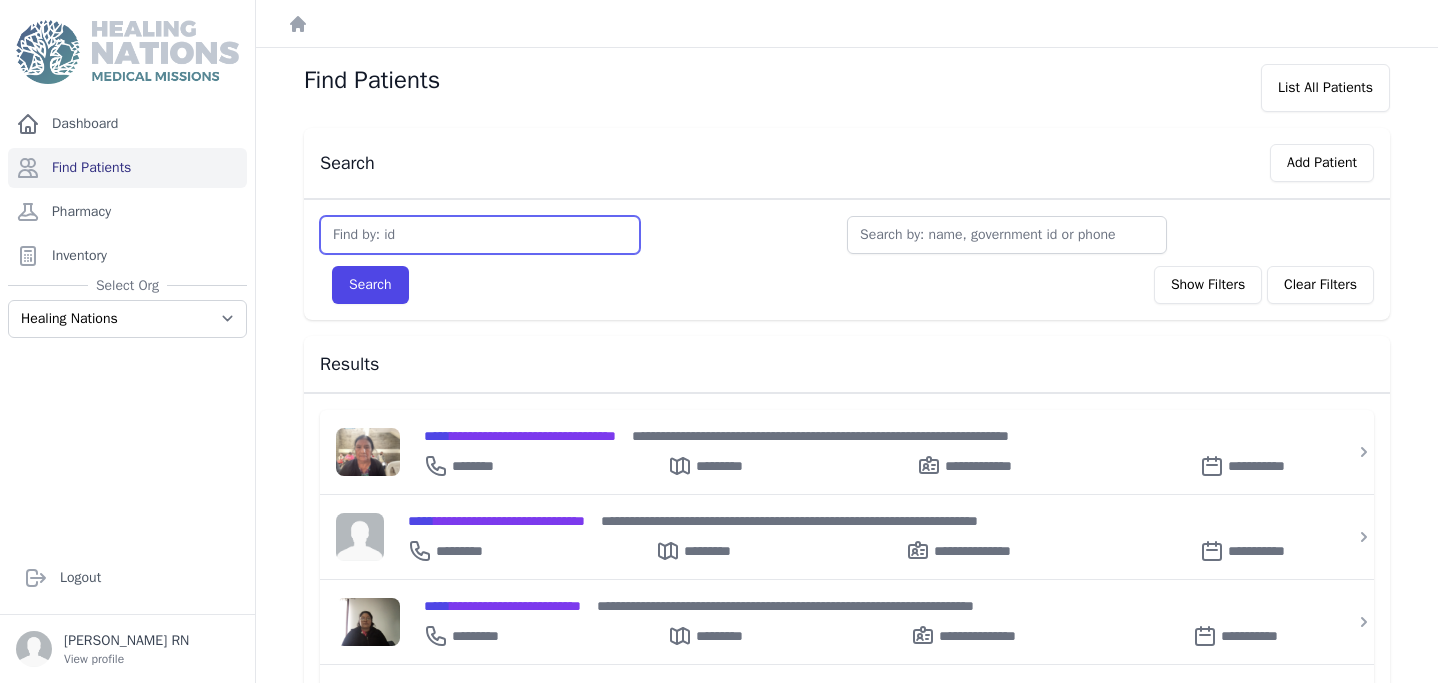 click at bounding box center (480, 235) 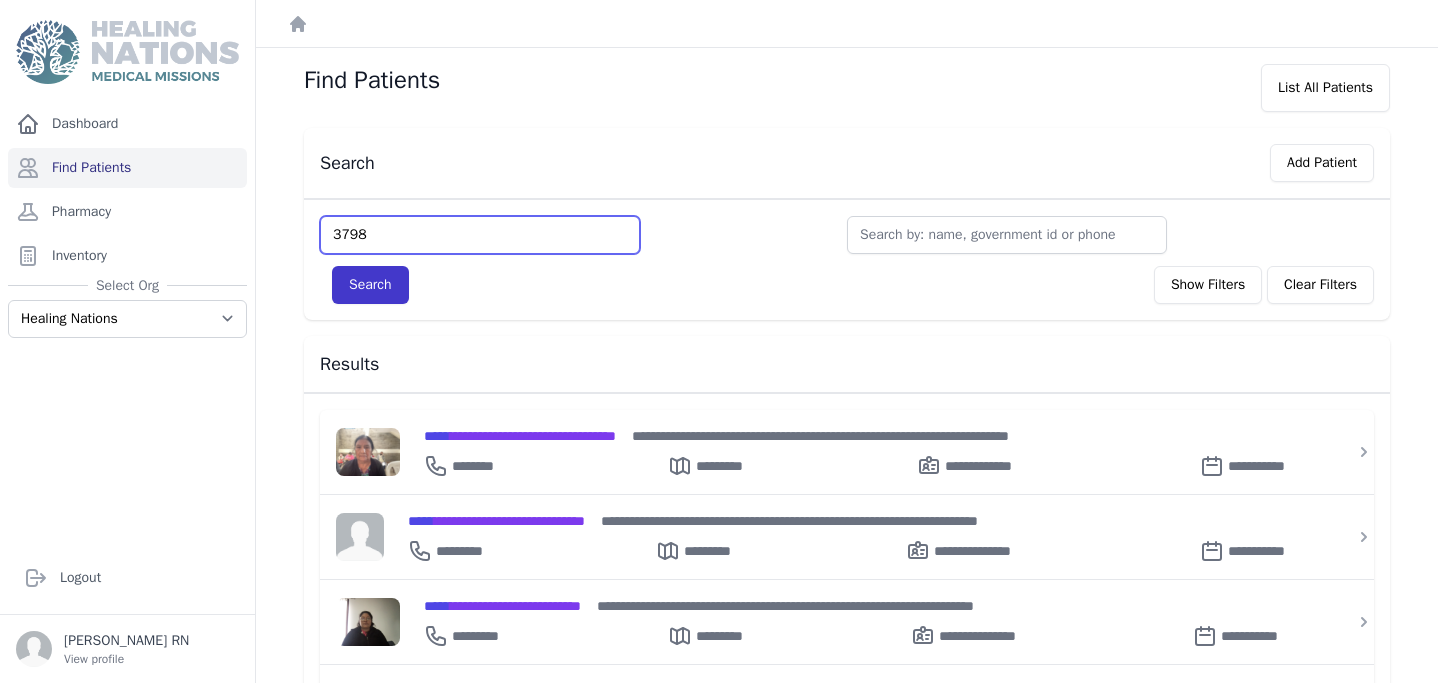 type on "3798" 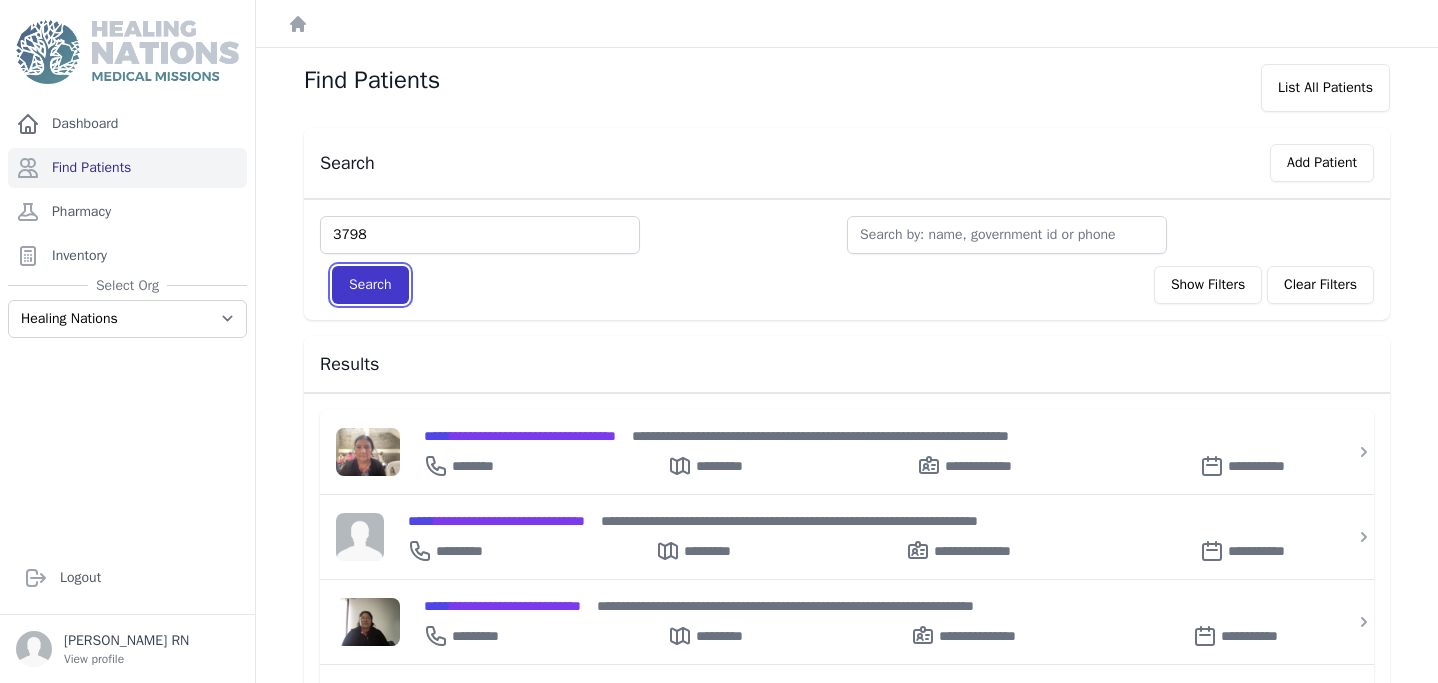 click on "Search" at bounding box center (370, 285) 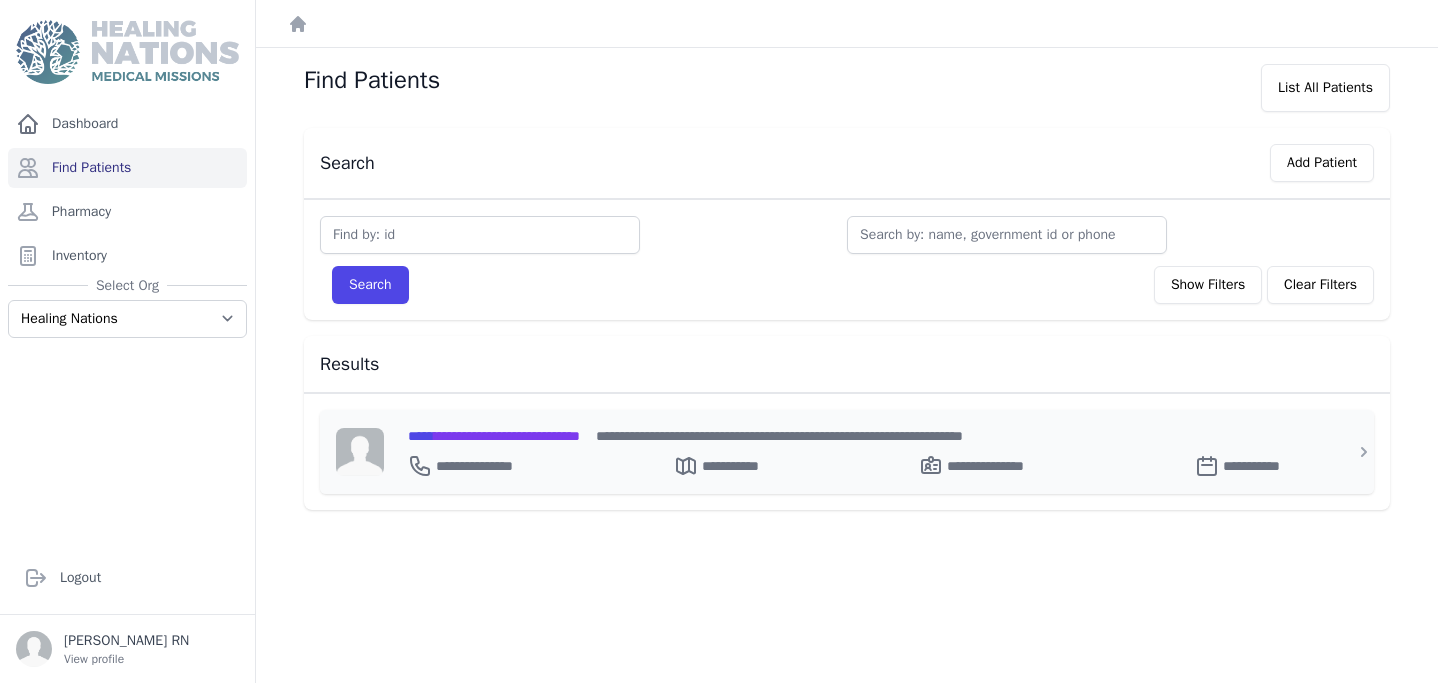 click on "**********" at bounding box center (494, 436) 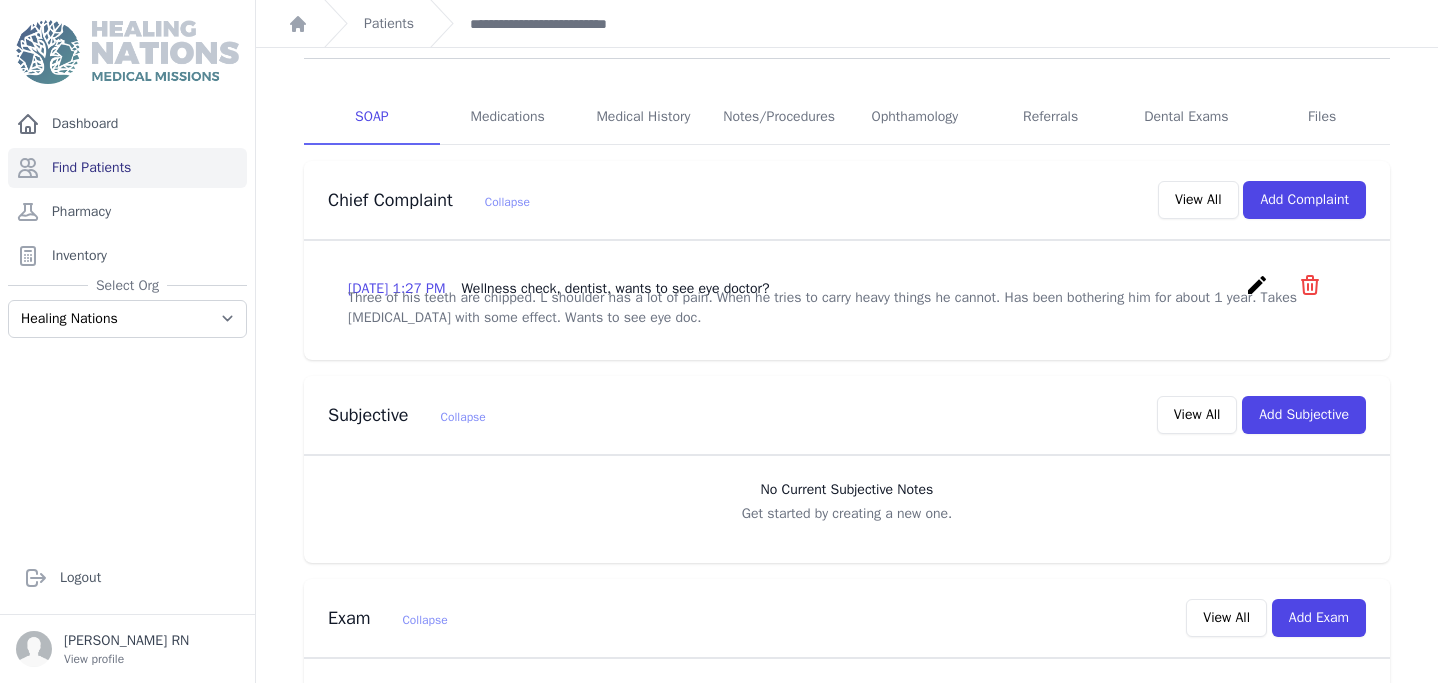 scroll, scrollTop: 343, scrollLeft: 0, axis: vertical 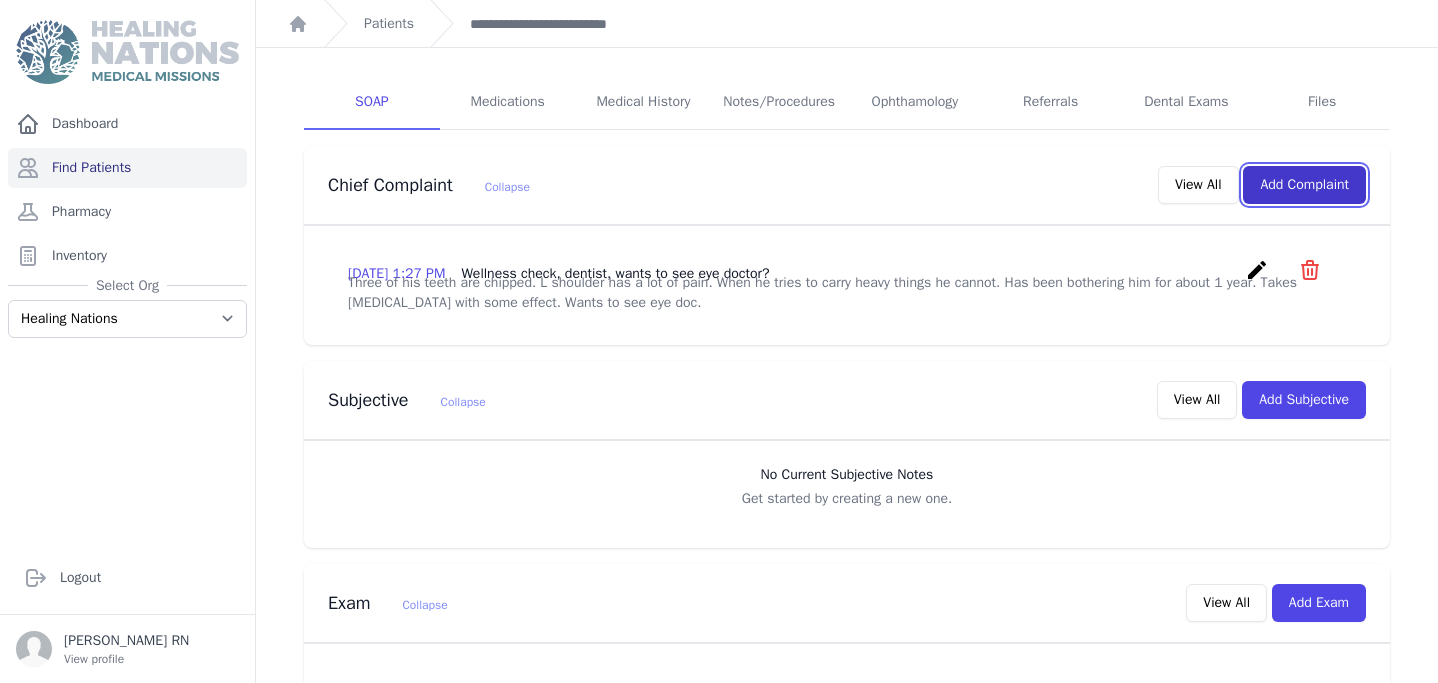 click on "Add Complaint" at bounding box center (1304, 185) 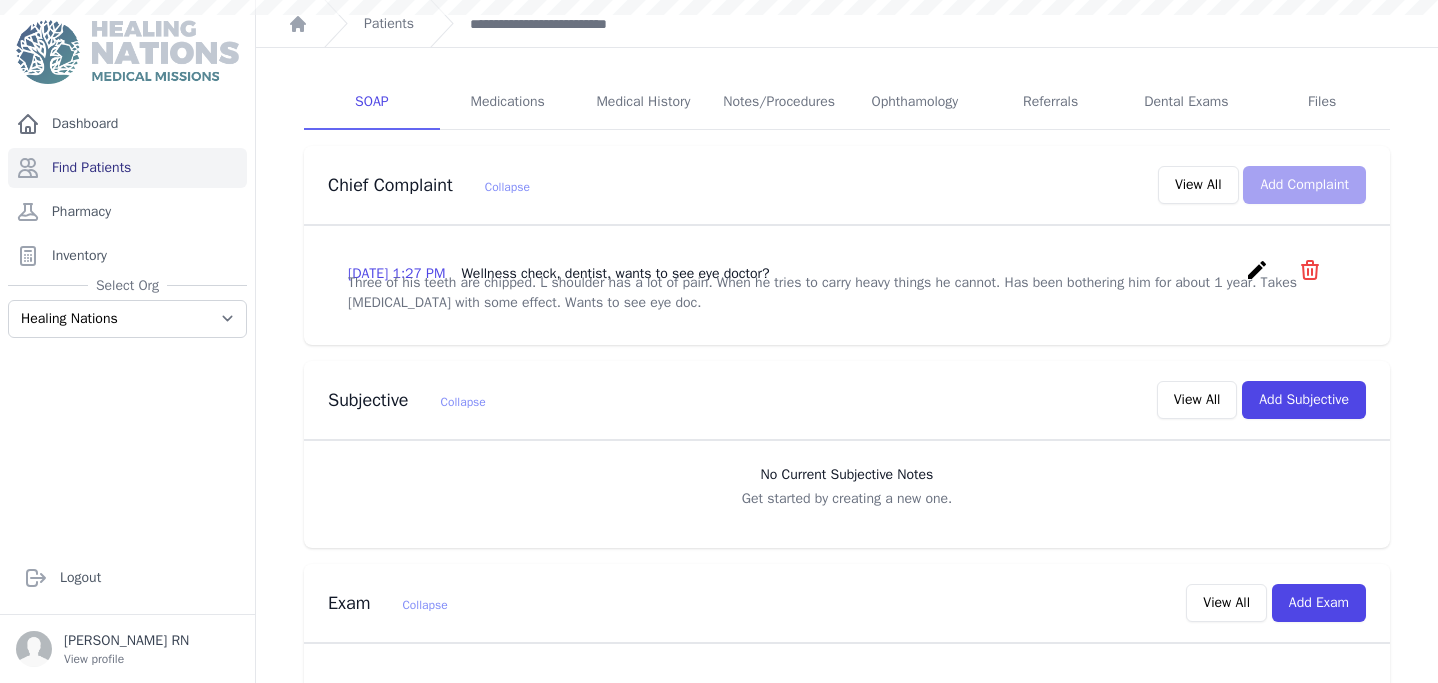 scroll, scrollTop: 0, scrollLeft: 0, axis: both 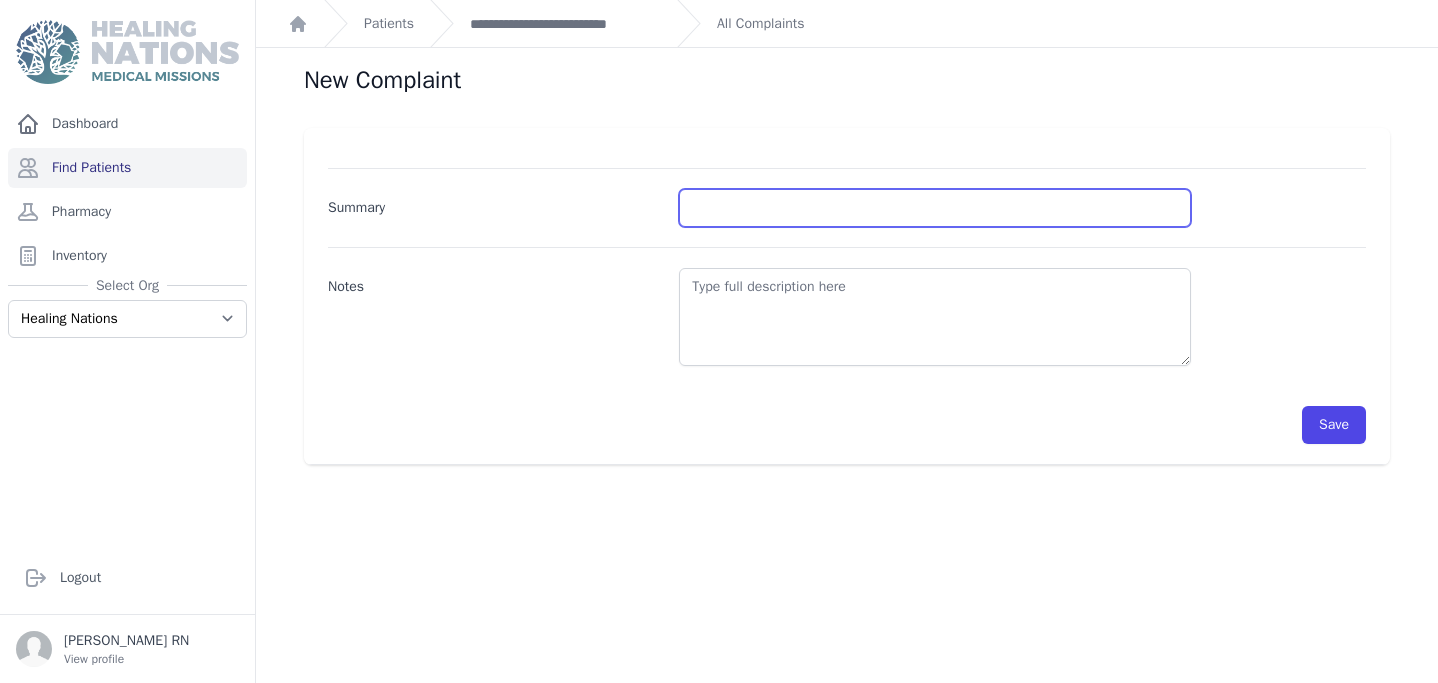 click on "Summary" at bounding box center (935, 208) 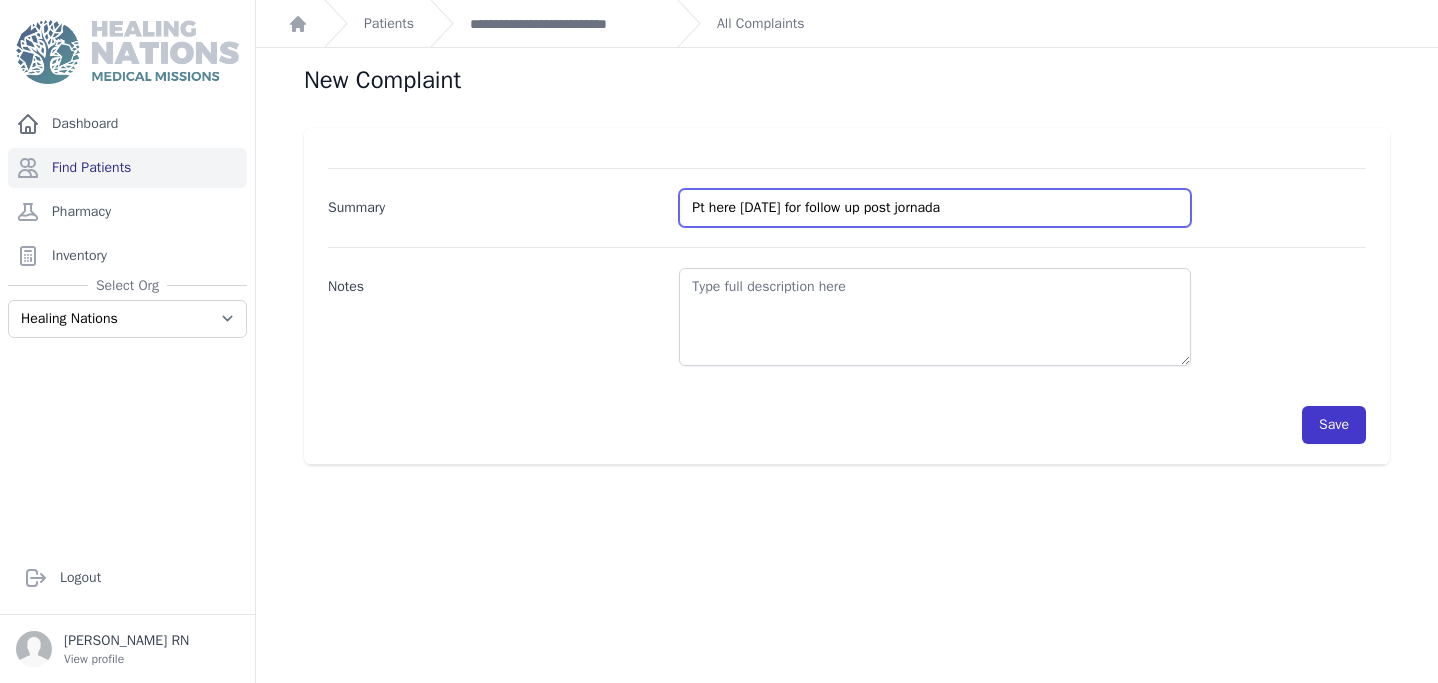 type on "Pt here today for follow up post jornada" 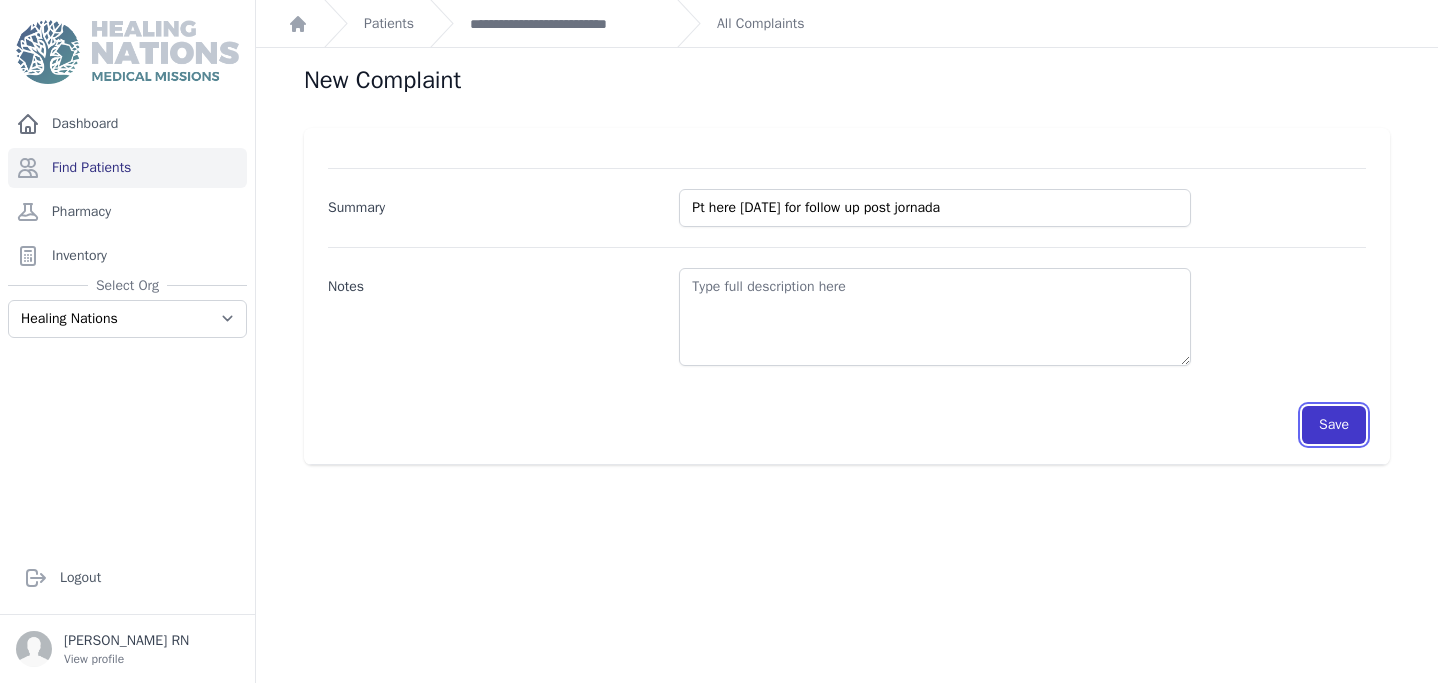 click on "Save" at bounding box center (1334, 425) 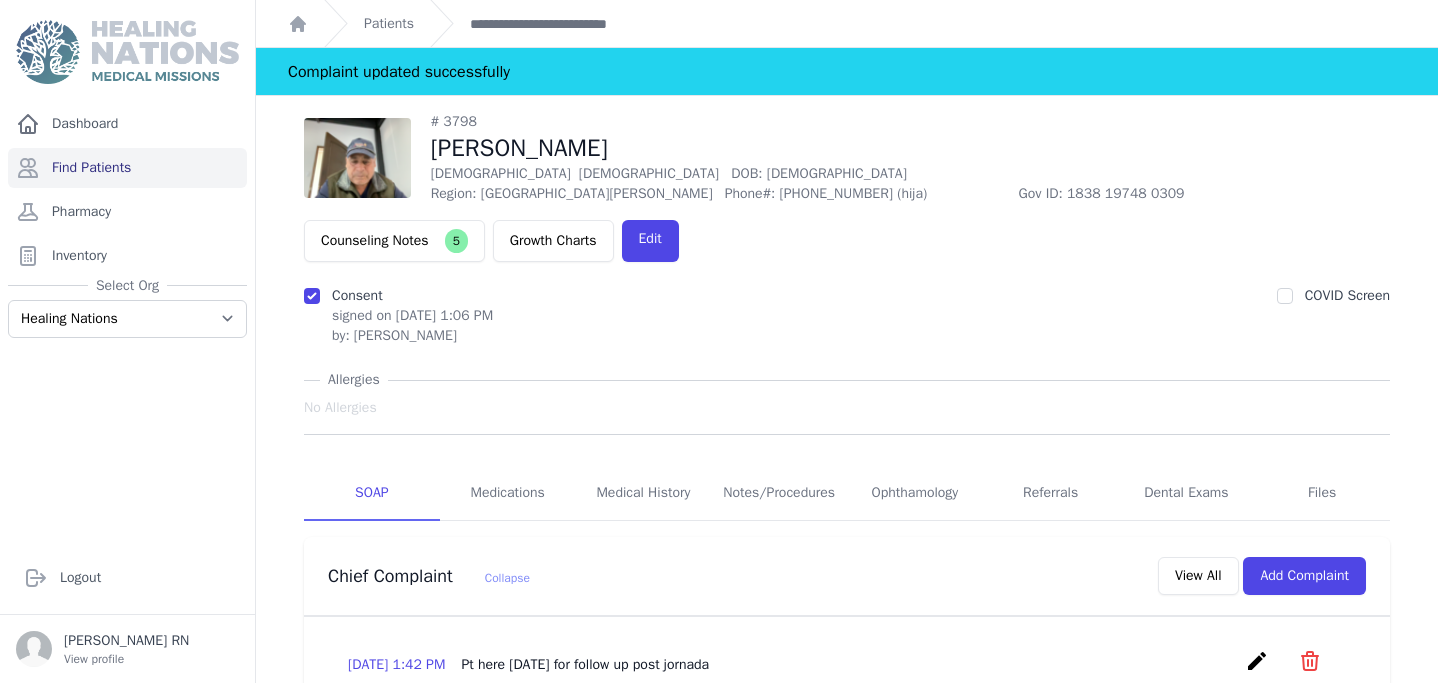 scroll, scrollTop: 407, scrollLeft: 0, axis: vertical 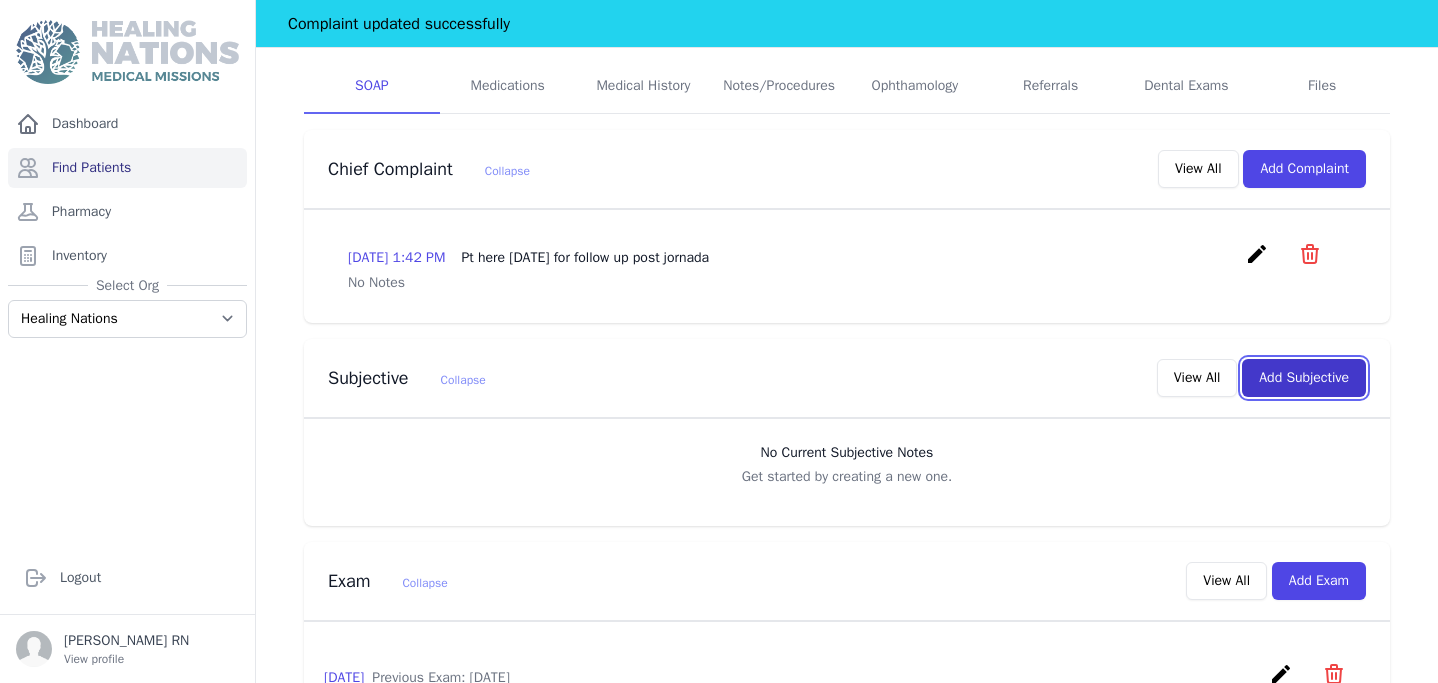 click on "Add Subjective" at bounding box center (1304, 378) 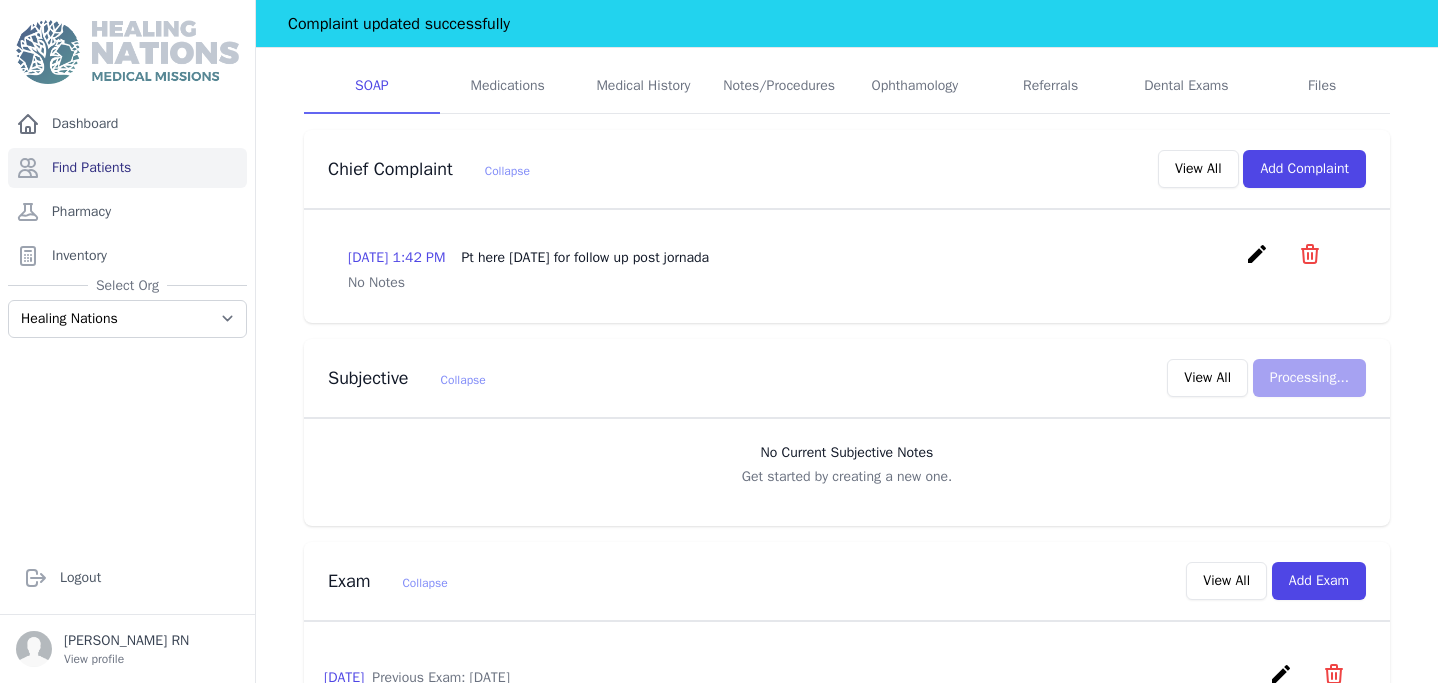scroll, scrollTop: 0, scrollLeft: 0, axis: both 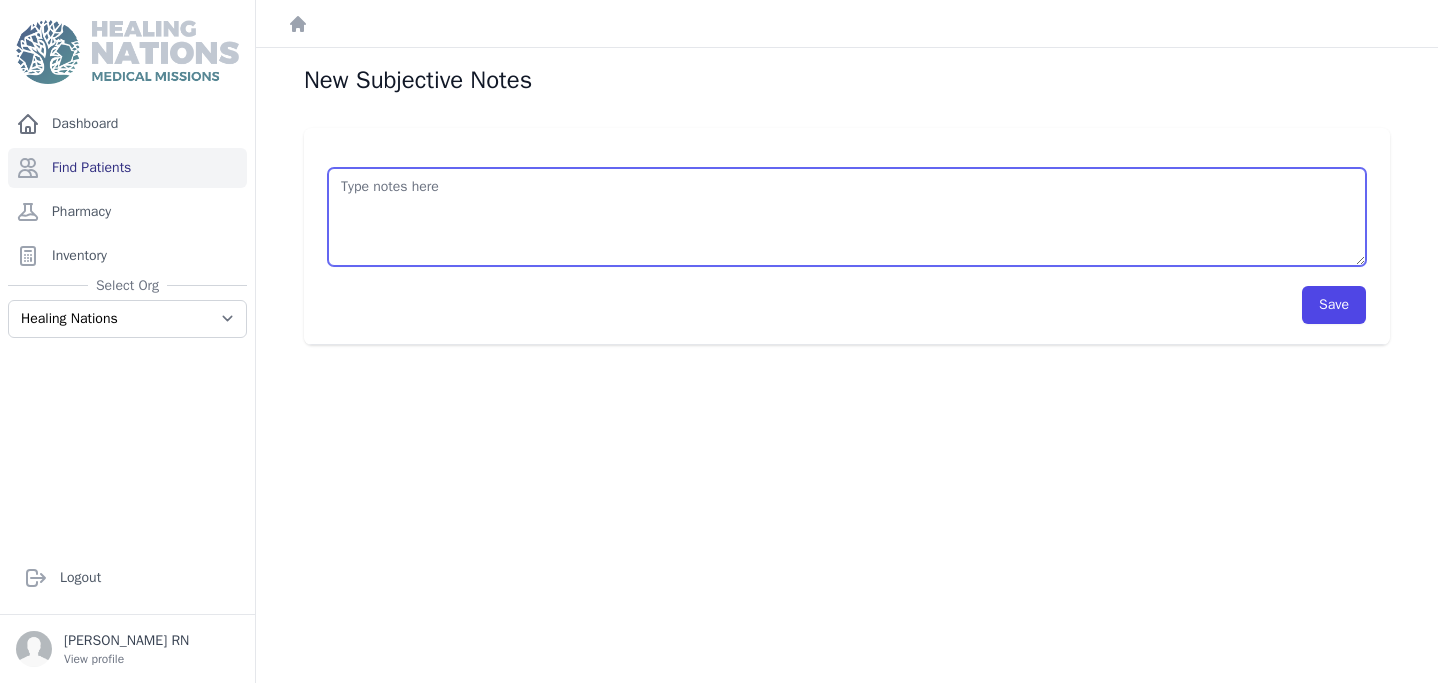 click at bounding box center [847, 217] 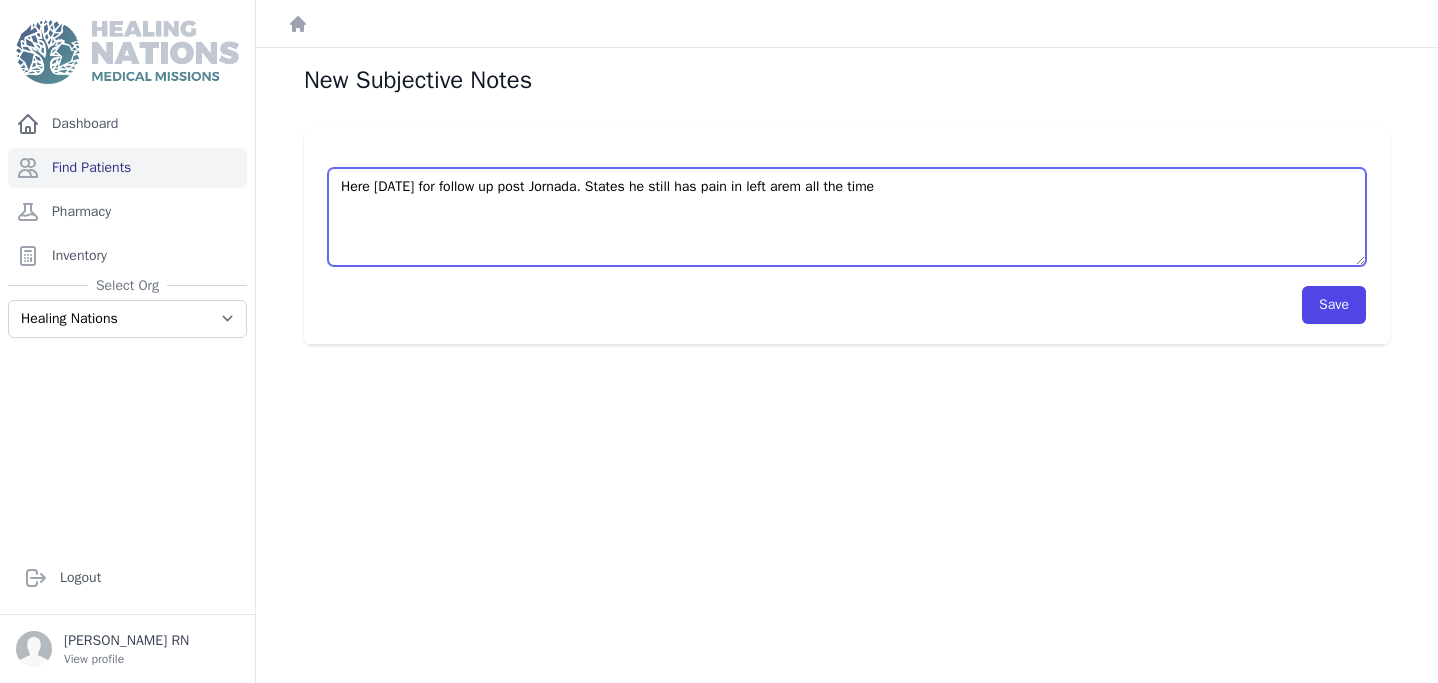 click on "Here today for follow up post Jornada. States he still has pain in left arem all the time" at bounding box center (847, 217) 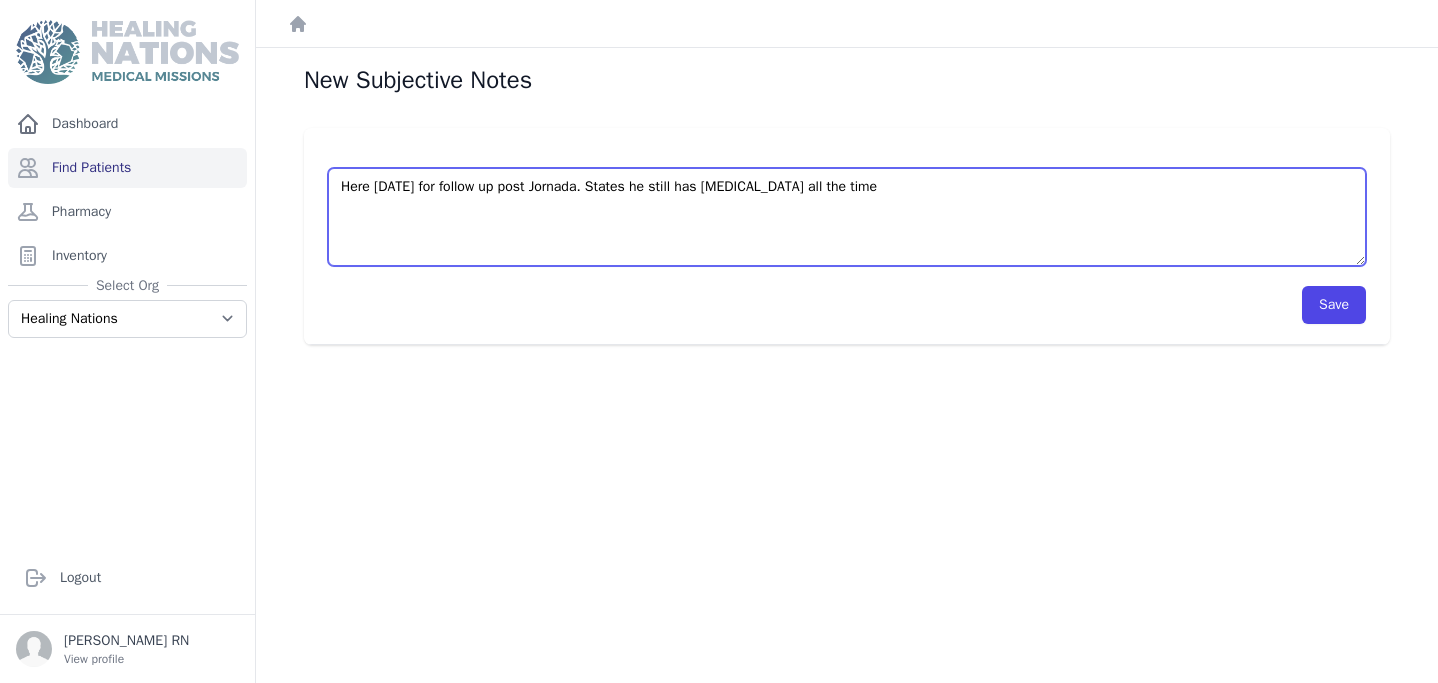click on "Here today for follow up post Jornada. States he still has pain in left arm all the time" at bounding box center (847, 217) 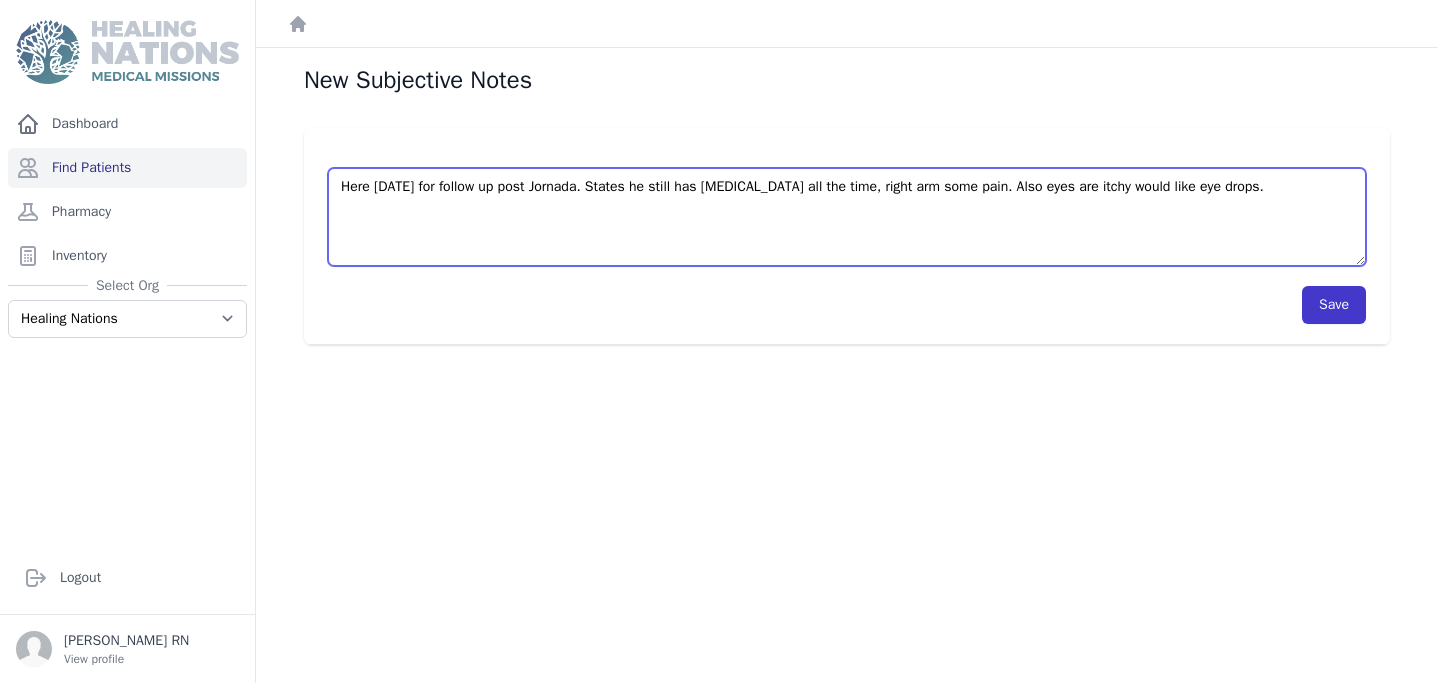type on "Here today for follow up post Jornada. States he still has pain in left arm all the time, right arm some pain. Also eyes are itchy would like eye drops." 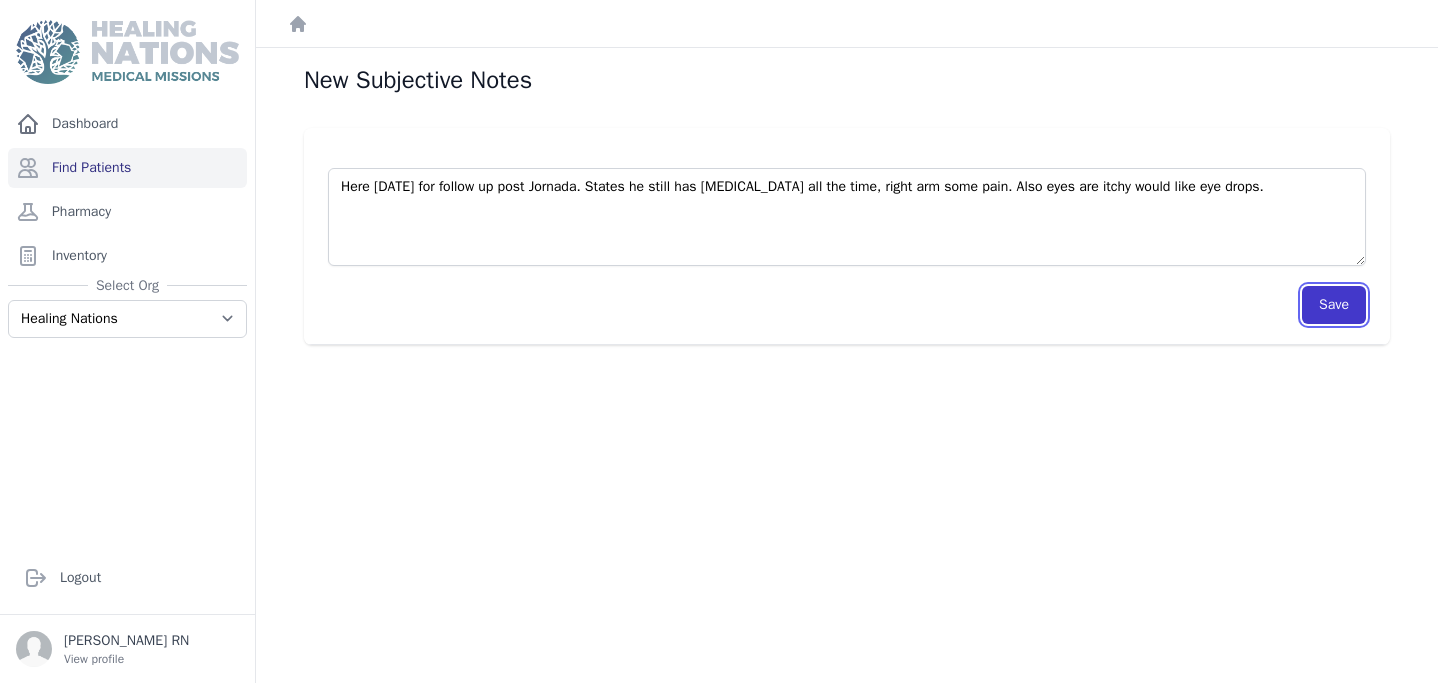click on "Save" at bounding box center [1334, 305] 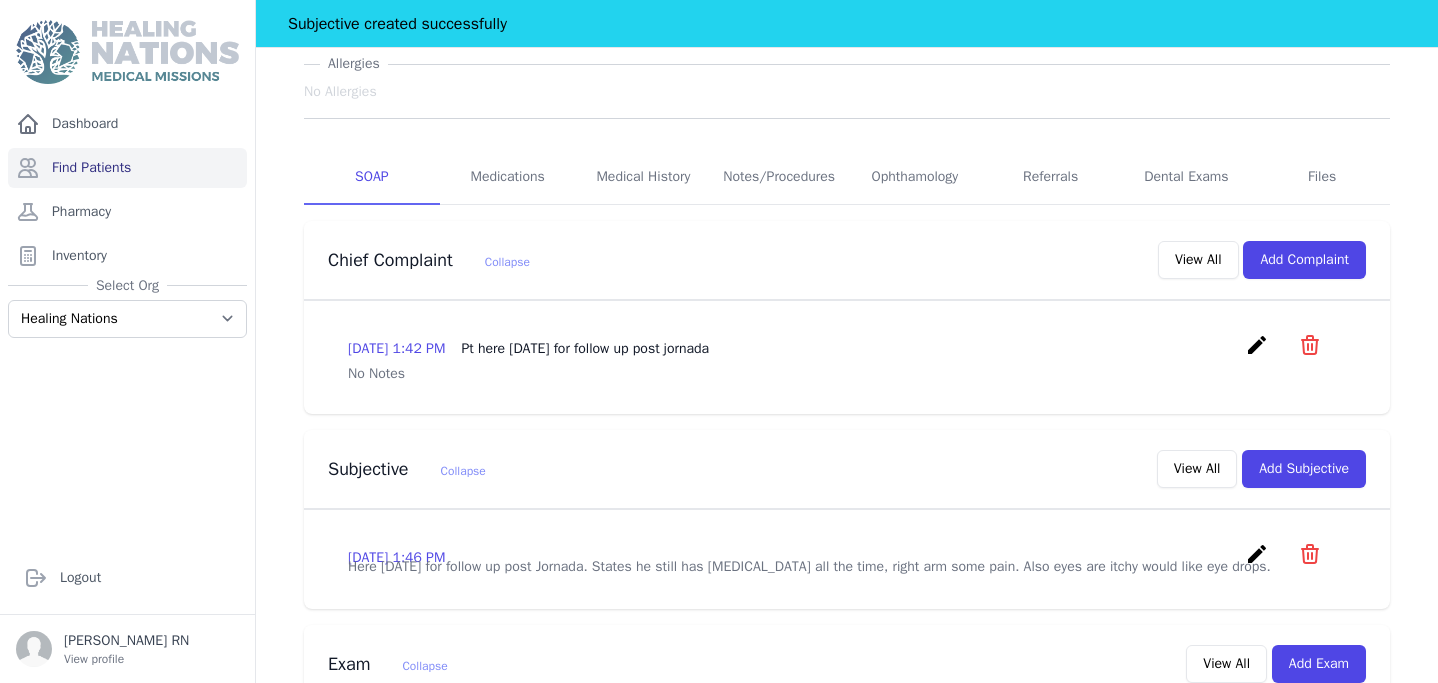 scroll, scrollTop: 476, scrollLeft: 0, axis: vertical 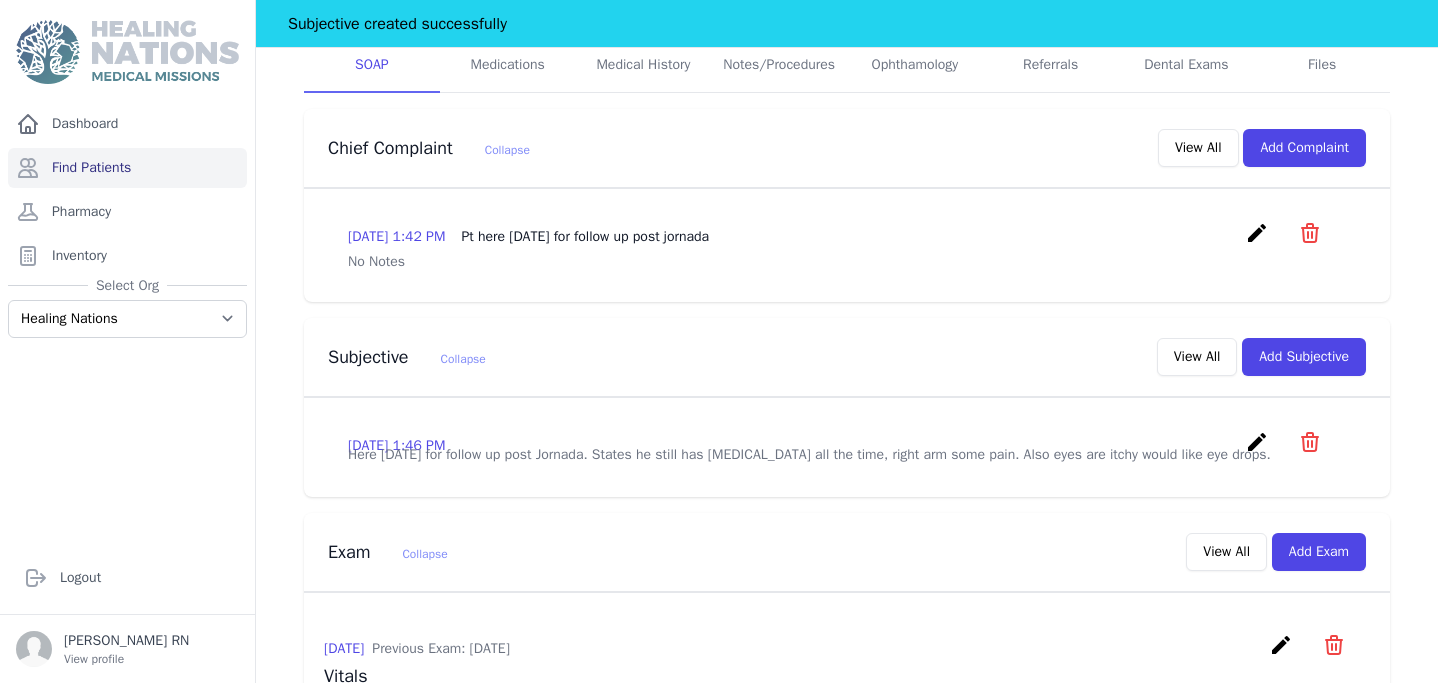 click on "create" at bounding box center (1257, 442) 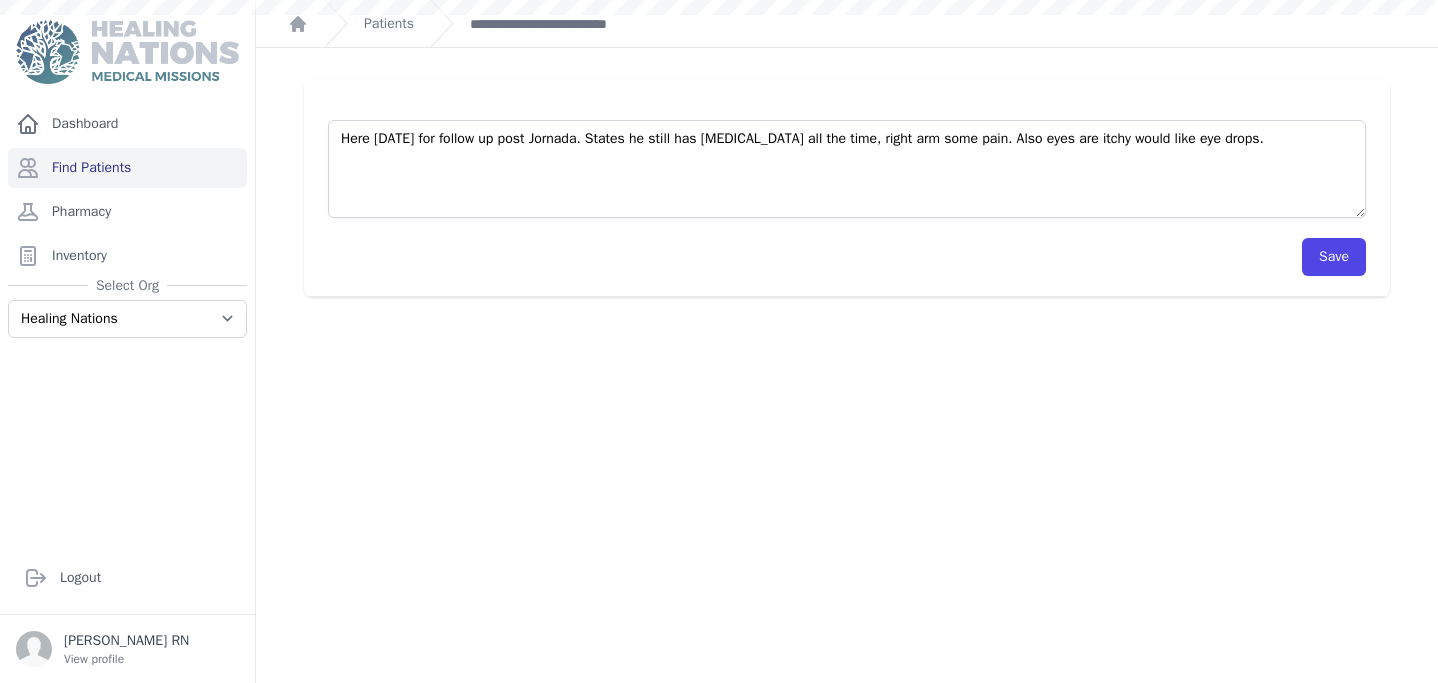 scroll, scrollTop: 0, scrollLeft: 0, axis: both 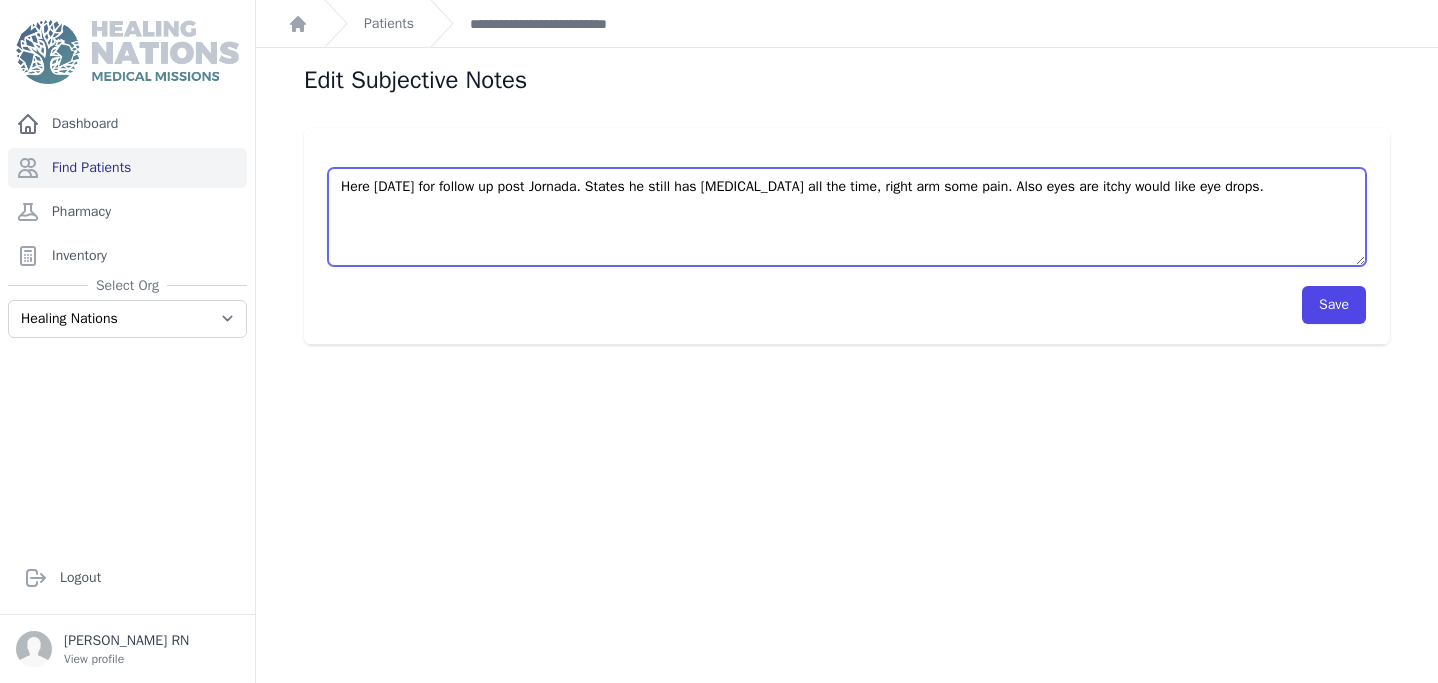 click on "Here today for follow up post Jornada. States he still has pain in left arm all the time, right arm some pain. Also eyes are itchy would like eye drops." at bounding box center (847, 217) 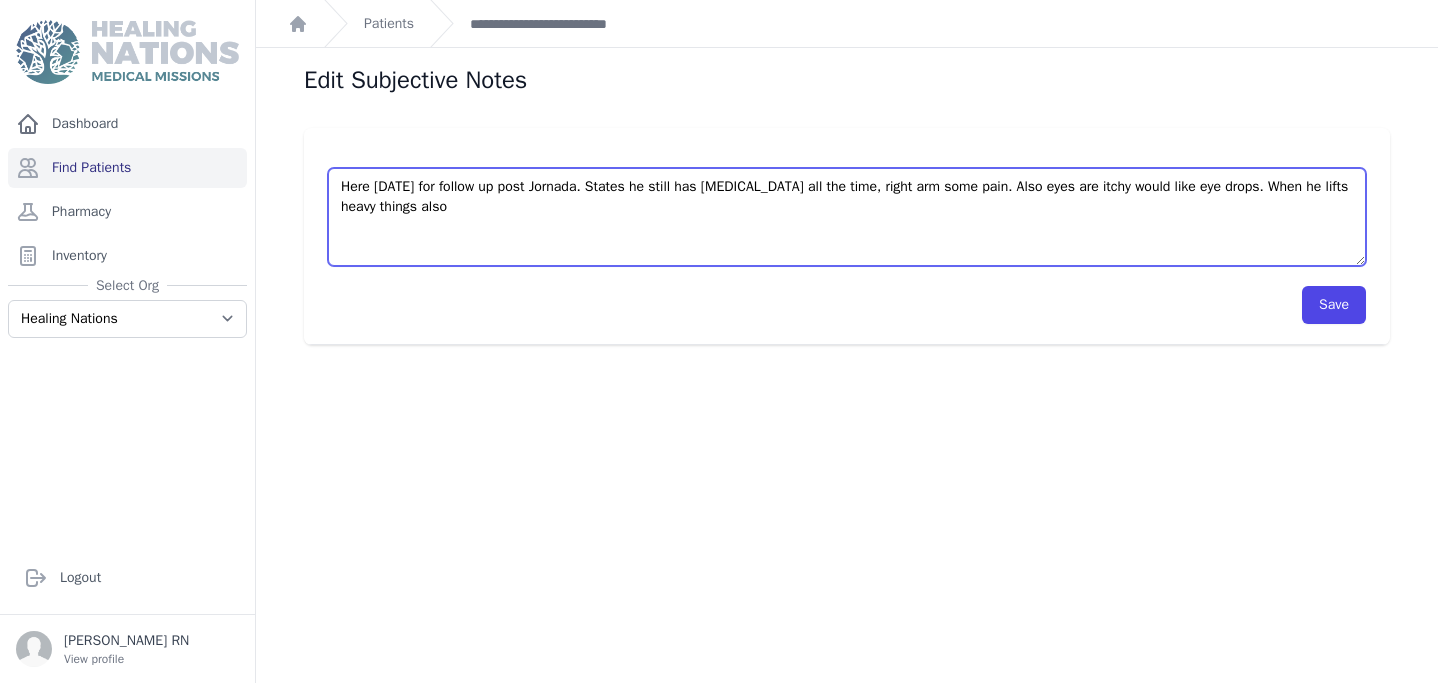 click on "Here today for follow up post Jornada. States he still has pain in left arm all the time, right arm some pain. Also eyes are itchy would like eye drops." at bounding box center (847, 217) 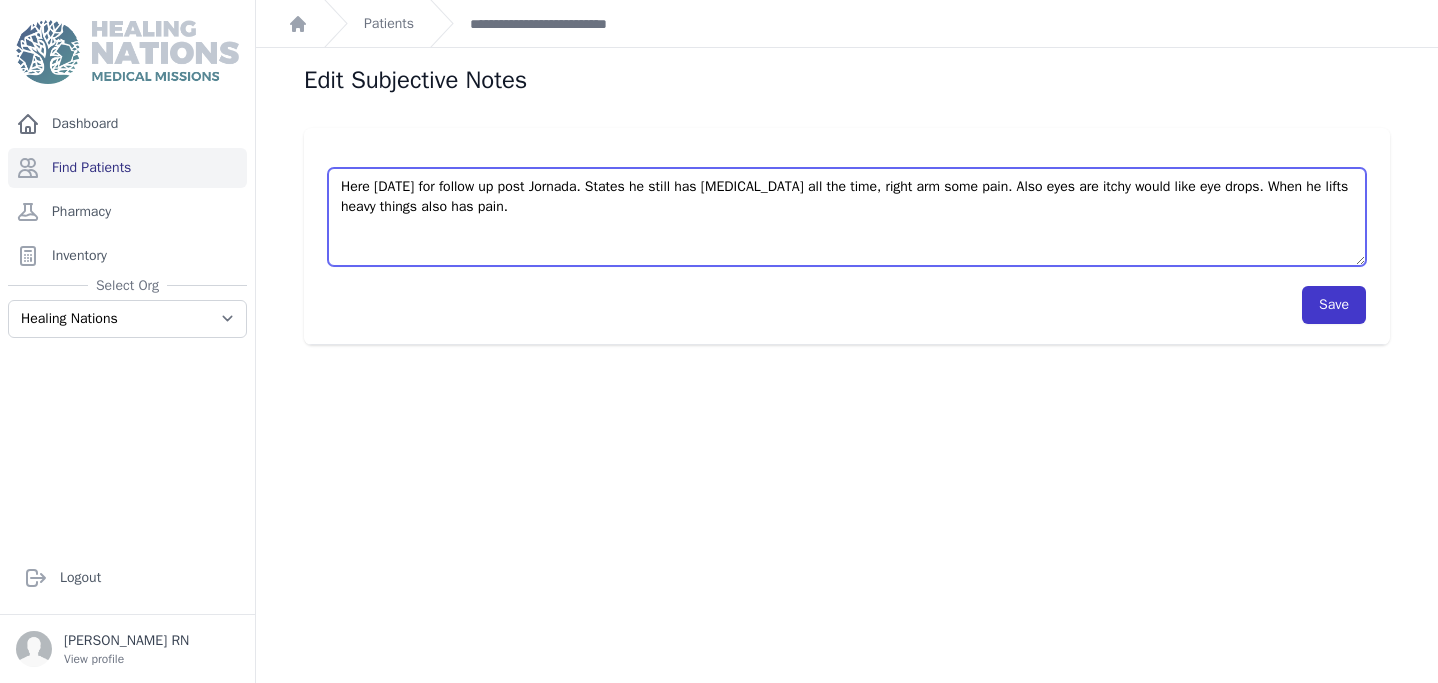 type on "Here today for follow up post Jornada. States he still has pain in left arm all the time, right arm some pain. Also eyes are itchy would like eye drops. When he lifts heavy things also has pain." 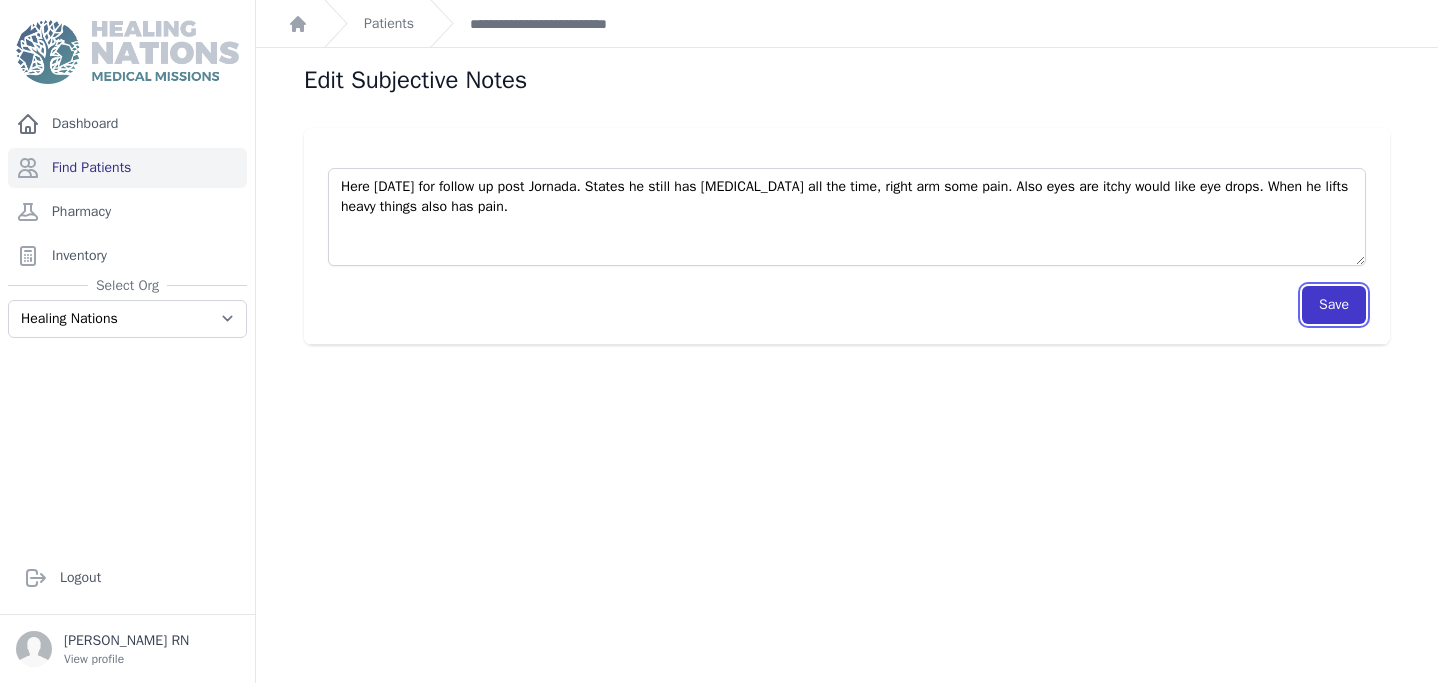 click on "Save" at bounding box center [1334, 305] 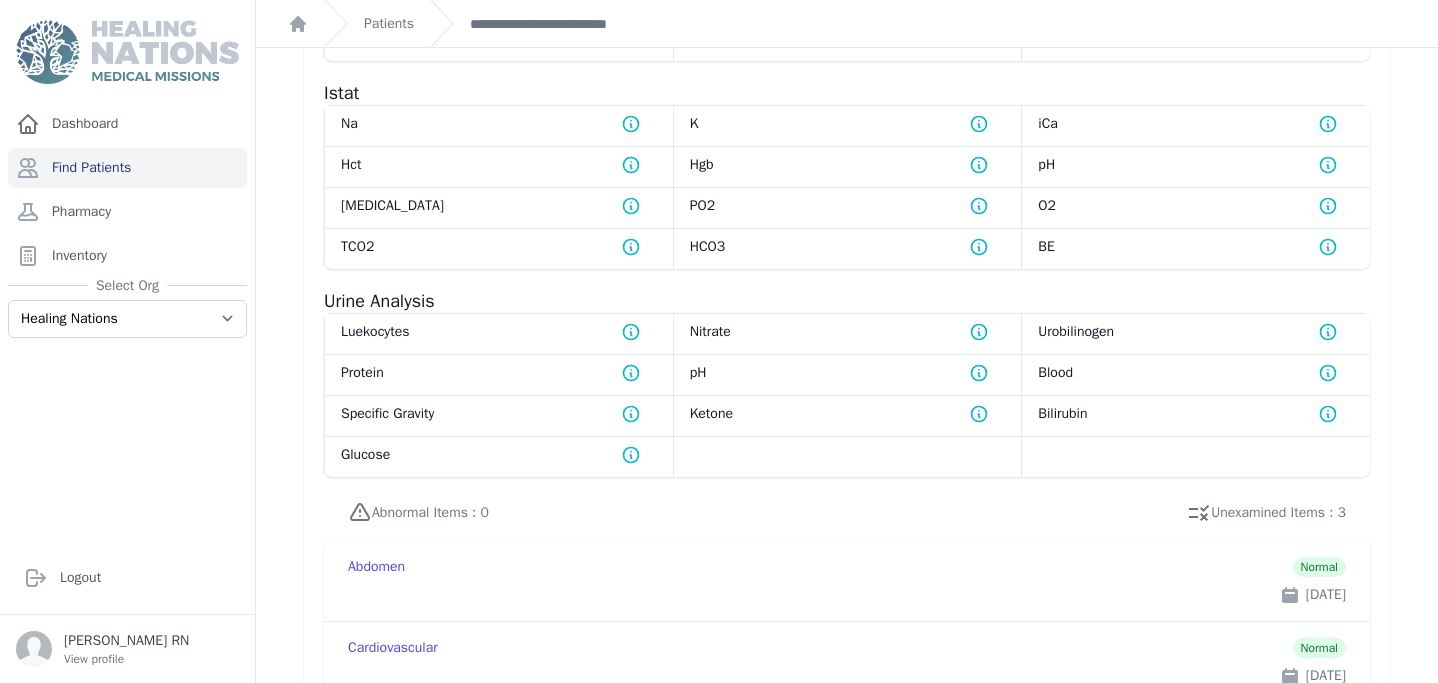 scroll, scrollTop: 833, scrollLeft: 0, axis: vertical 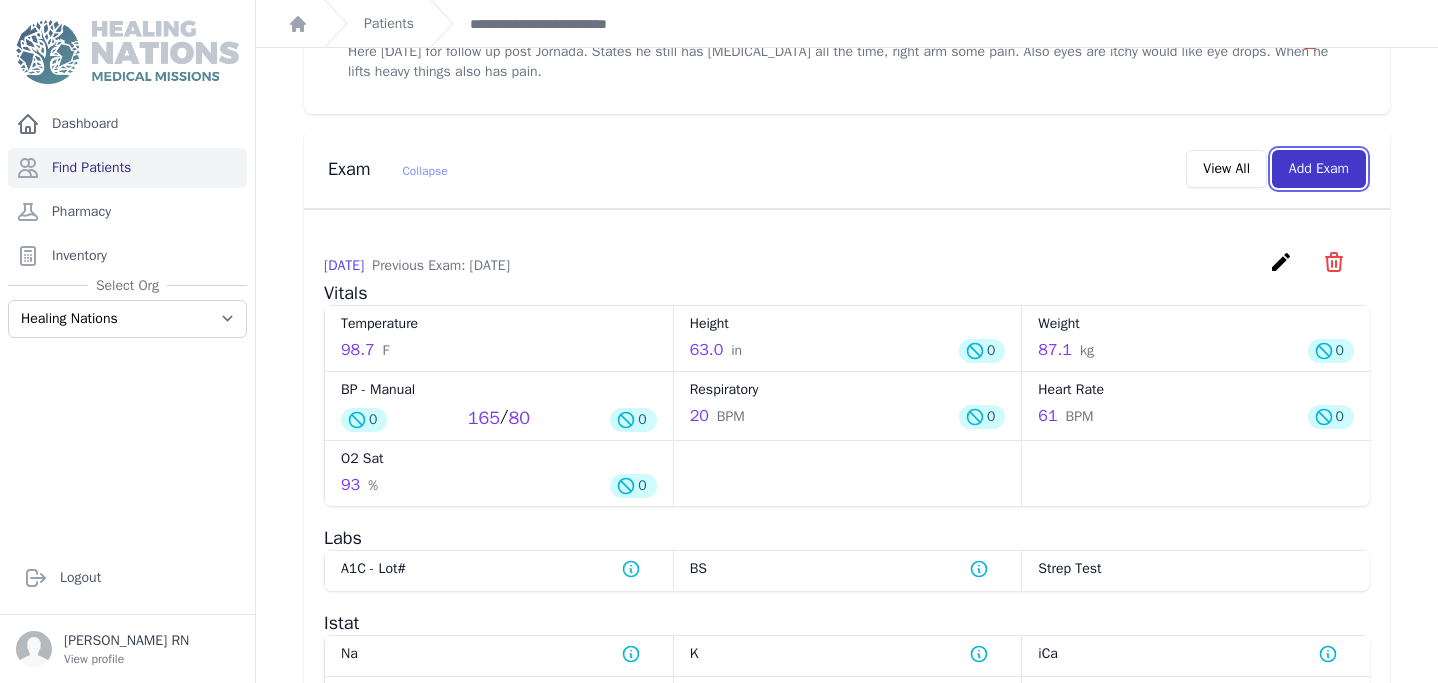 click on "Add Exam" at bounding box center (1319, 169) 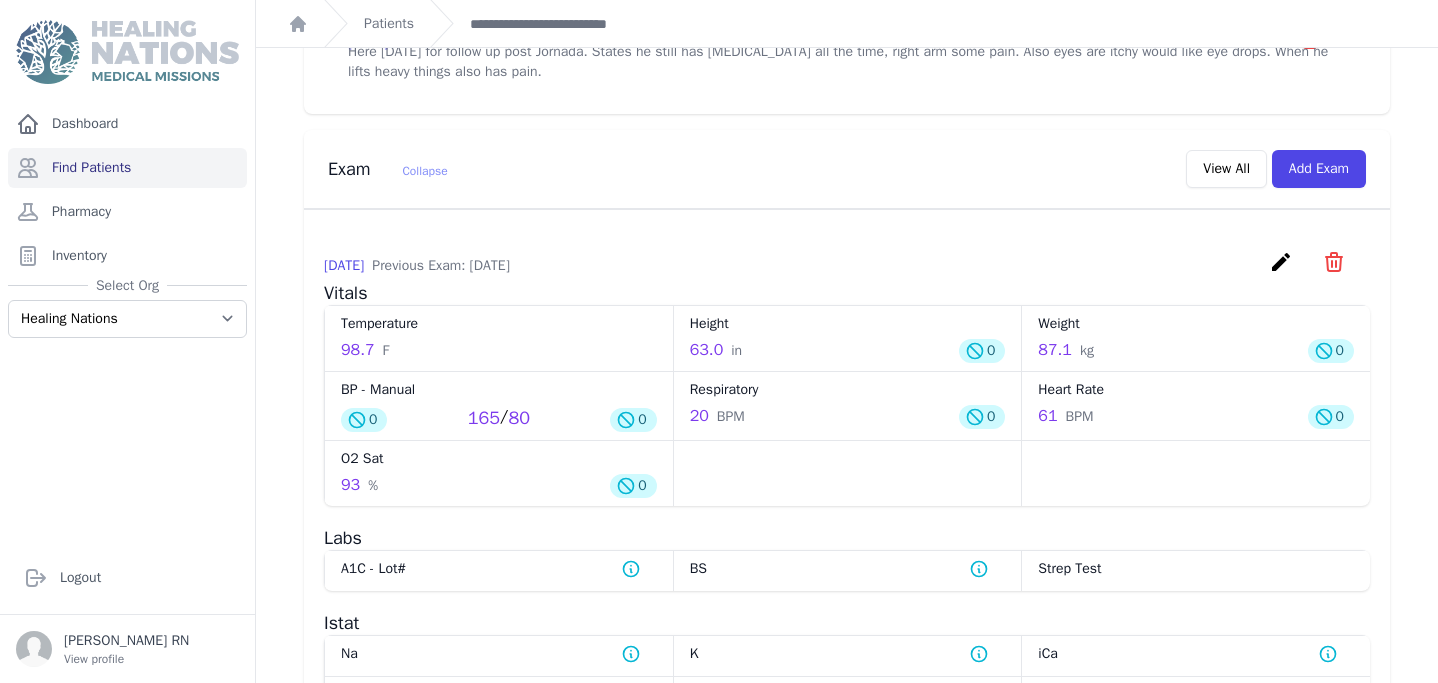 click on "Temperature" at bounding box center [499, 324] 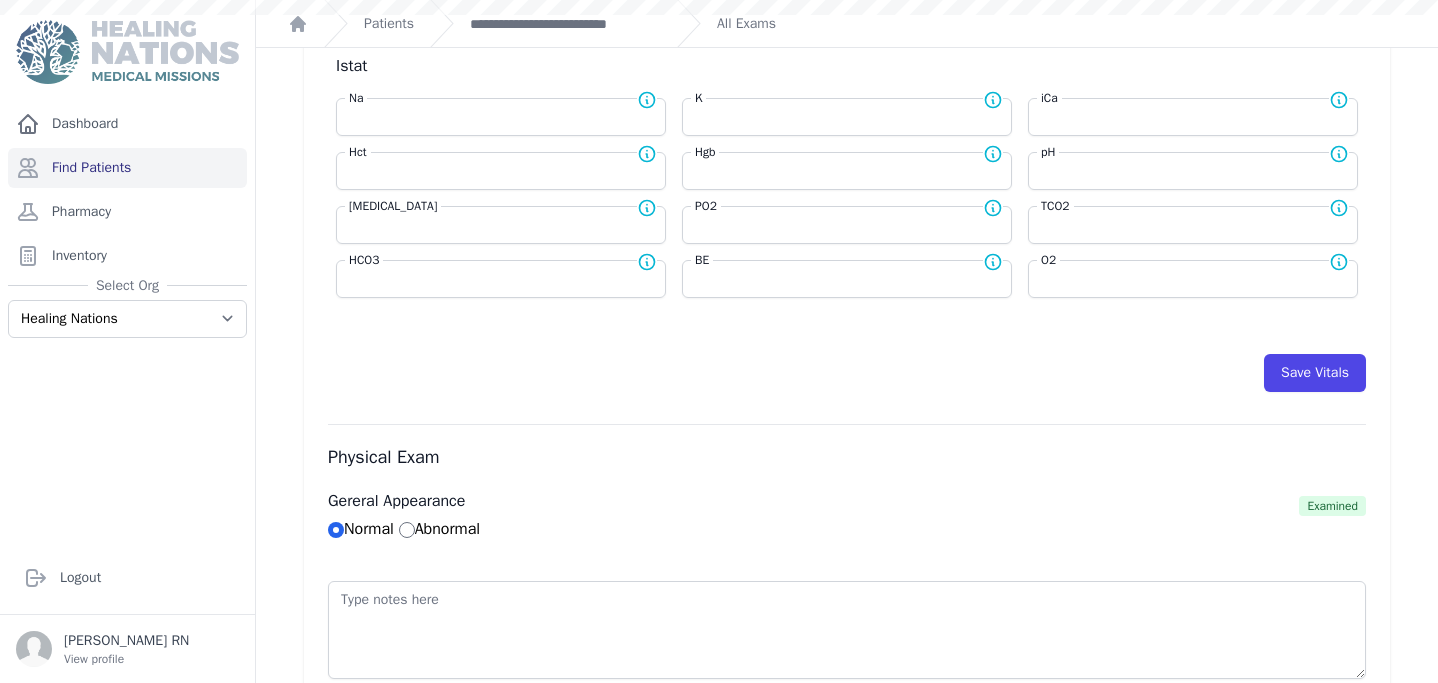 scroll, scrollTop: 0, scrollLeft: 0, axis: both 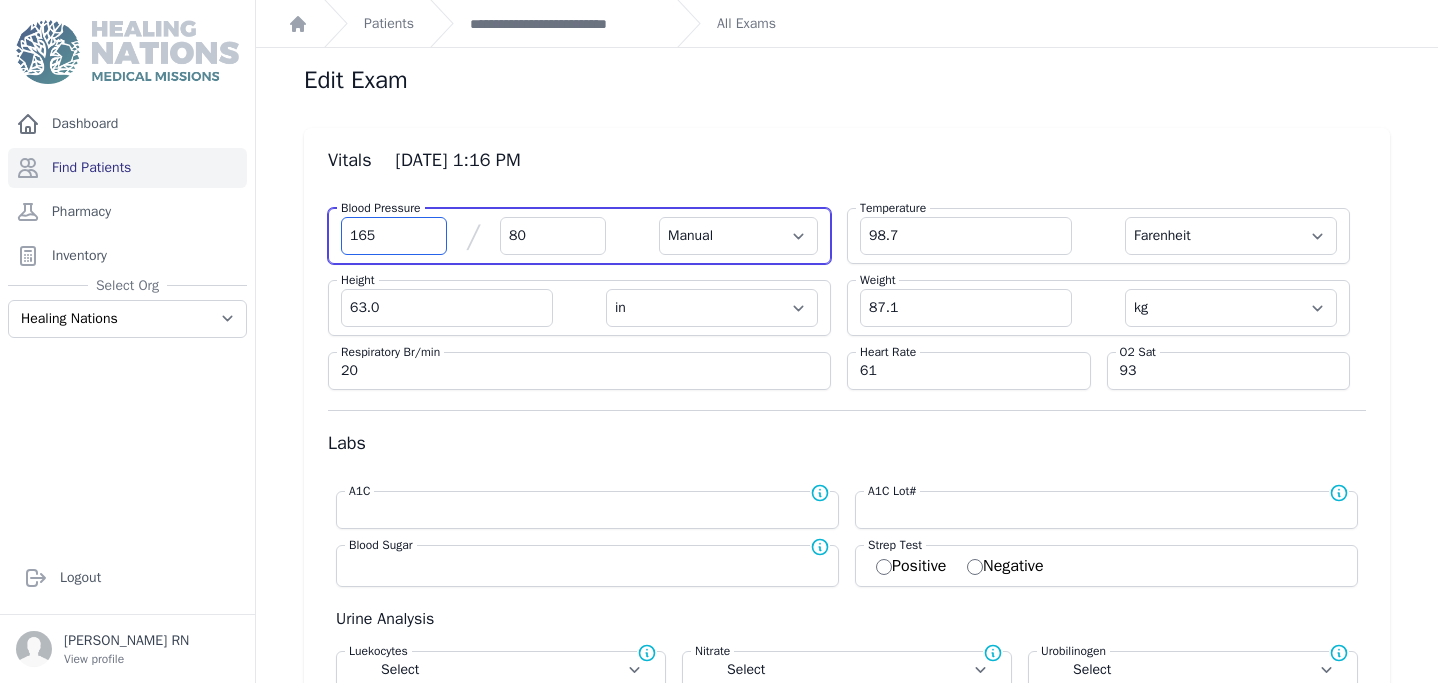 click on "165" at bounding box center (394, 236) 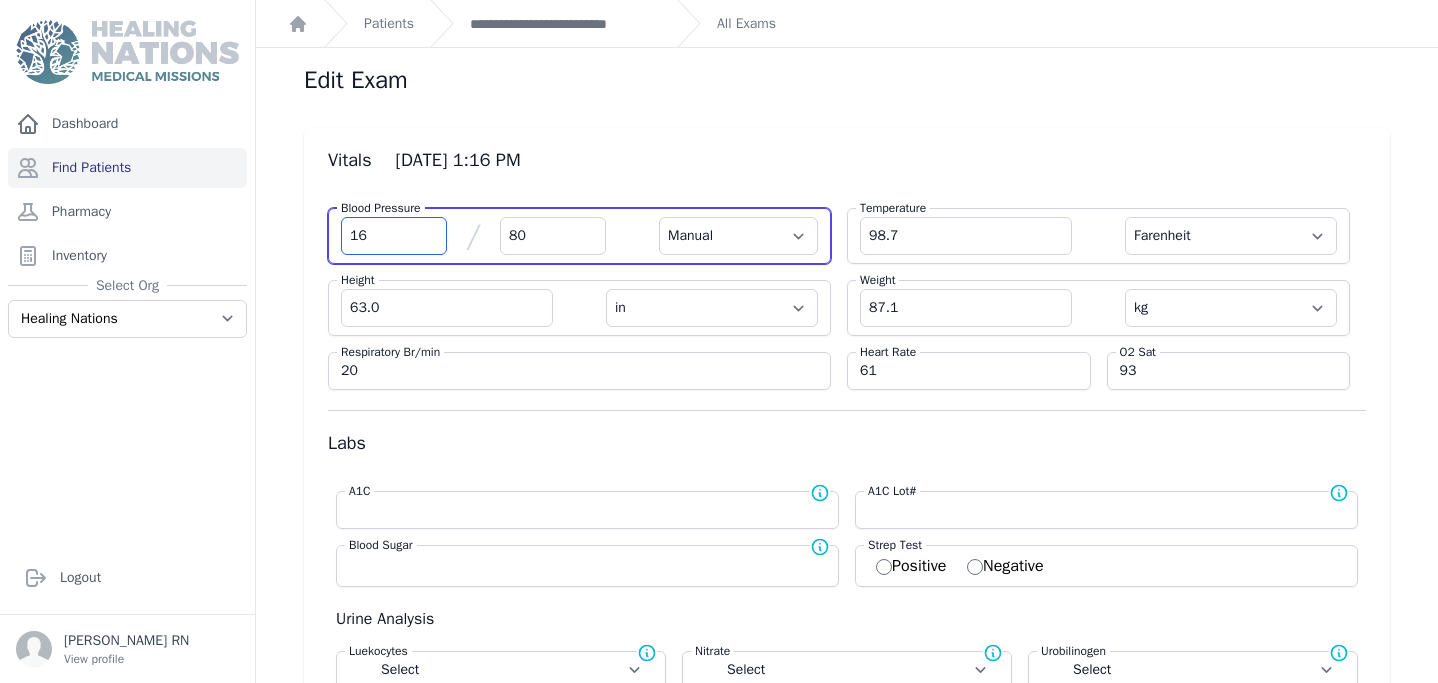 type on "1" 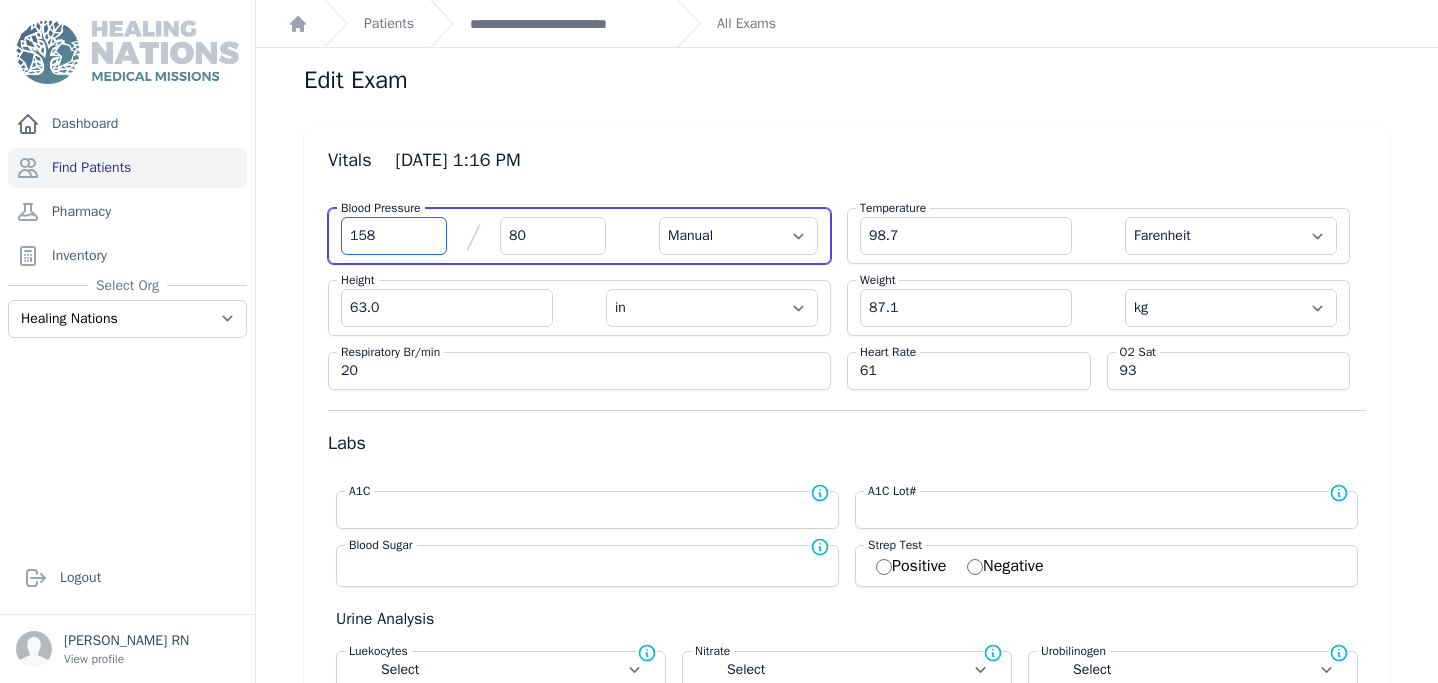 type on "158" 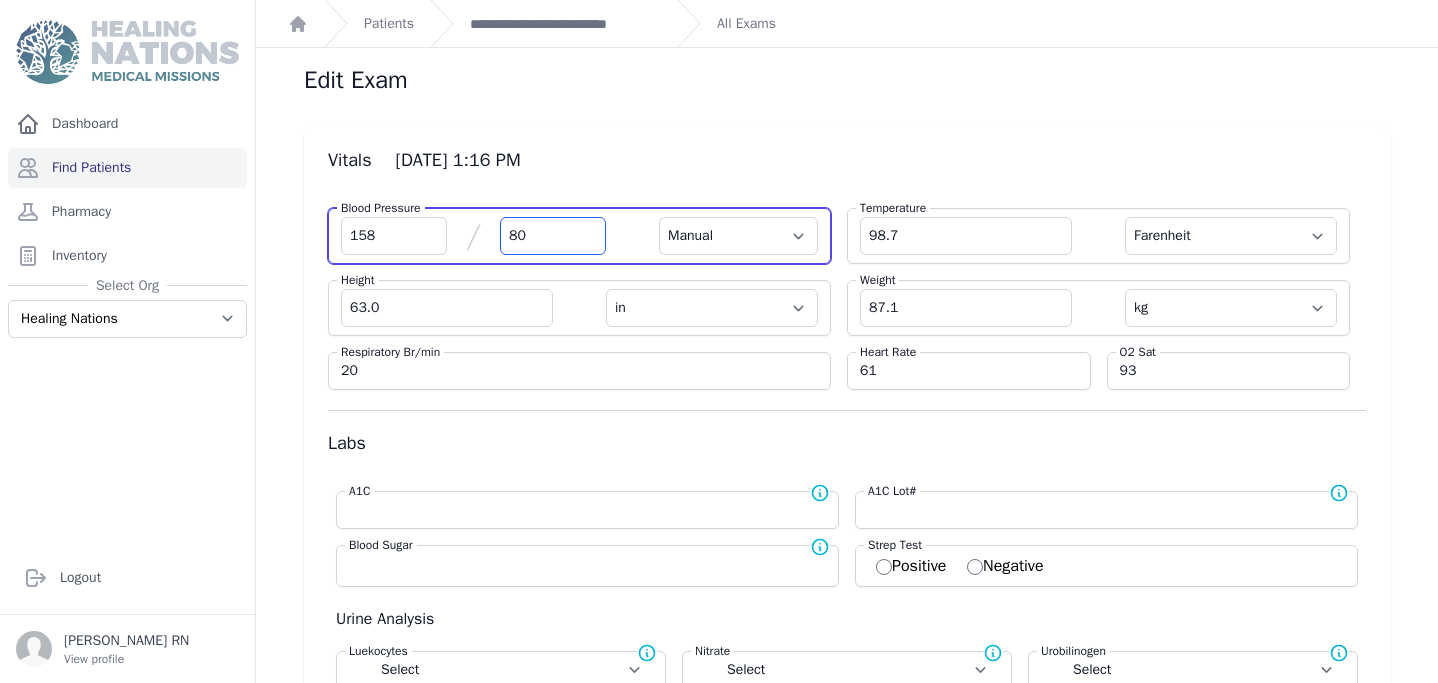 select on "Manual" 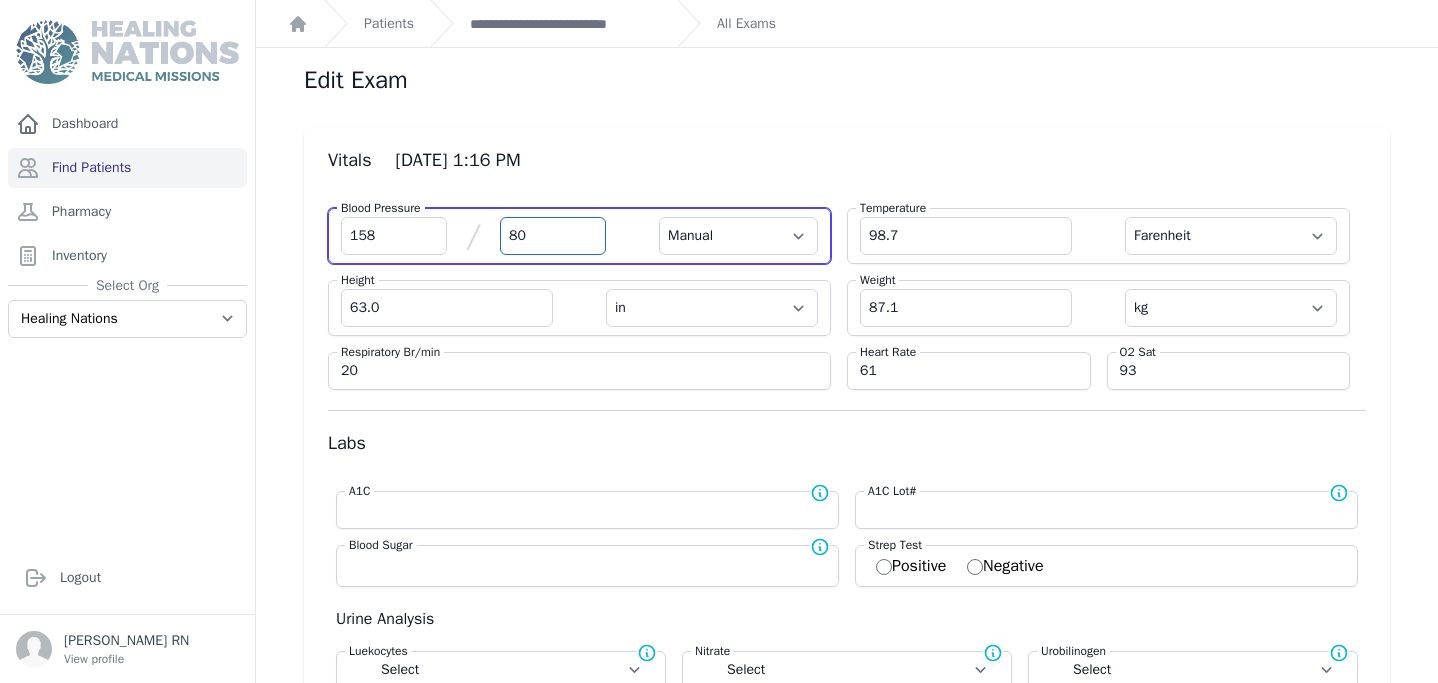 select on "F" 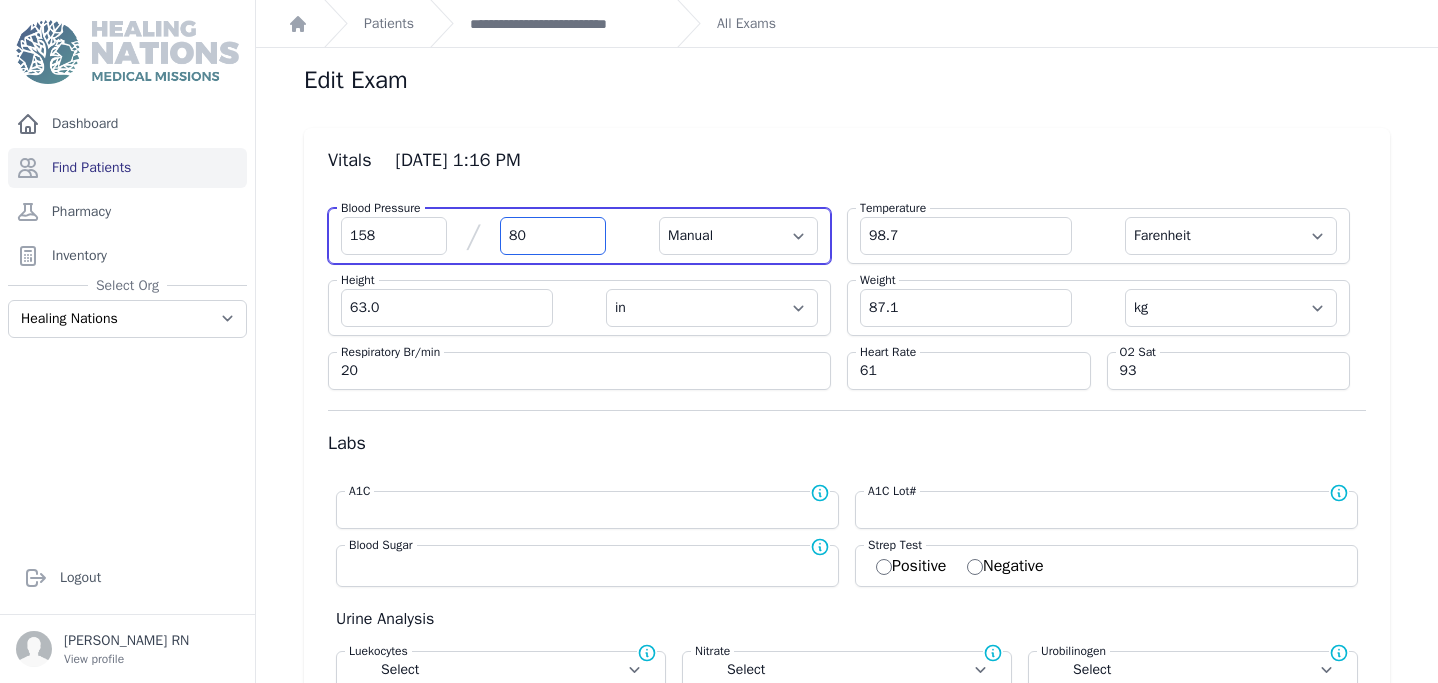 type on "8" 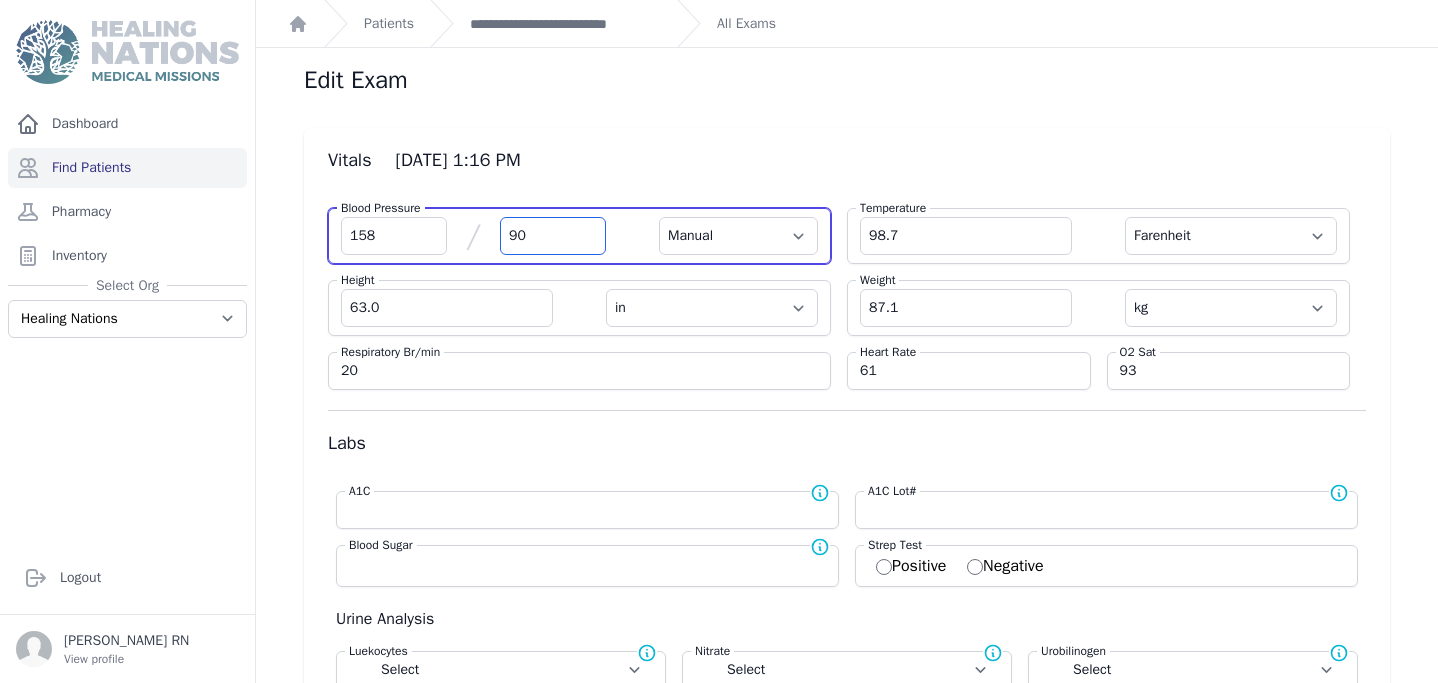 type on "90" 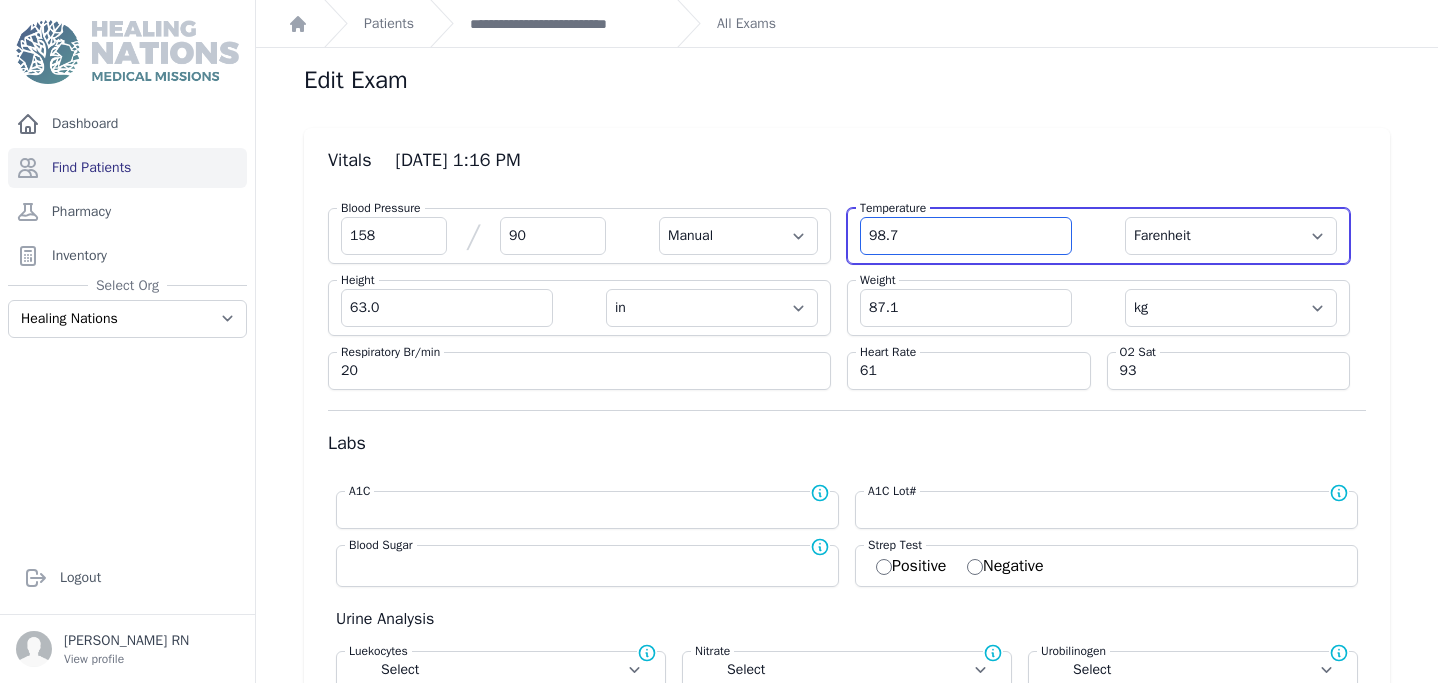select on "Manual" 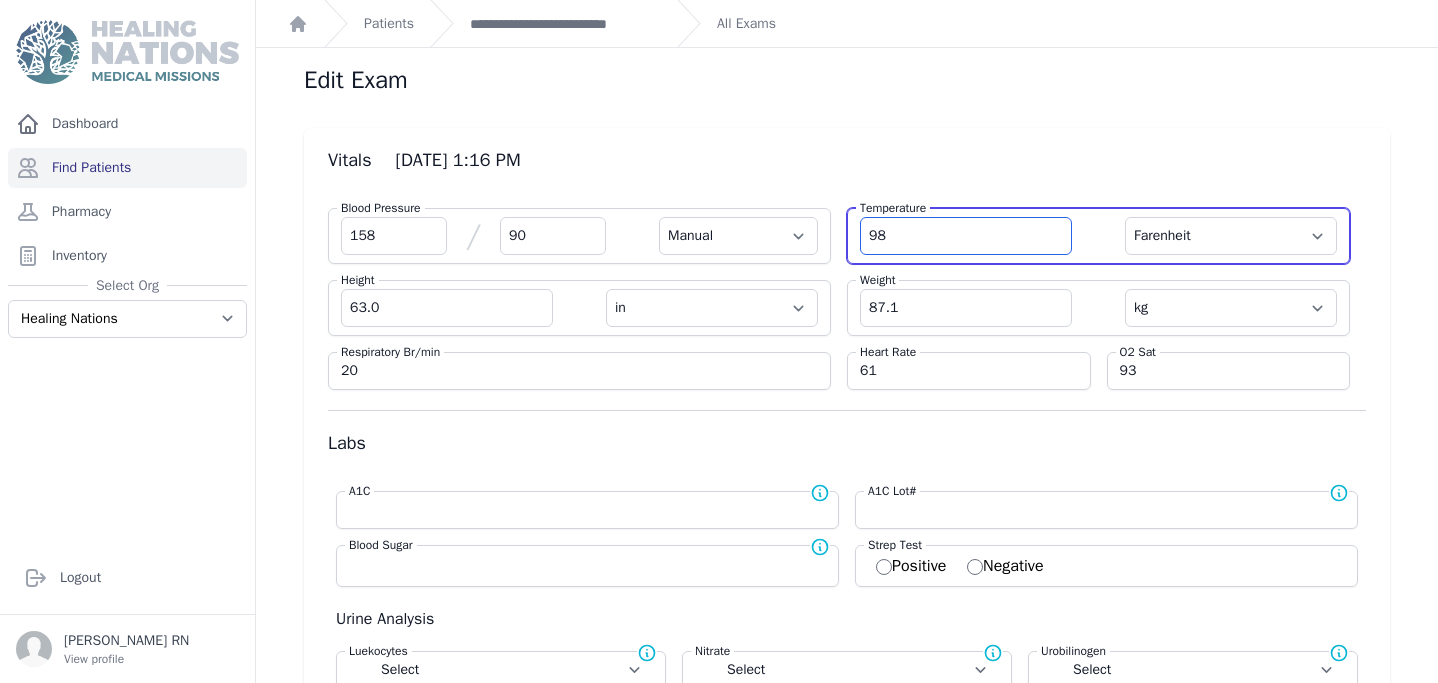 type on "9" 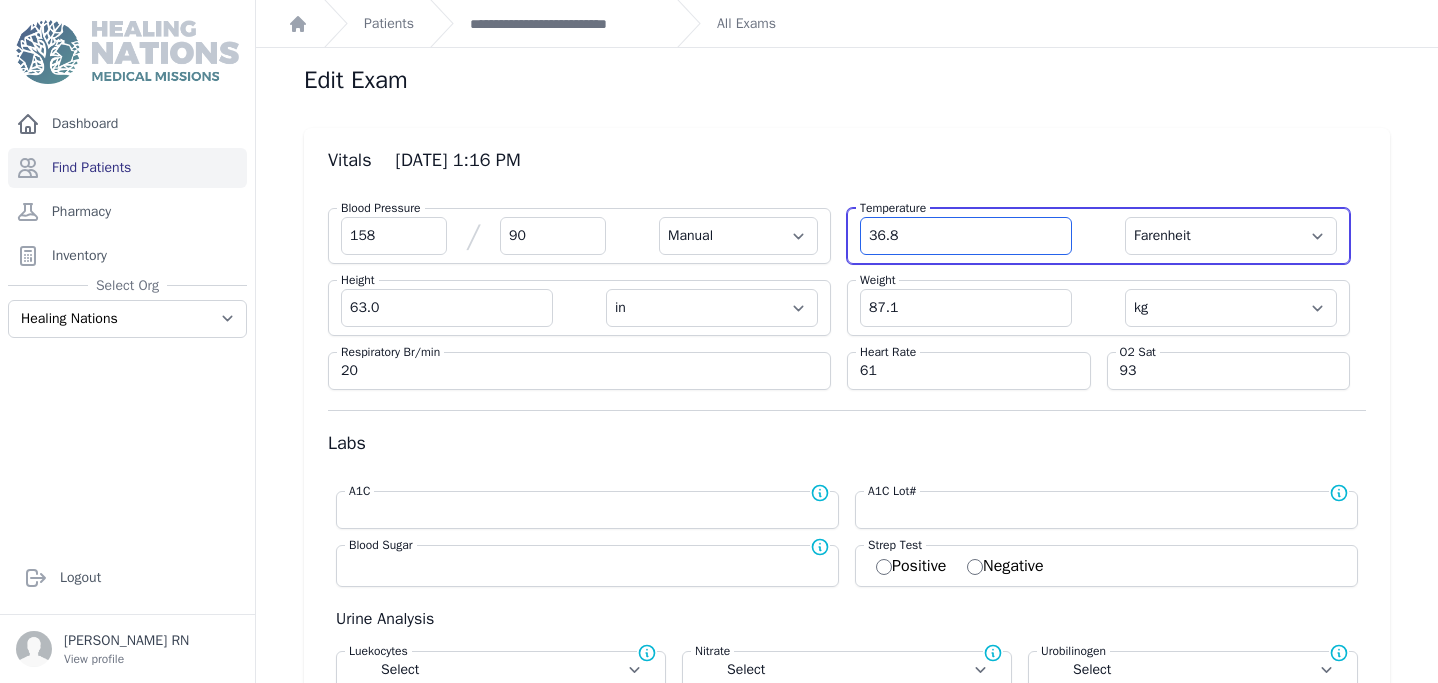 type on "36.8" 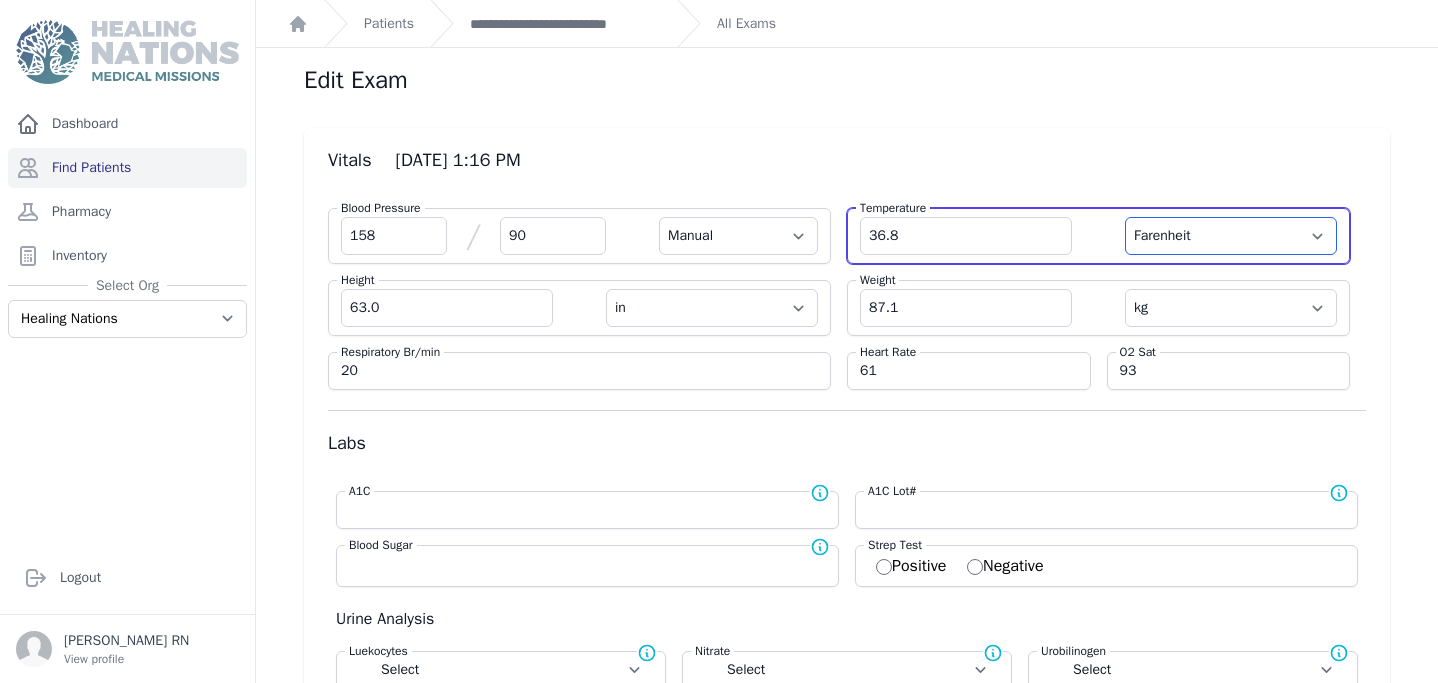 click on "Farenheit Celcius" at bounding box center (1231, 236) 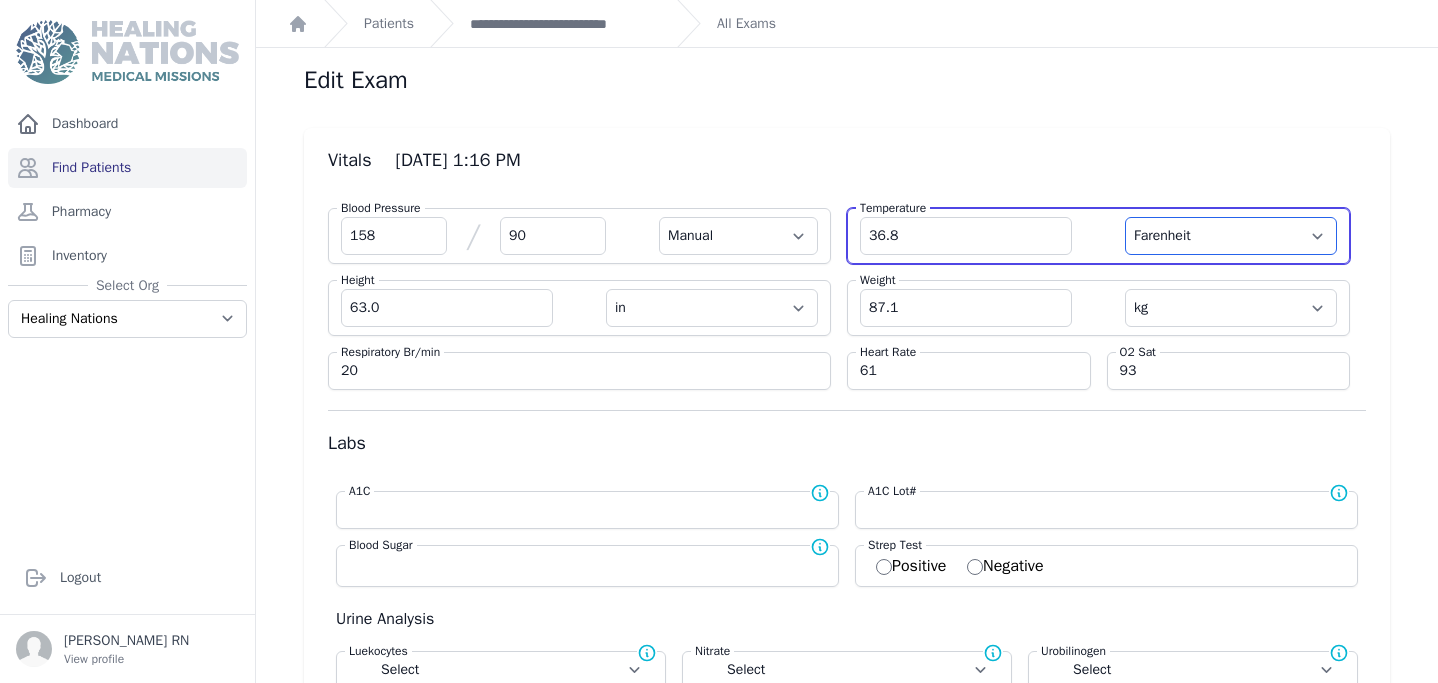 select on "C" 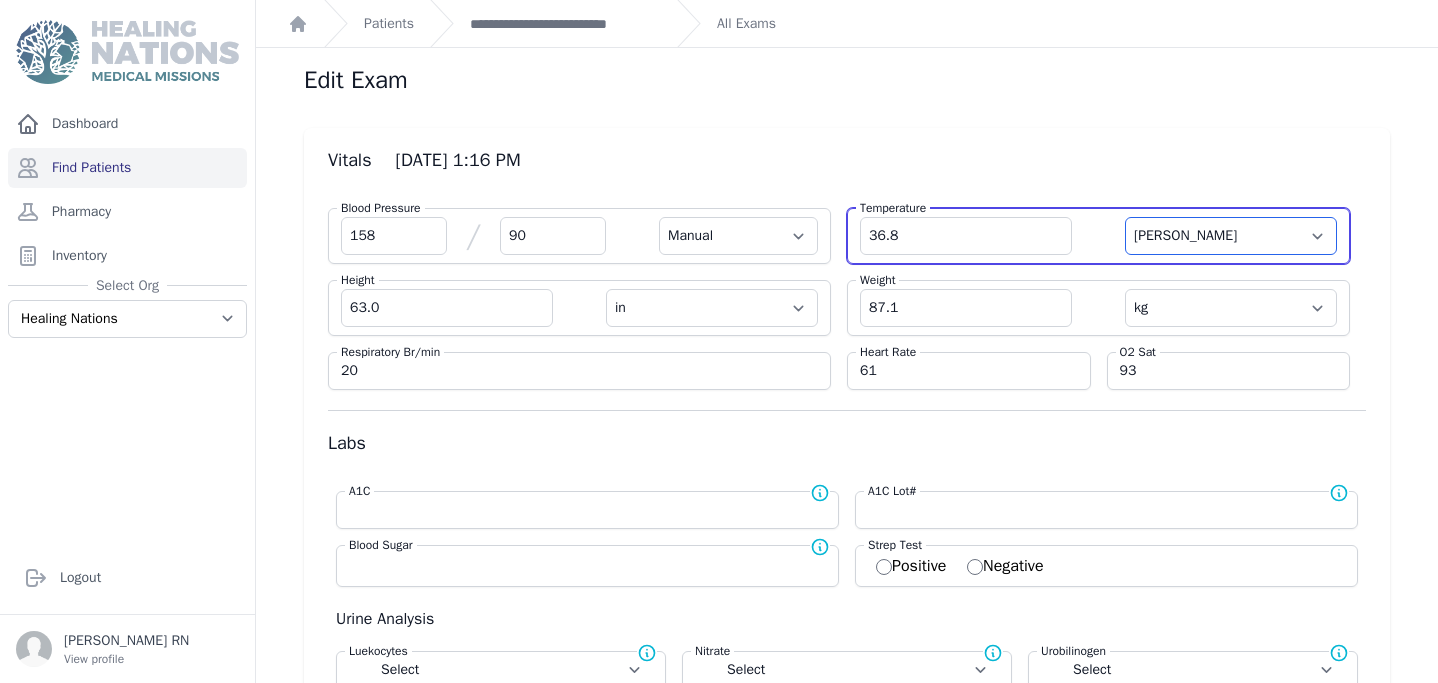select on "Manual" 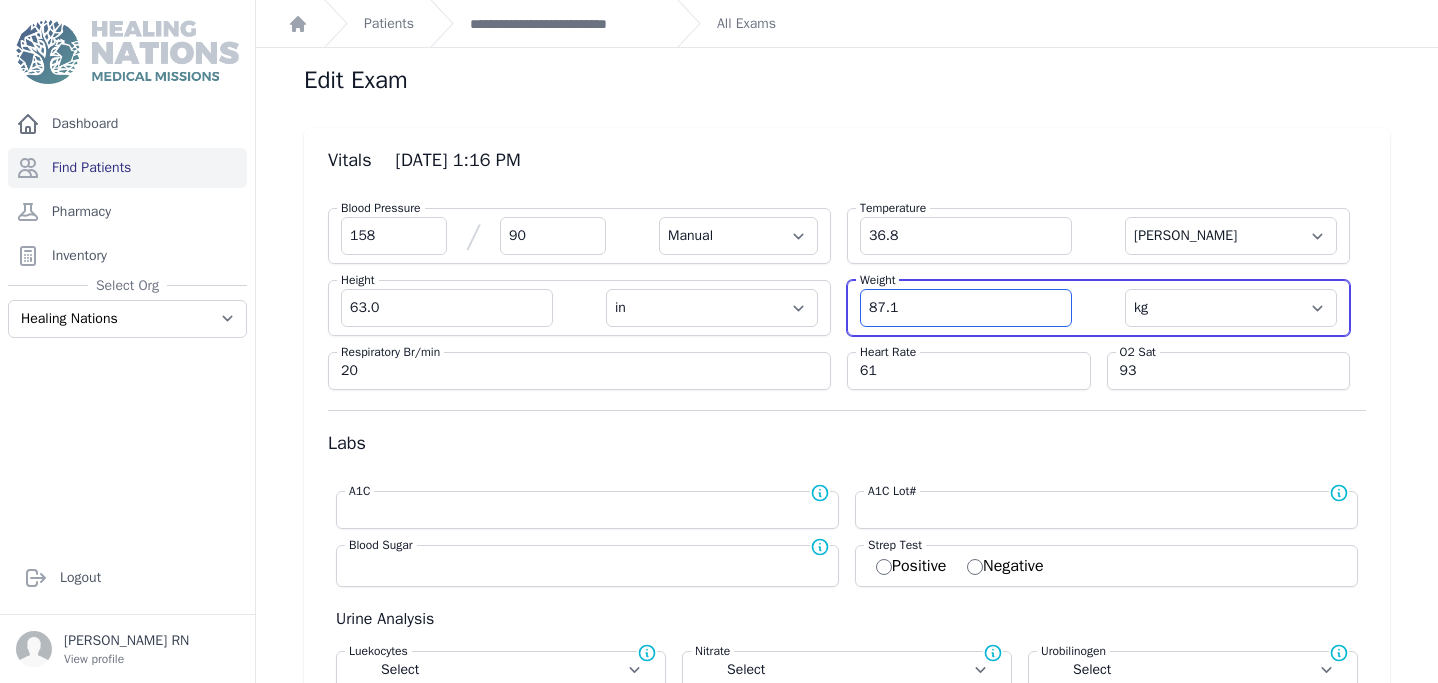 drag, startPoint x: 920, startPoint y: 309, endPoint x: 756, endPoint y: 297, distance: 164.43843 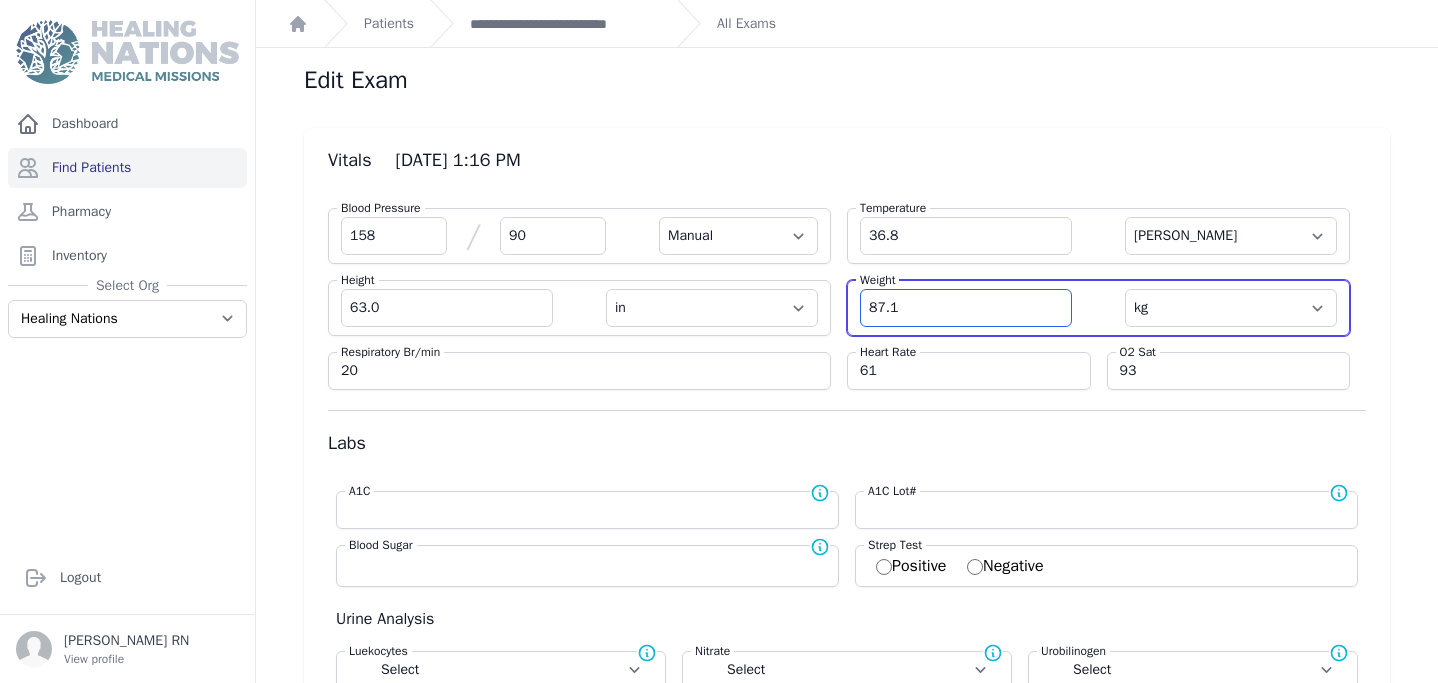 click on "Blood Pressure
158
/
90
Automatic Manual
Temperature
36.8
Farenheit Celcius
Height
63.0
cm in
Weight
87.1
kg lb
Respiratory Br/min
20
Heart Rate
61
O2 Sat
93" at bounding box center (847, 291) 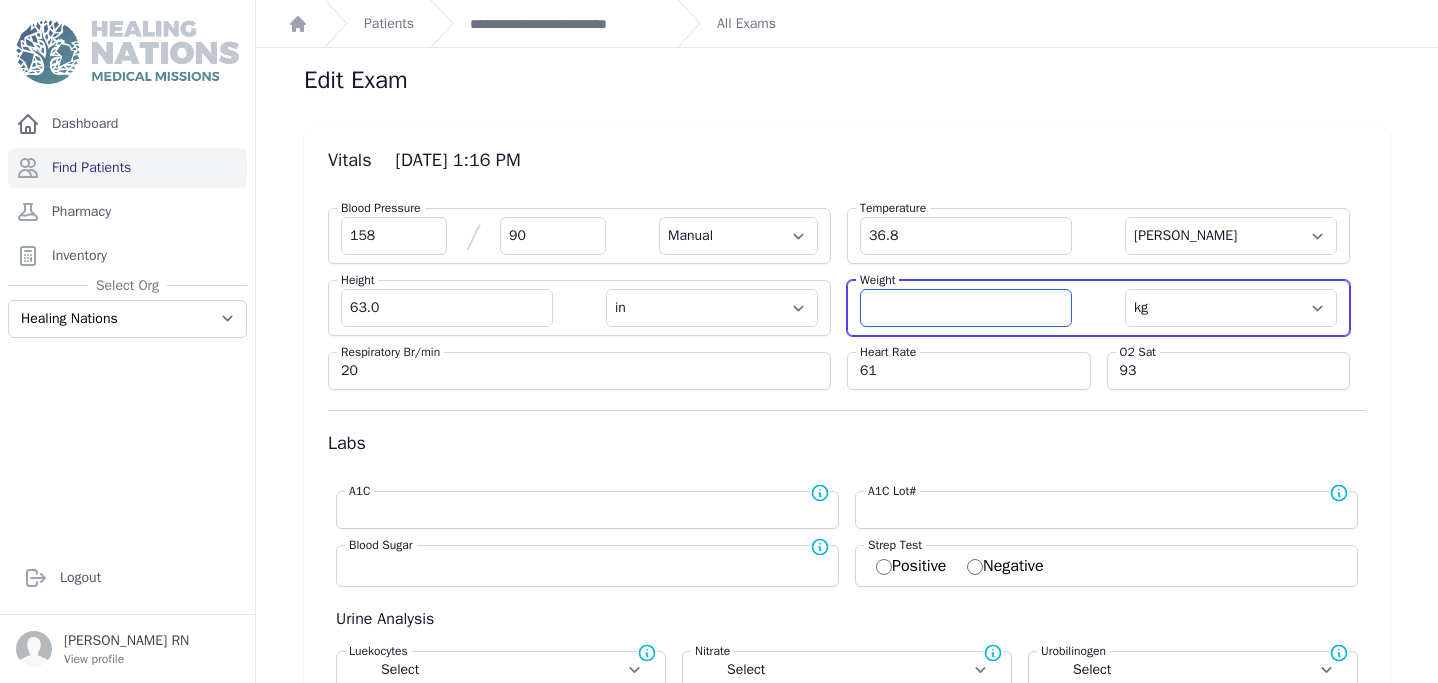 type 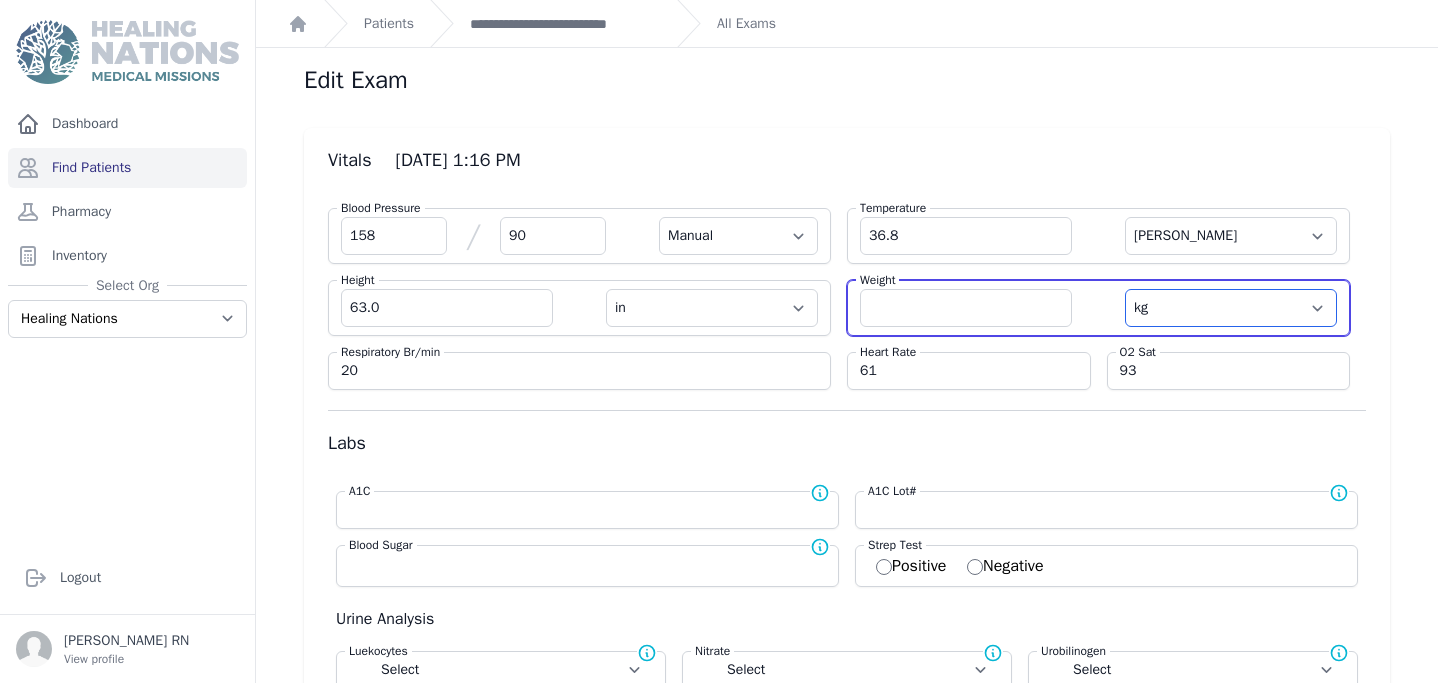 click on "kg lb" at bounding box center [1231, 308] 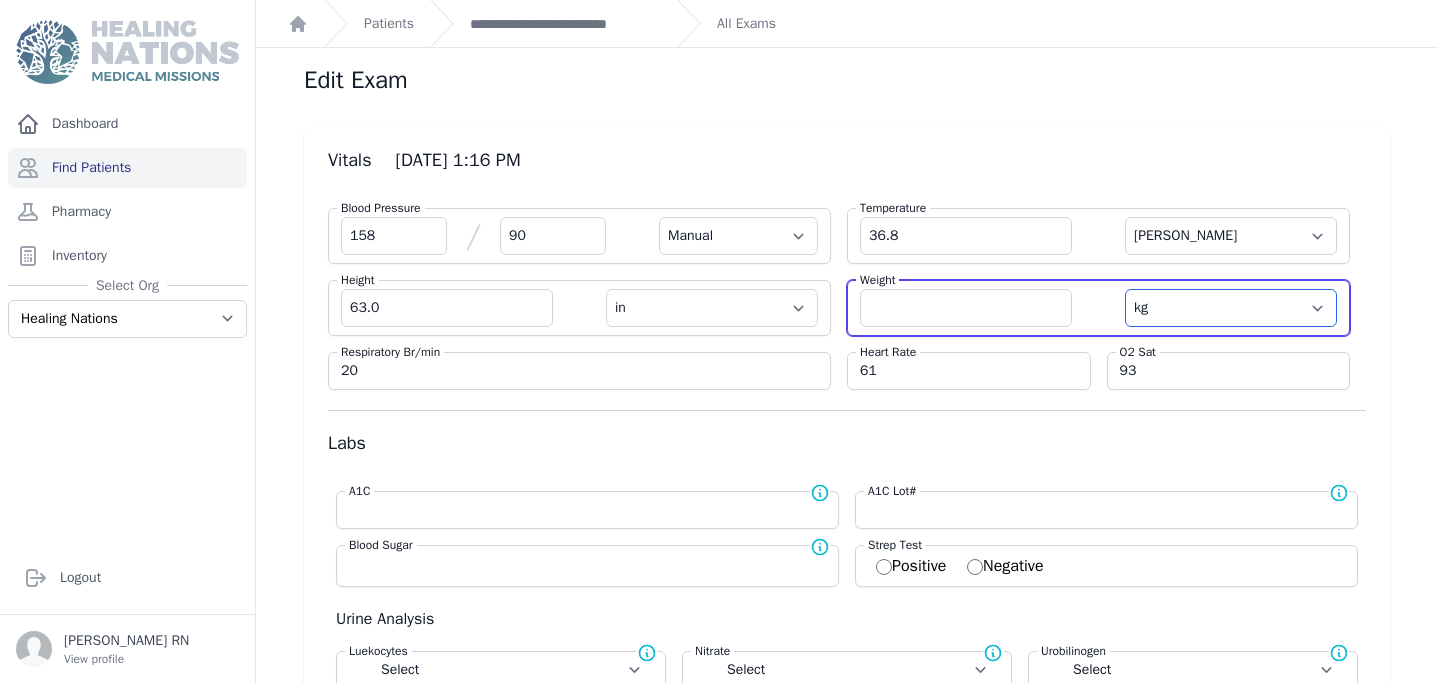 click on "kg lb" at bounding box center [1231, 308] 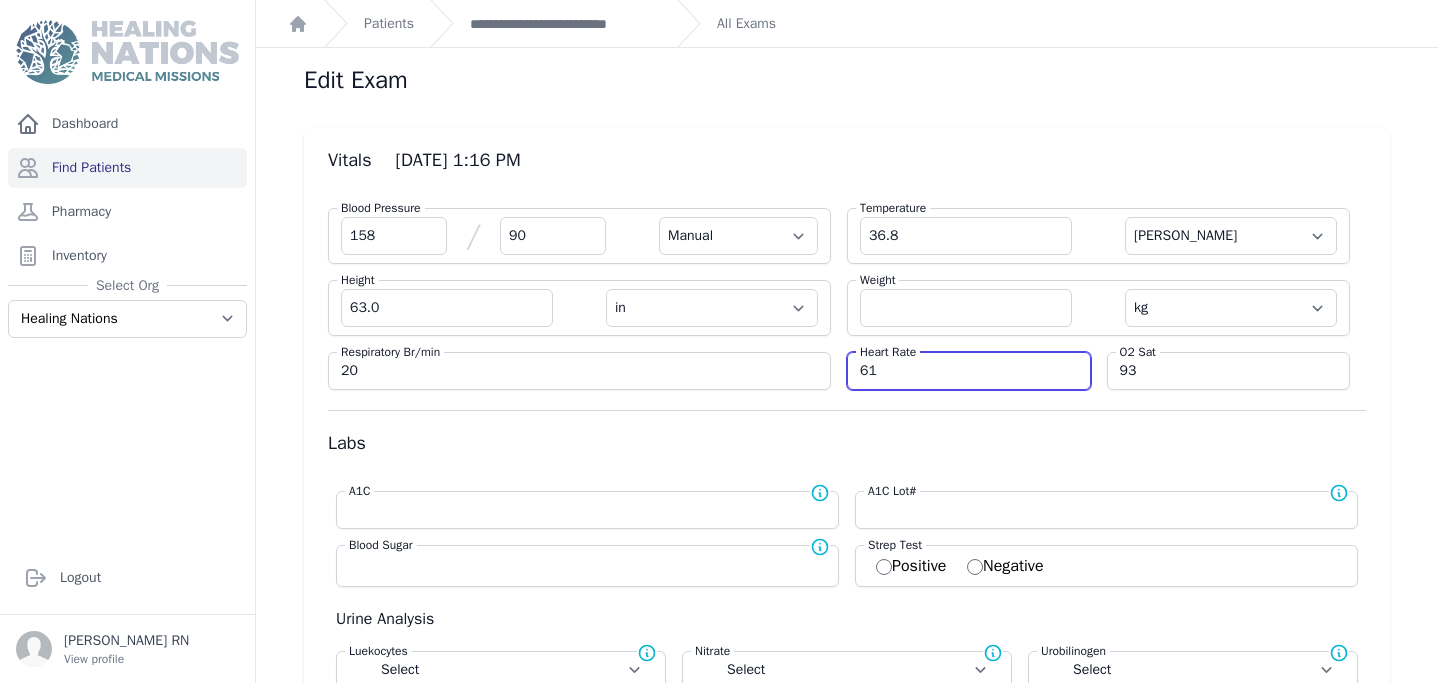 click on "61" at bounding box center (969, 371) 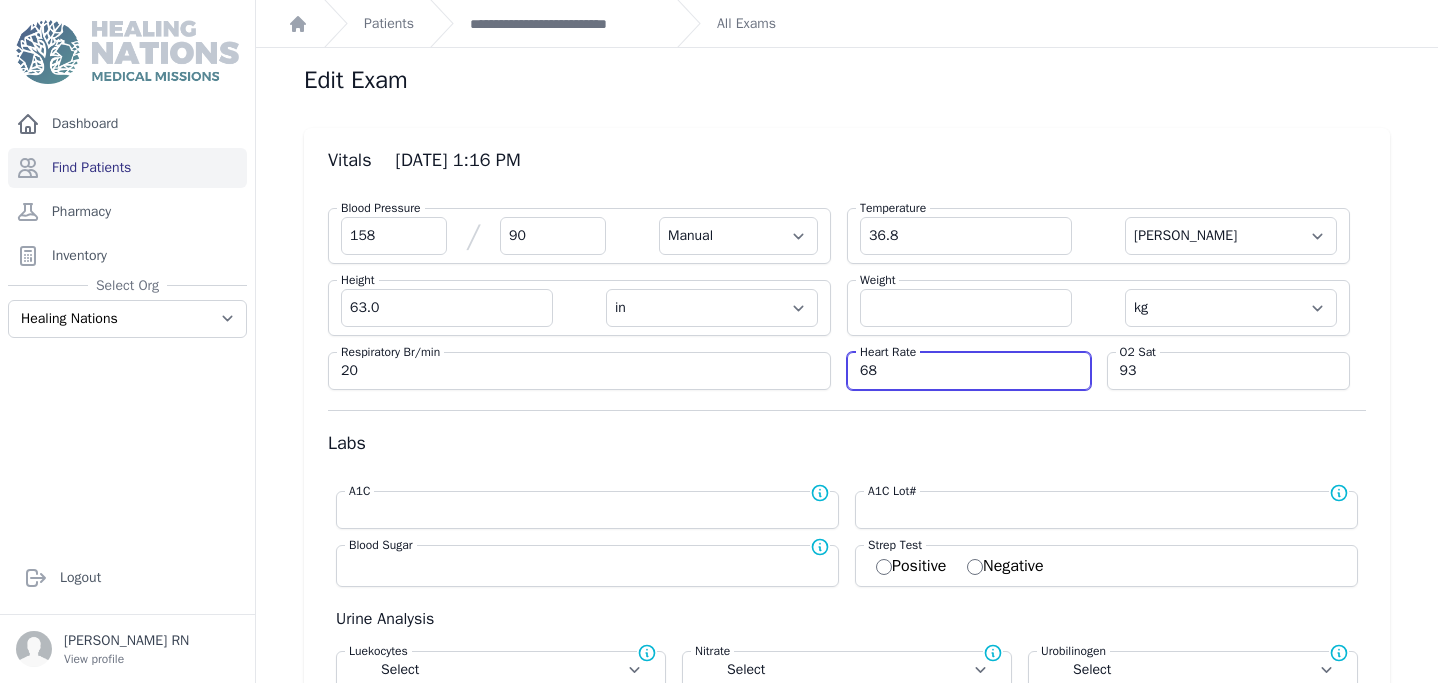 type on "68" 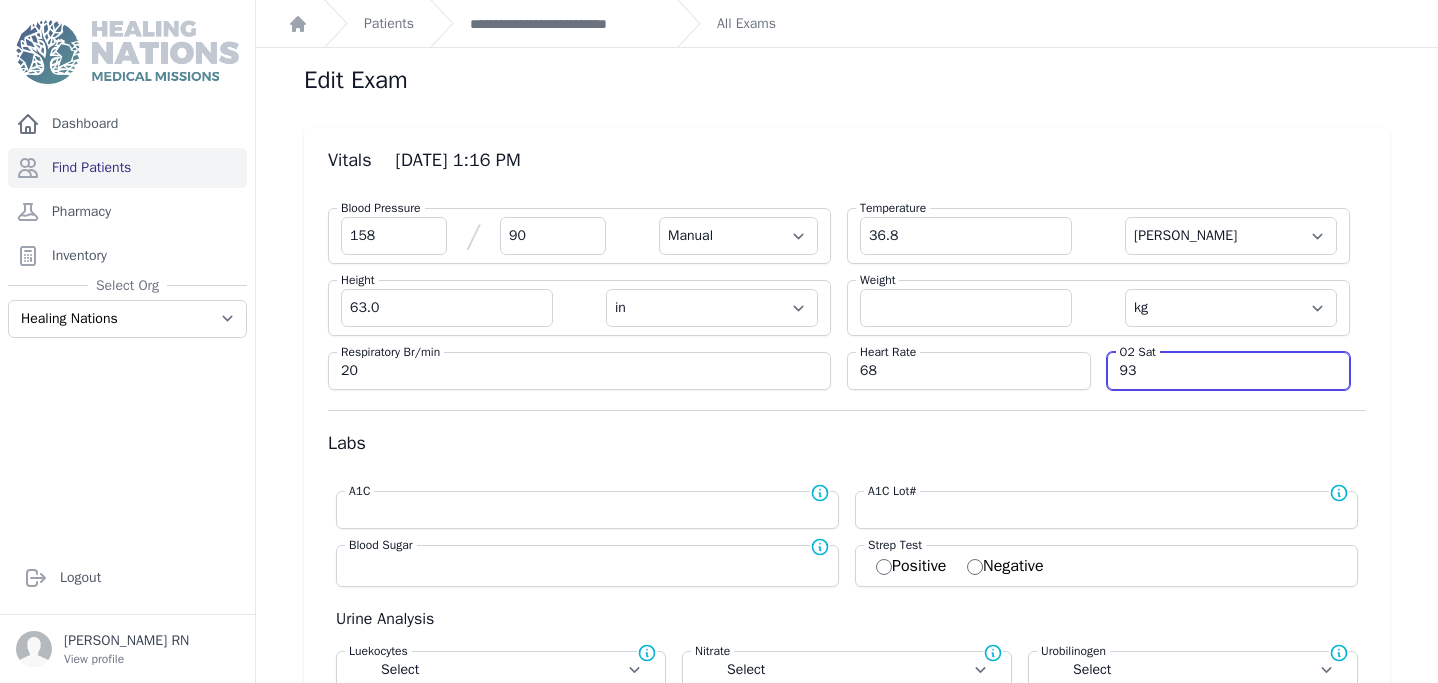 click on "93" at bounding box center (1229, 371) 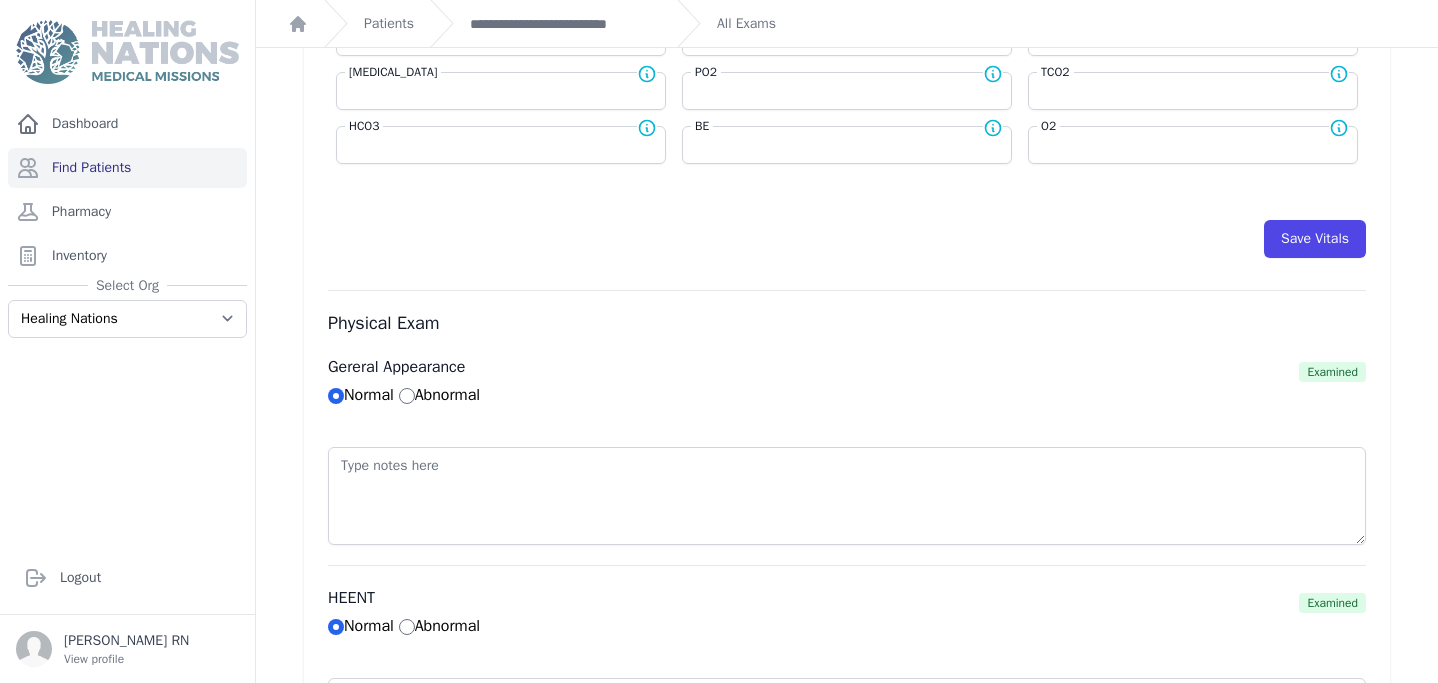 scroll, scrollTop: 1109, scrollLeft: 0, axis: vertical 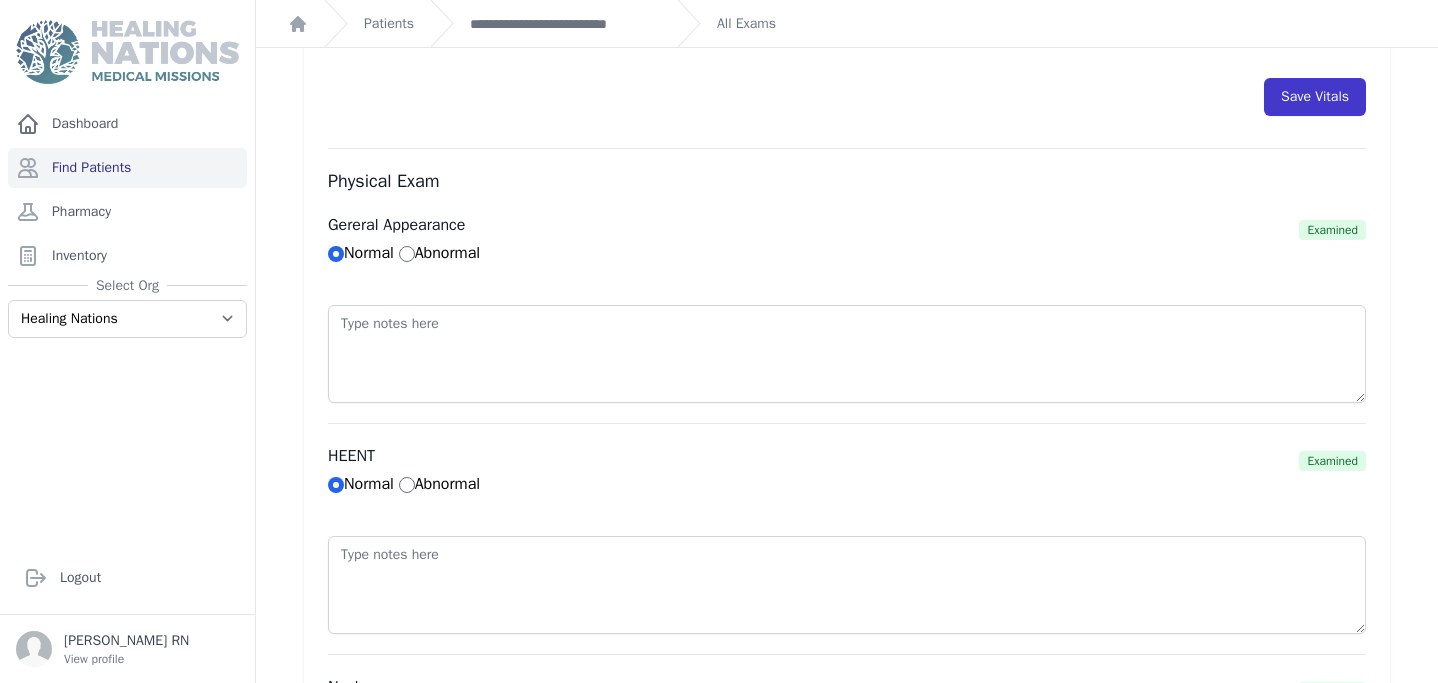 type on "96" 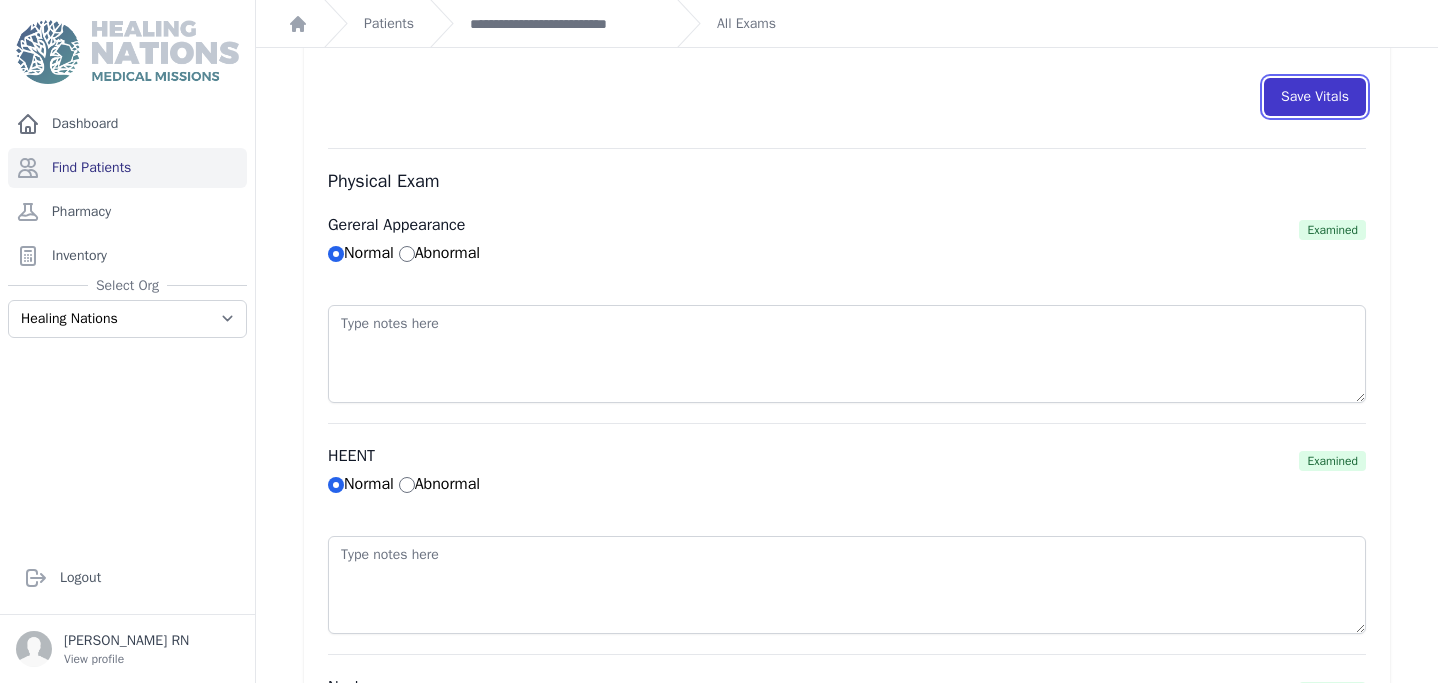 select on "Manual" 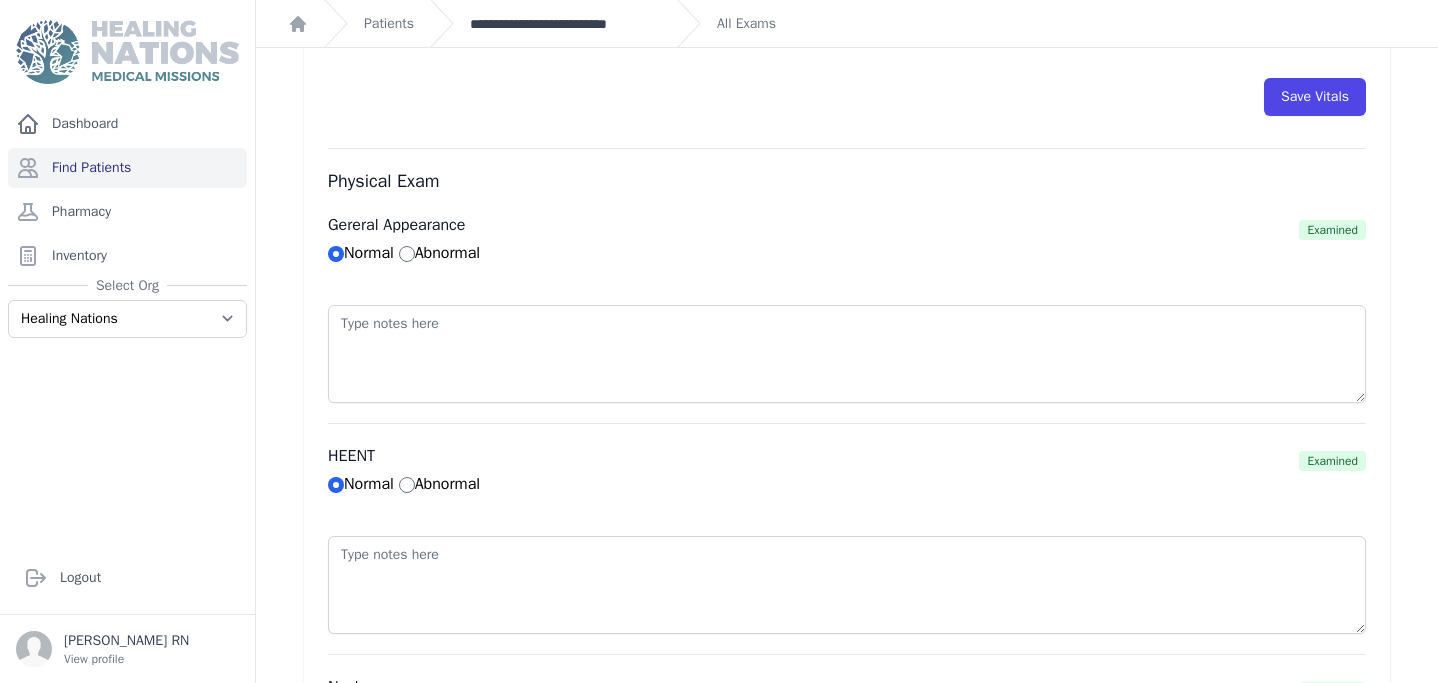 click on "**********" at bounding box center (565, 24) 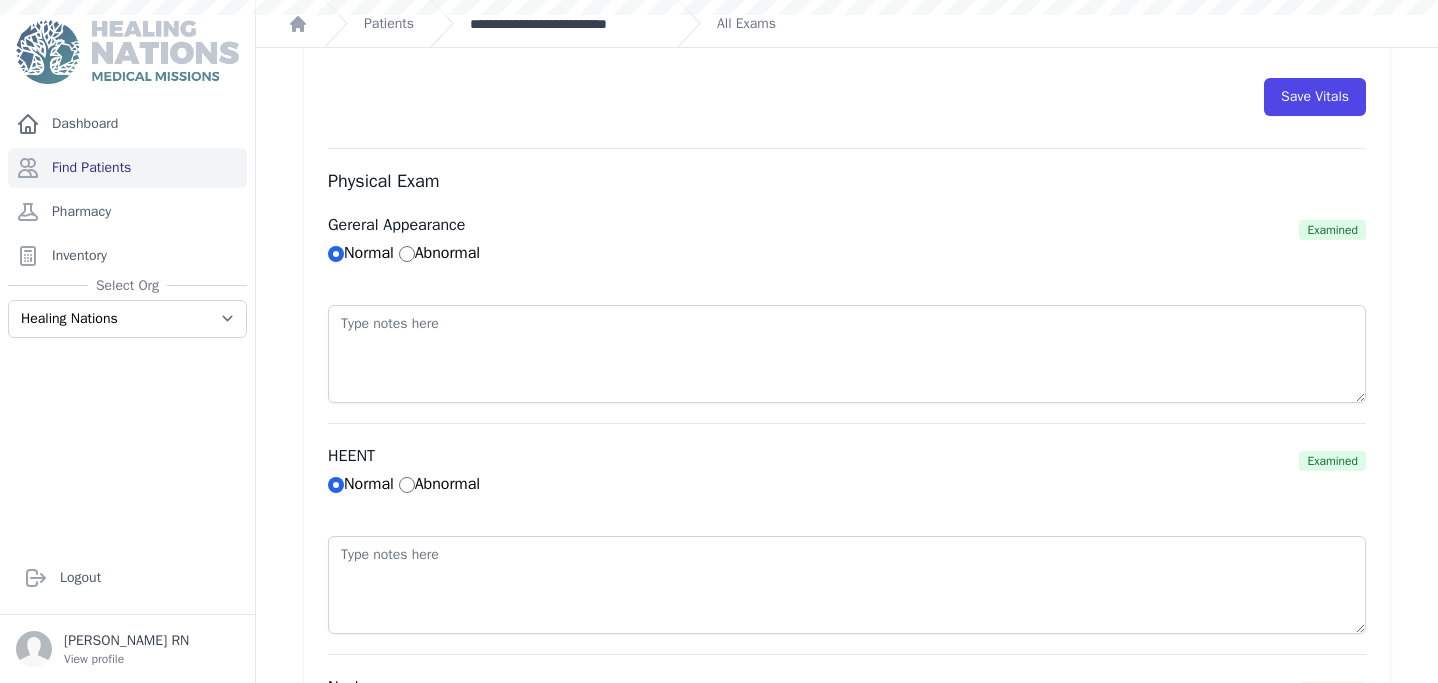 scroll, scrollTop: 0, scrollLeft: 0, axis: both 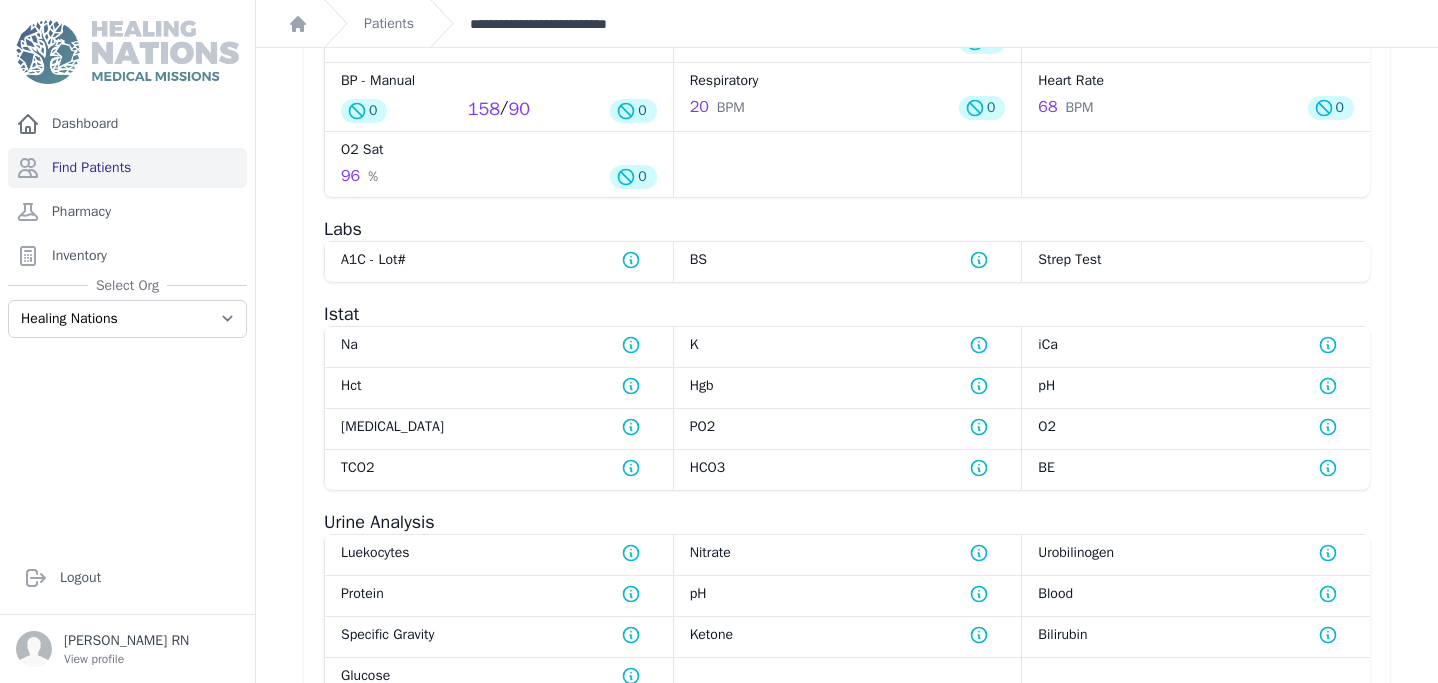 click on "**********" at bounding box center [565, 24] 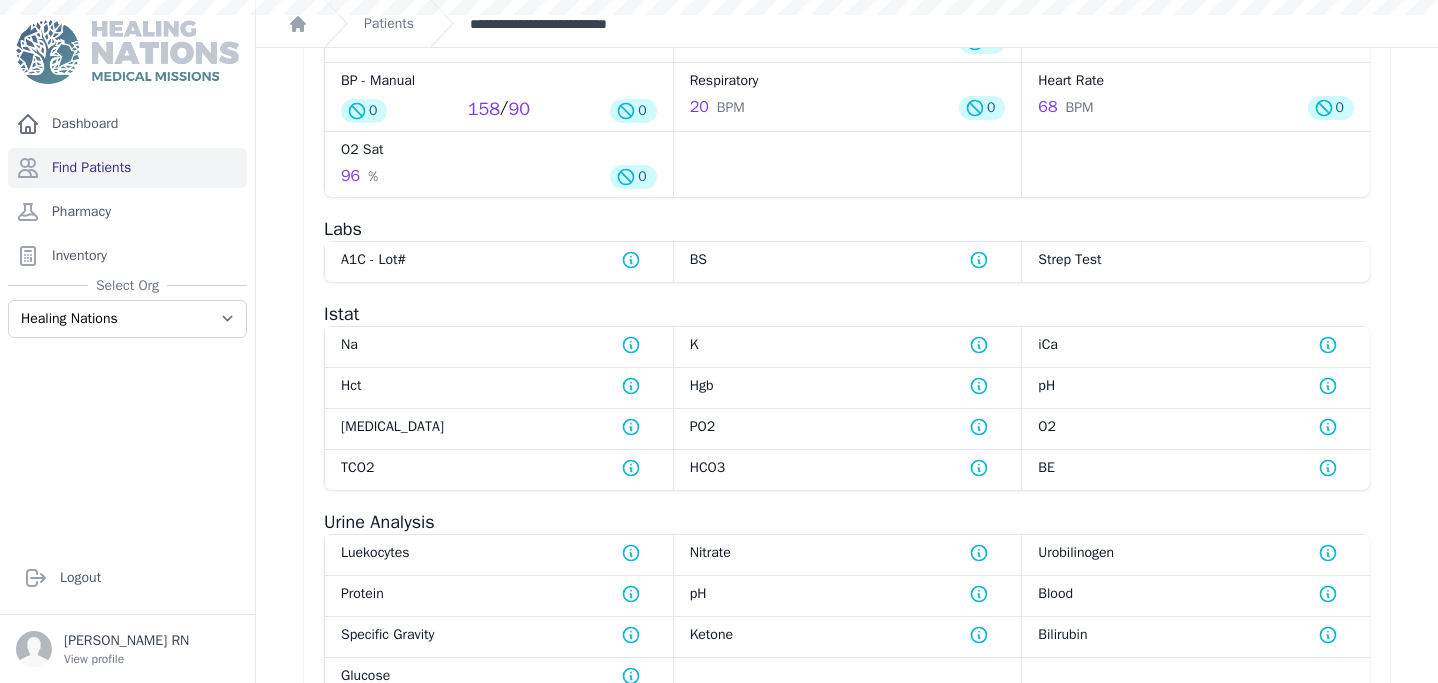 scroll, scrollTop: 0, scrollLeft: 0, axis: both 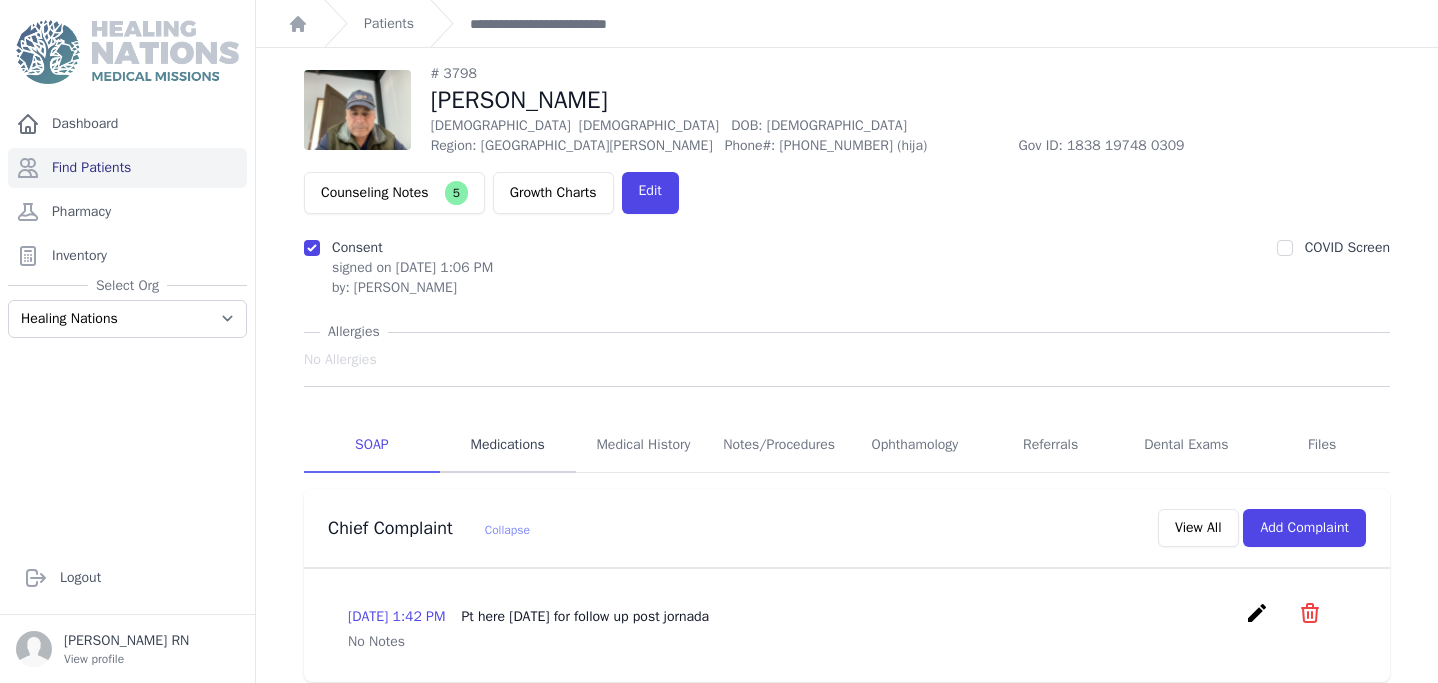click on "Medications" at bounding box center (508, 446) 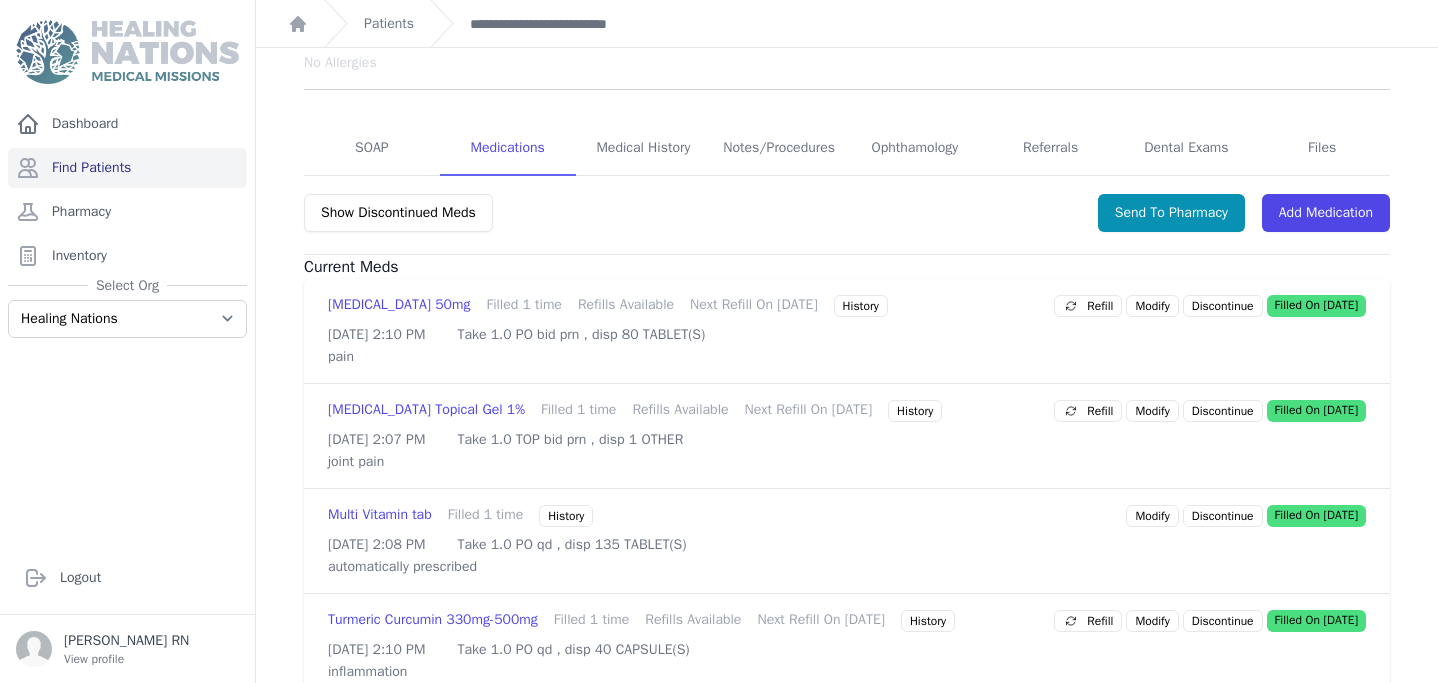 scroll, scrollTop: 267, scrollLeft: 0, axis: vertical 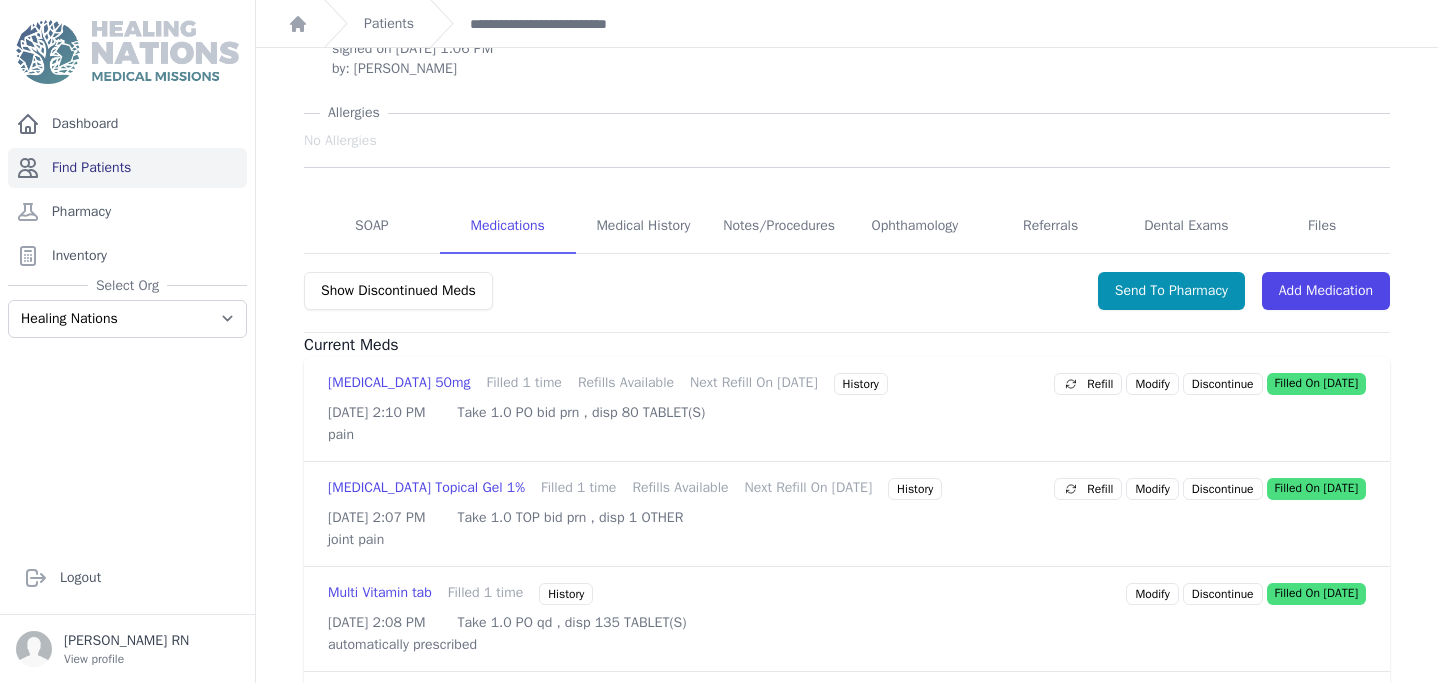 click on "Find Patients" at bounding box center [127, 168] 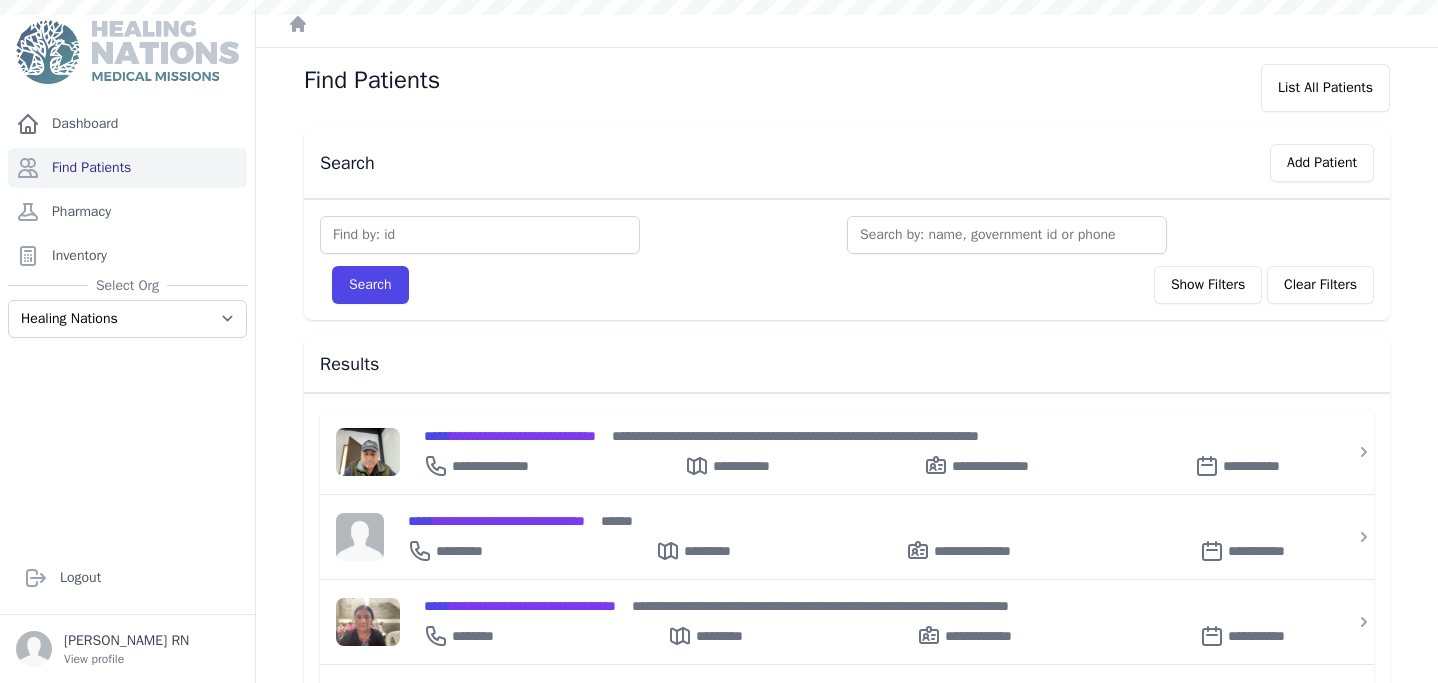 scroll, scrollTop: 0, scrollLeft: 0, axis: both 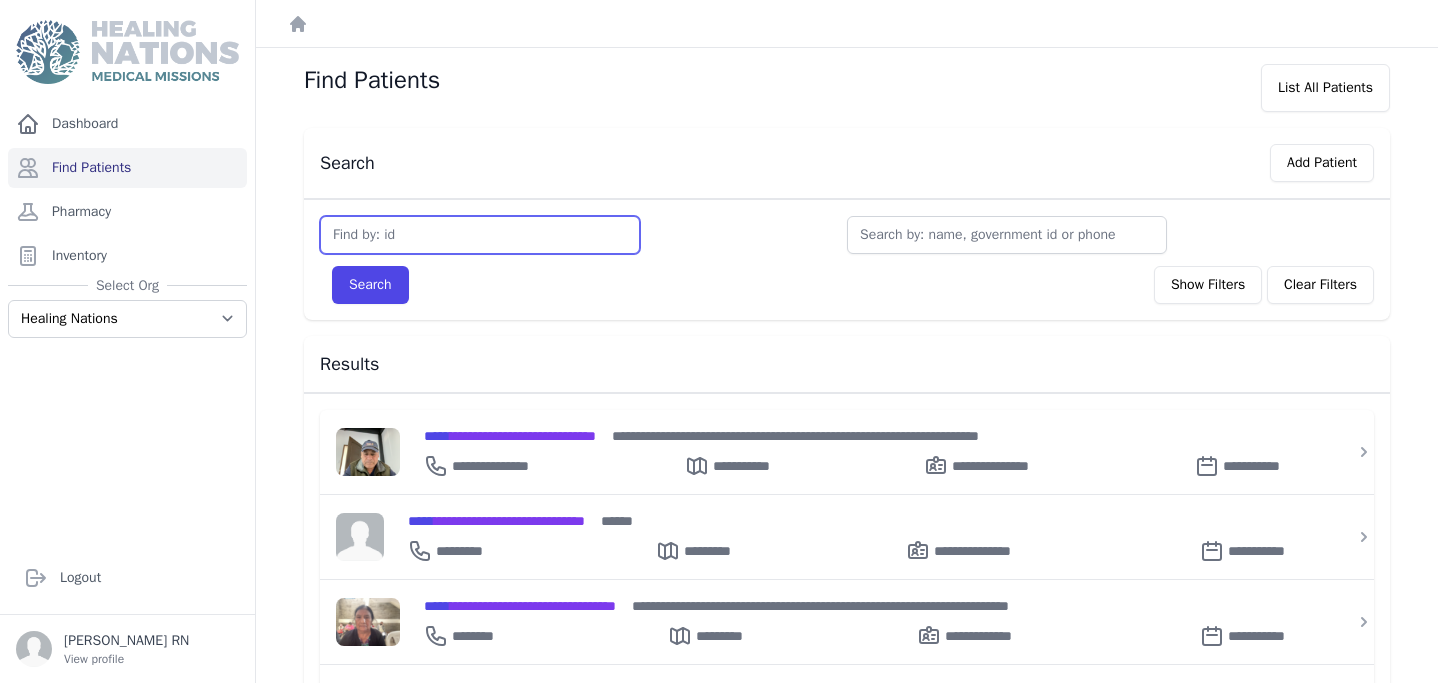 click at bounding box center (480, 235) 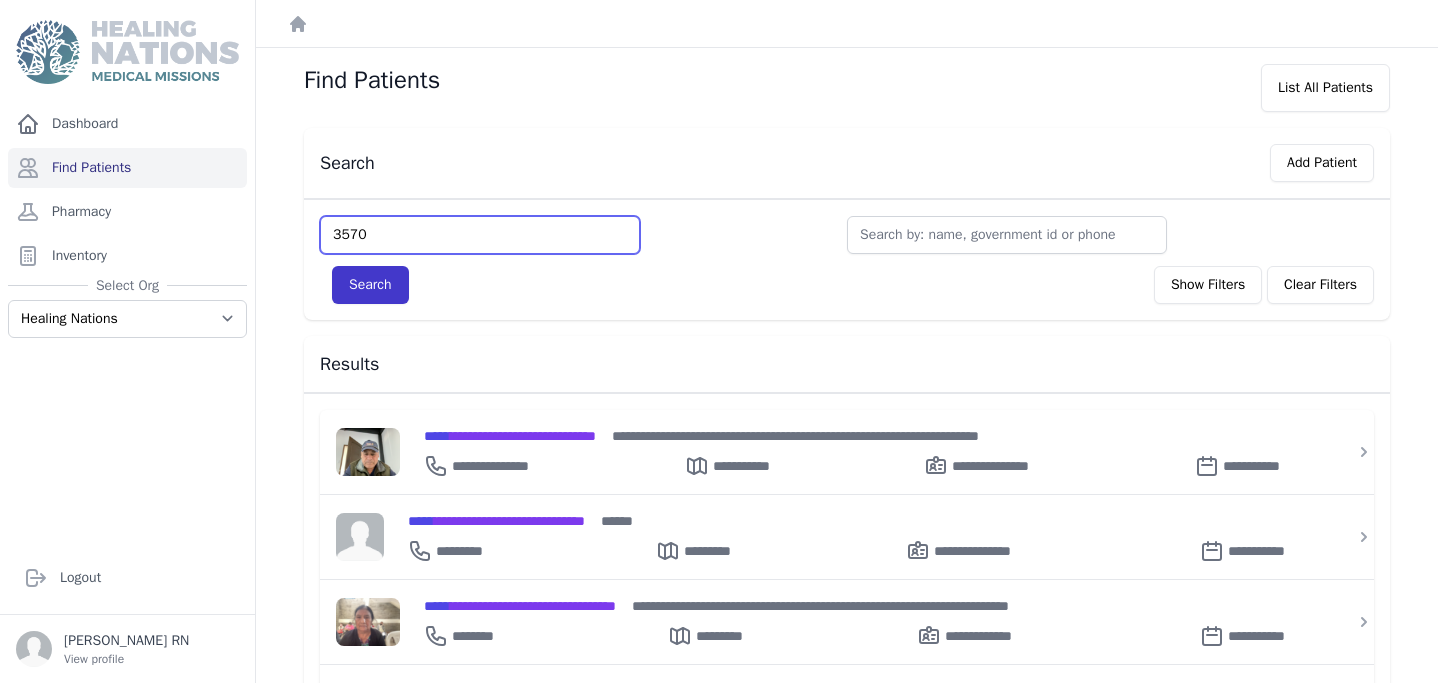 type on "3570" 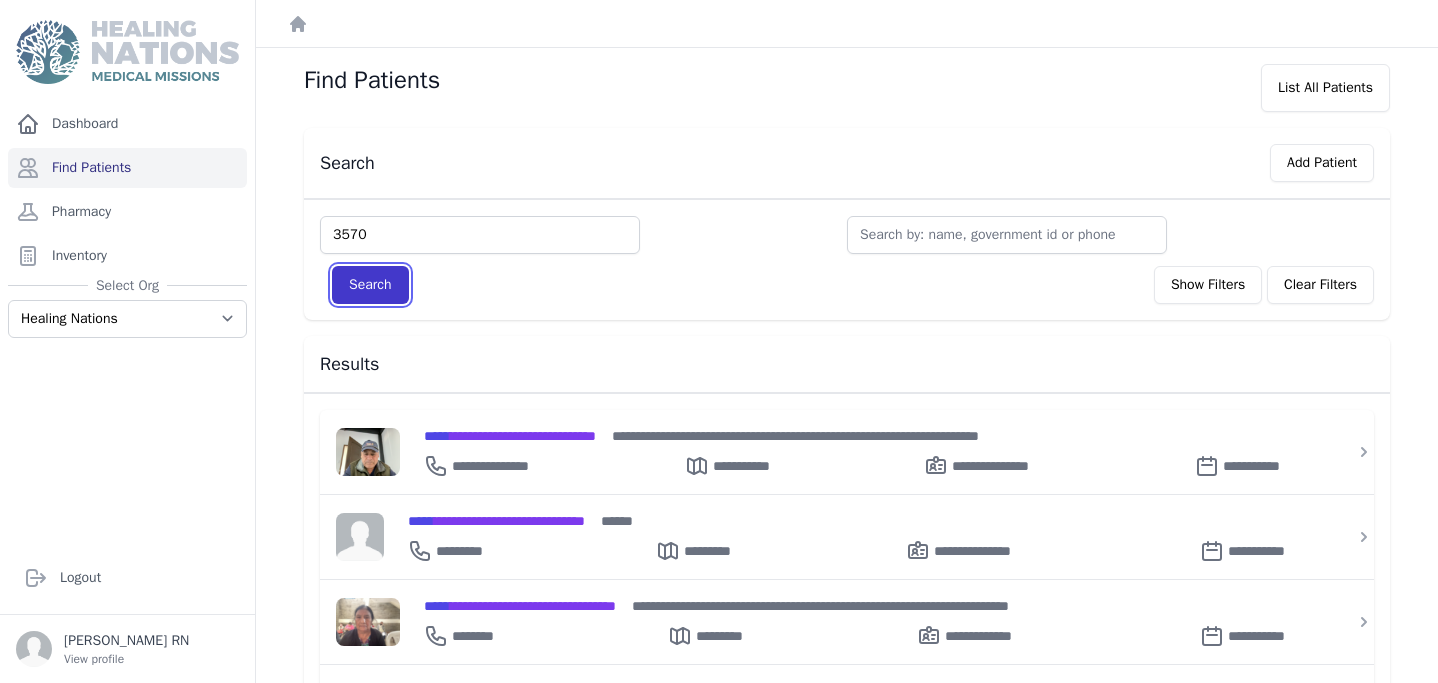 click on "Search" at bounding box center [370, 285] 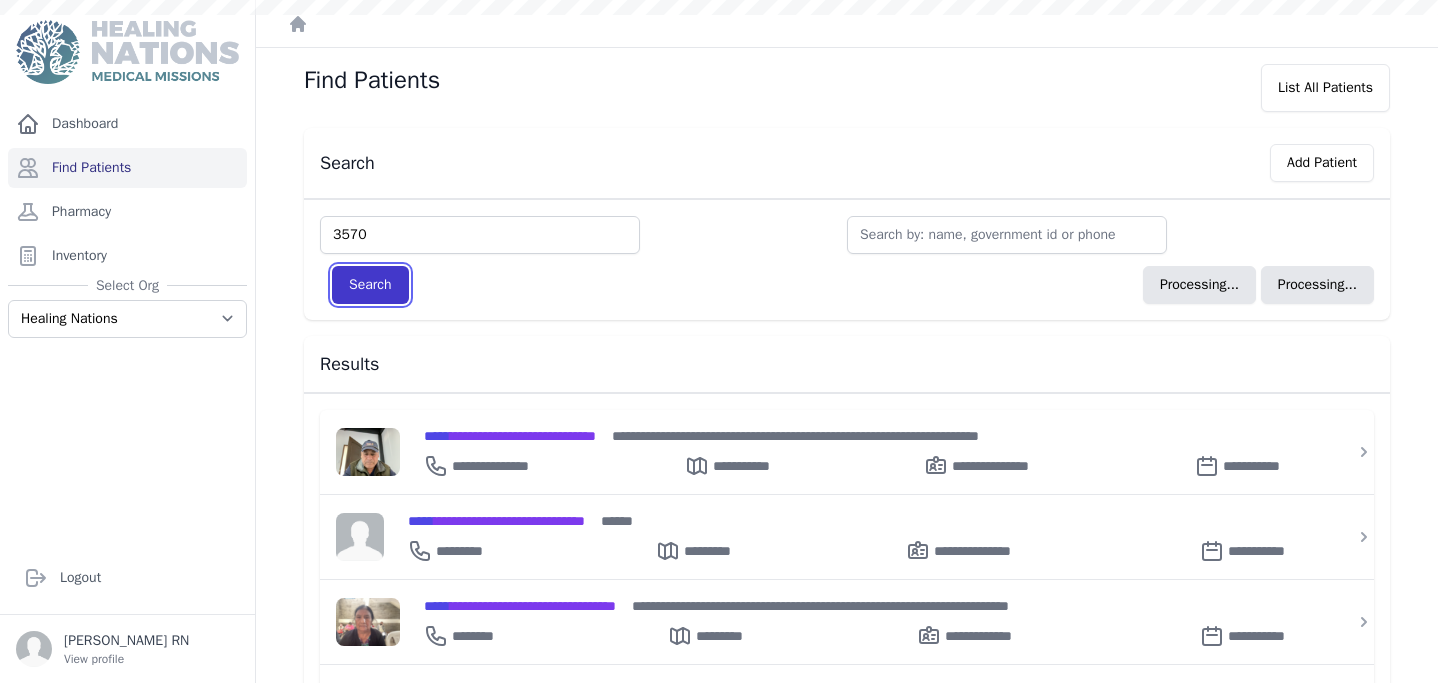 type 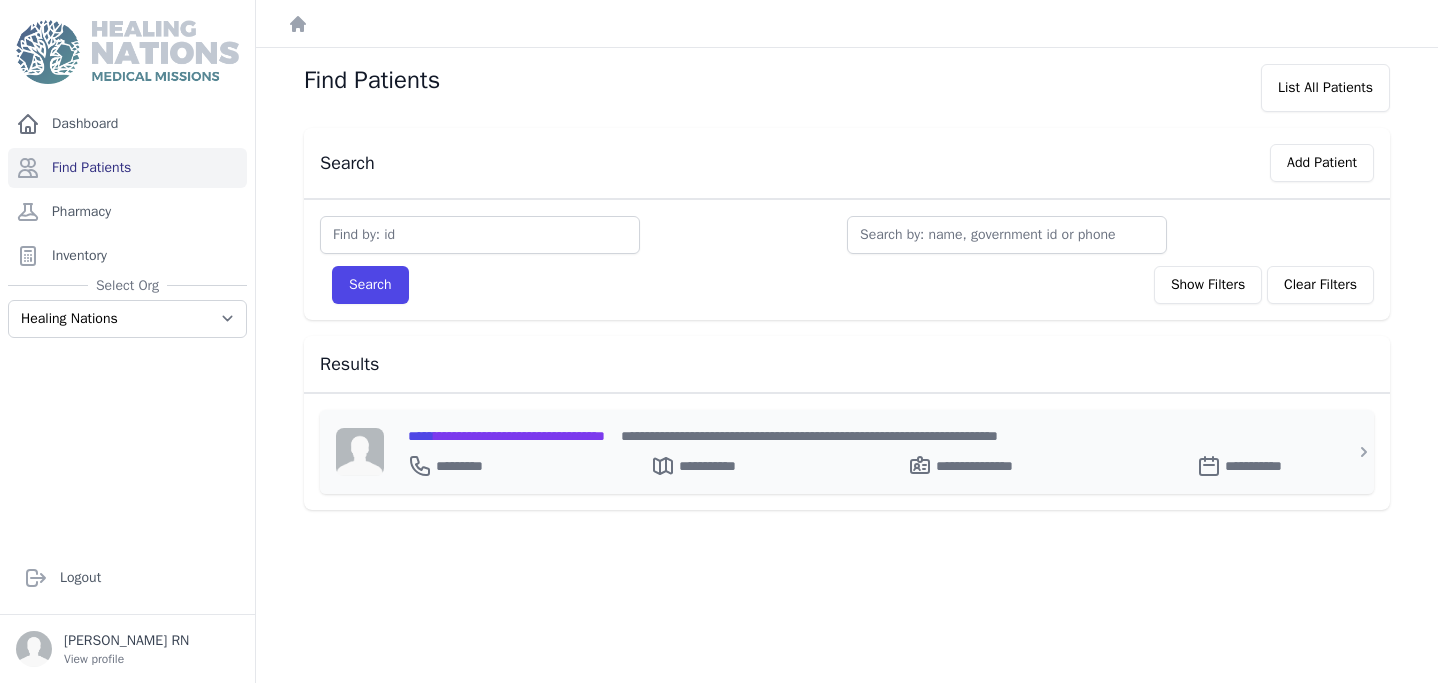 click on "**********" at bounding box center [506, 436] 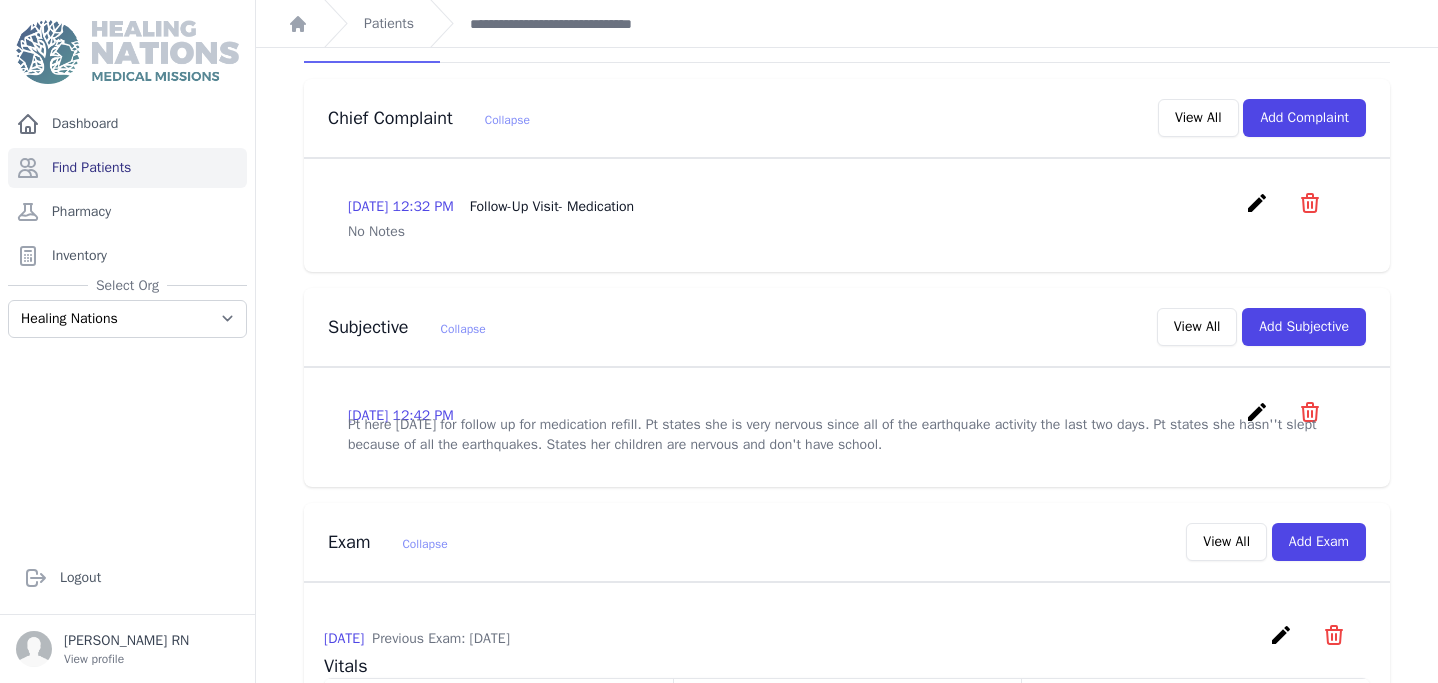 scroll, scrollTop: 414, scrollLeft: 0, axis: vertical 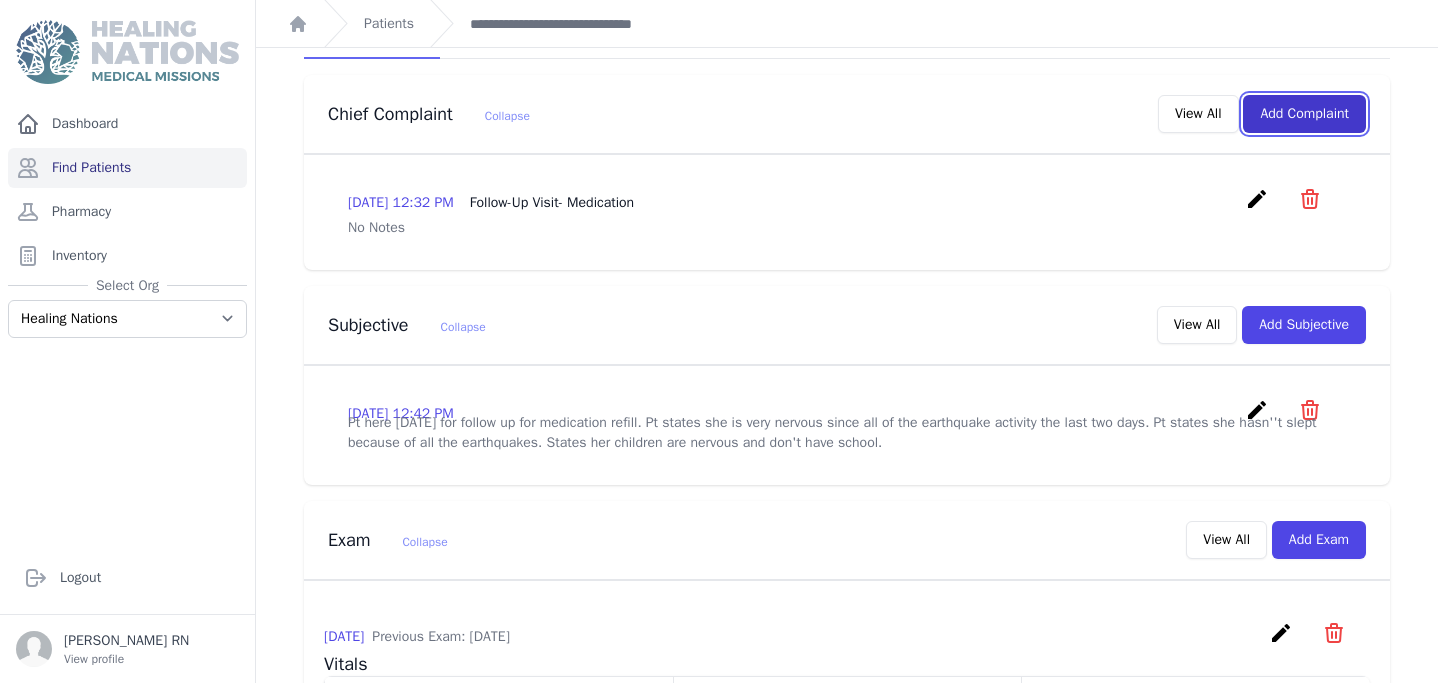 click on "Add Complaint" at bounding box center (1304, 114) 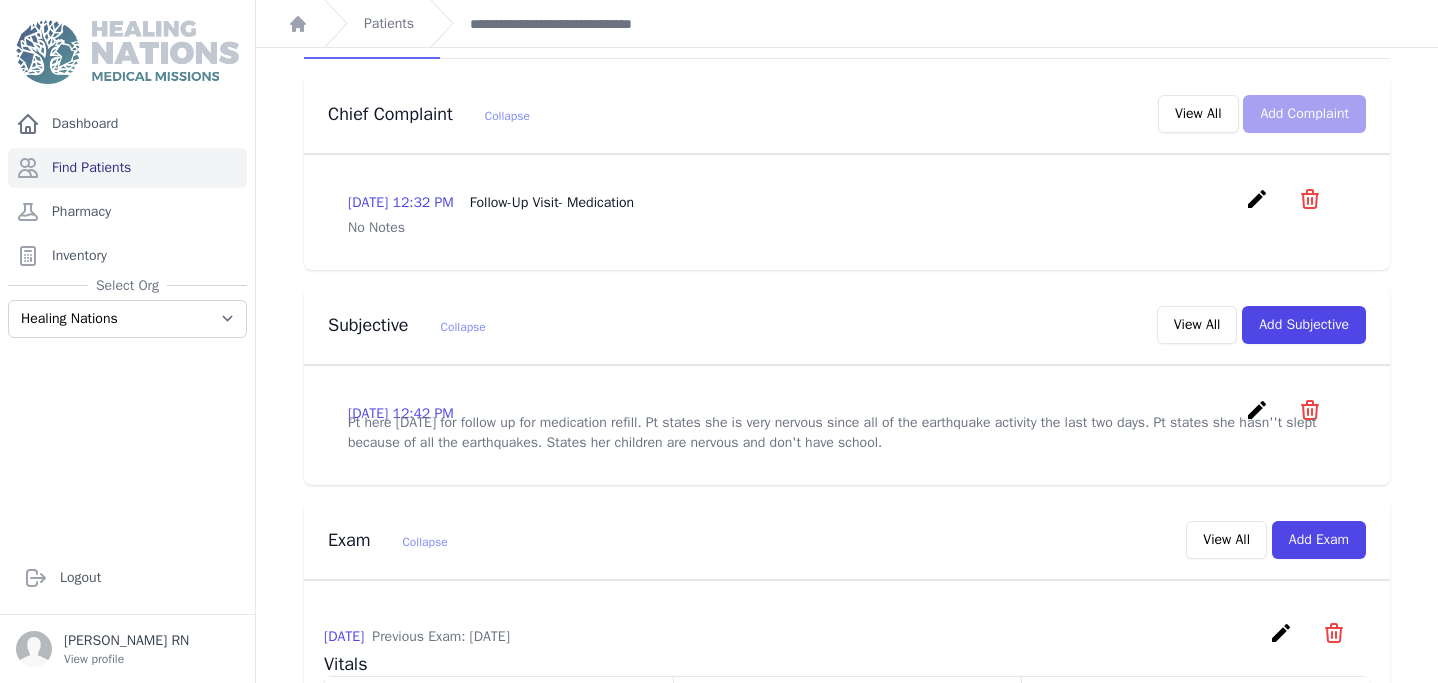 scroll, scrollTop: 0, scrollLeft: 0, axis: both 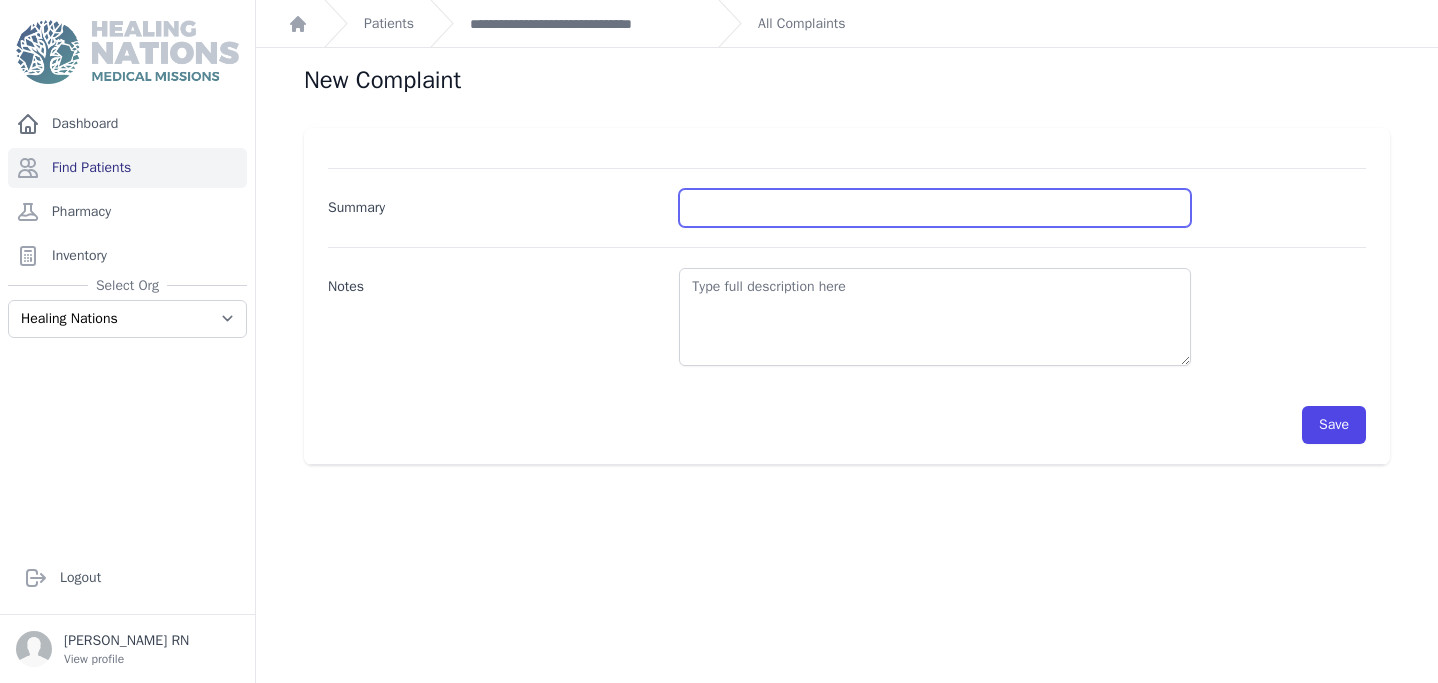click on "Summary" at bounding box center (935, 208) 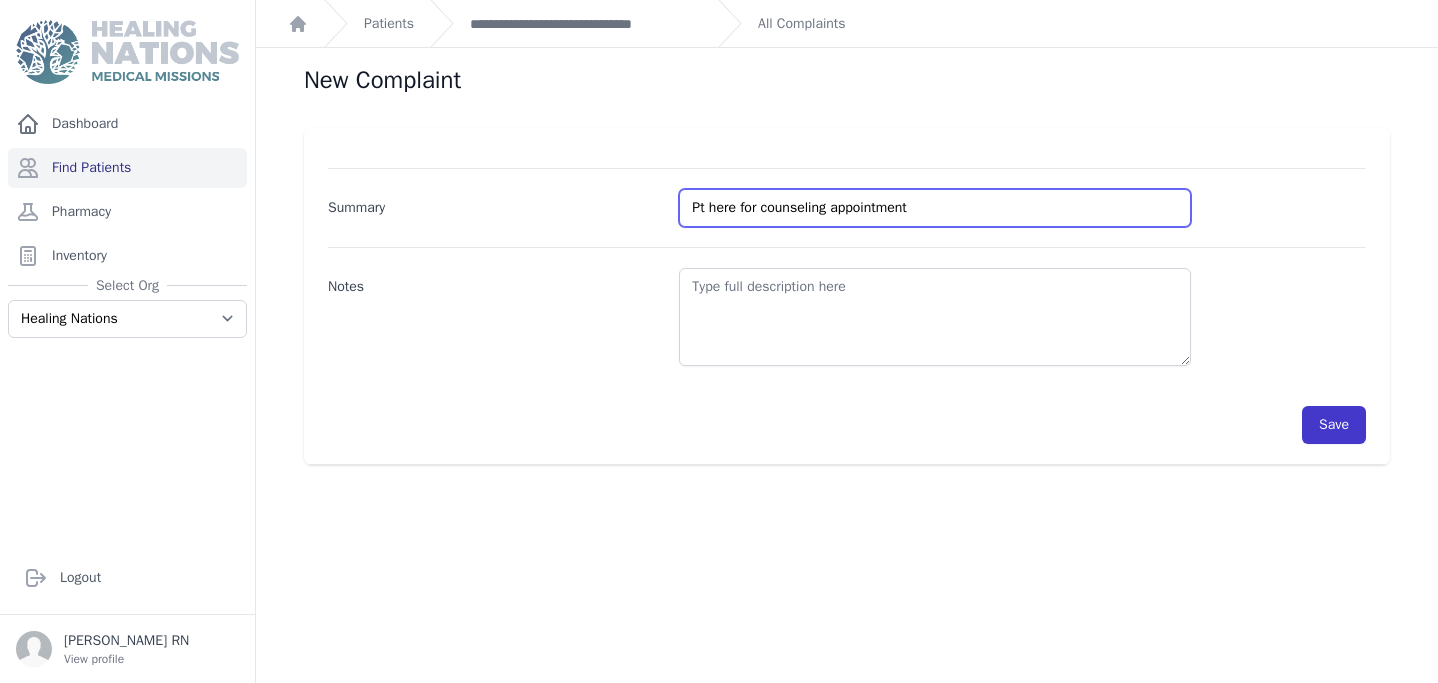 type on "Pt here for counseling appointment" 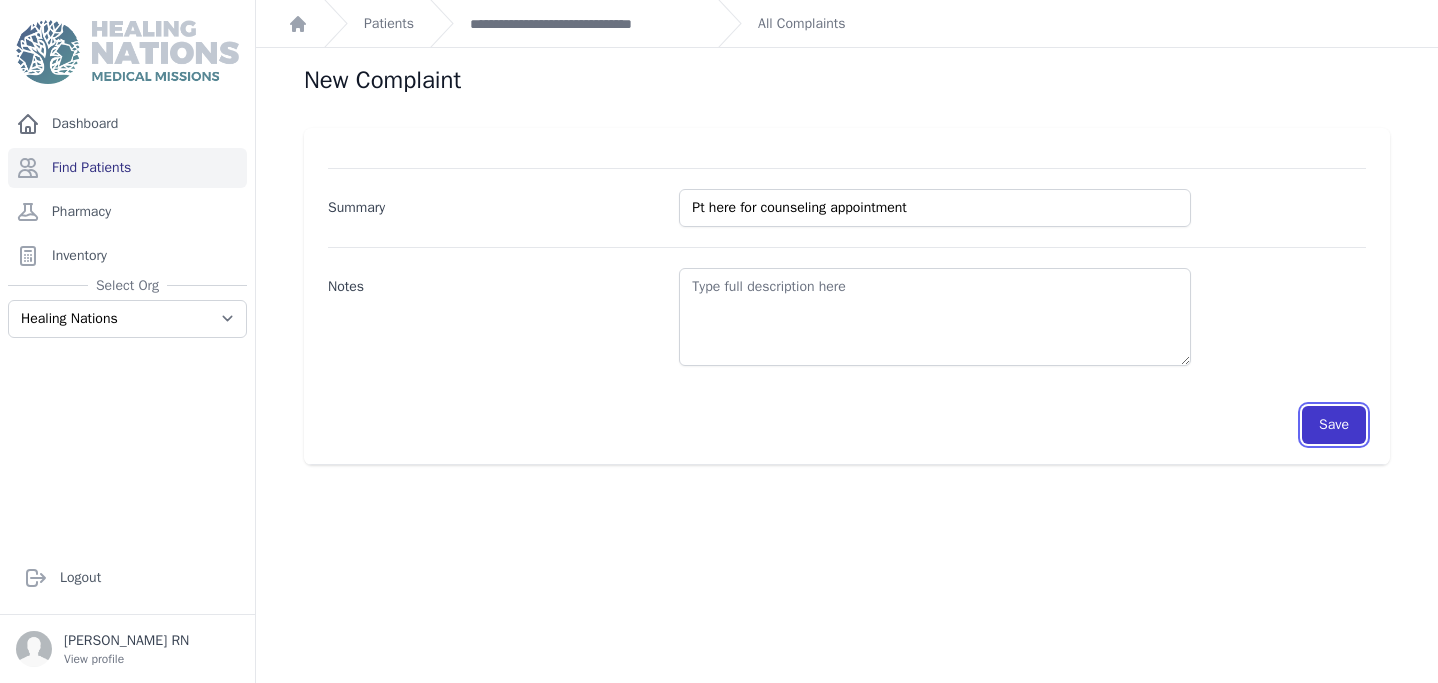 click on "Save" at bounding box center (1334, 425) 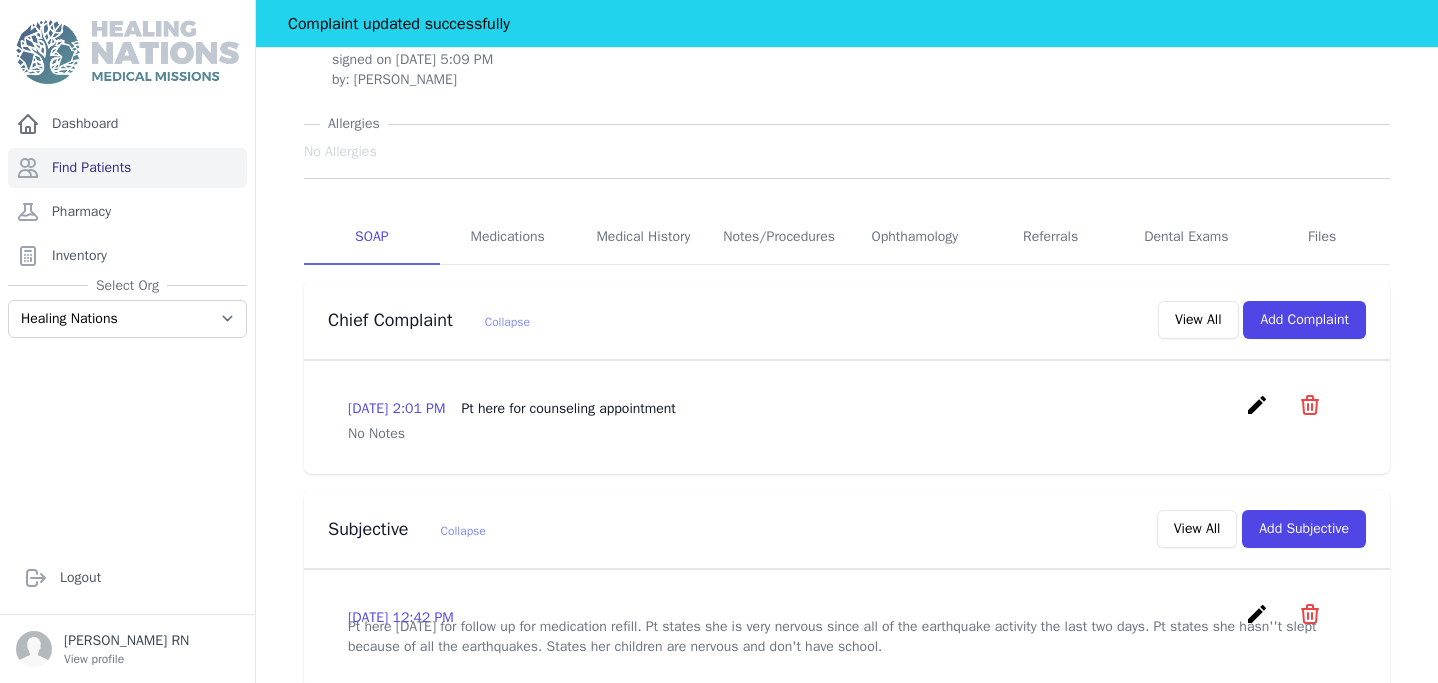 scroll, scrollTop: 287, scrollLeft: 0, axis: vertical 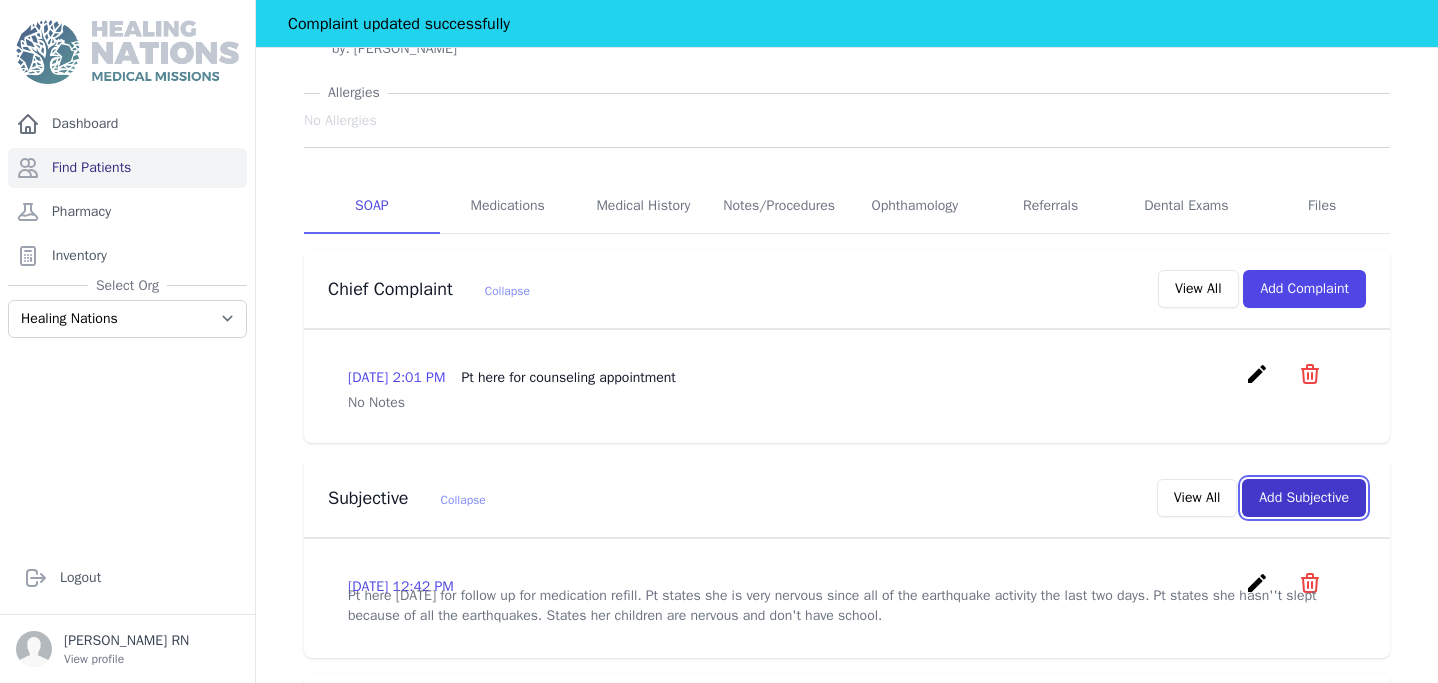 click on "Add Subjective" at bounding box center [1304, 498] 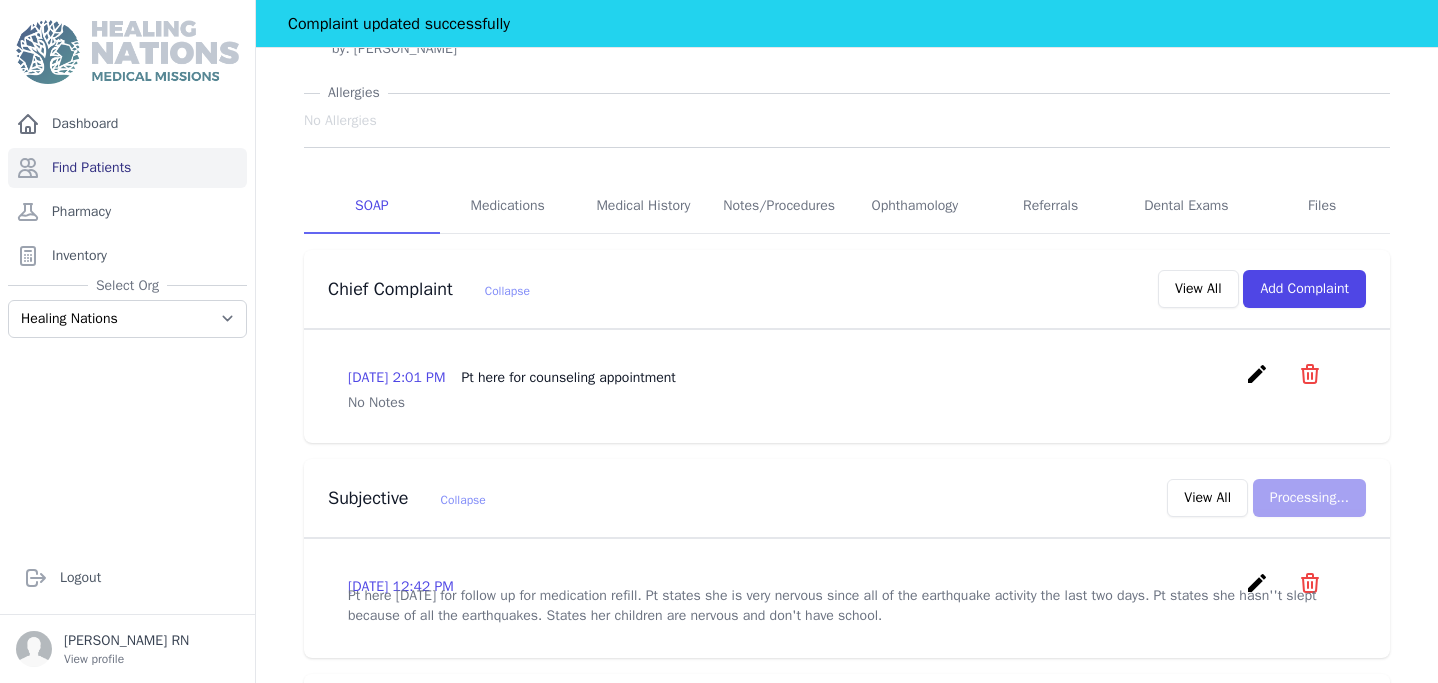 scroll, scrollTop: 0, scrollLeft: 0, axis: both 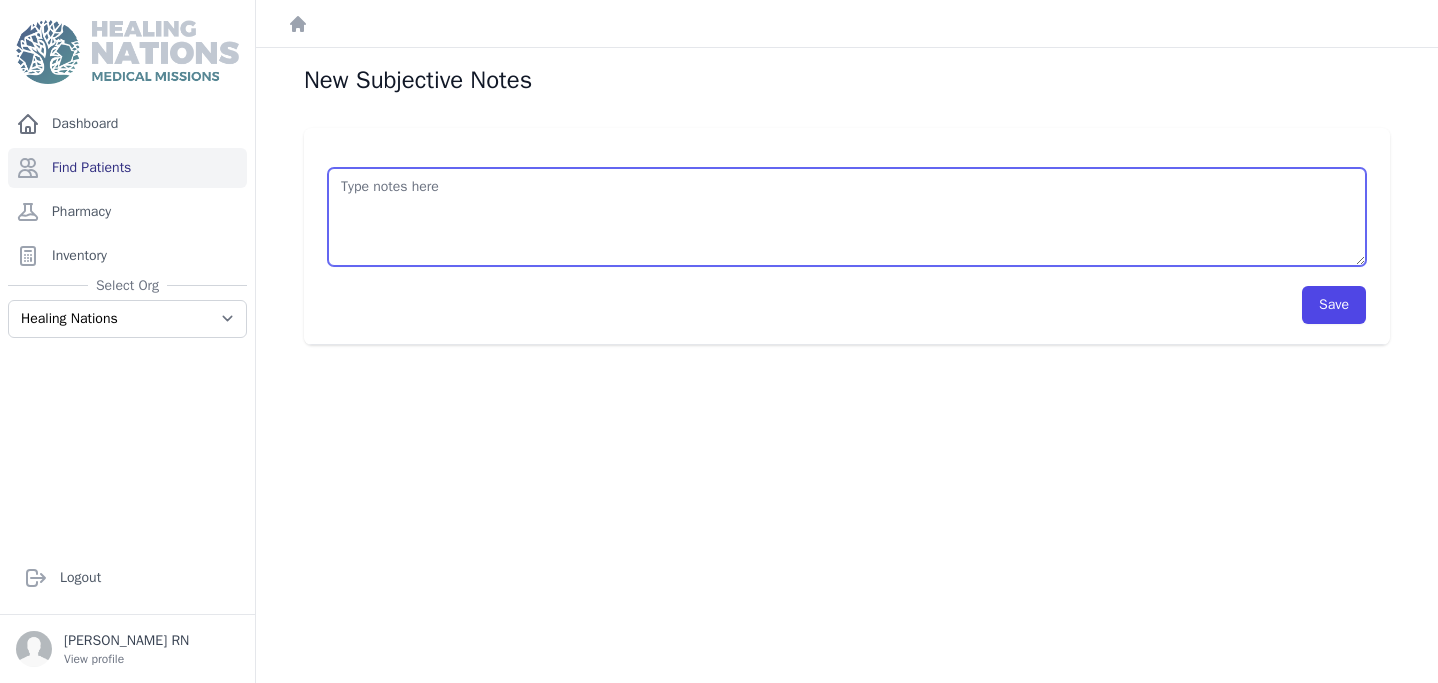 click at bounding box center [847, 217] 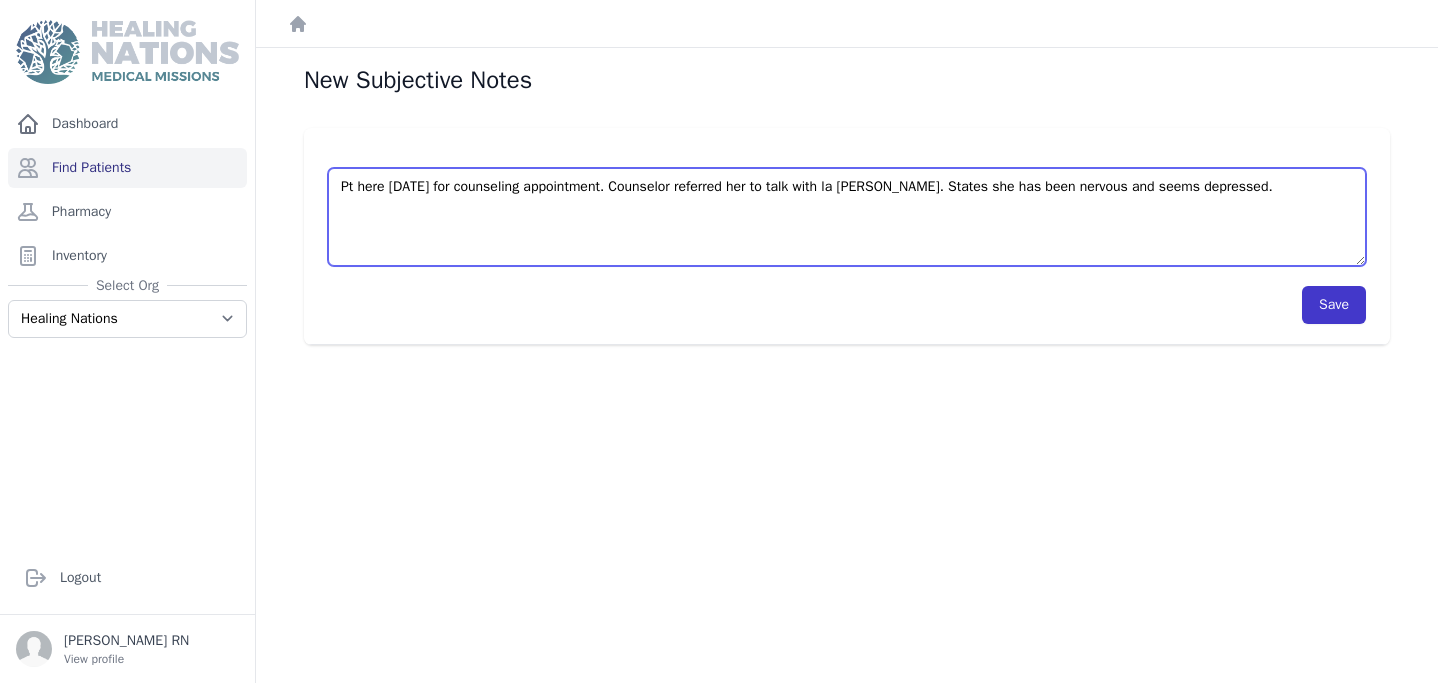 type on "Pt here [DATE] for counseling appointment. Counselor referred her to talk with la [PERSON_NAME]. States she has been nervous and seems depressed." 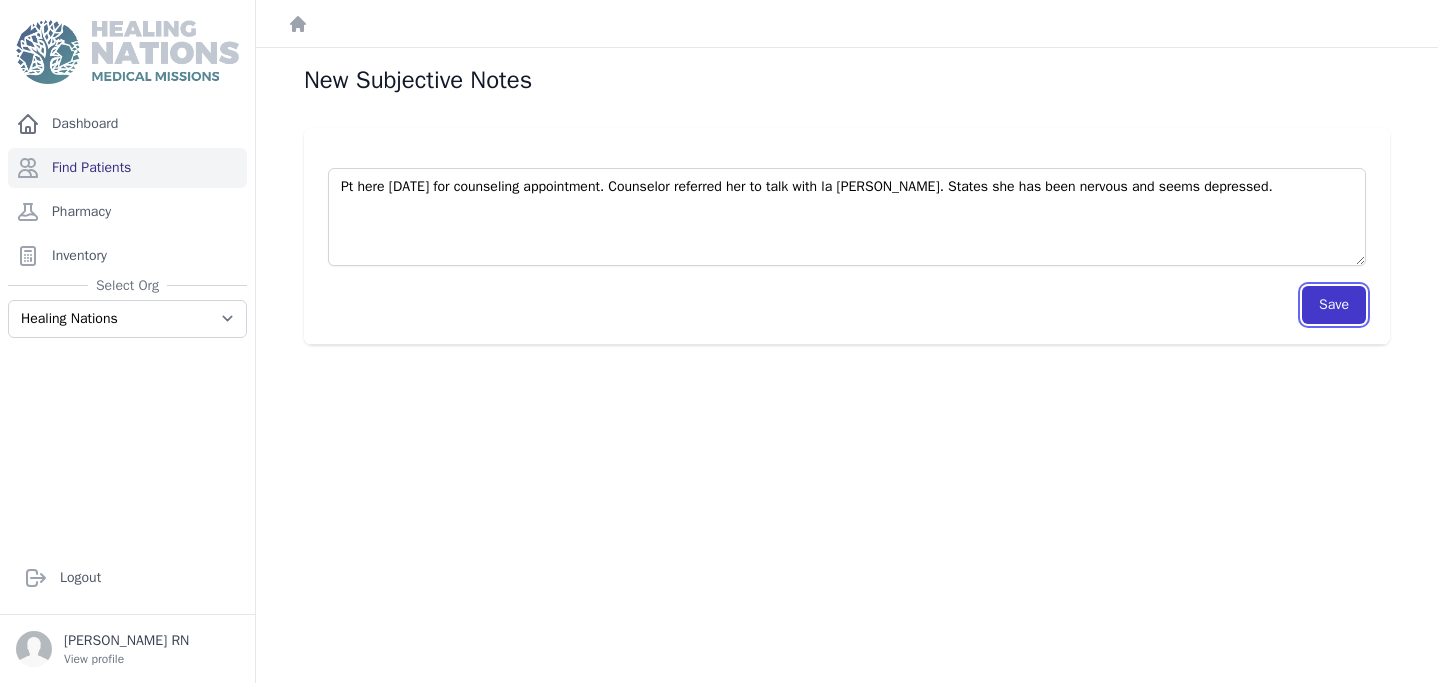 click on "Save" at bounding box center [1334, 305] 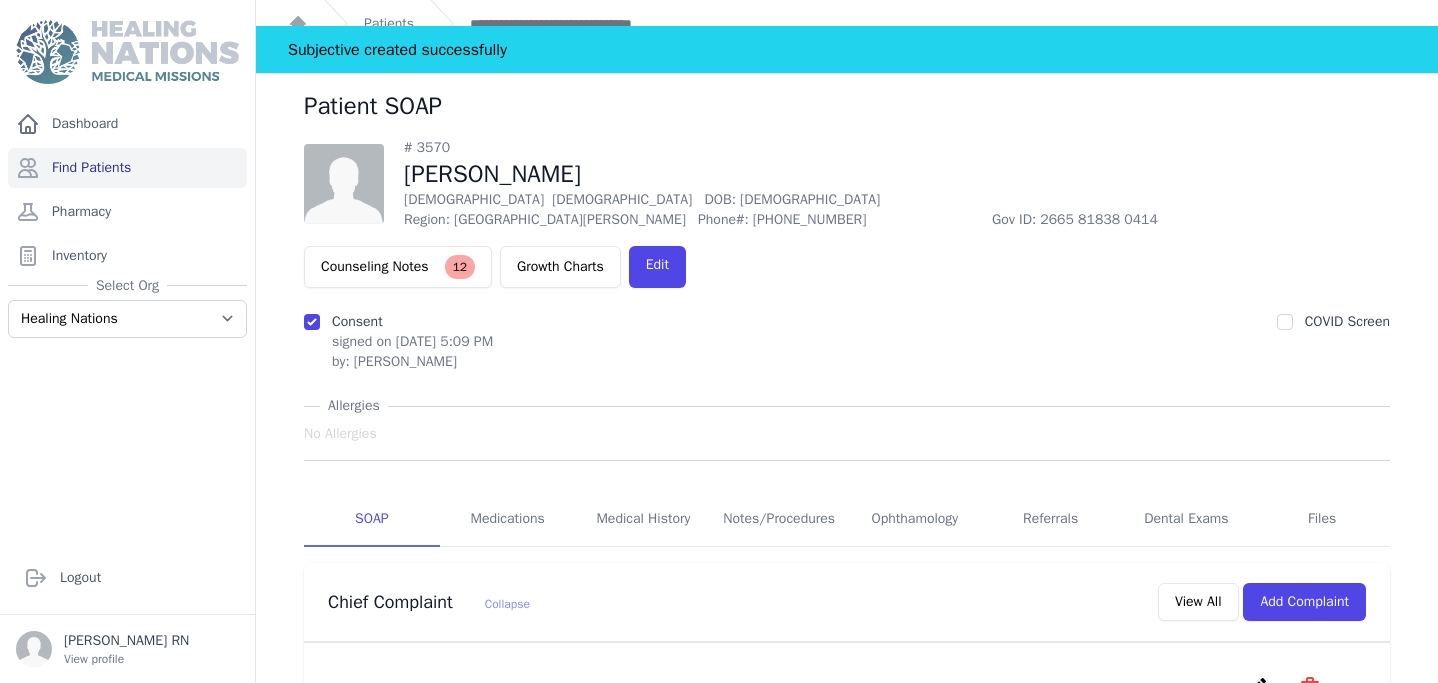scroll, scrollTop: 363, scrollLeft: 0, axis: vertical 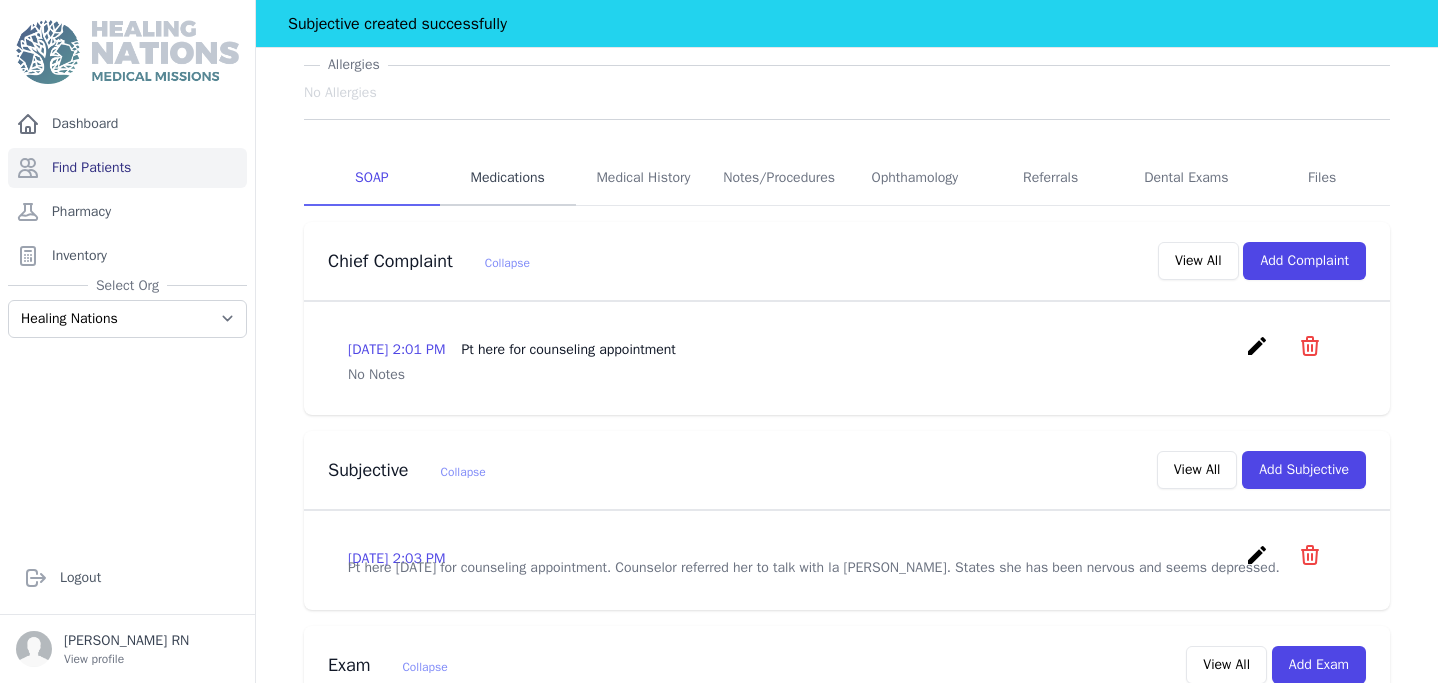 click on "Medications" at bounding box center [508, 179] 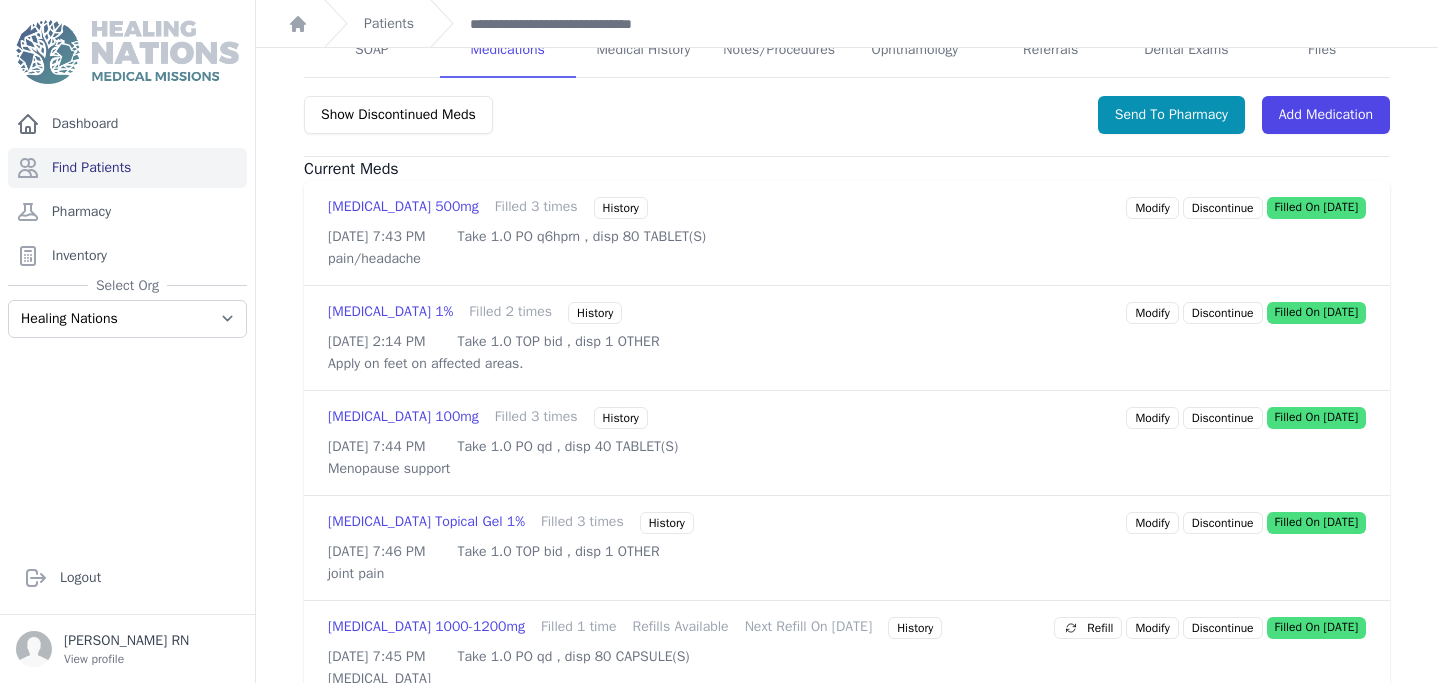 scroll, scrollTop: 61, scrollLeft: 0, axis: vertical 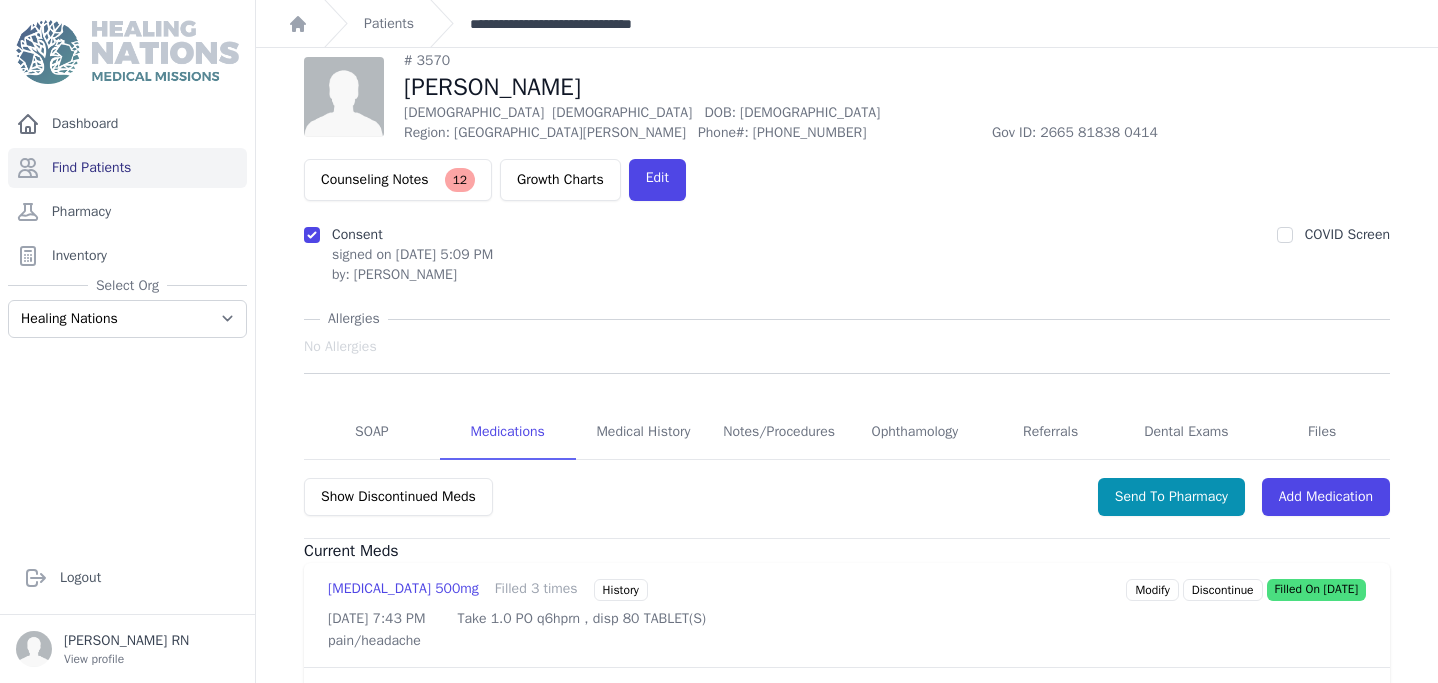 click on "**********" at bounding box center [586, 24] 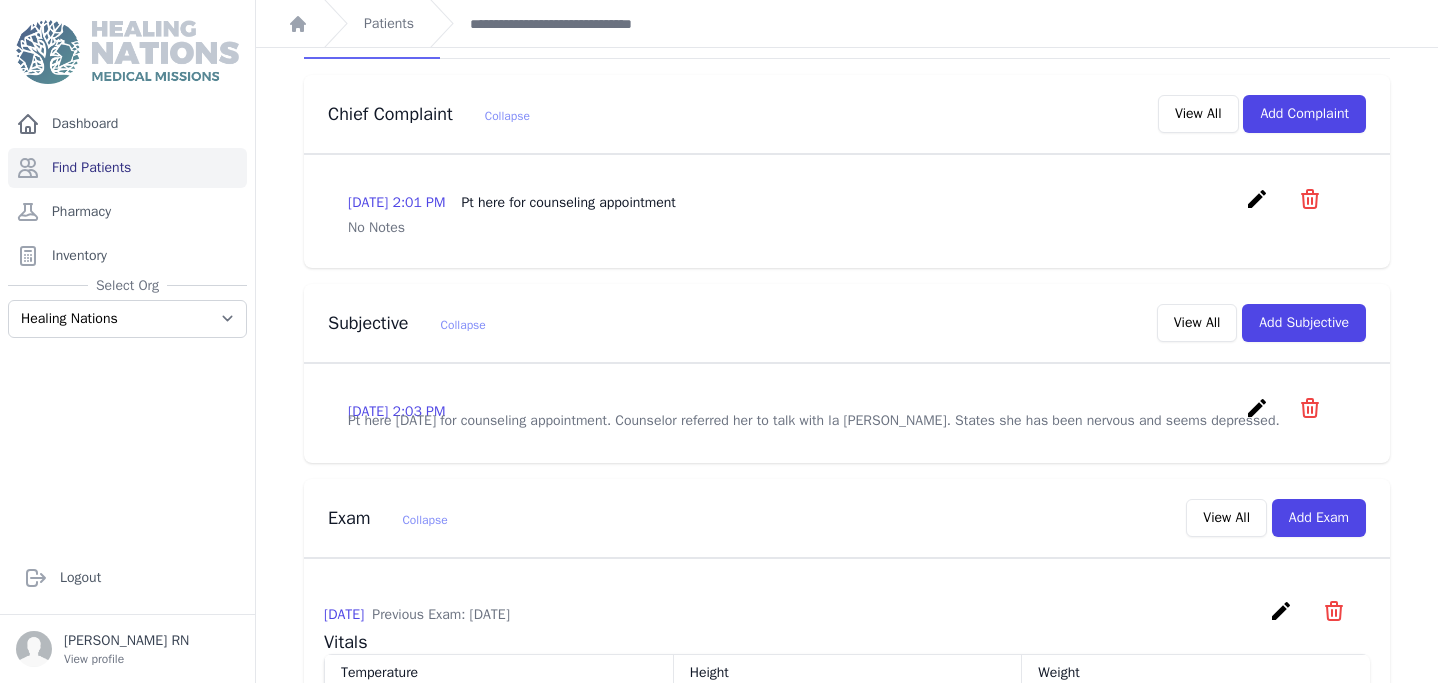 scroll, scrollTop: 517, scrollLeft: 0, axis: vertical 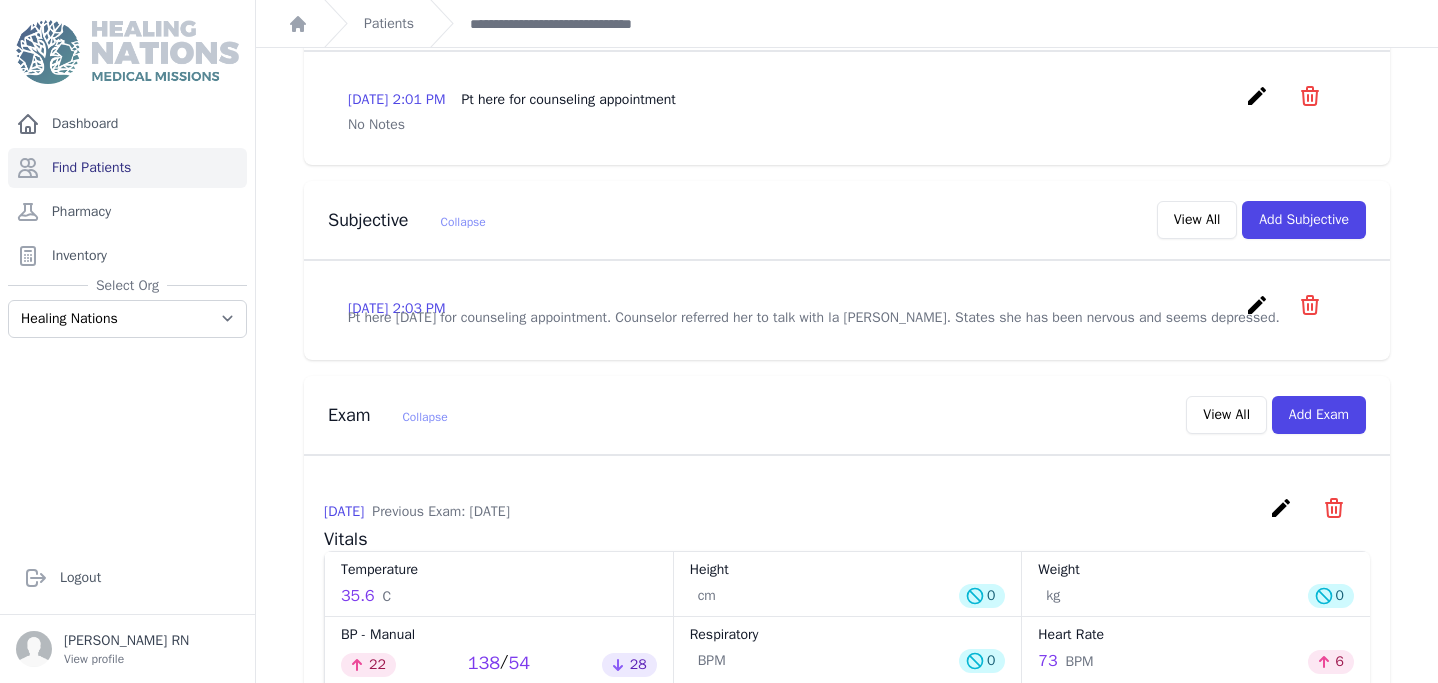click on "create" at bounding box center (1257, 305) 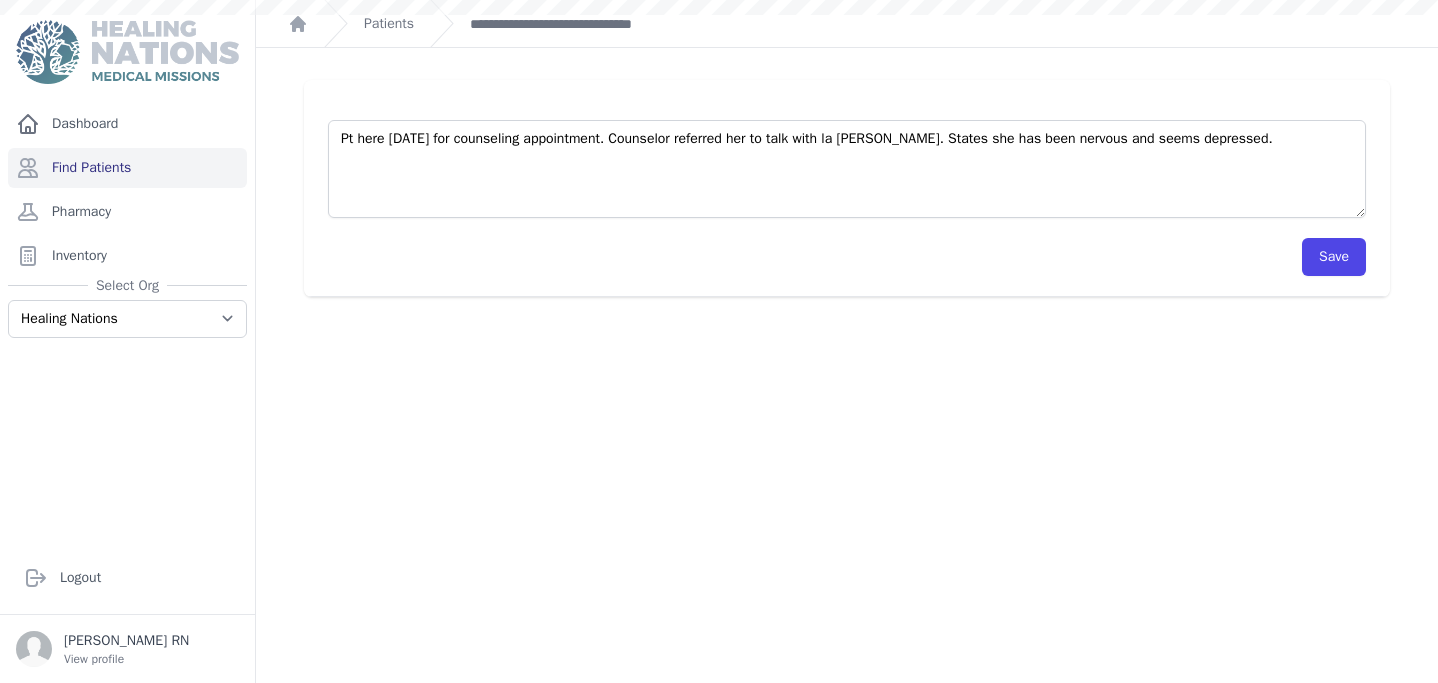 scroll, scrollTop: 0, scrollLeft: 0, axis: both 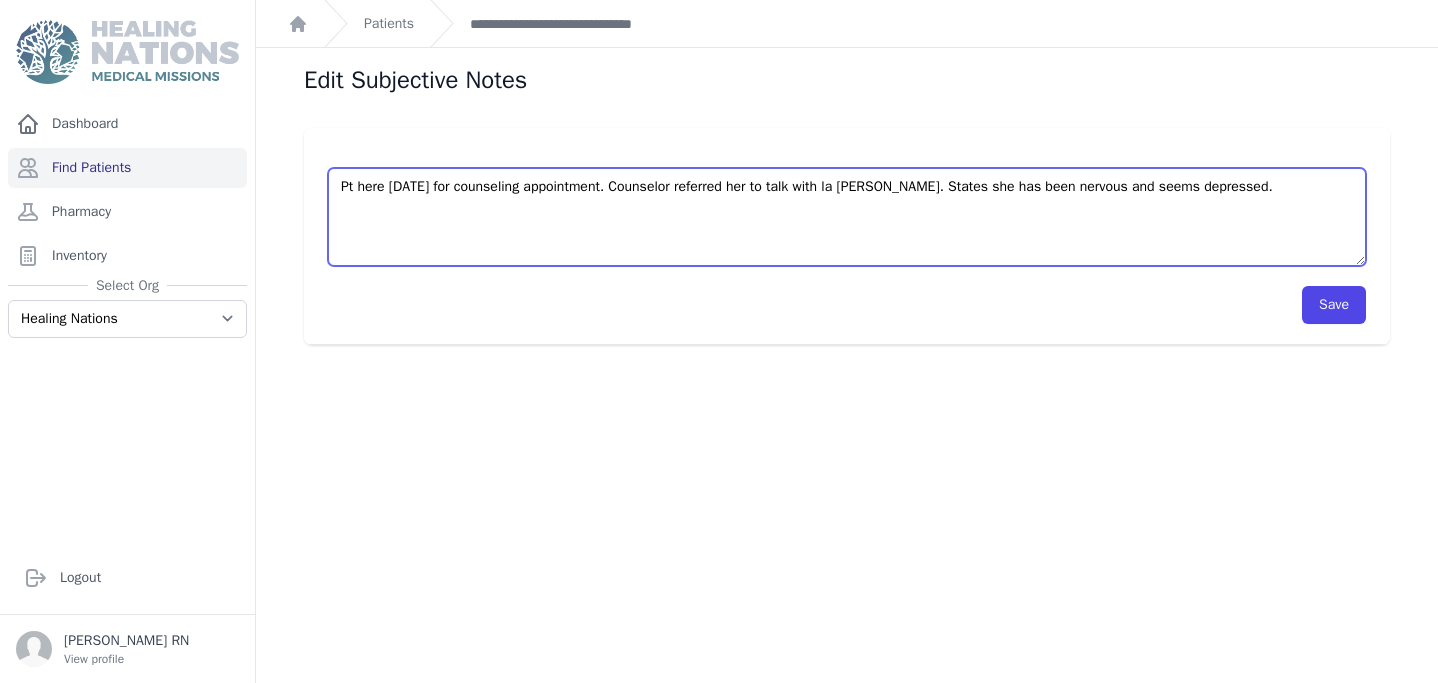 click on "Pt here [DATE] for counseling appointment. Counselor referred her to talk with la [PERSON_NAME]. States she has been nervous and seems depressed." at bounding box center [847, 217] 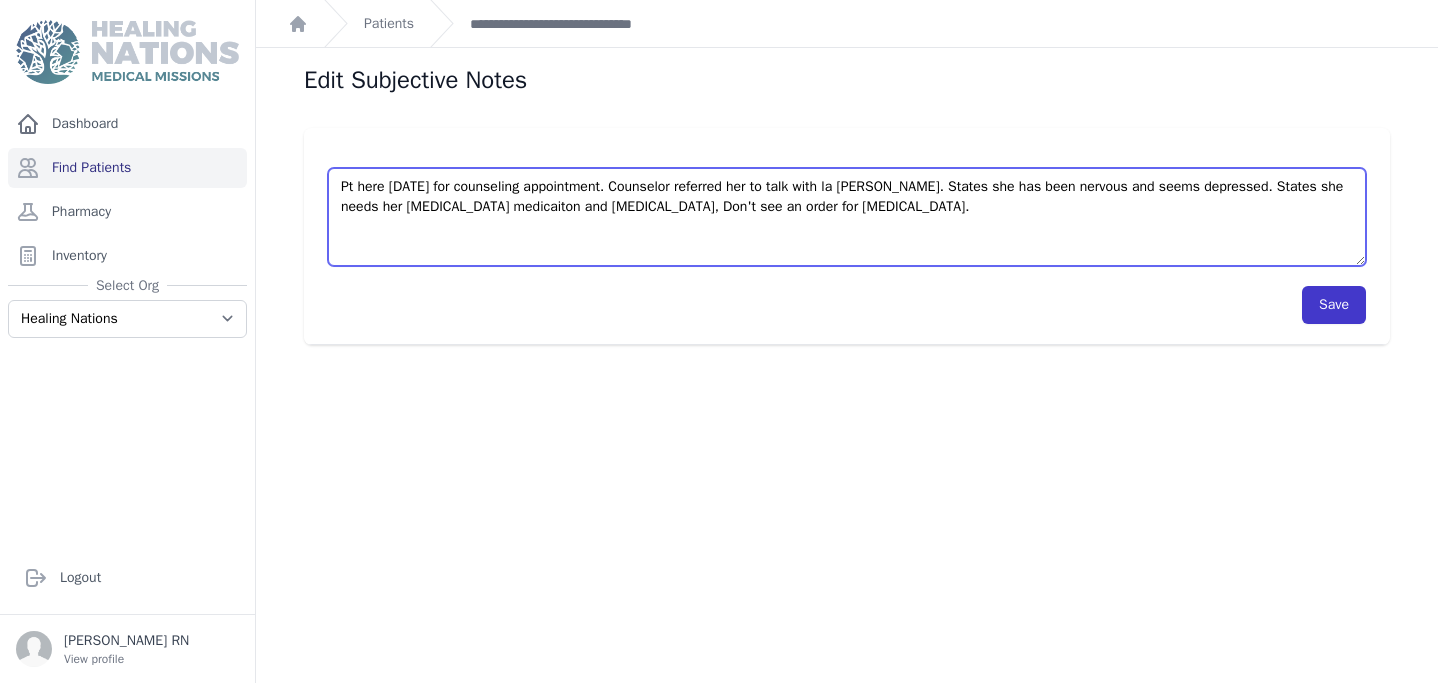 type on "Pt here [DATE] for counseling appointment. Counselor referred her to talk with la [PERSON_NAME]. States she has been nervous and seems depressed. States she needs her [MEDICAL_DATA] medicaiton and [MEDICAL_DATA], Don't see an order for [MEDICAL_DATA]." 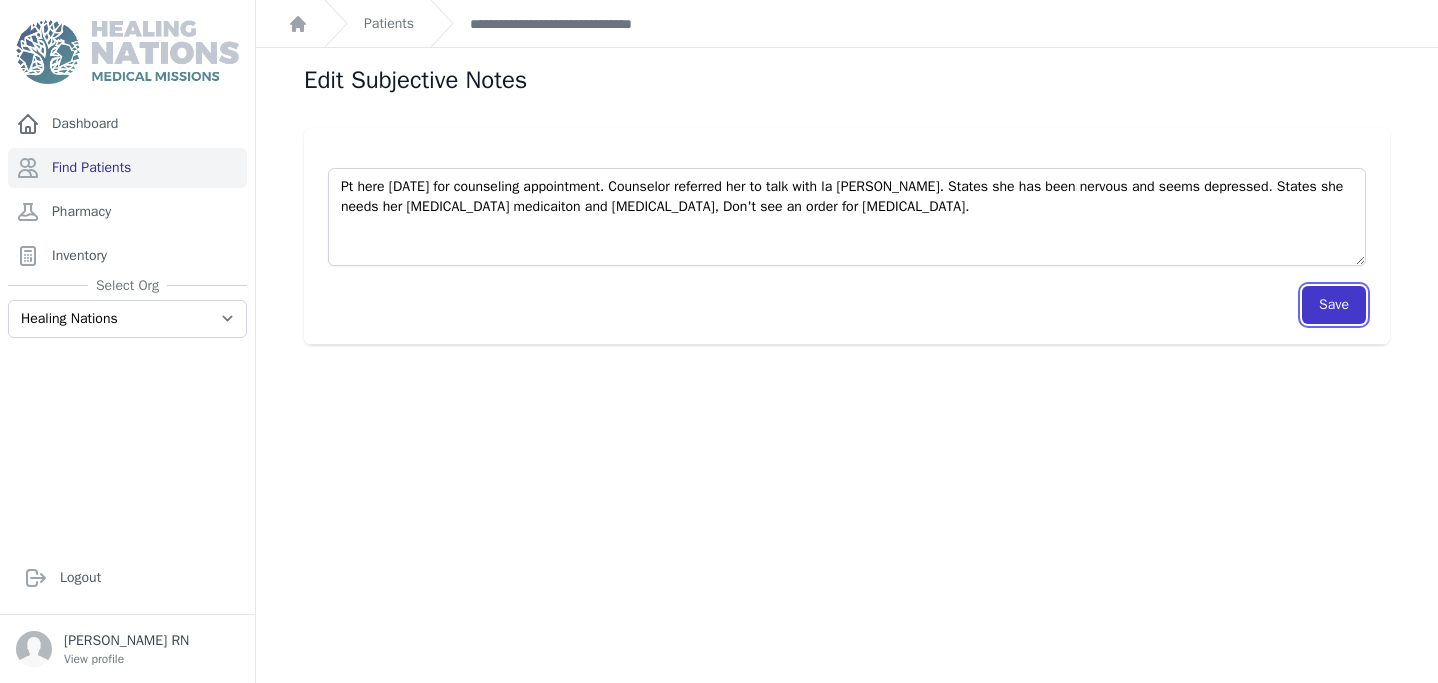 click on "Save" at bounding box center [1334, 305] 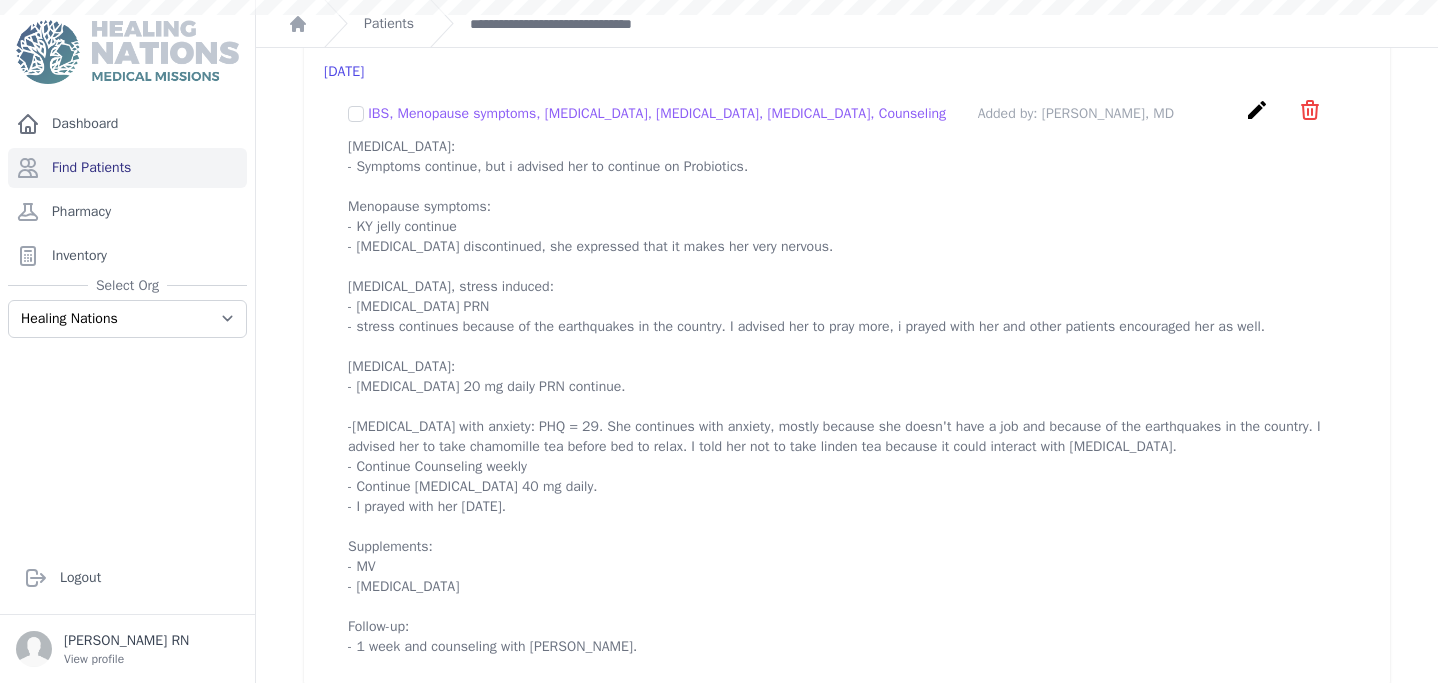 scroll, scrollTop: 0, scrollLeft: 0, axis: both 